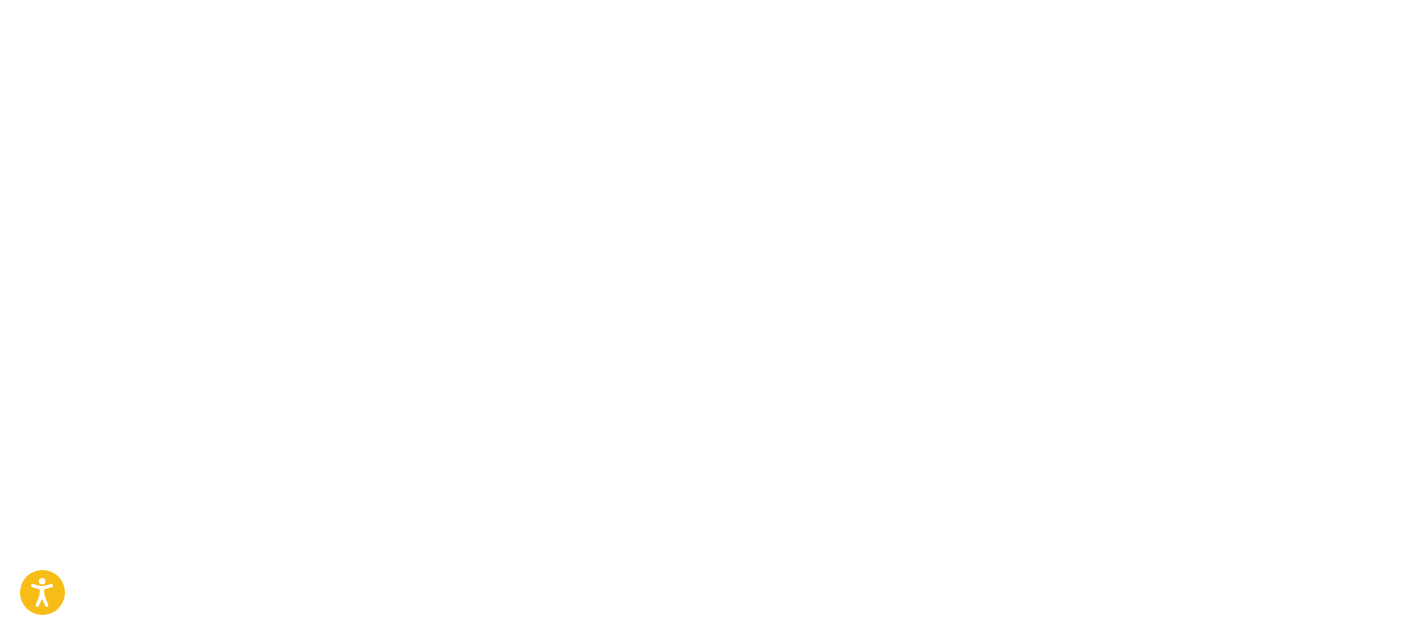 scroll, scrollTop: 0, scrollLeft: 0, axis: both 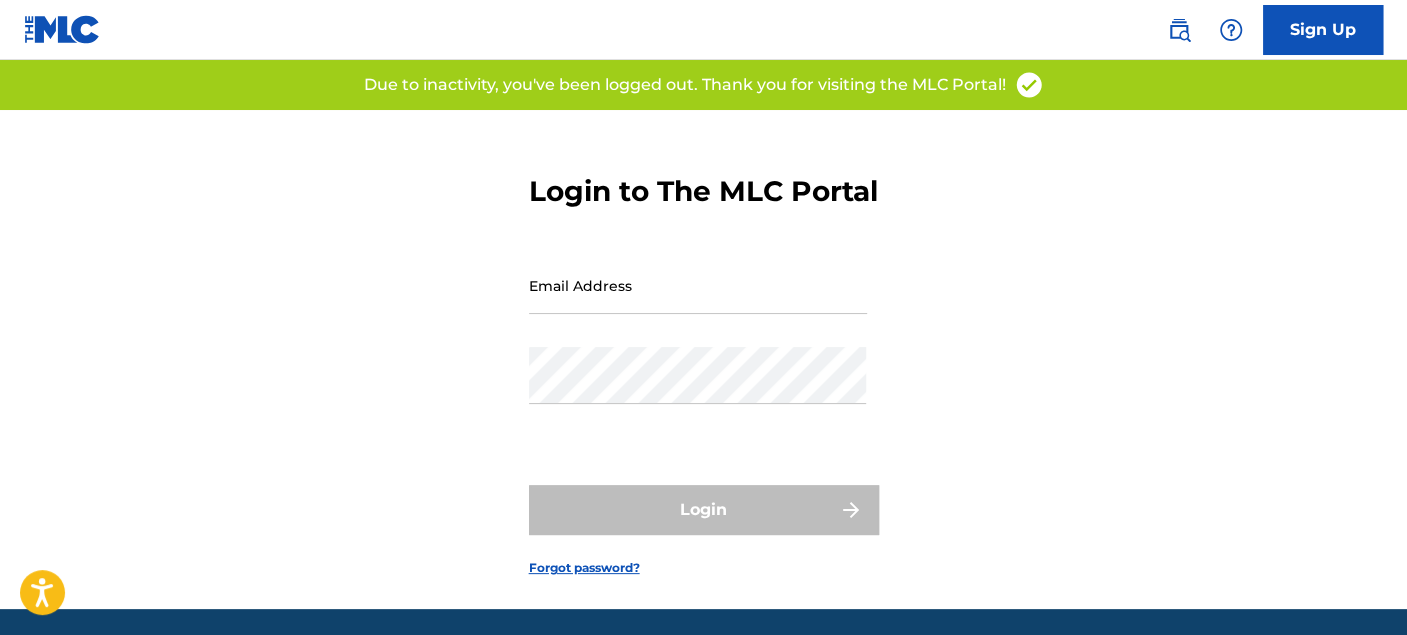 type on "[EMAIL]" 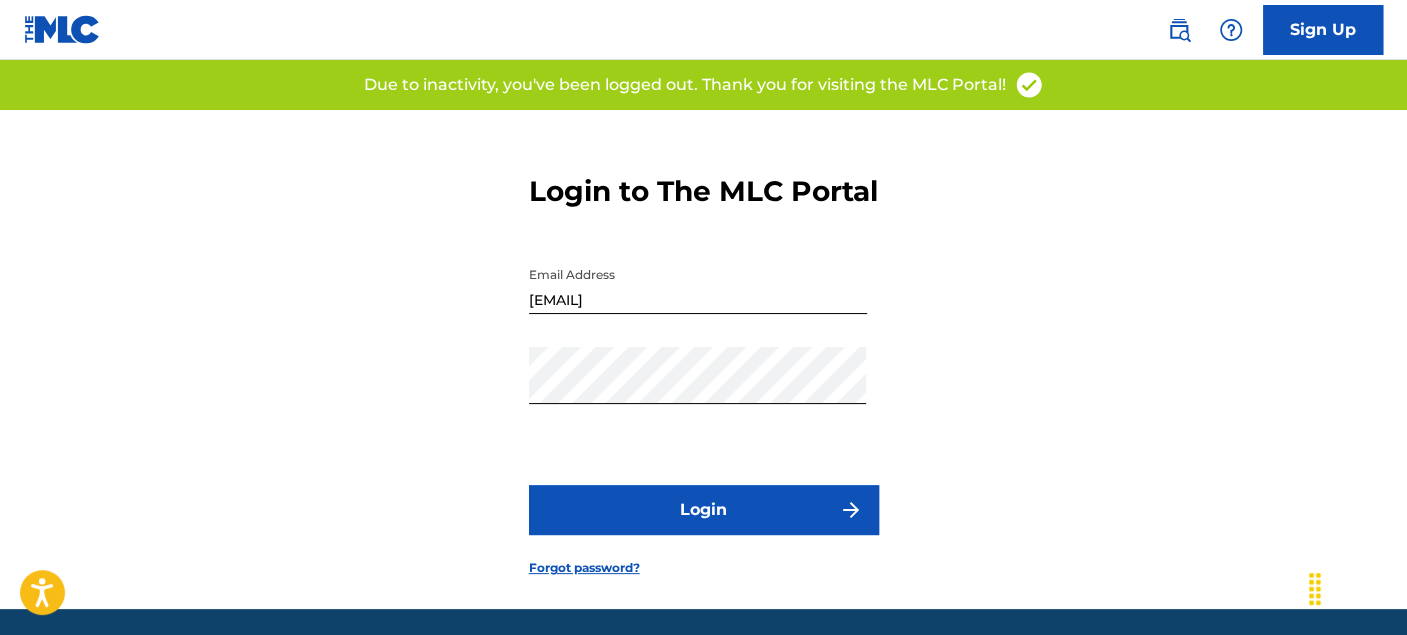 click on "Login" at bounding box center (704, 510) 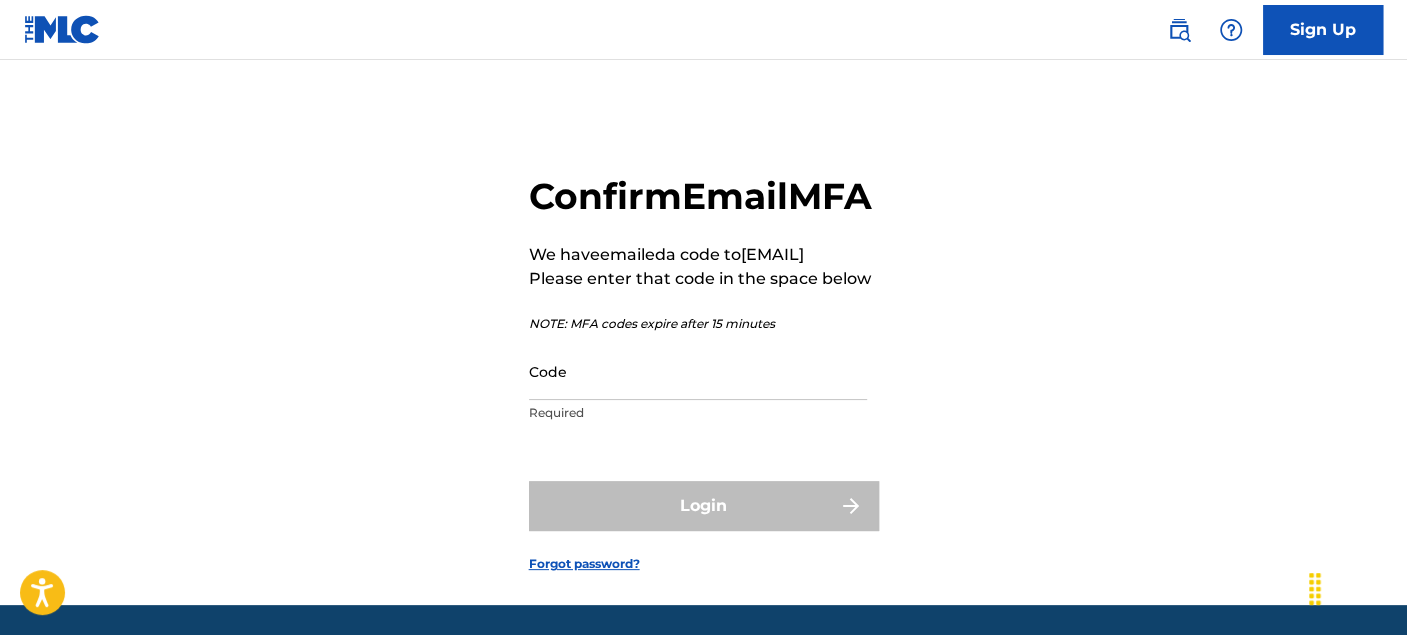 click on "Code" at bounding box center (698, 371) 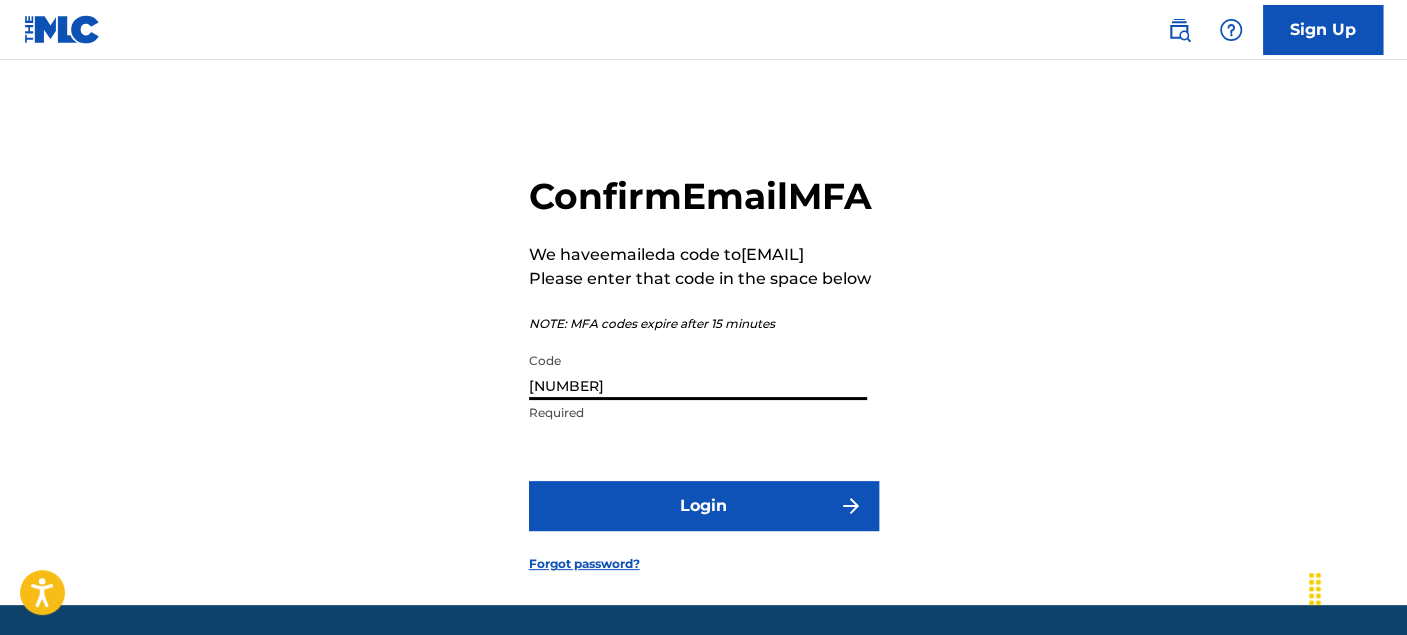 type on "[NUMBER]" 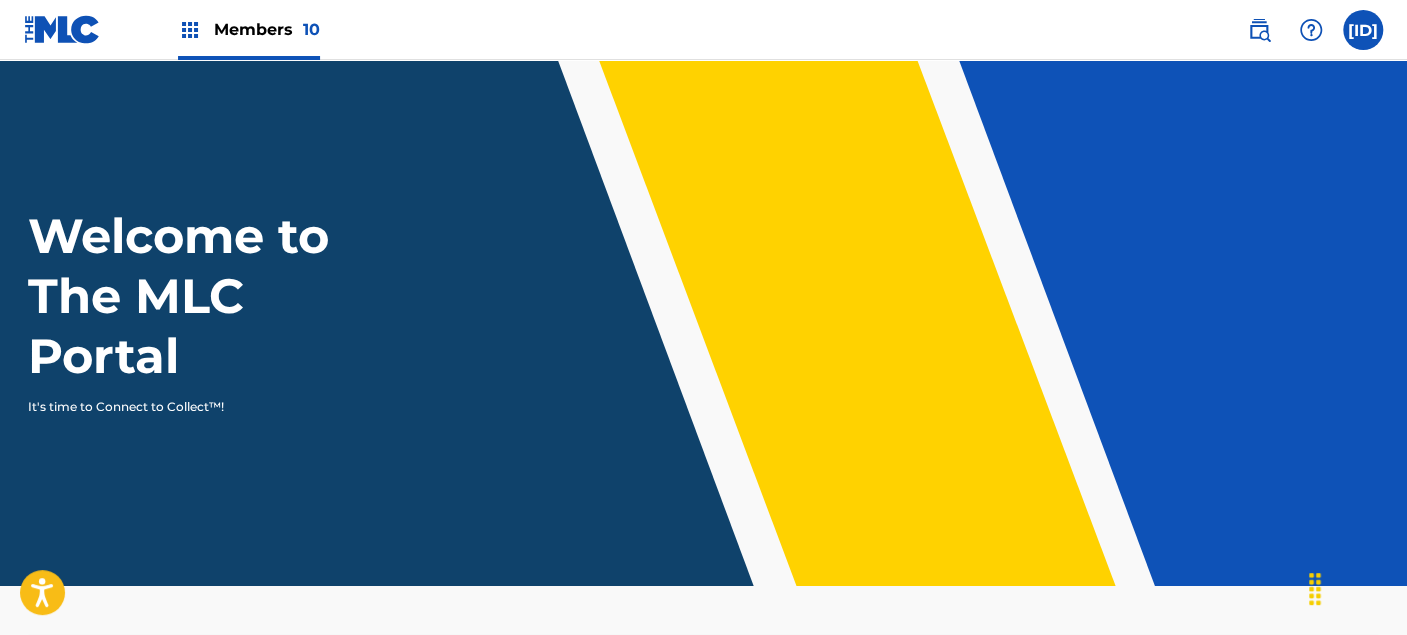 click on "Members    10" at bounding box center [267, 29] 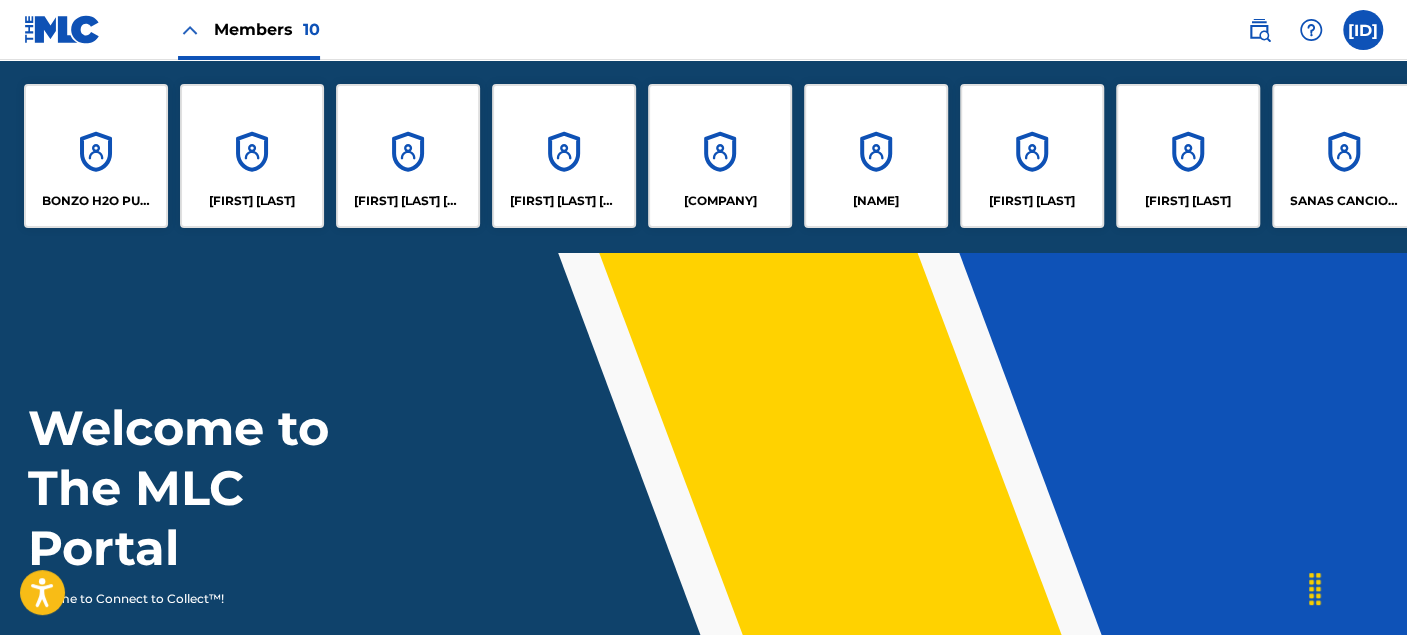 scroll, scrollTop: 0, scrollLeft: 0, axis: both 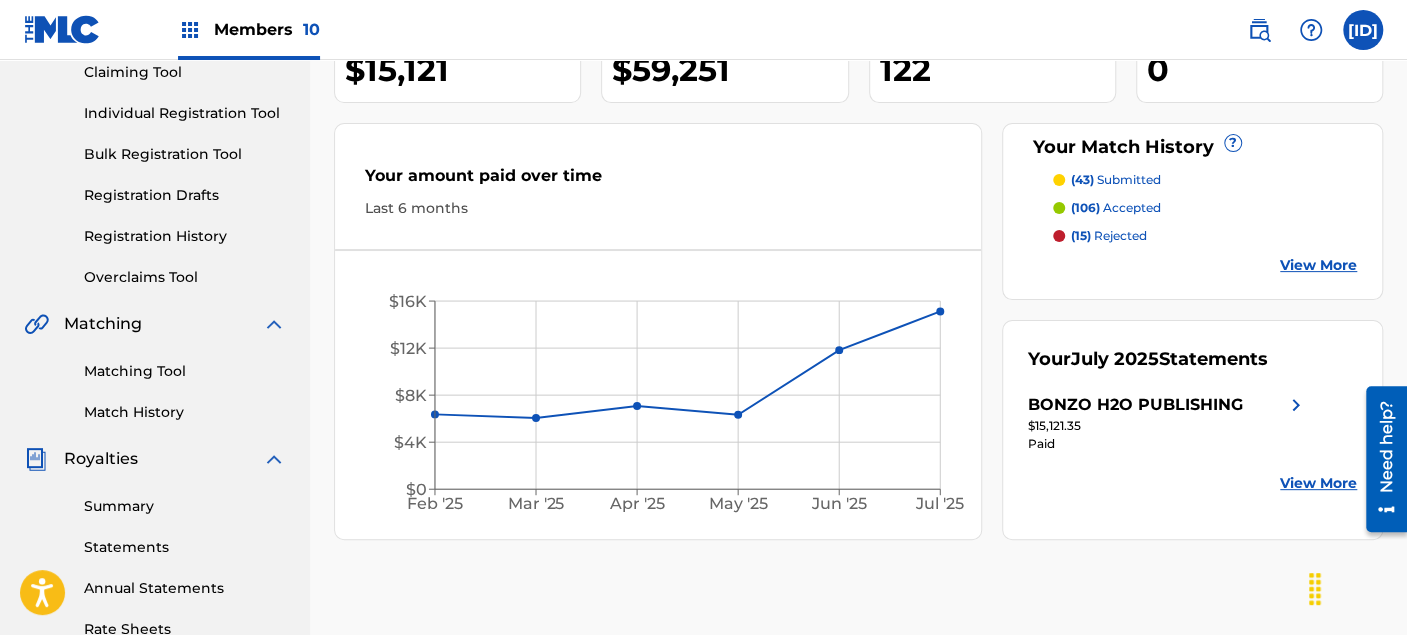click on "Match History" at bounding box center [185, 412] 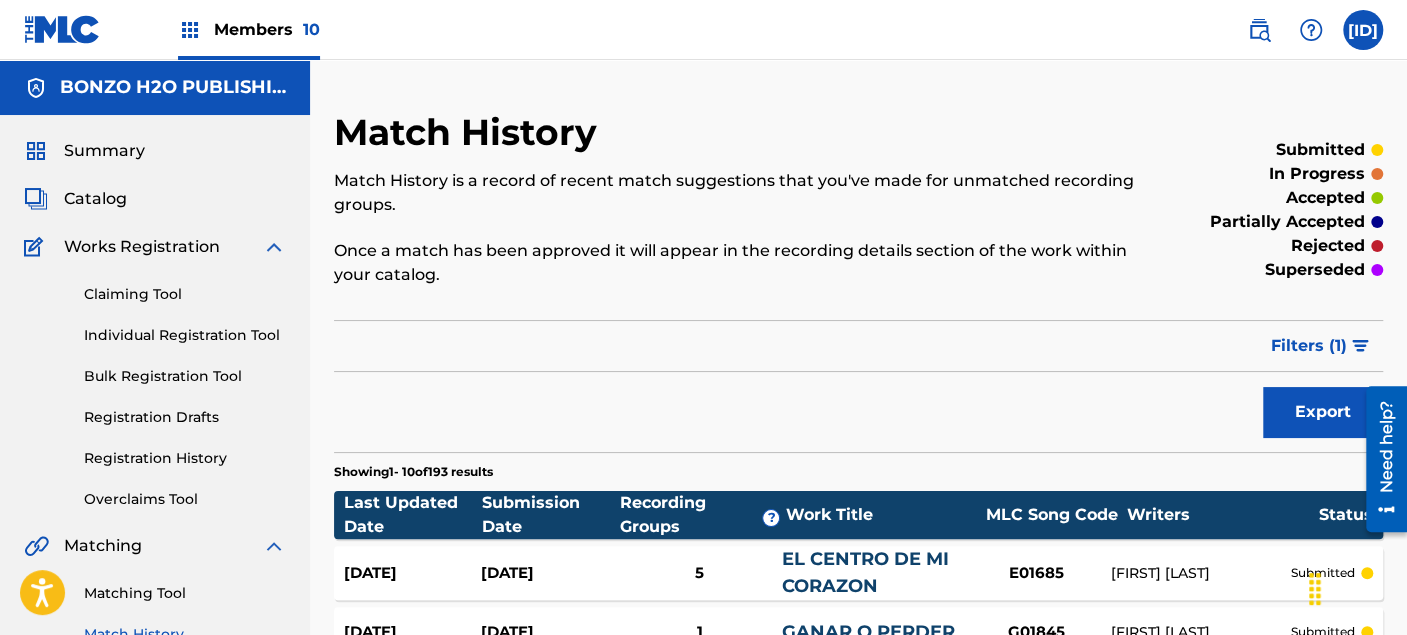 click on "Matching Tool" at bounding box center [185, 593] 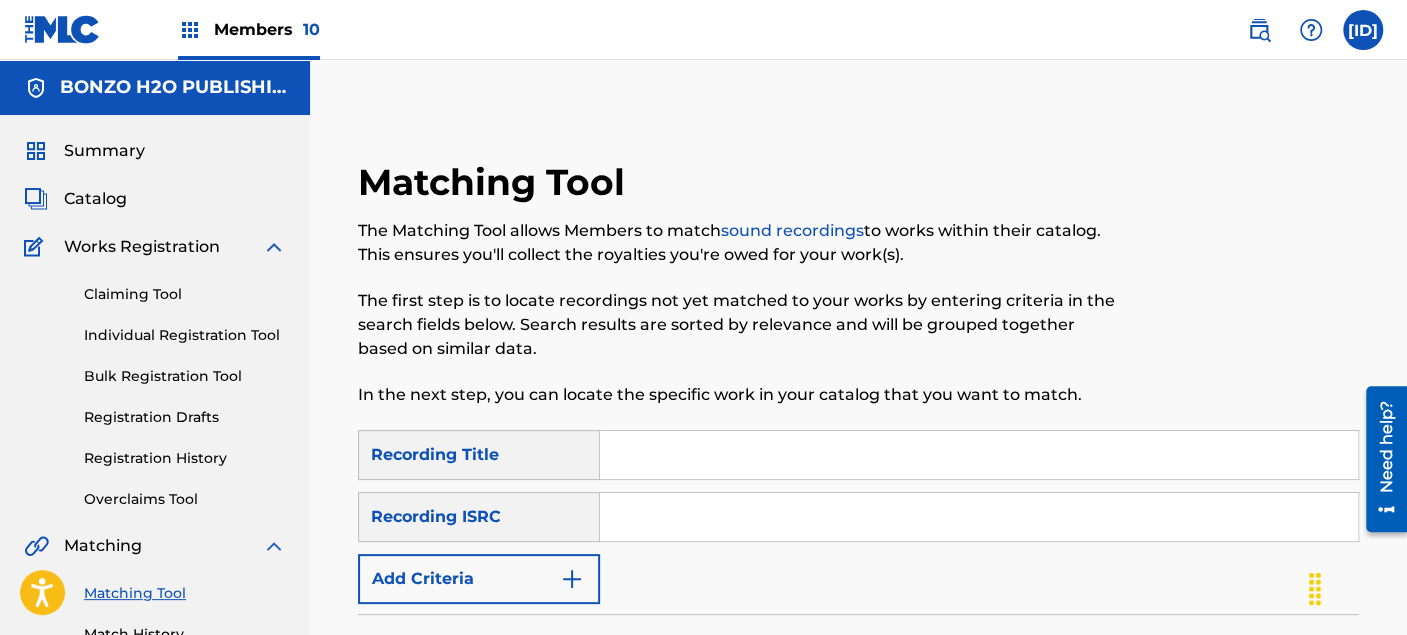 click at bounding box center [979, 455] 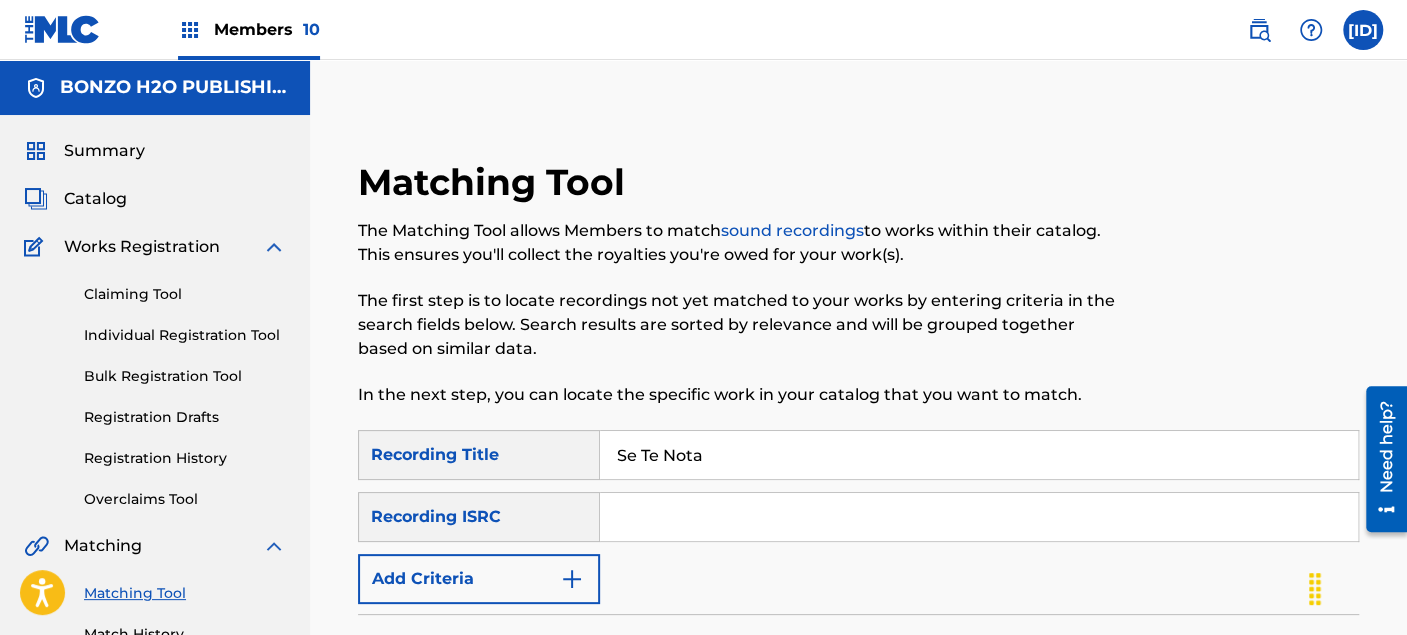 type on "Se Te Nota" 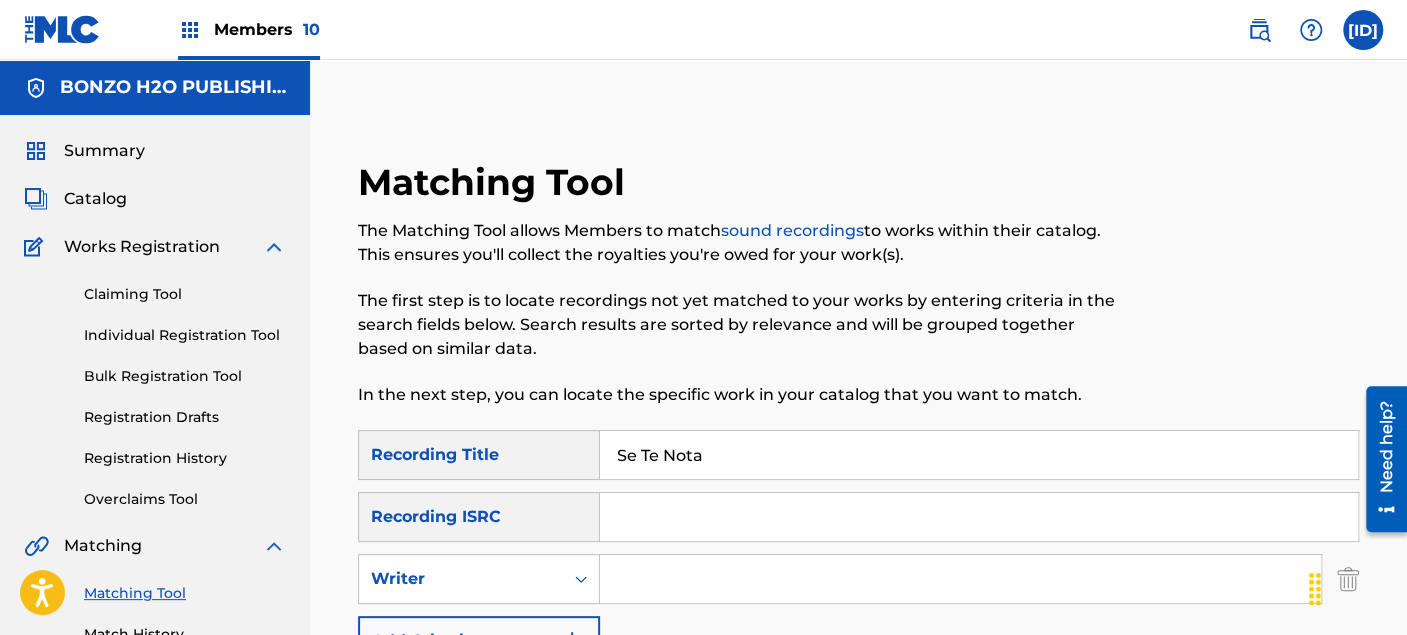 click at bounding box center [960, 579] 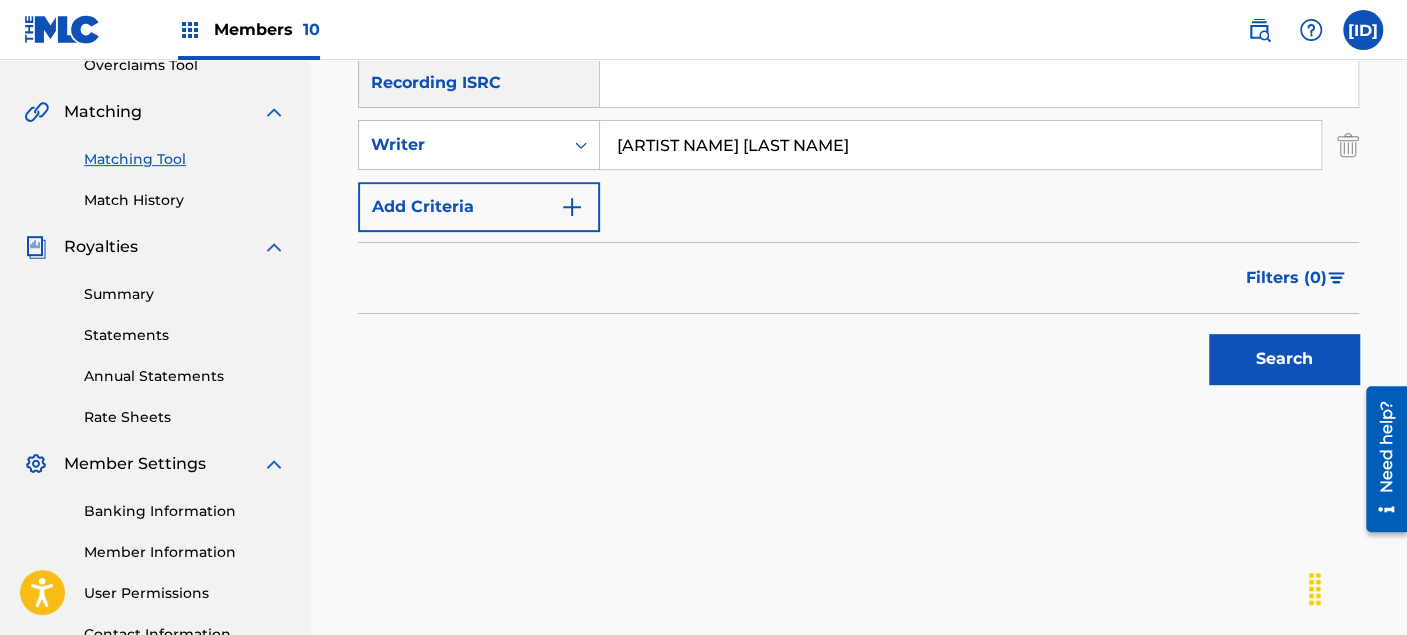 scroll, scrollTop: 444, scrollLeft: 0, axis: vertical 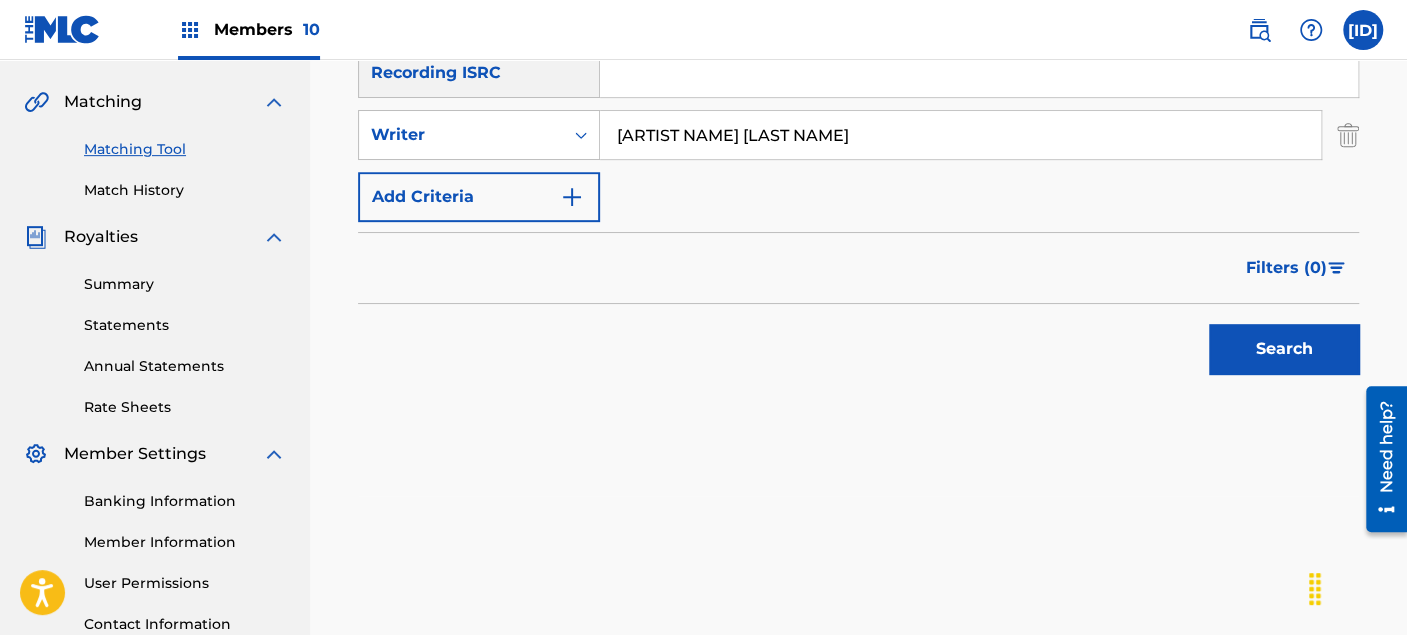 click on "Search" at bounding box center [1284, 349] 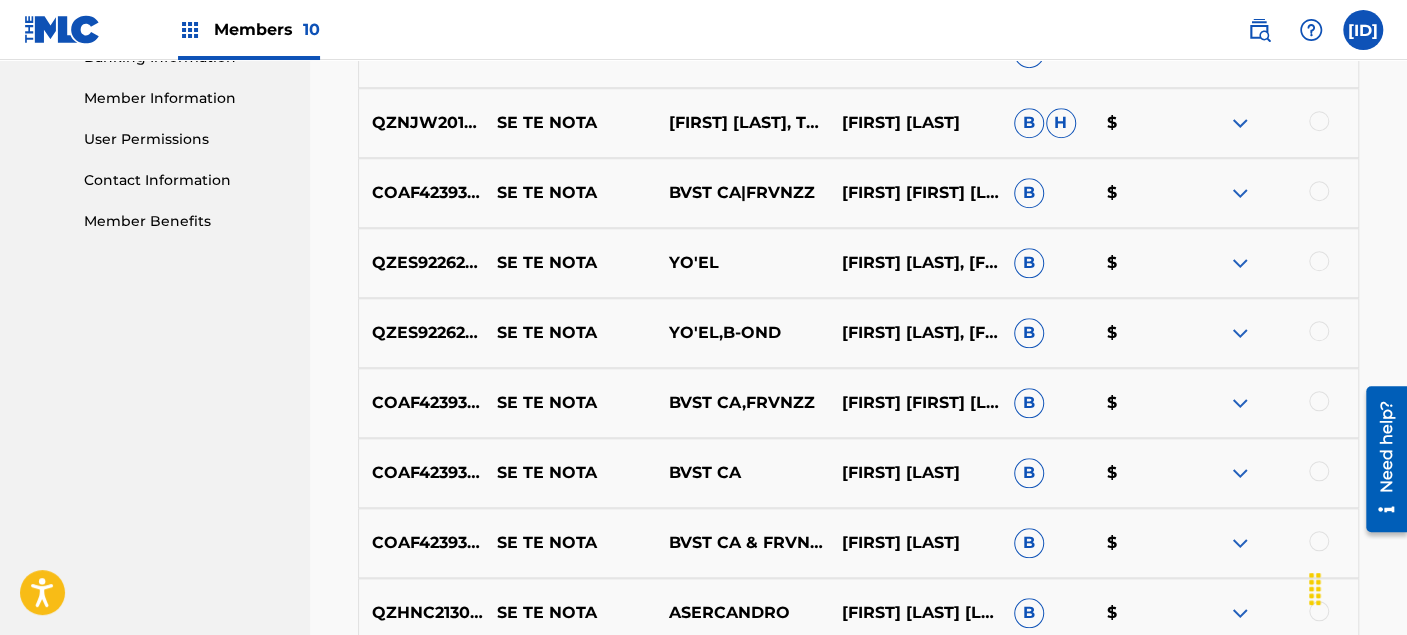 scroll, scrollTop: 1000, scrollLeft: 0, axis: vertical 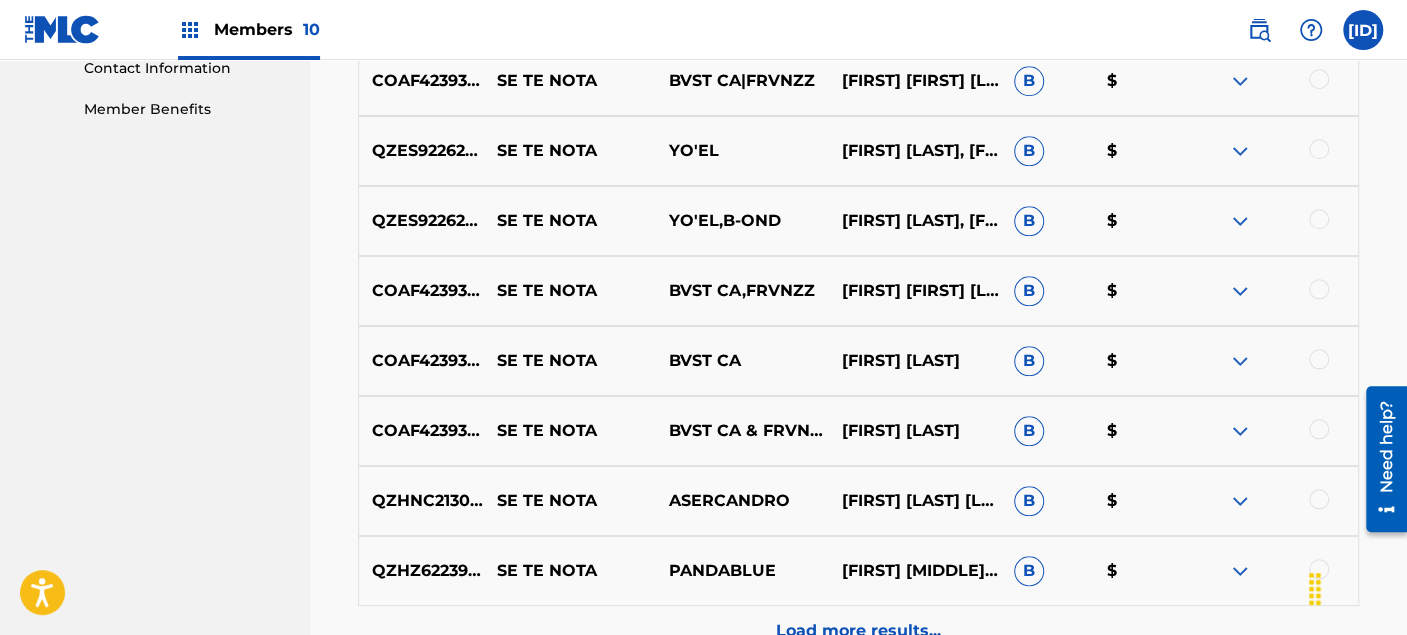 click on "Load more results..." at bounding box center (858, 631) 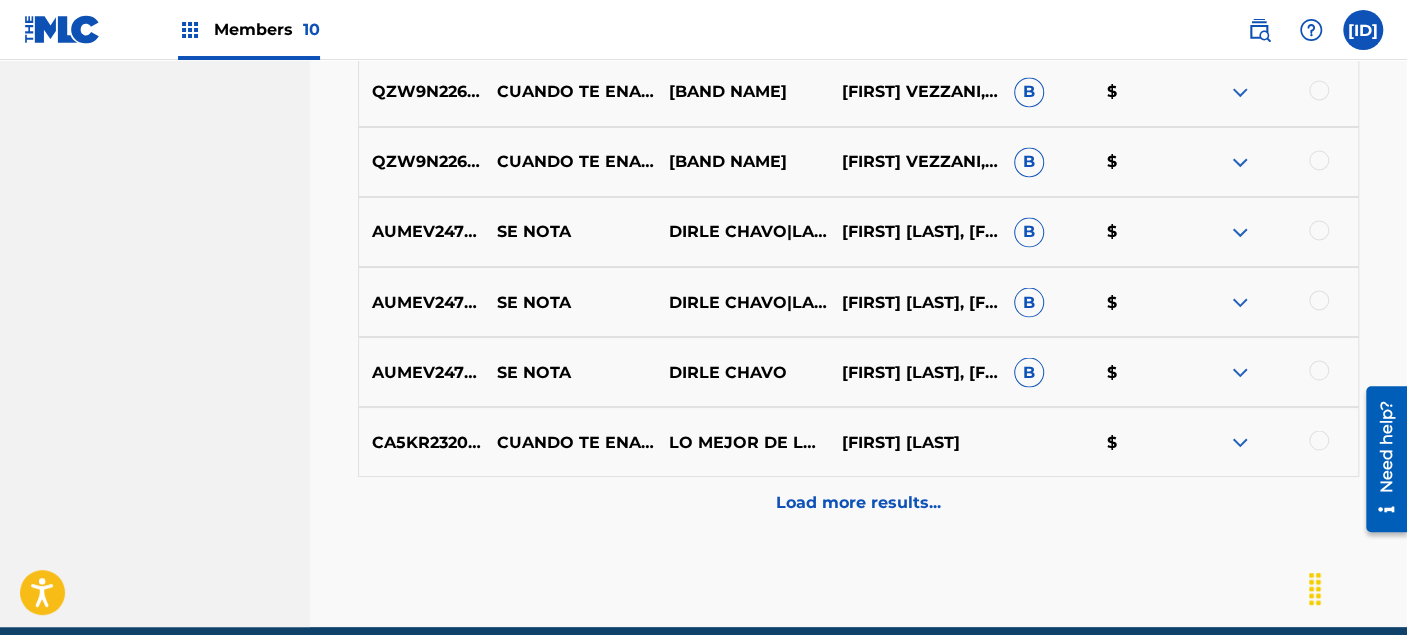 scroll, scrollTop: 1888, scrollLeft: 0, axis: vertical 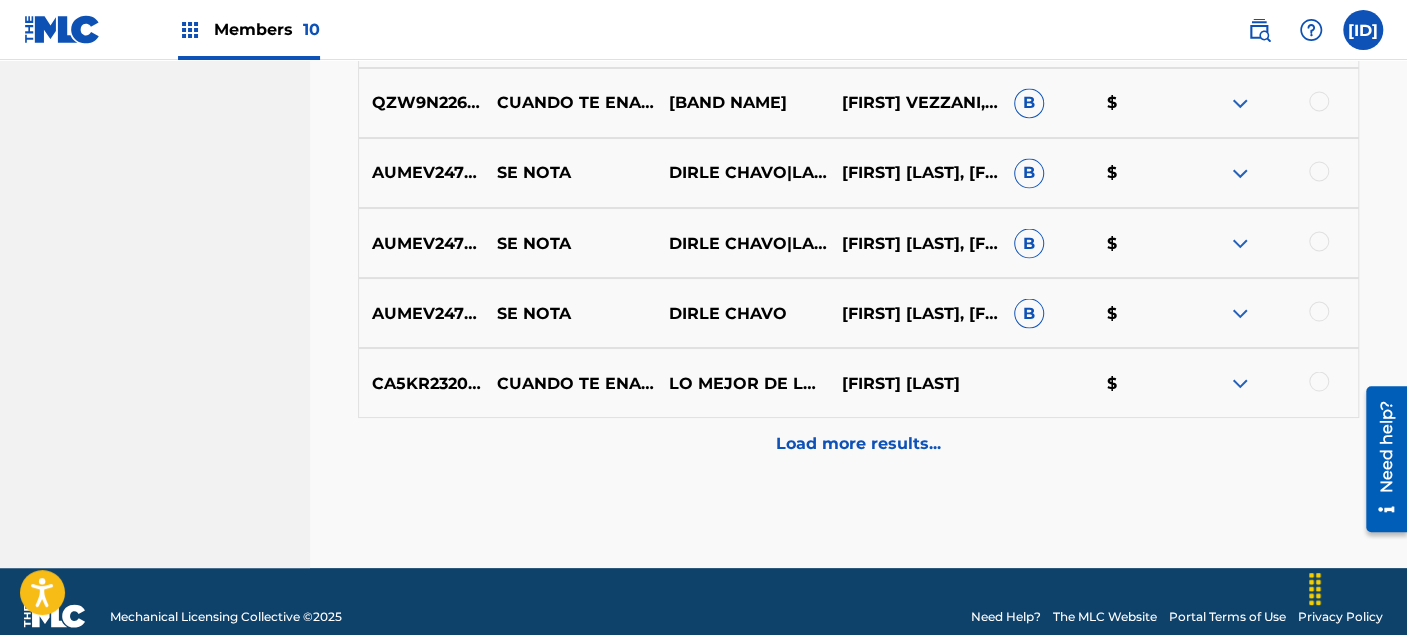 click on "Load more results..." at bounding box center [858, 443] 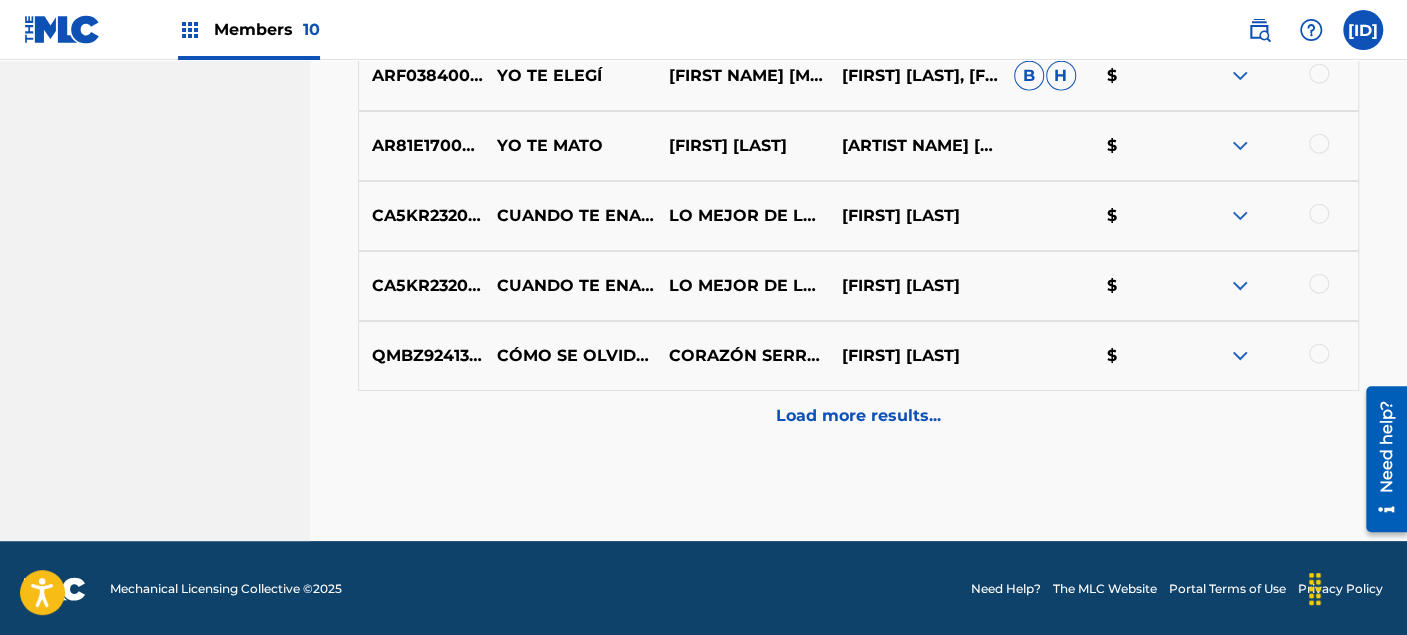 click on "Load more results..." at bounding box center [858, 416] 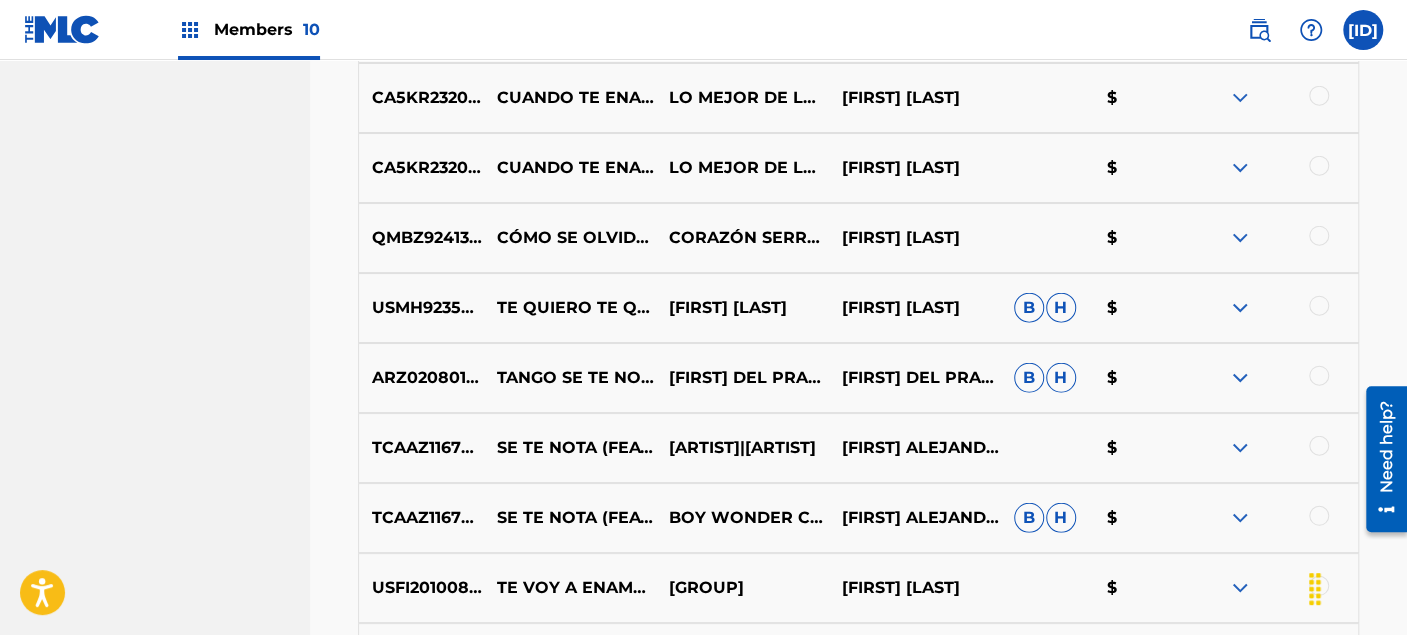 scroll, scrollTop: 2837, scrollLeft: 0, axis: vertical 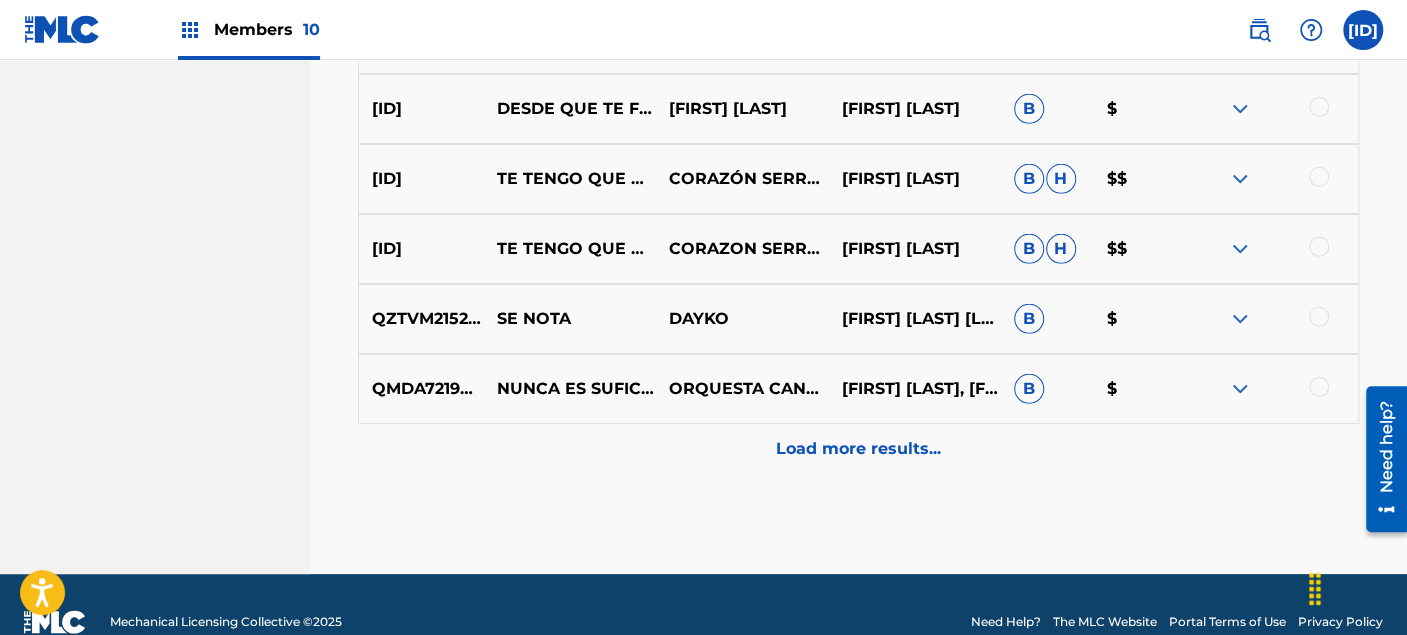 click on "Load more results..." at bounding box center (858, 449) 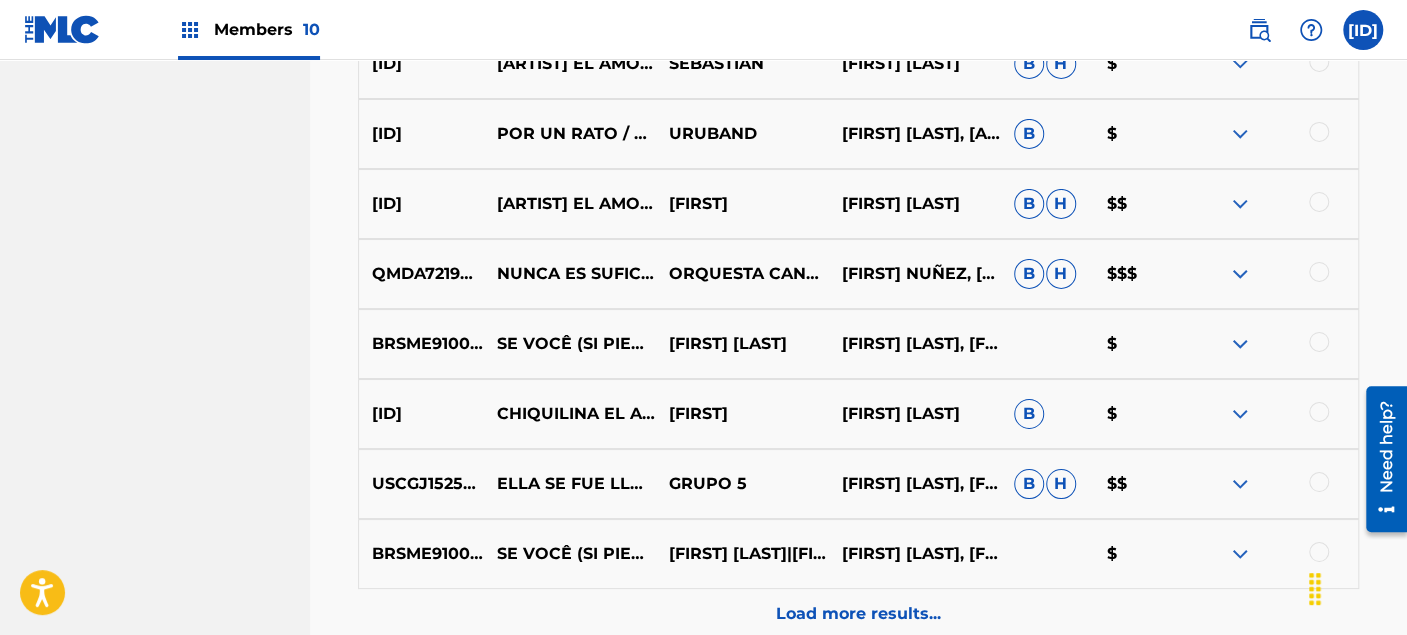 scroll, scrollTop: 3948, scrollLeft: 0, axis: vertical 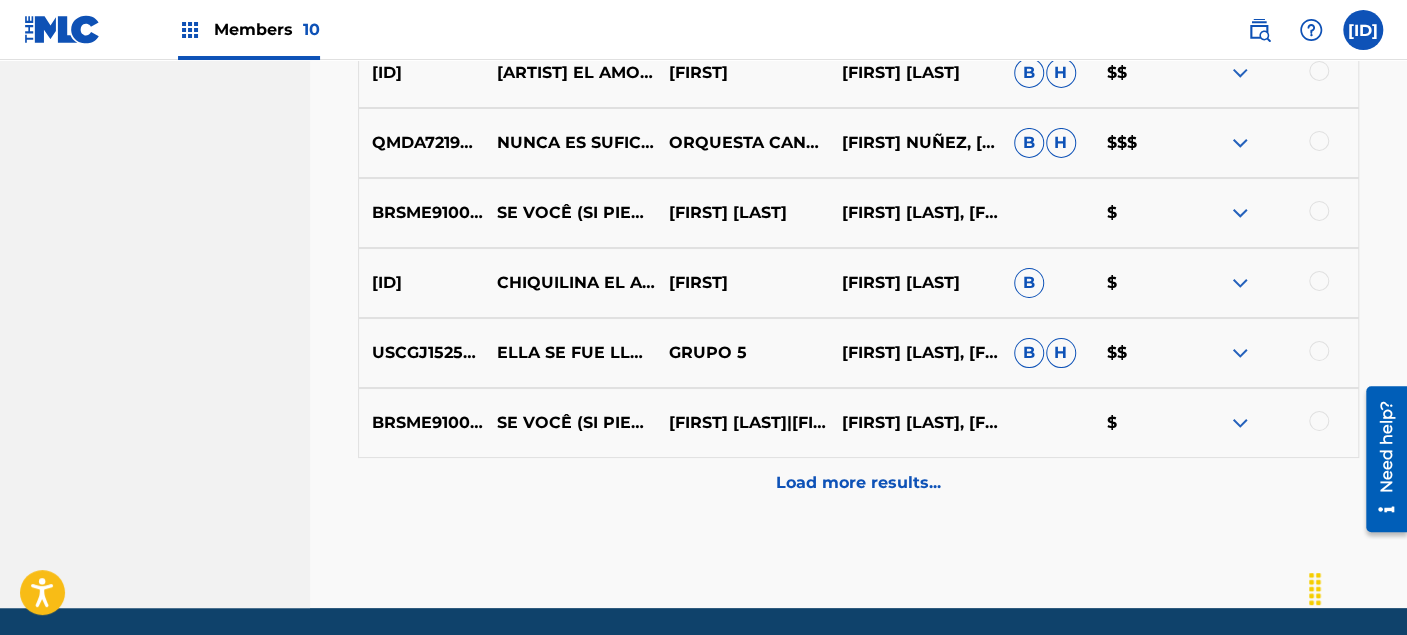 click on "Load more results..." at bounding box center (858, 483) 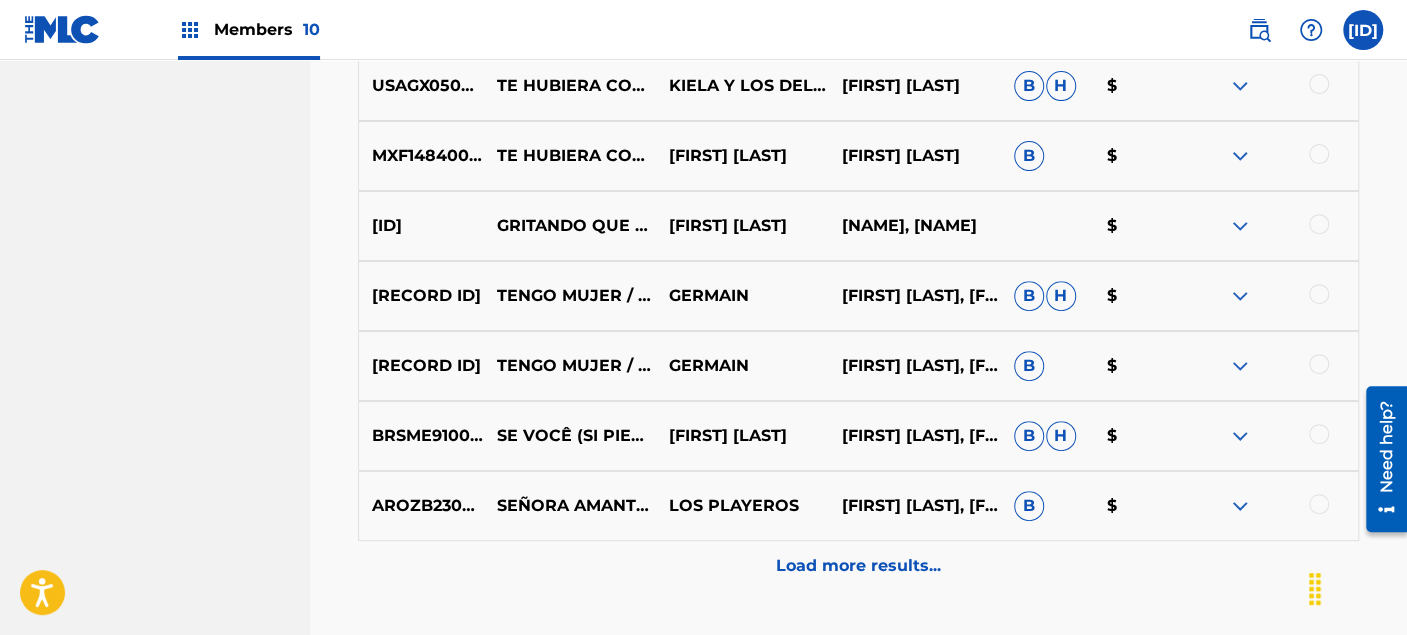scroll, scrollTop: 4615, scrollLeft: 0, axis: vertical 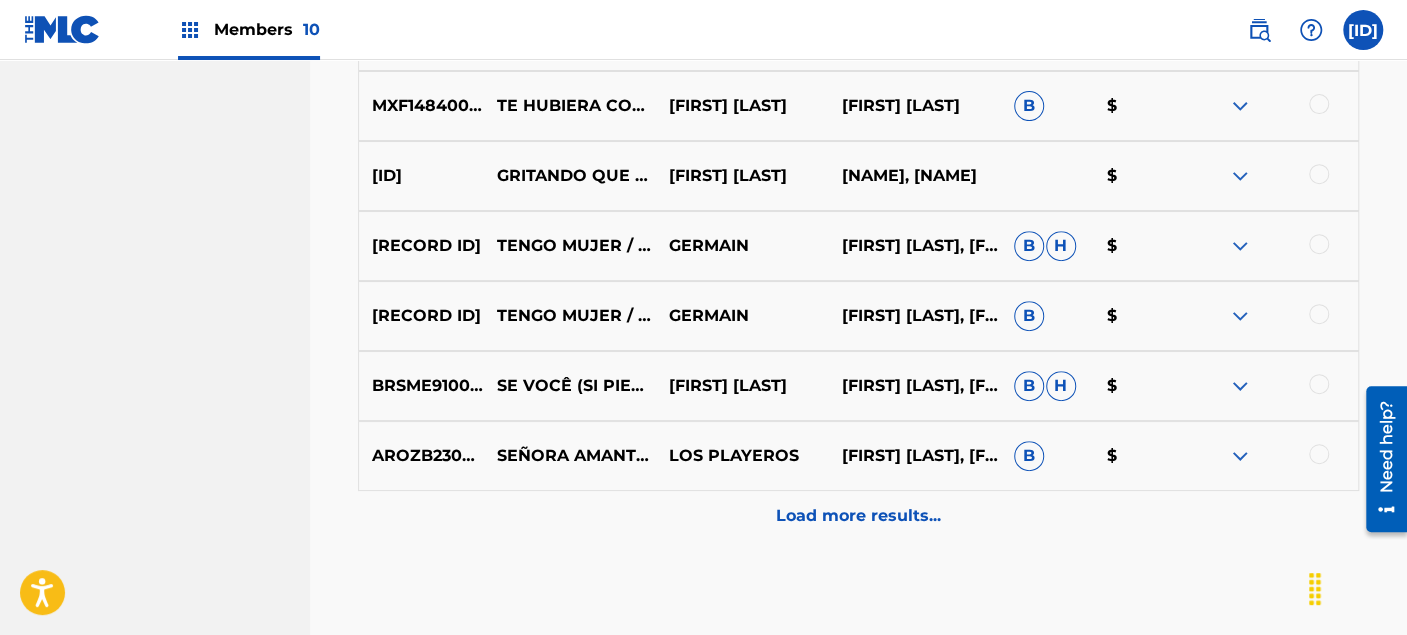 click on "Load more results..." at bounding box center (858, 516) 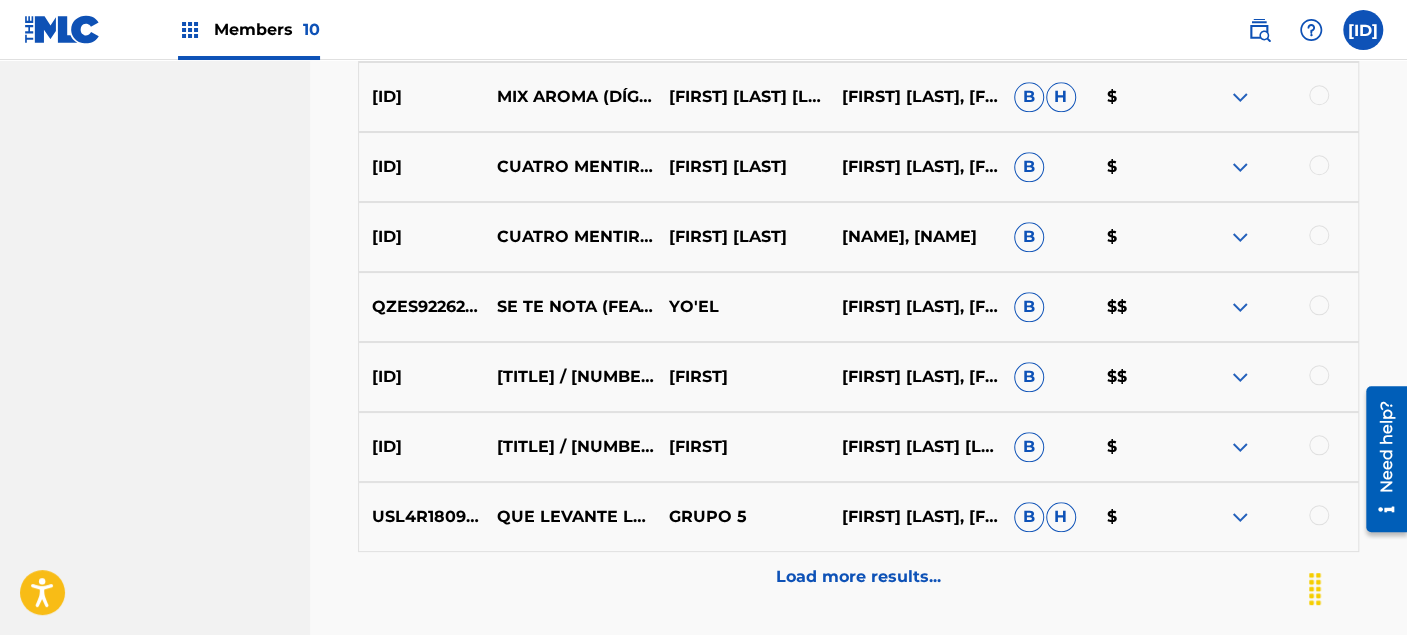 scroll, scrollTop: 5414, scrollLeft: 0, axis: vertical 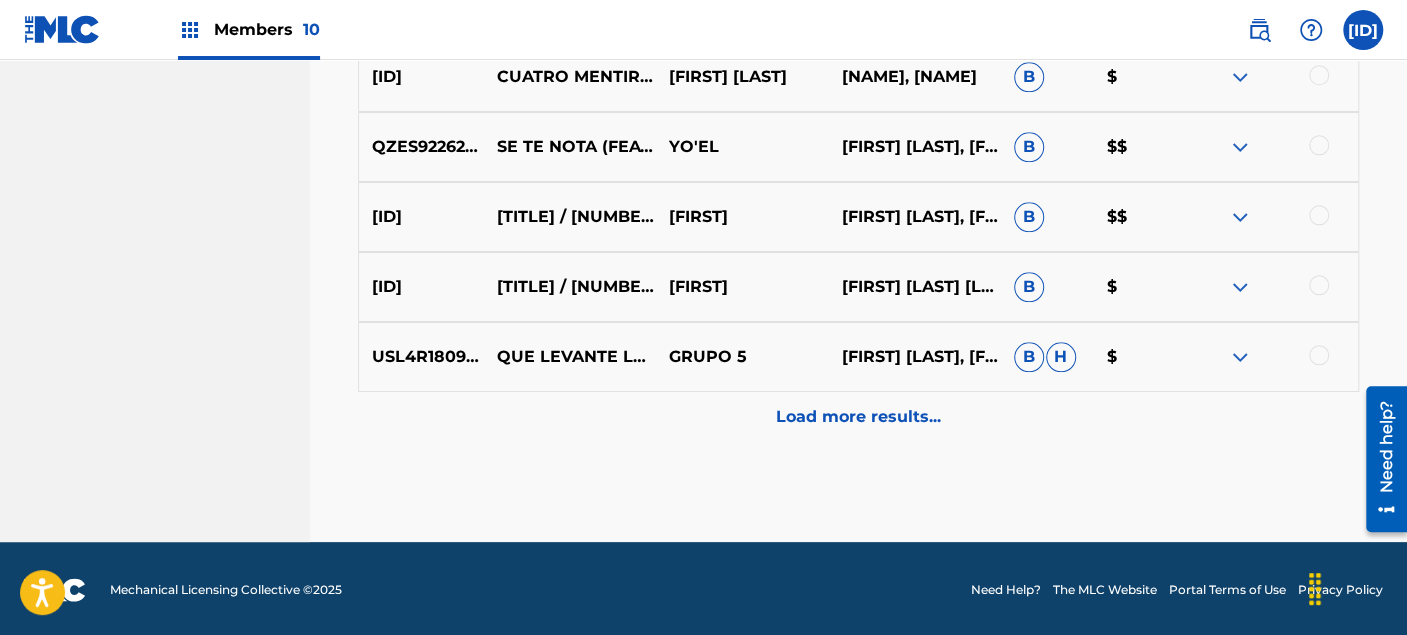 click on "Load more results..." at bounding box center (858, 417) 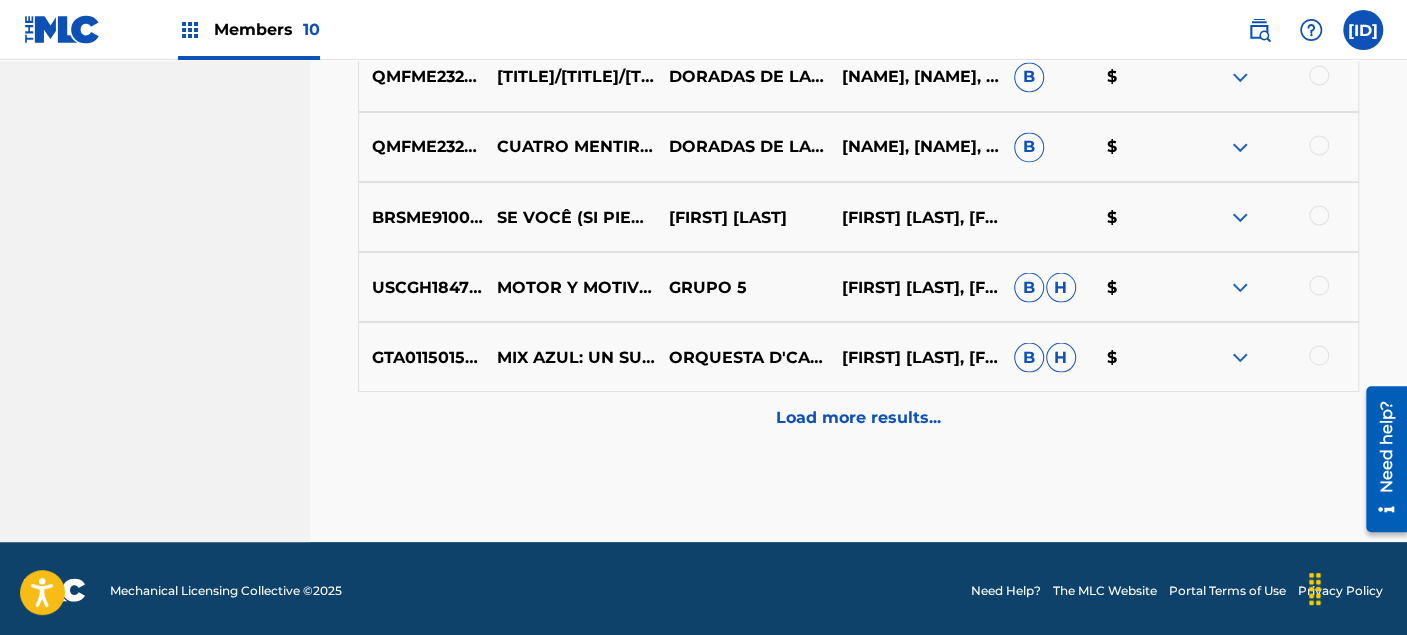 click on "Load more results..." at bounding box center (858, 417) 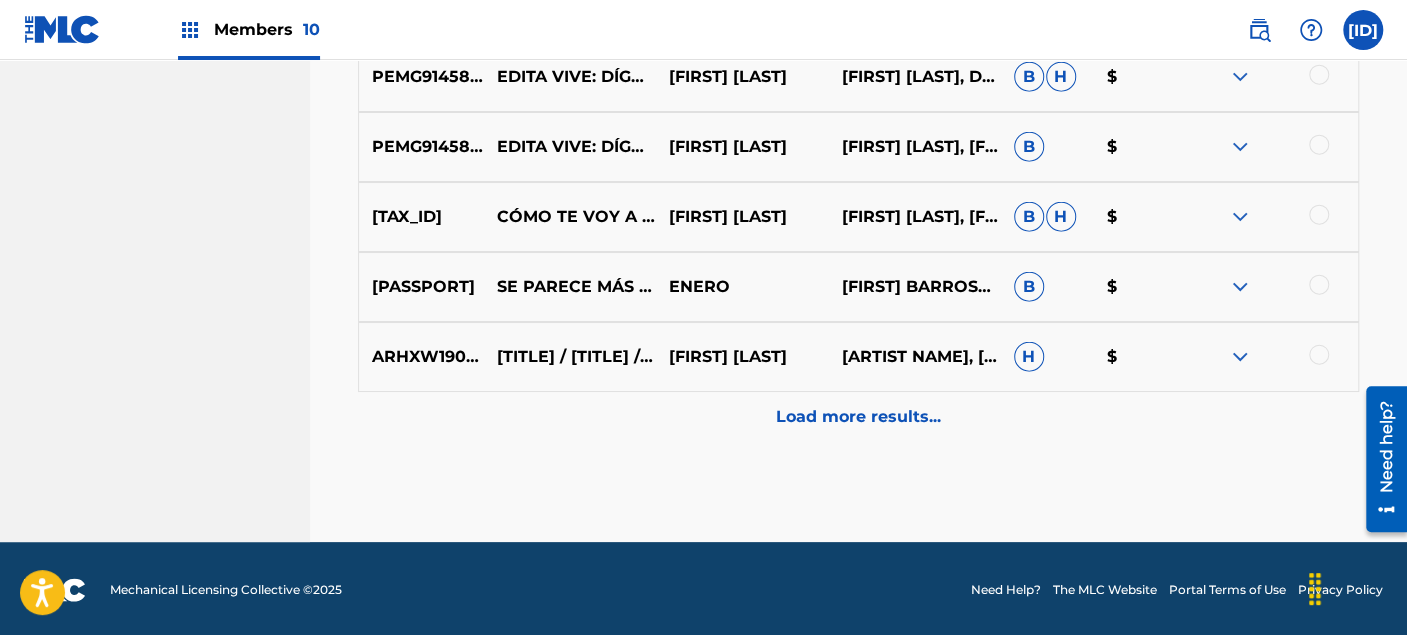 click on "Load more results..." at bounding box center (858, 417) 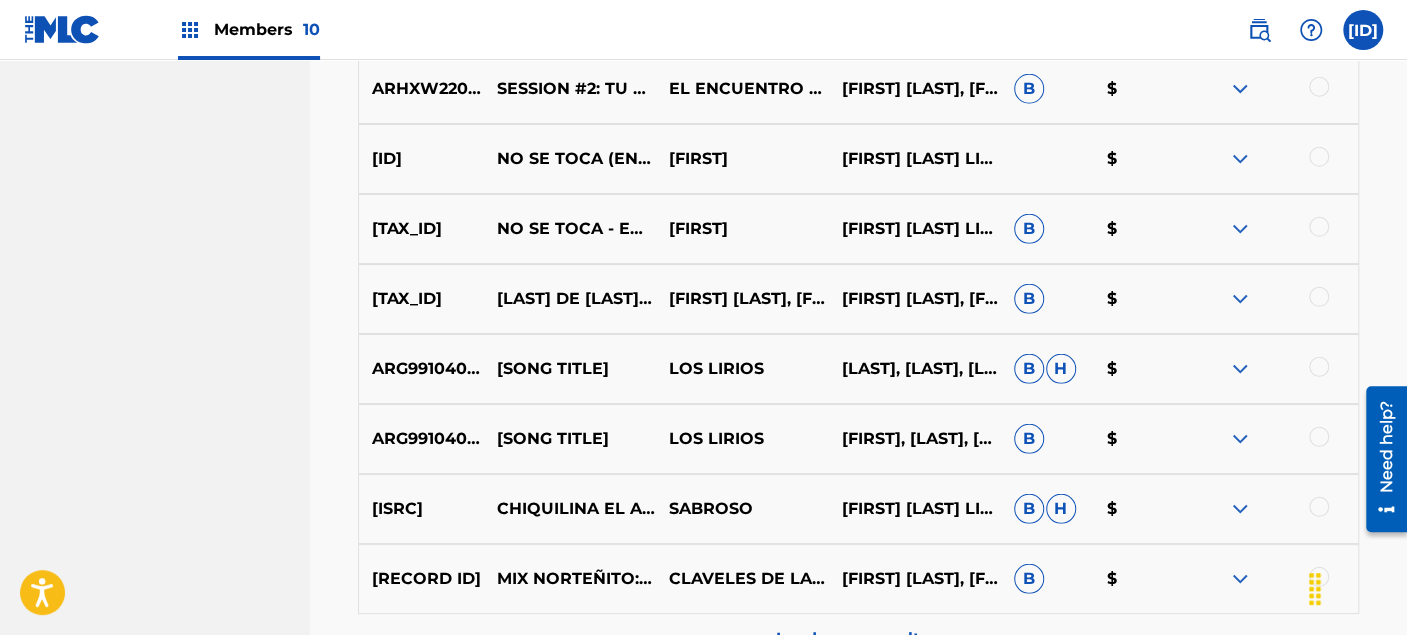scroll, scrollTop: 7481, scrollLeft: 0, axis: vertical 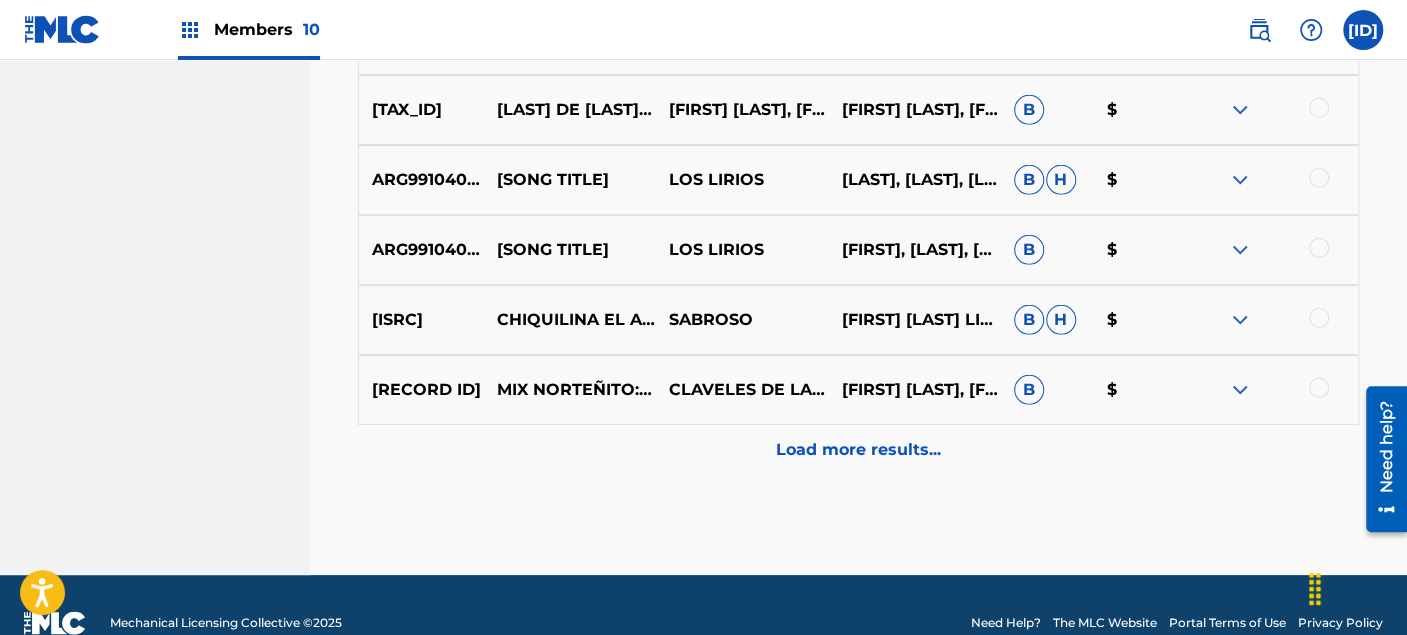 click on "Load more results..." at bounding box center (858, 450) 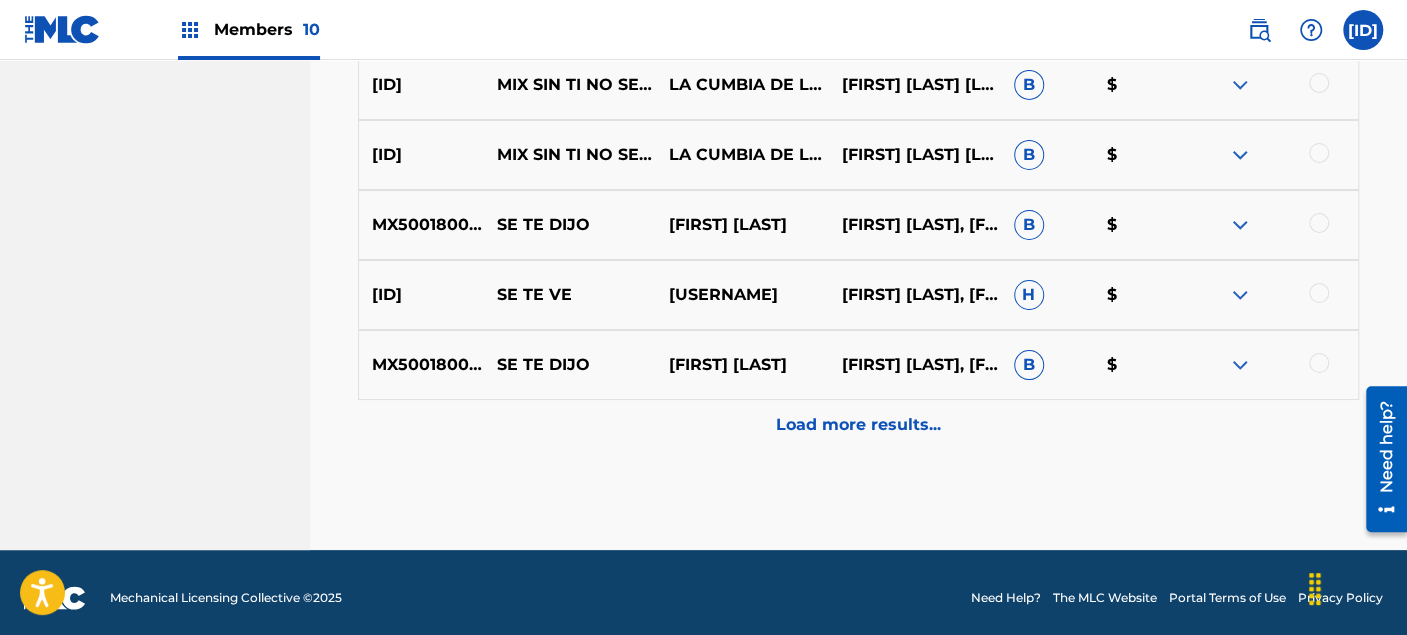 scroll, scrollTop: 8214, scrollLeft: 0, axis: vertical 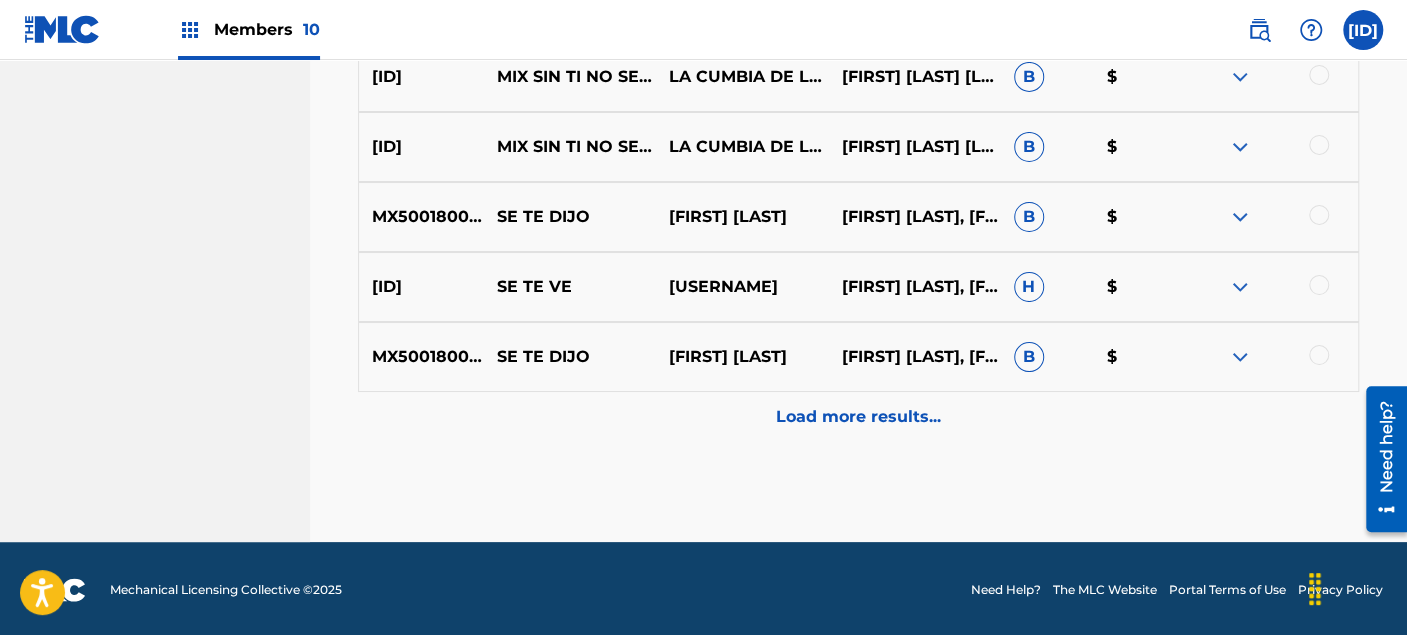 click on "Load more results..." at bounding box center (858, 417) 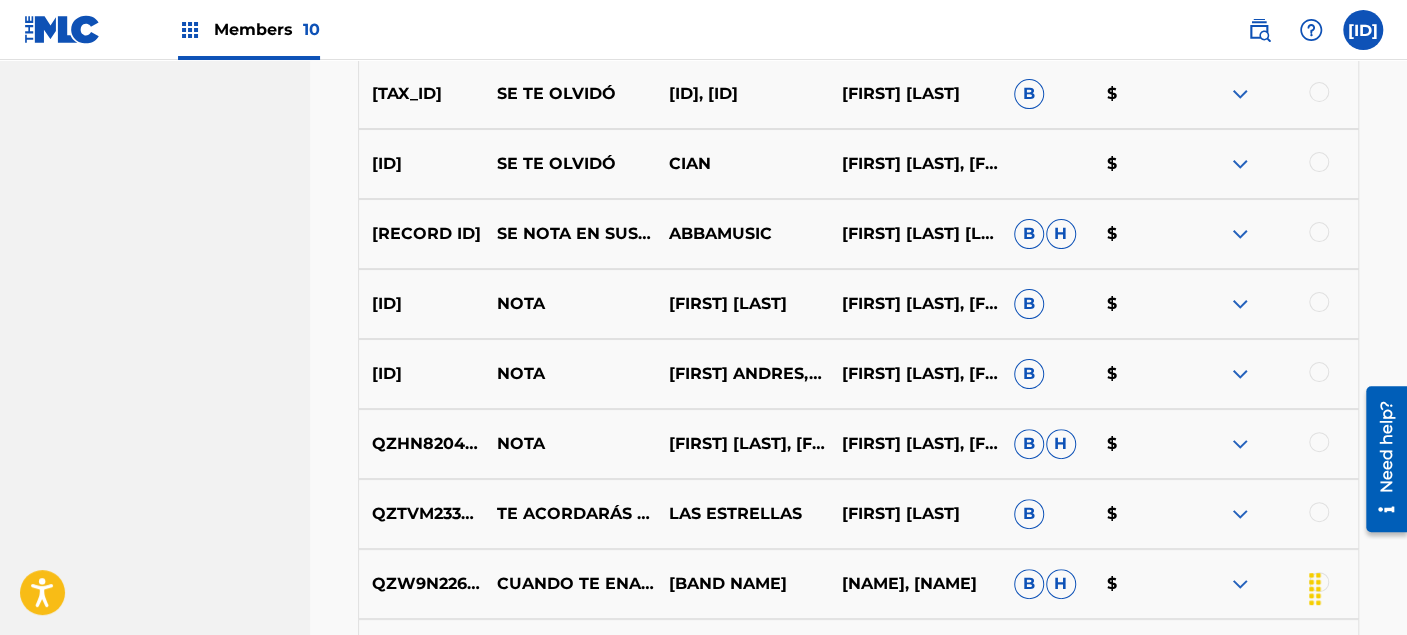 scroll, scrollTop: 8880, scrollLeft: 0, axis: vertical 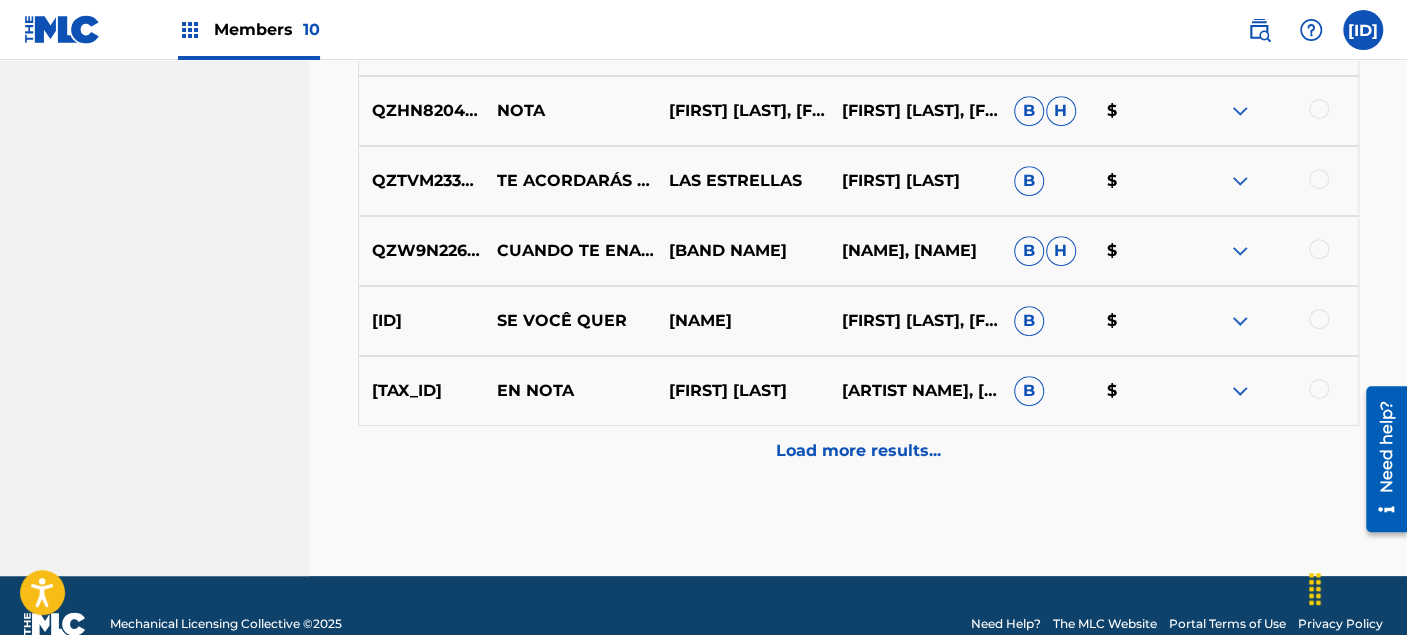 click on "Load more results..." at bounding box center [858, 451] 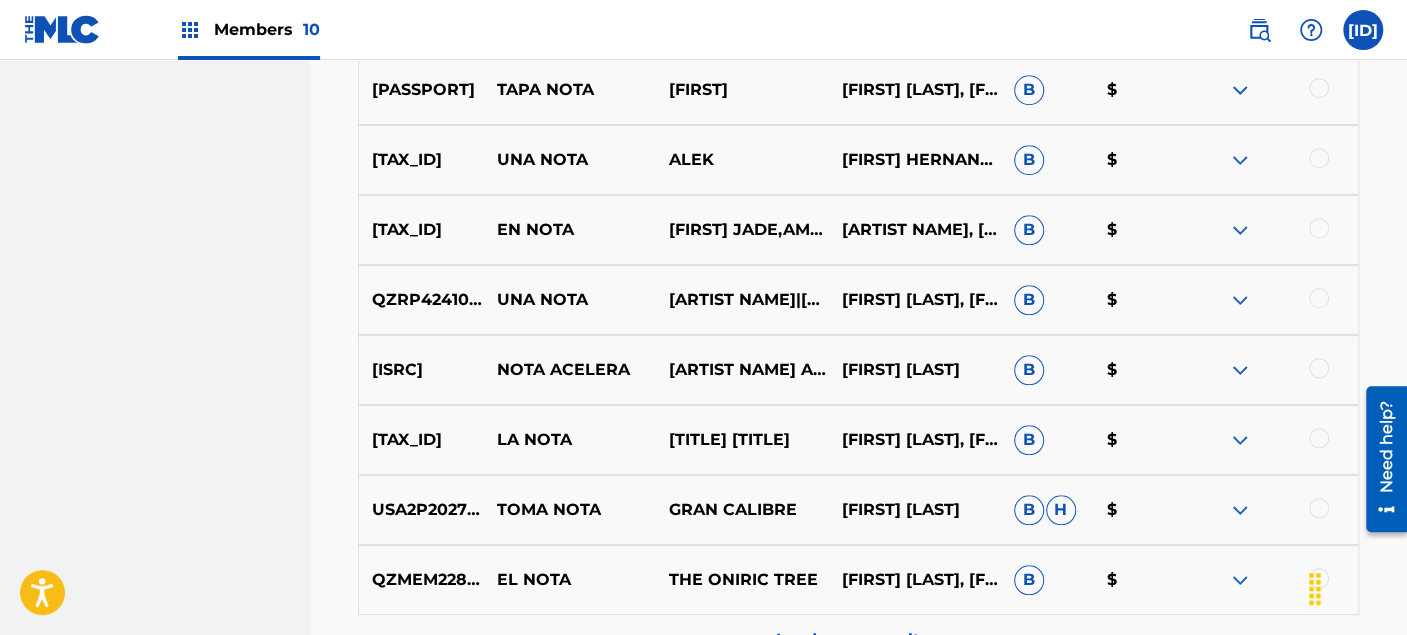 scroll, scrollTop: 9547, scrollLeft: 0, axis: vertical 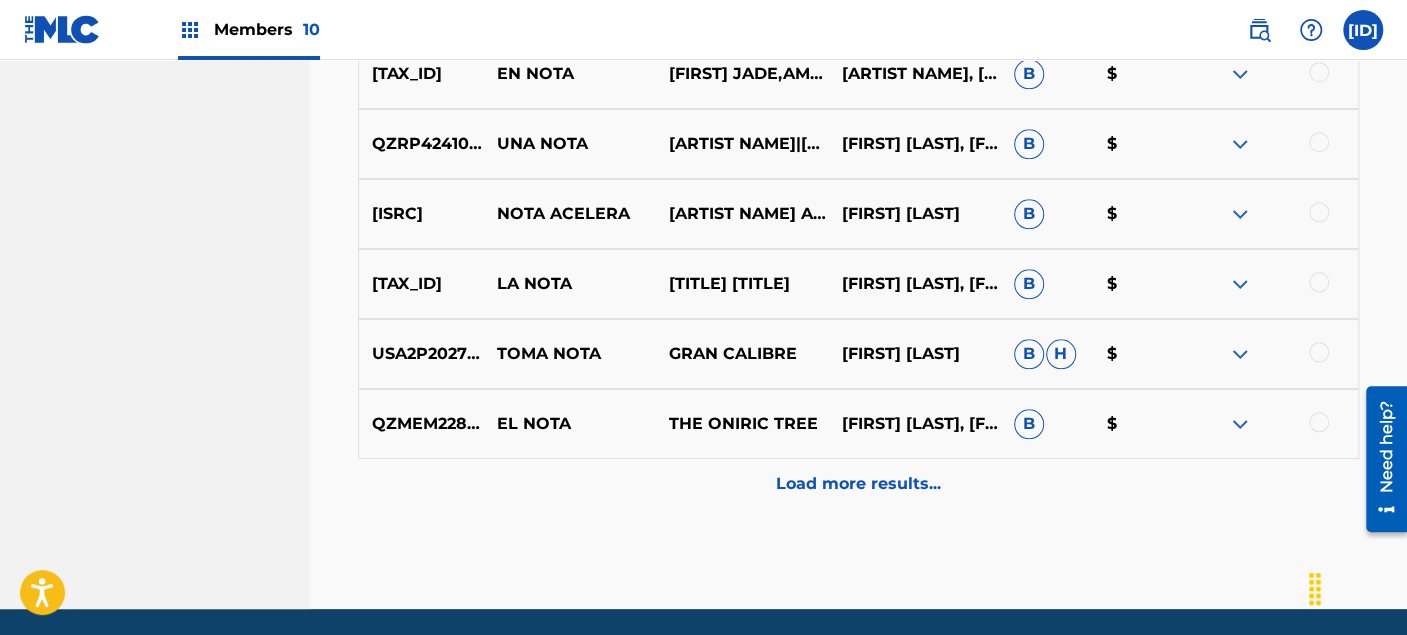 click on "Load more results..." at bounding box center (858, 484) 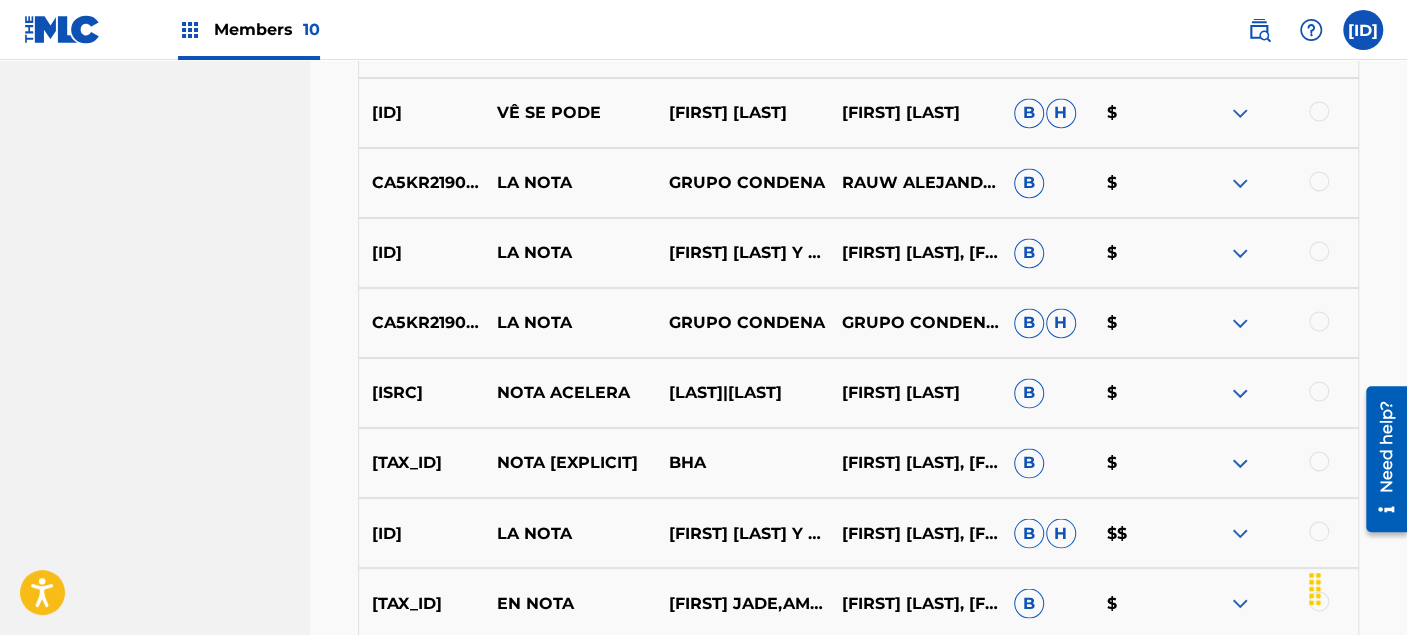 scroll, scrollTop: 10214, scrollLeft: 0, axis: vertical 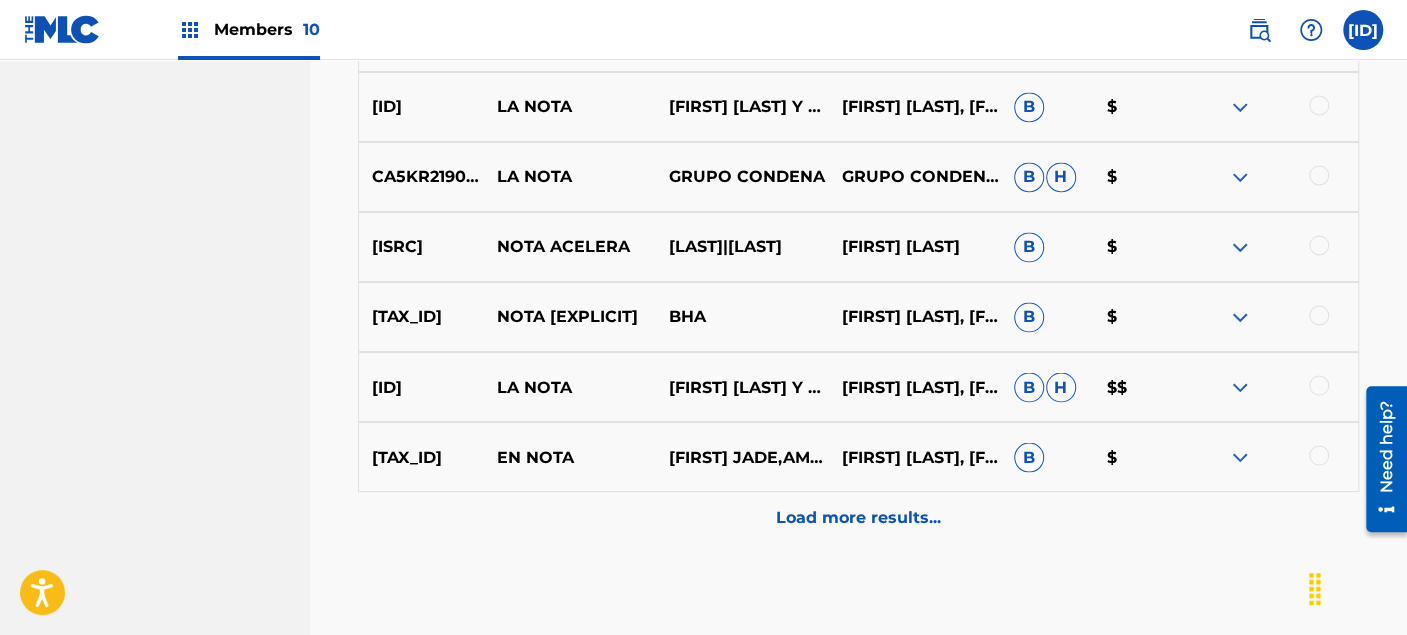 click on "Load more results..." at bounding box center (858, 517) 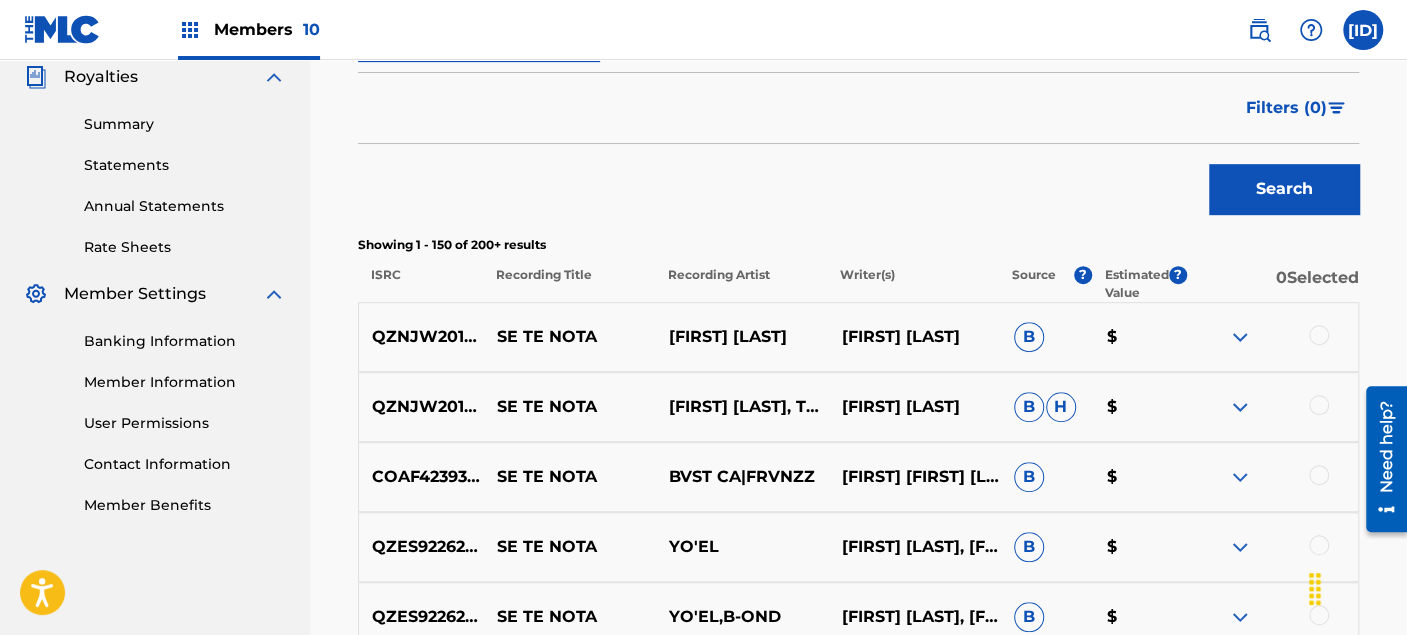 scroll, scrollTop: 10214, scrollLeft: 0, axis: vertical 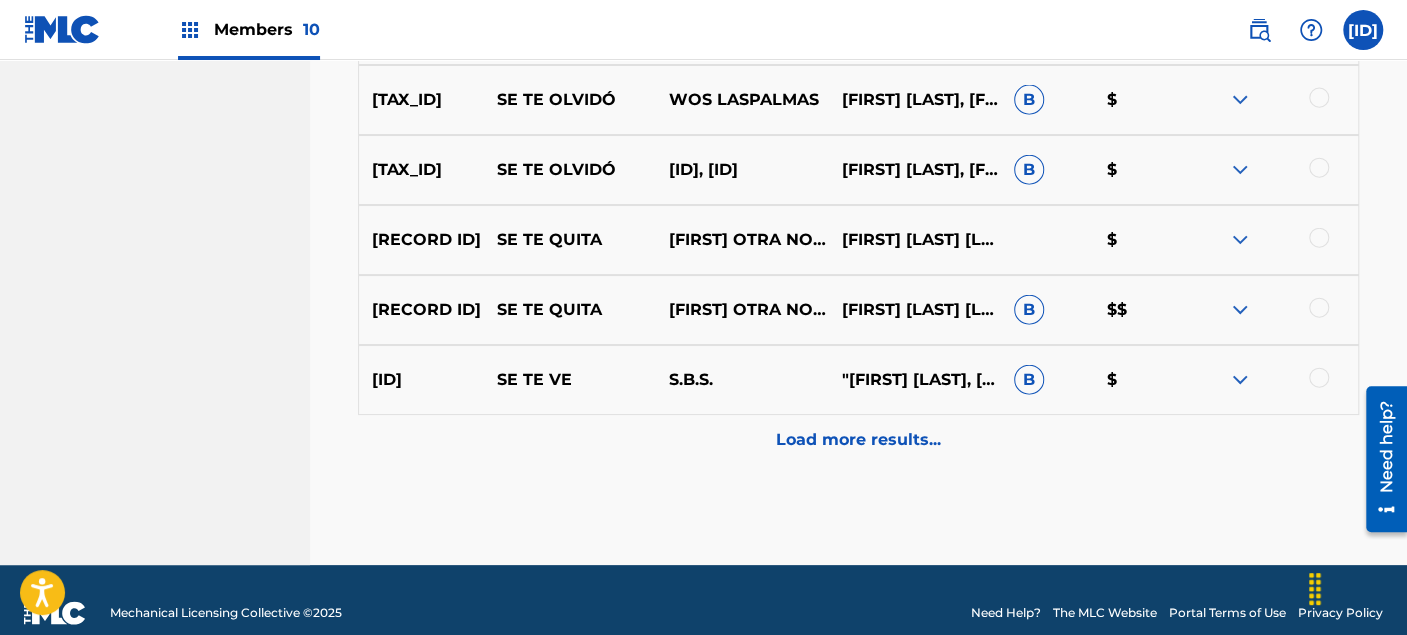 click on "Load more results..." at bounding box center (858, 440) 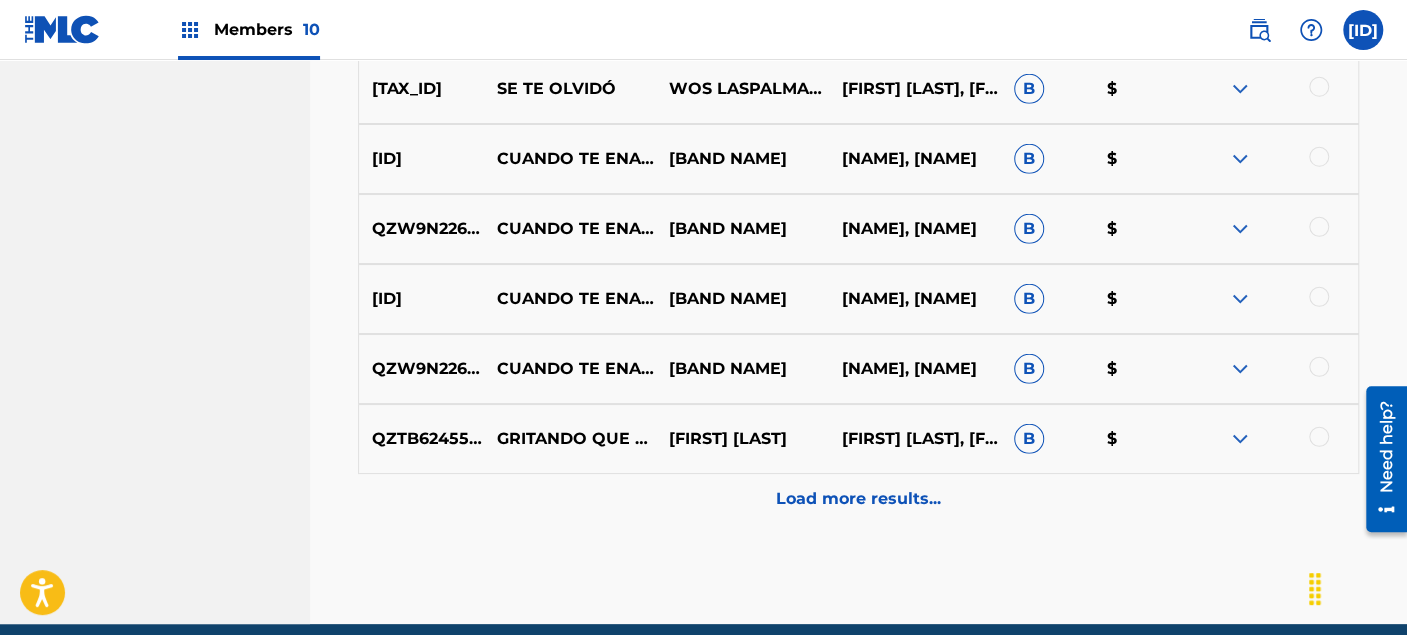 scroll, scrollTop: 11714, scrollLeft: 0, axis: vertical 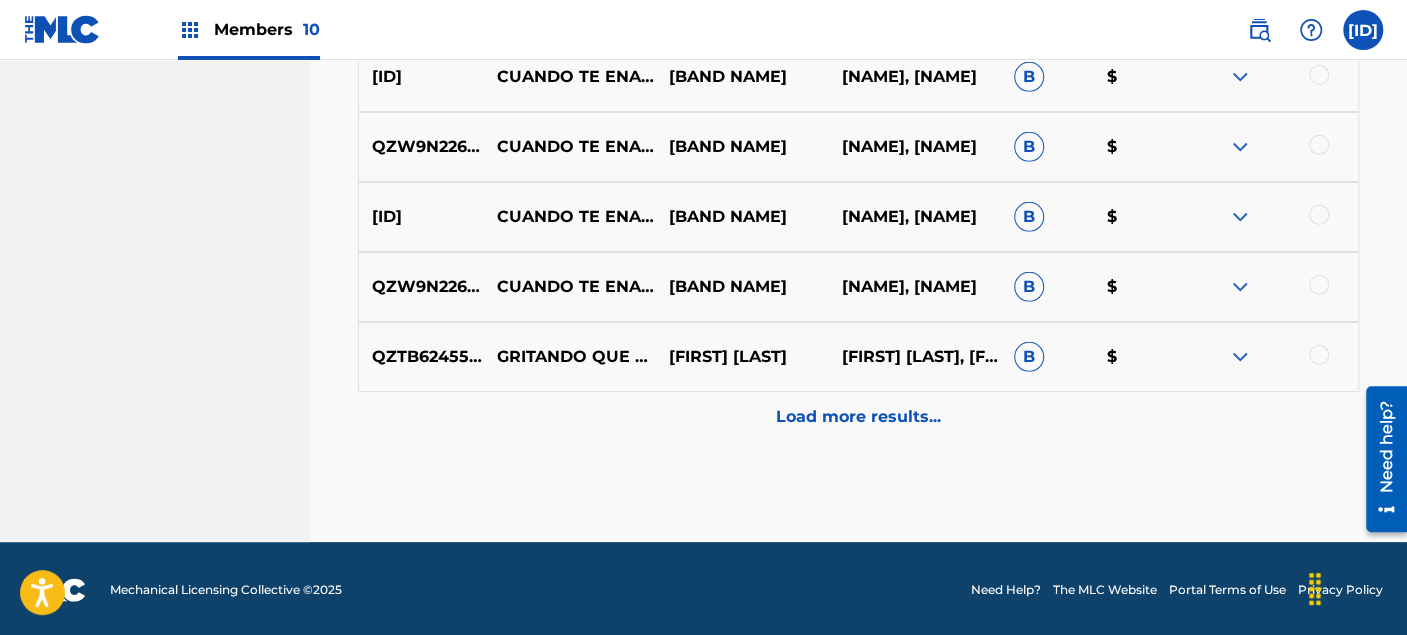 click on "Load more results..." at bounding box center [858, 417] 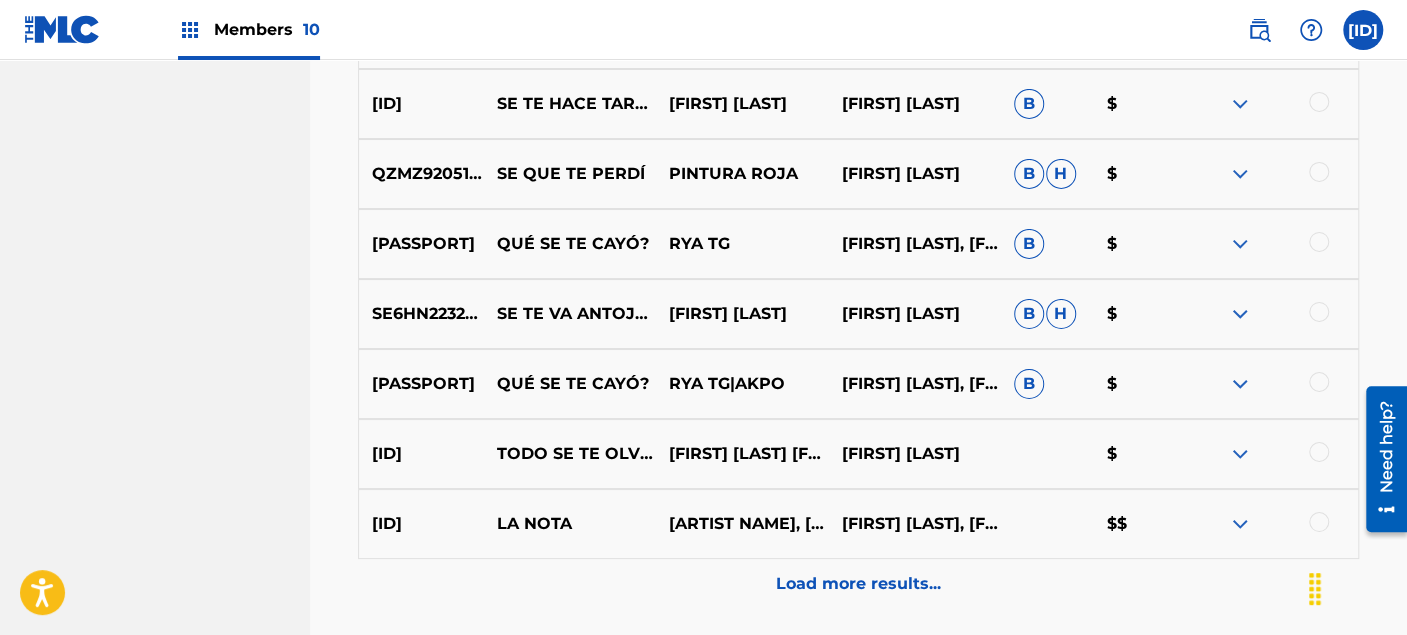 scroll, scrollTop: 12380, scrollLeft: 0, axis: vertical 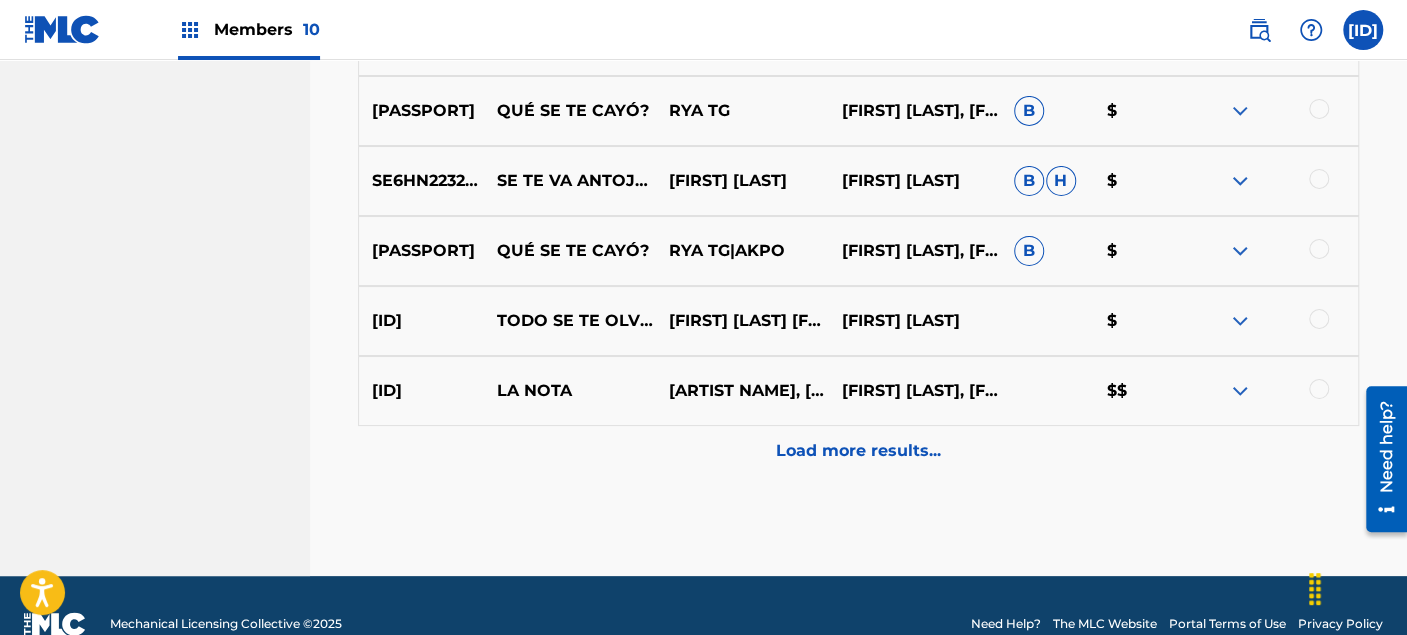 click on "Load more results..." at bounding box center (858, 451) 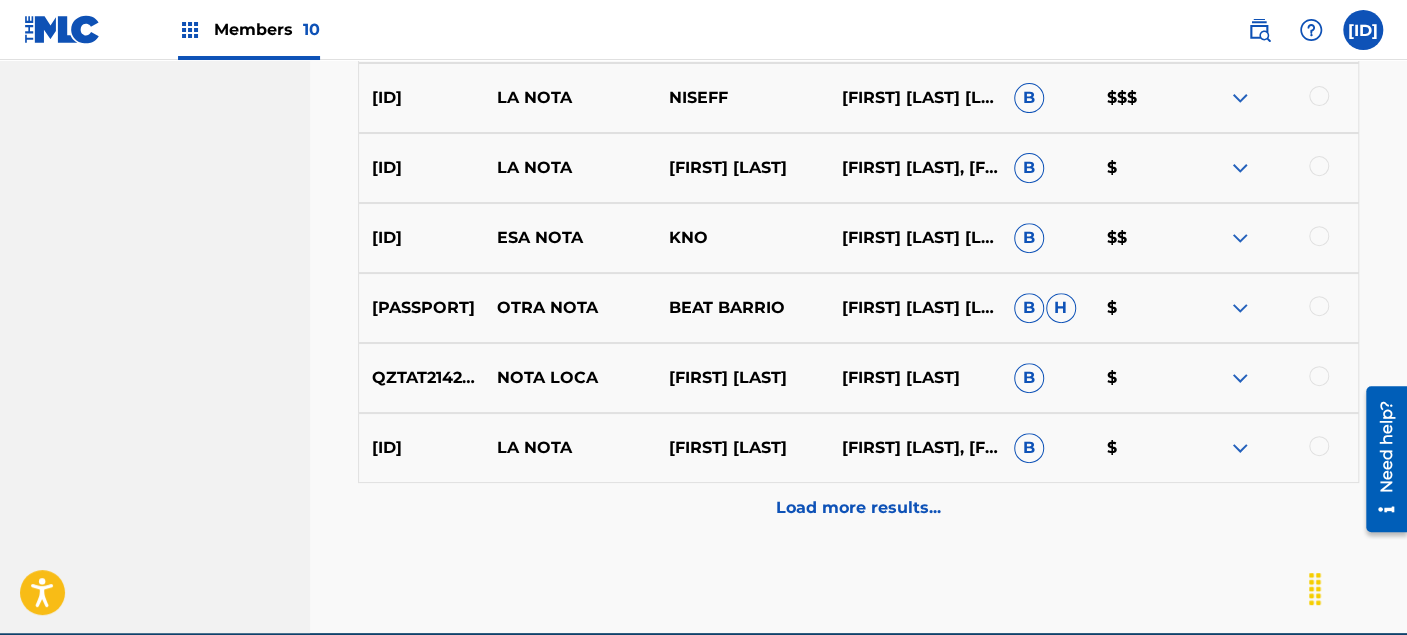 scroll, scrollTop: 13047, scrollLeft: 0, axis: vertical 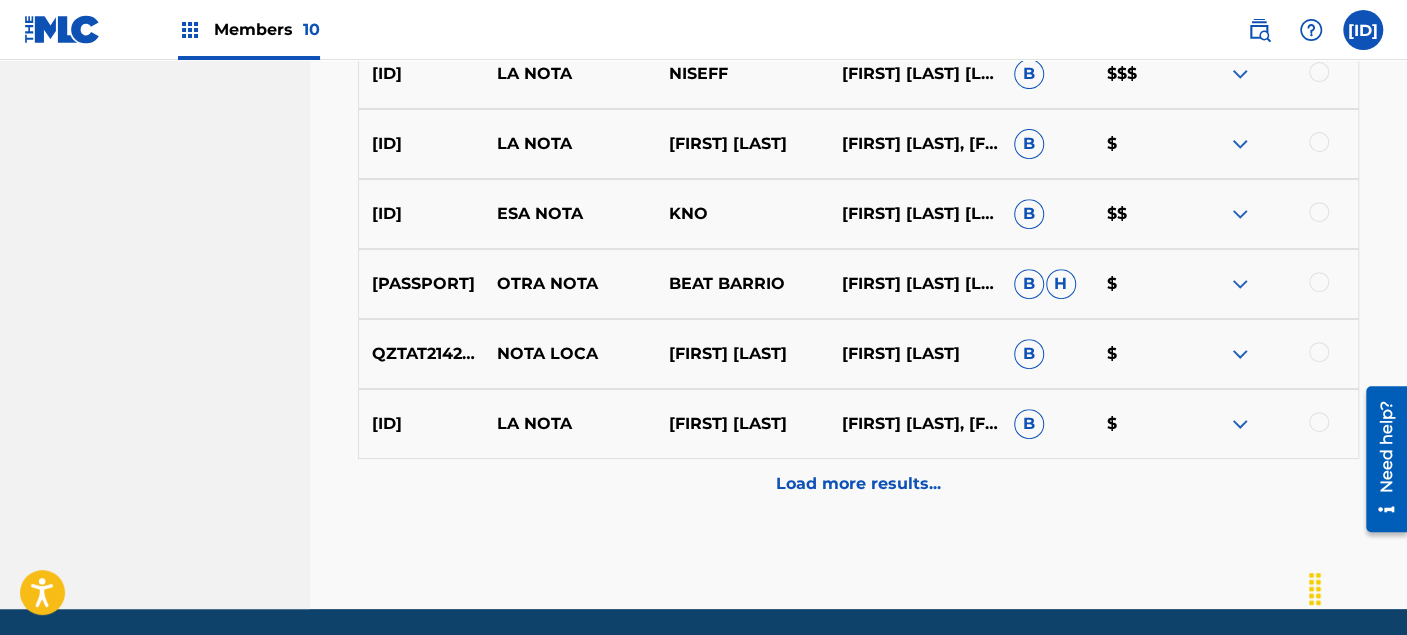 click on "Load more results..." at bounding box center [858, 484] 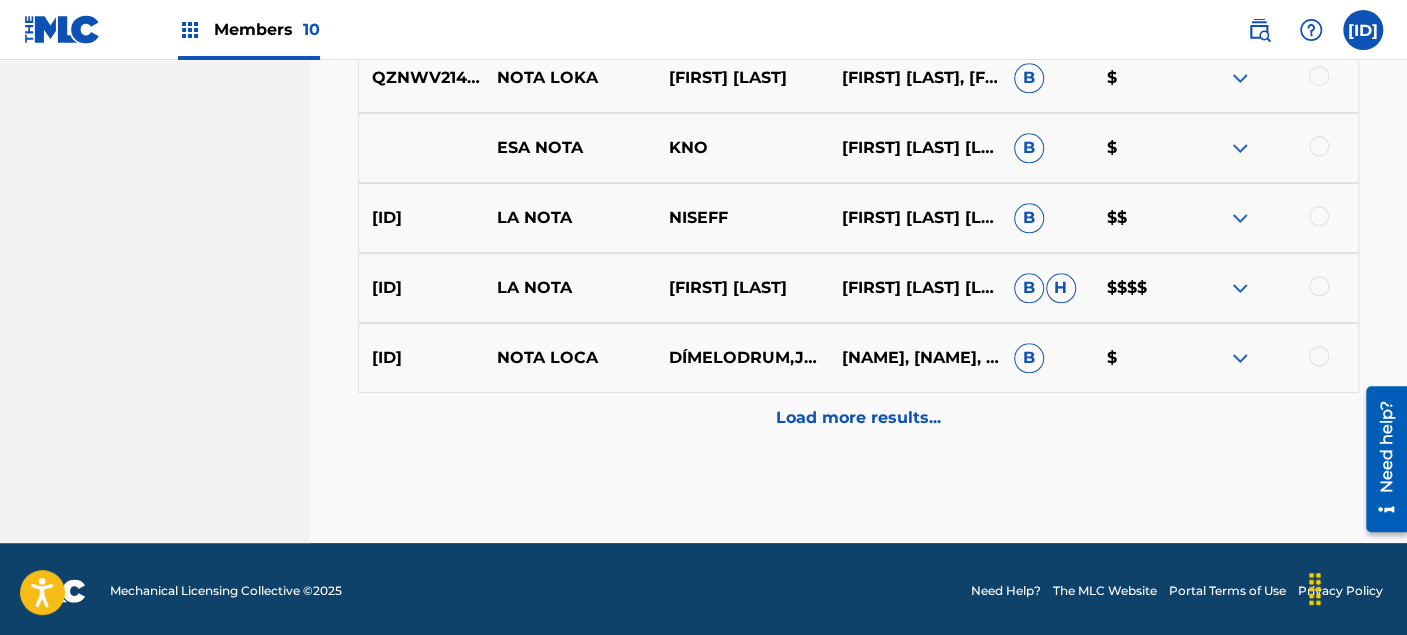 click on "Load more results..." at bounding box center (858, 418) 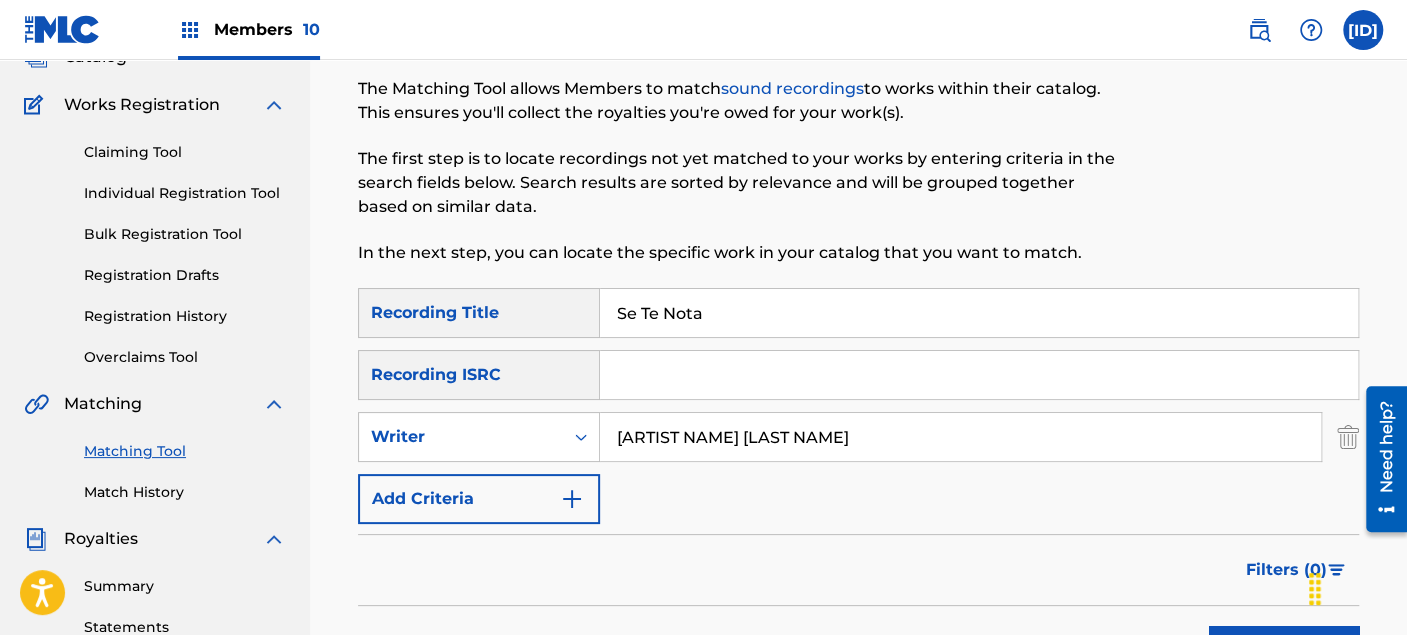 scroll, scrollTop: 222, scrollLeft: 0, axis: vertical 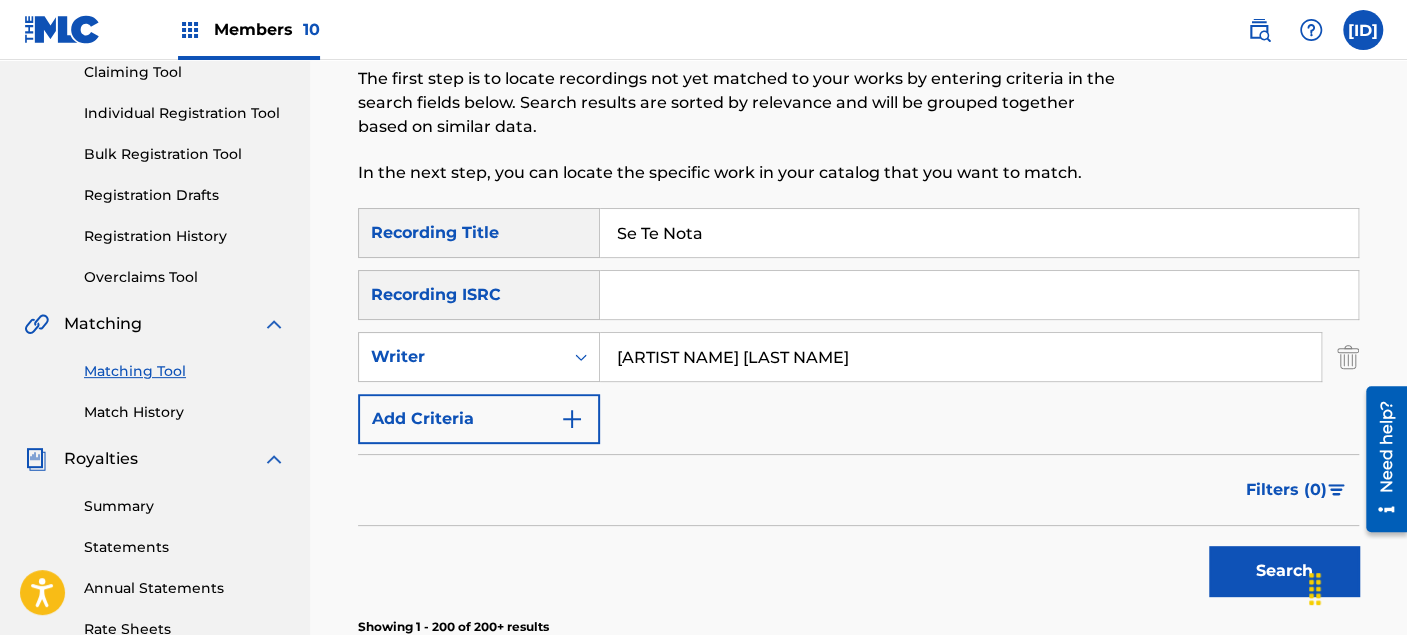 drag, startPoint x: 747, startPoint y: 228, endPoint x: 563, endPoint y: 246, distance: 184.87834 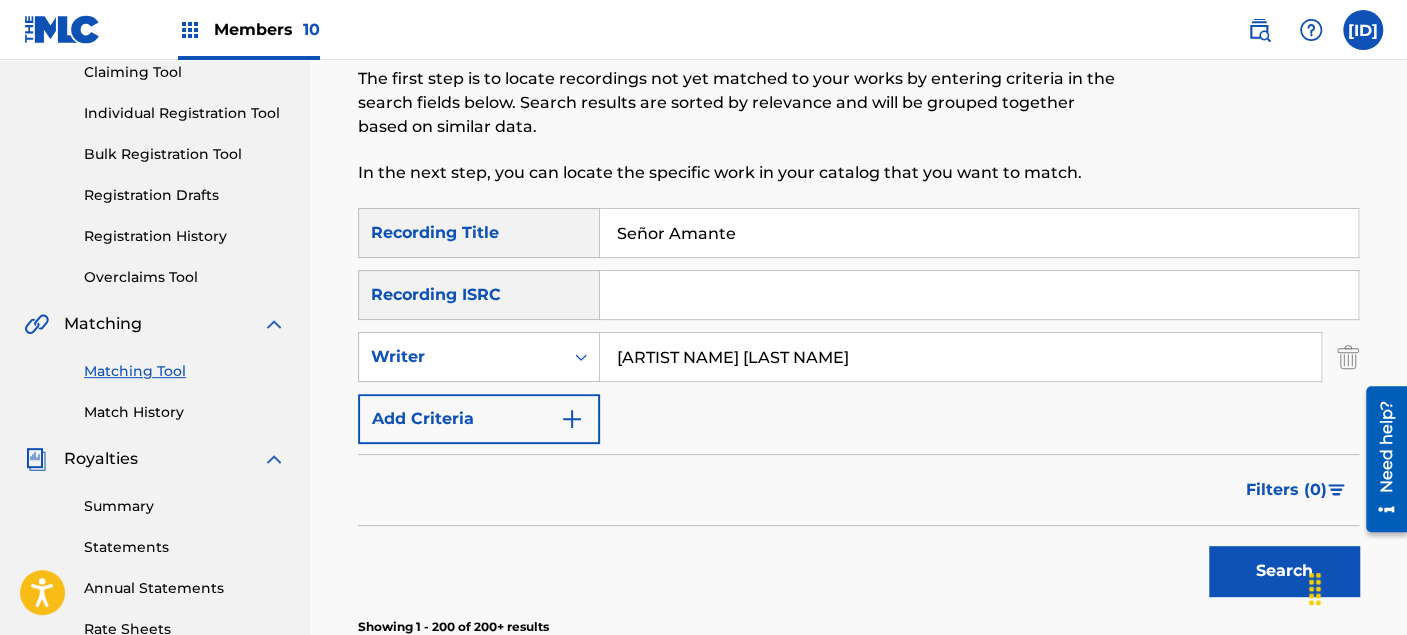 type on "Señor Amante" 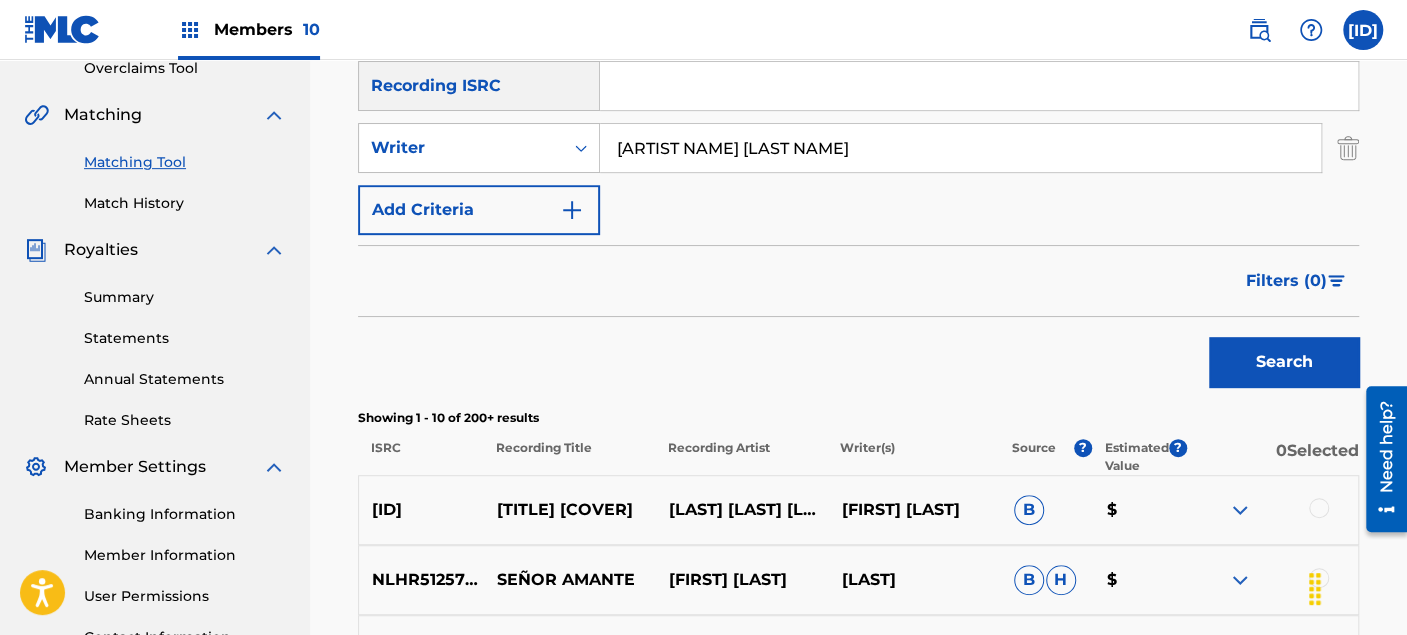 scroll, scrollTop: 444, scrollLeft: 0, axis: vertical 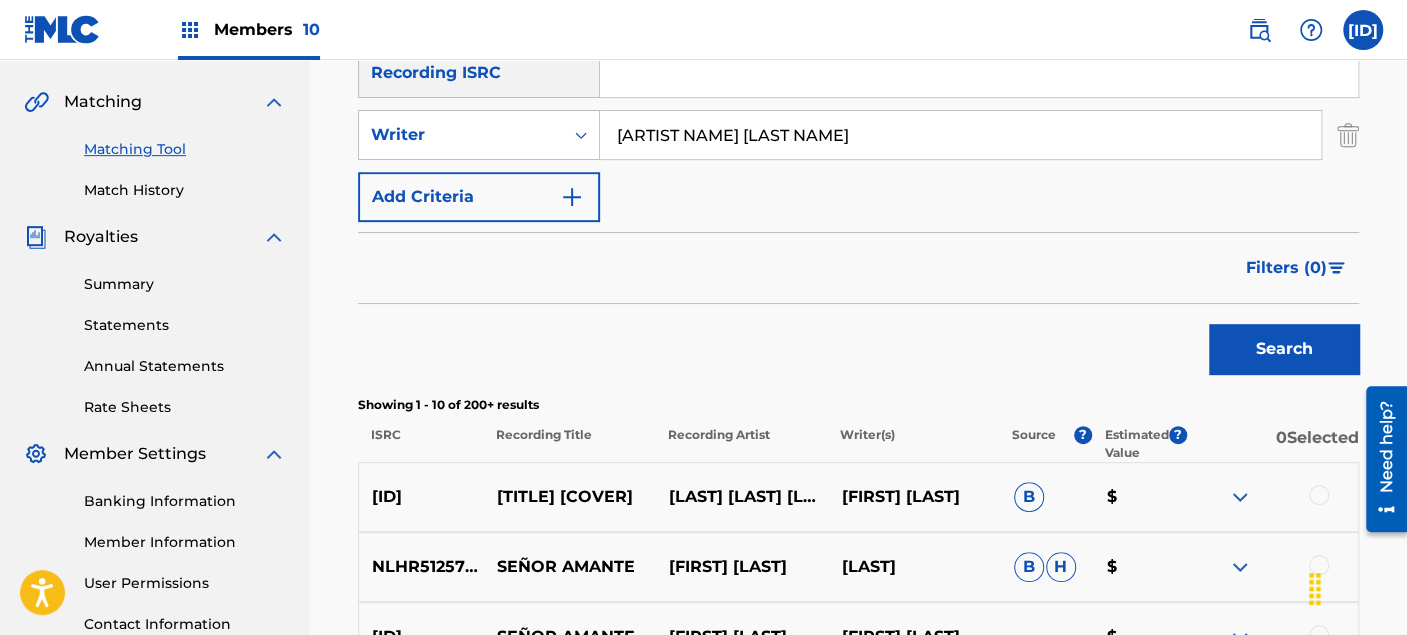 click at bounding box center [1319, 495] 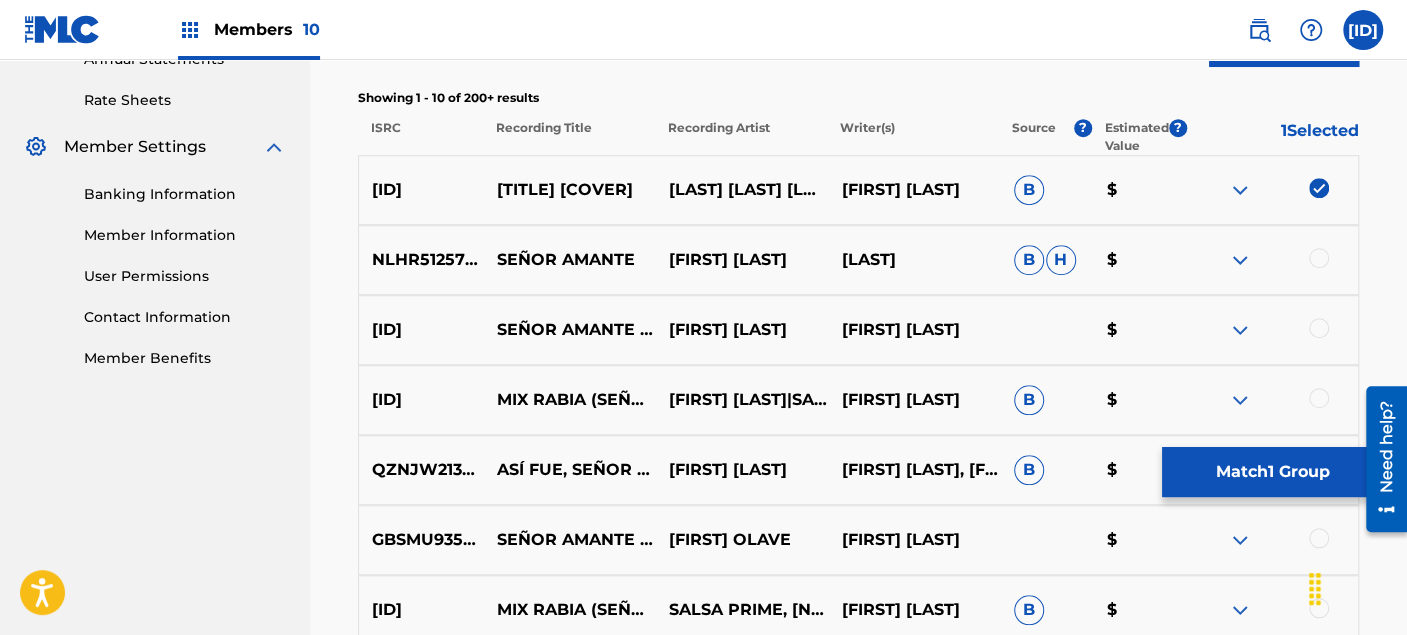 scroll, scrollTop: 777, scrollLeft: 0, axis: vertical 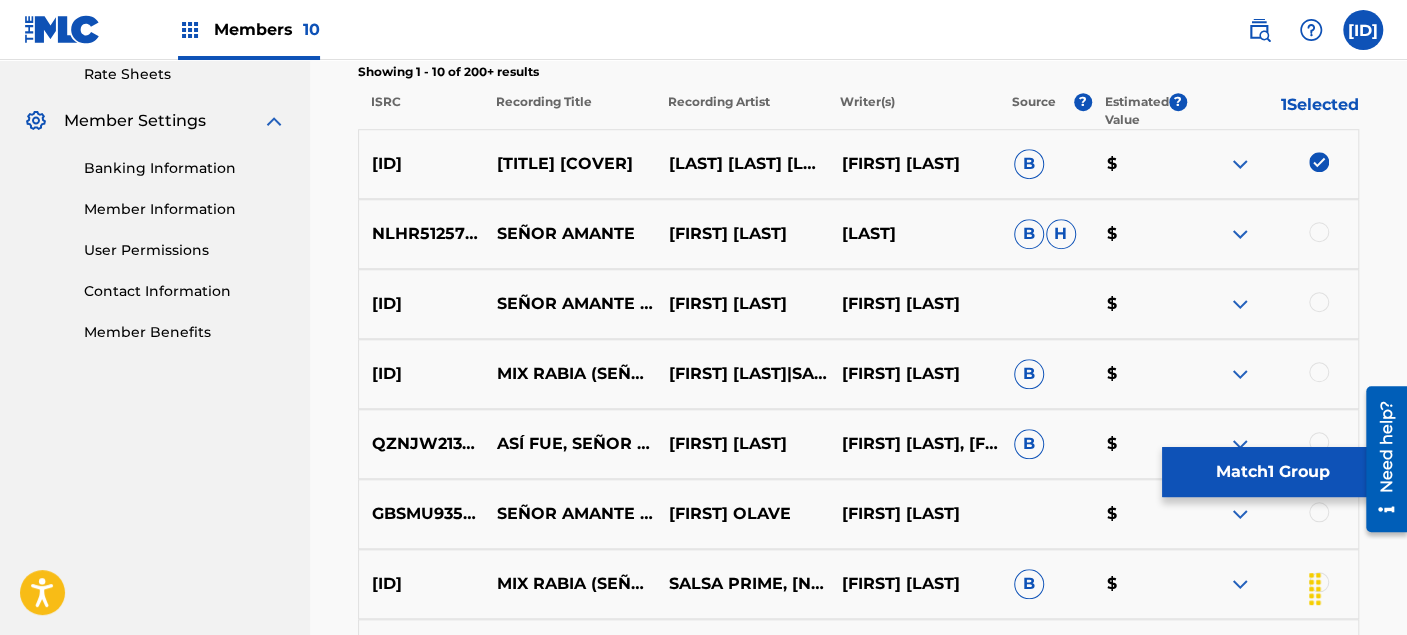 click at bounding box center (1319, 232) 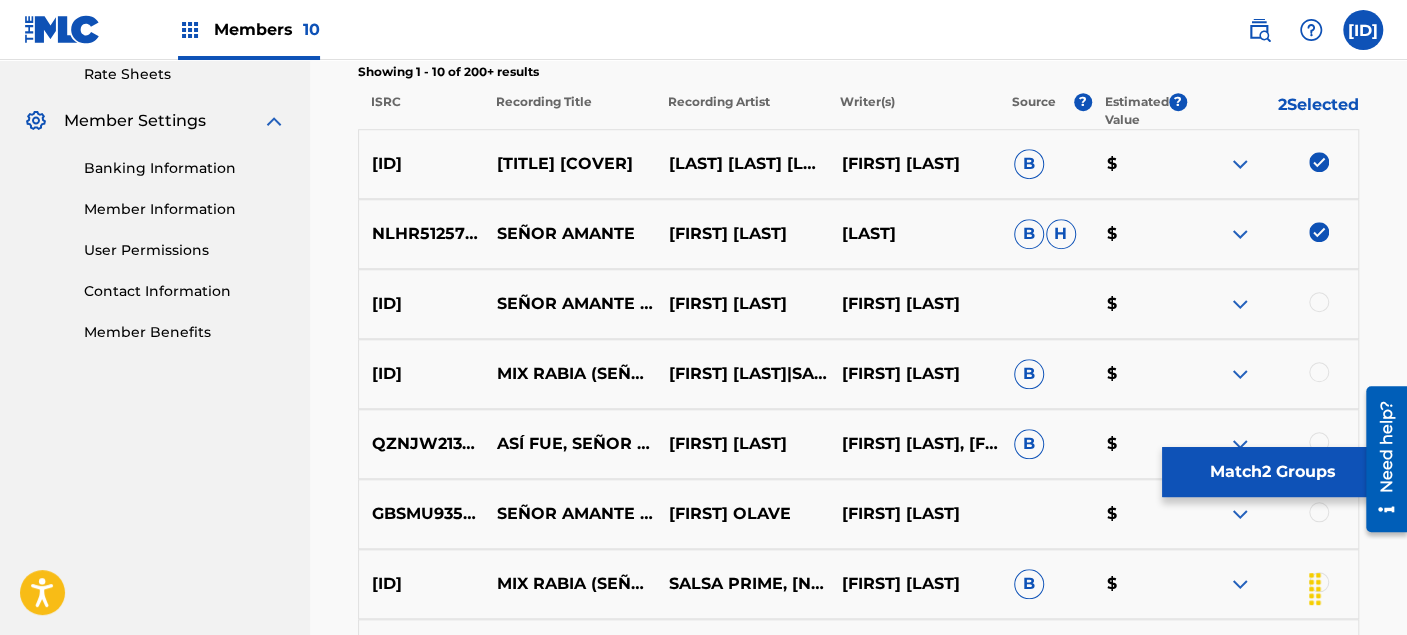 click at bounding box center (1319, 302) 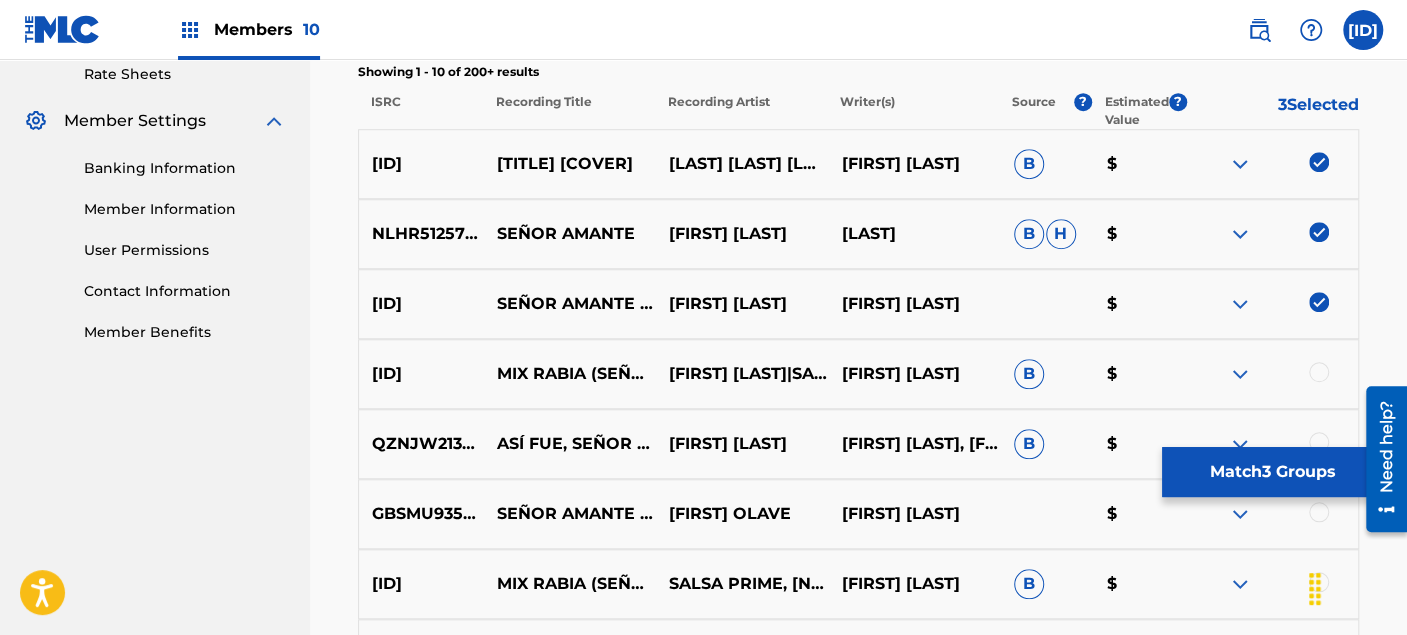 click at bounding box center [1319, 372] 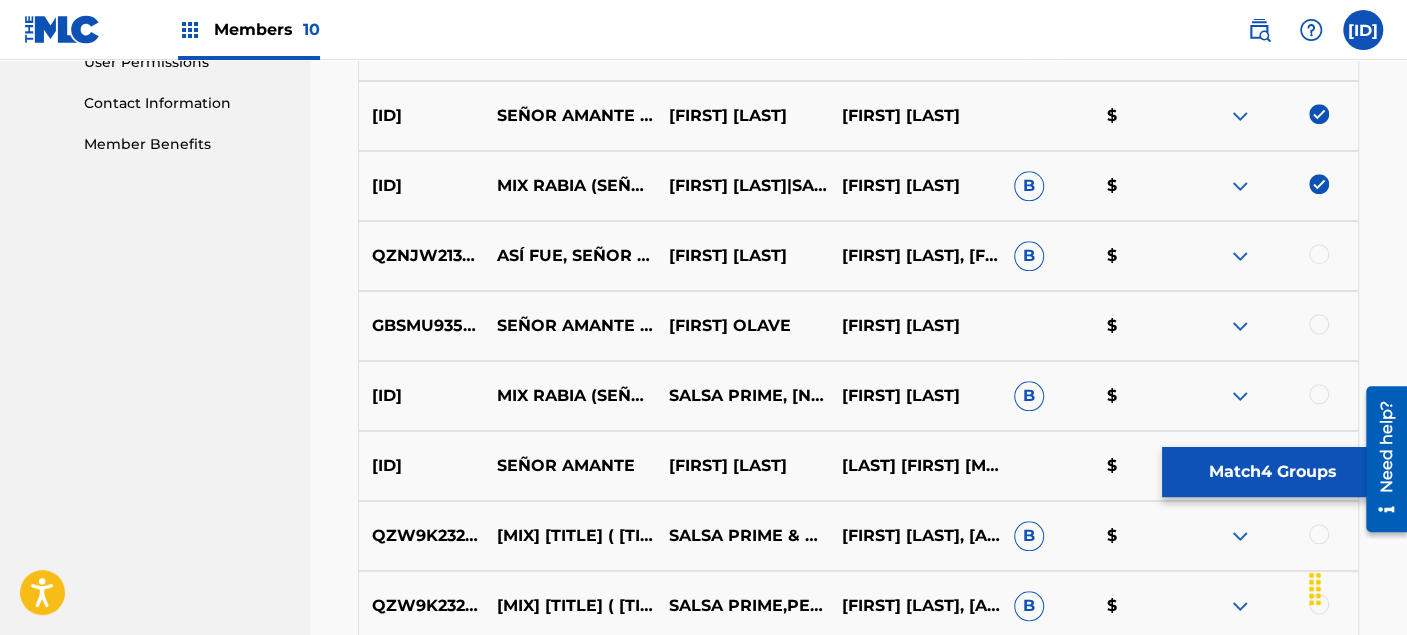 scroll, scrollTop: 1000, scrollLeft: 0, axis: vertical 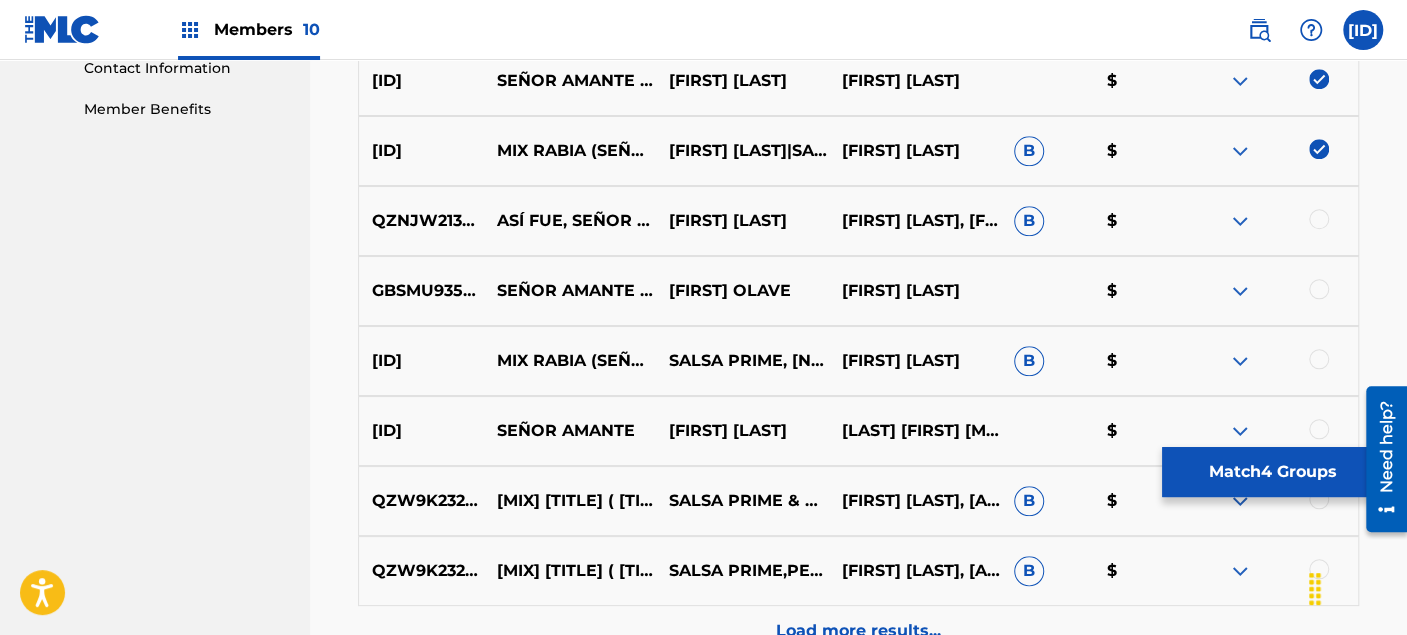 click at bounding box center (1319, 289) 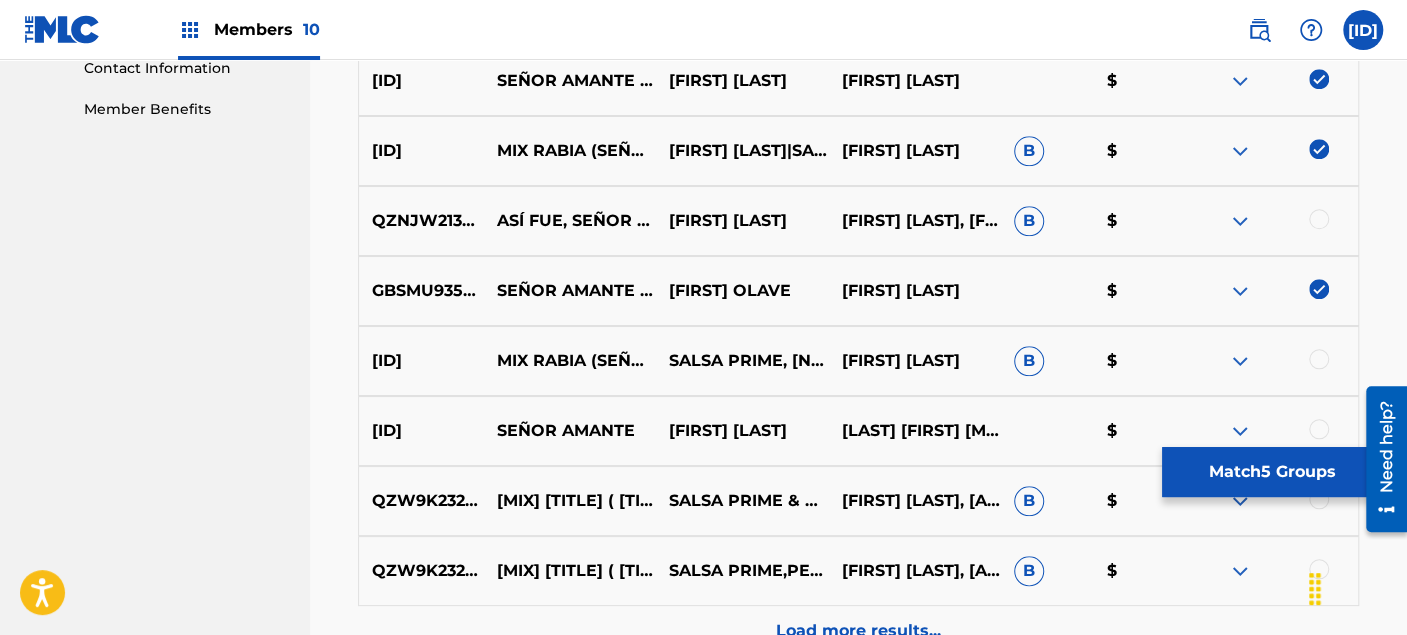 click at bounding box center [1319, 359] 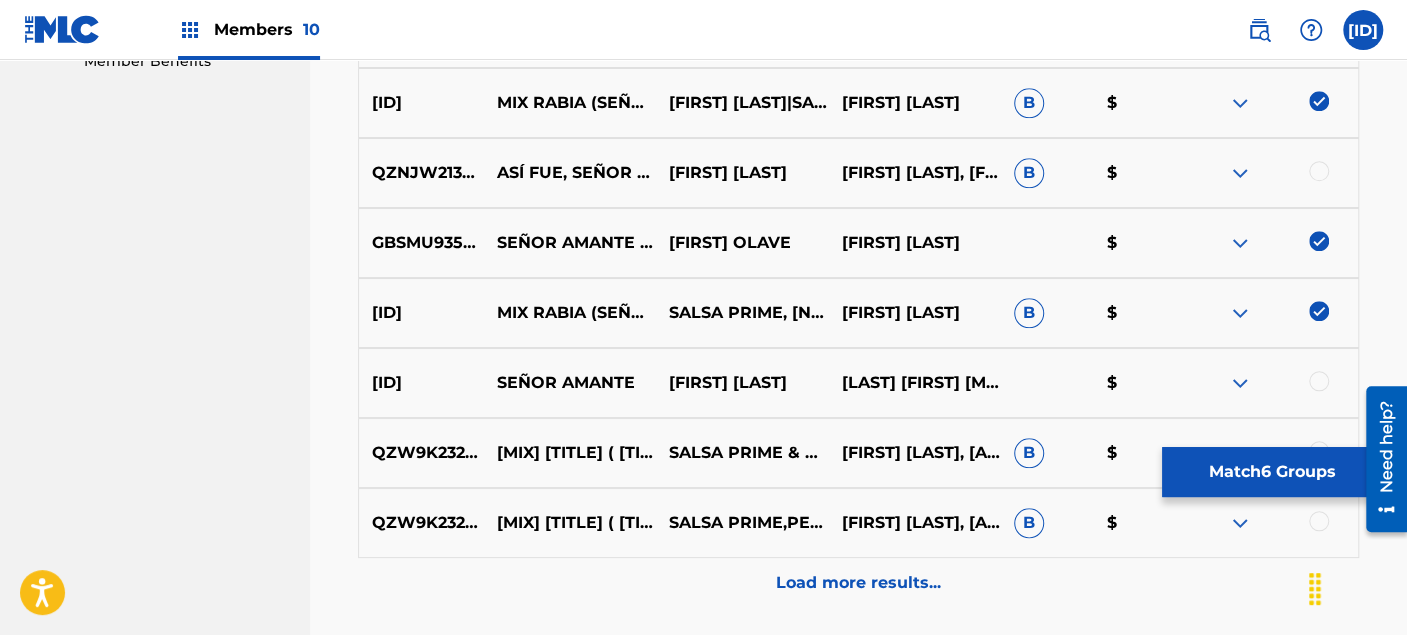 scroll, scrollTop: 1111, scrollLeft: 0, axis: vertical 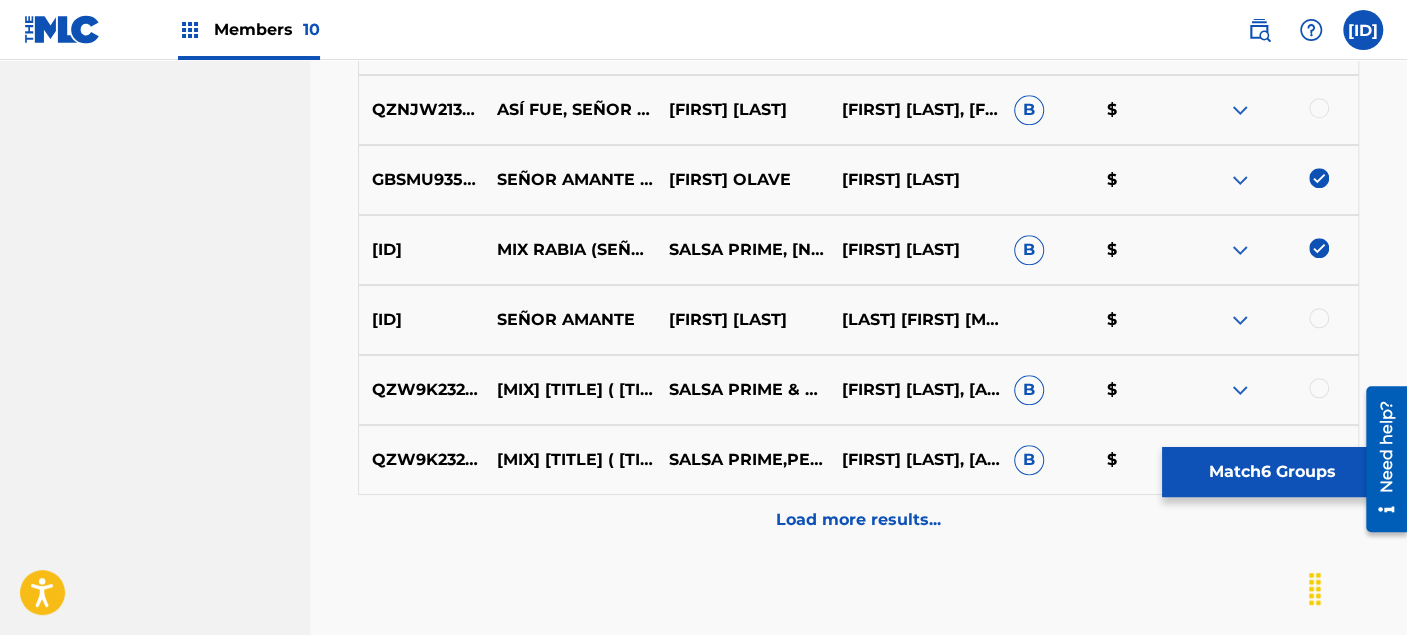 click at bounding box center (1319, 318) 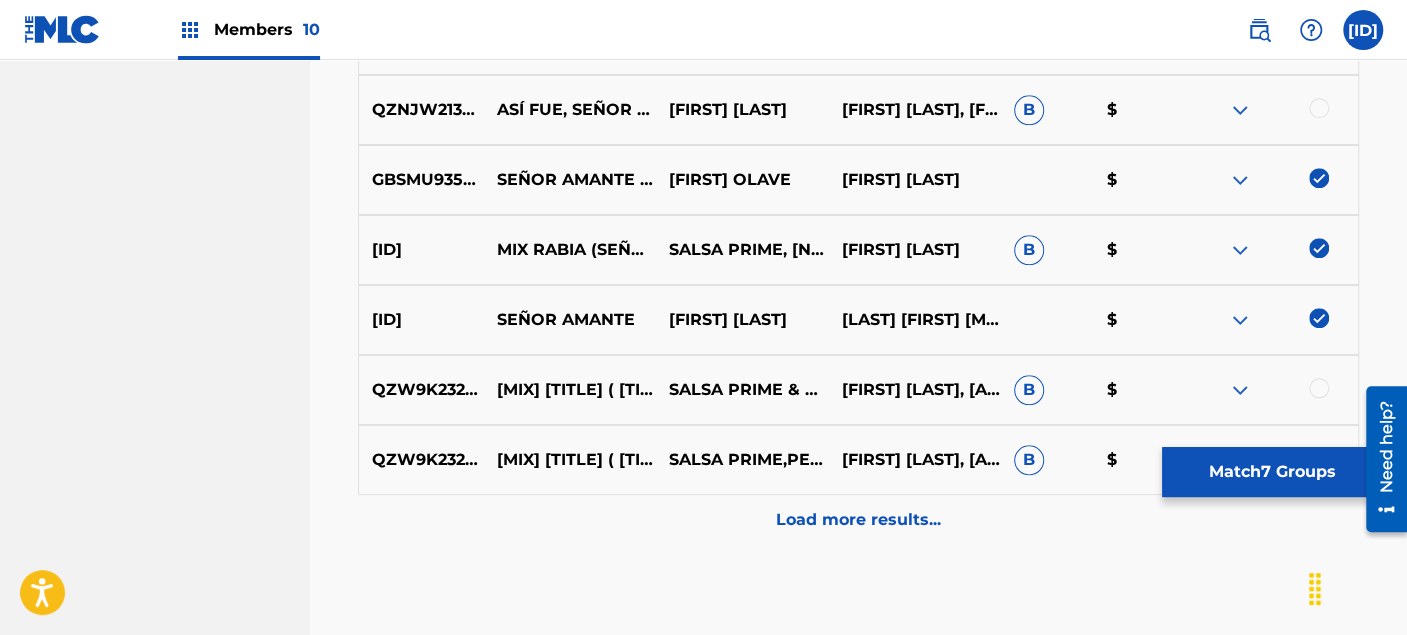 click at bounding box center (1319, 388) 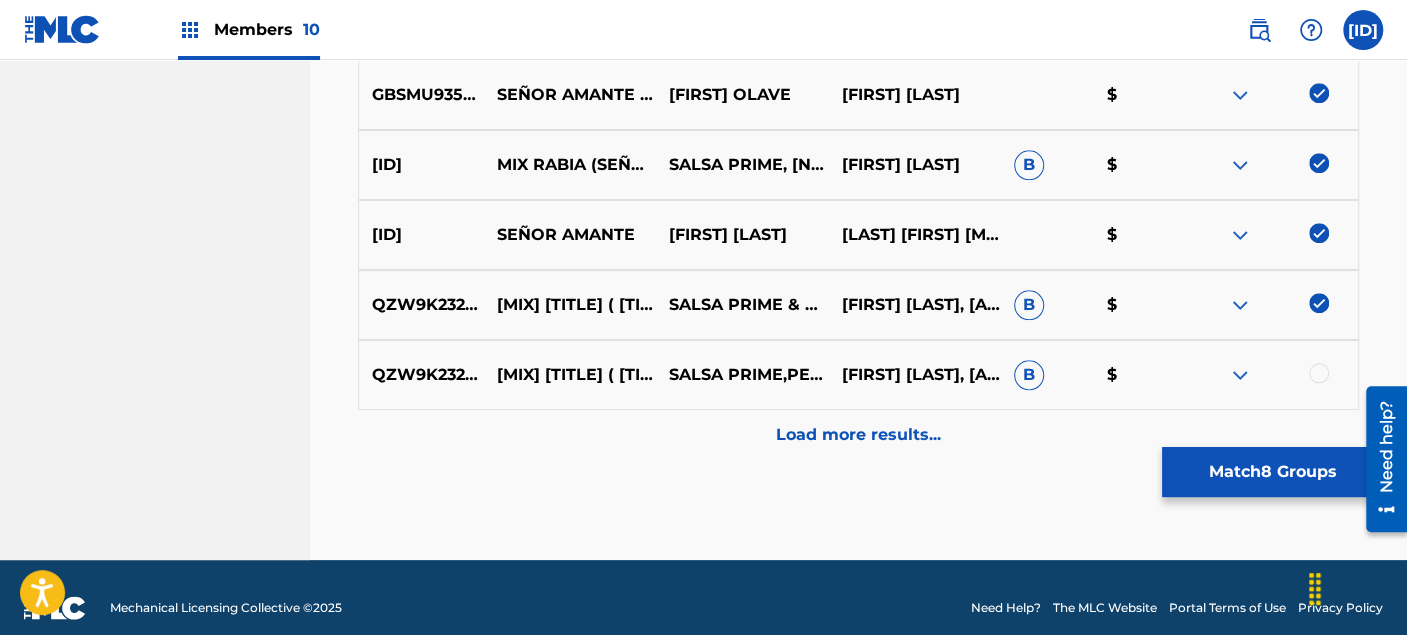scroll, scrollTop: 1215, scrollLeft: 0, axis: vertical 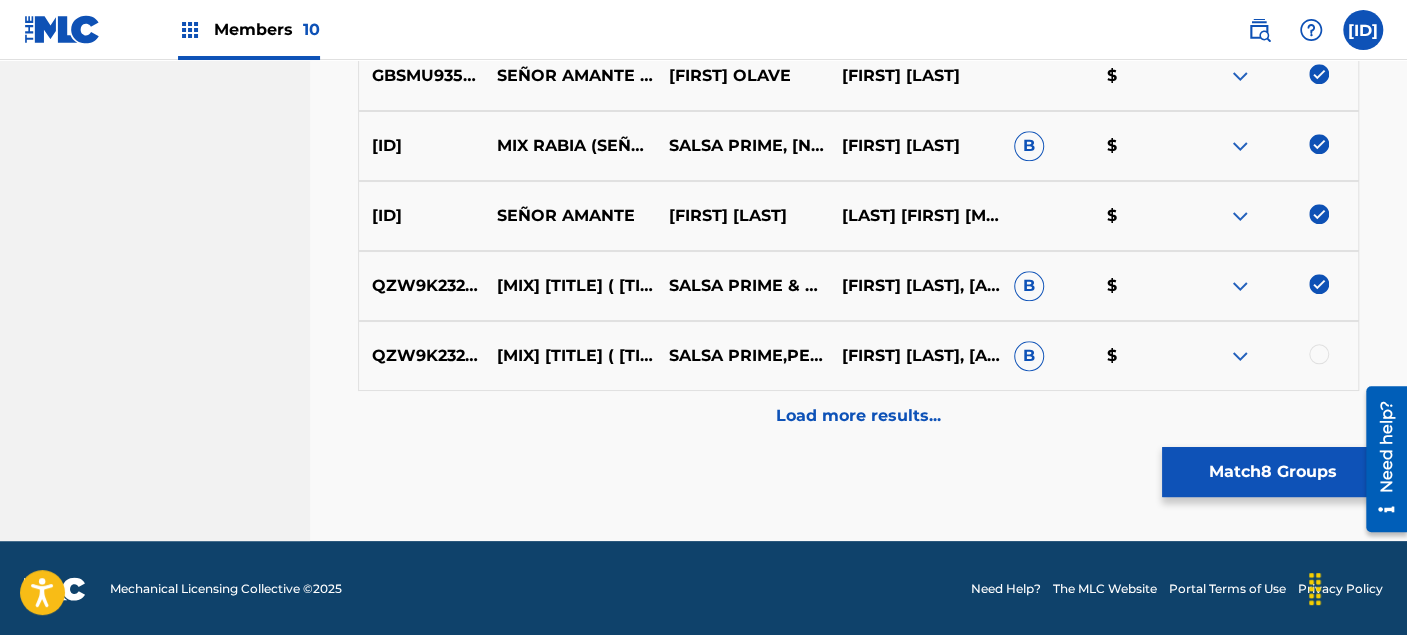 click at bounding box center (1319, 354) 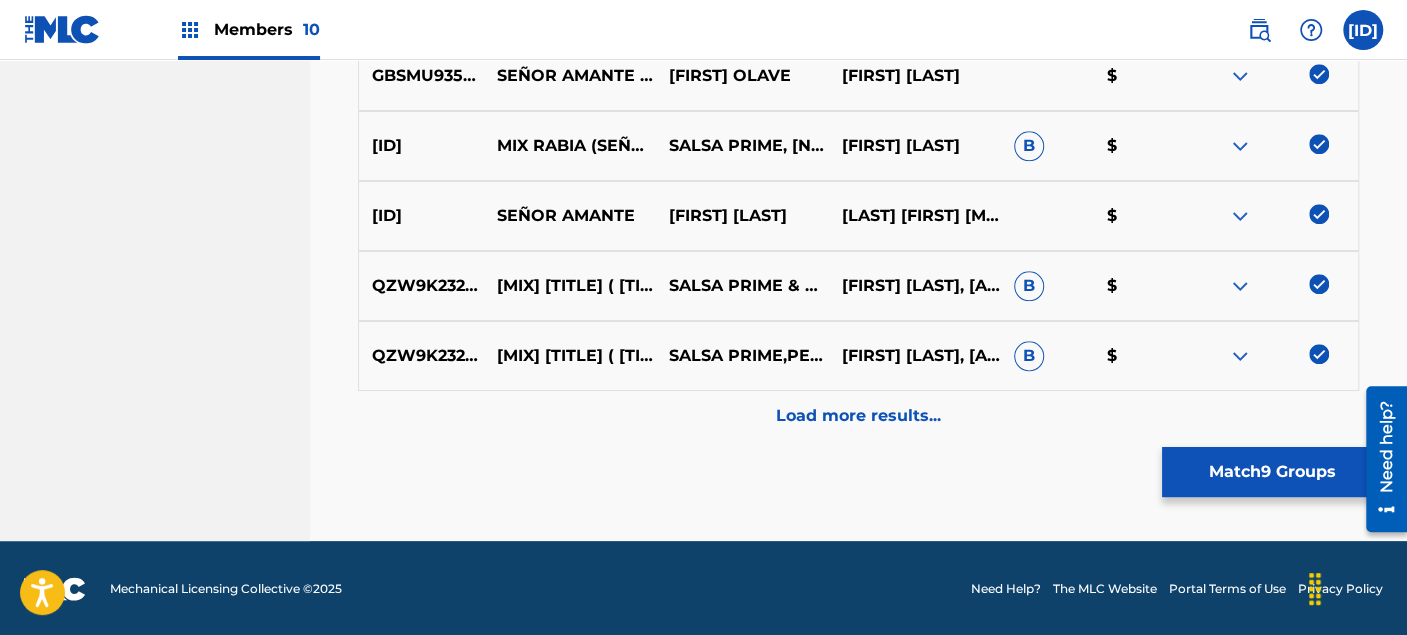 click on "Load more results..." at bounding box center [858, 416] 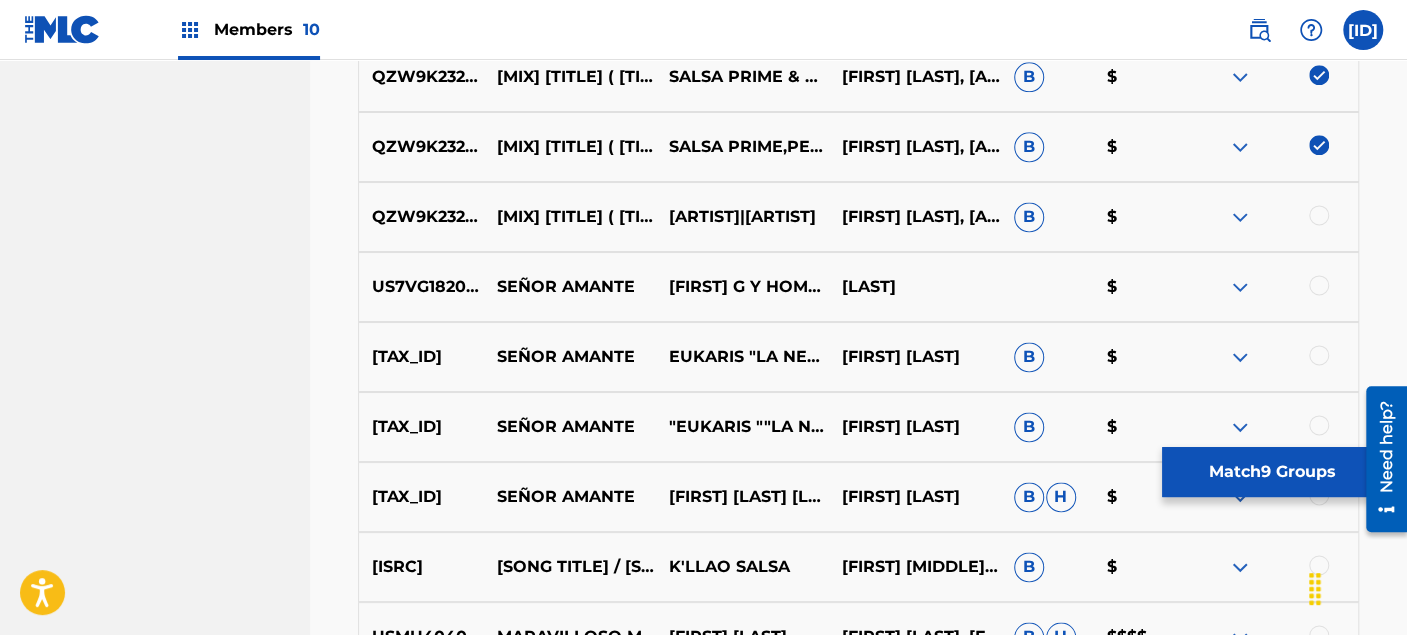 scroll, scrollTop: 1437, scrollLeft: 0, axis: vertical 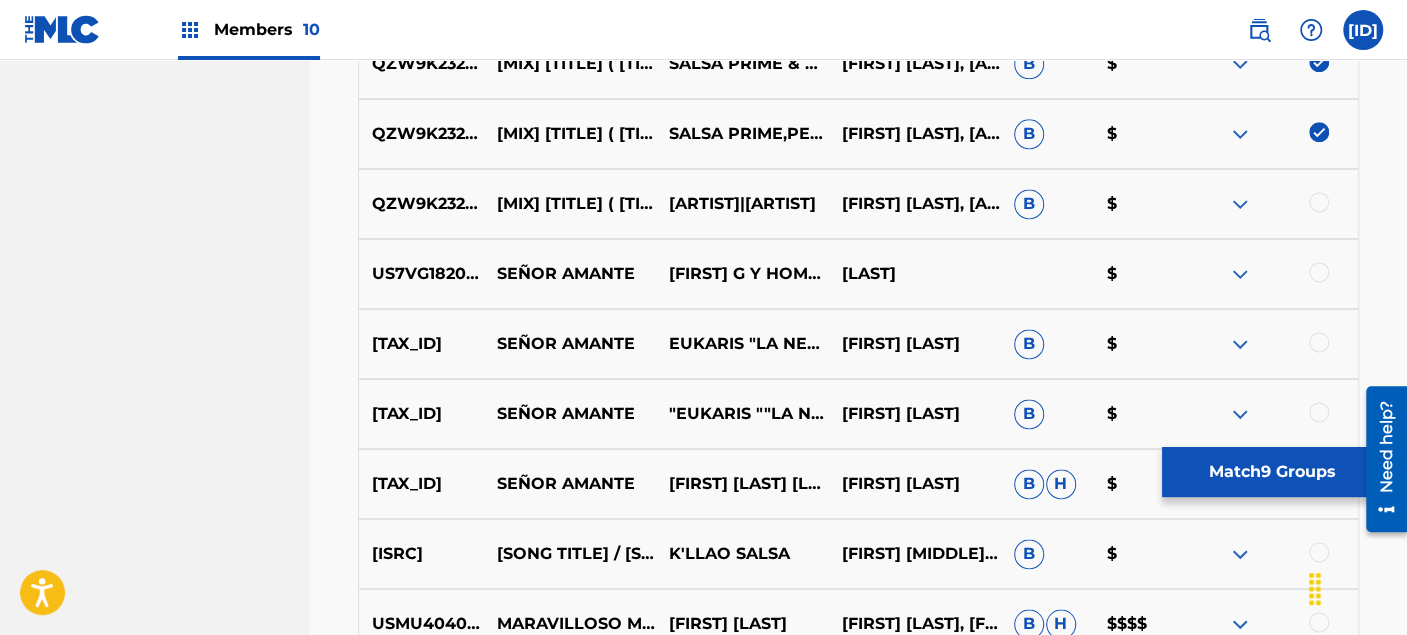 click at bounding box center (1319, 202) 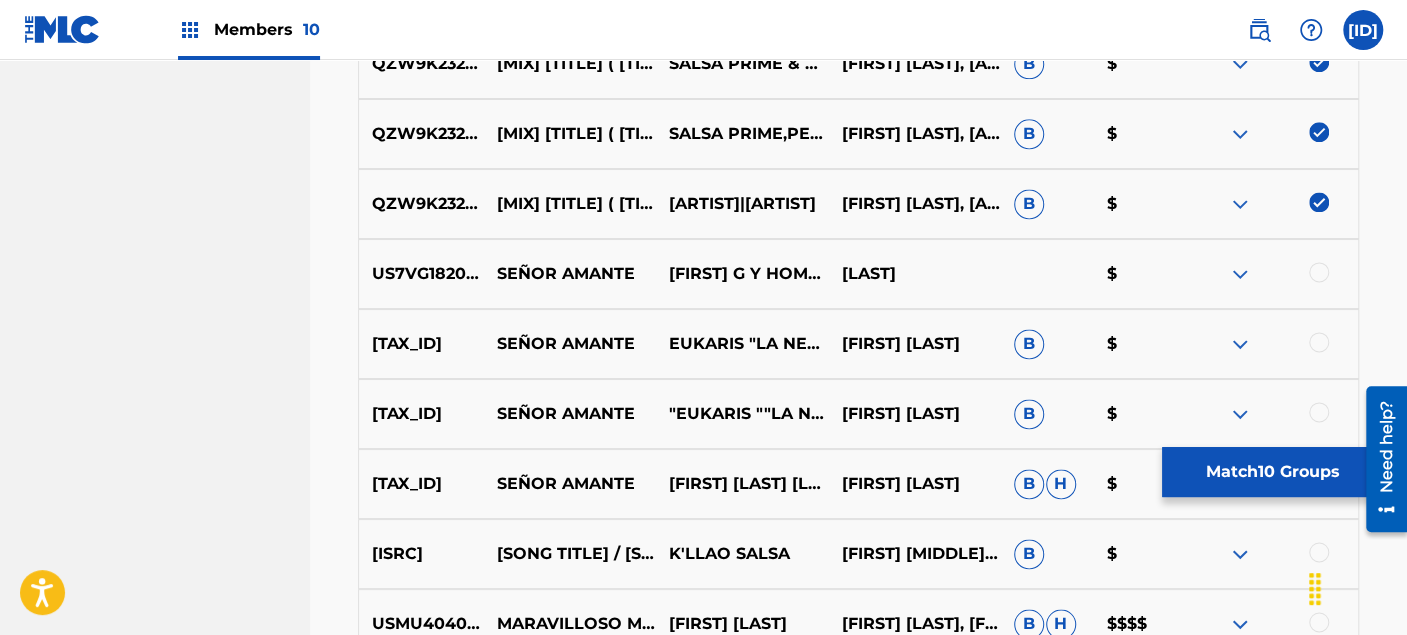 click at bounding box center [1319, 272] 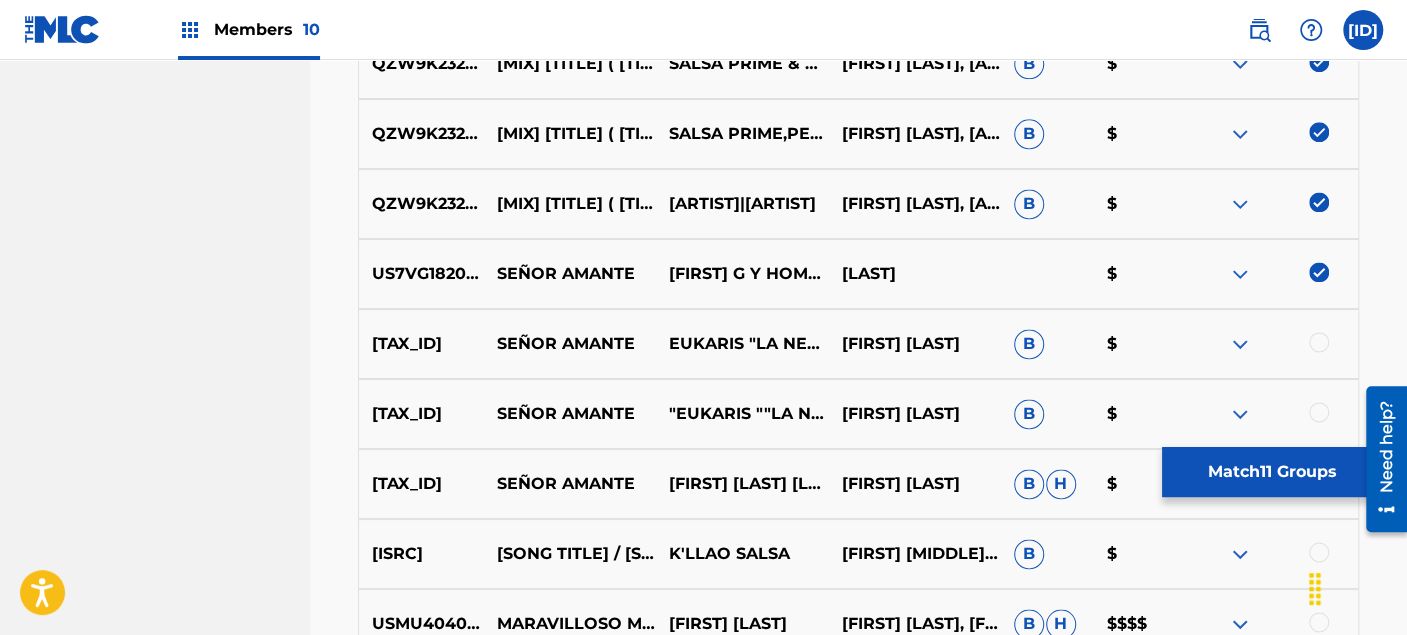 click at bounding box center [1319, 342] 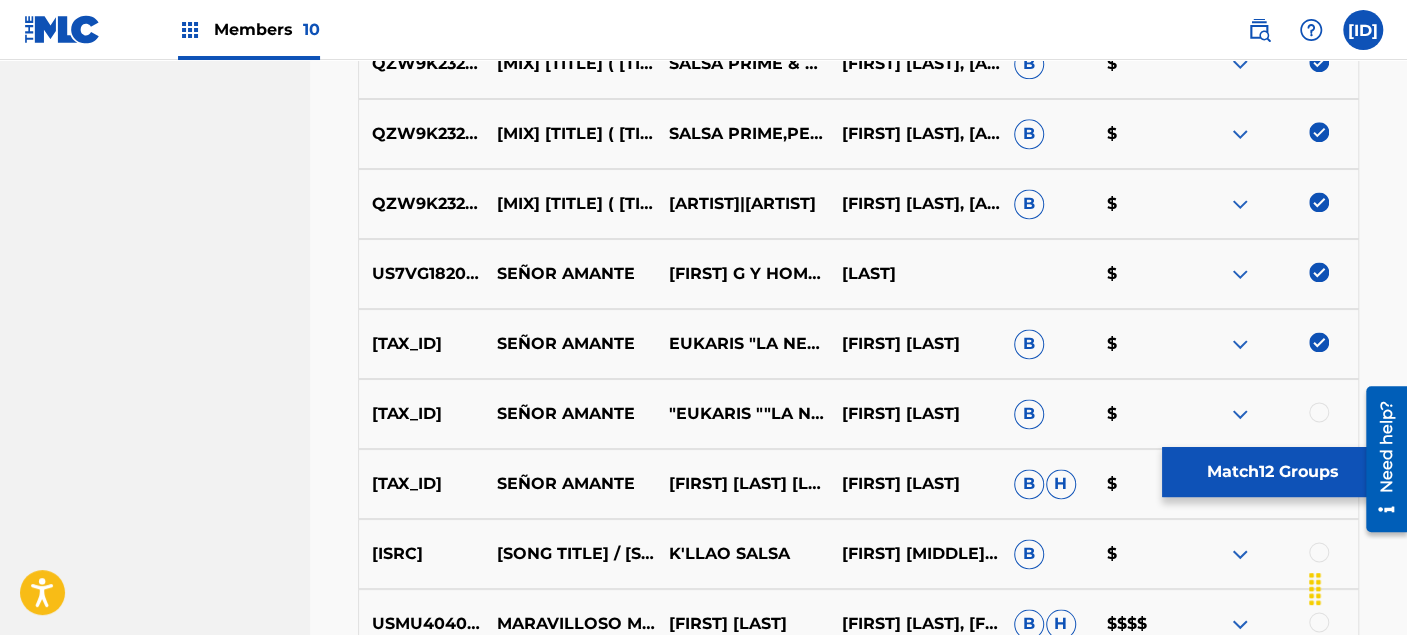 click at bounding box center (1319, 412) 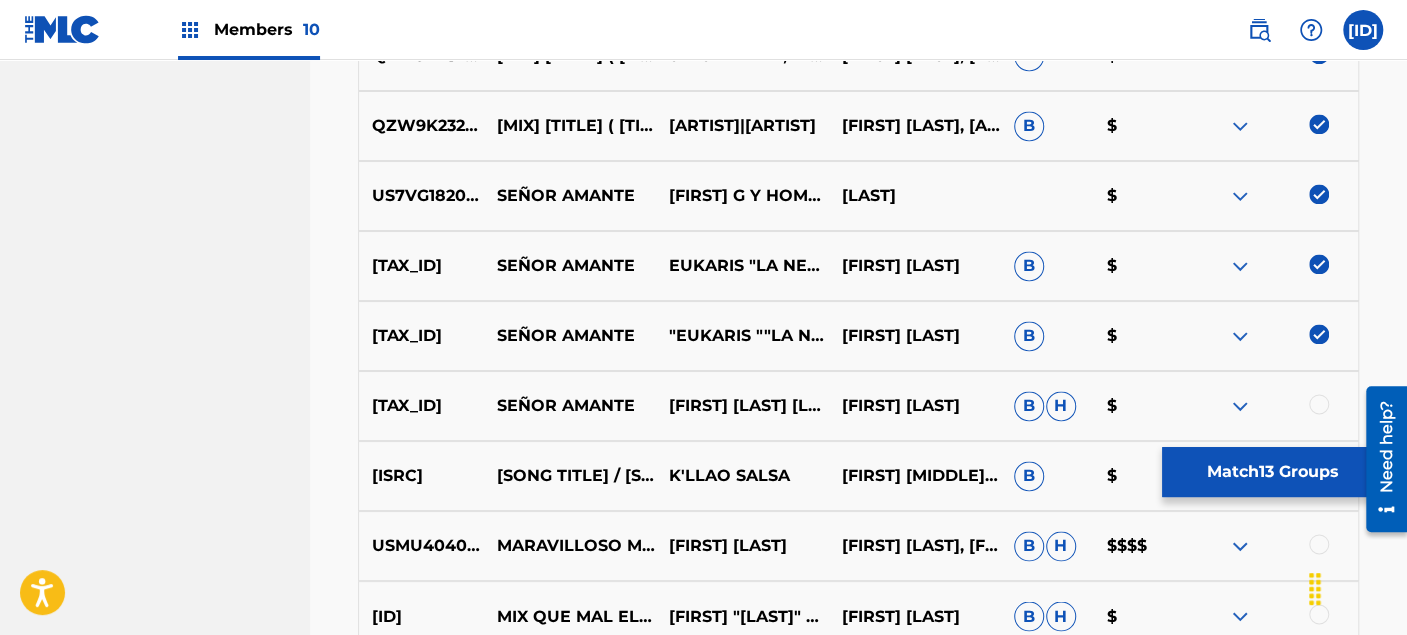 scroll, scrollTop: 1548, scrollLeft: 0, axis: vertical 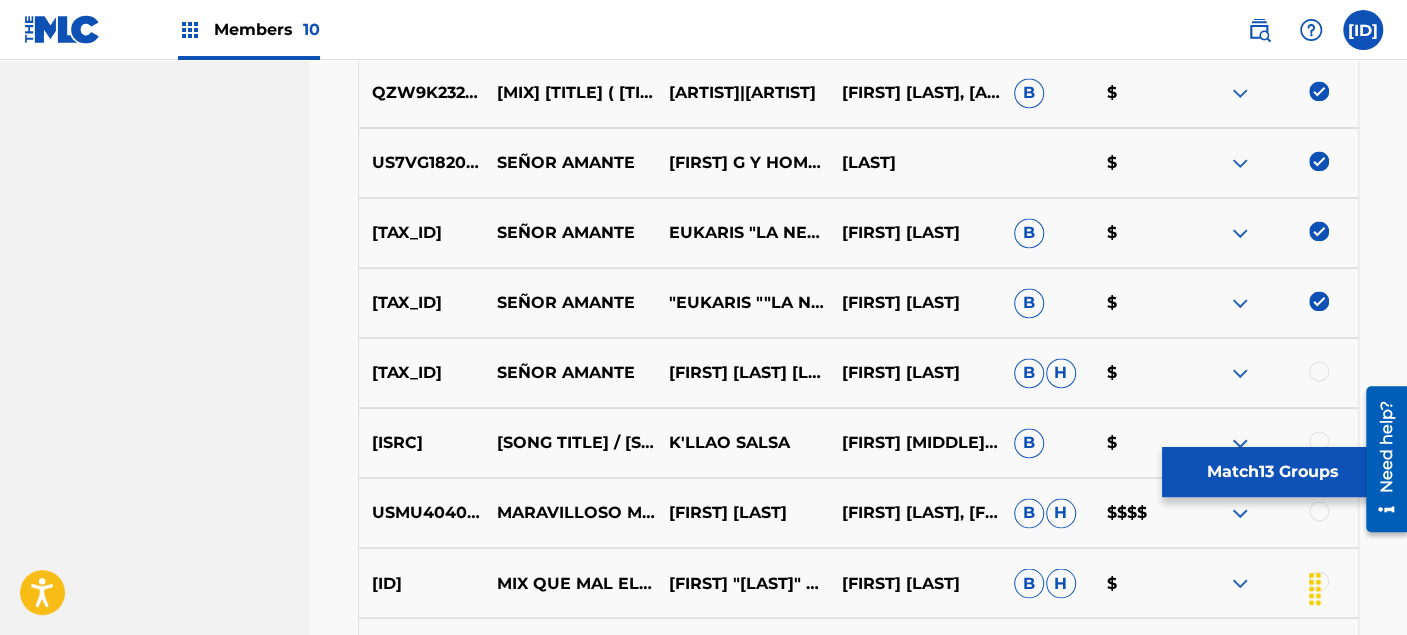 click at bounding box center [1319, 301] 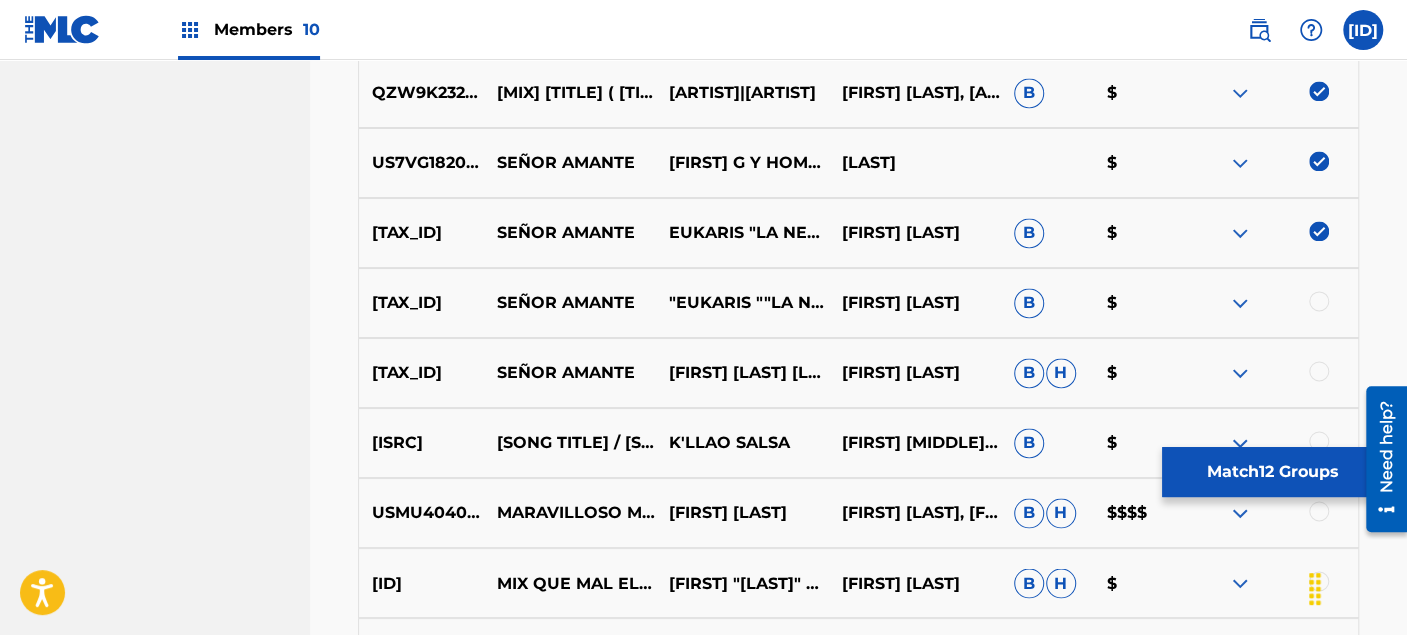 click at bounding box center [1319, 231] 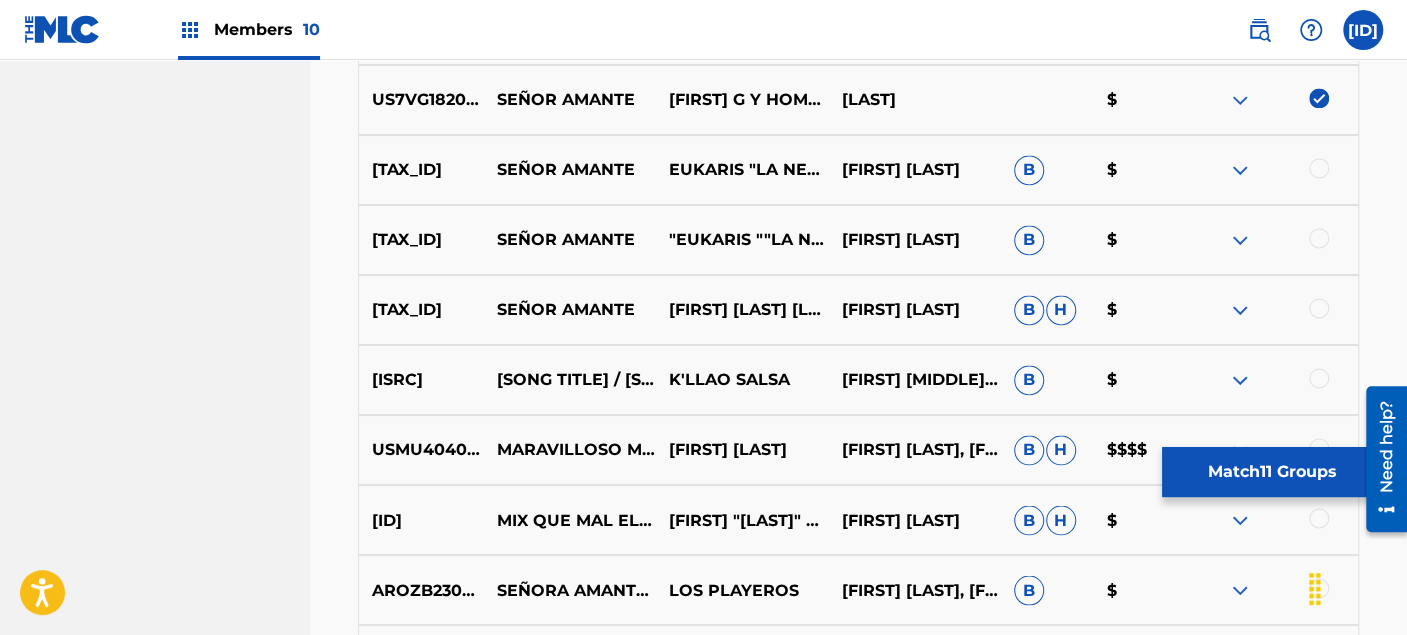 scroll, scrollTop: 1660, scrollLeft: 0, axis: vertical 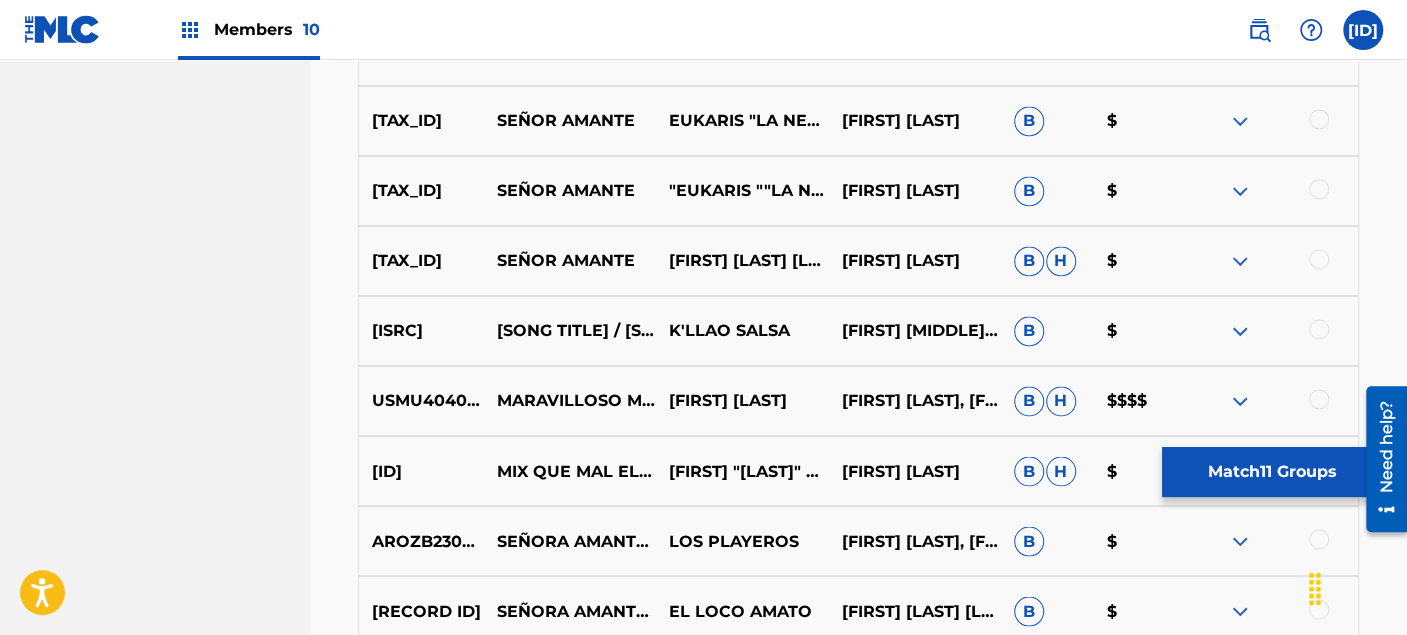 click at bounding box center [1319, 329] 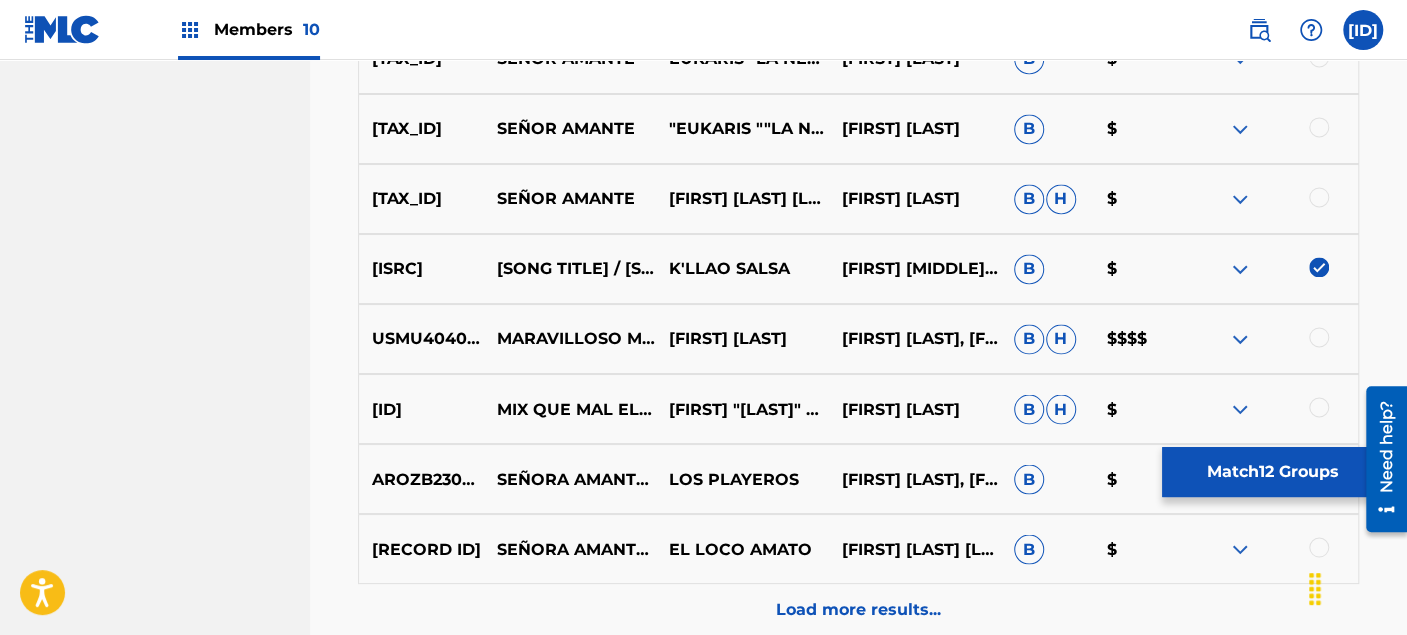 scroll, scrollTop: 1771, scrollLeft: 0, axis: vertical 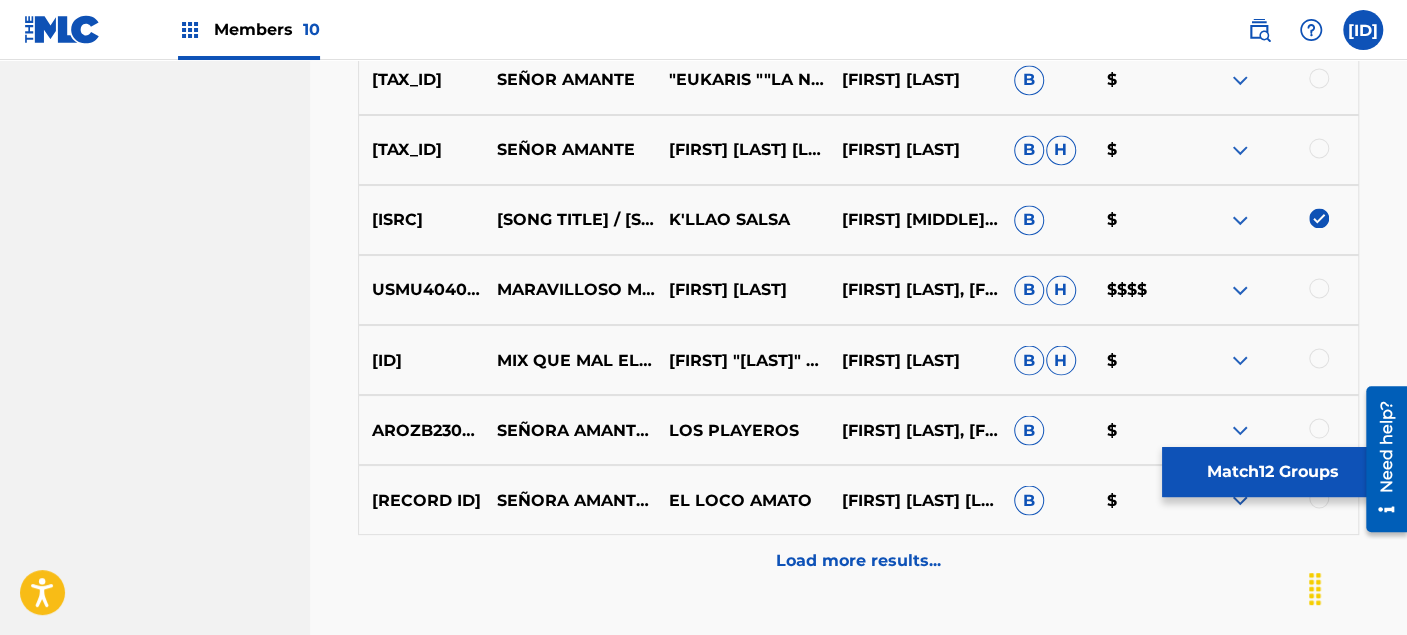 click at bounding box center (1319, 358) 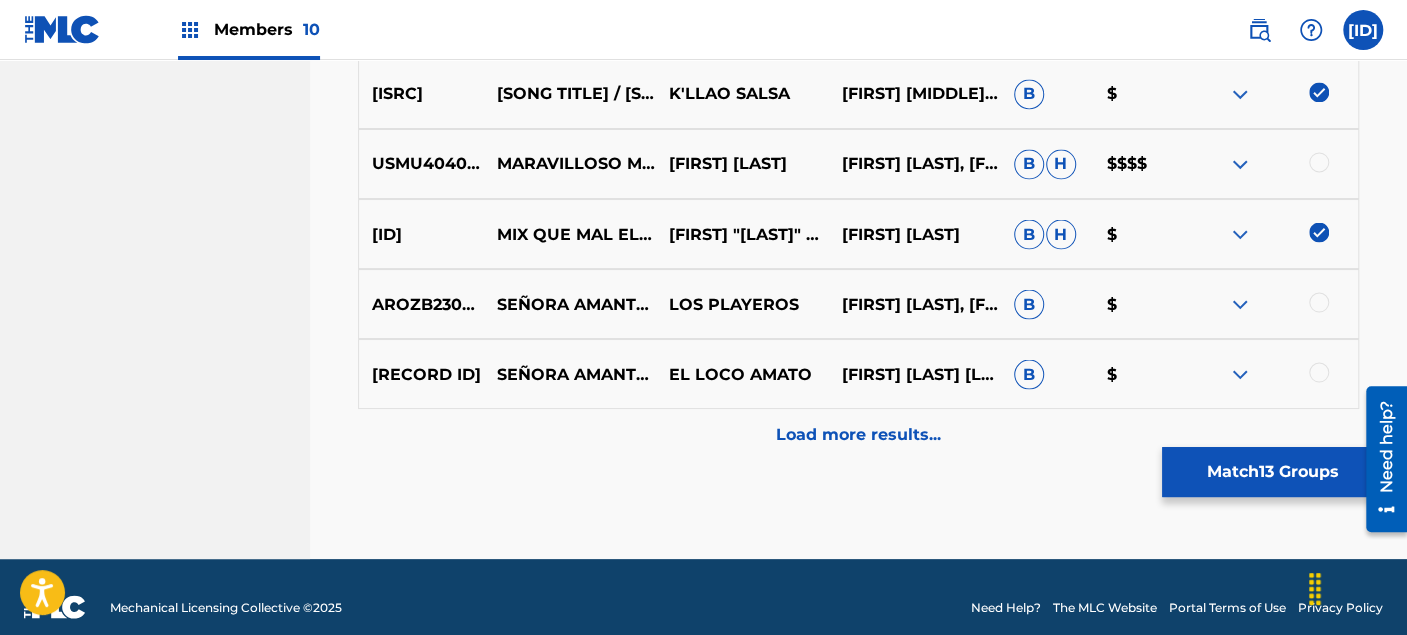 scroll, scrollTop: 1915, scrollLeft: 0, axis: vertical 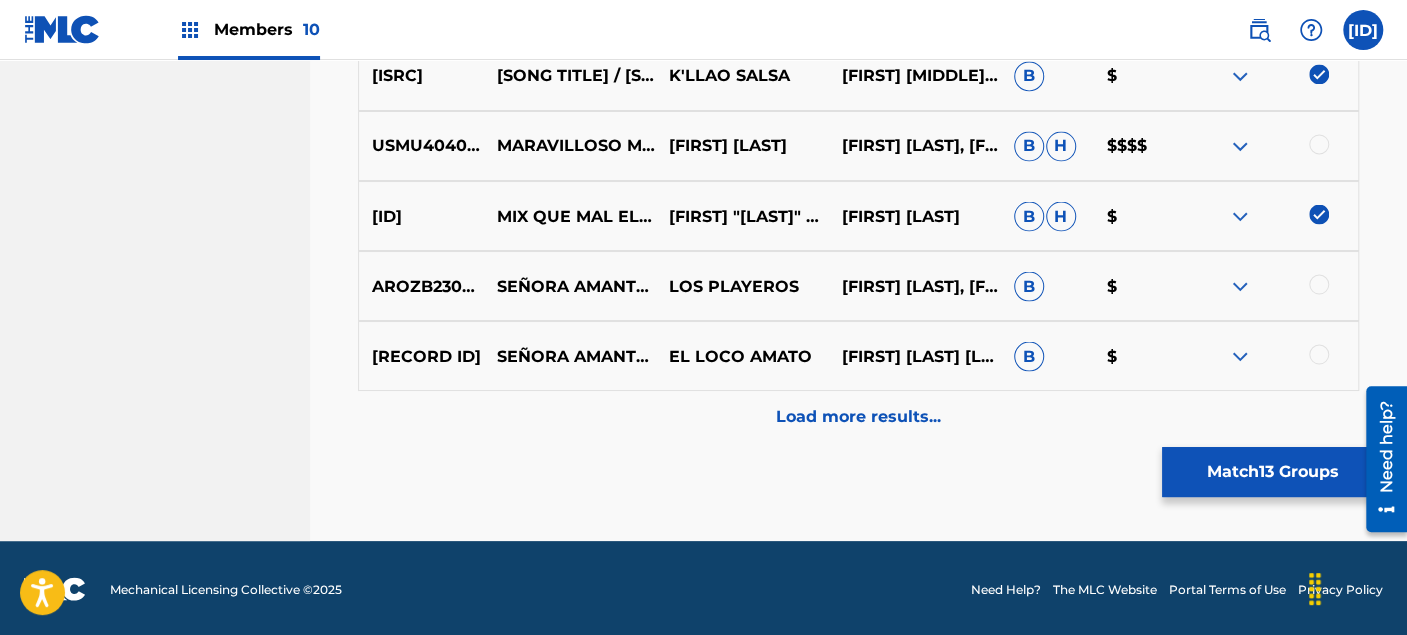 click at bounding box center [1319, 284] 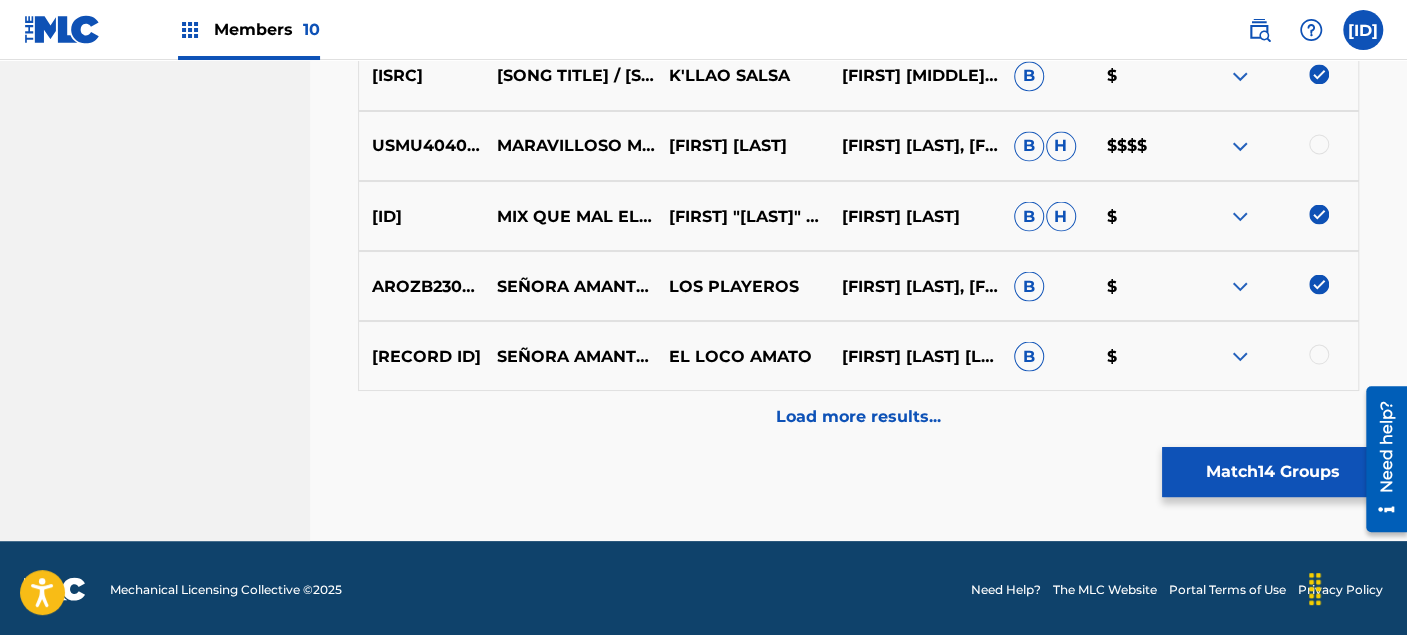 click at bounding box center [1319, 354] 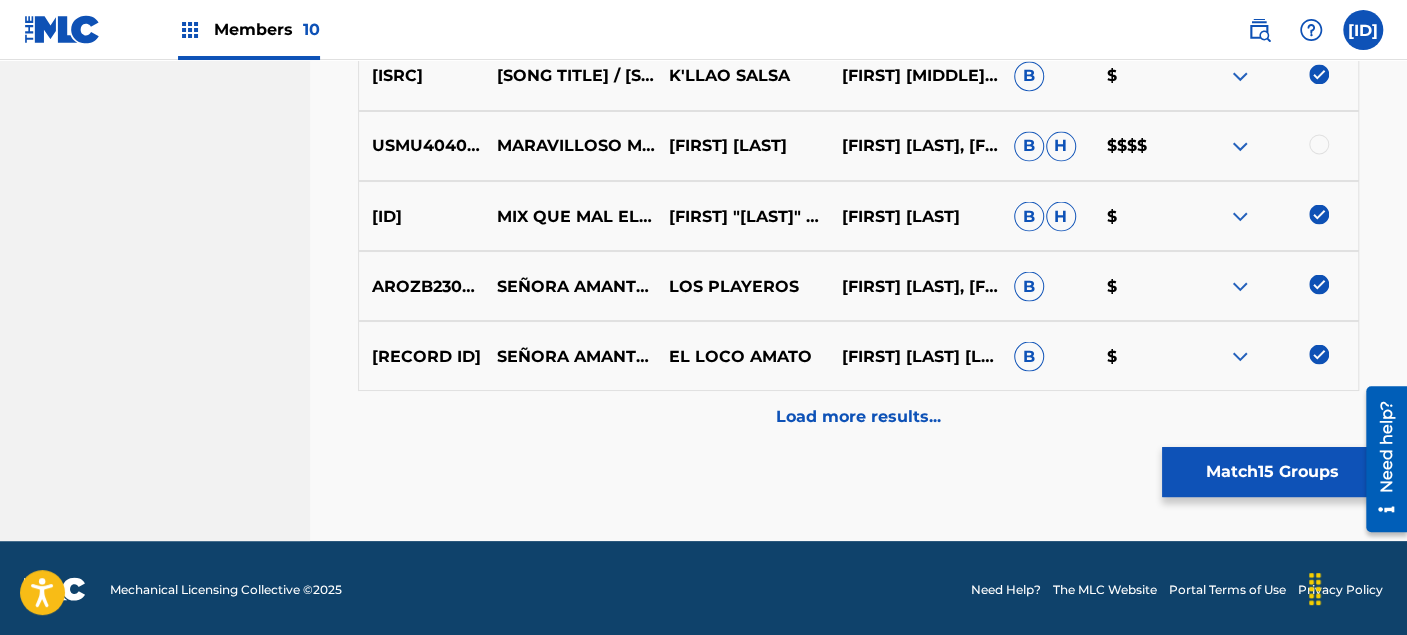 click on "Load more results..." at bounding box center (858, 416) 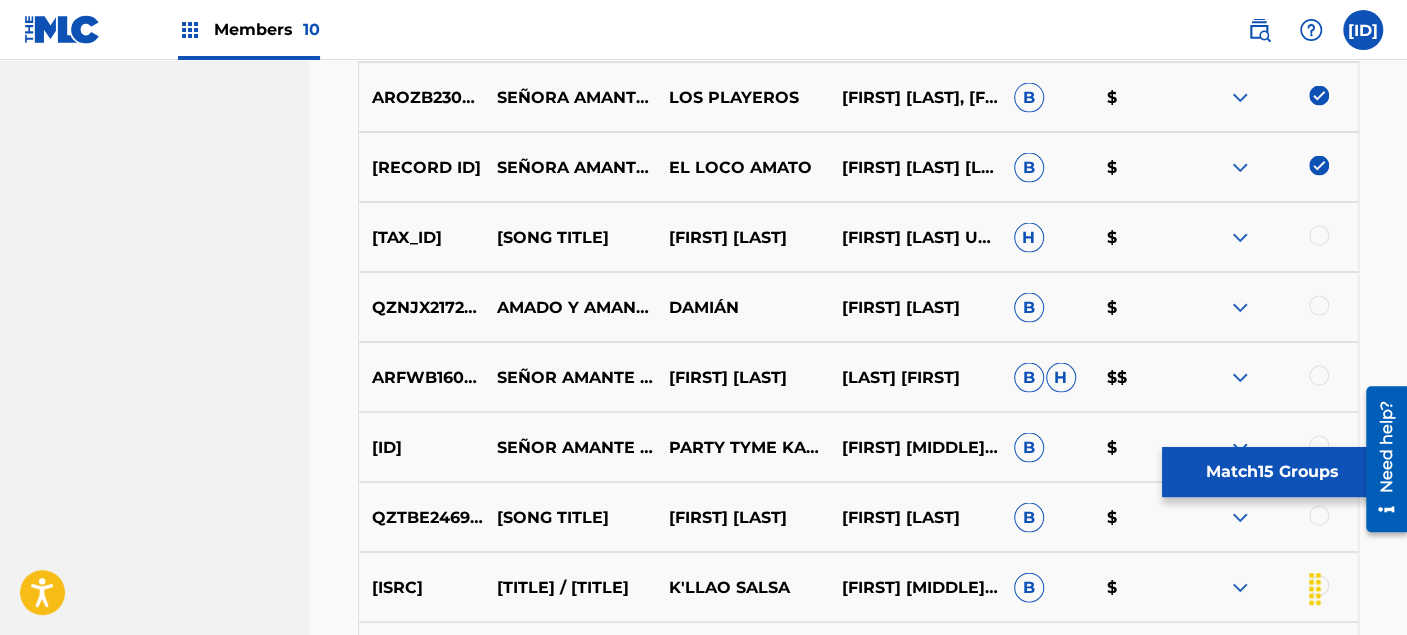 scroll, scrollTop: 2137, scrollLeft: 0, axis: vertical 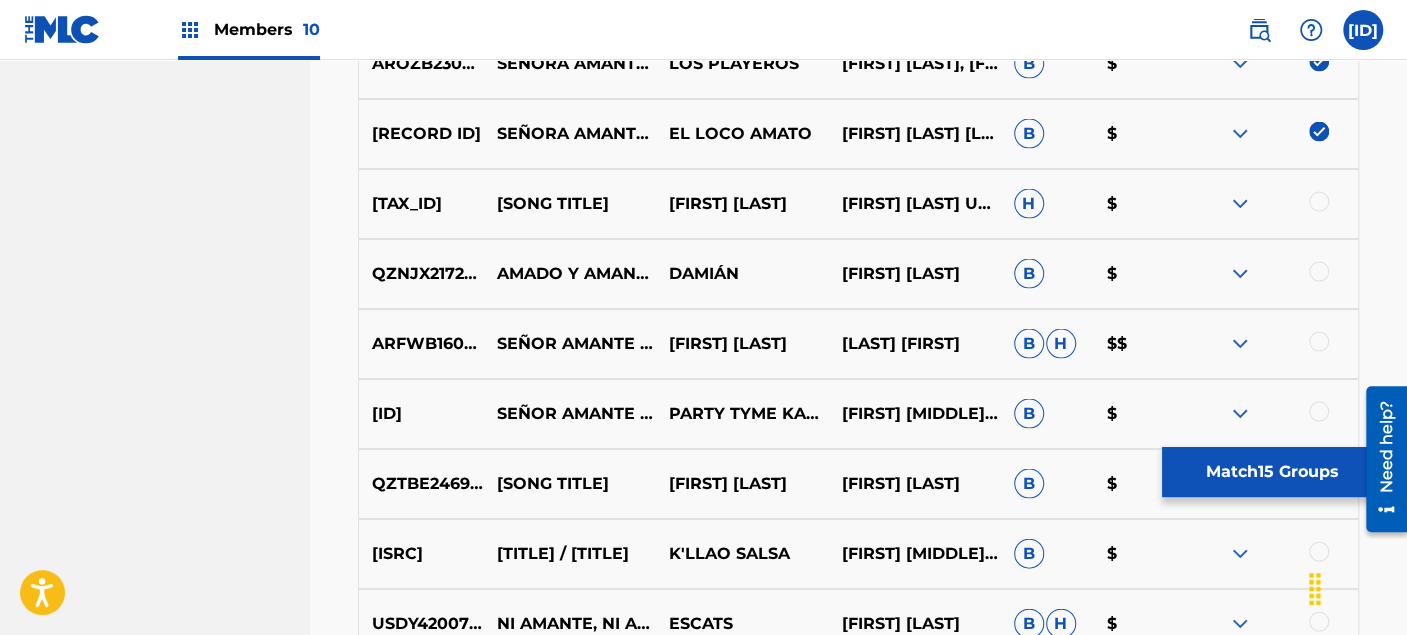click at bounding box center (1272, 204) 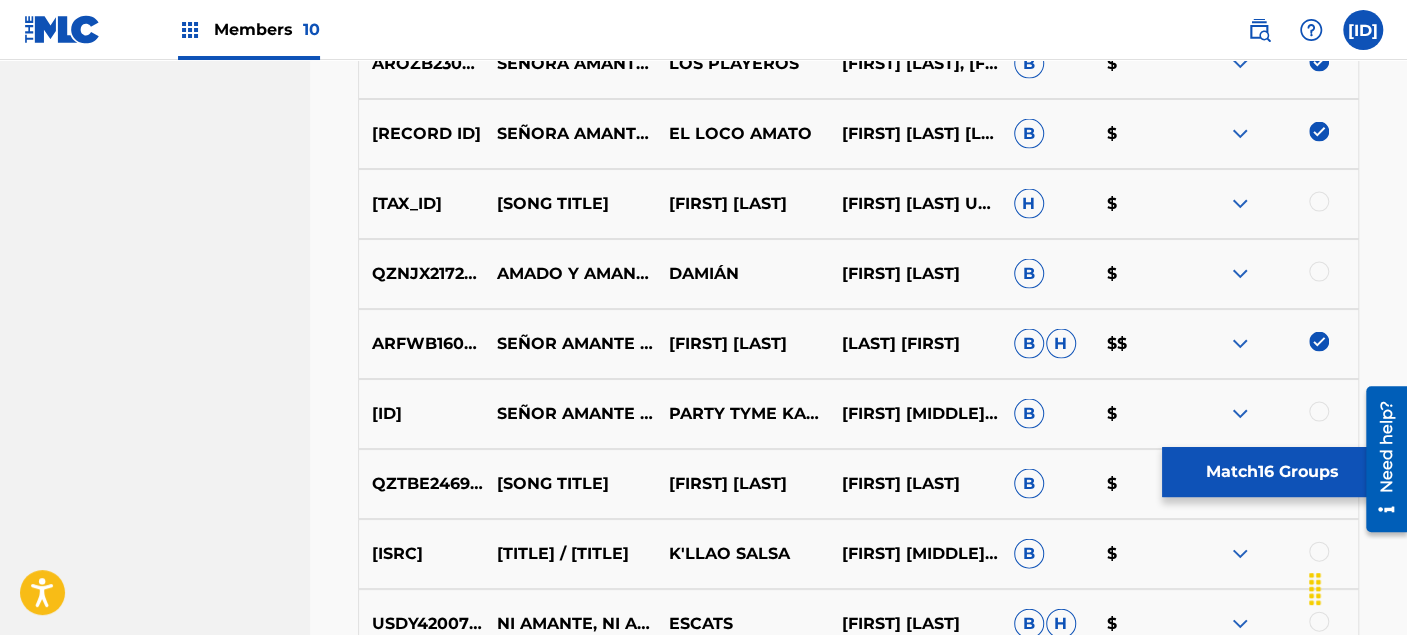 click at bounding box center [1319, 202] 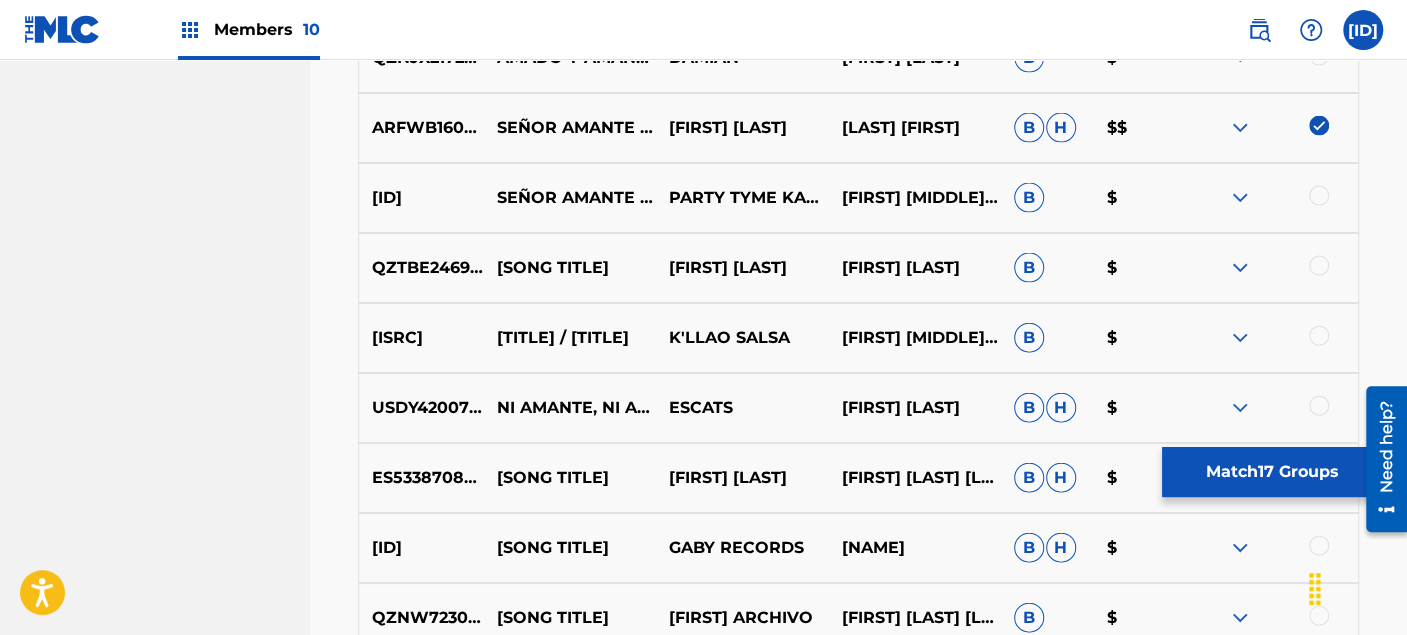 scroll, scrollTop: 2360, scrollLeft: 0, axis: vertical 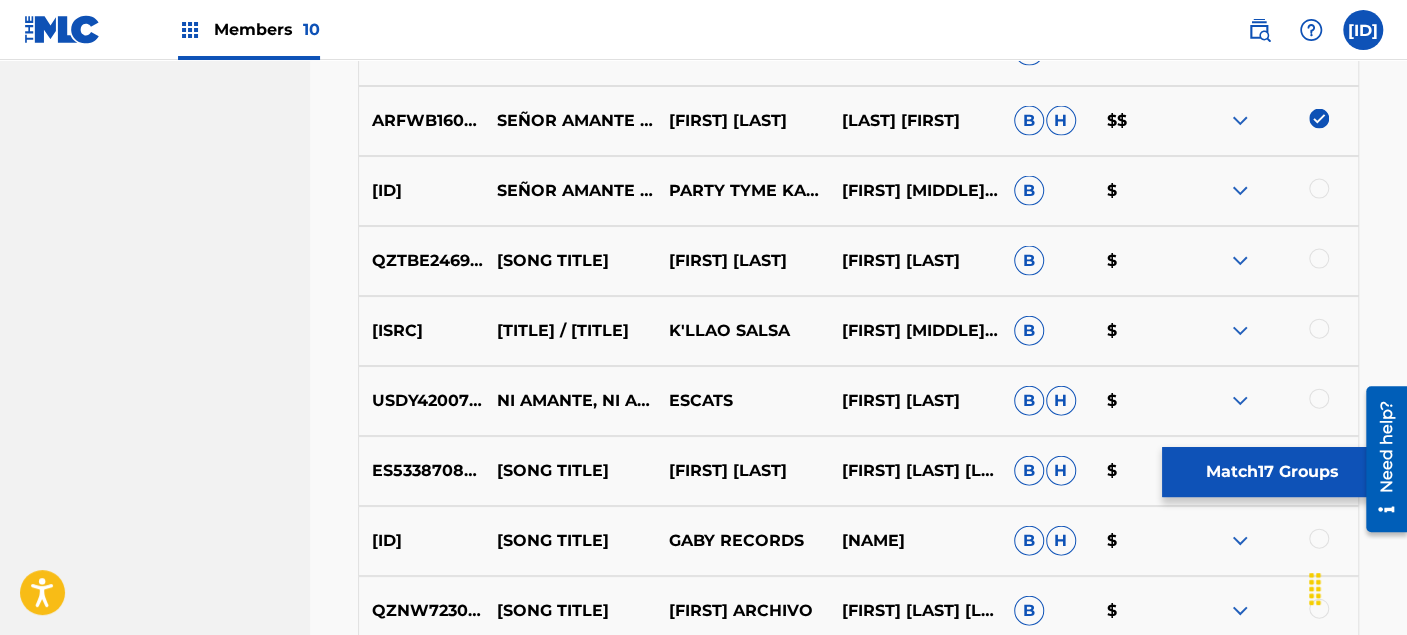 click at bounding box center [1319, 189] 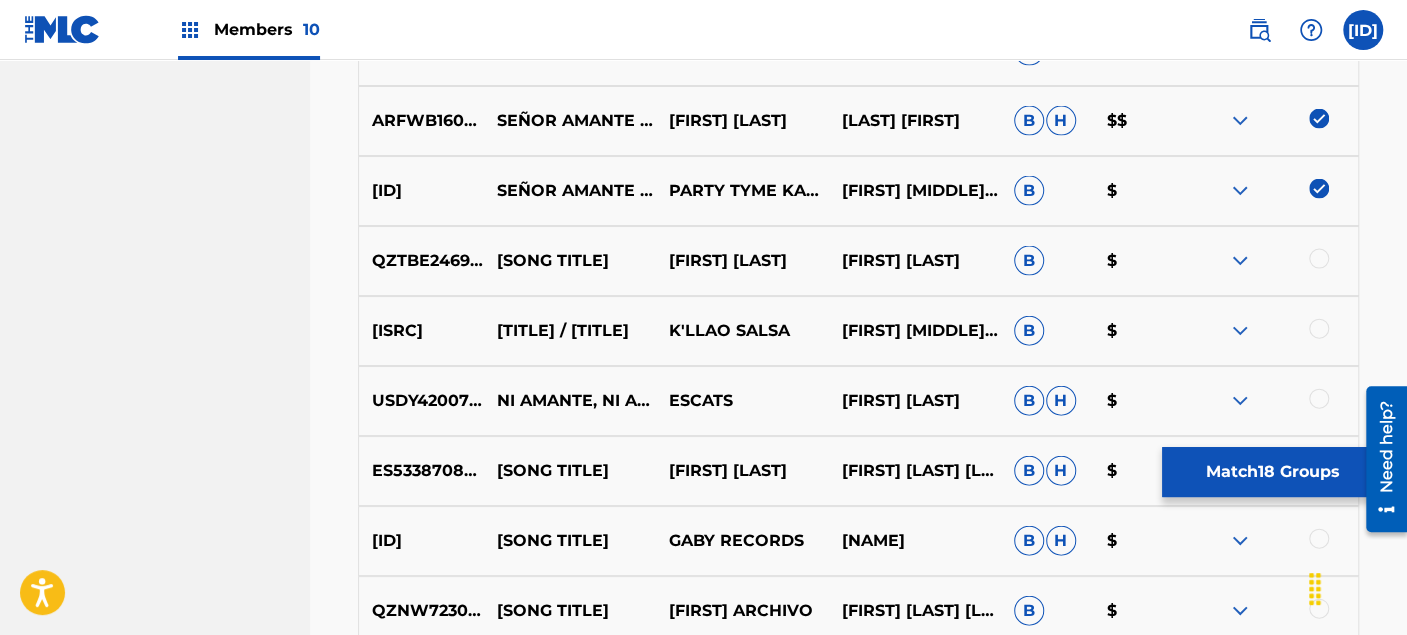 click at bounding box center (1319, 329) 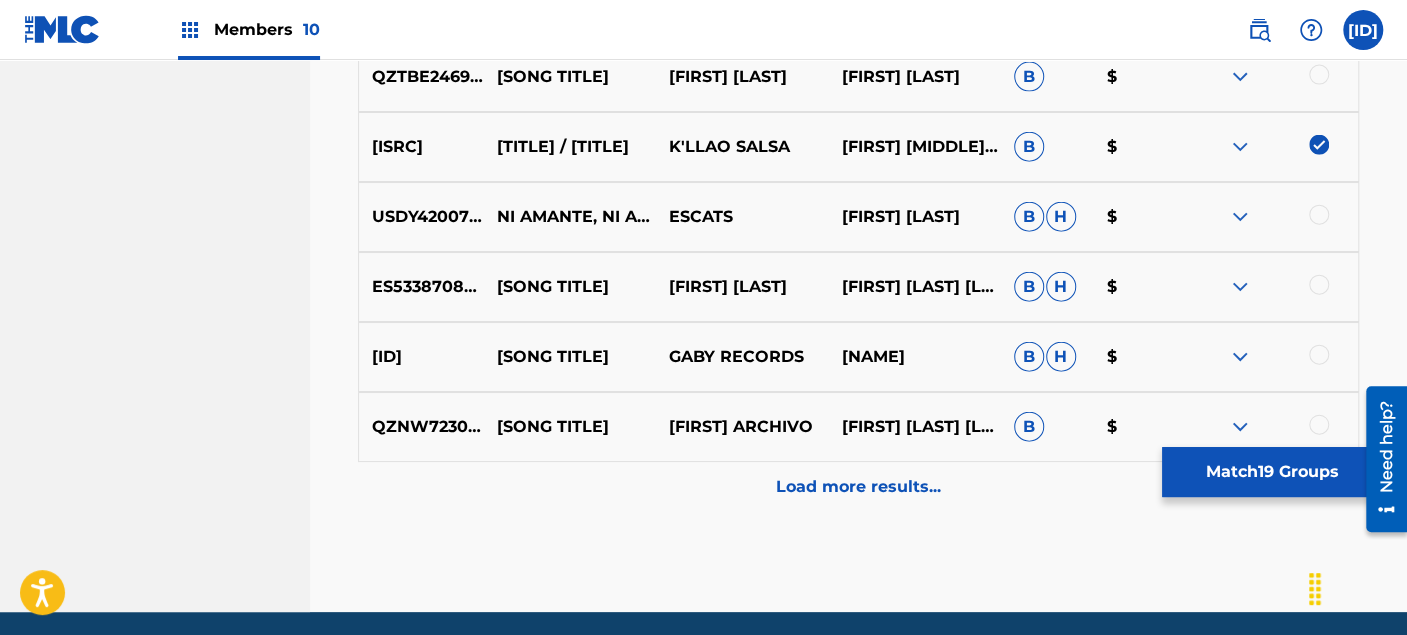 scroll, scrollTop: 2582, scrollLeft: 0, axis: vertical 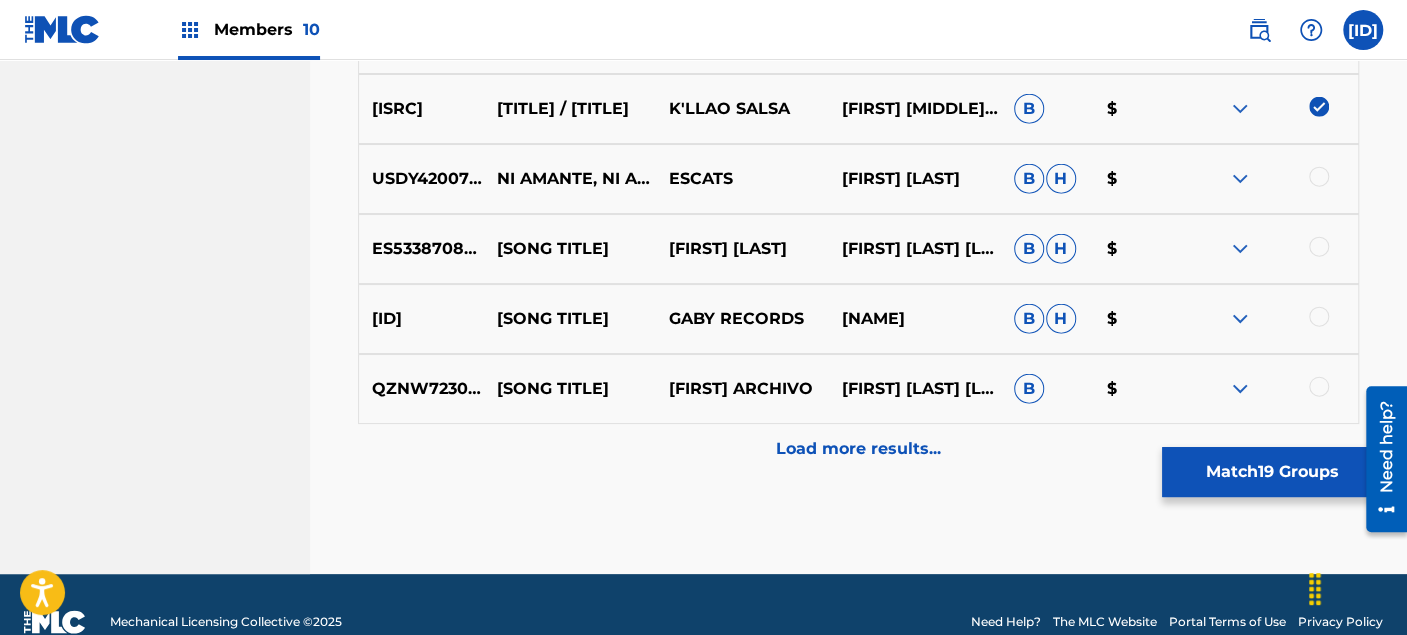 click on "Load more results..." at bounding box center [858, 449] 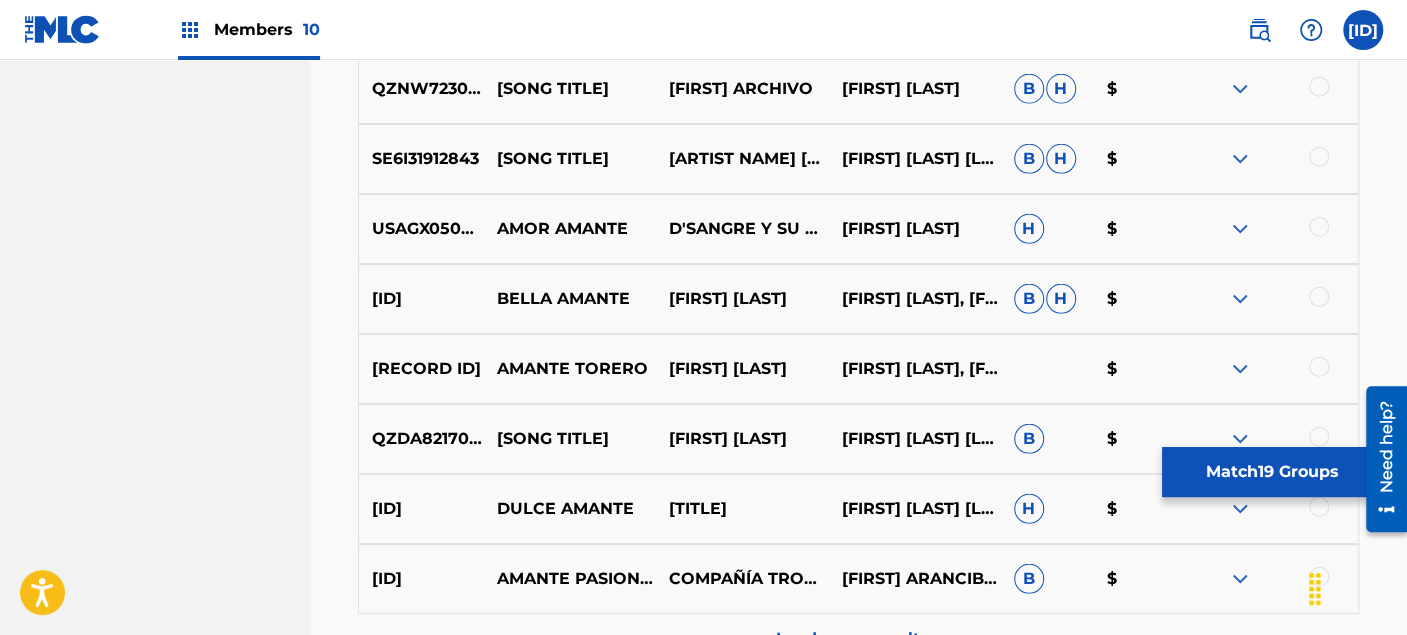 scroll, scrollTop: 3137, scrollLeft: 0, axis: vertical 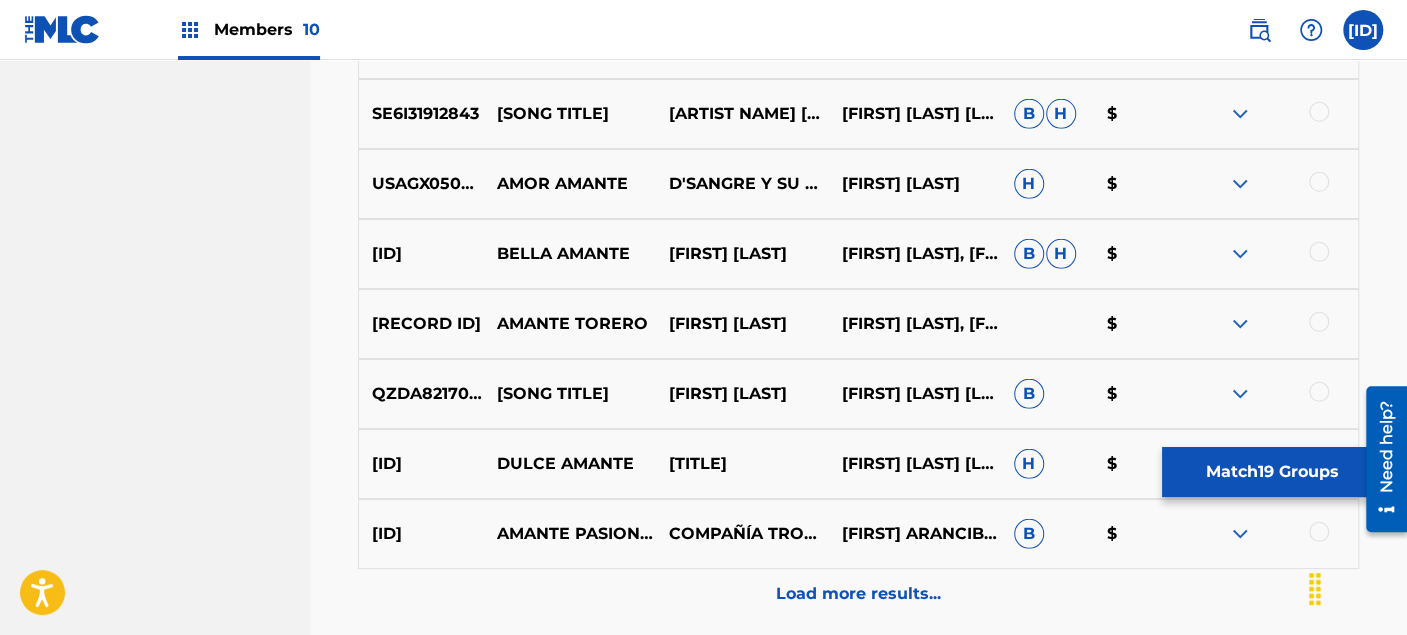 click on "QZGLM2201477 AMANTE PASIONAL COMPAÑÍA TROPIKAL [FIRST] [LAST], [FIRST] [LAST], [FIRST] [LAST], [FIRST] [LAST], [FIRST] [LAST], [FIRST] [LAST], [FIRST] [LAST] B $" at bounding box center [858, 534] 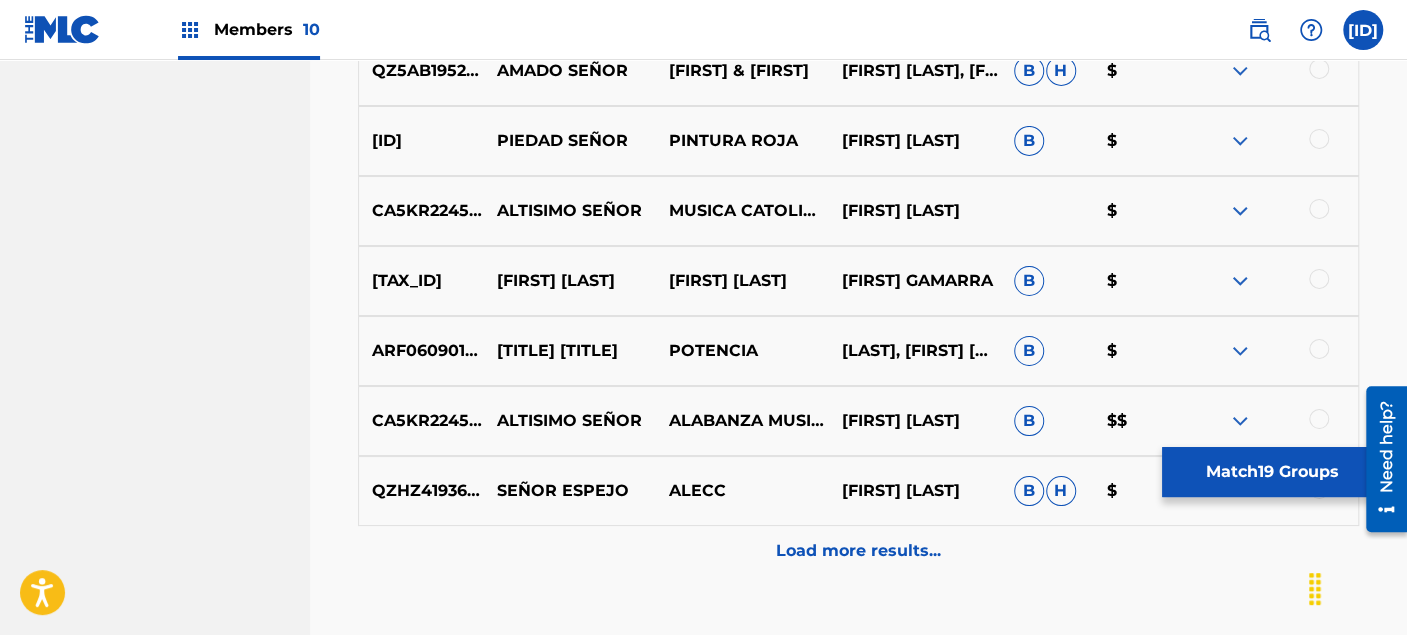 scroll, scrollTop: 3915, scrollLeft: 0, axis: vertical 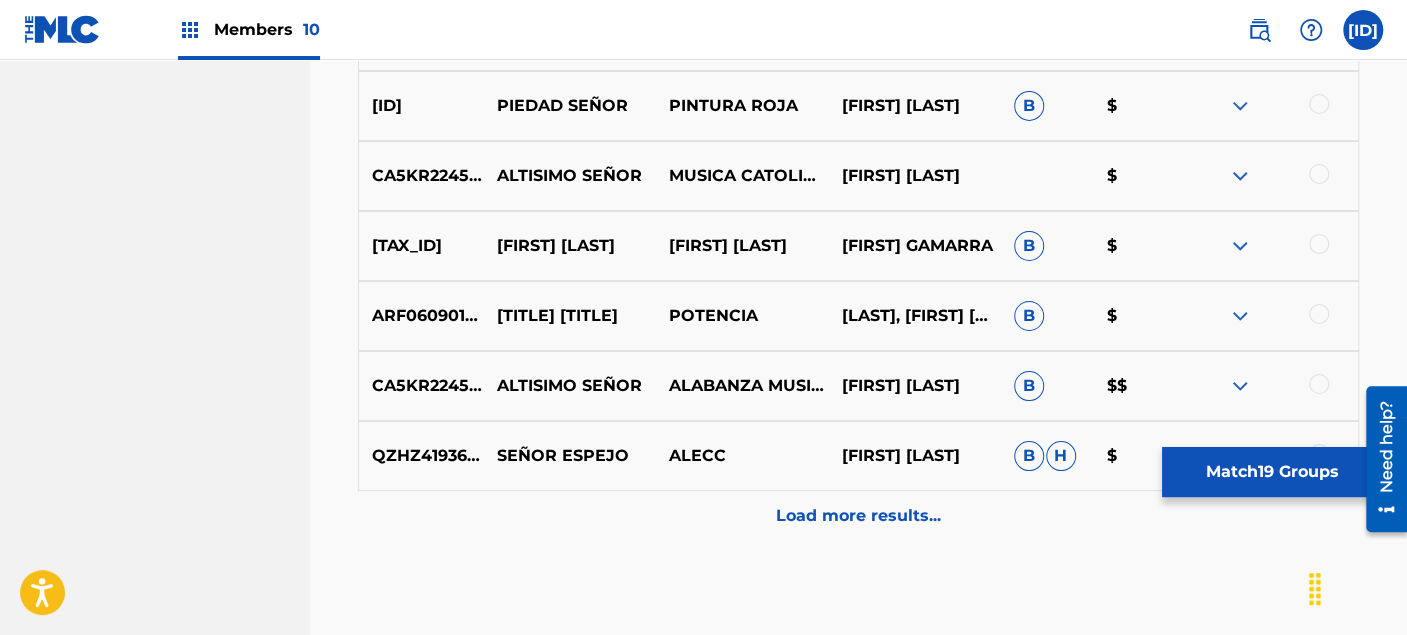 click on "Load more results..." at bounding box center [858, 516] 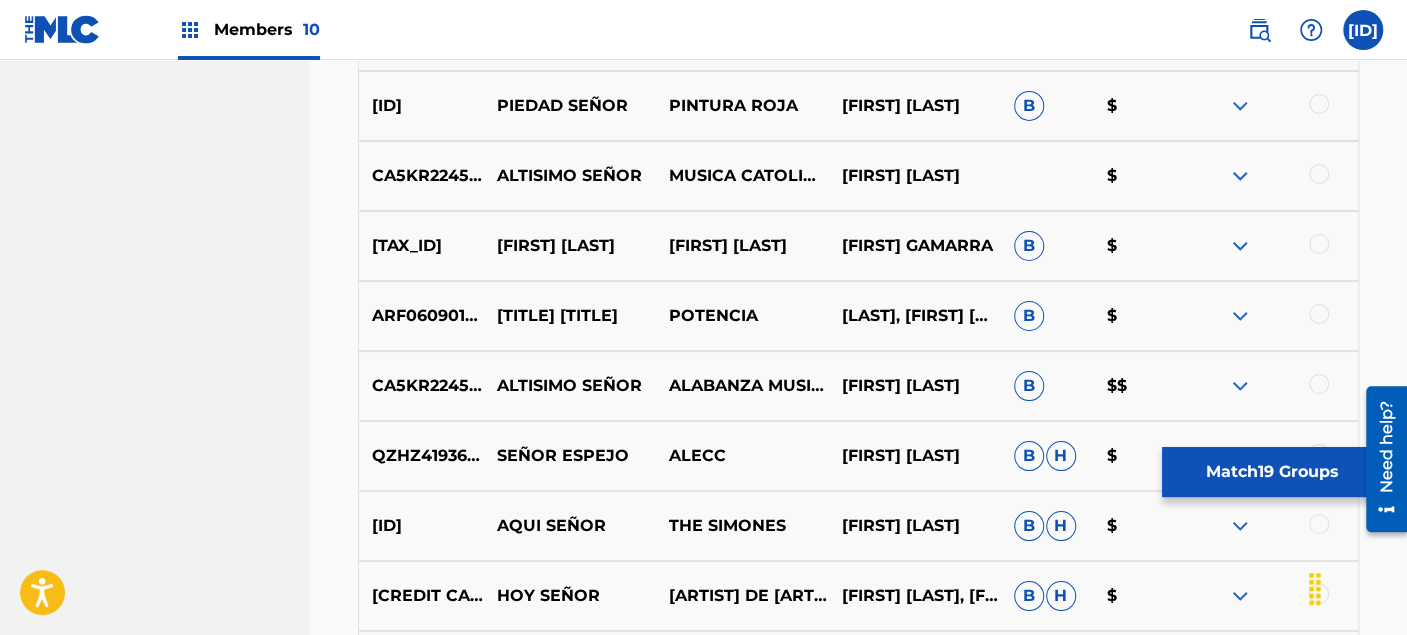 scroll, scrollTop: 4026, scrollLeft: 0, axis: vertical 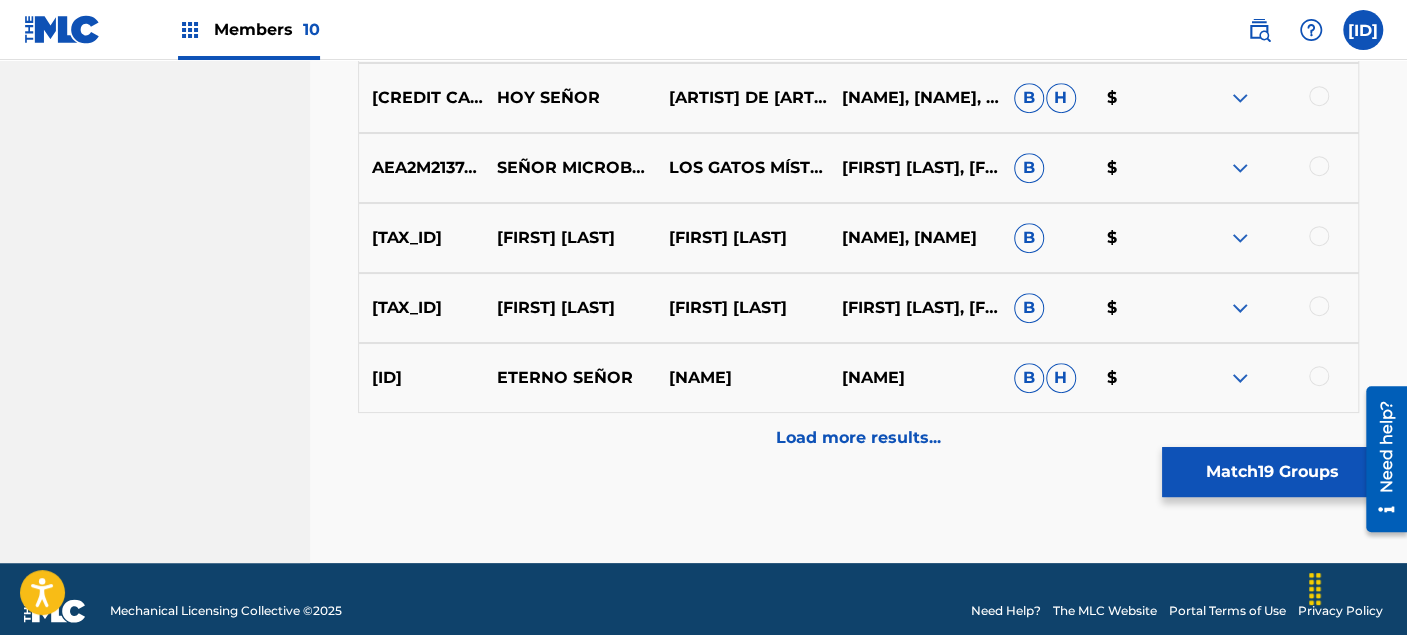 click on "Load more results..." at bounding box center [858, 438] 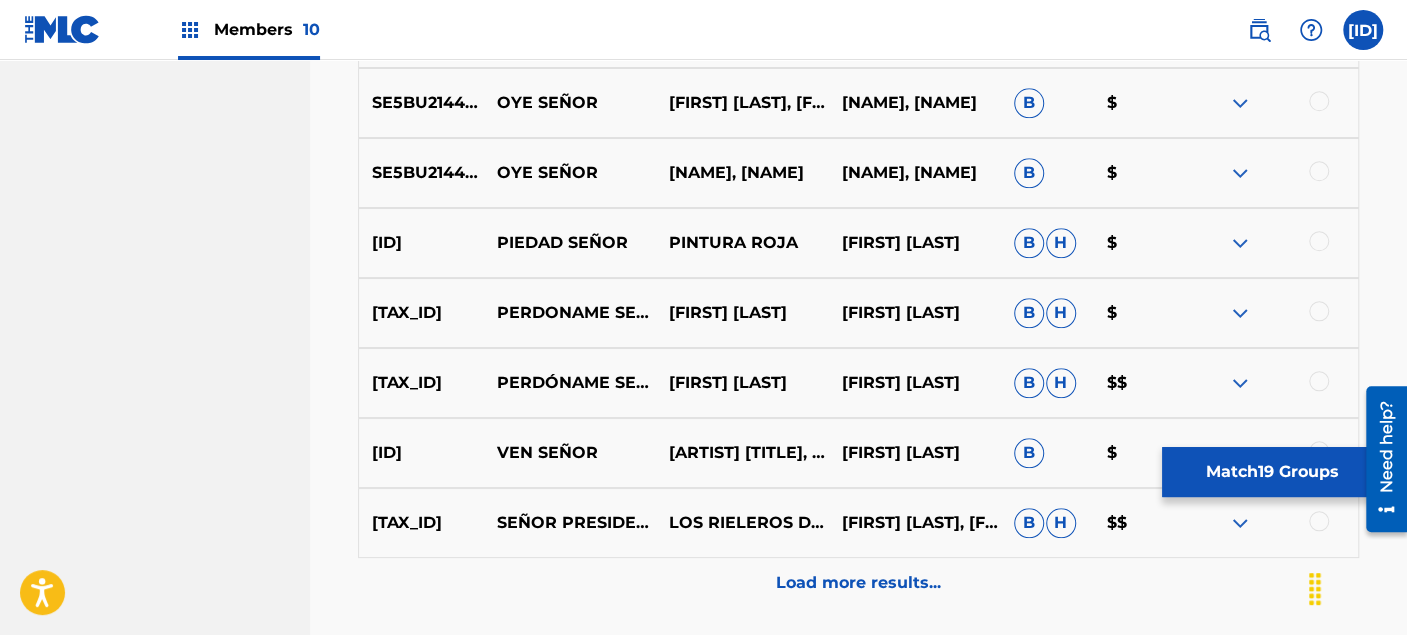 scroll, scrollTop: 5360, scrollLeft: 0, axis: vertical 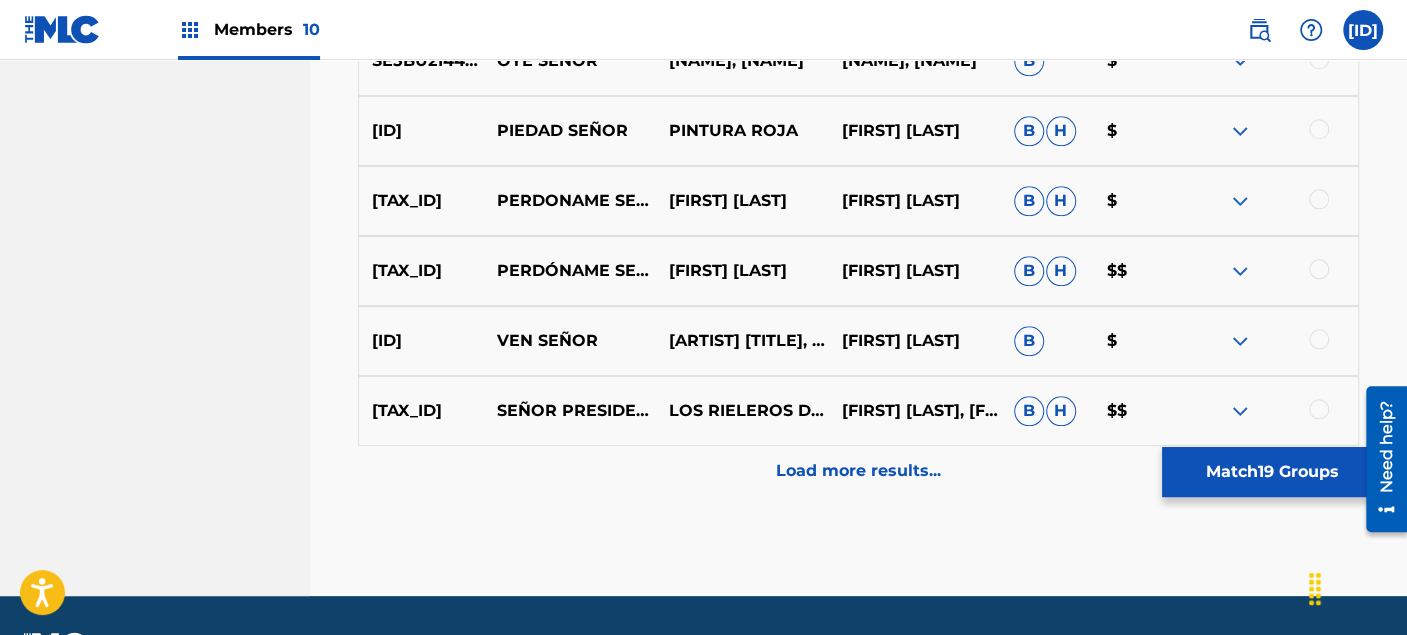 click on "Load more results..." at bounding box center [858, 471] 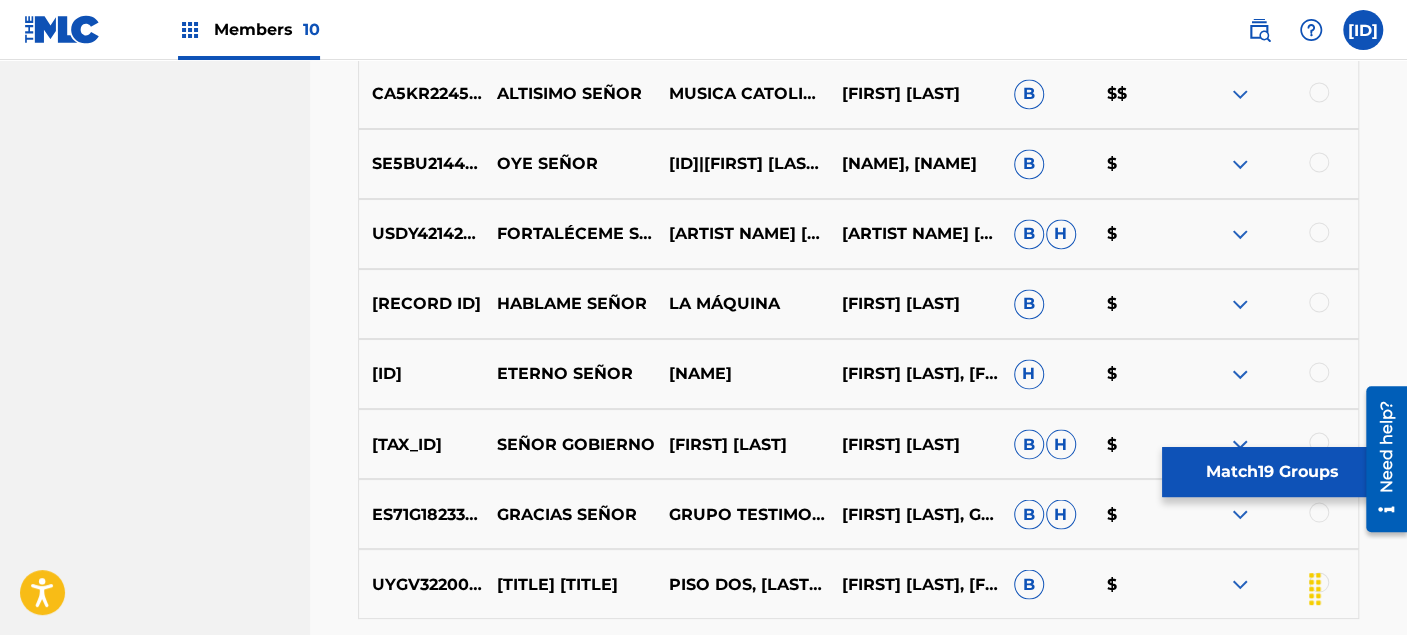 scroll, scrollTop: 6026, scrollLeft: 0, axis: vertical 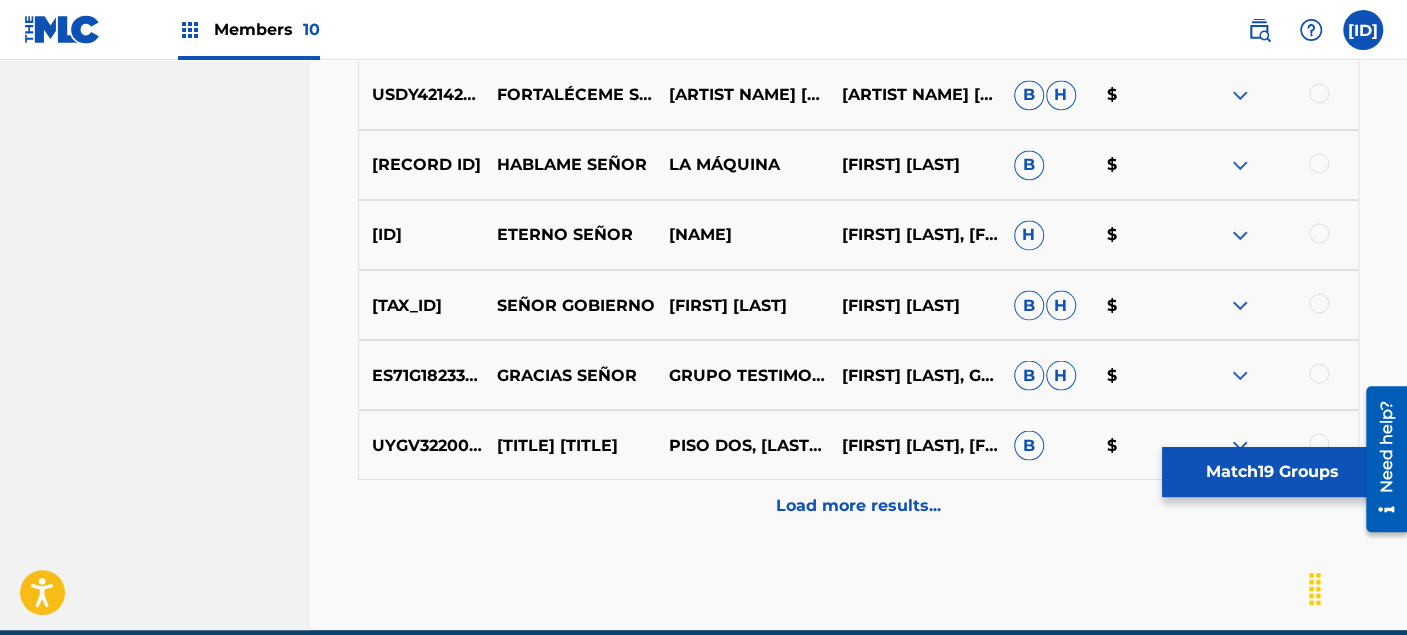click on "Load more results..." at bounding box center [858, 505] 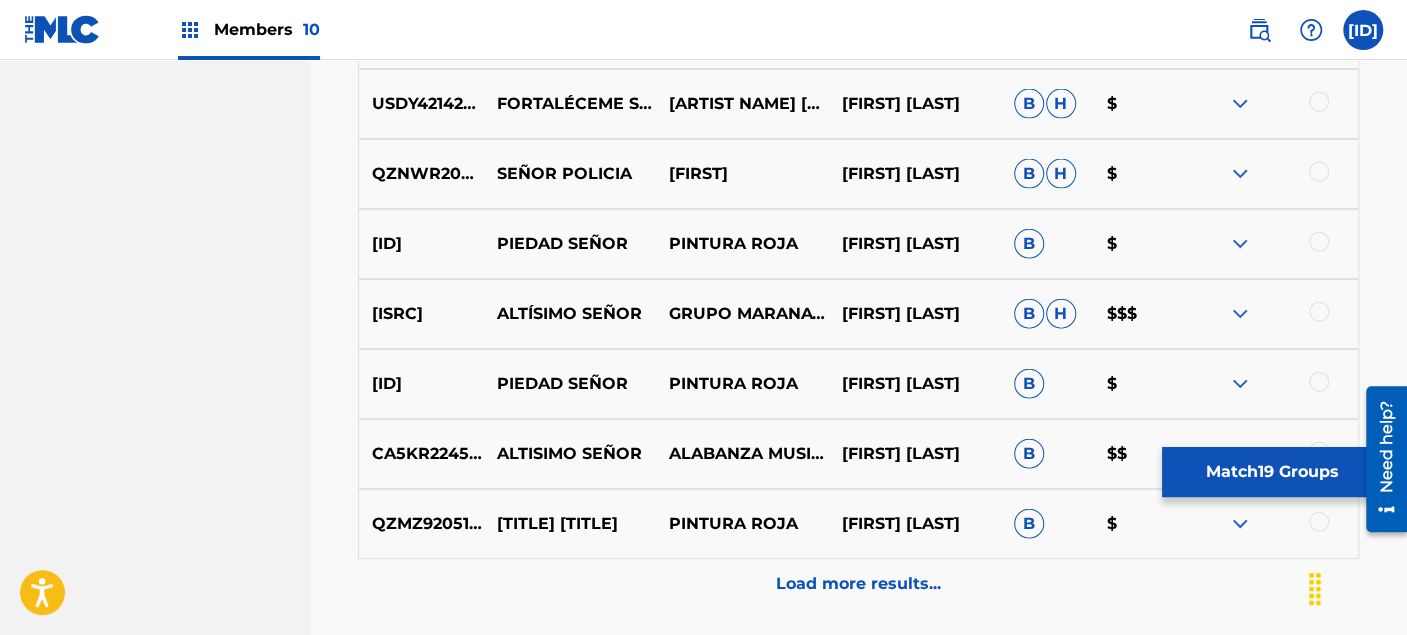 scroll, scrollTop: 6693, scrollLeft: 0, axis: vertical 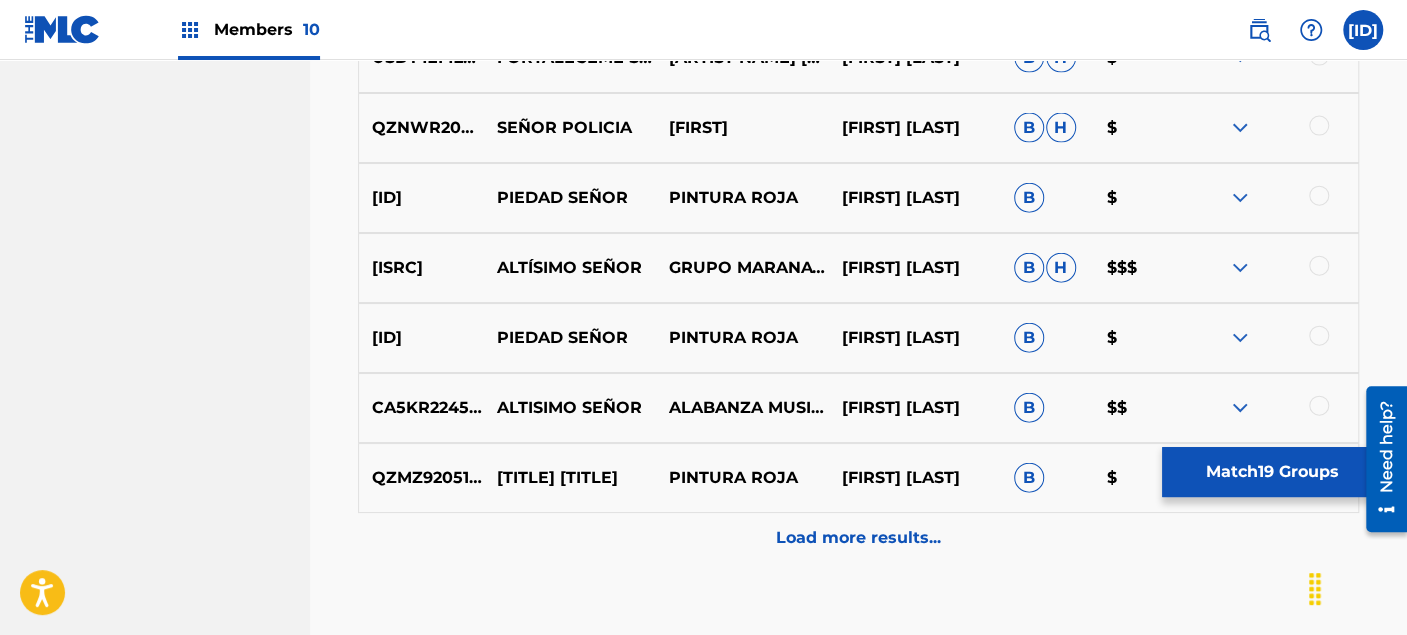 click on "Load more results..." at bounding box center (858, 538) 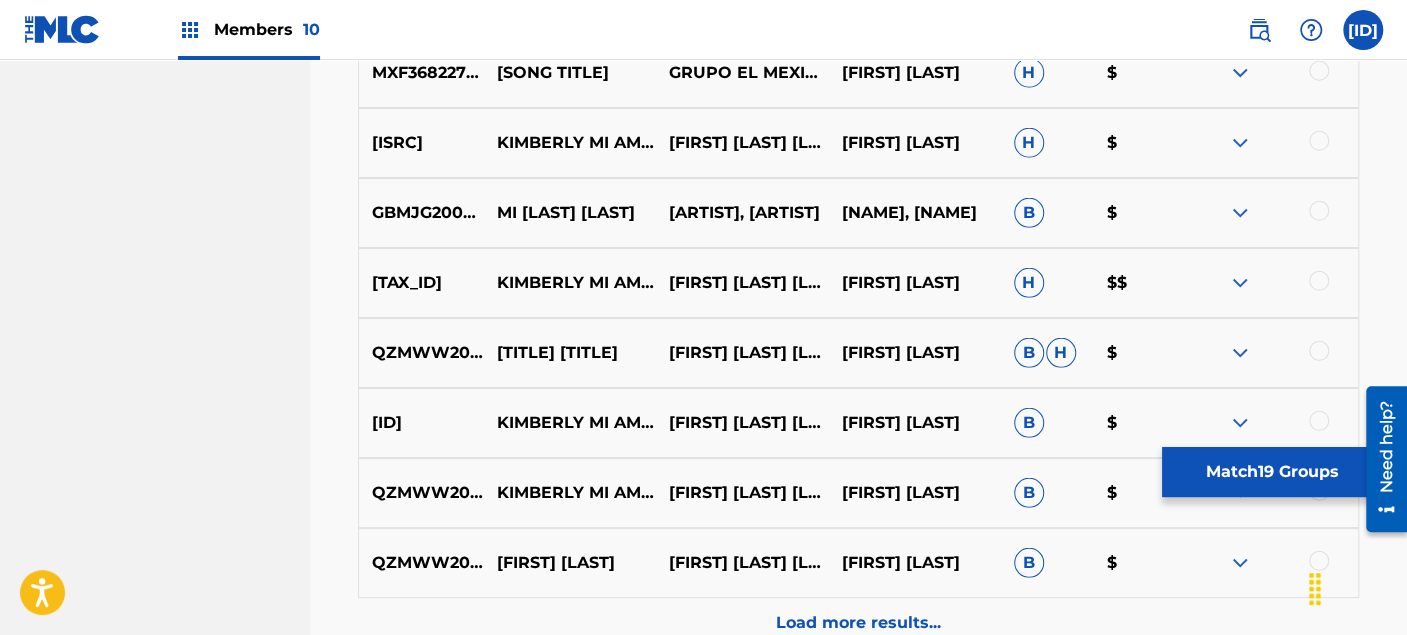 scroll, scrollTop: 7360, scrollLeft: 0, axis: vertical 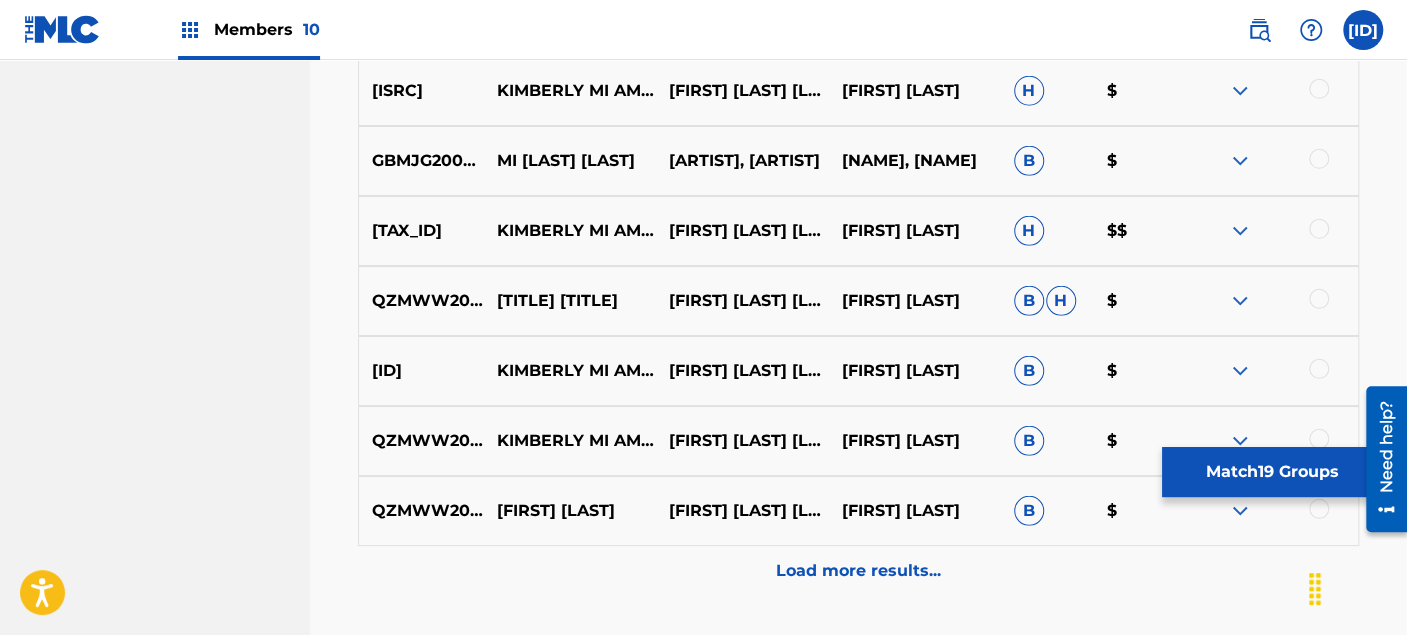 click on "Load more results..." at bounding box center (858, 571) 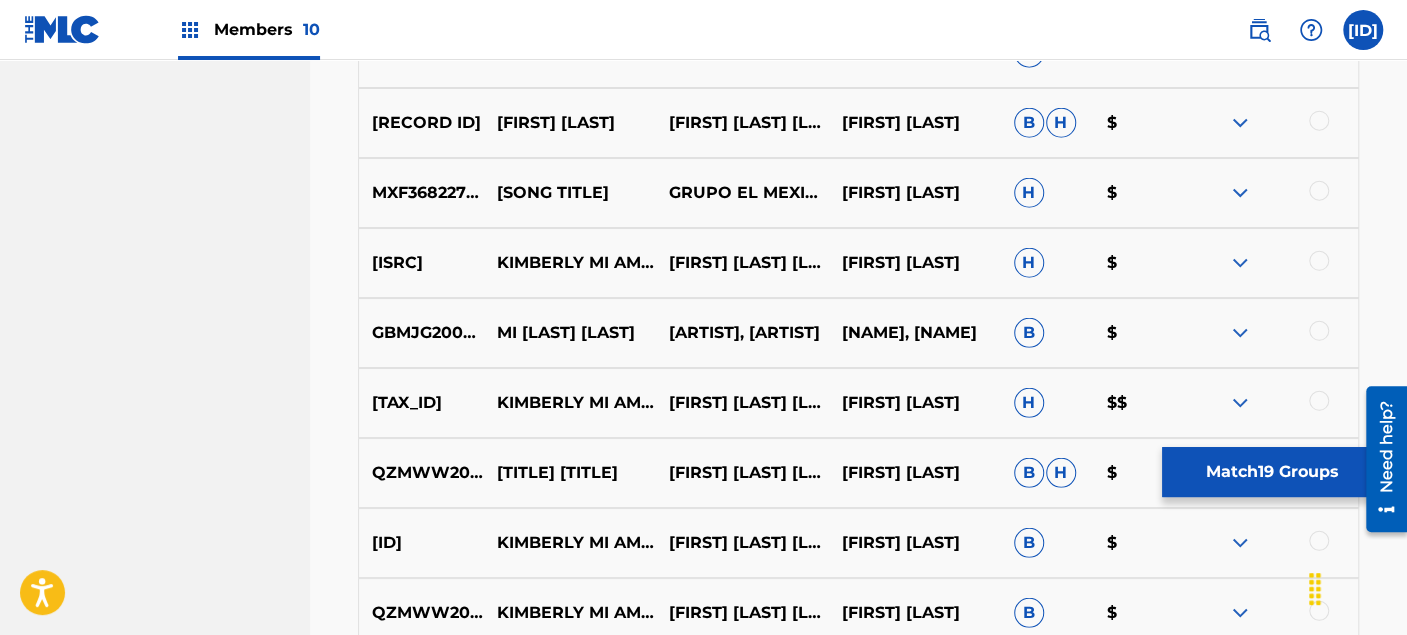 scroll, scrollTop: 7137, scrollLeft: 0, axis: vertical 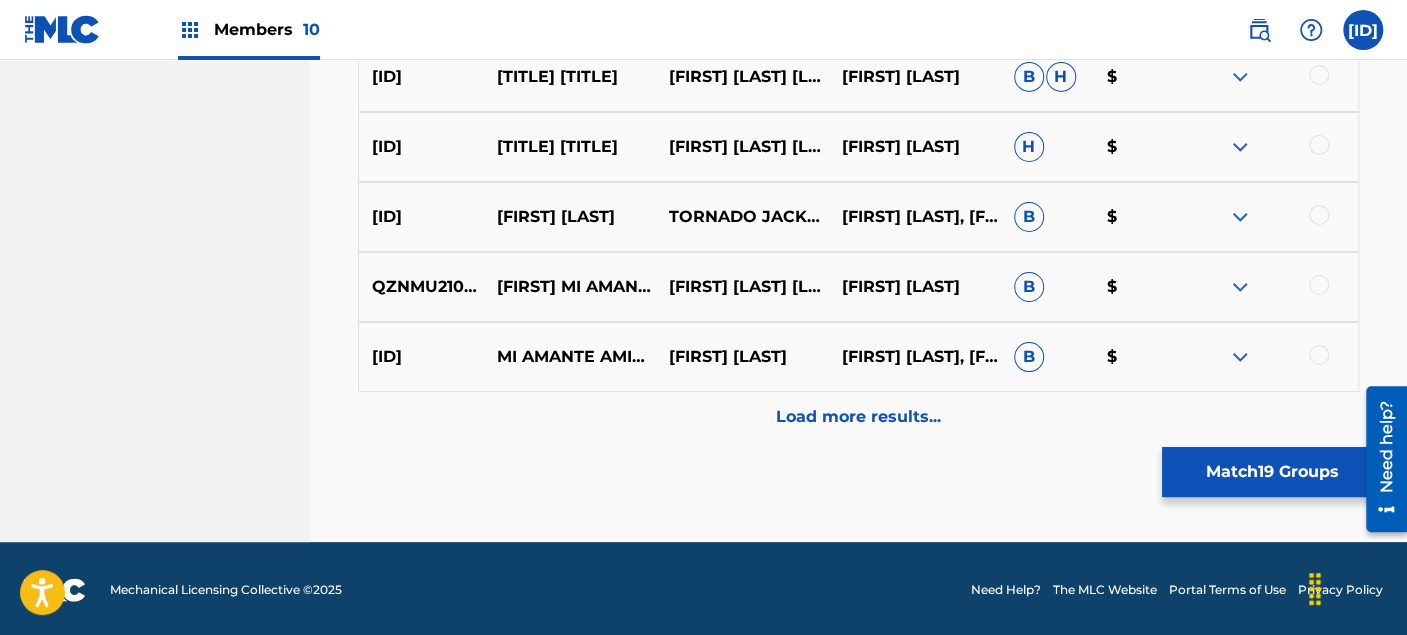click on "Load more results..." at bounding box center (858, 417) 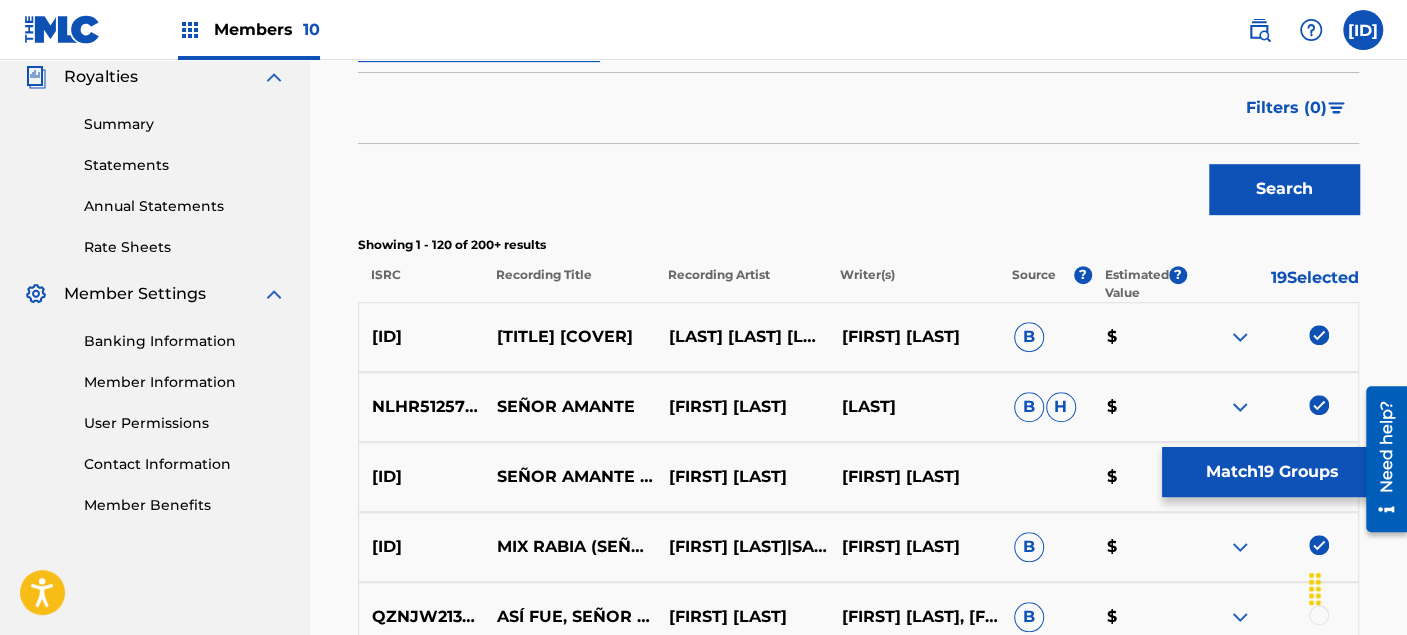 scroll, scrollTop: 8214, scrollLeft: 0, axis: vertical 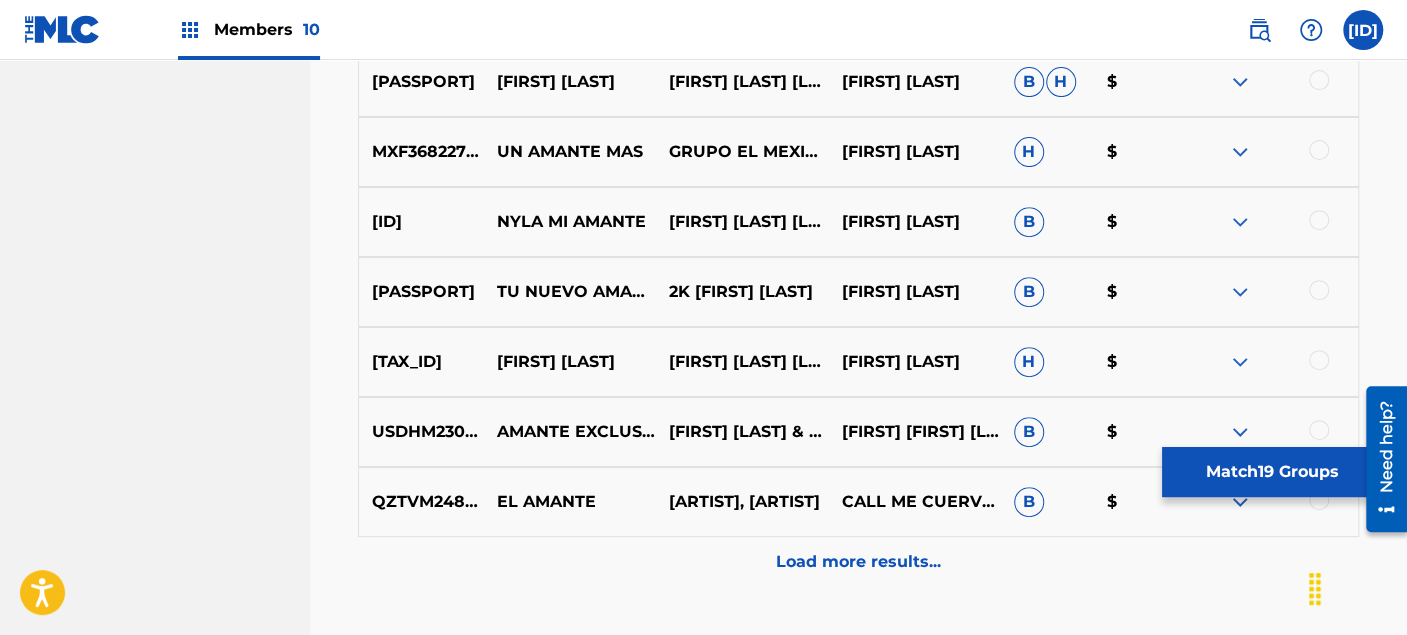 click on "Load more results..." at bounding box center [858, 562] 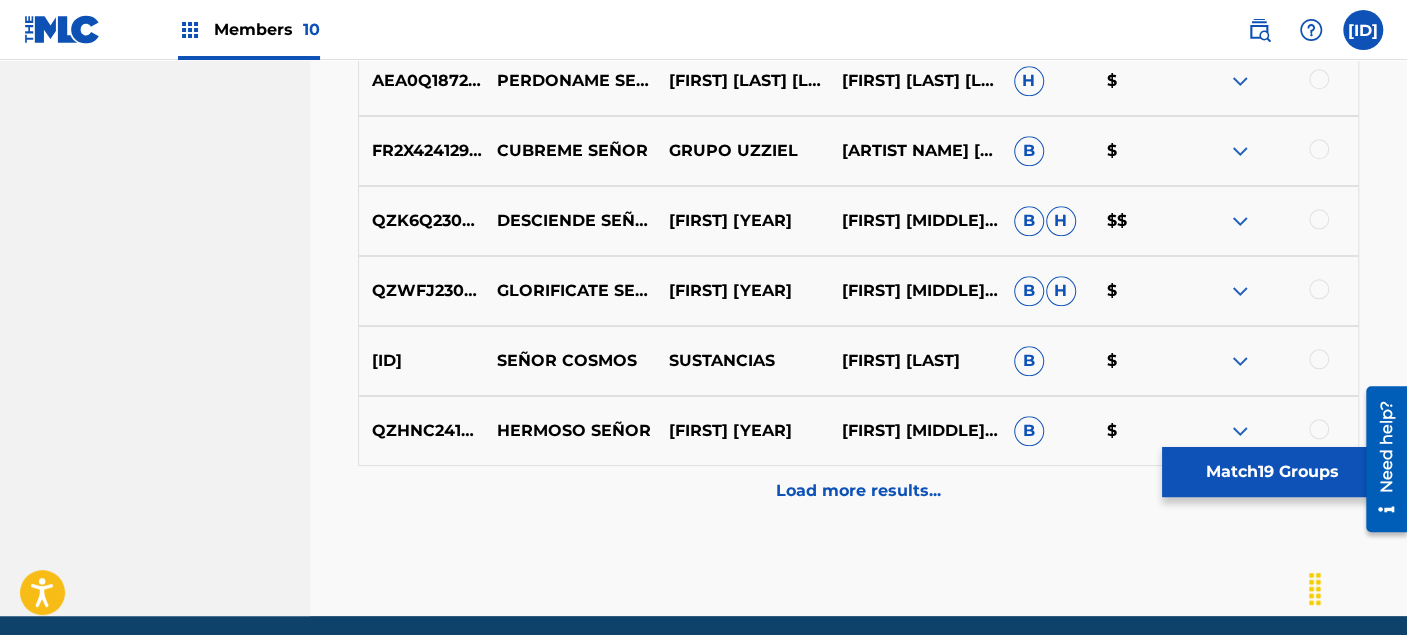 scroll, scrollTop: 9547, scrollLeft: 0, axis: vertical 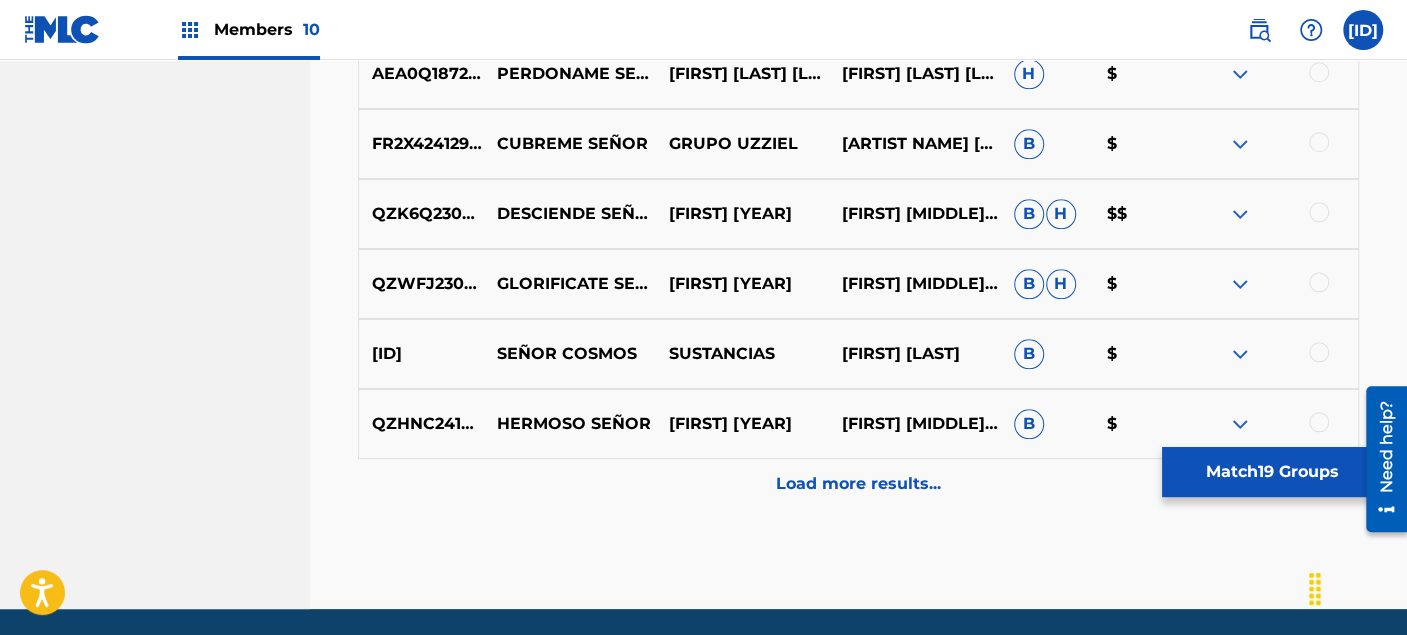 click on "Load more results..." at bounding box center [858, 484] 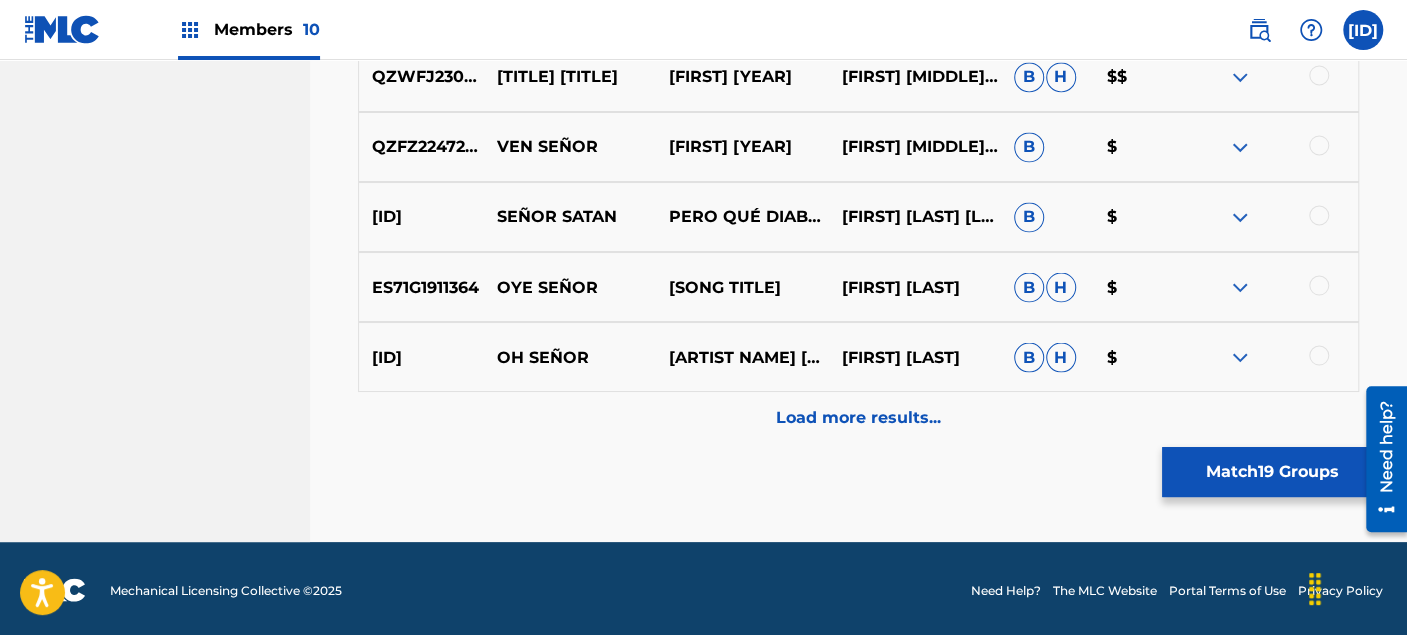 click on "Load more results..." at bounding box center (858, 417) 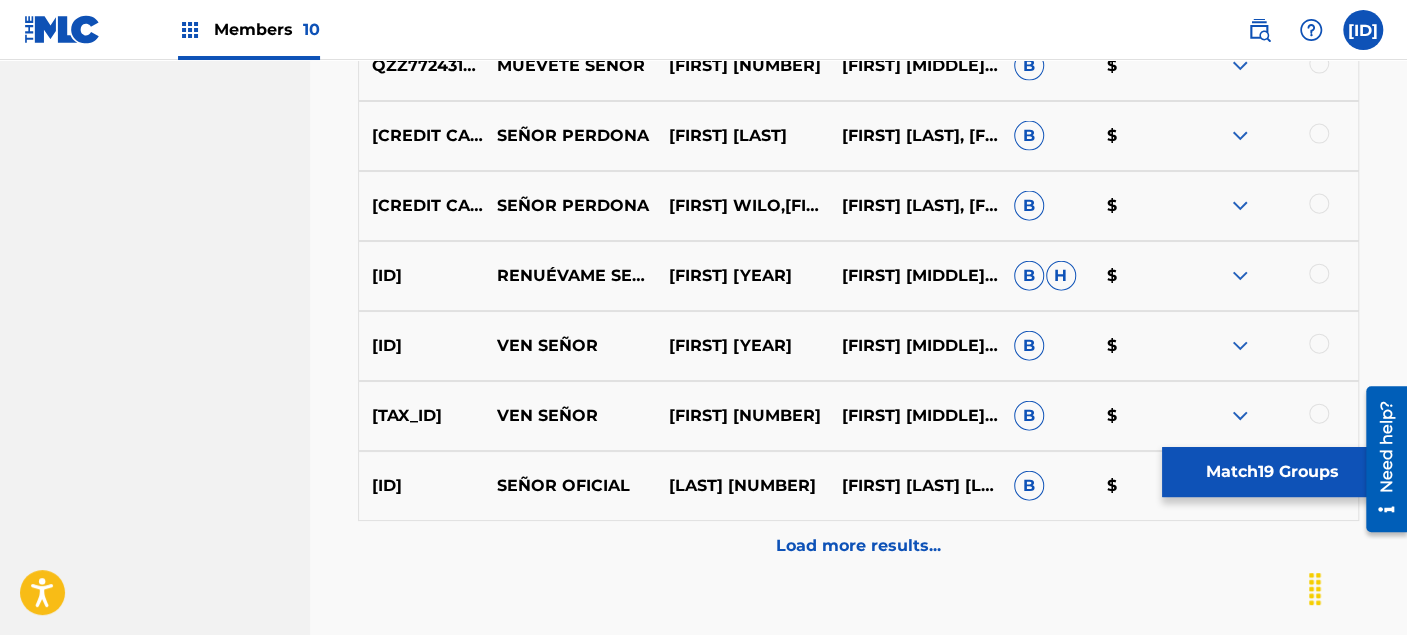 scroll, scrollTop: 10647, scrollLeft: 0, axis: vertical 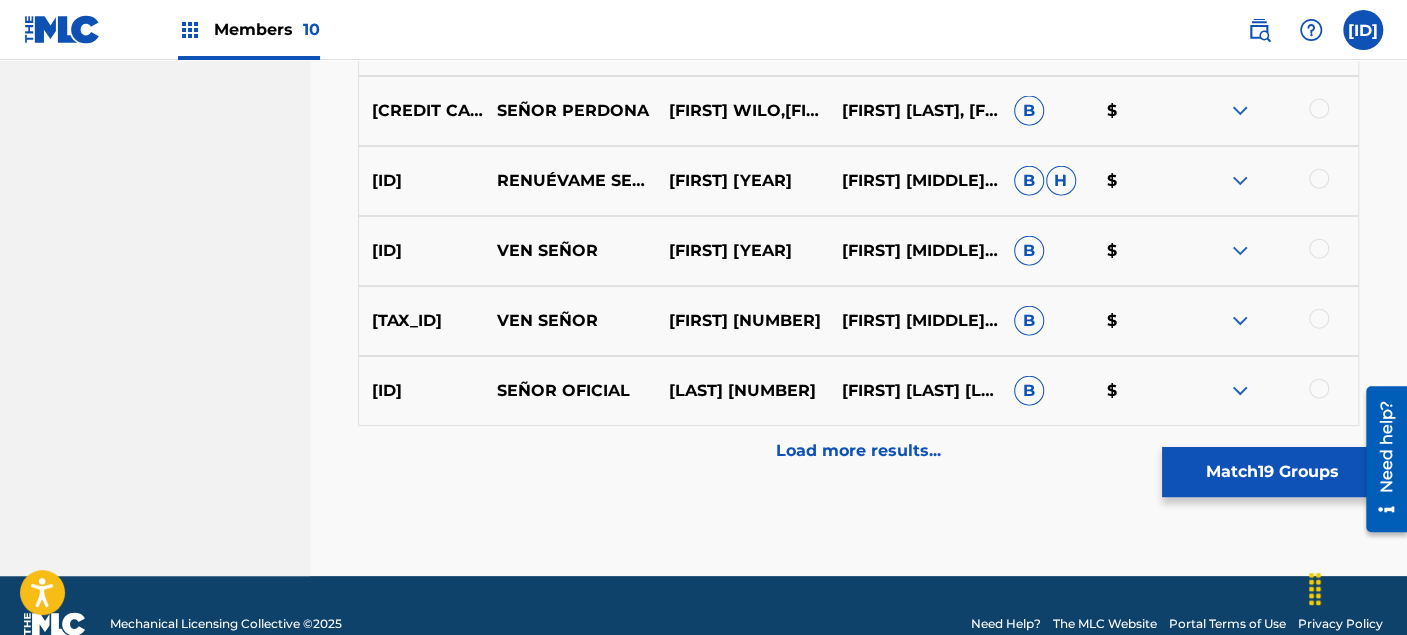click on "Load more results..." at bounding box center (858, 451) 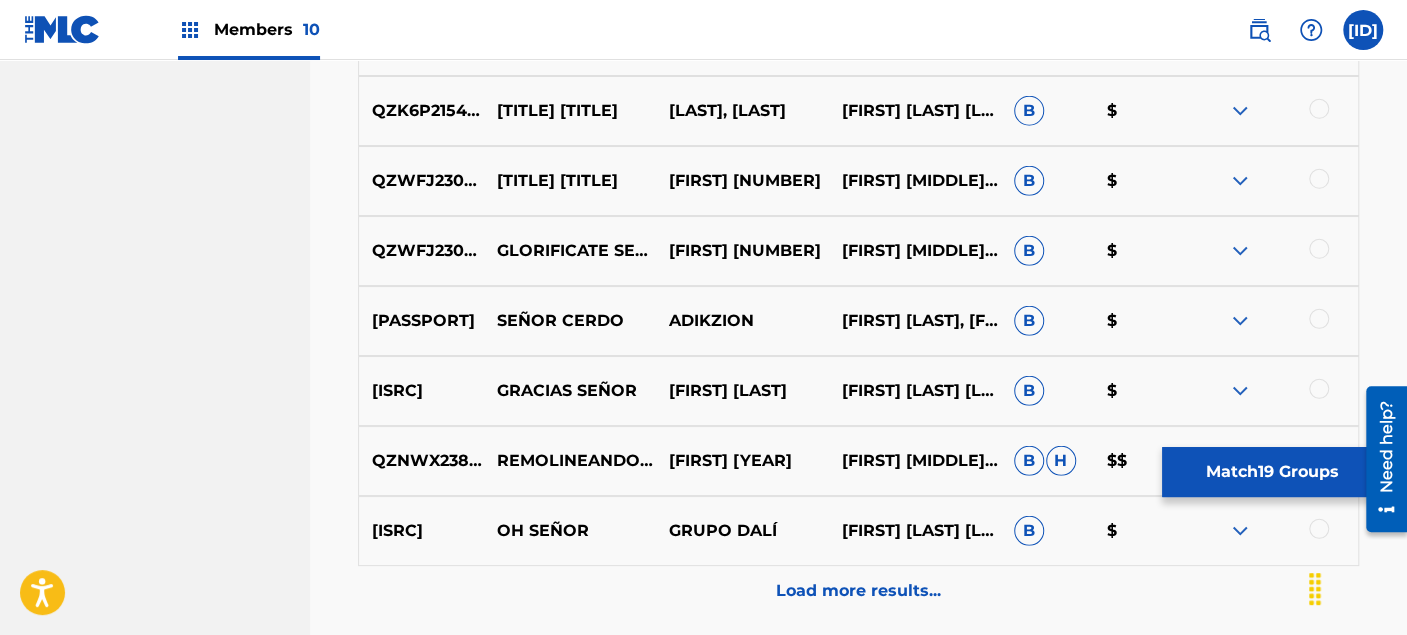 scroll, scrollTop: 11647, scrollLeft: 0, axis: vertical 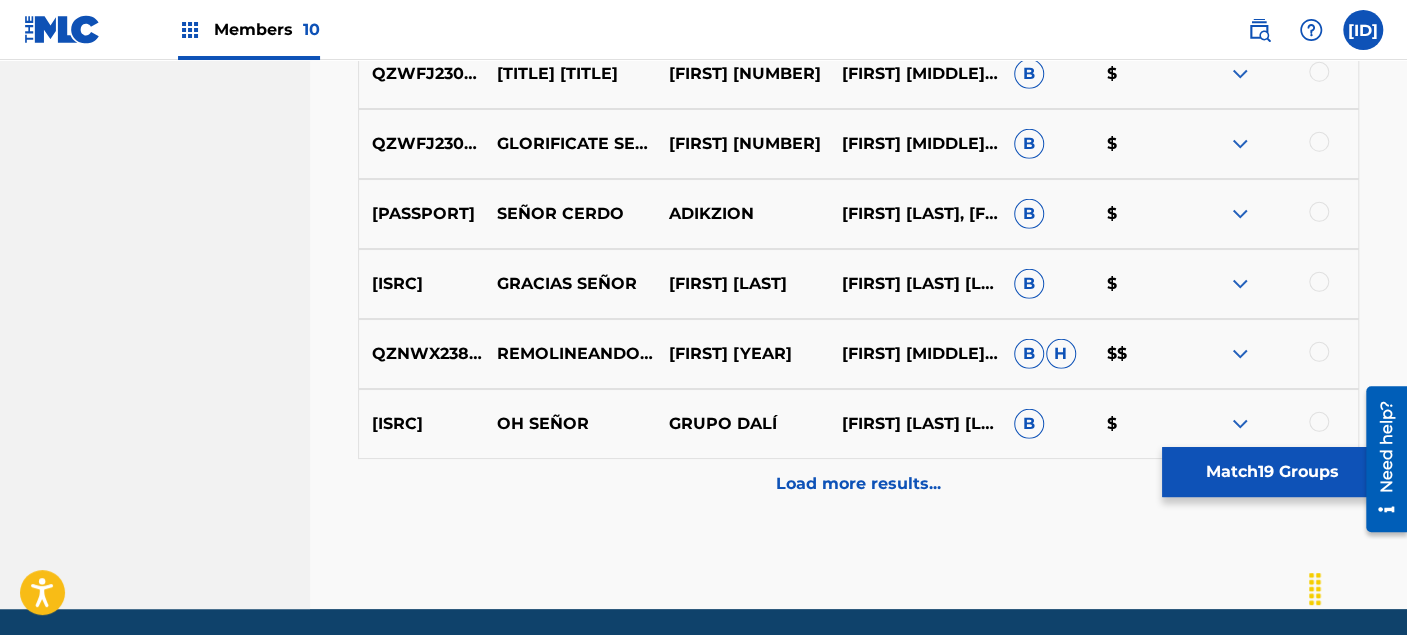 click on "[RECORD ID] OH SEÑOR [BAND NAME] [ARTIST NAME], [ARTIST NAME] [LAST NAME] B $" at bounding box center (858, 424) 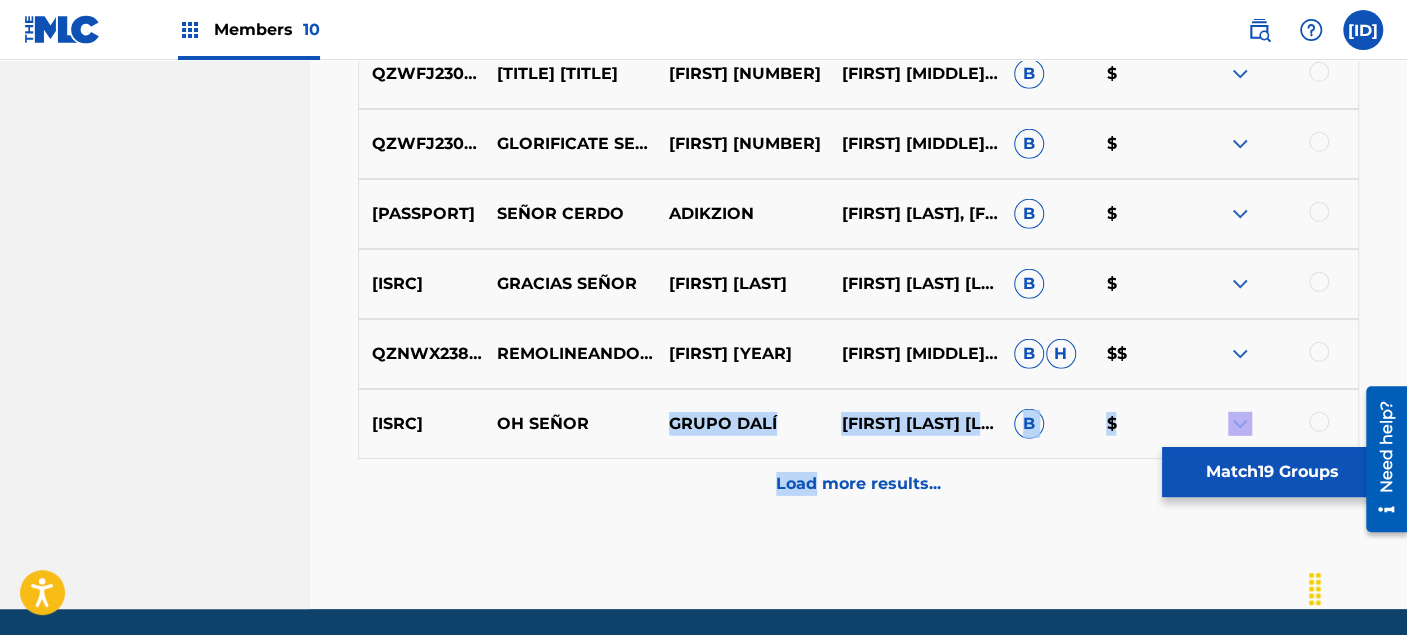 click on "[ID] [SONG] - [COVER] [FIRST] [LAST] [ARTIST] [PRODUCER] $ [ID] [SONG] [FIRST] [LAST] [ARTIST] [PRODUCER] $ [ID] [SONG] ([FORMAT]) [FIRST] [LAST] [ARTIST] [PRODUCER] $ [ID] [GROUP] ([SONG]) [FIRST] [LAST]|[GROUP] [ARTIST] [PRODUCER] $ [ID] [SONG] ([FORMAT]) [FIRST] [LAST] [ARTIST], [FIRST] [LAST] [PRODUCER] $ [ID] [SONG] [FIRST] [LAST] [ARTIST] [PRODUCER], [FIRST] [LAST] [PRODUCER] $ [ID] [GROUP] ([SONG]) [FIRST] [LAST] & [GROUP] [ARTIST], [FIRST] [LAST], [PRODUCER] $ [ID] [SONG] [FIRST] [LAST] [ARTIST] [PRODUCER] [PRODUCER] $ [ID] [GROUP] ([SONG]) [FIRST] [LAST] [GROUP] [ARTIST], [FIRST] [LAST], [PRODUCER] $ [ID] [GROUP] ([SONG]) [FIRST] [LAST] [GROUP] [ARTIST], [FIRST] [LAST], [PRODUCER] $ [ID] [SONG] [FIRST] [LAST] [ARTIST] [PRODUCER] $ [ID]" at bounding box center (858, -5116) 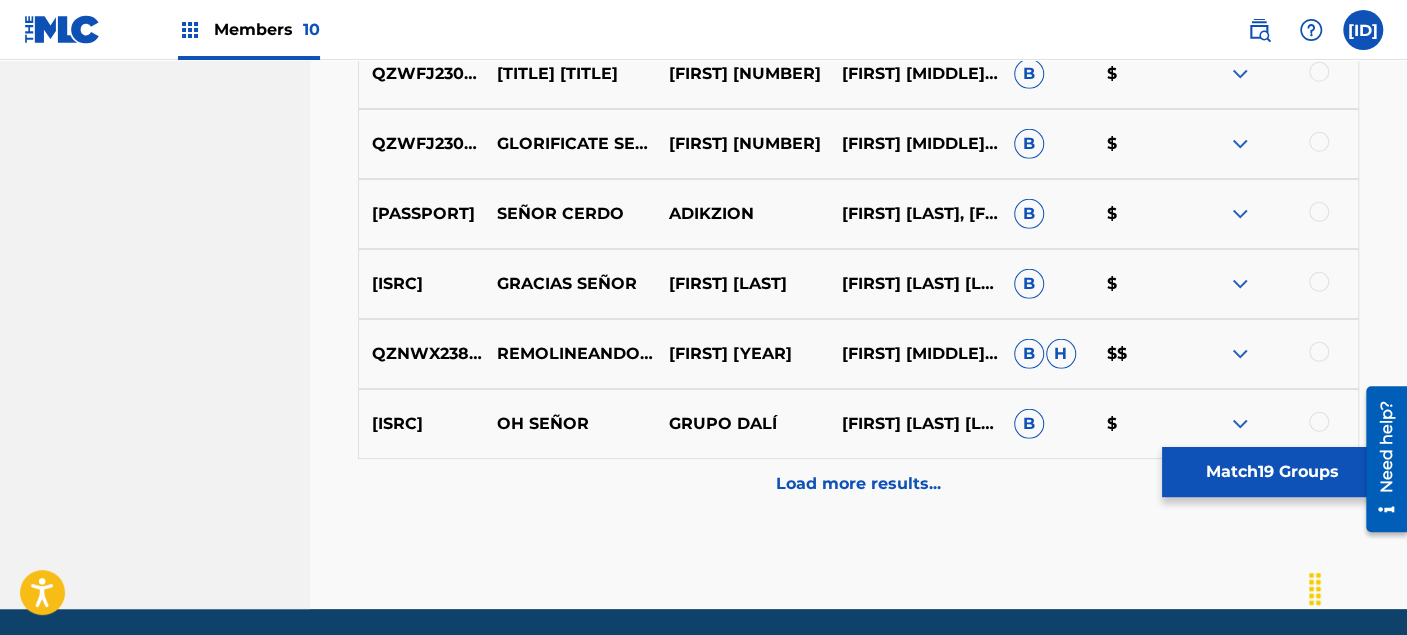 drag, startPoint x: 607, startPoint y: 459, endPoint x: 851, endPoint y: 476, distance: 244.59149 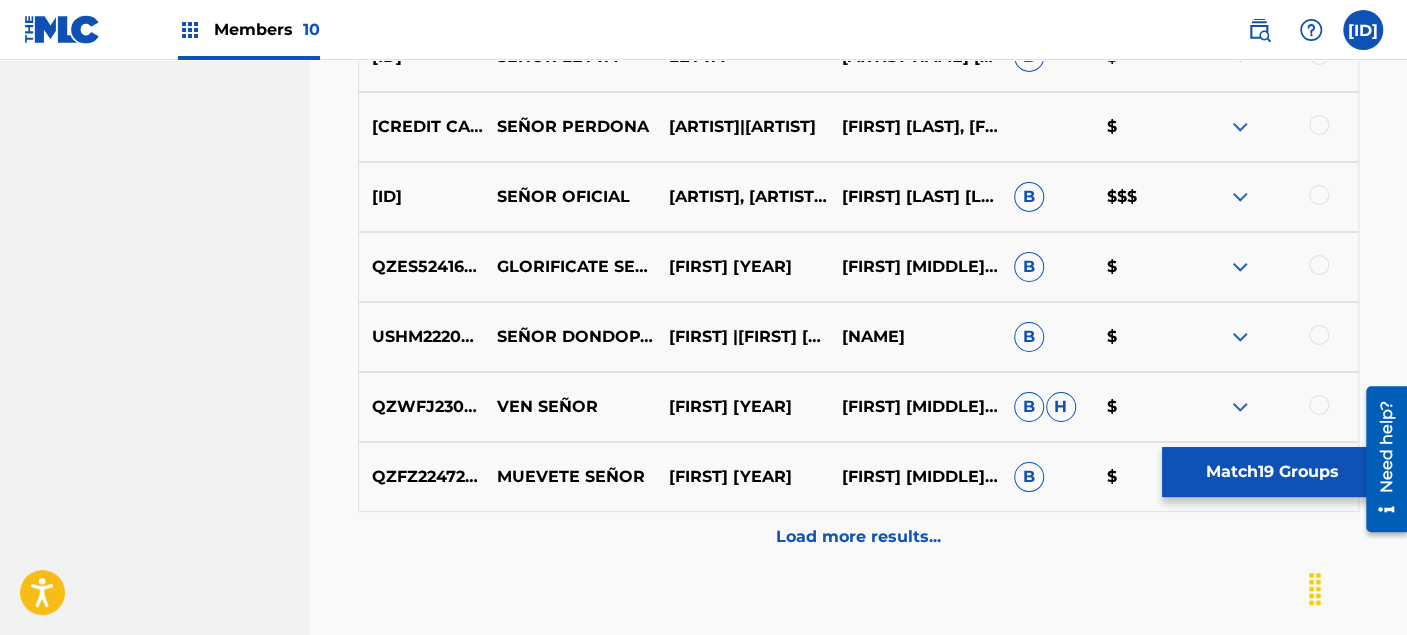 scroll, scrollTop: 12314, scrollLeft: 0, axis: vertical 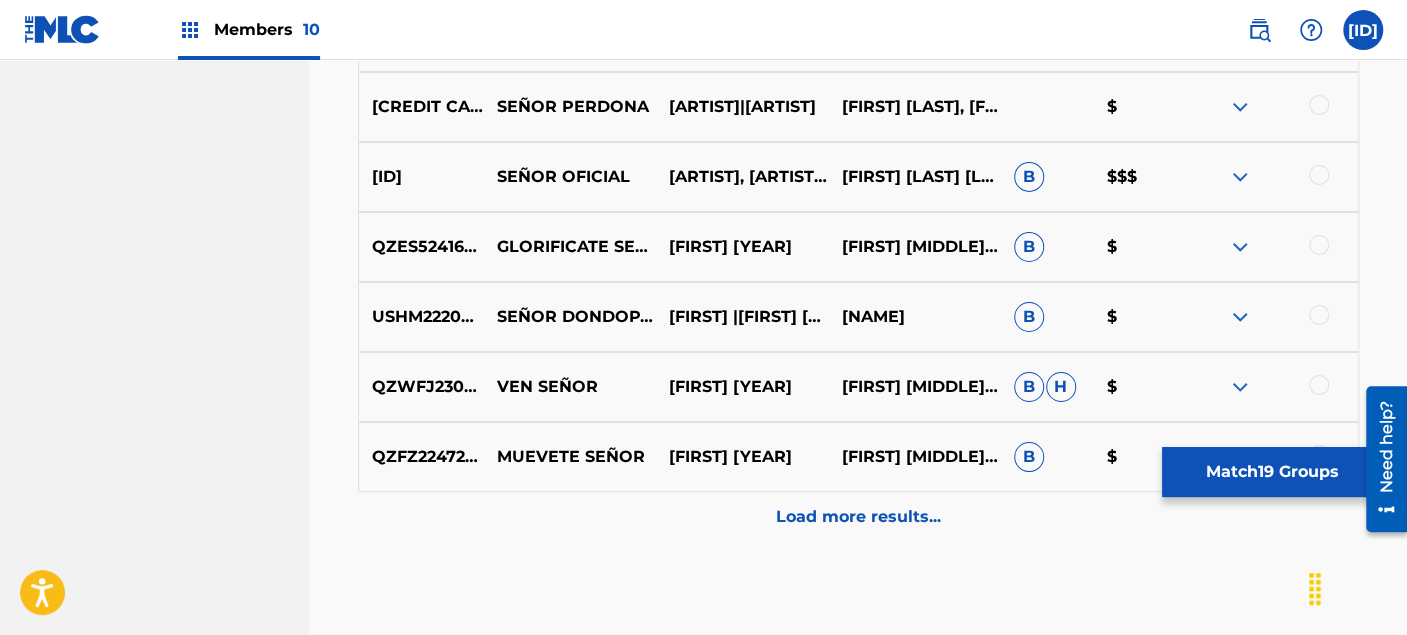 click on "Load more results..." at bounding box center (858, 517) 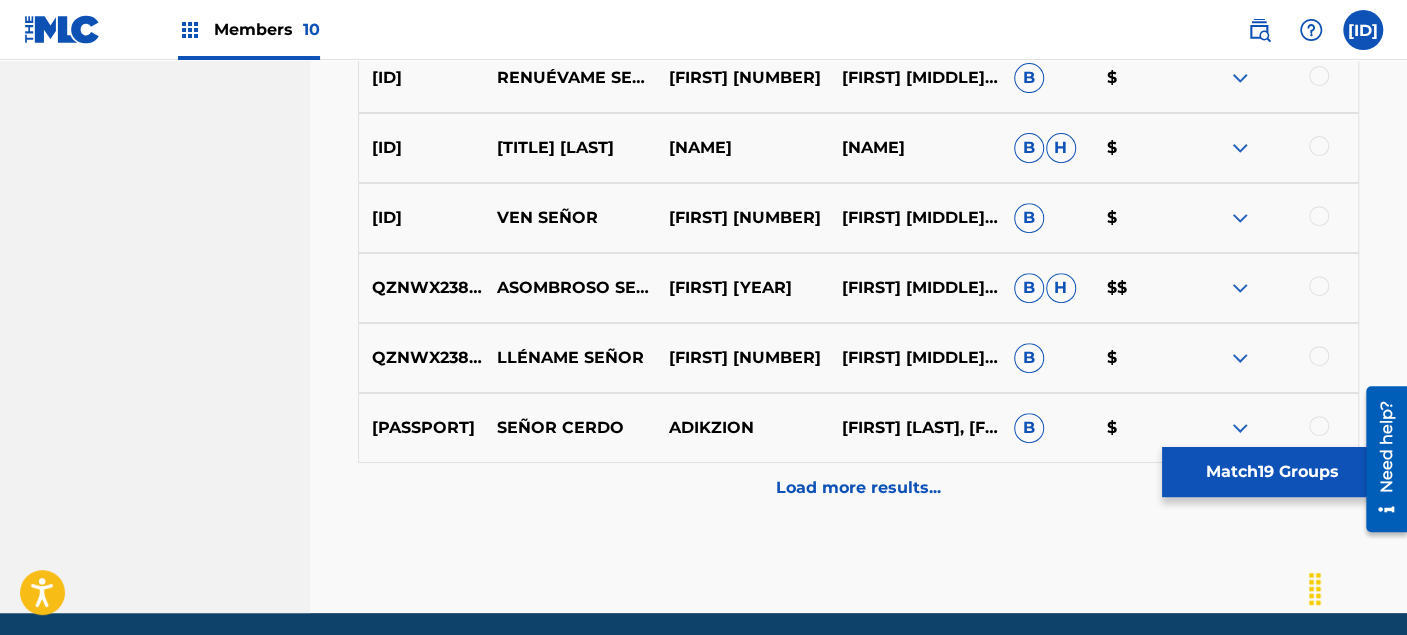 scroll, scrollTop: 13091, scrollLeft: 0, axis: vertical 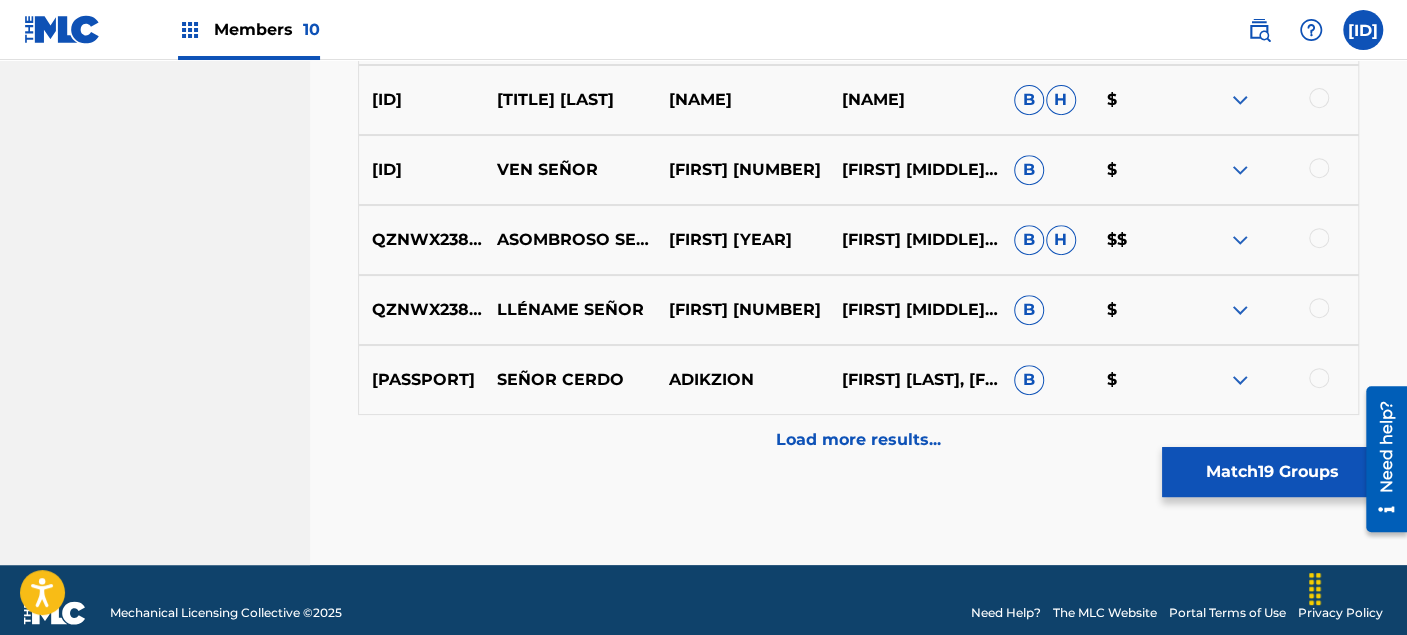 click on "Load more results..." at bounding box center [858, 440] 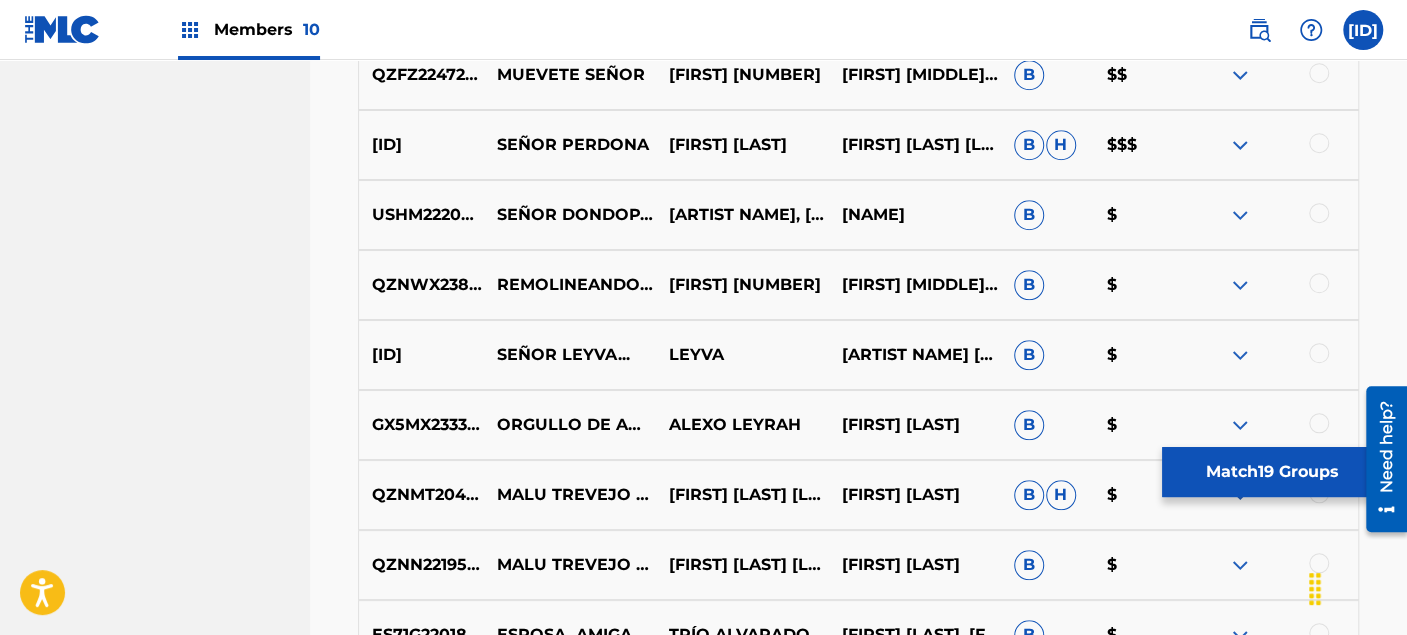 scroll, scrollTop: 13758, scrollLeft: 0, axis: vertical 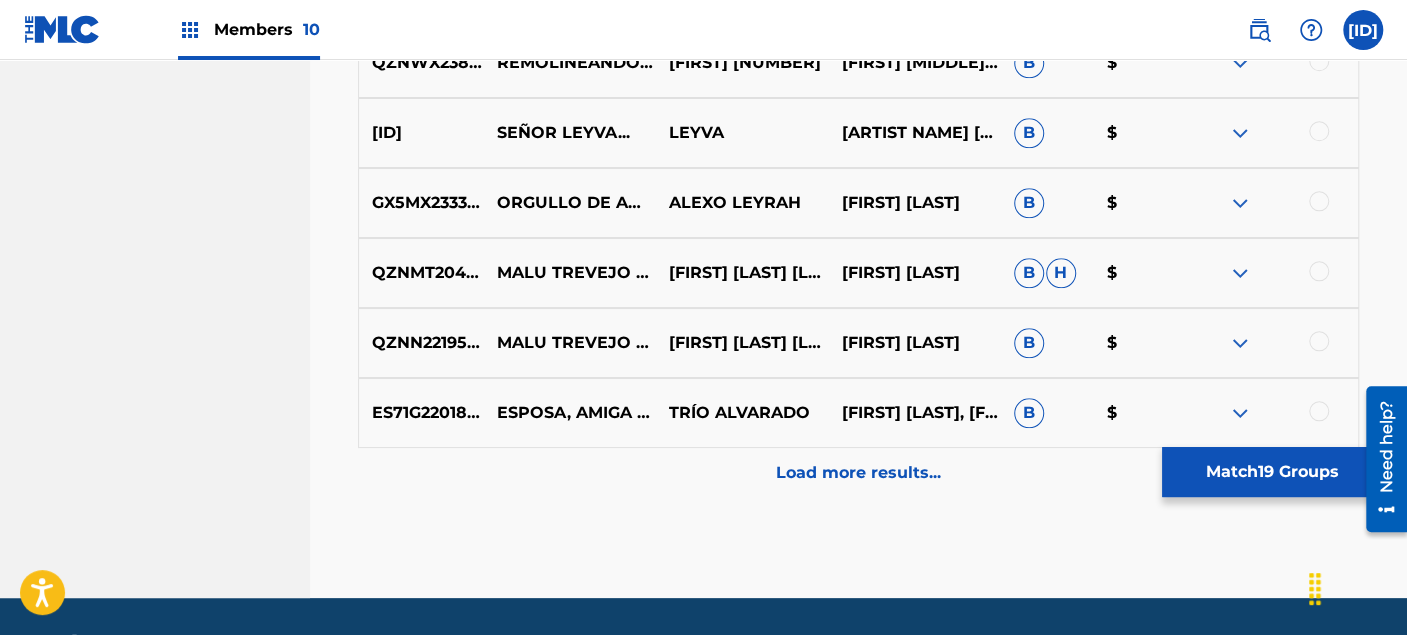 click on "Load more results..." at bounding box center [858, 473] 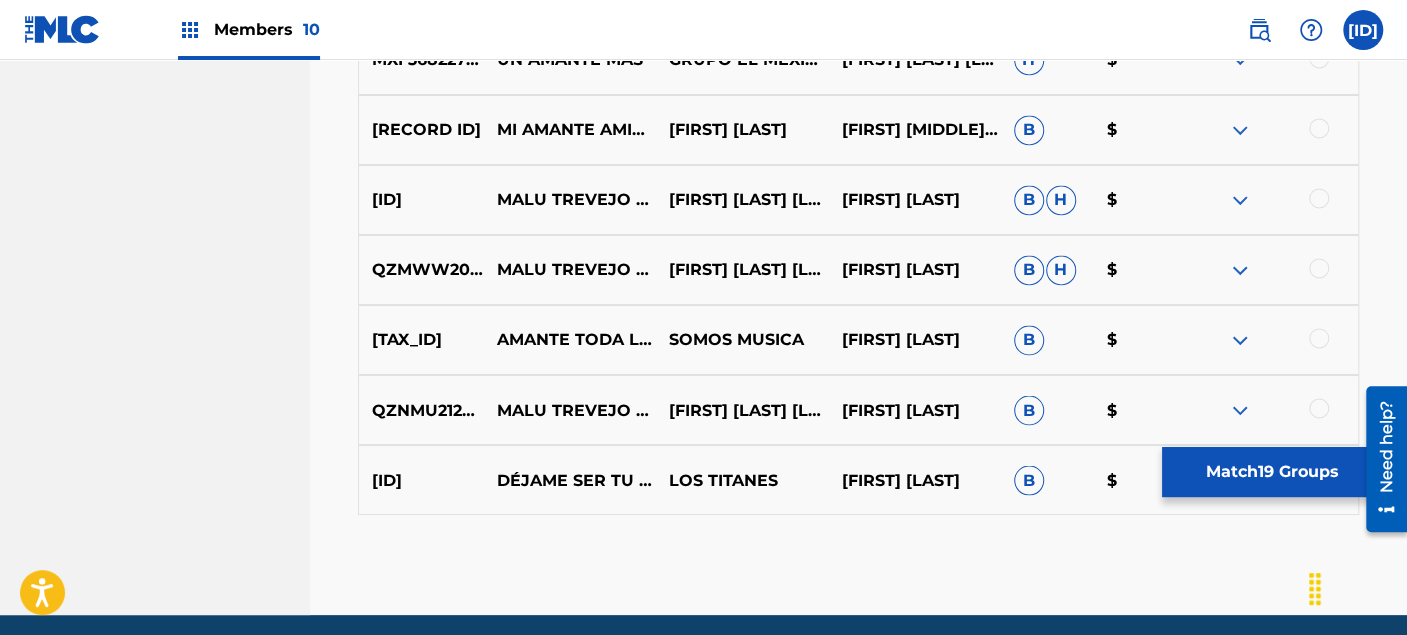 scroll, scrollTop: 14462, scrollLeft: 0, axis: vertical 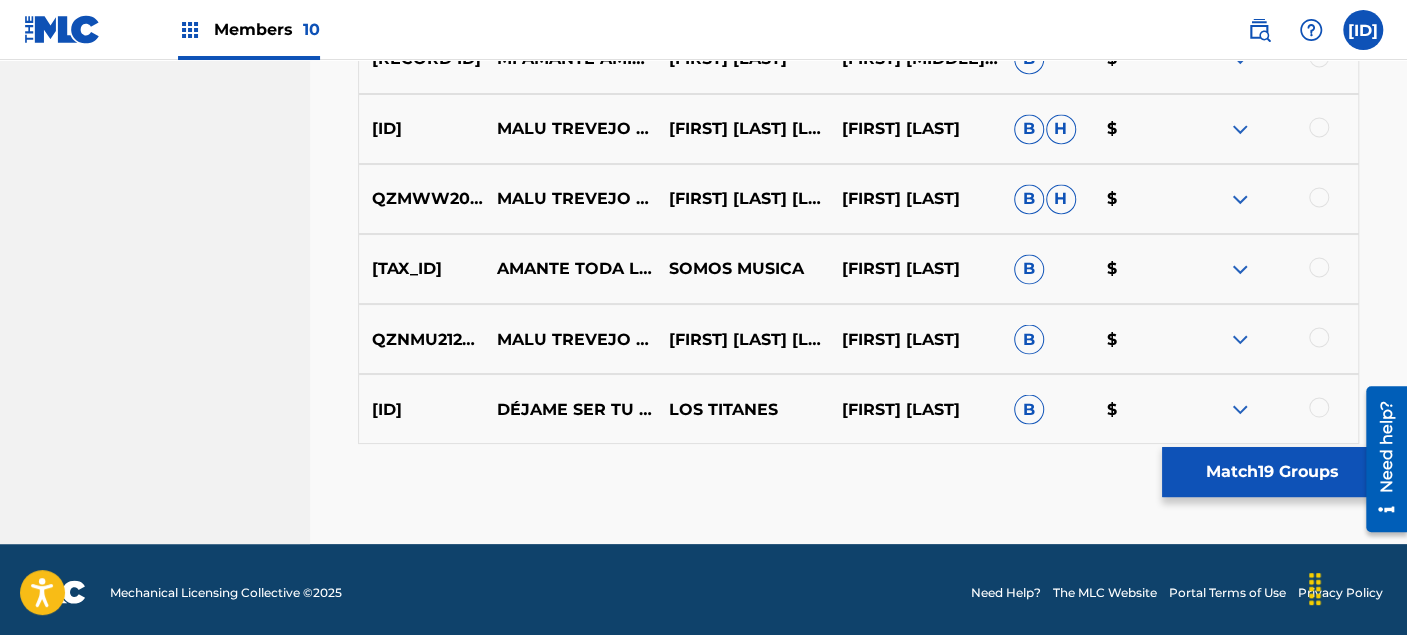 click on "Match  19 Groups" at bounding box center (1272, 472) 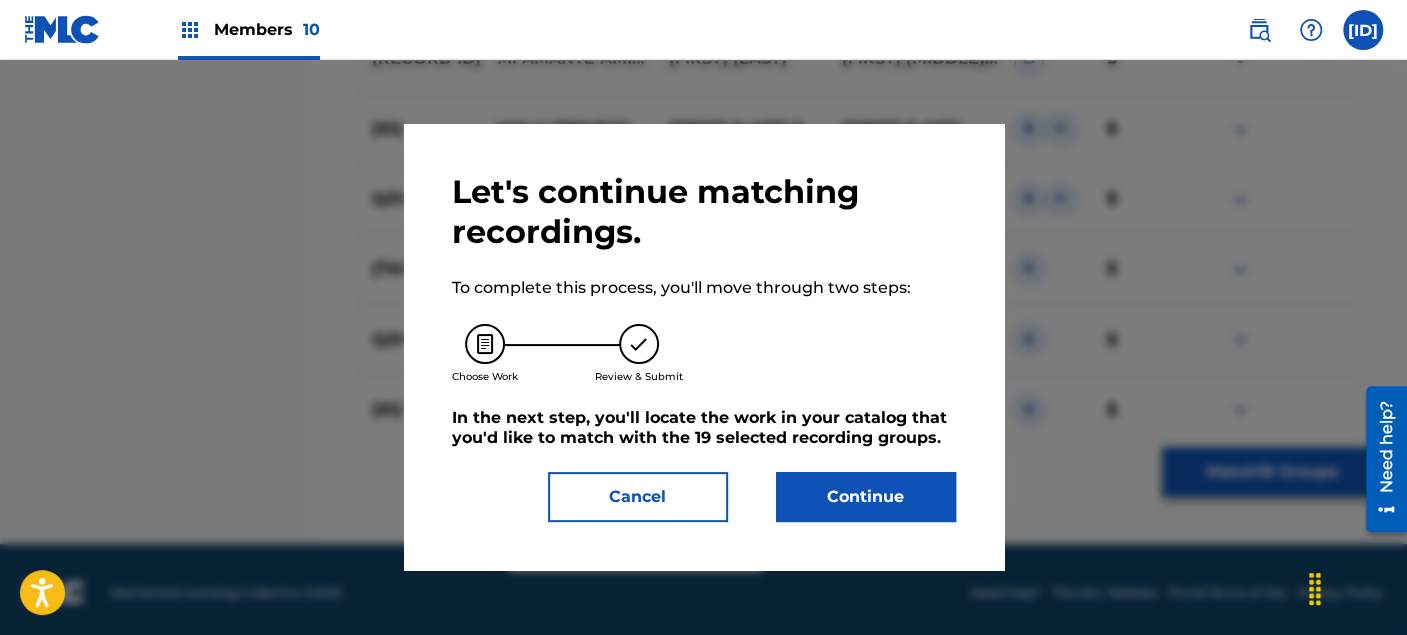 click on "Continue" at bounding box center [866, 497] 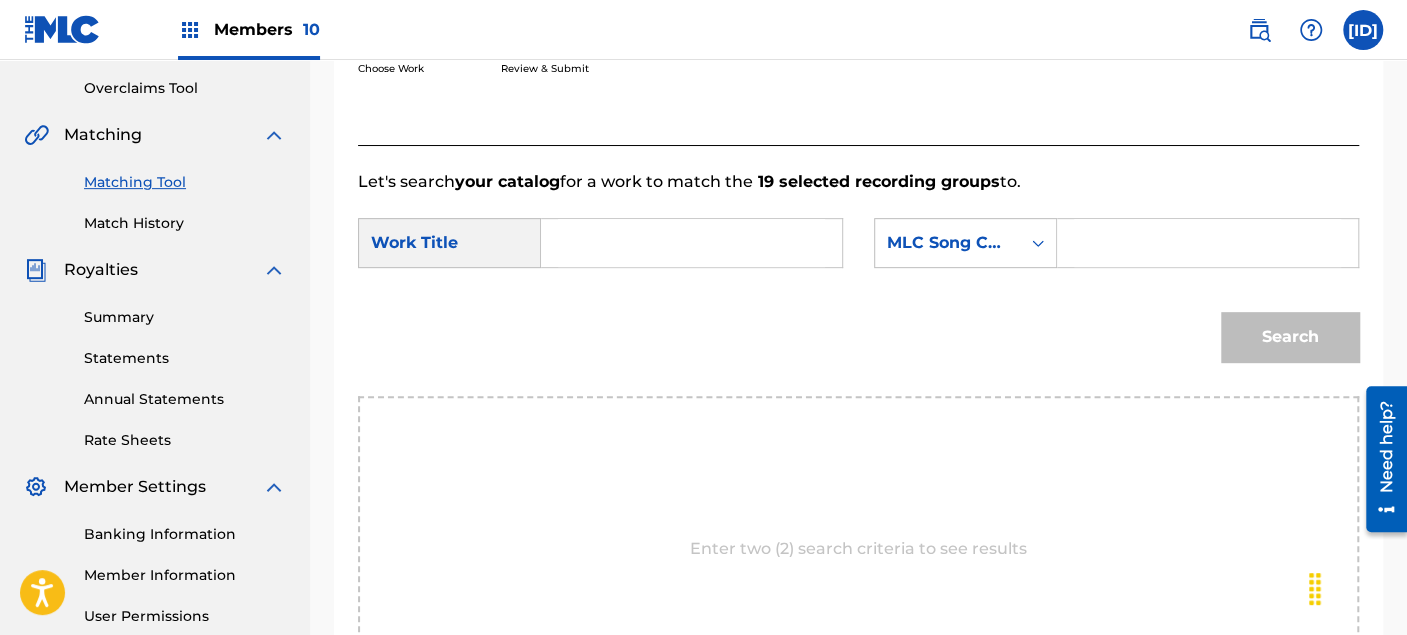 scroll, scrollTop: 362, scrollLeft: 0, axis: vertical 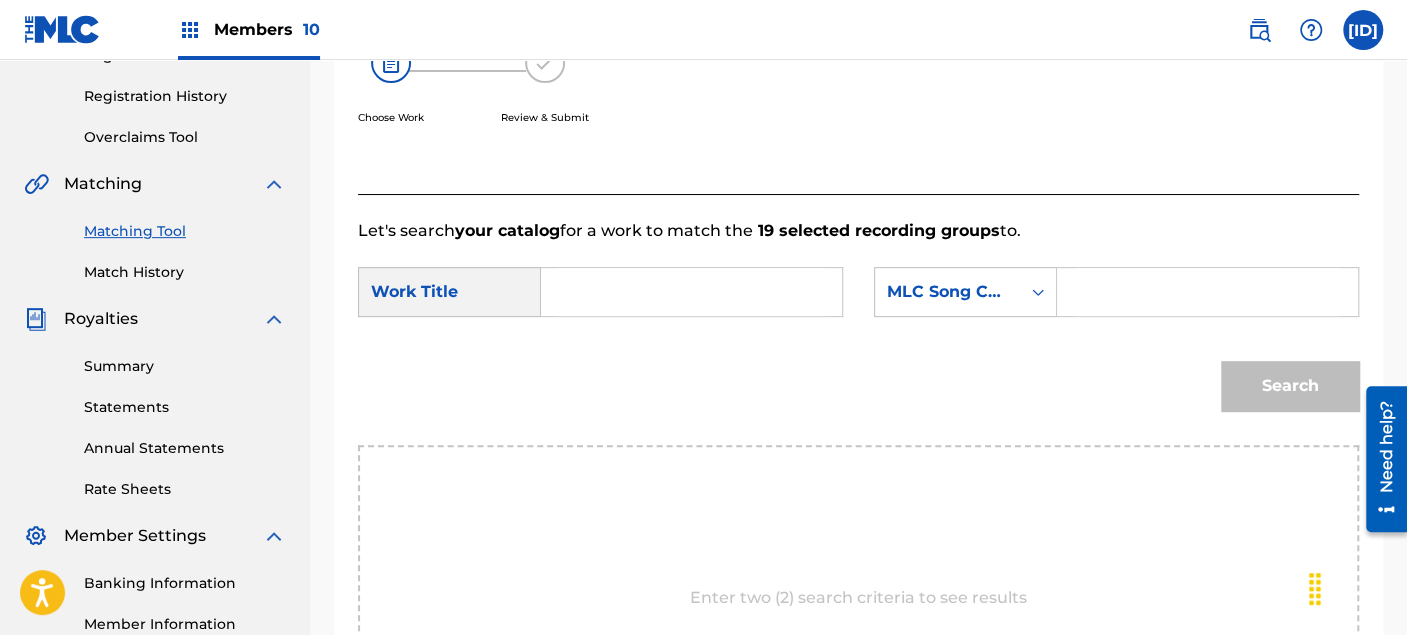 click at bounding box center [691, 292] 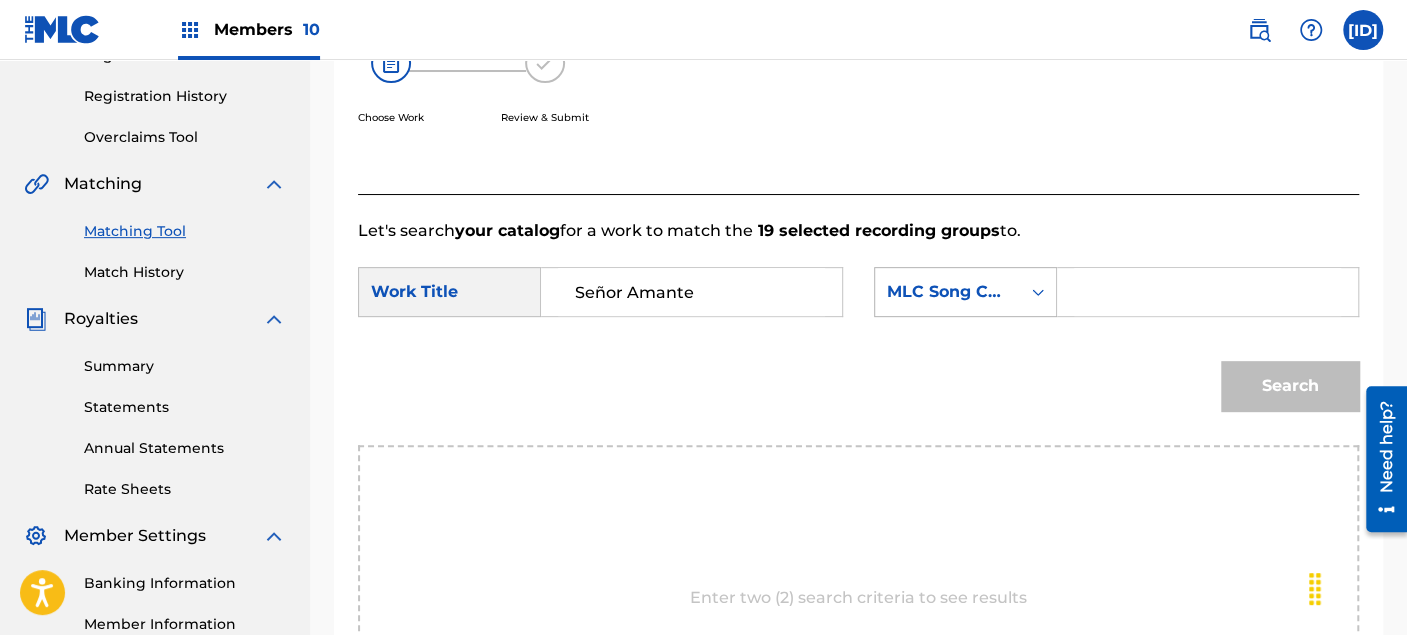 type on "Señor Amante" 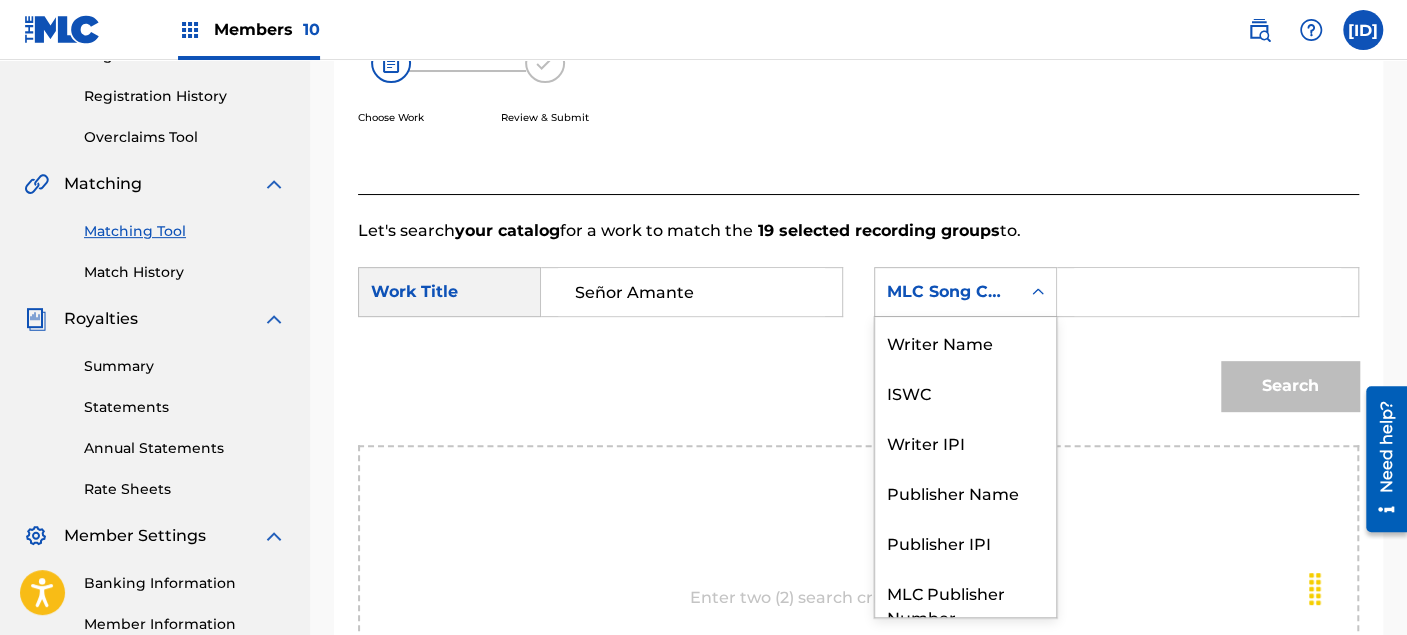 click at bounding box center [1038, 292] 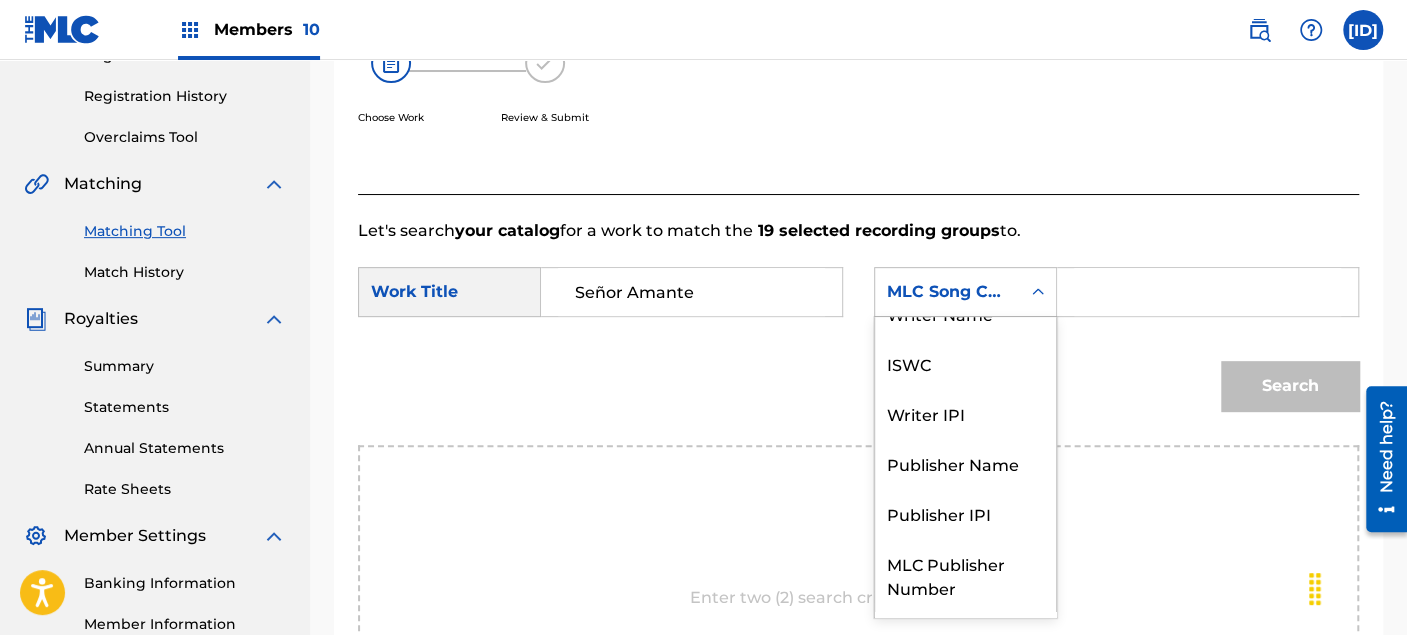 scroll, scrollTop: 0, scrollLeft: 0, axis: both 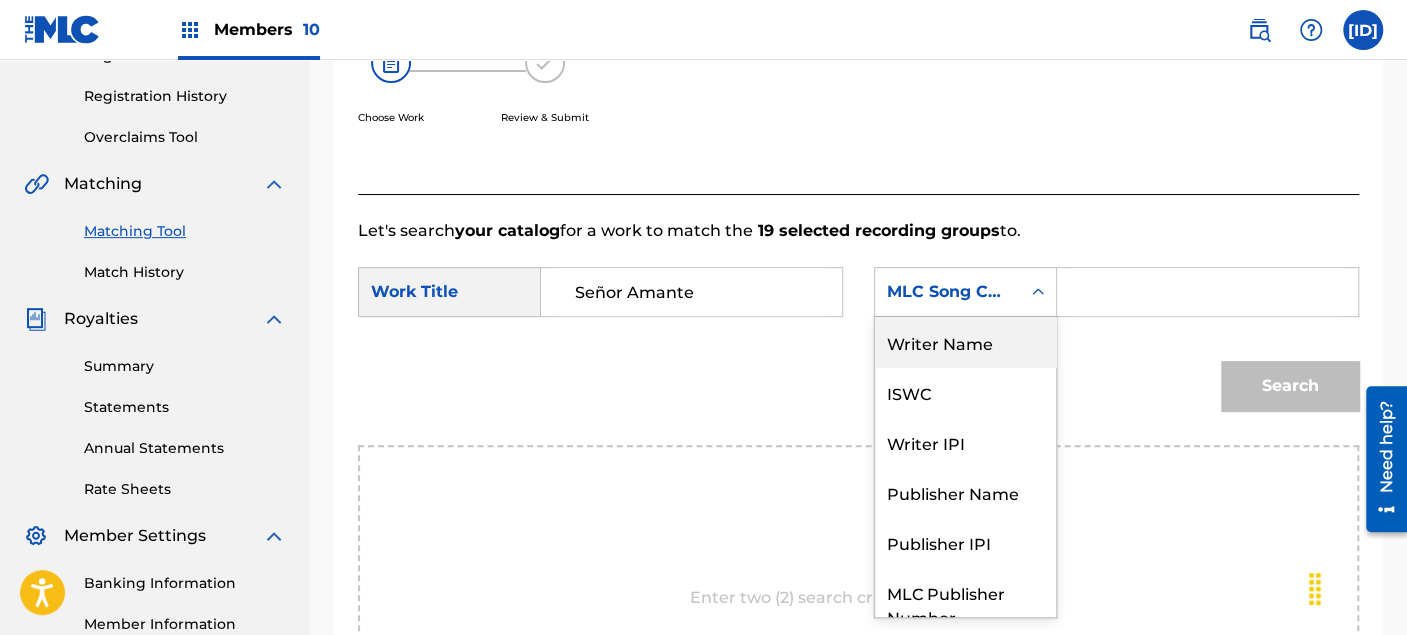 click on "Writer Name" at bounding box center (965, 342) 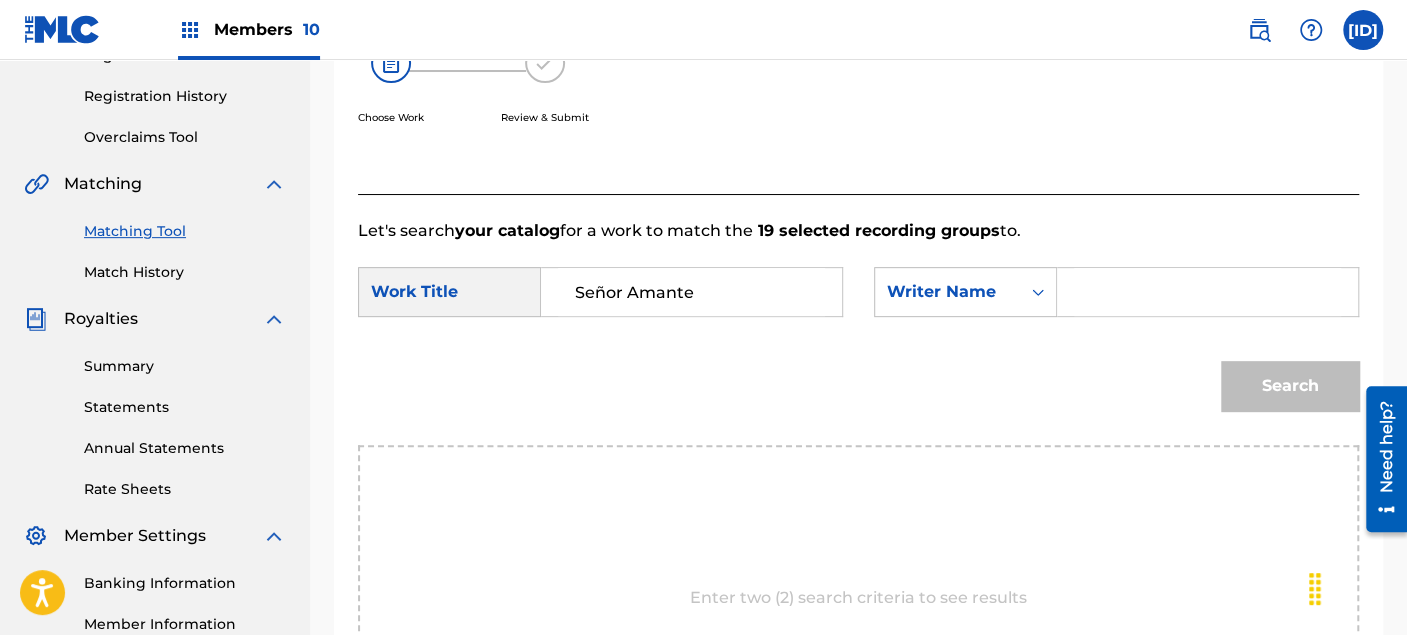 click at bounding box center (1207, 292) 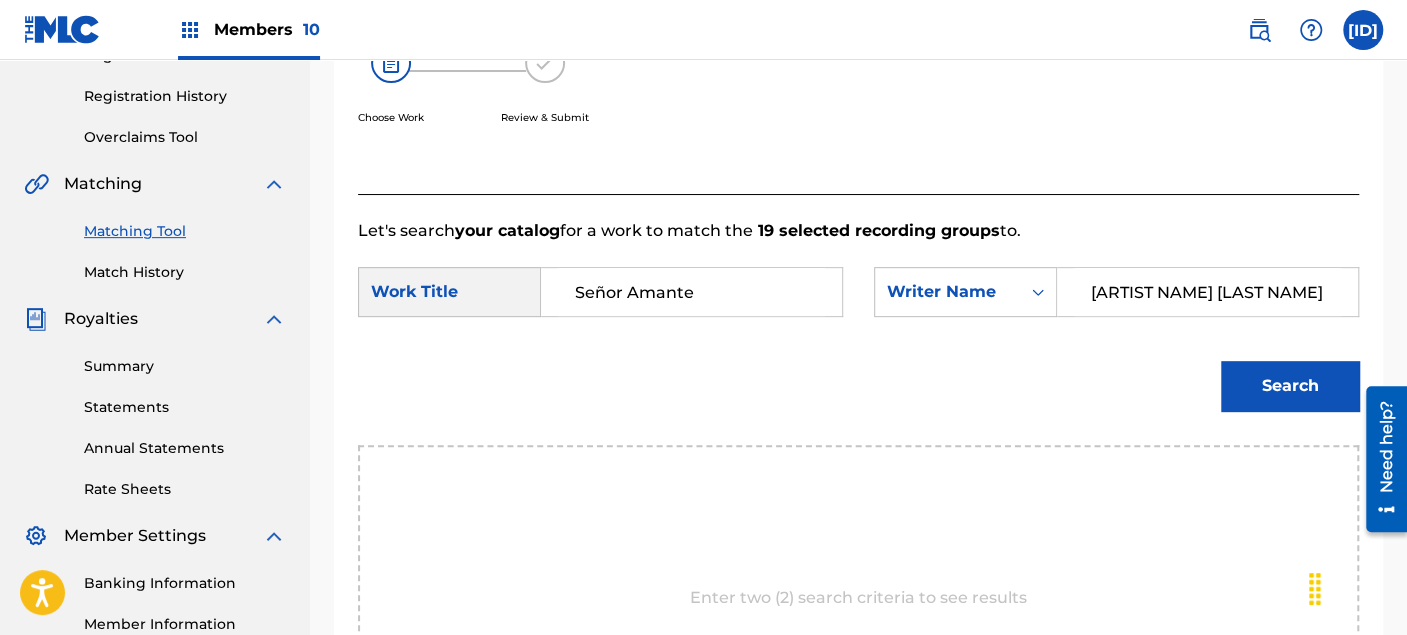 click on "Search" at bounding box center [1290, 386] 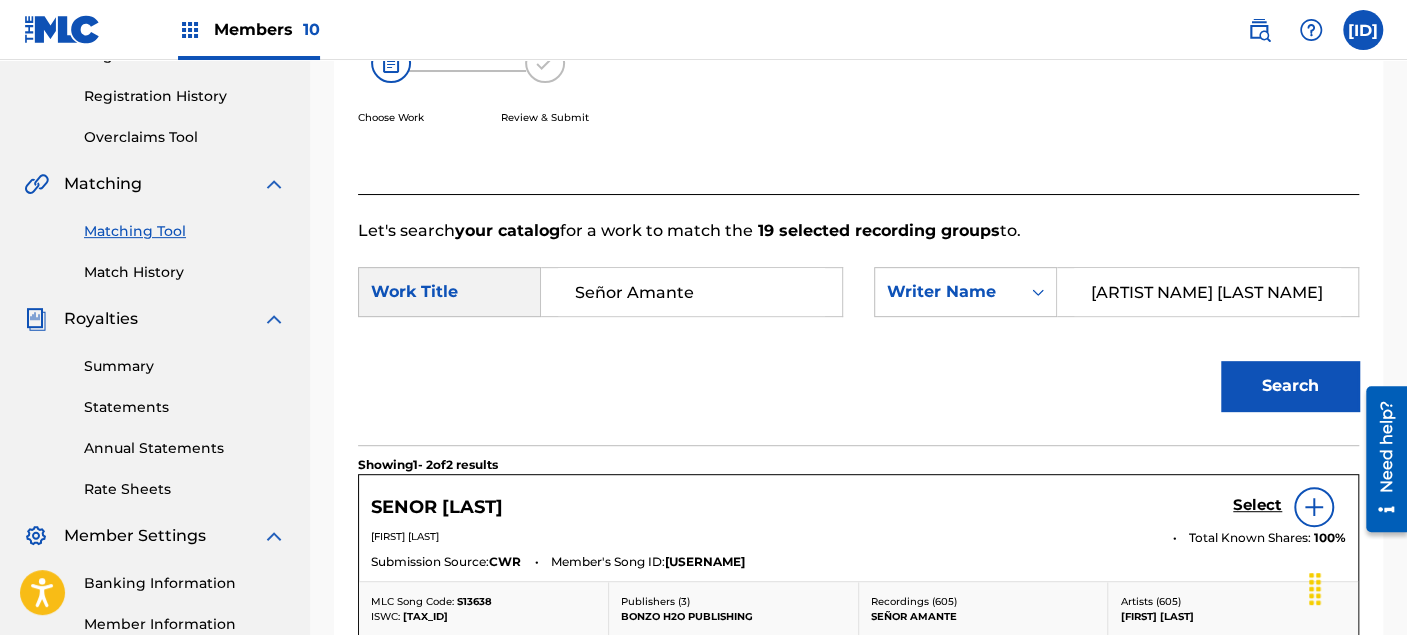 click on "Select" at bounding box center (1257, 505) 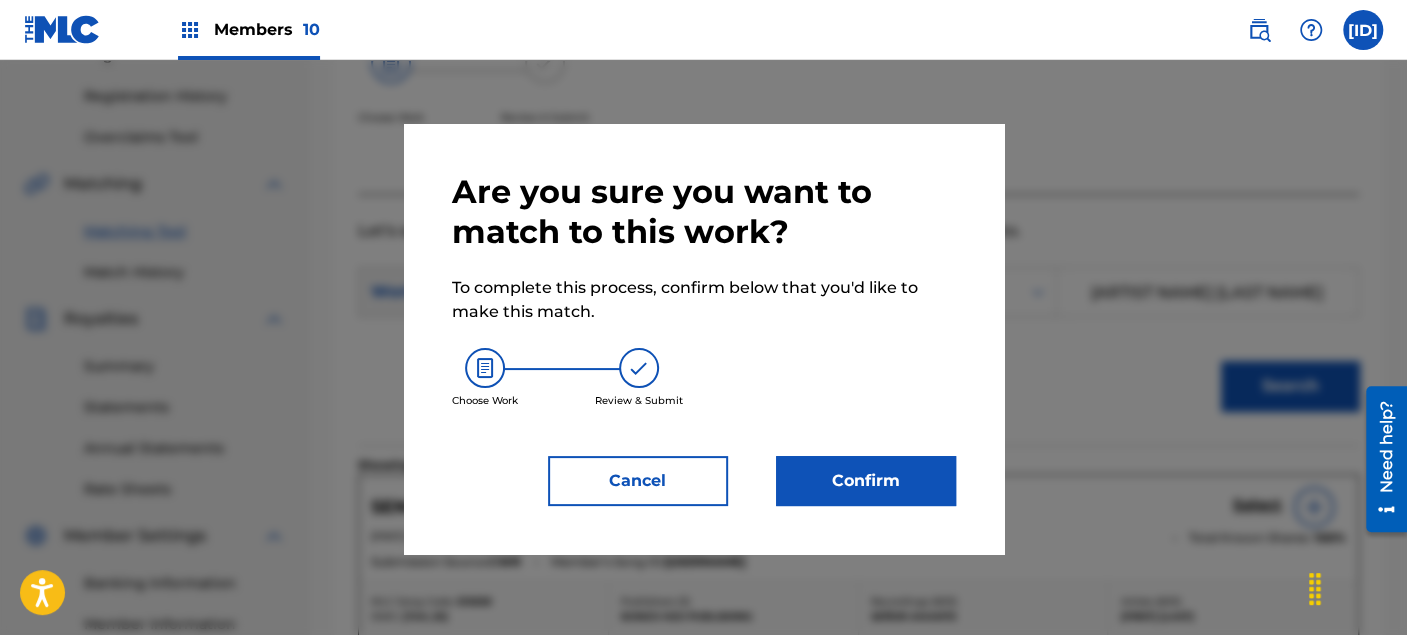 click on "Confirm" at bounding box center (866, 481) 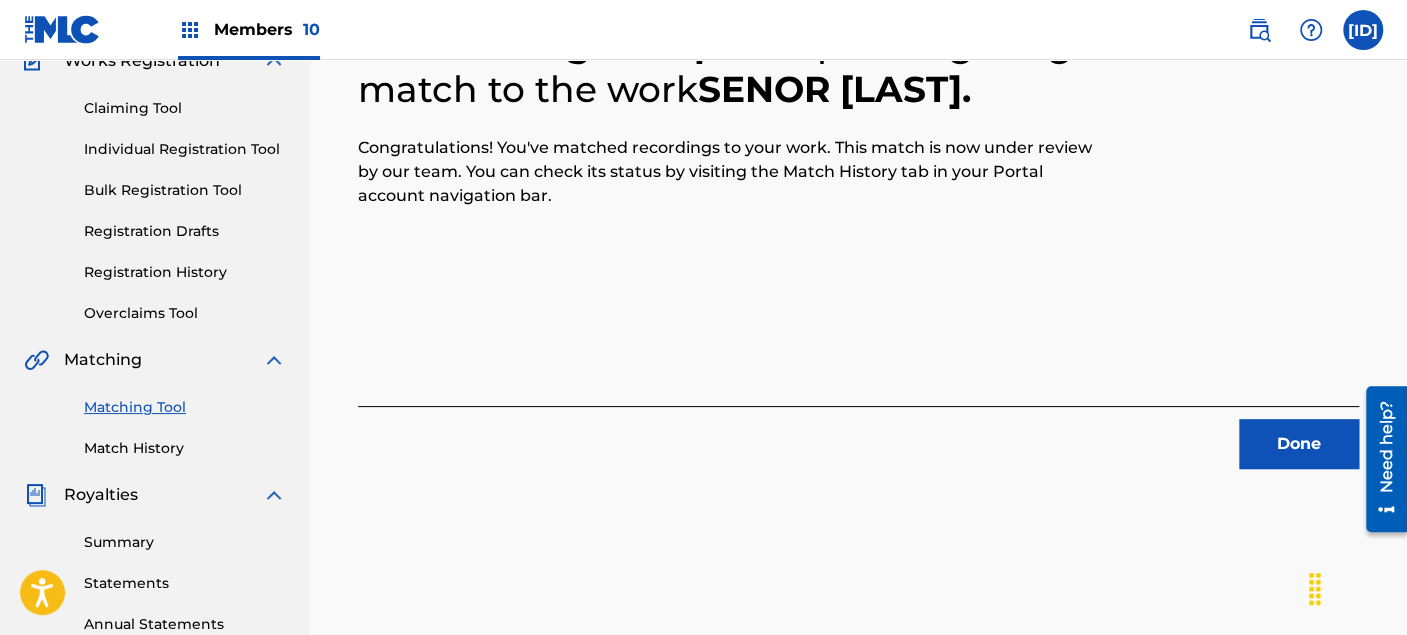 scroll, scrollTop: 140, scrollLeft: 0, axis: vertical 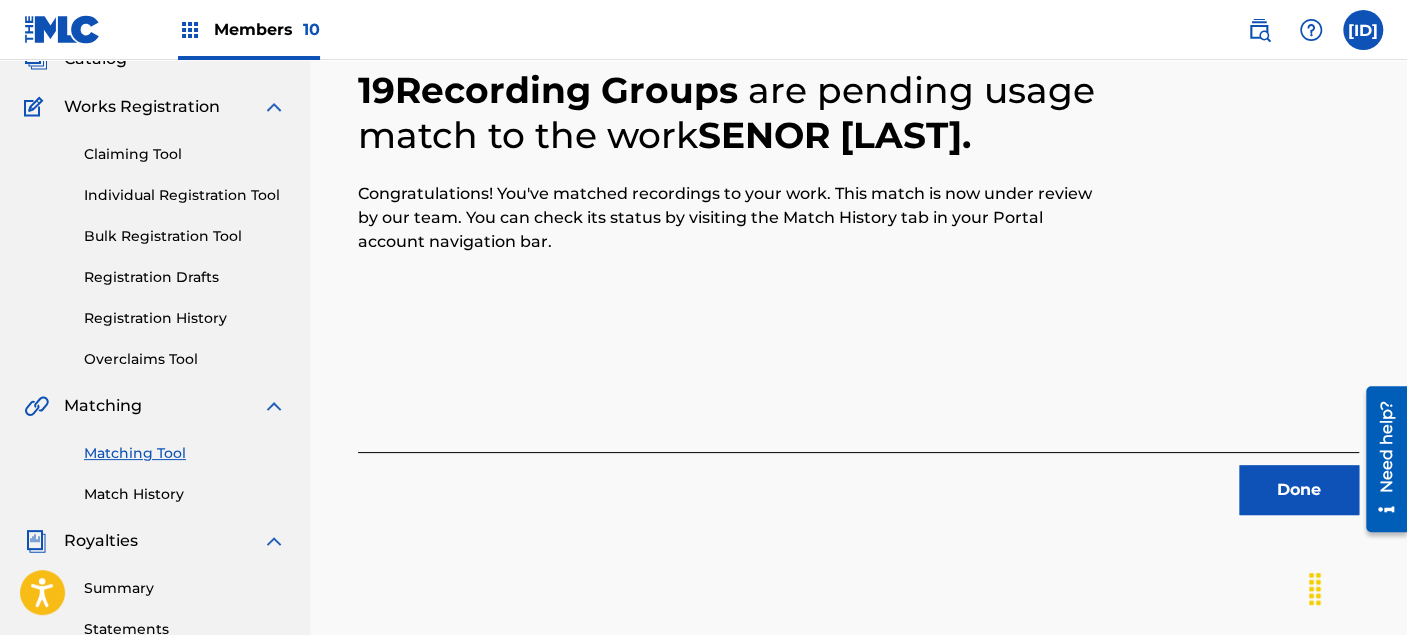 click on "Done" at bounding box center [1299, 490] 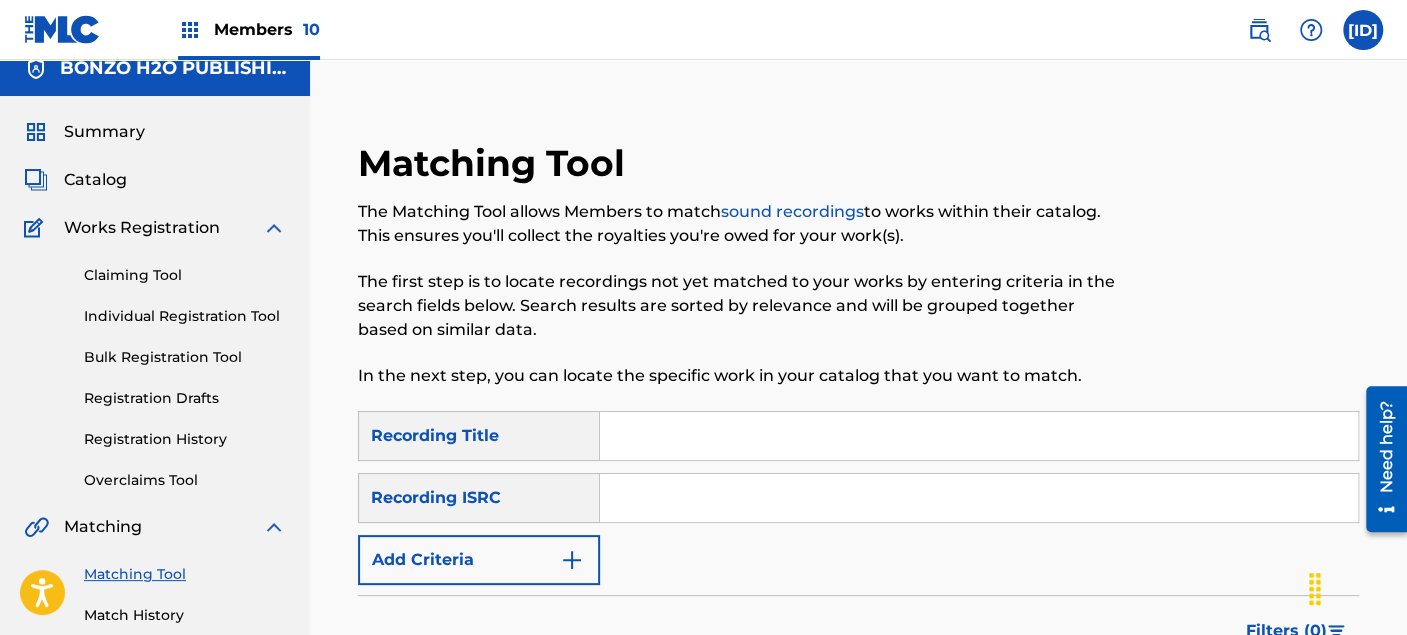 scroll, scrollTop: 0, scrollLeft: 0, axis: both 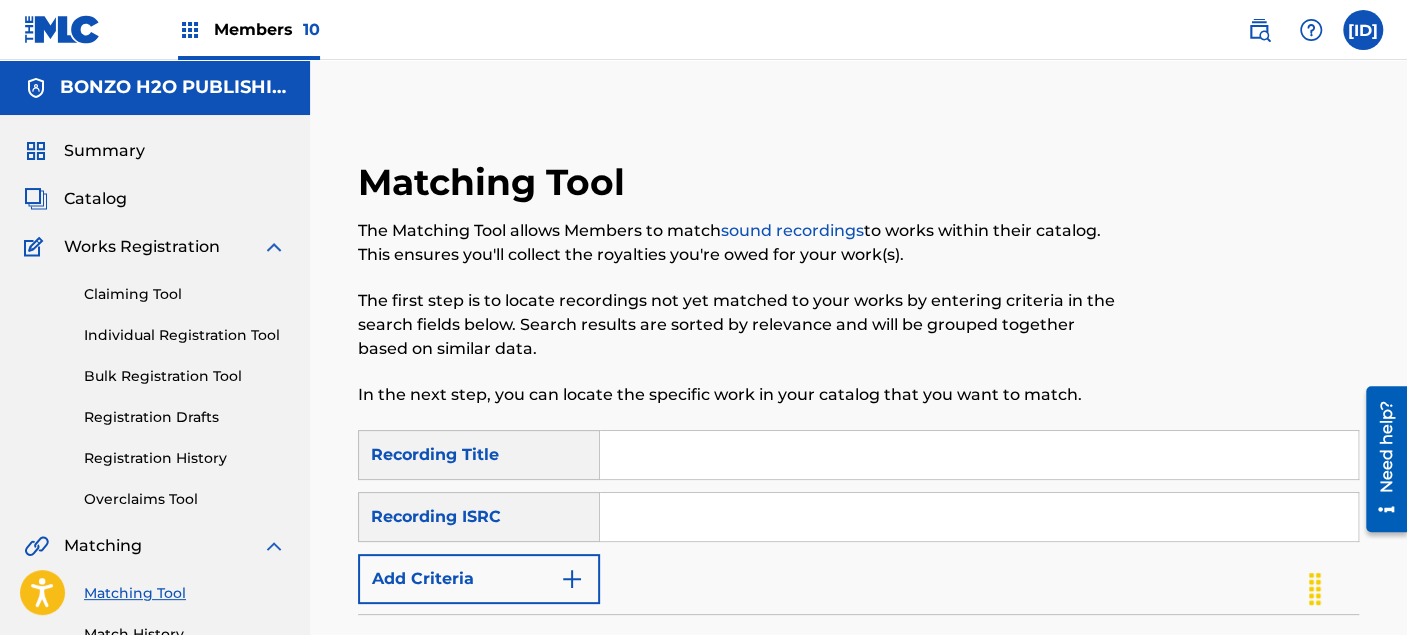 click on "Members    10" at bounding box center (249, 29) 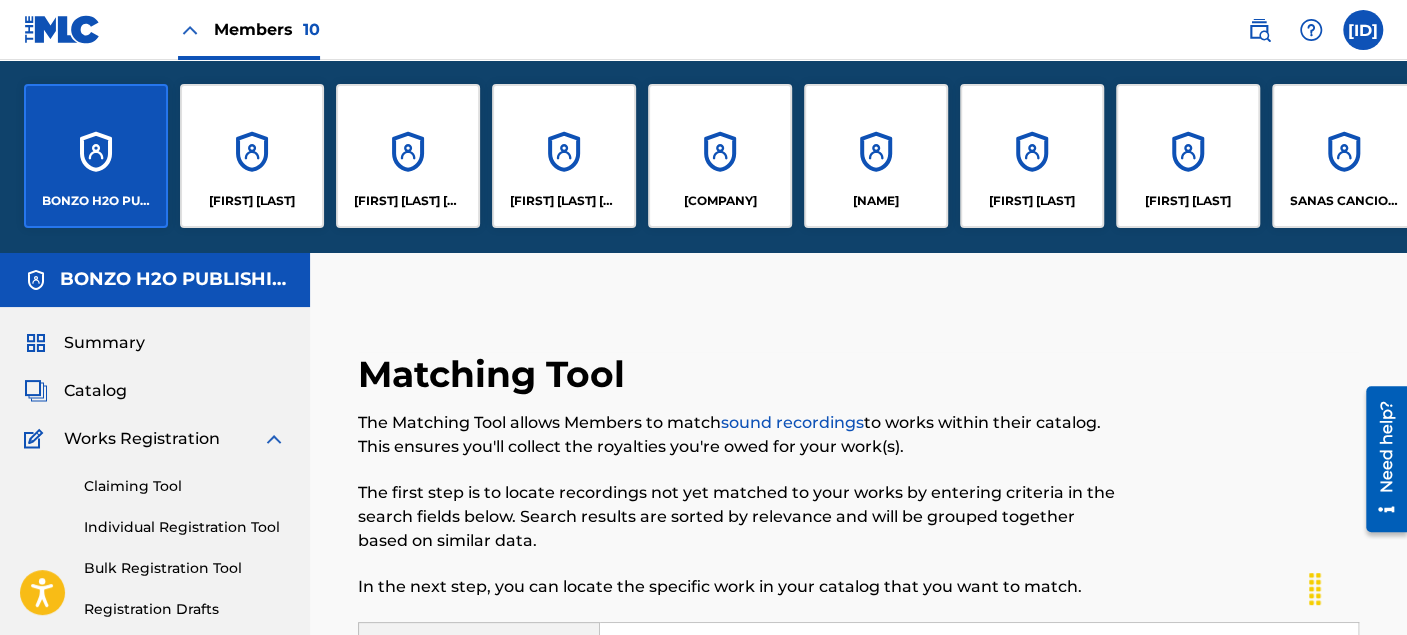 click on "[NAME]" at bounding box center [876, 156] 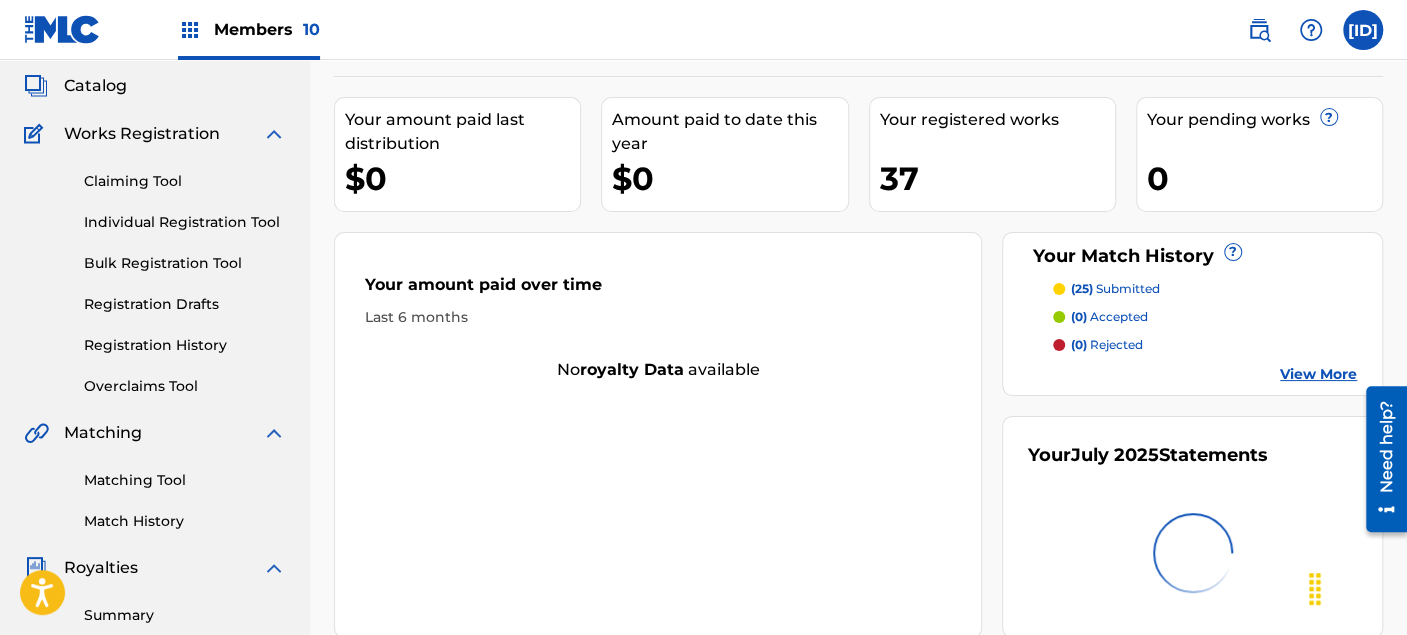 scroll, scrollTop: 222, scrollLeft: 0, axis: vertical 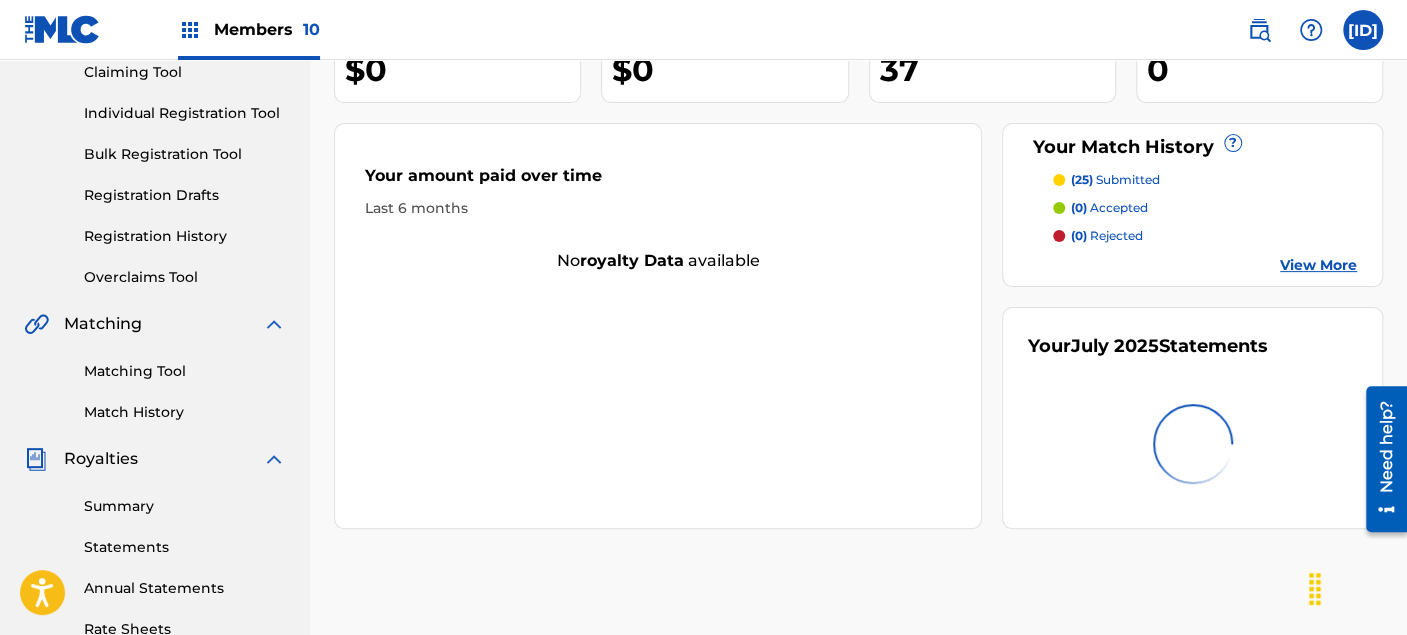 click on "Match History" at bounding box center (185, 412) 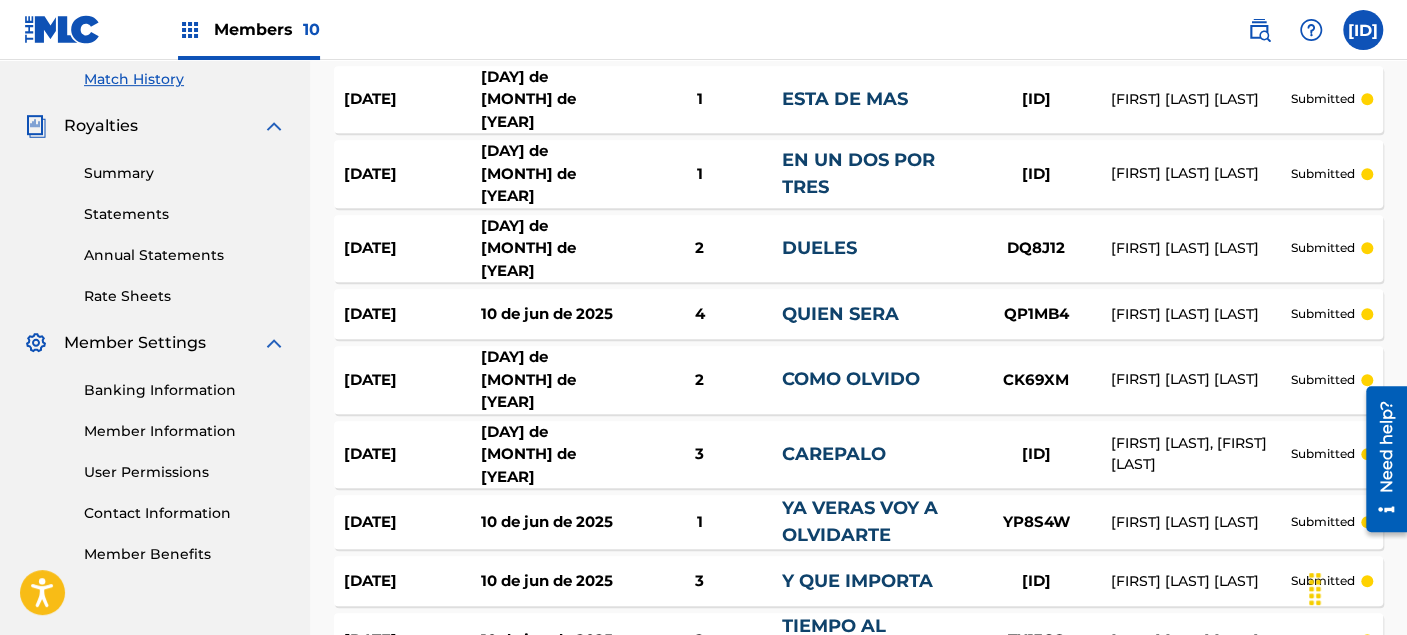 scroll, scrollTop: 666, scrollLeft: 0, axis: vertical 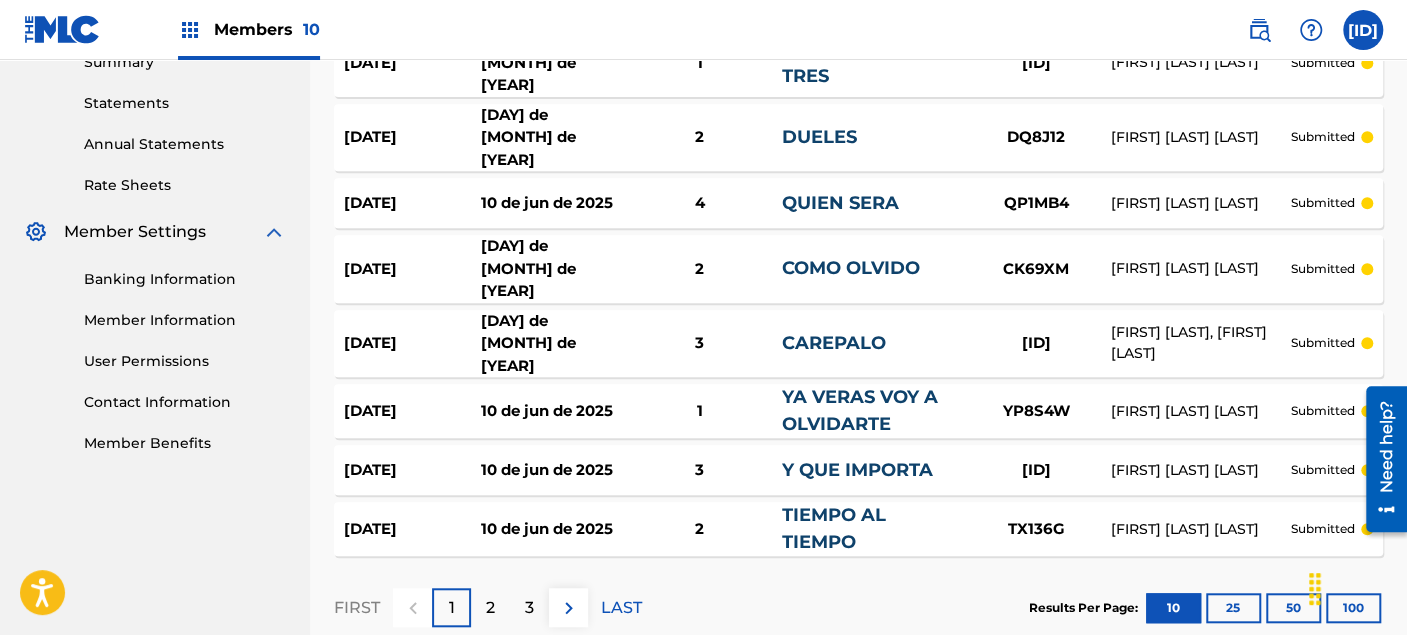 click on "3" at bounding box center (529, 608) 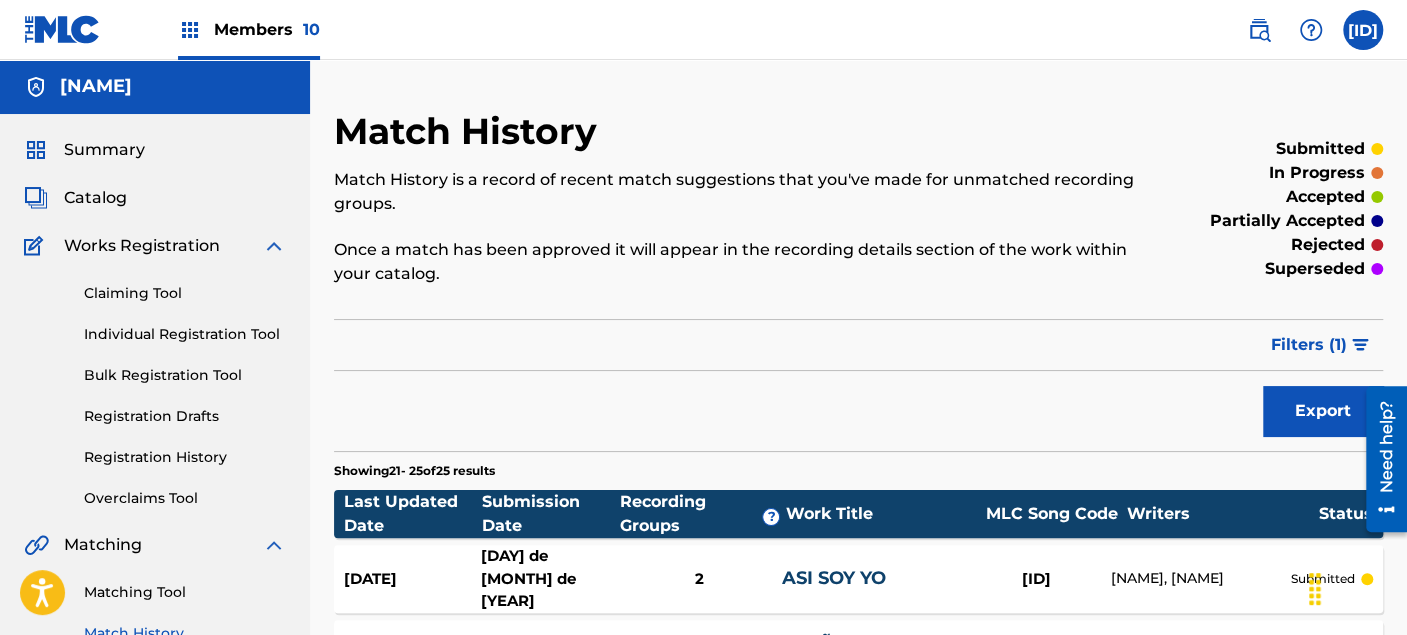 scroll, scrollTop: 0, scrollLeft: 0, axis: both 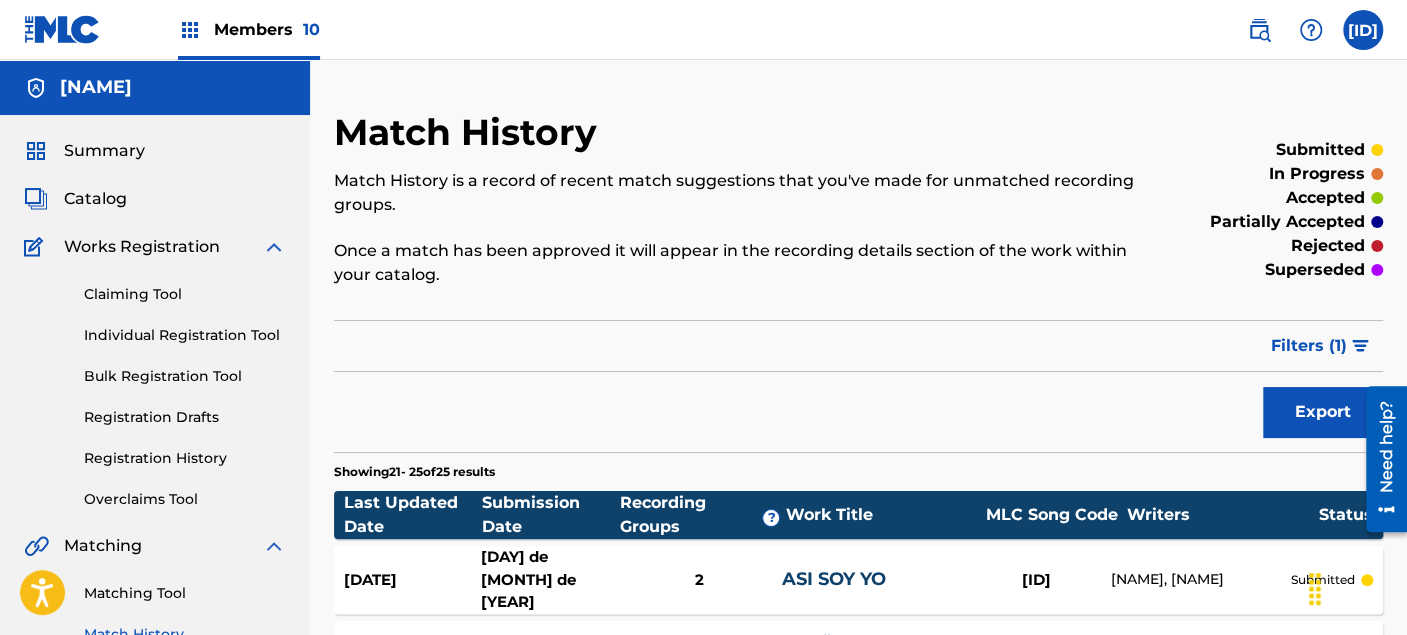 click on "Members    10" at bounding box center [267, 29] 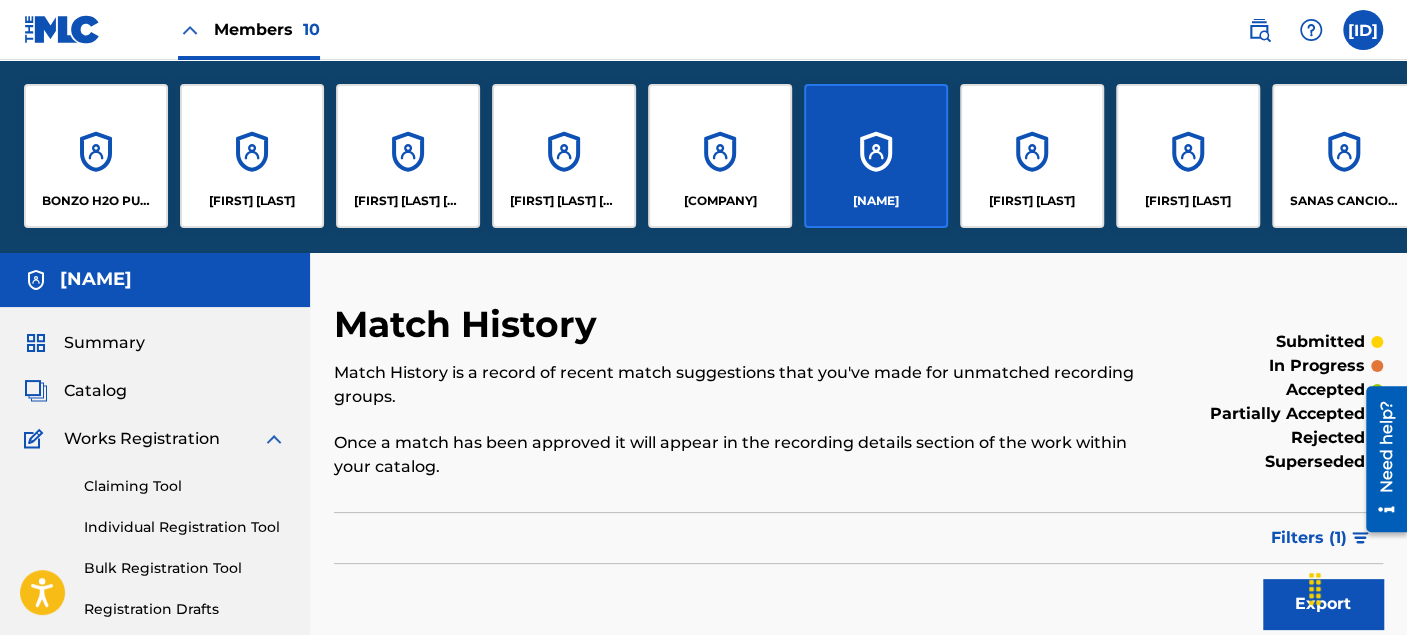 click on "[FIRST] [LAST]" at bounding box center [1032, 156] 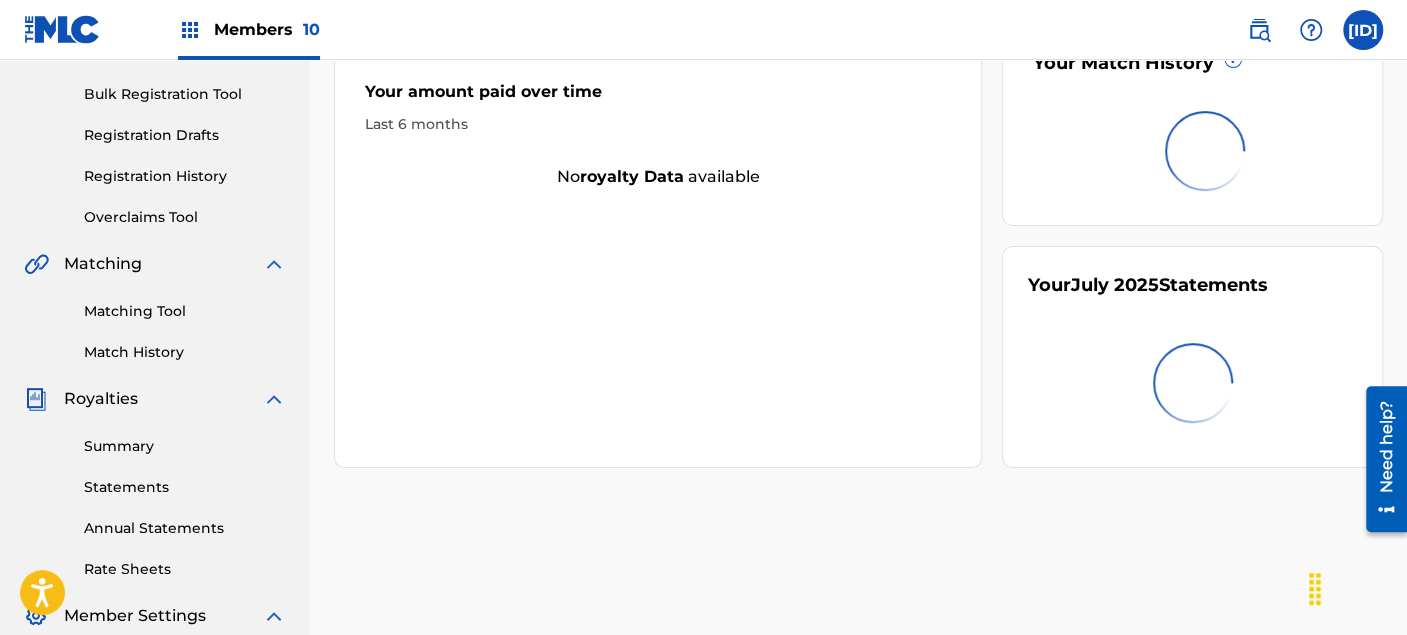 scroll, scrollTop: 333, scrollLeft: 0, axis: vertical 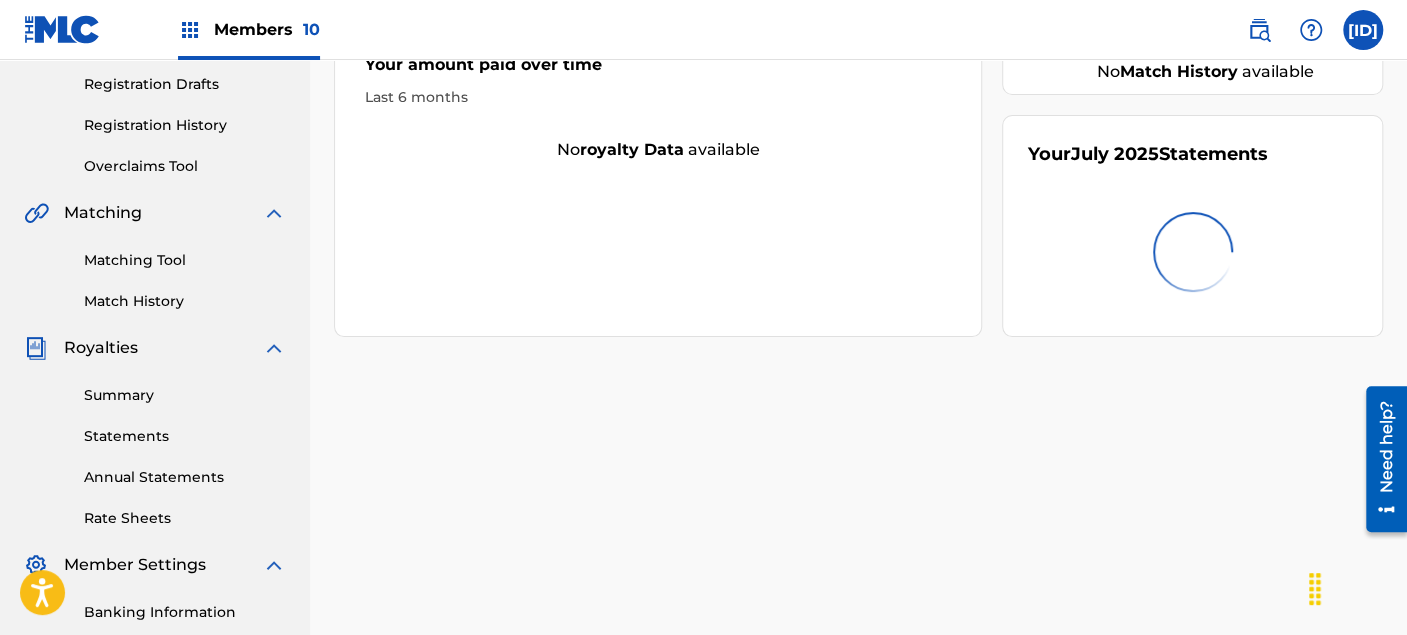 click on "Match History" at bounding box center (185, 301) 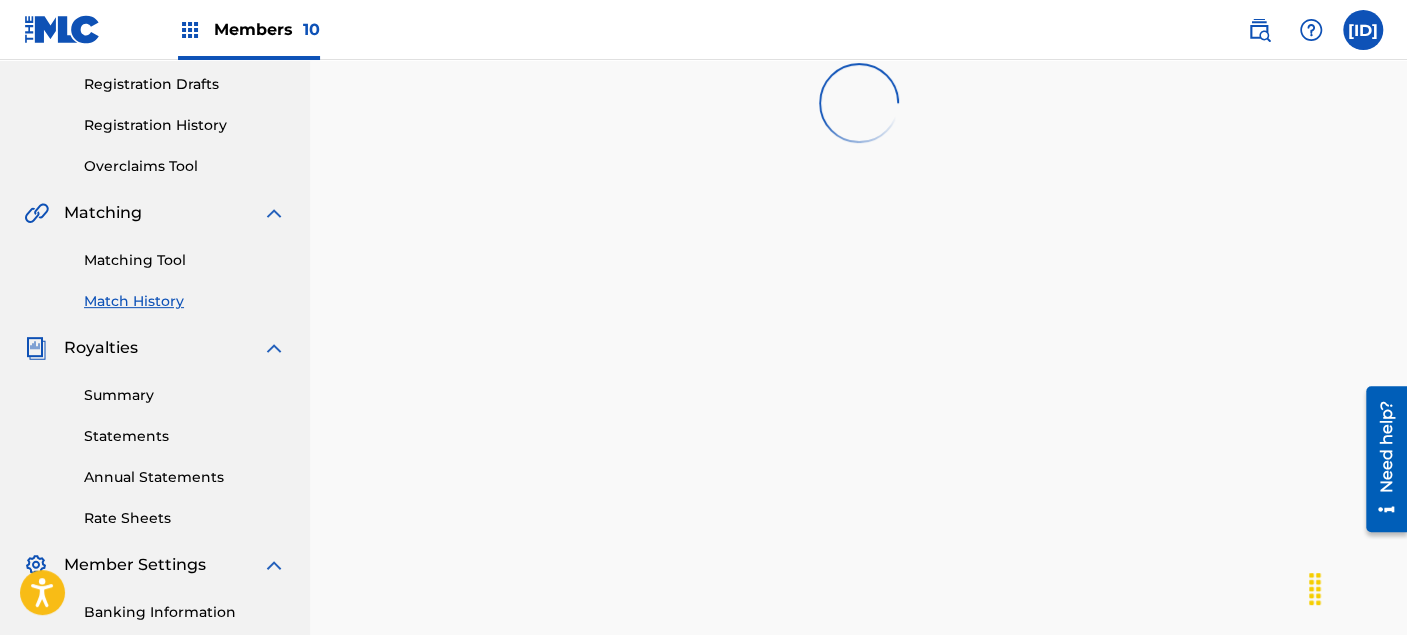 scroll, scrollTop: 0, scrollLeft: 0, axis: both 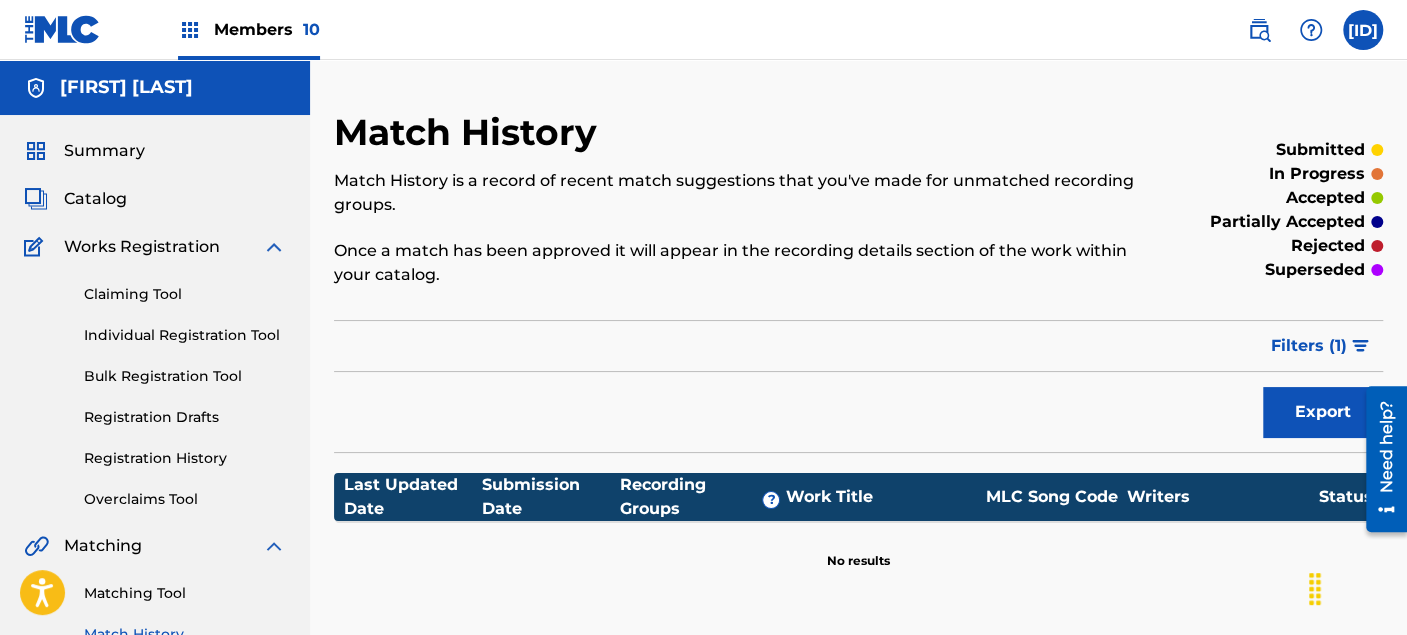 click on "Members    10" at bounding box center [267, 29] 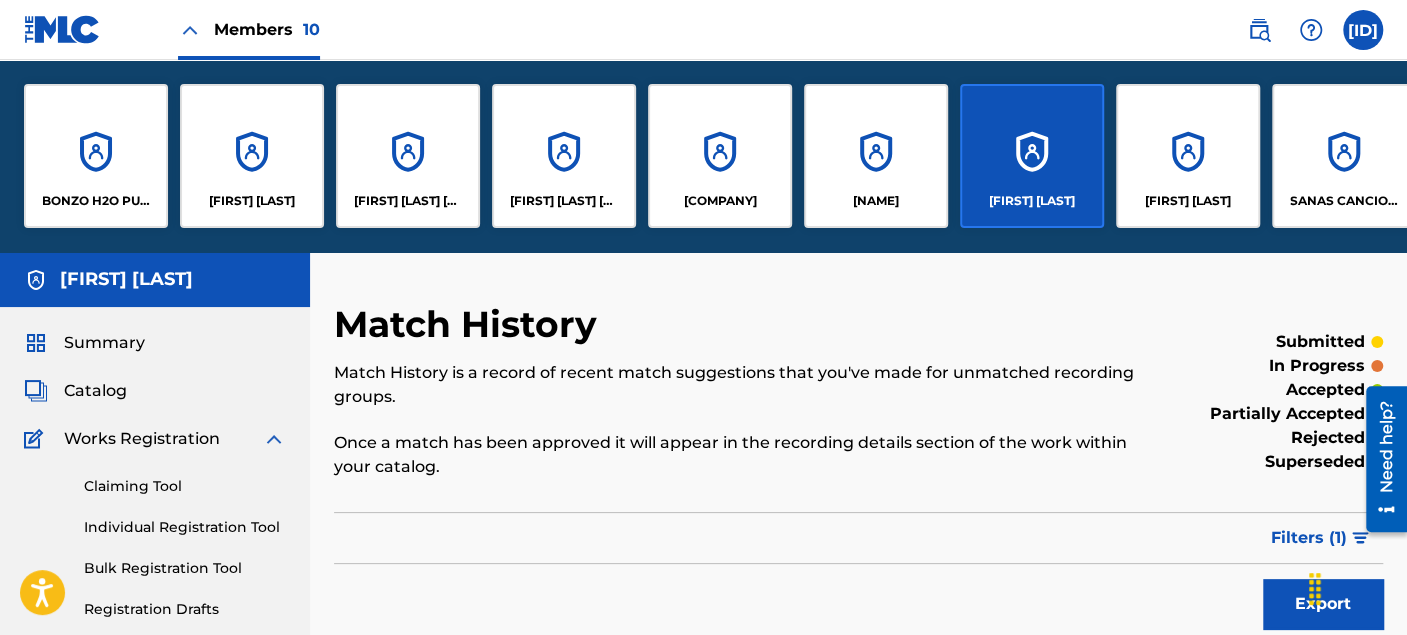 click on "[COMPANY]" at bounding box center (720, 201) 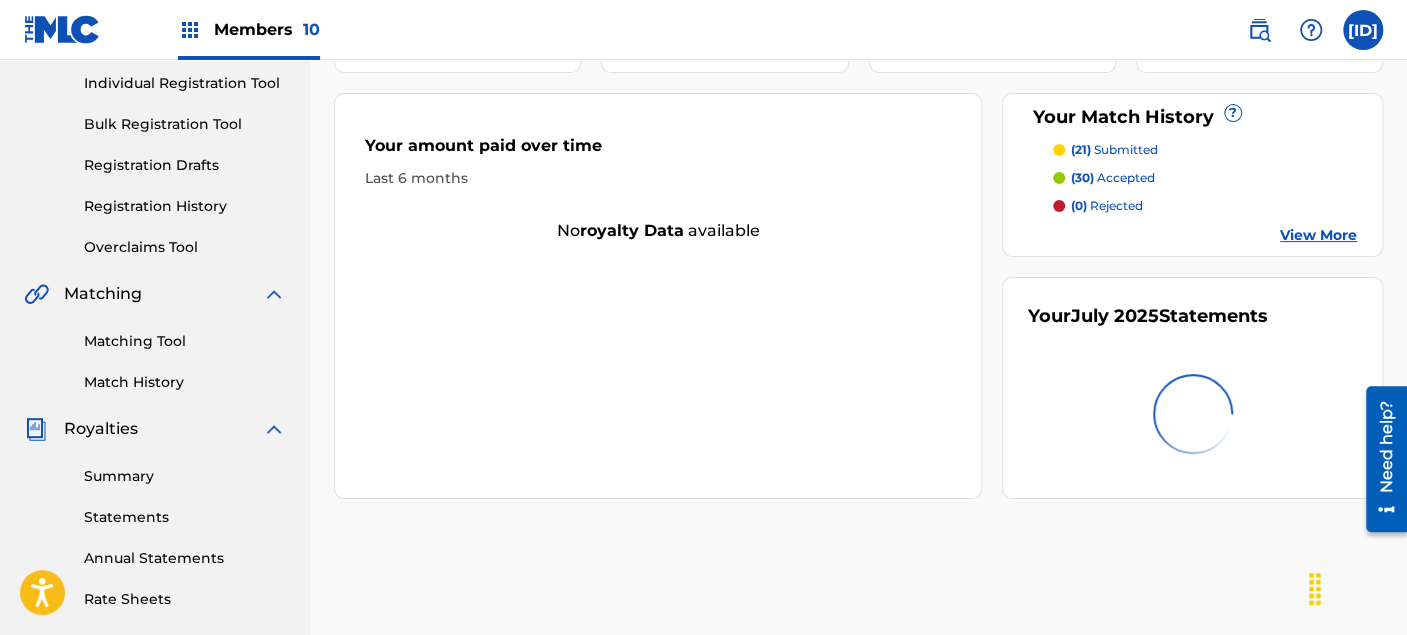 scroll, scrollTop: 333, scrollLeft: 0, axis: vertical 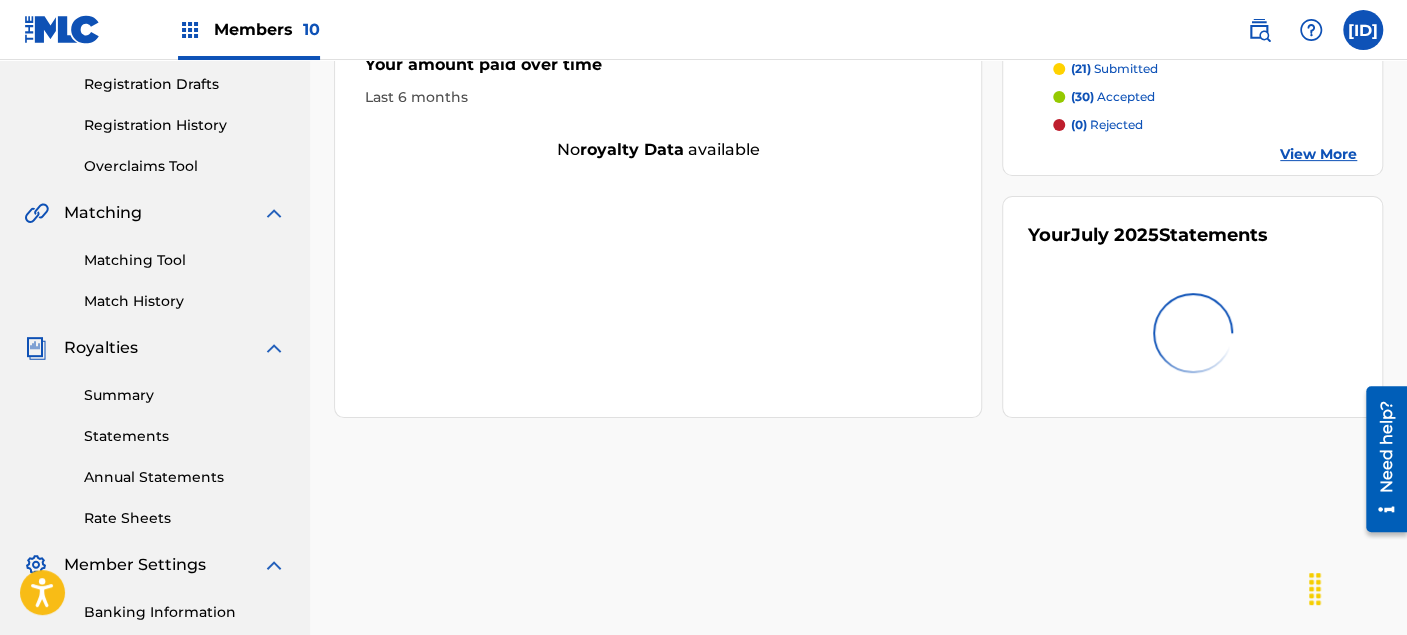 click on "Matching Tool Match History" at bounding box center (155, 268) 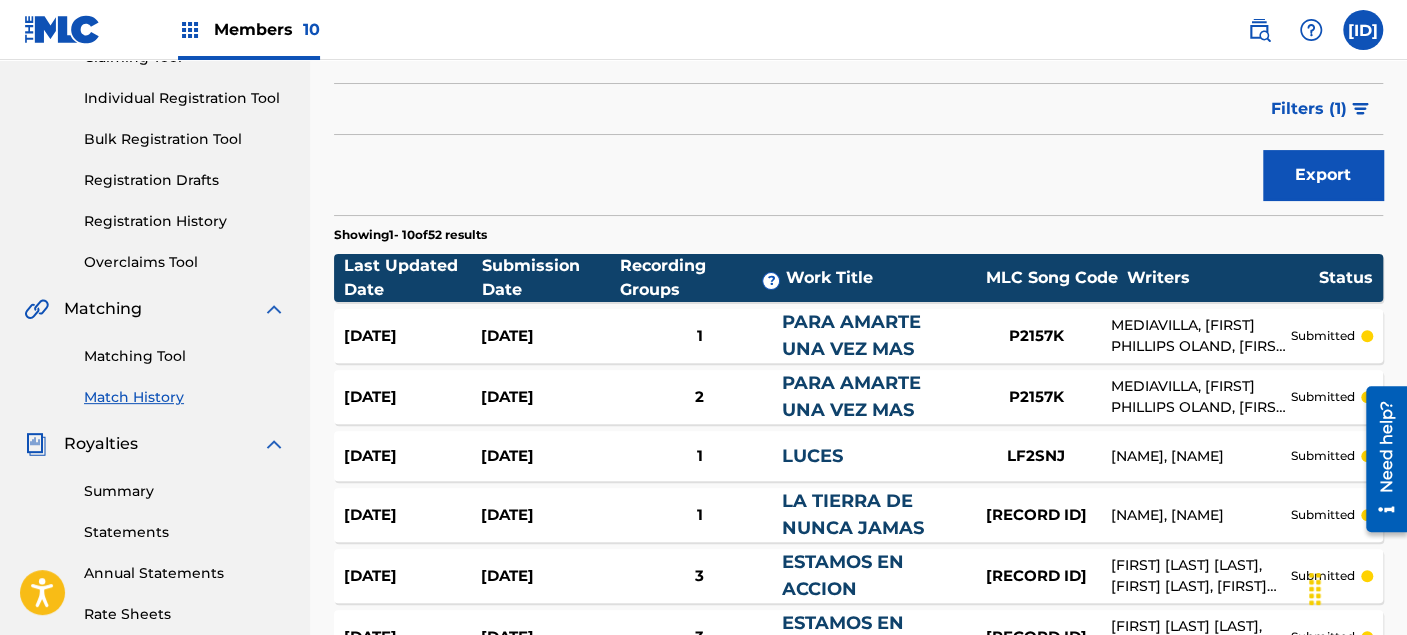 scroll, scrollTop: 0, scrollLeft: 0, axis: both 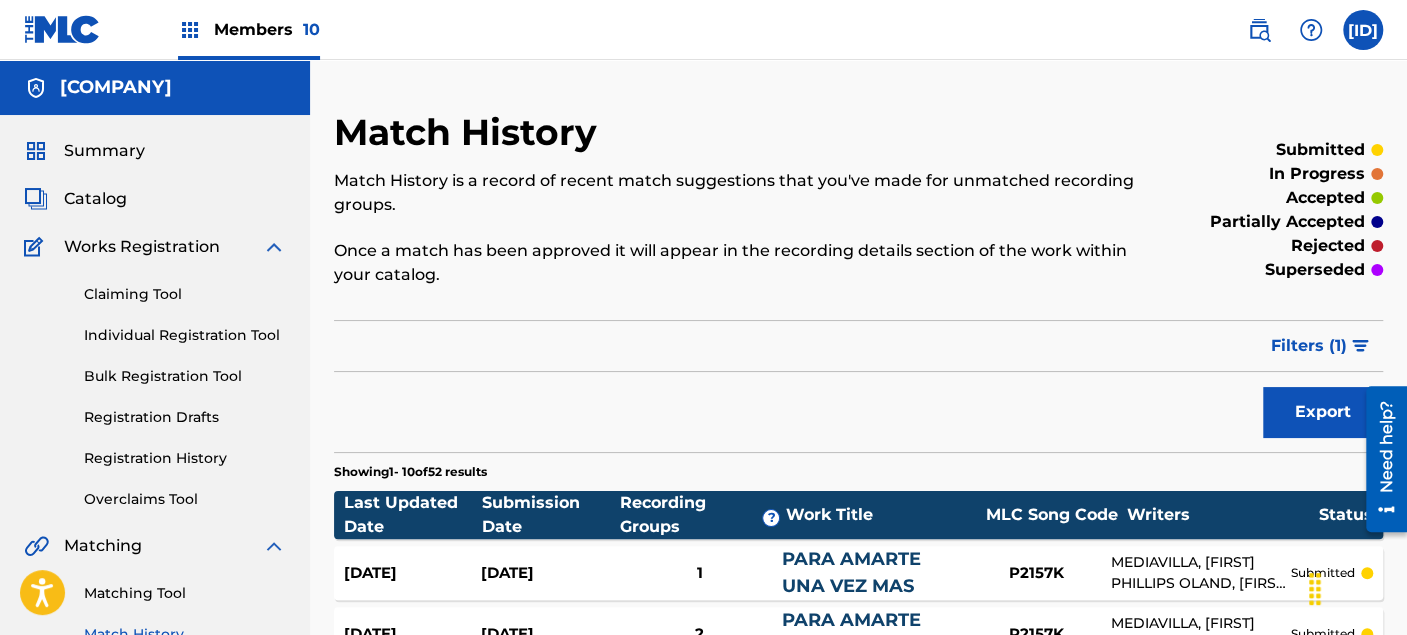 click on "Members    10" at bounding box center [267, 29] 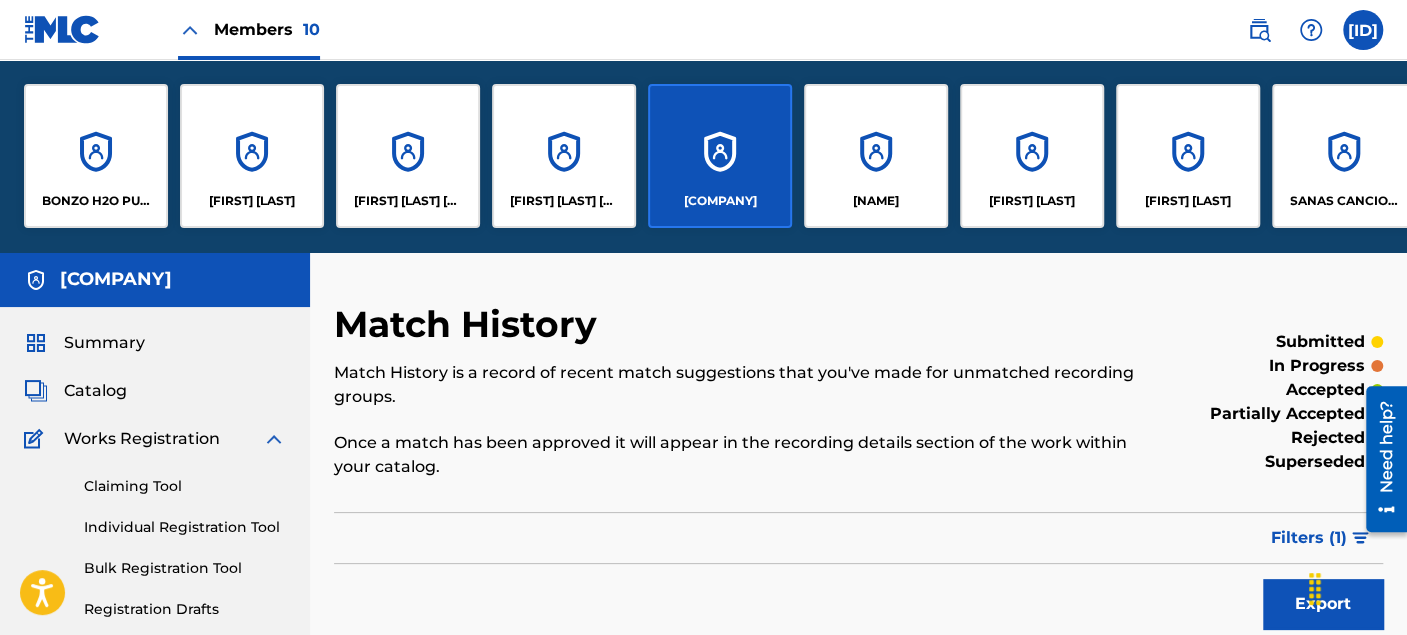 click on "BONZO H2O PUBLISHING" at bounding box center [96, 156] 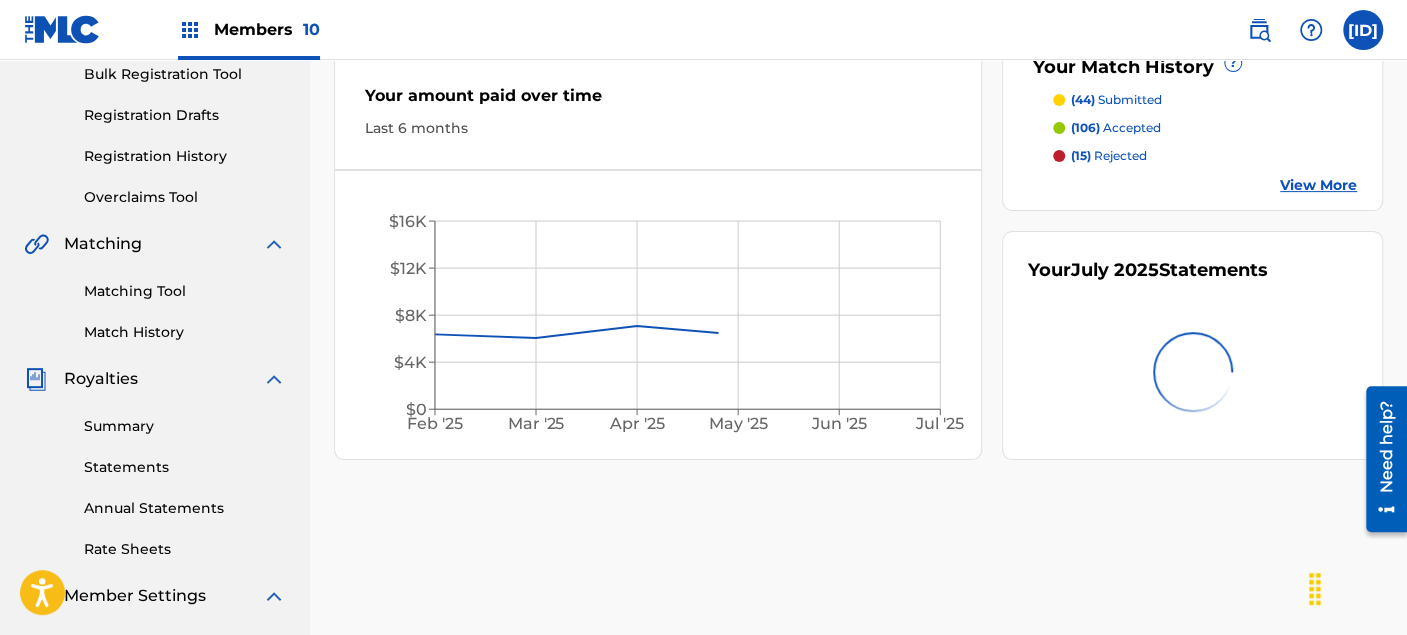 scroll, scrollTop: 333, scrollLeft: 0, axis: vertical 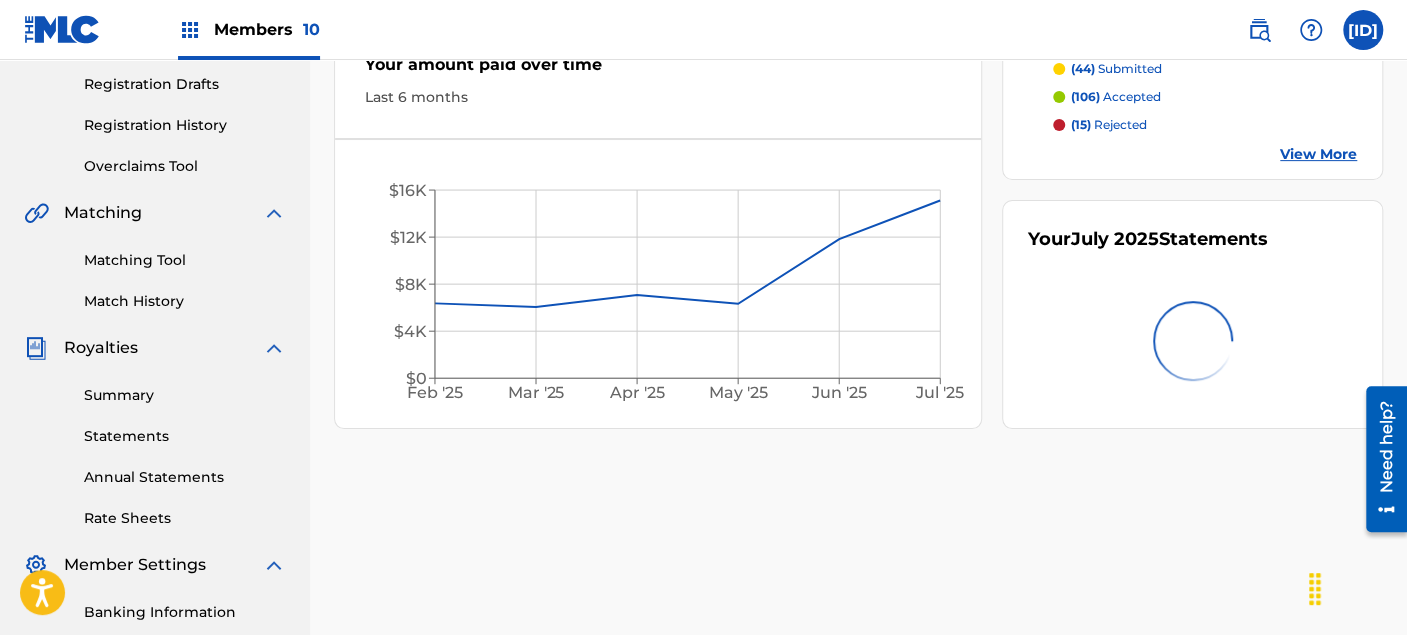 click on "Matching Tool" at bounding box center [185, 260] 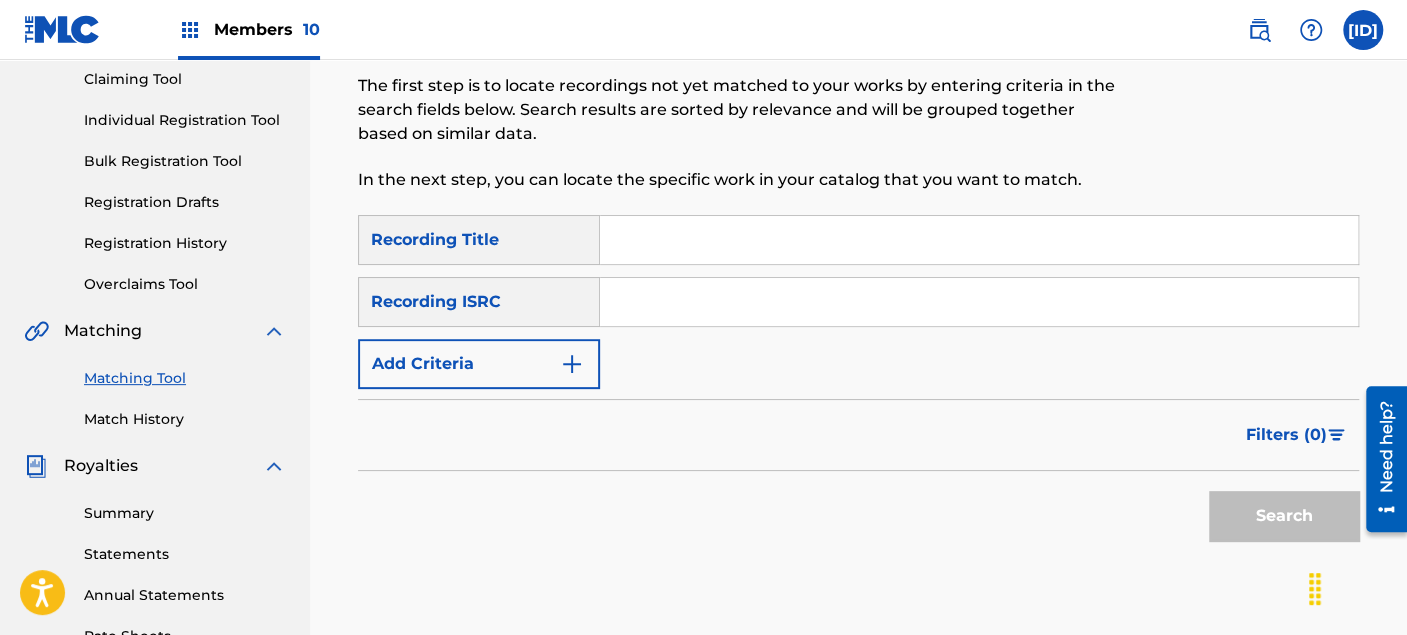 scroll, scrollTop: 222, scrollLeft: 0, axis: vertical 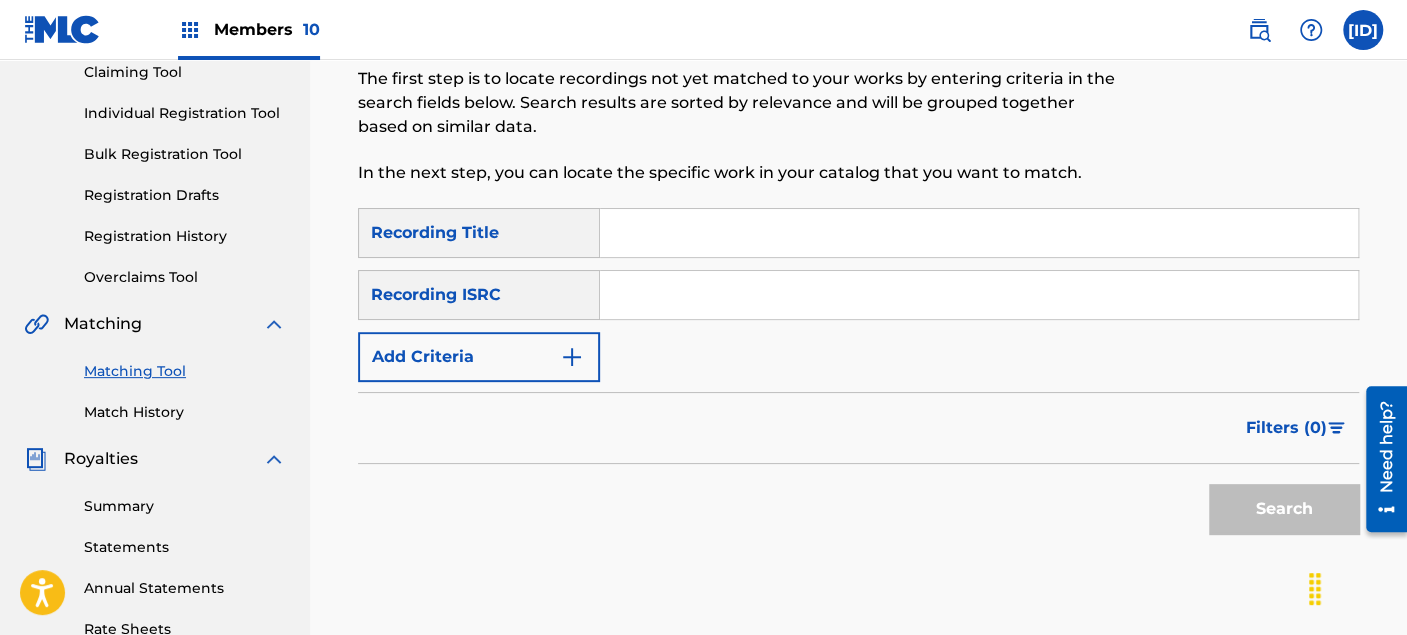 click at bounding box center [979, 233] 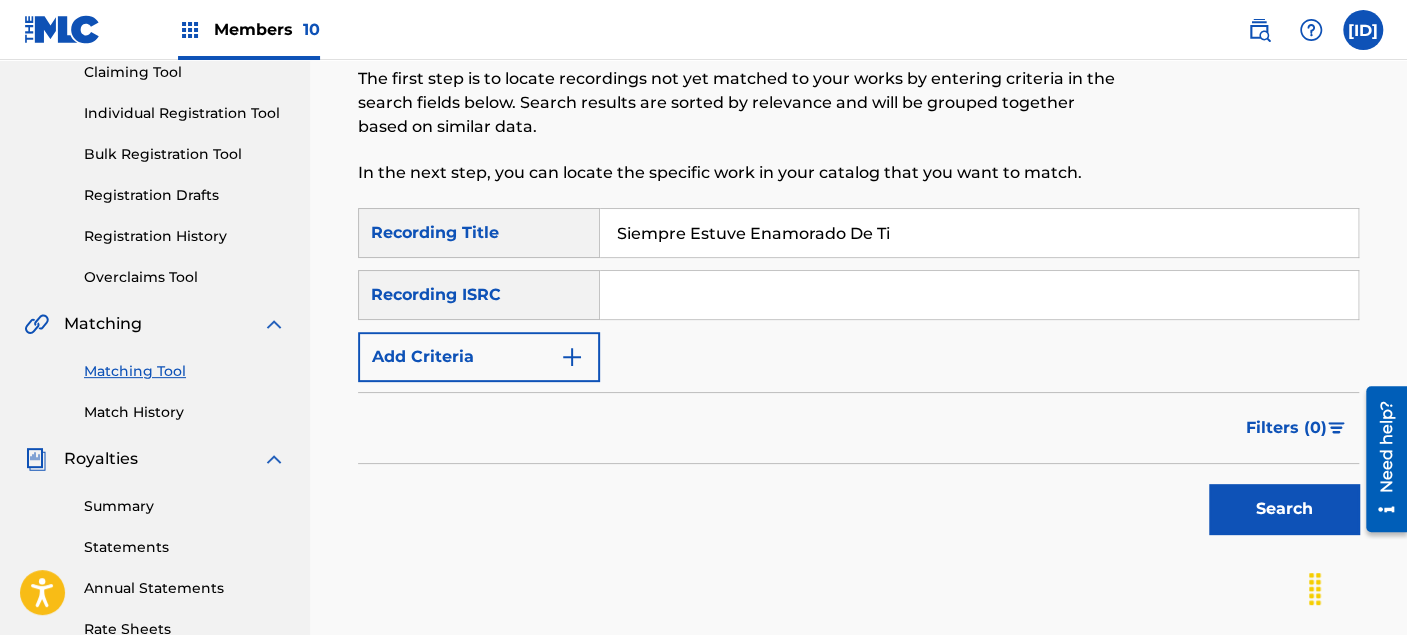 type on "Siempre Estuve Enamorado De Ti" 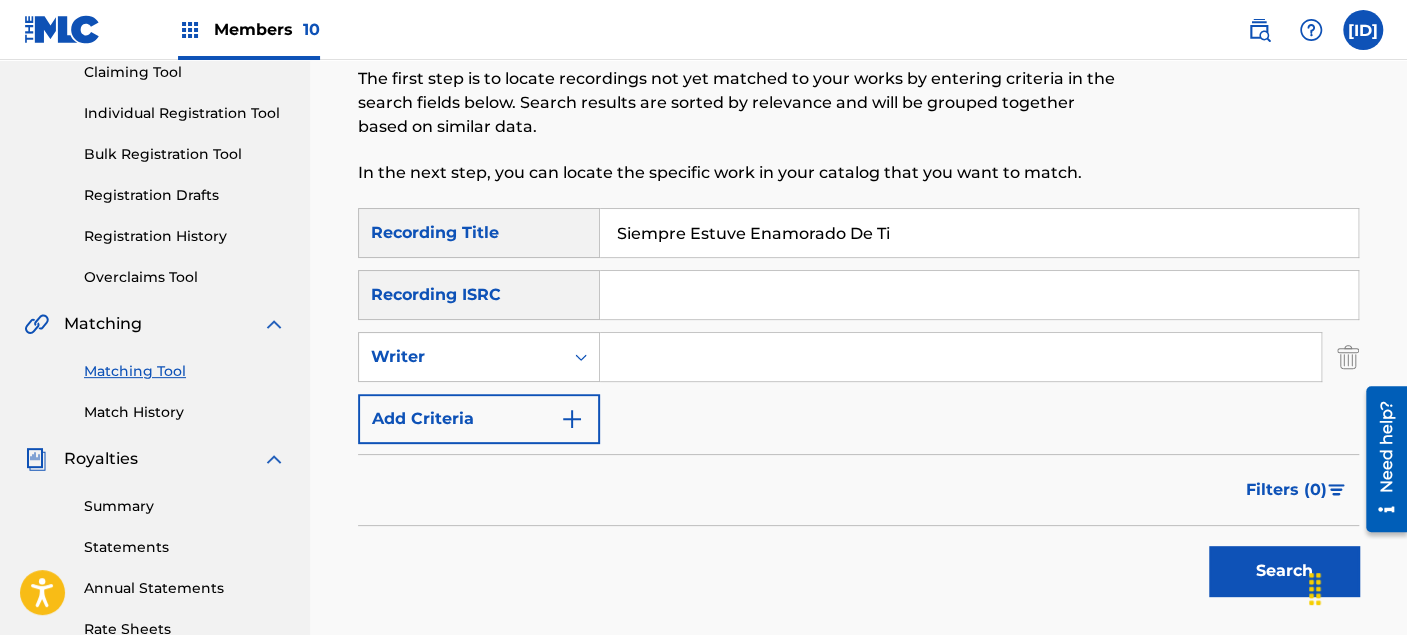 click at bounding box center [960, 357] 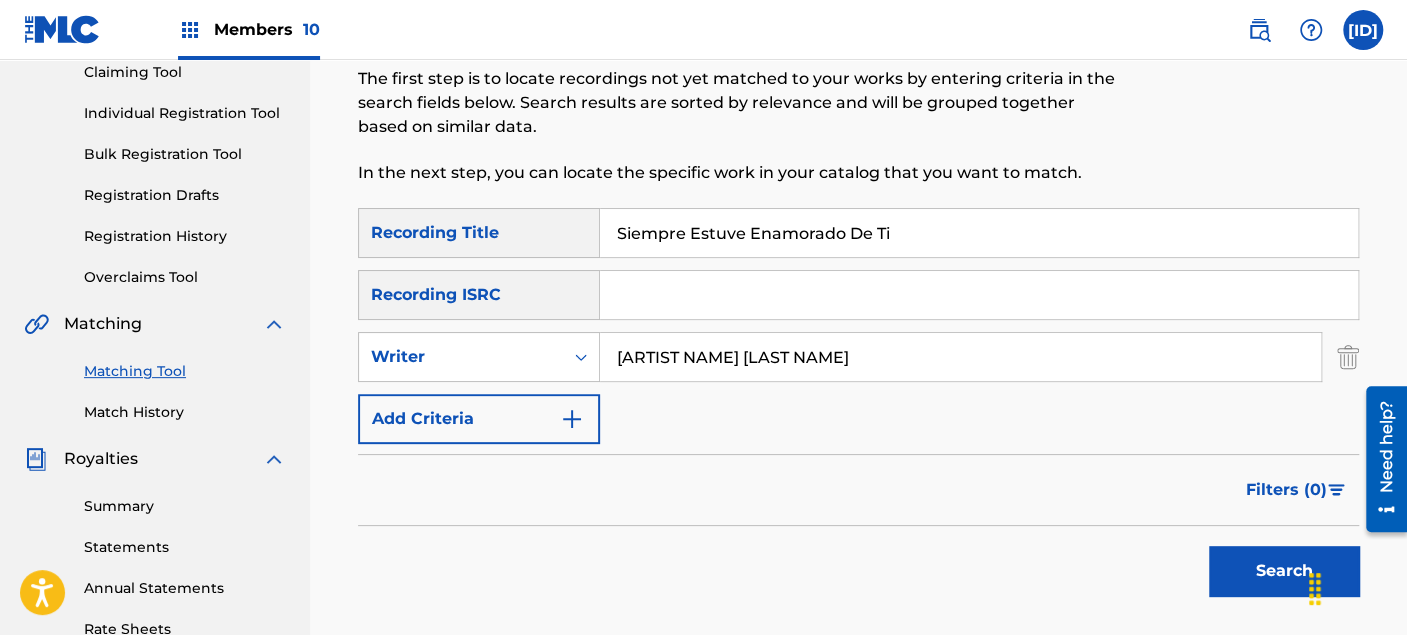 click on "Search" at bounding box center [1284, 571] 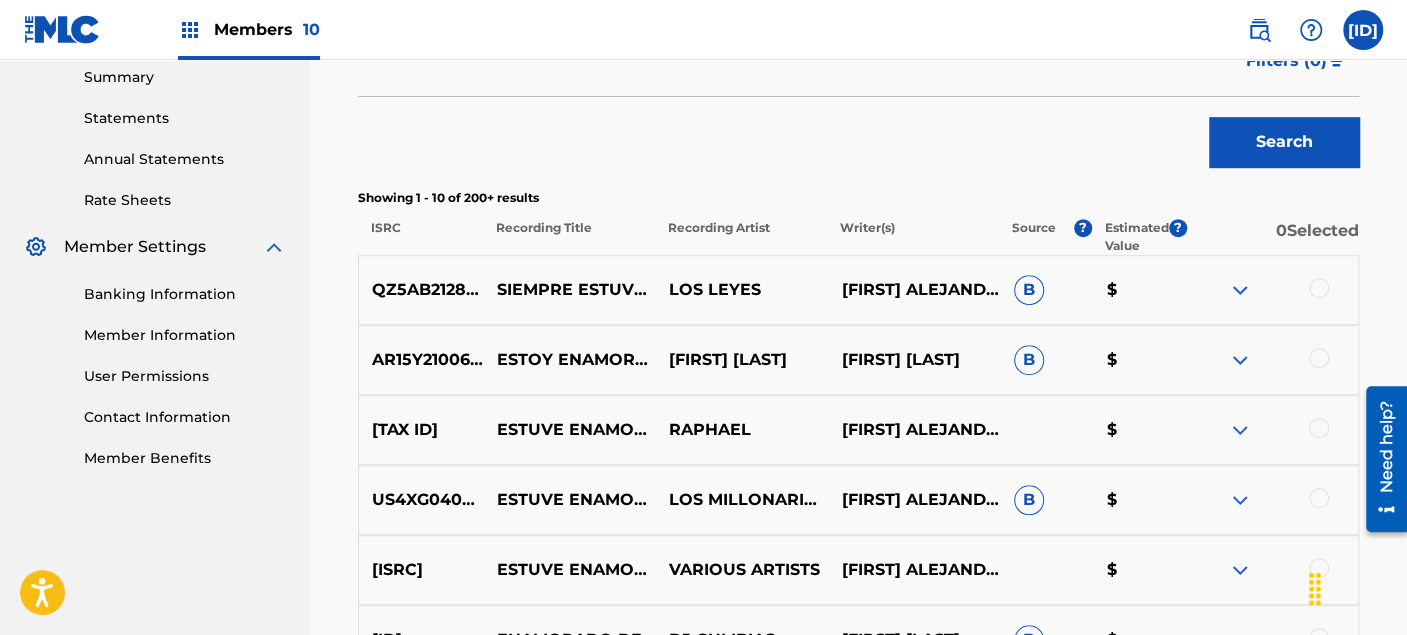scroll, scrollTop: 666, scrollLeft: 0, axis: vertical 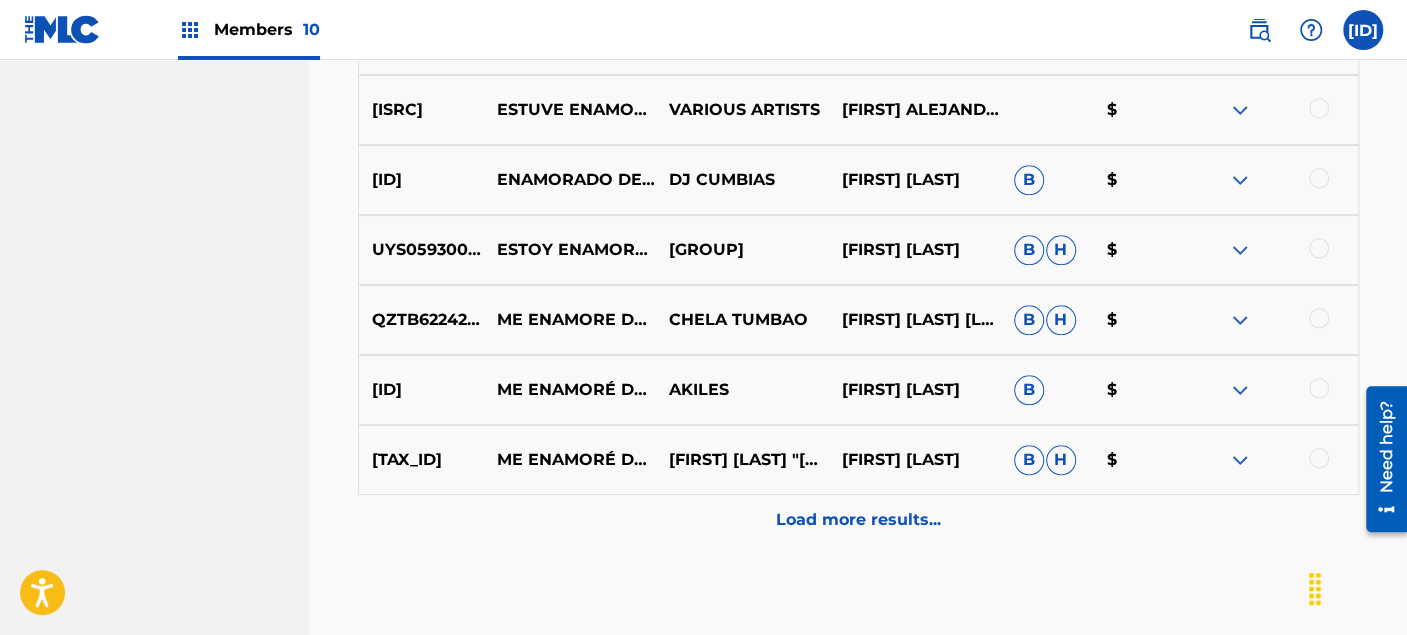 click on "Load more results..." at bounding box center [858, 520] 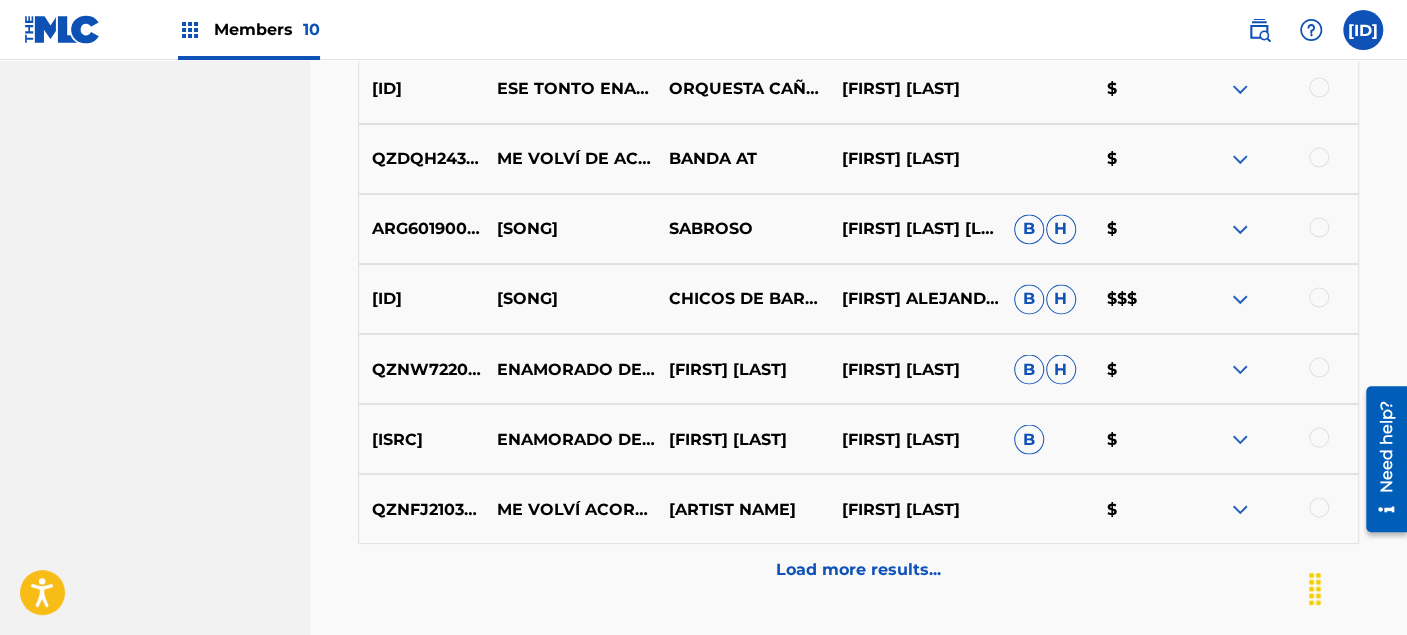 scroll, scrollTop: 1777, scrollLeft: 0, axis: vertical 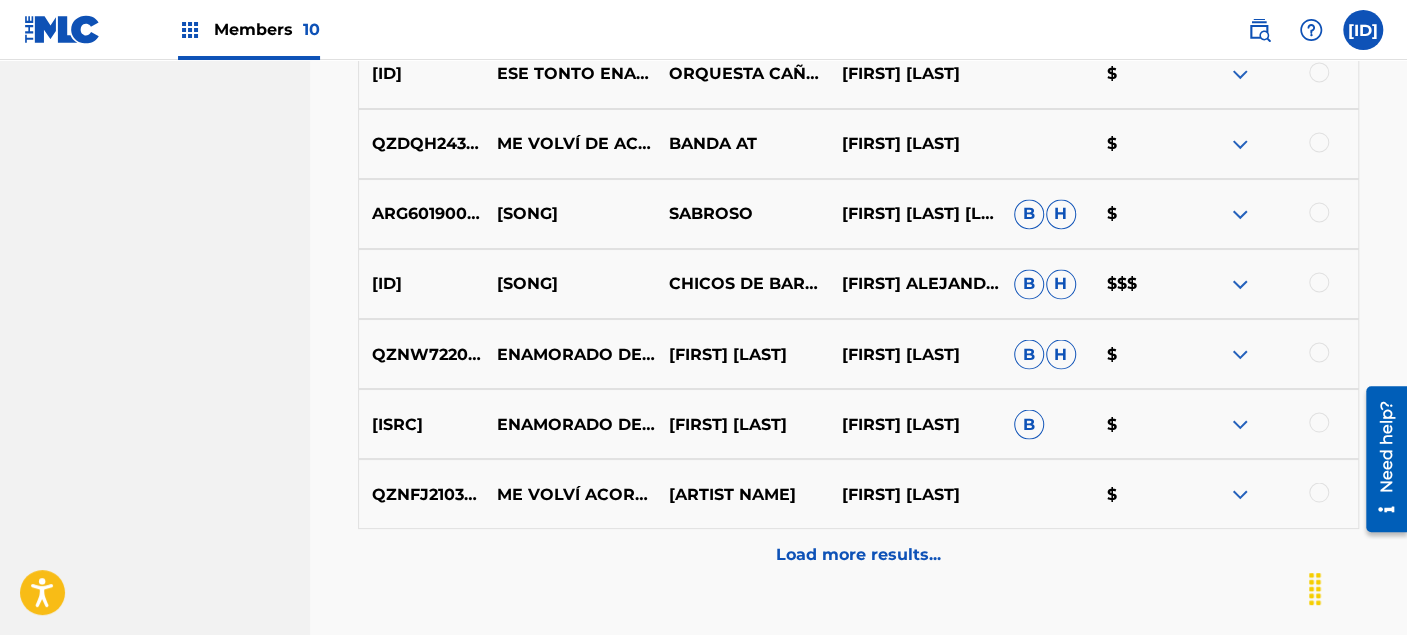 click on "Load more results..." at bounding box center (858, 554) 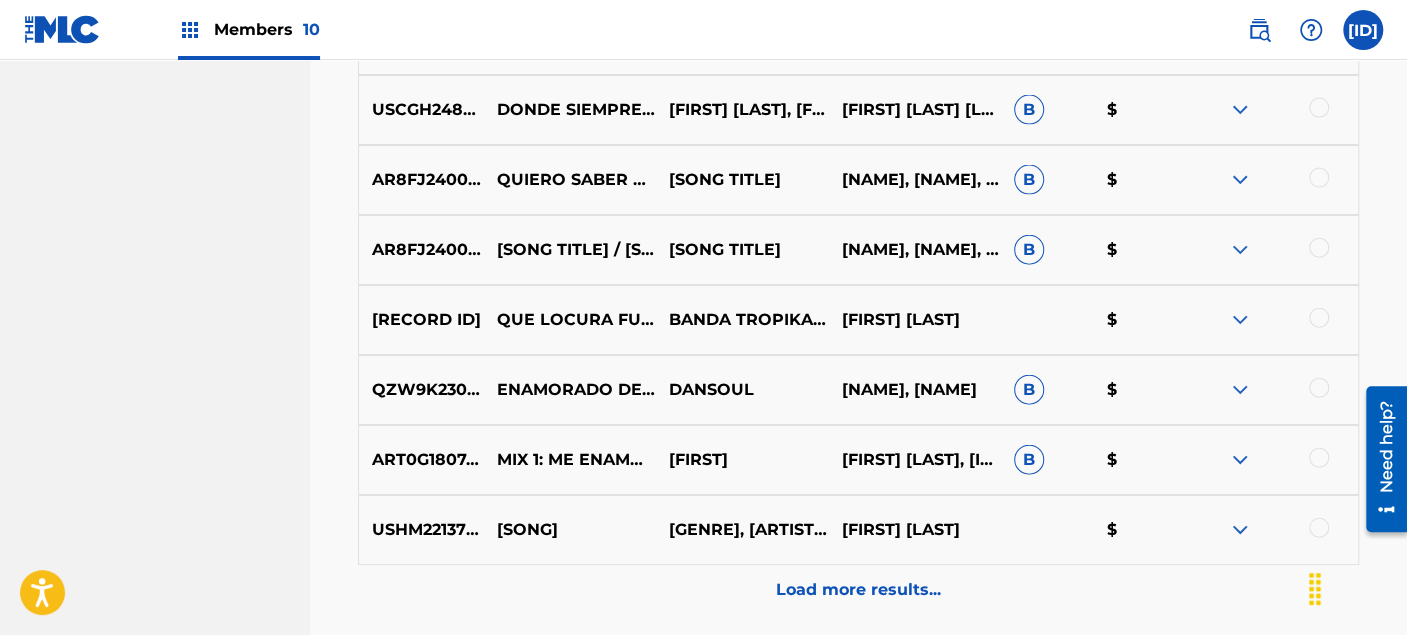 scroll, scrollTop: 2444, scrollLeft: 0, axis: vertical 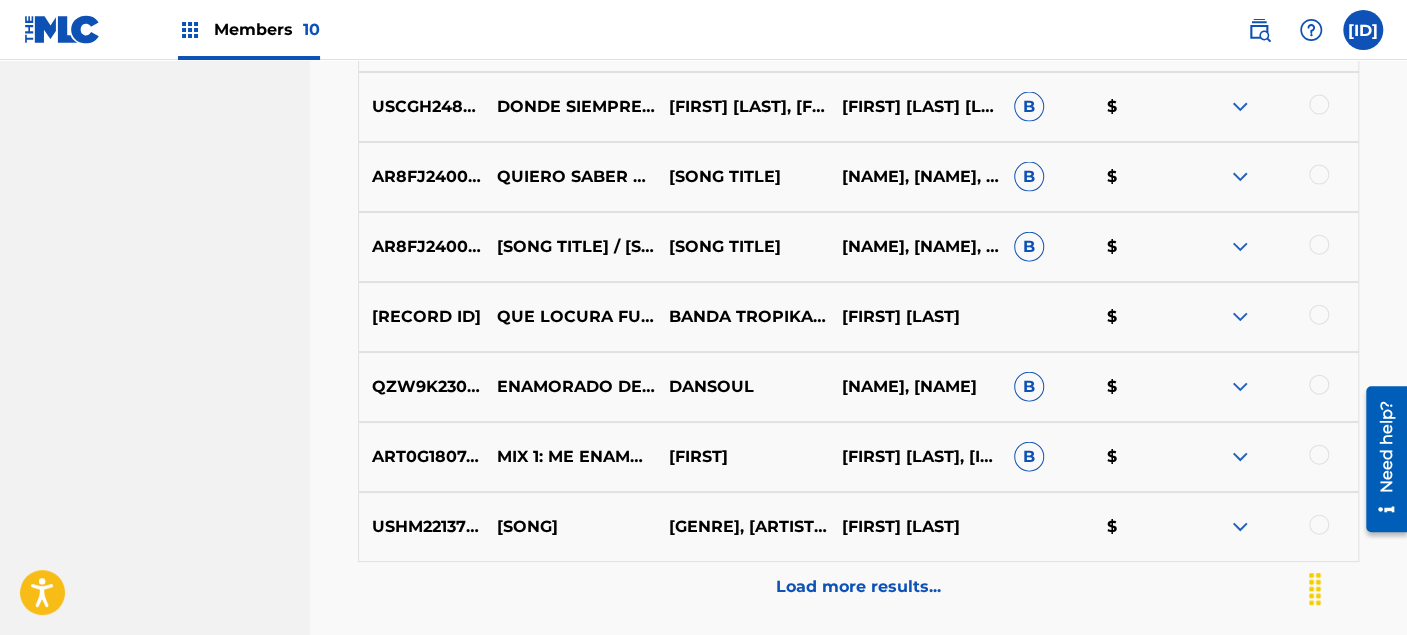click on "Load more results..." at bounding box center [858, 587] 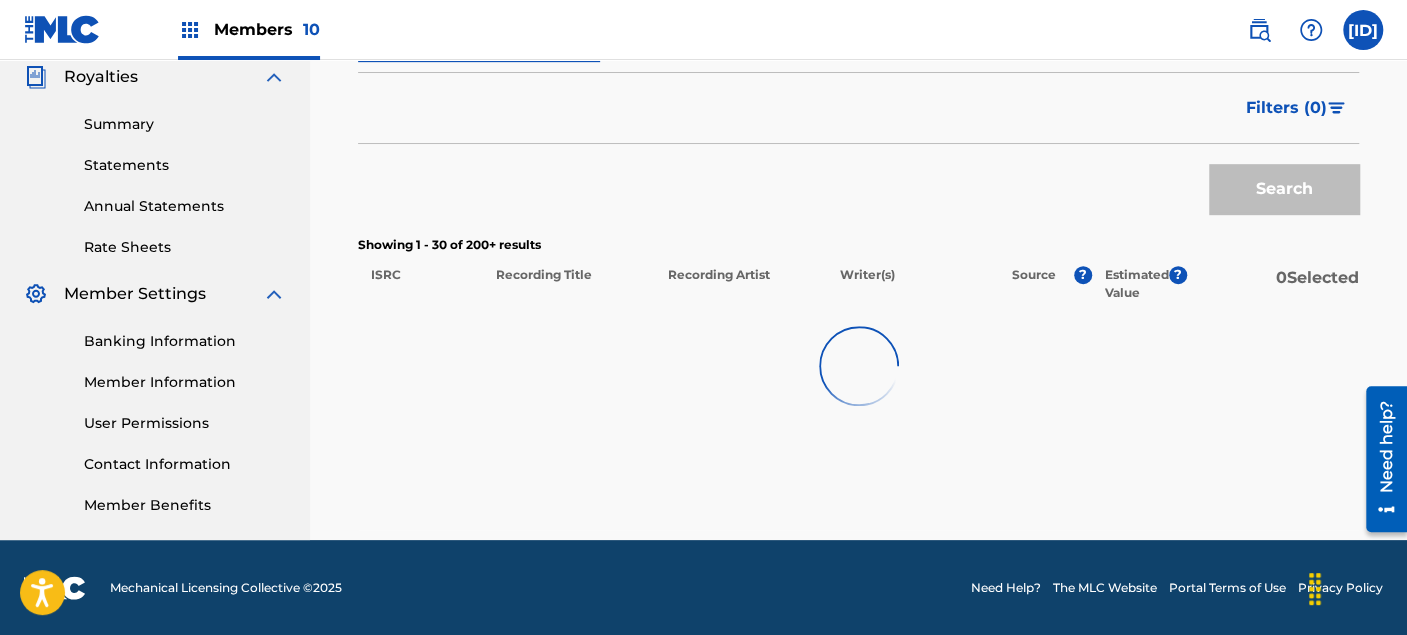 scroll, scrollTop: 2444, scrollLeft: 0, axis: vertical 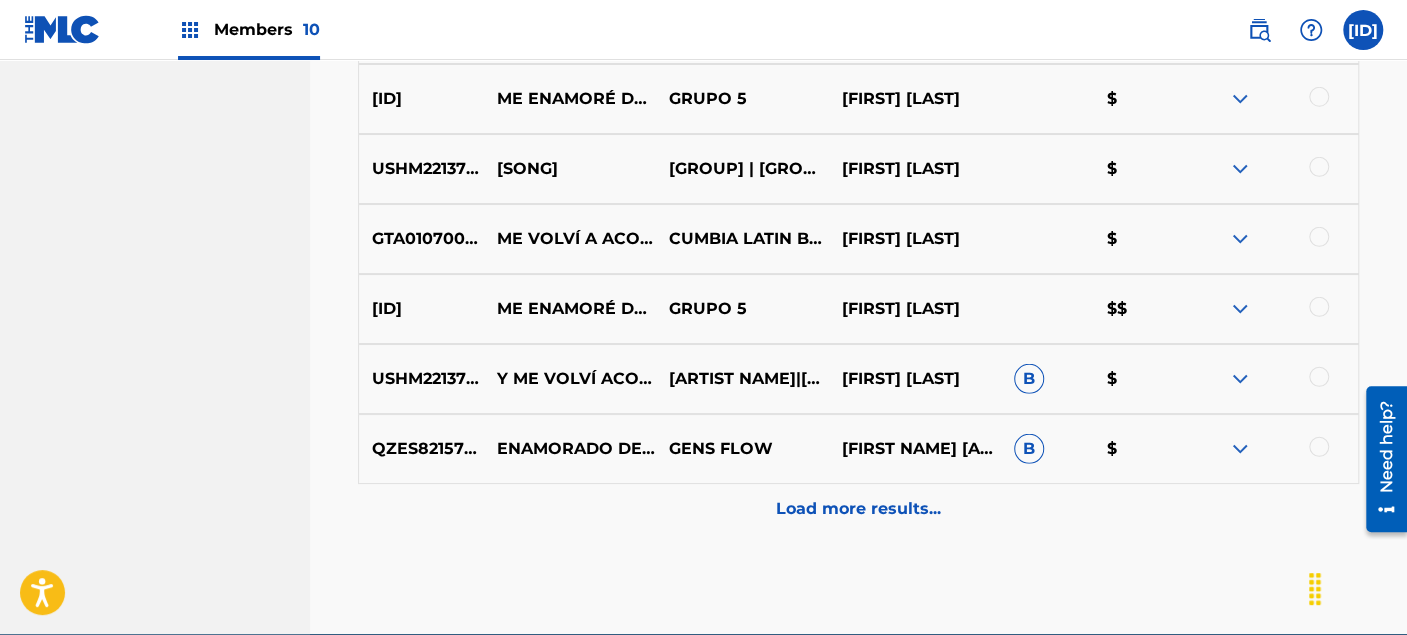 click on "Load more results..." at bounding box center (858, 509) 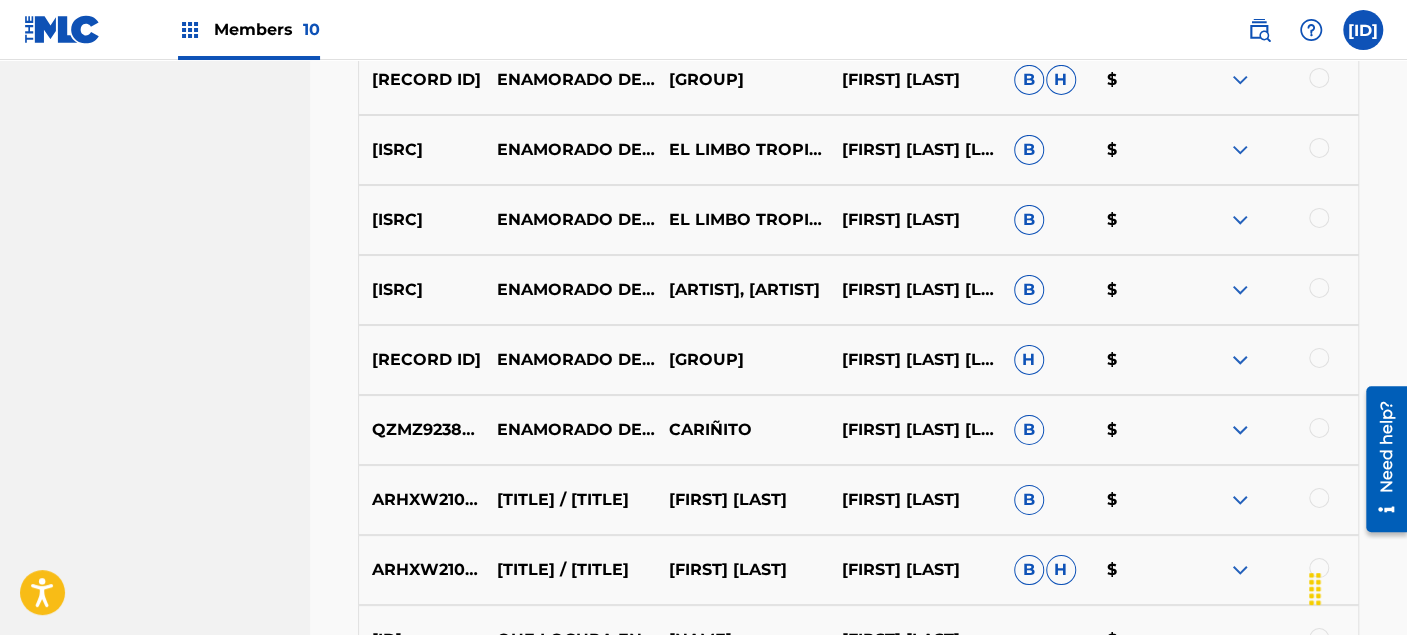 scroll, scrollTop: 3777, scrollLeft: 0, axis: vertical 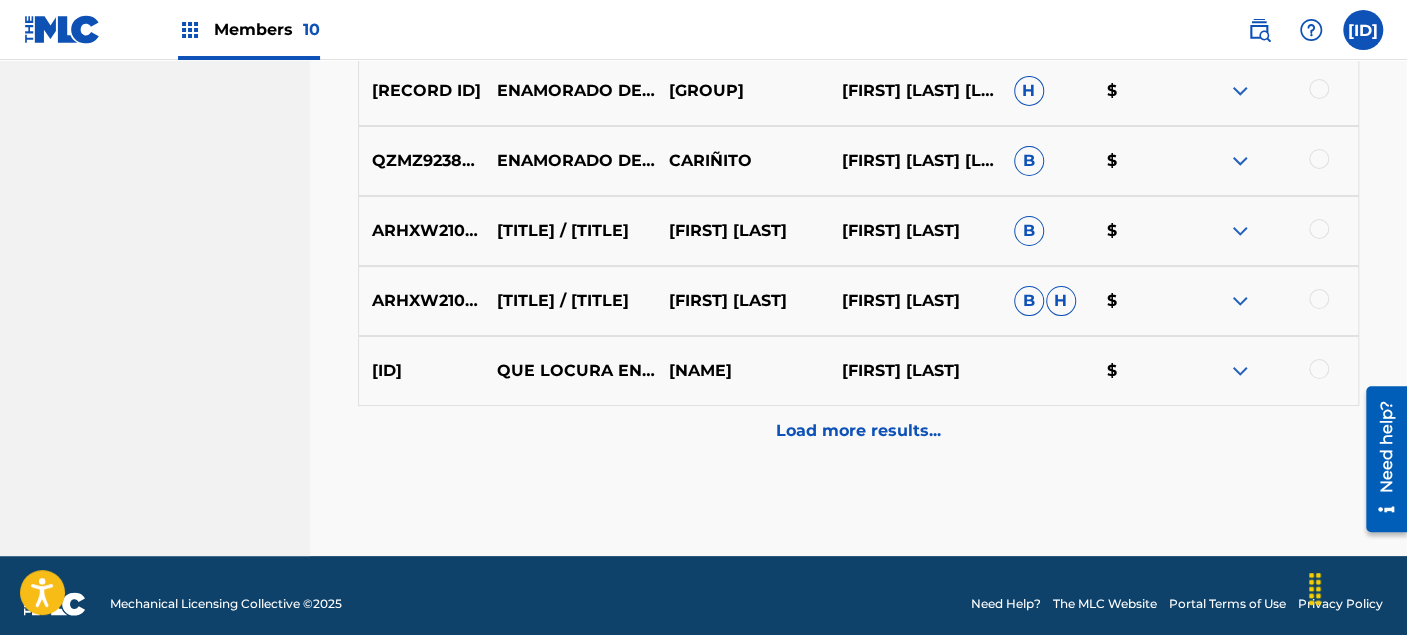 click on "Load more results..." at bounding box center [858, 431] 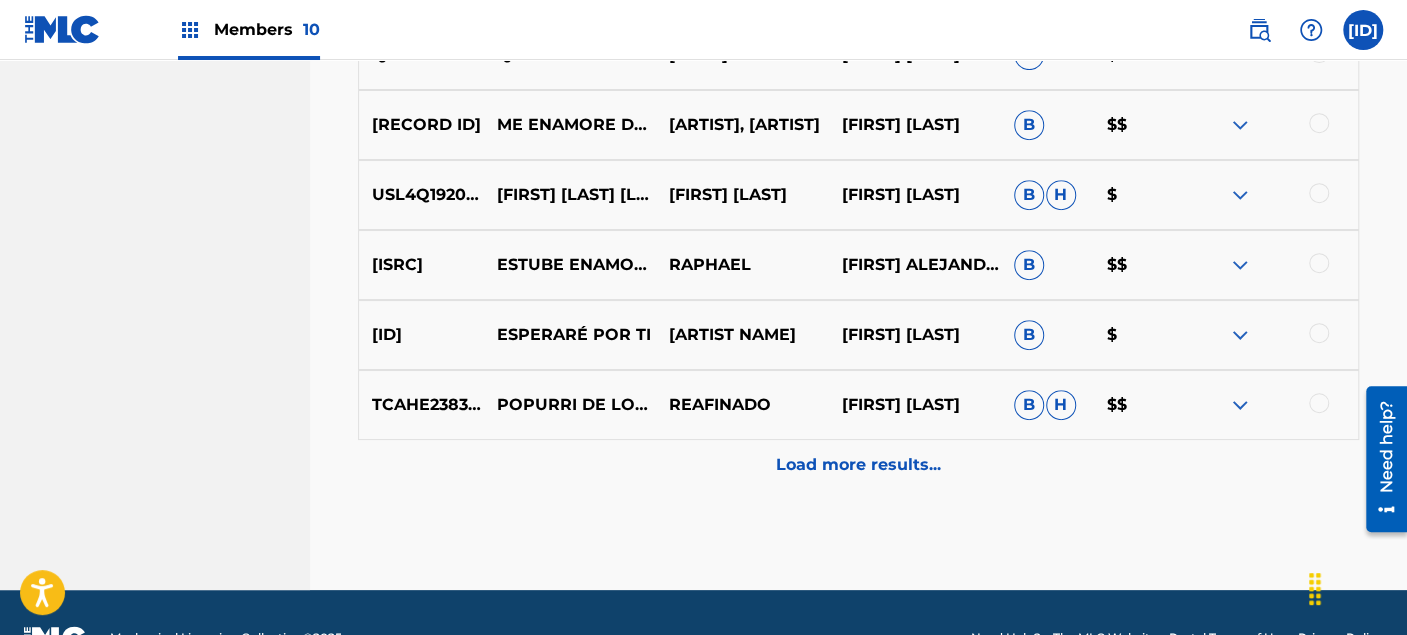 click on "Load more results..." at bounding box center (858, 465) 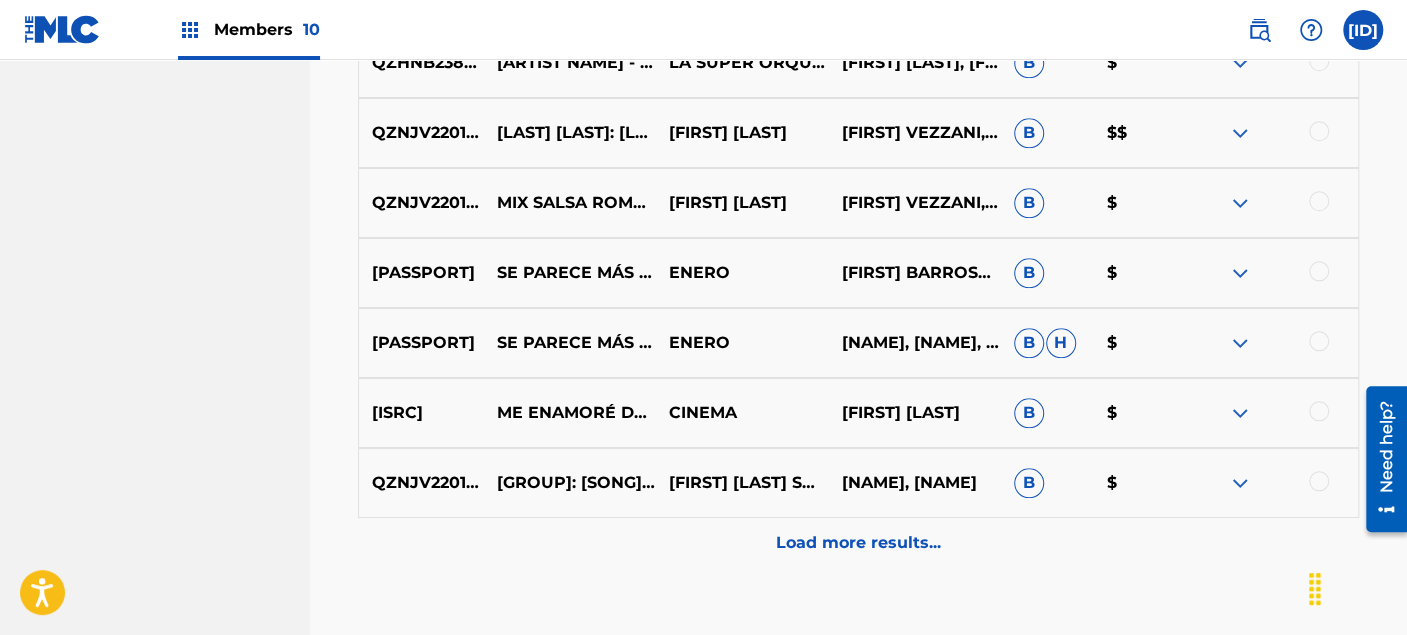 scroll, scrollTop: 5333, scrollLeft: 0, axis: vertical 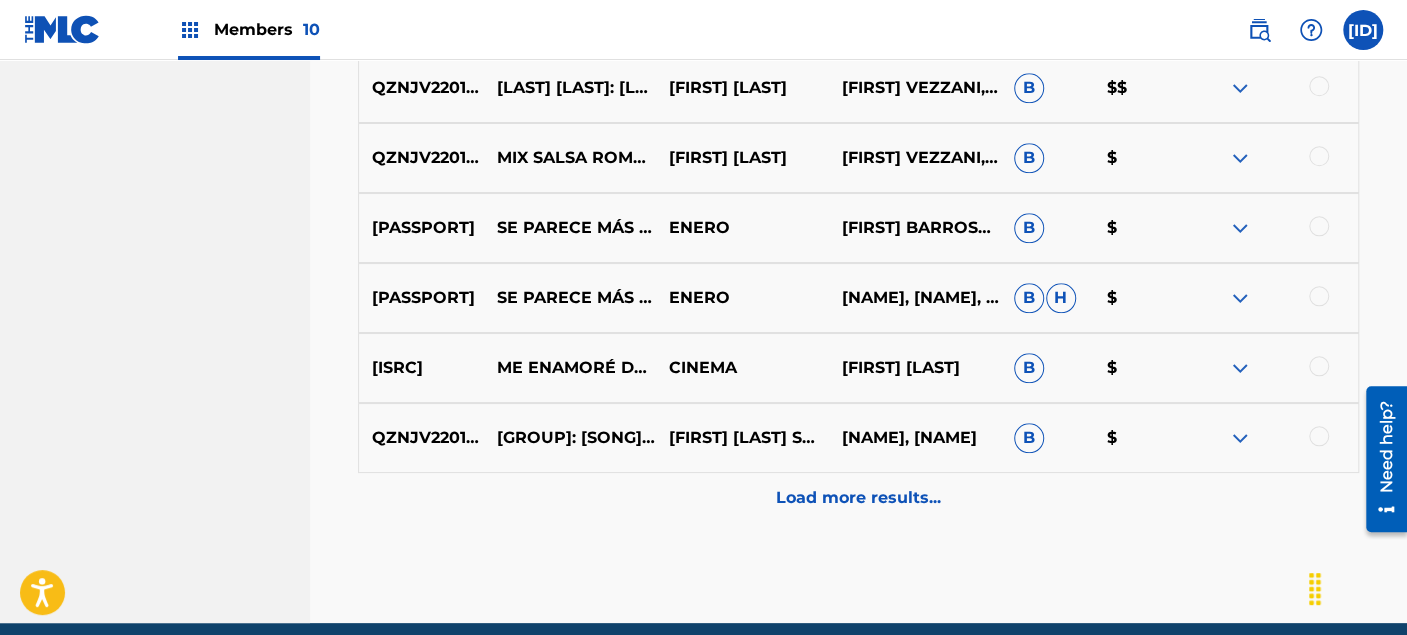 click on "Load more results..." at bounding box center [858, 498] 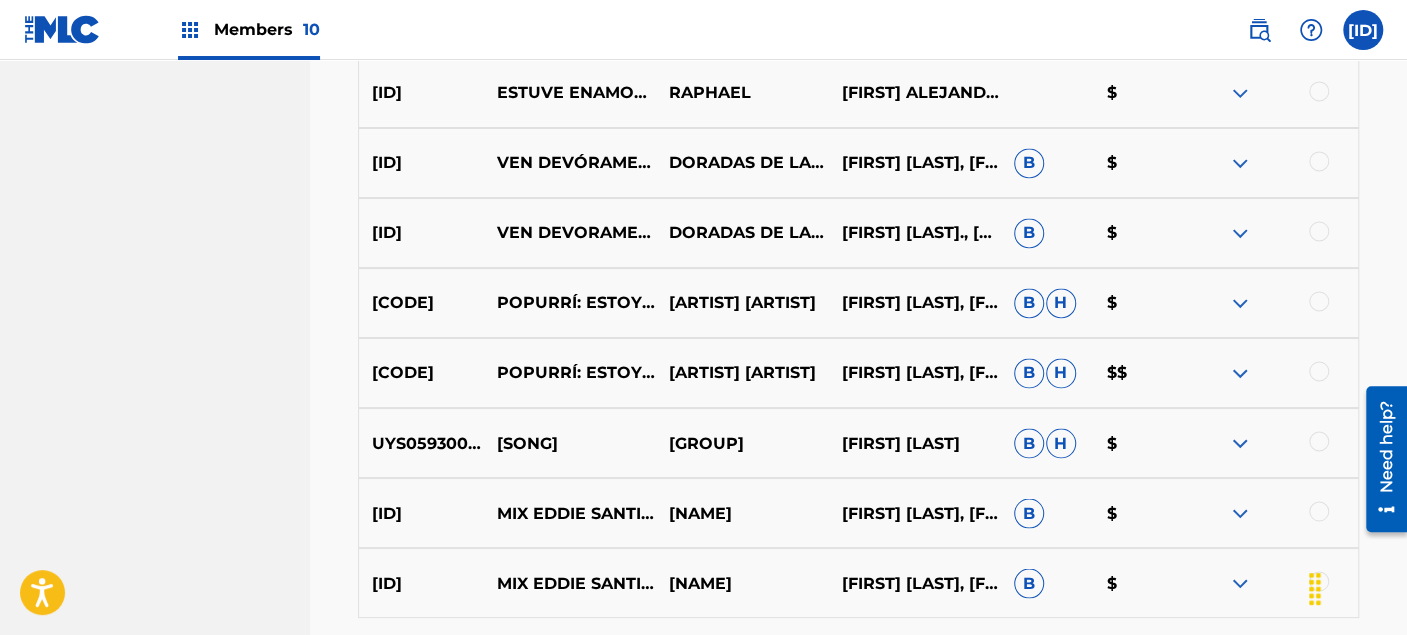 scroll, scrollTop: 6000, scrollLeft: 0, axis: vertical 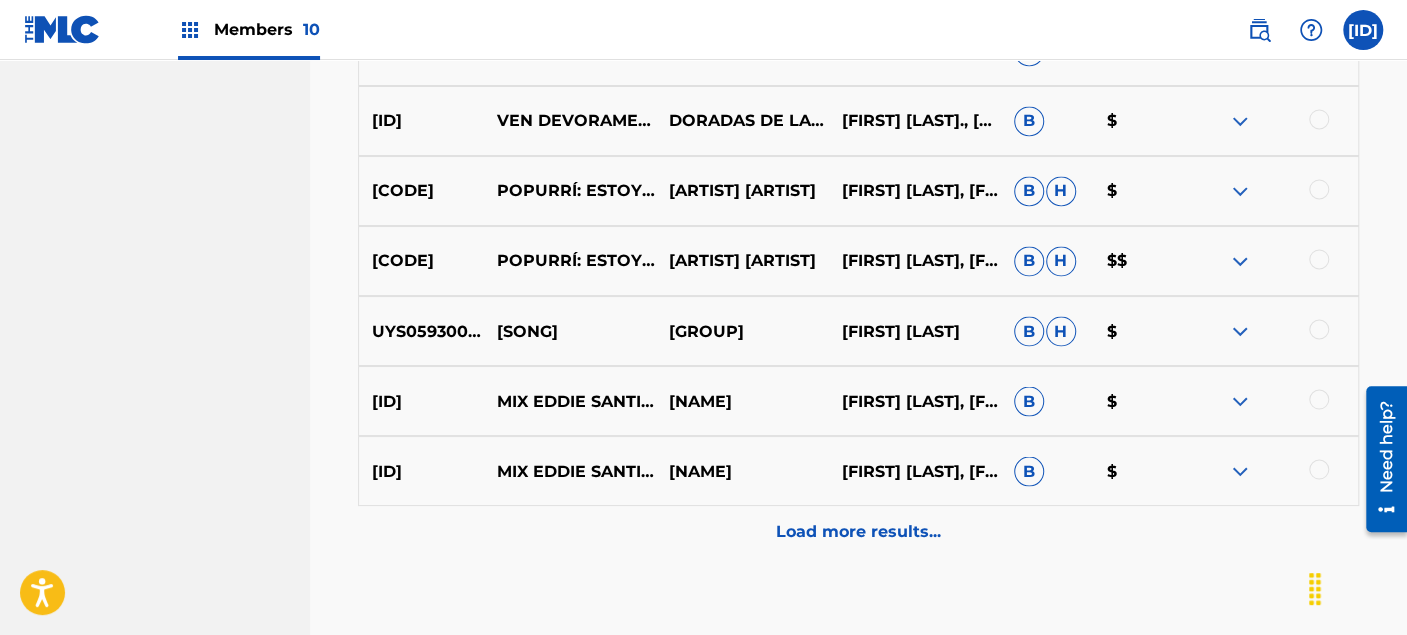 click on "Load more results..." at bounding box center (858, 531) 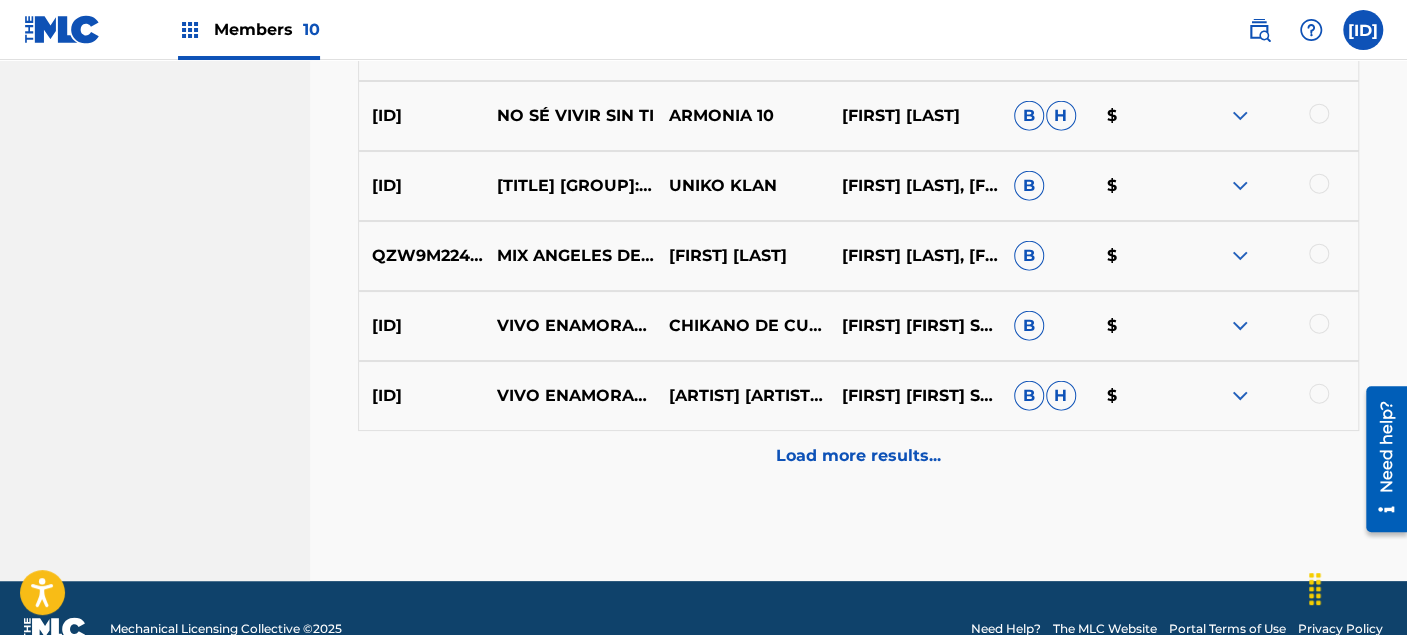 scroll, scrollTop: 6777, scrollLeft: 0, axis: vertical 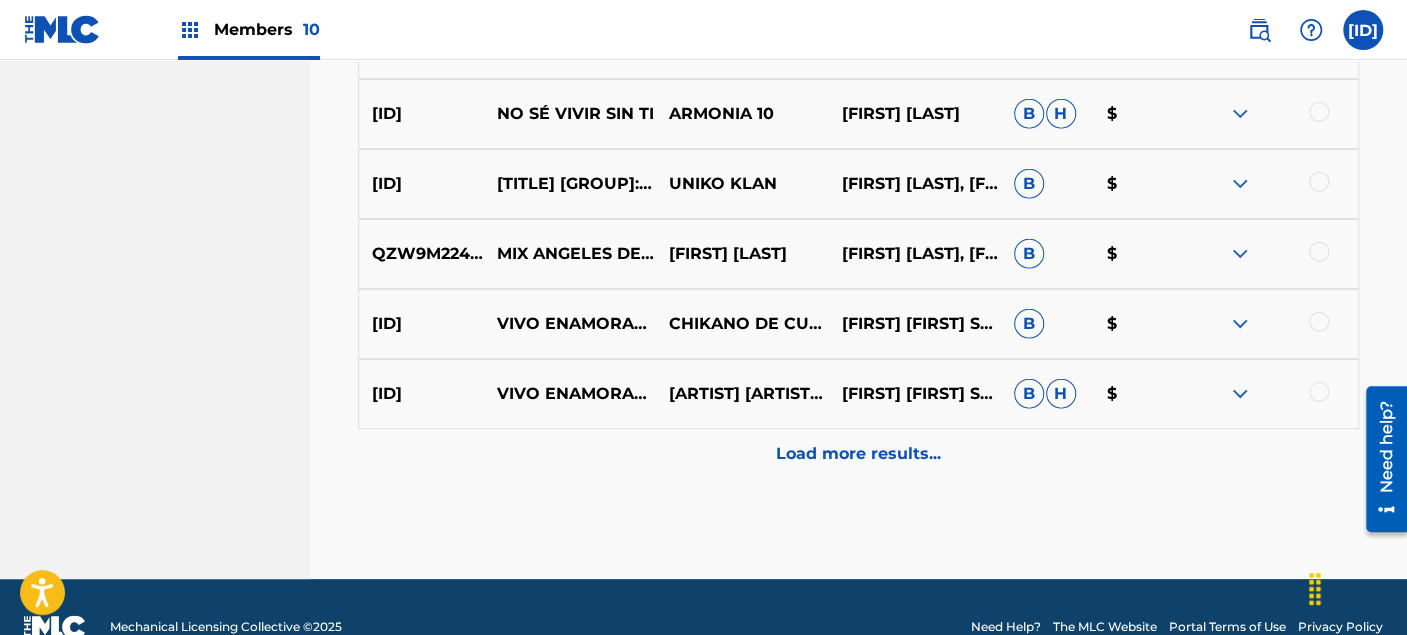 click on "Load more results..." at bounding box center [858, 454] 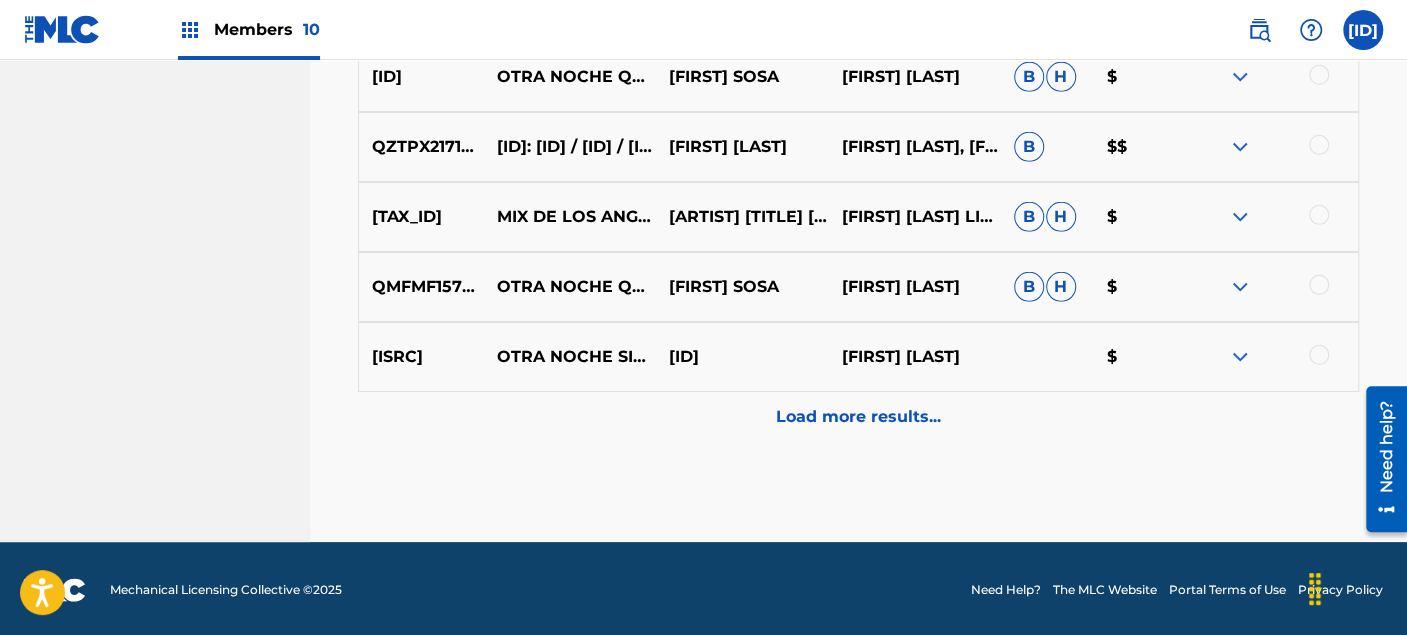 click on "Load more results..." at bounding box center [858, 417] 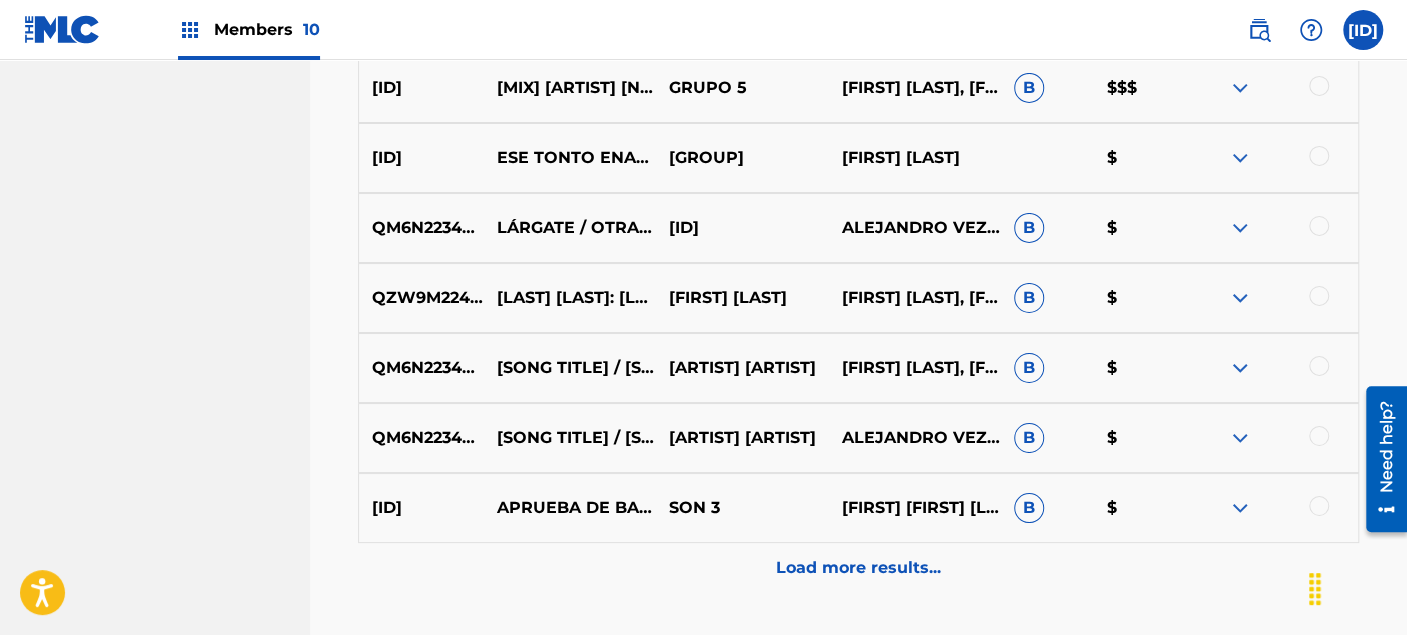 scroll, scrollTop: 8069, scrollLeft: 0, axis: vertical 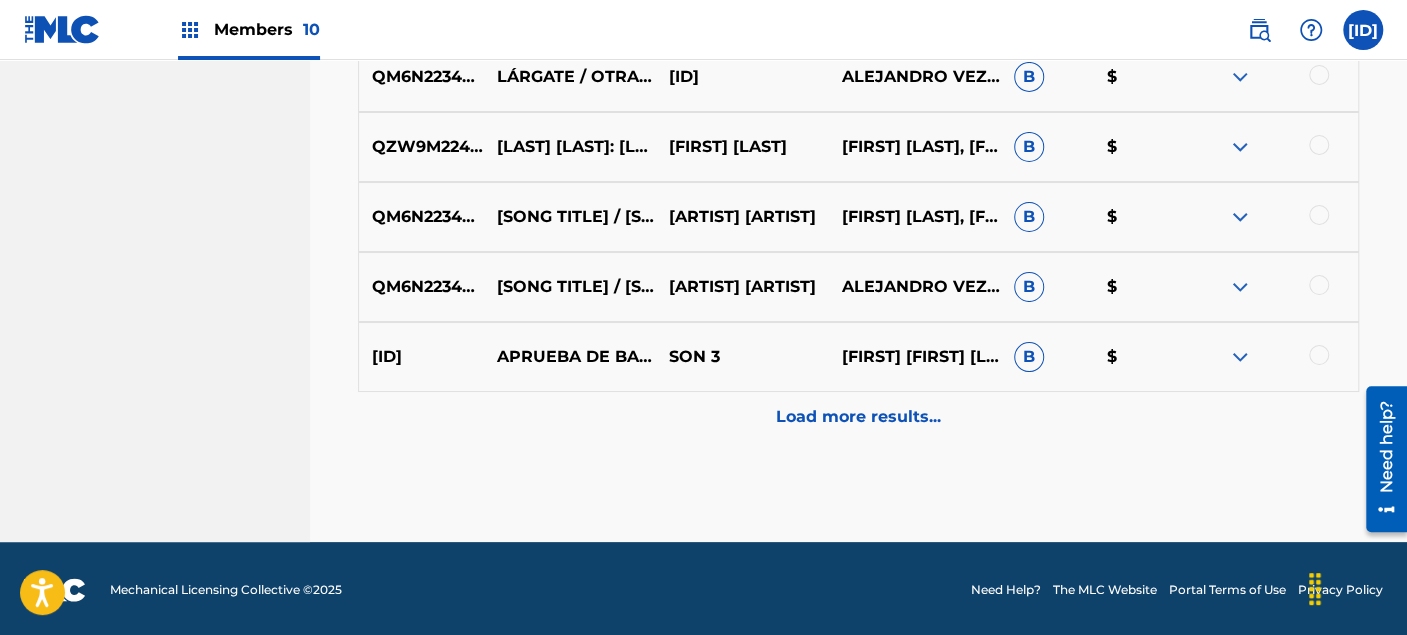 click on "Load more results..." at bounding box center (858, 417) 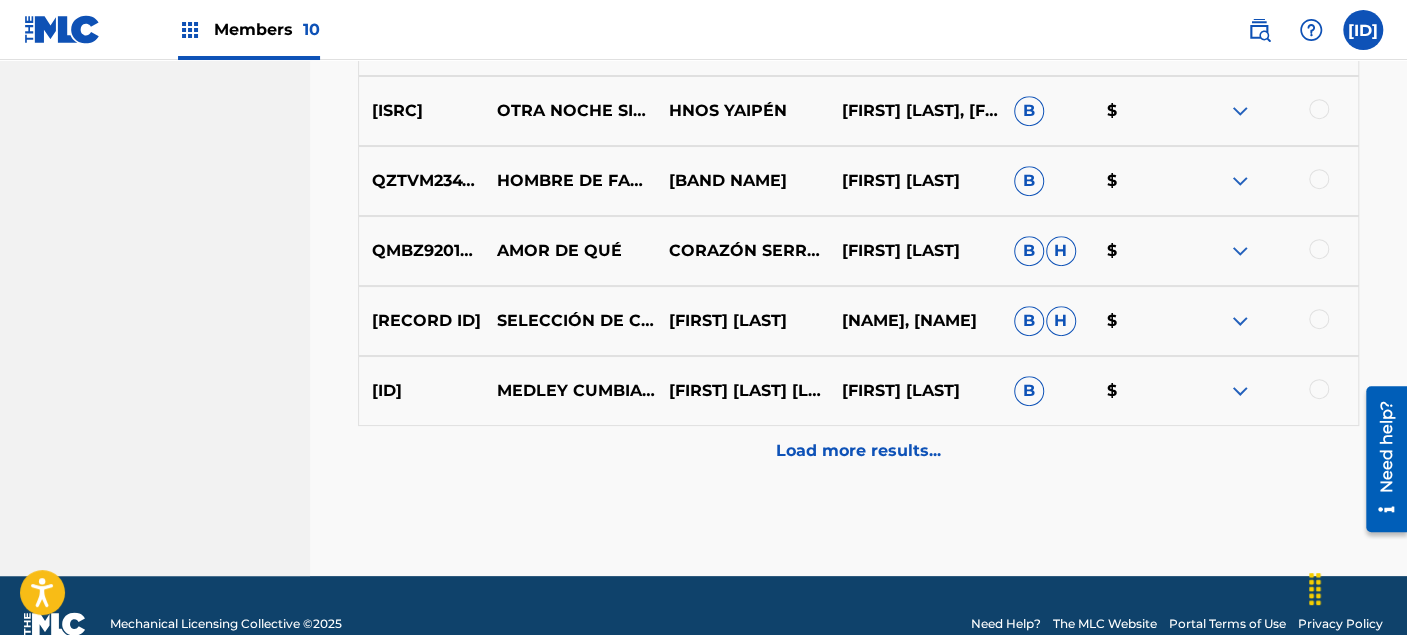 click on "Load more results..." at bounding box center [858, 451] 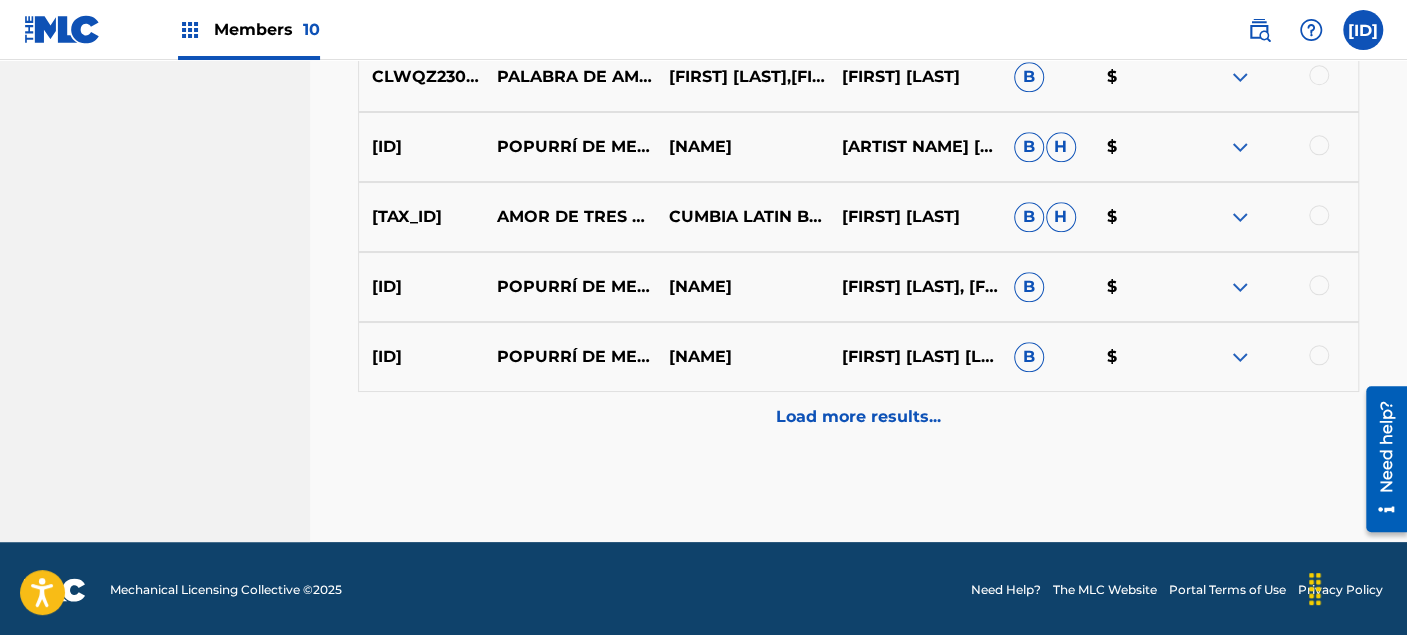 click on "Load more results..." at bounding box center [858, 417] 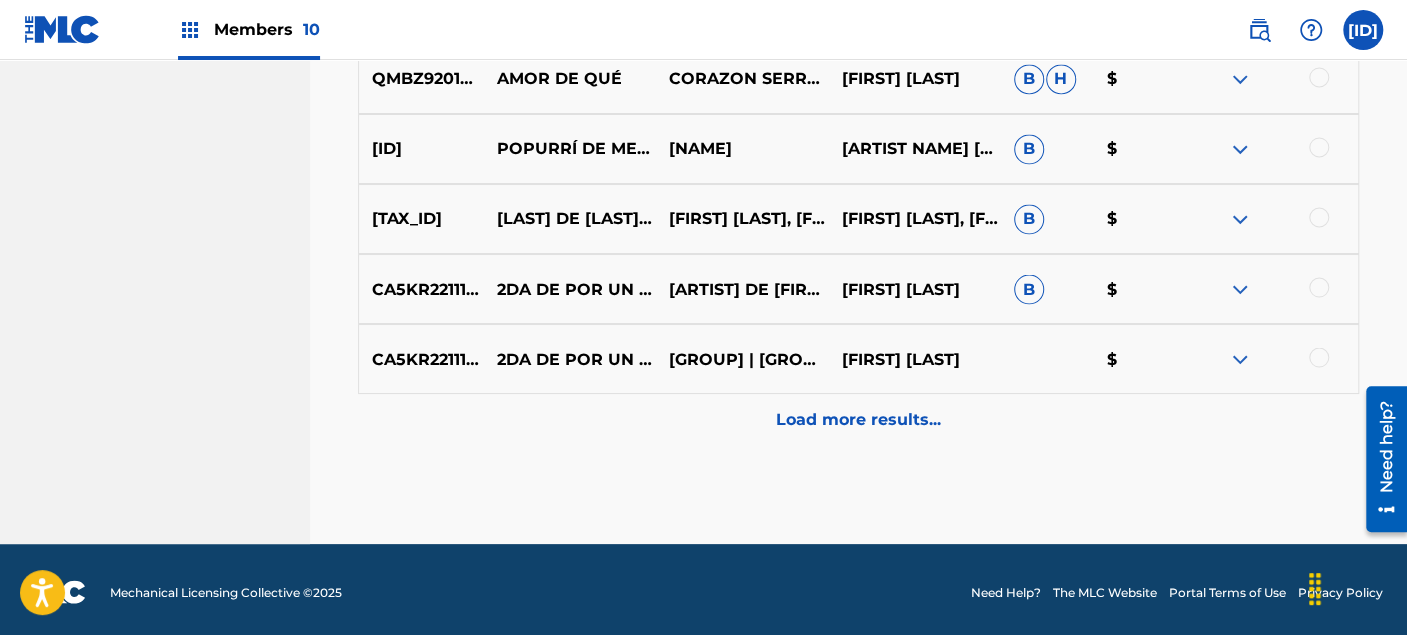 scroll, scrollTop: 10314, scrollLeft: 0, axis: vertical 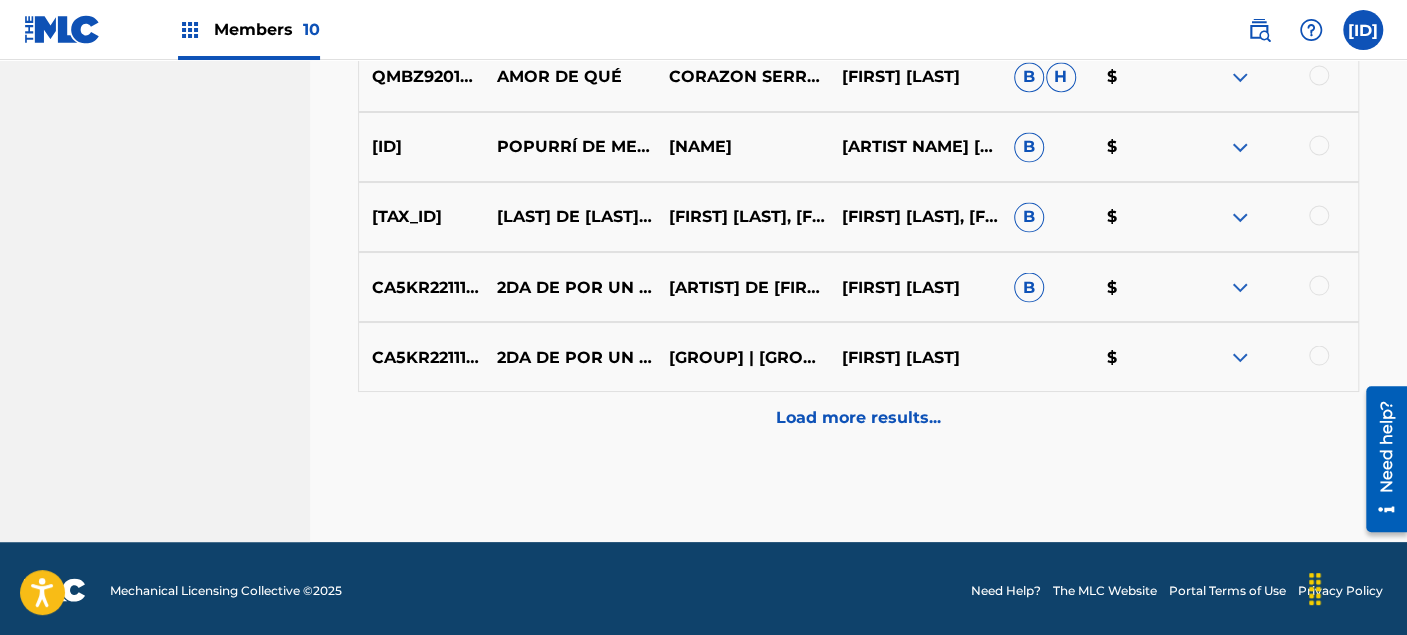 click on "Load more results..." at bounding box center (858, 417) 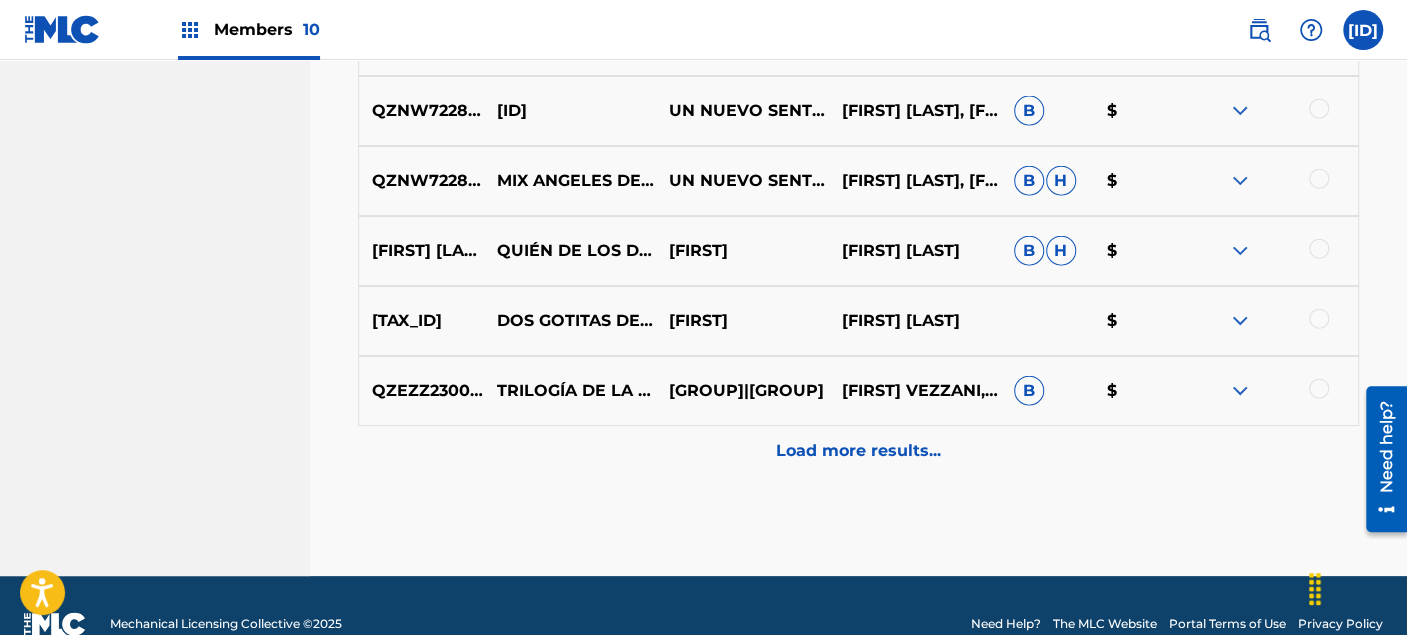 scroll, scrollTop: 10980, scrollLeft: 0, axis: vertical 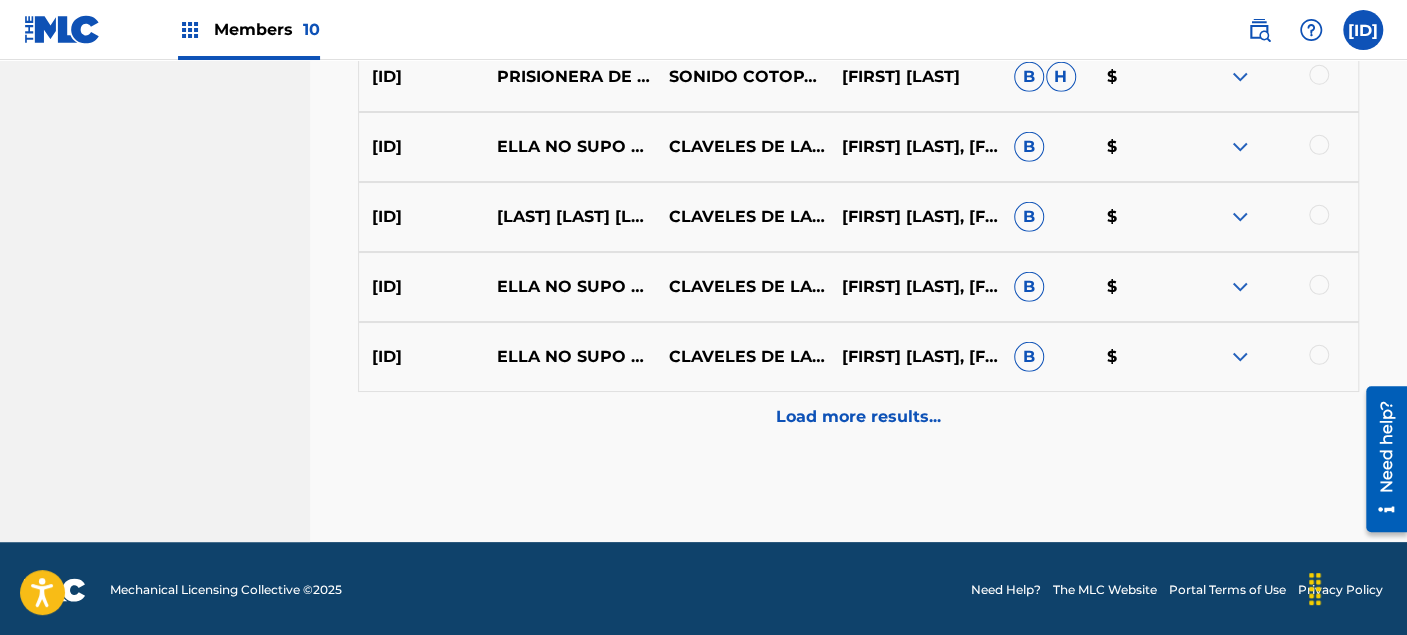 click on "Load more results..." at bounding box center (858, 417) 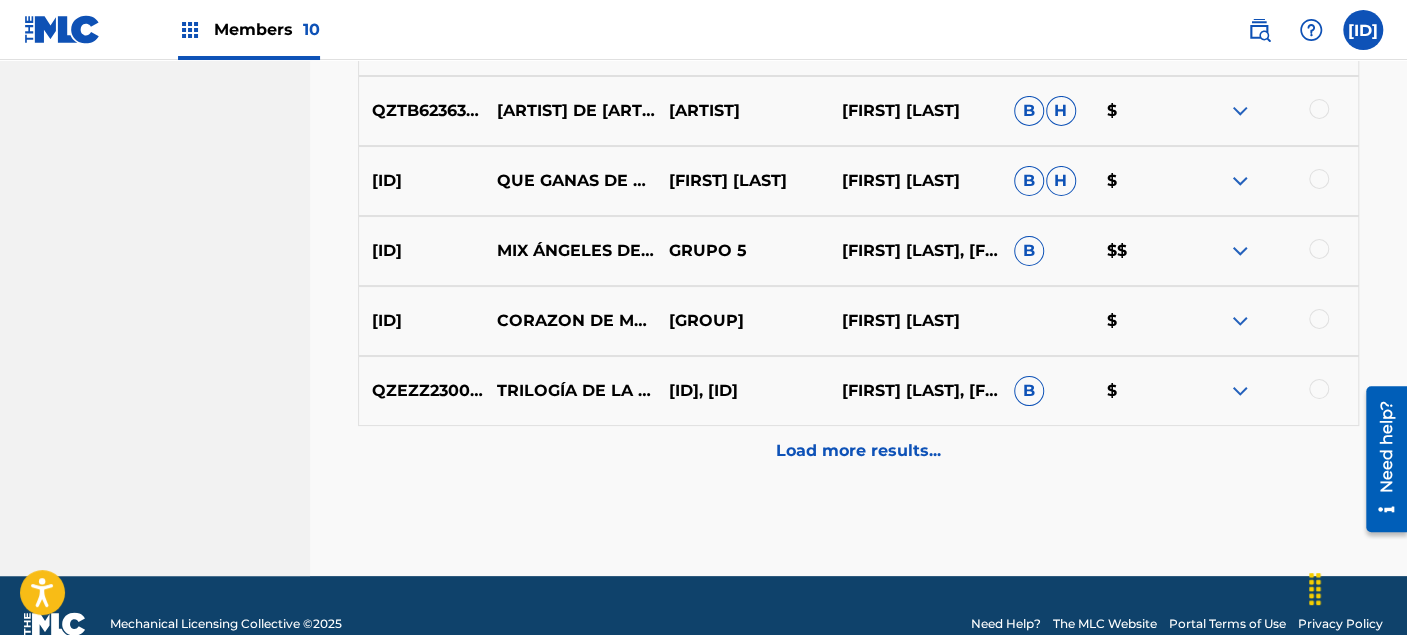 click on "Load more results..." at bounding box center (858, 451) 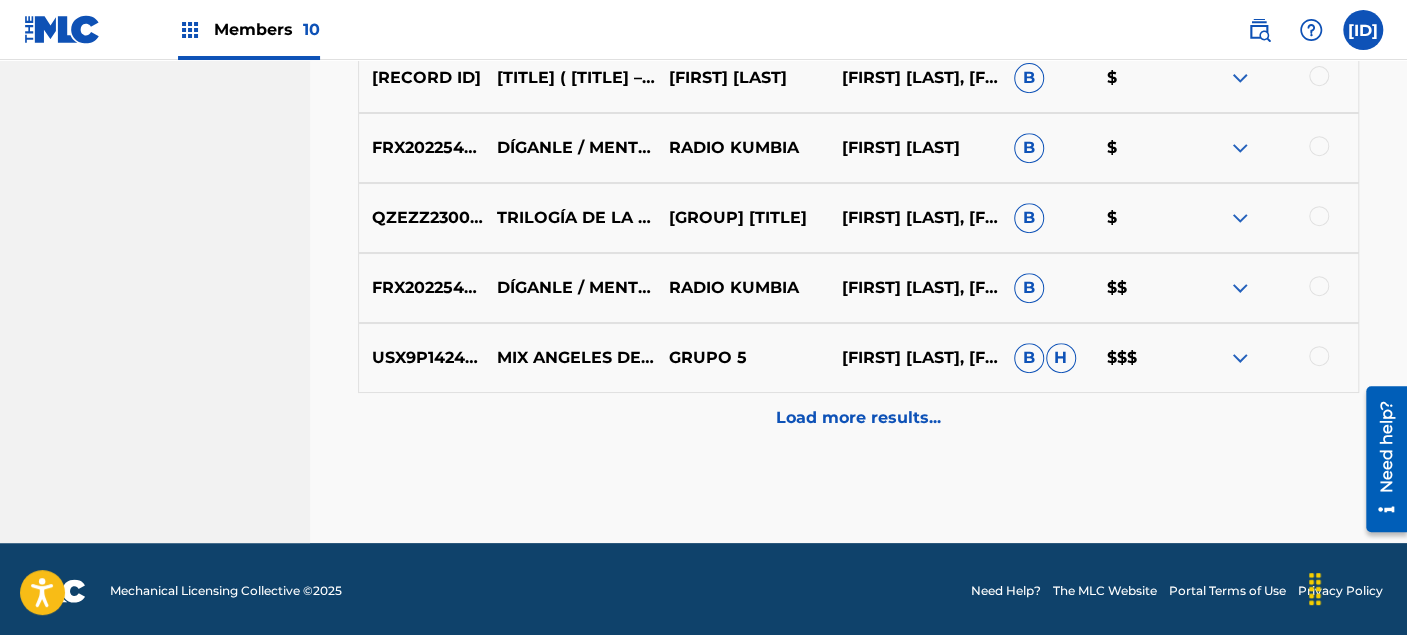 click on "Load more results..." at bounding box center [858, 418] 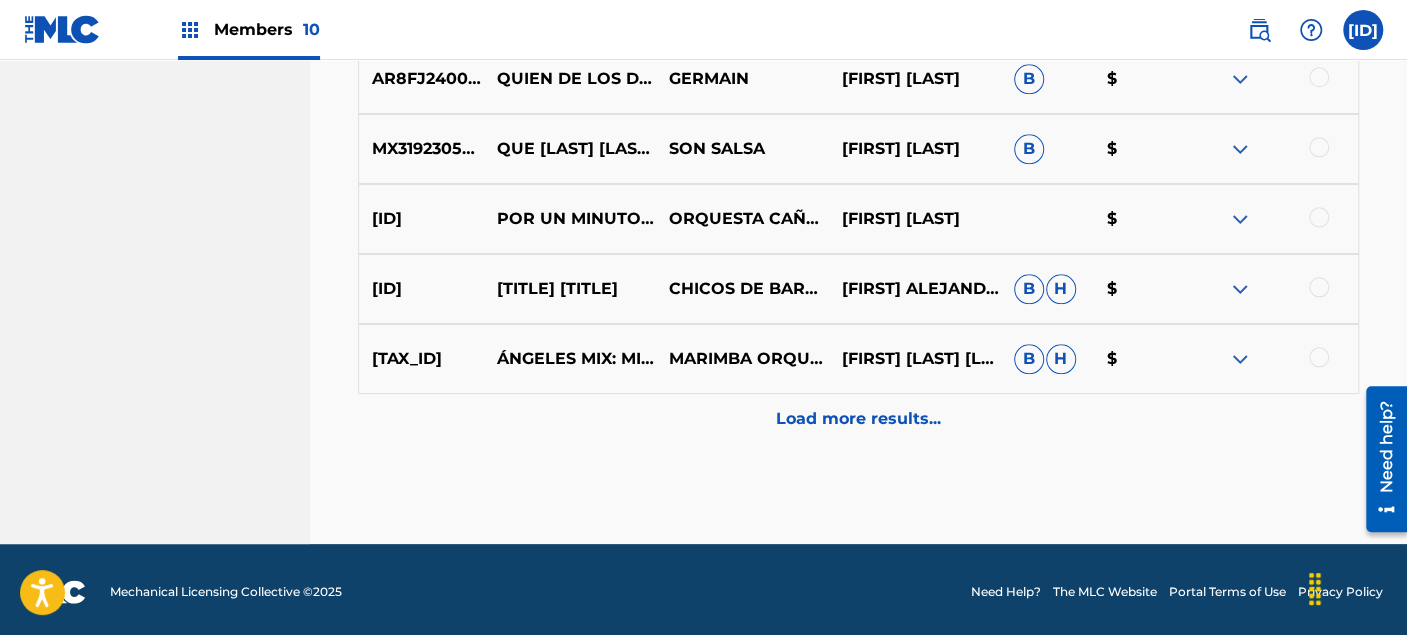 scroll, scrollTop: 13813, scrollLeft: 0, axis: vertical 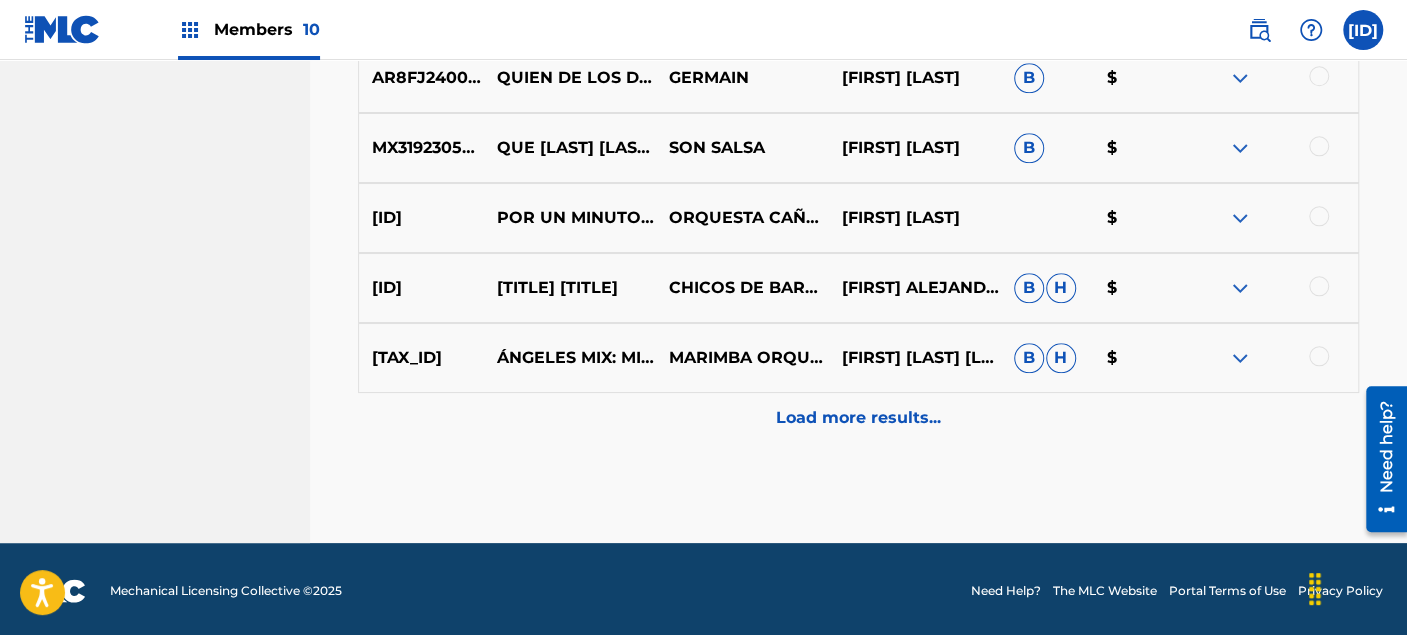click on "GTA011801014 ÁNGELES MIX: MIS SENTIMIENTOS / ME VOLVÍ A ACORDAR DE TI MARIMBA ORQUESTA MAYA EXCELSIOR [FIRST] [LAST], [FIRST] [LAST] B H $" at bounding box center (858, 358) 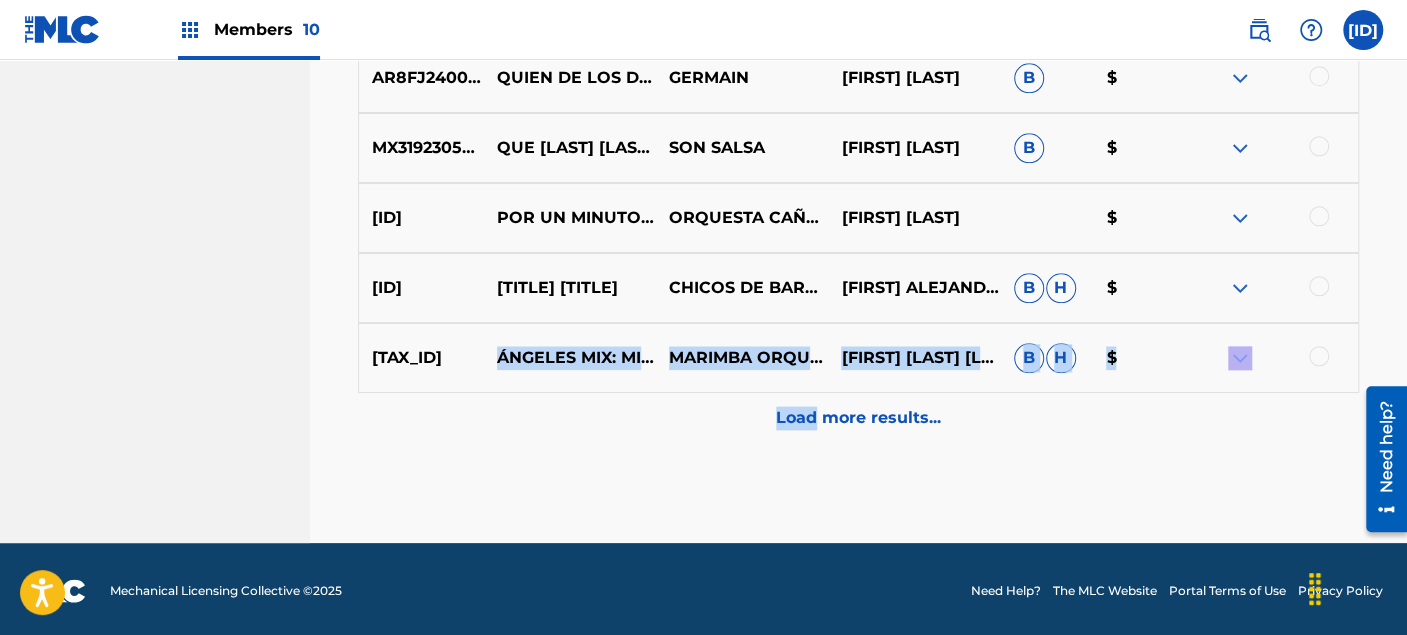 drag, startPoint x: 521, startPoint y: 386, endPoint x: 528, endPoint y: 417, distance: 31.780497 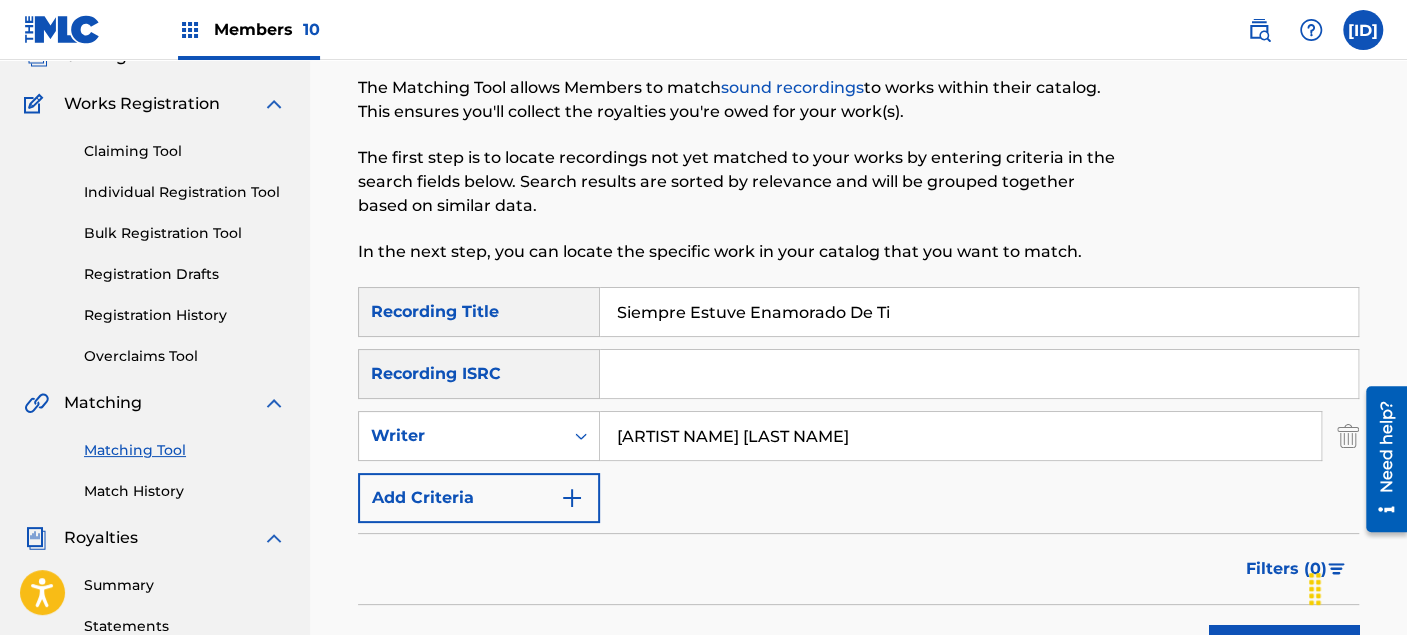scroll, scrollTop: 222, scrollLeft: 0, axis: vertical 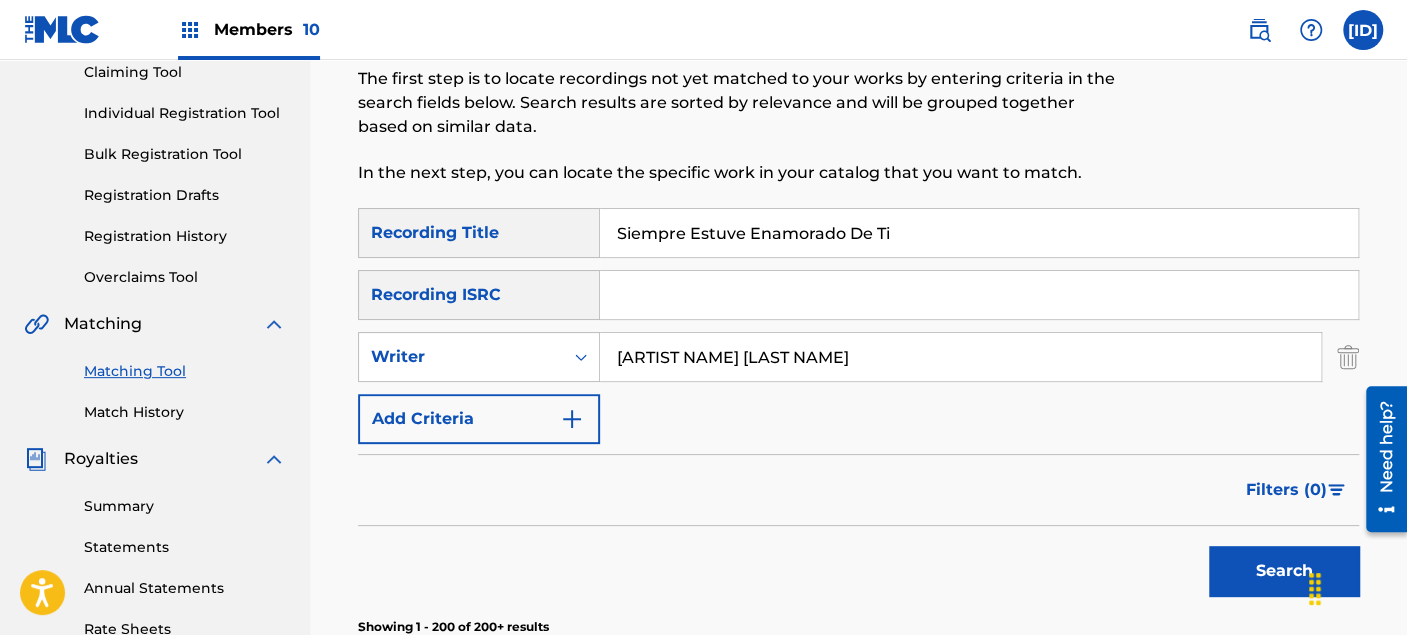 drag, startPoint x: 911, startPoint y: 233, endPoint x: 604, endPoint y: 240, distance: 307.0798 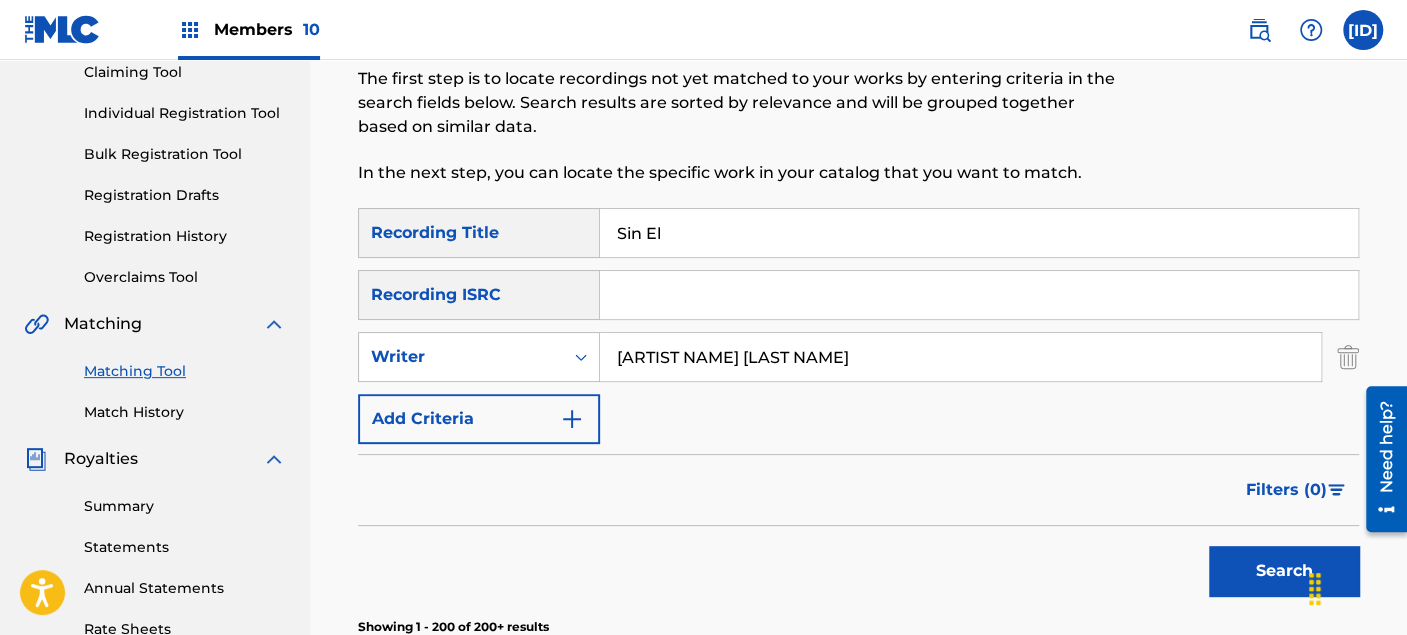 click on "Search" at bounding box center [1284, 571] 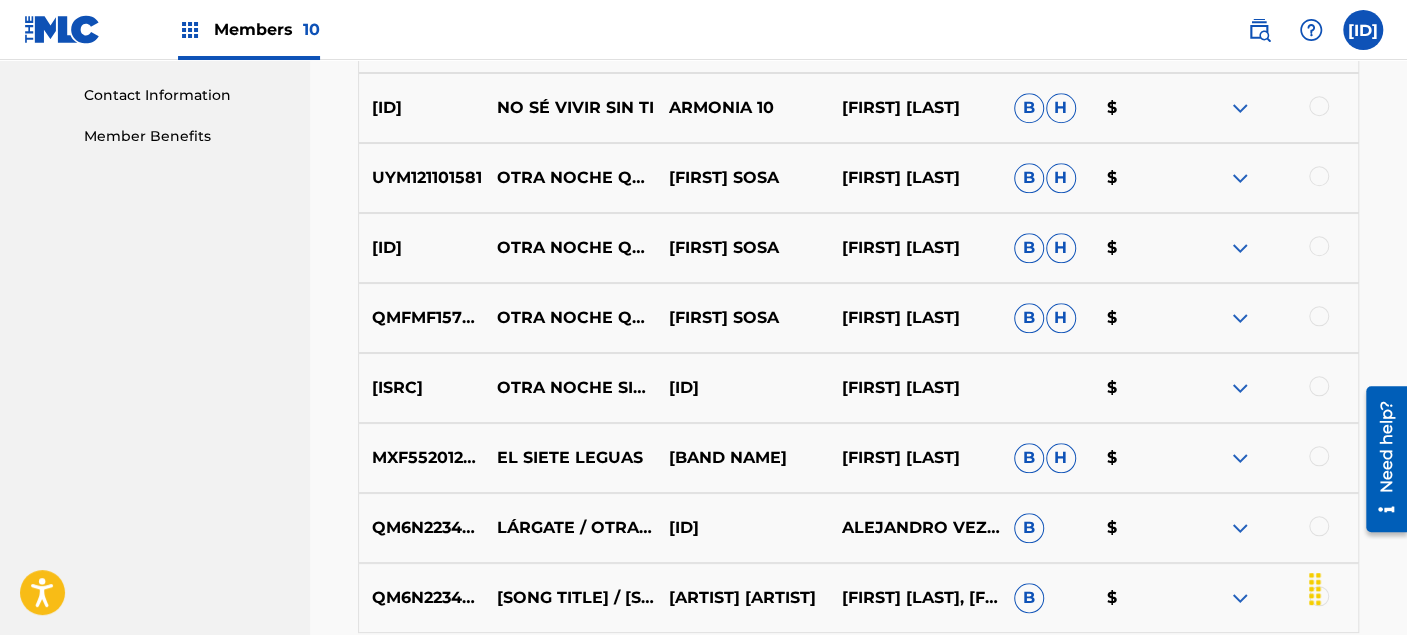 scroll, scrollTop: 1111, scrollLeft: 0, axis: vertical 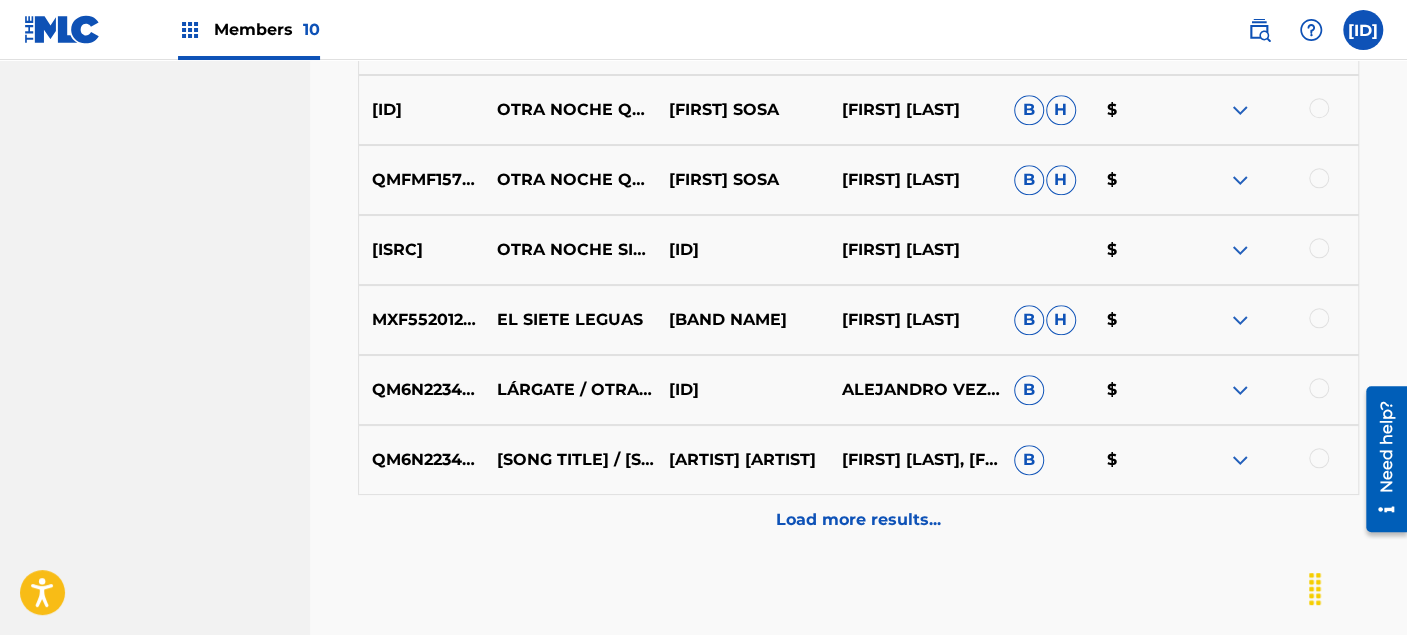 click on "Load more results..." at bounding box center (858, 520) 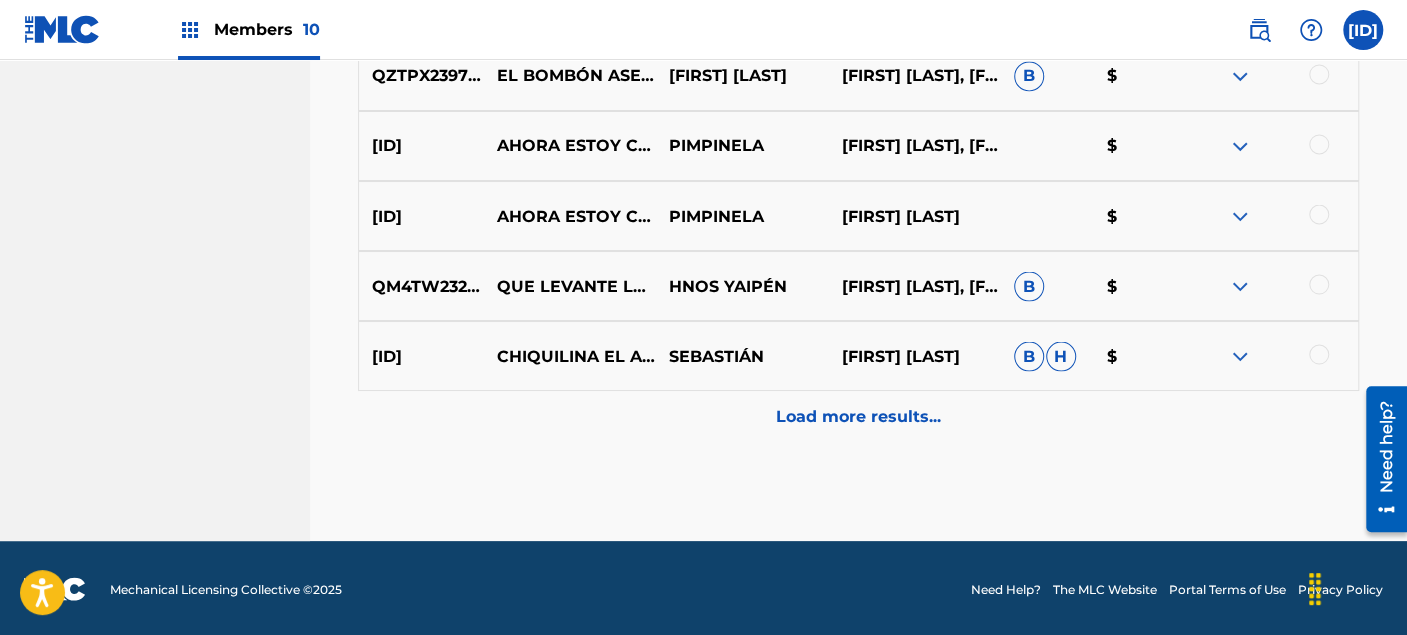 click on "Load more results..." at bounding box center (858, 416) 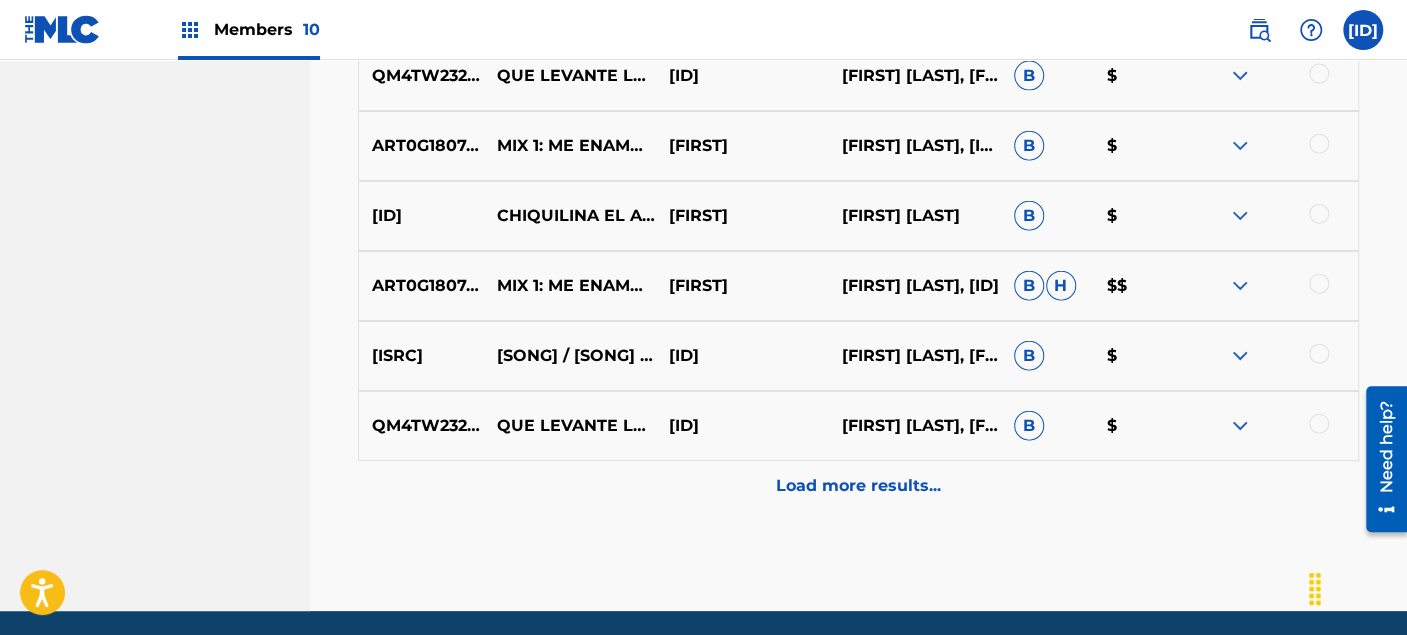 scroll, scrollTop: 2615, scrollLeft: 0, axis: vertical 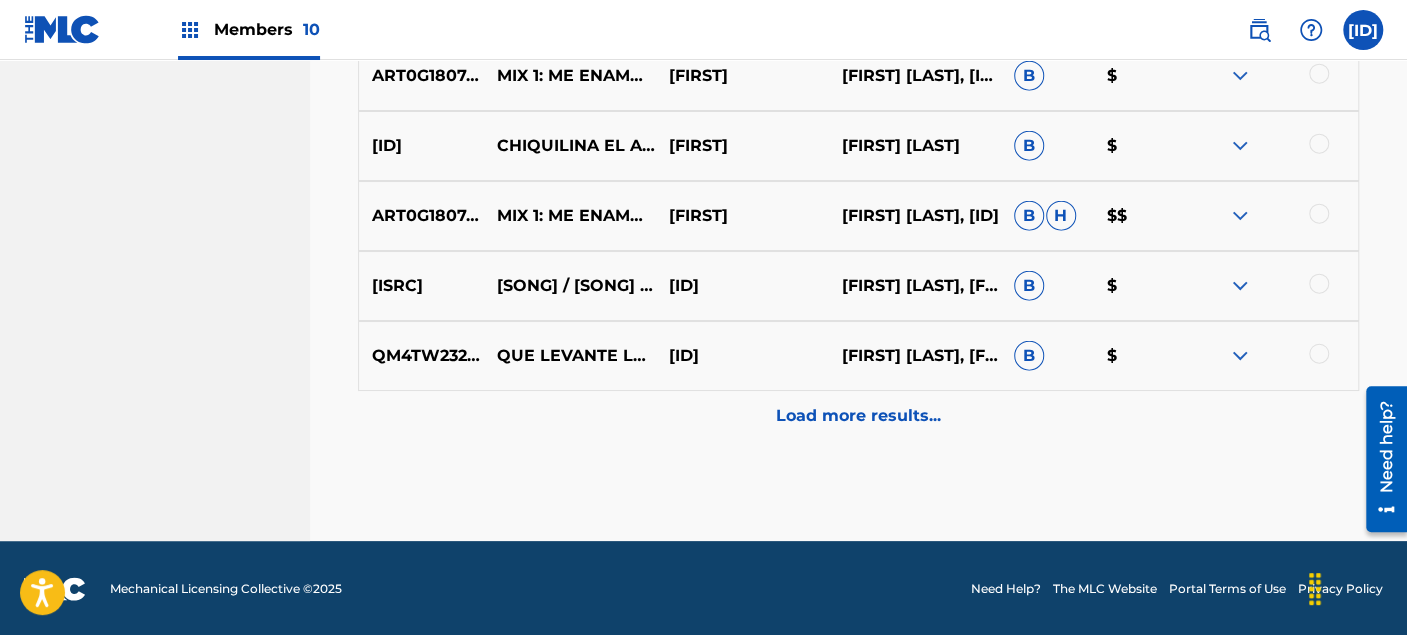 click on "Load more results..." at bounding box center (858, 416) 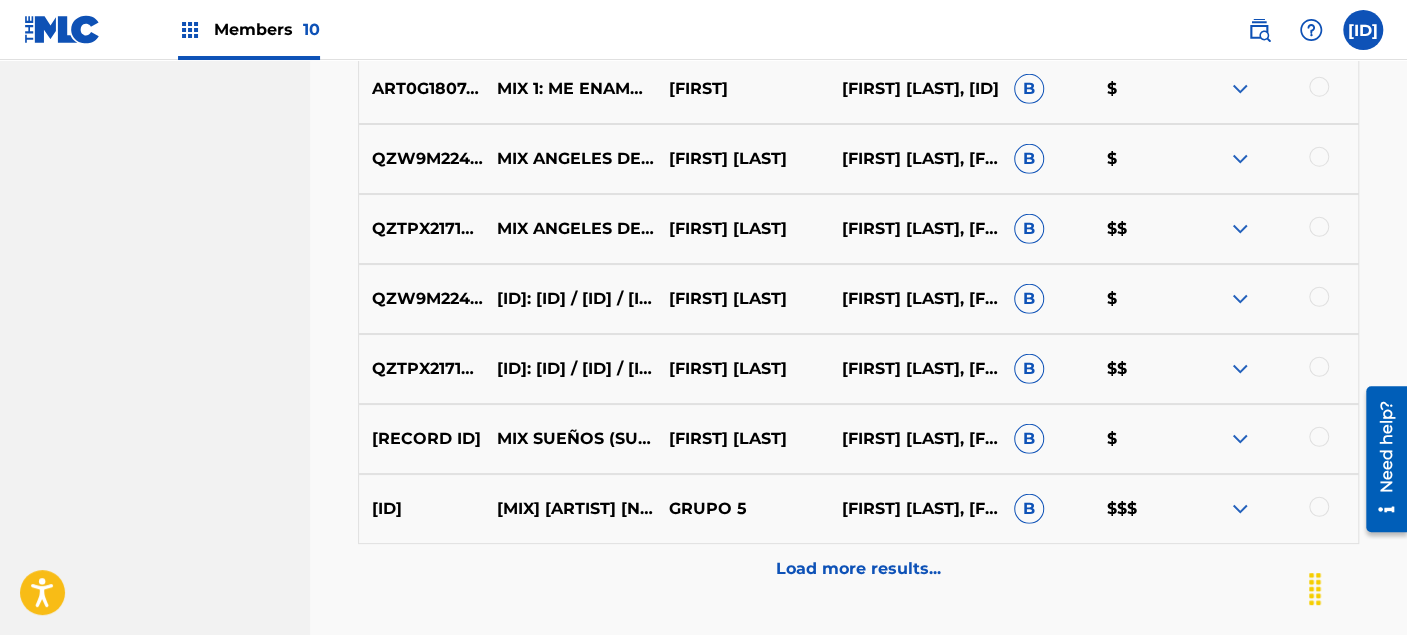 scroll, scrollTop: 3171, scrollLeft: 0, axis: vertical 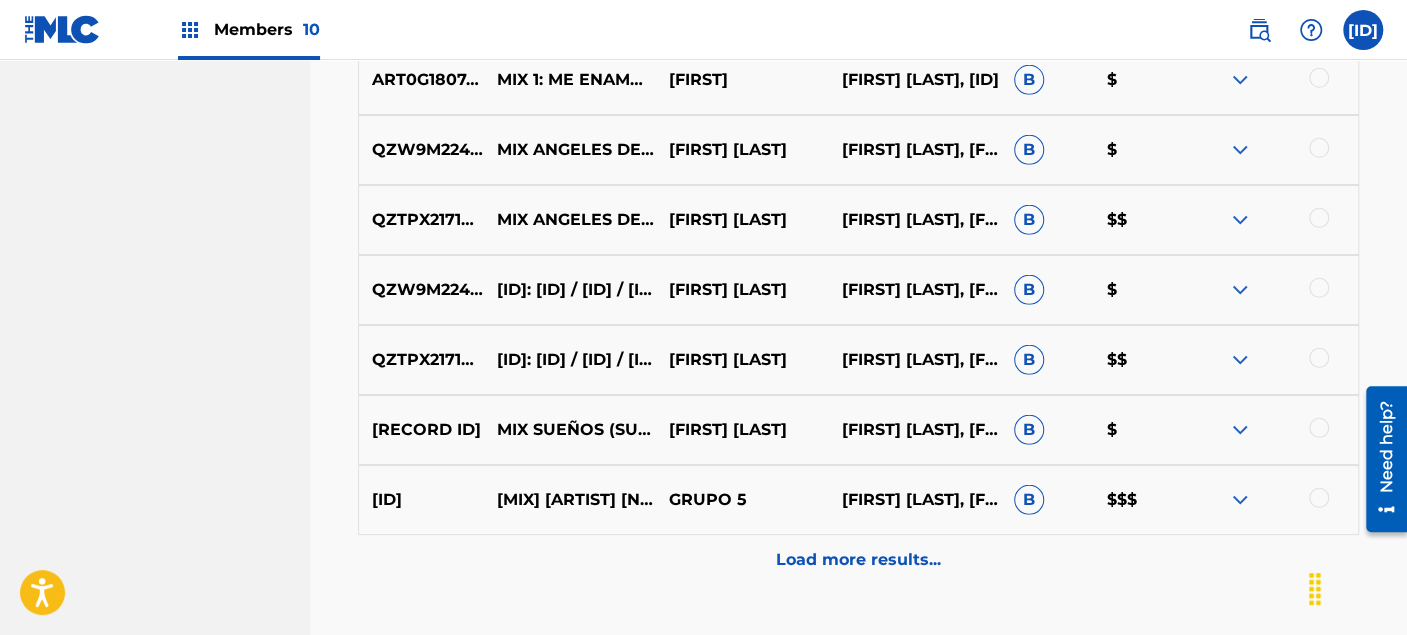 click on "Load more results..." at bounding box center [858, 560] 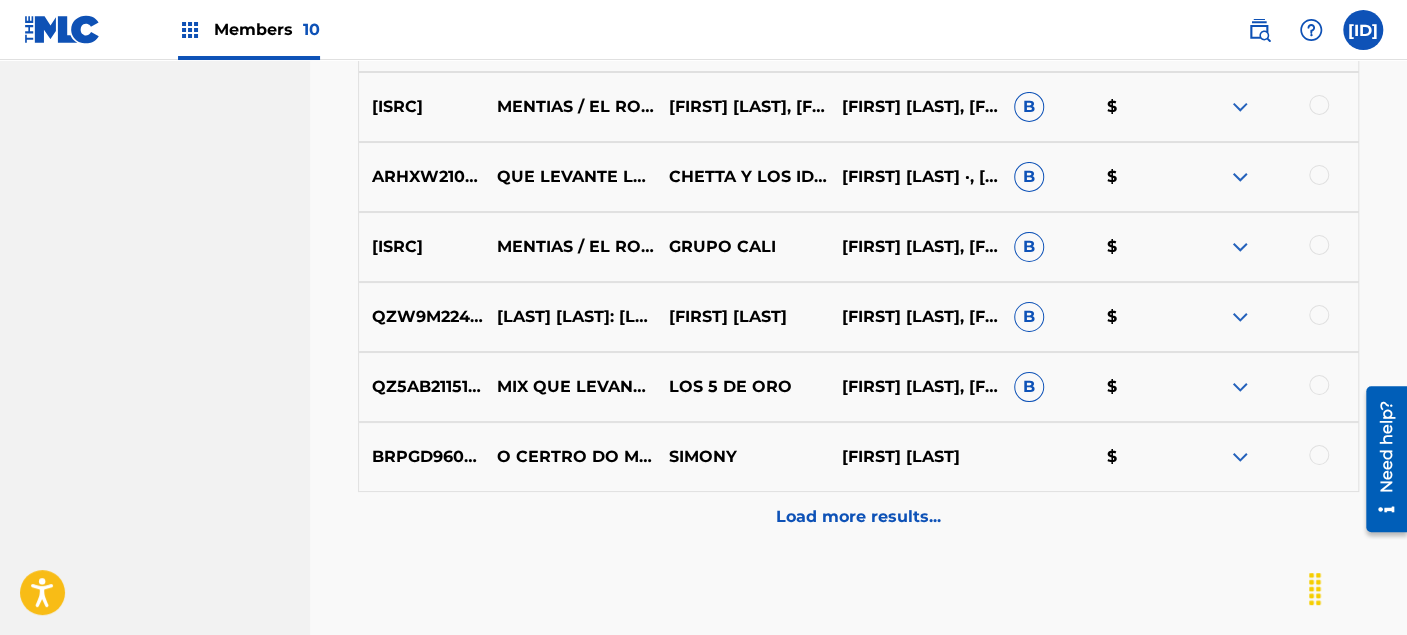 scroll, scrollTop: 3948, scrollLeft: 0, axis: vertical 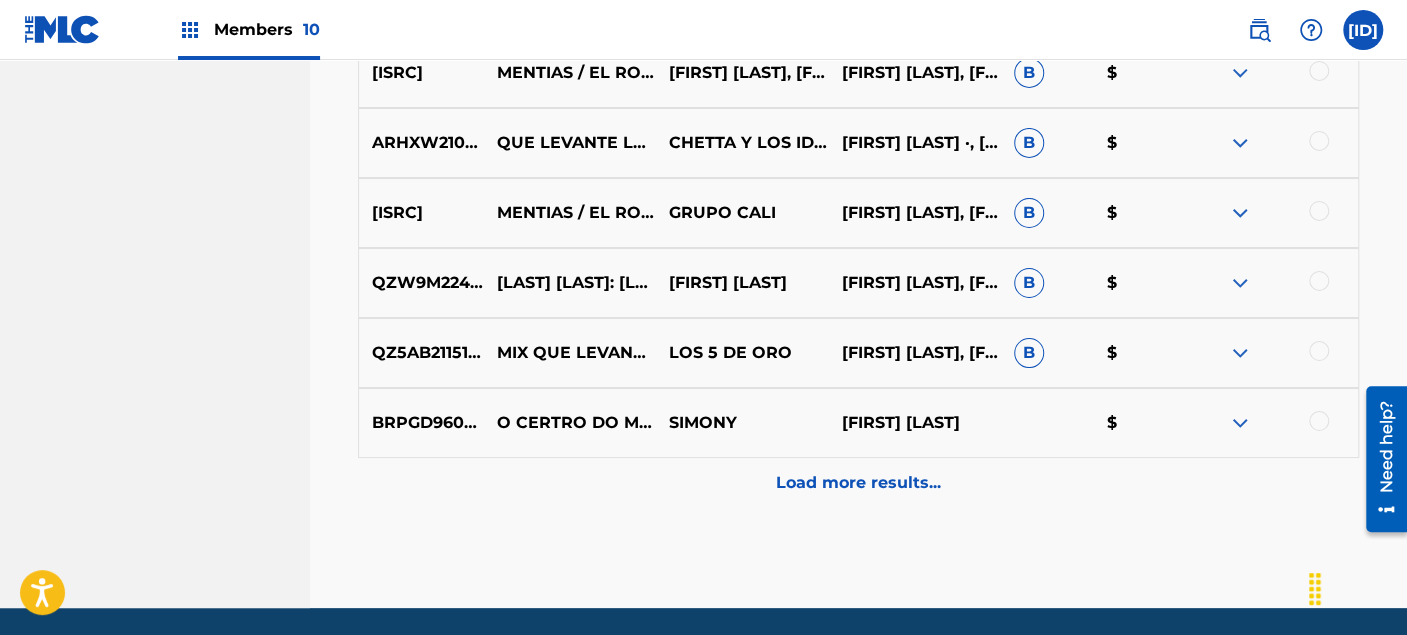 click on "Load more results..." at bounding box center [858, 483] 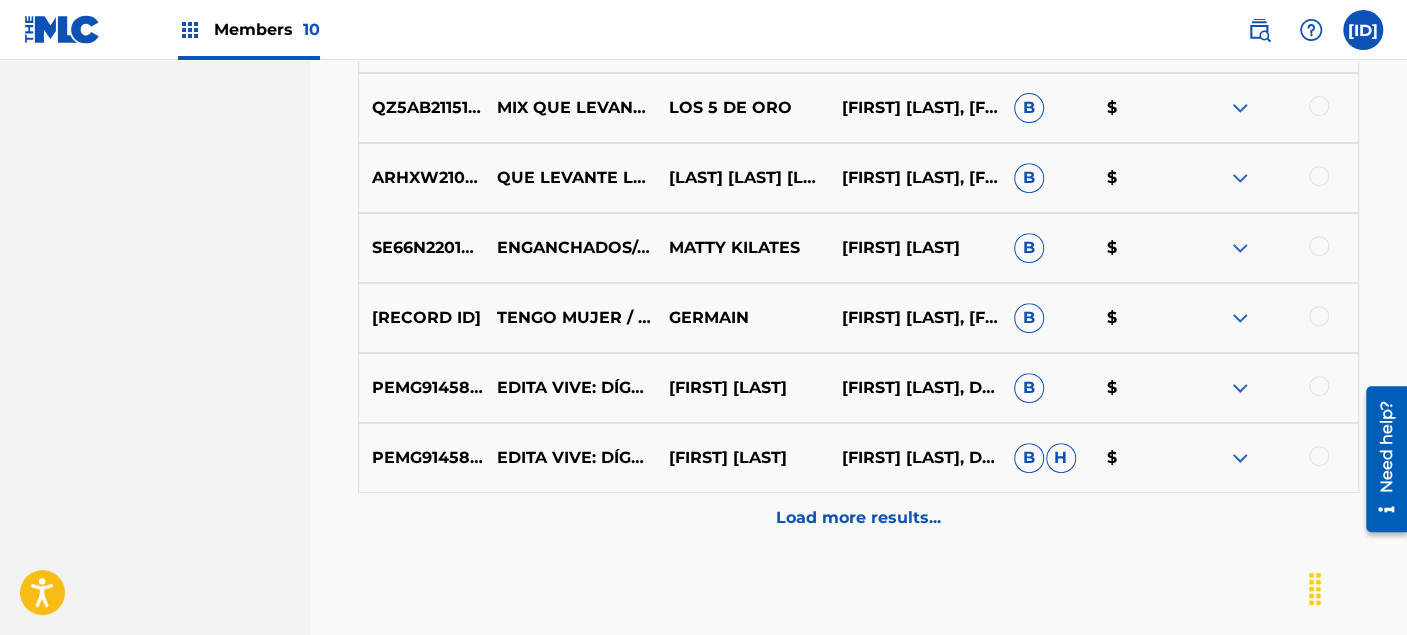 scroll, scrollTop: 4615, scrollLeft: 0, axis: vertical 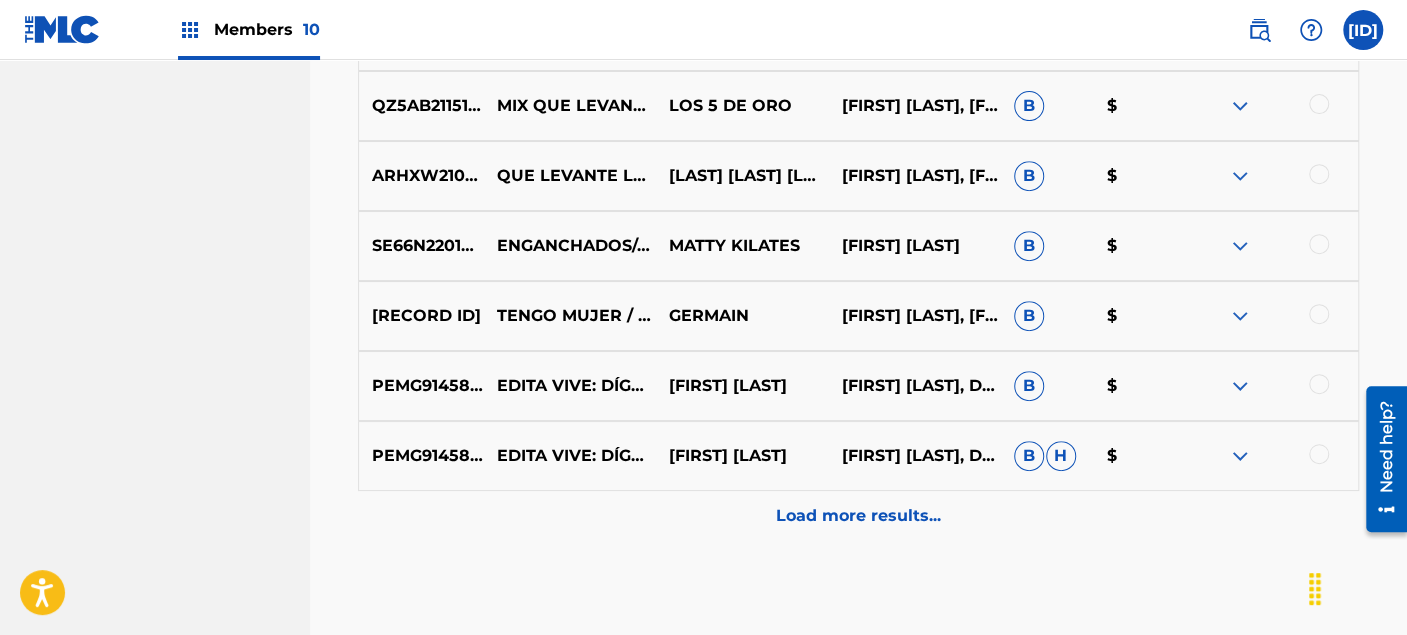 click on "Load more results..." at bounding box center [858, 516] 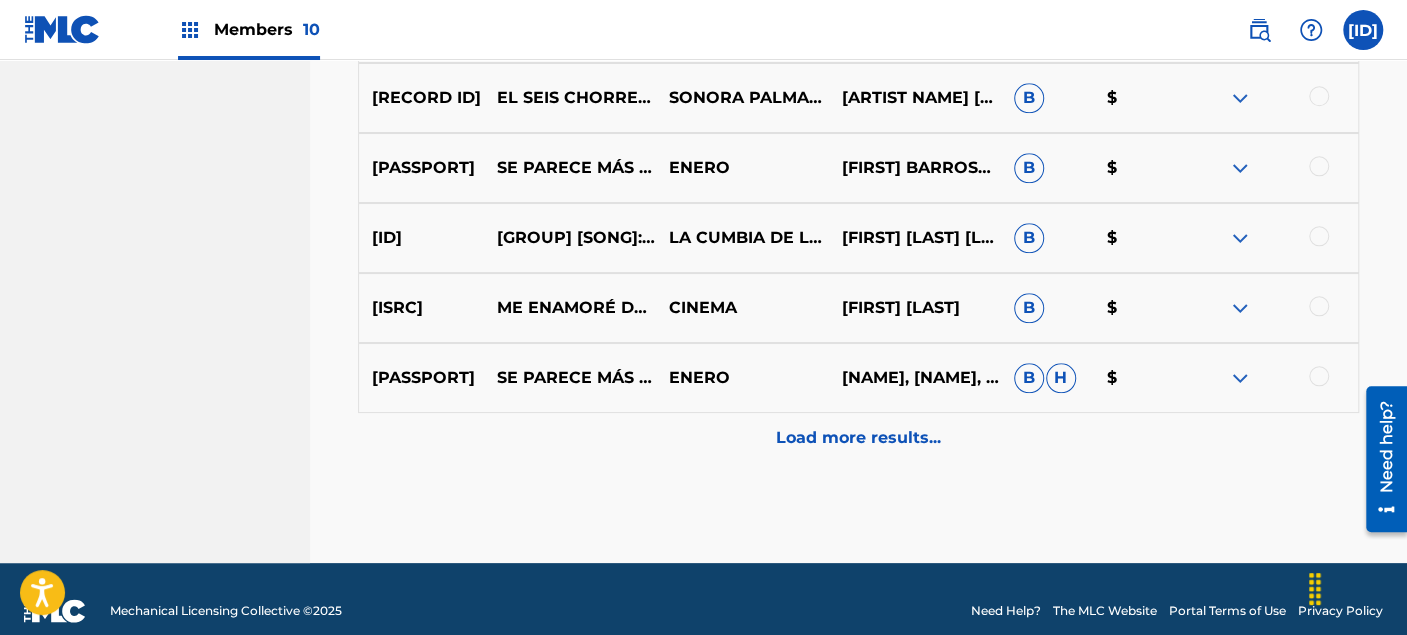 click on "Load more results..." at bounding box center [858, 438] 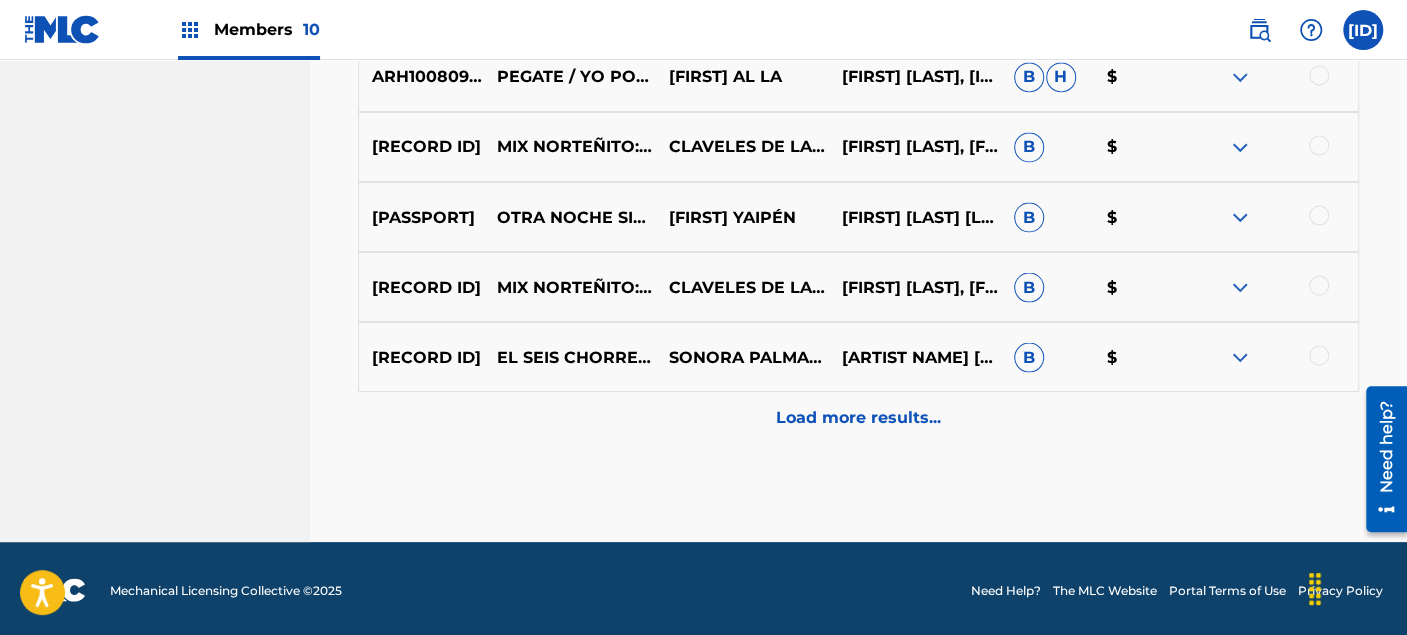 click on "Load more results..." at bounding box center [858, 417] 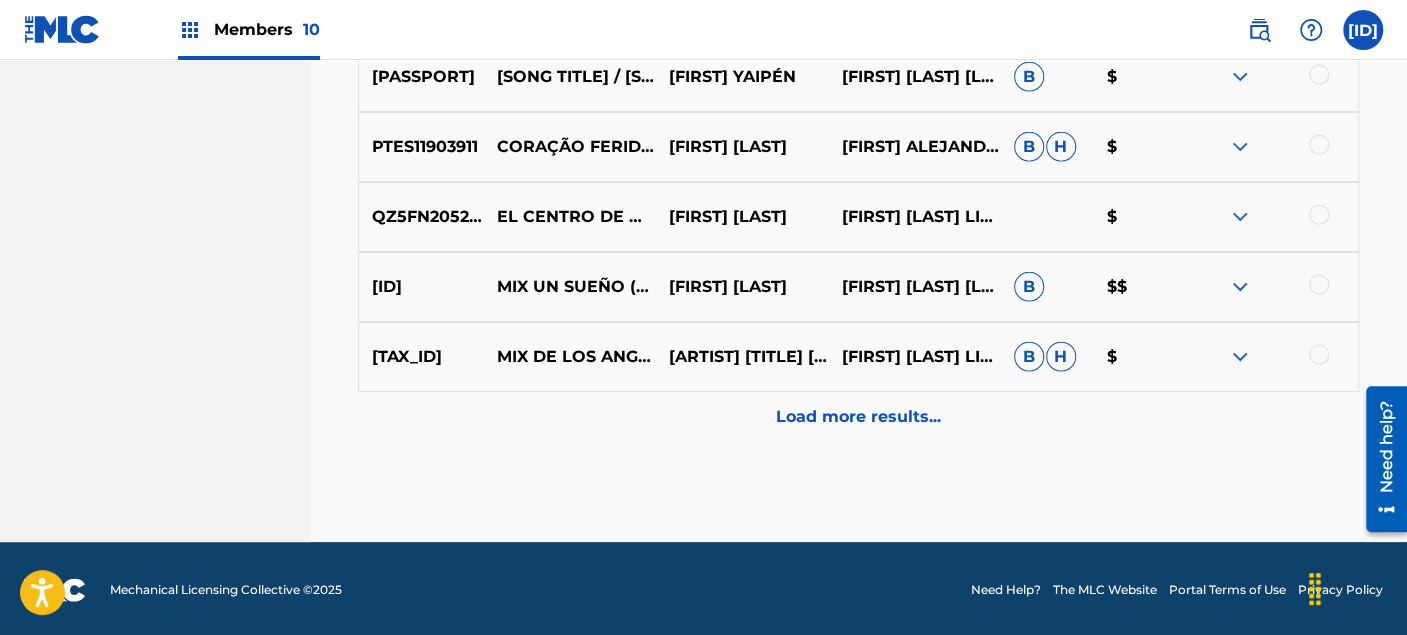 click on "Load more results..." at bounding box center [858, 417] 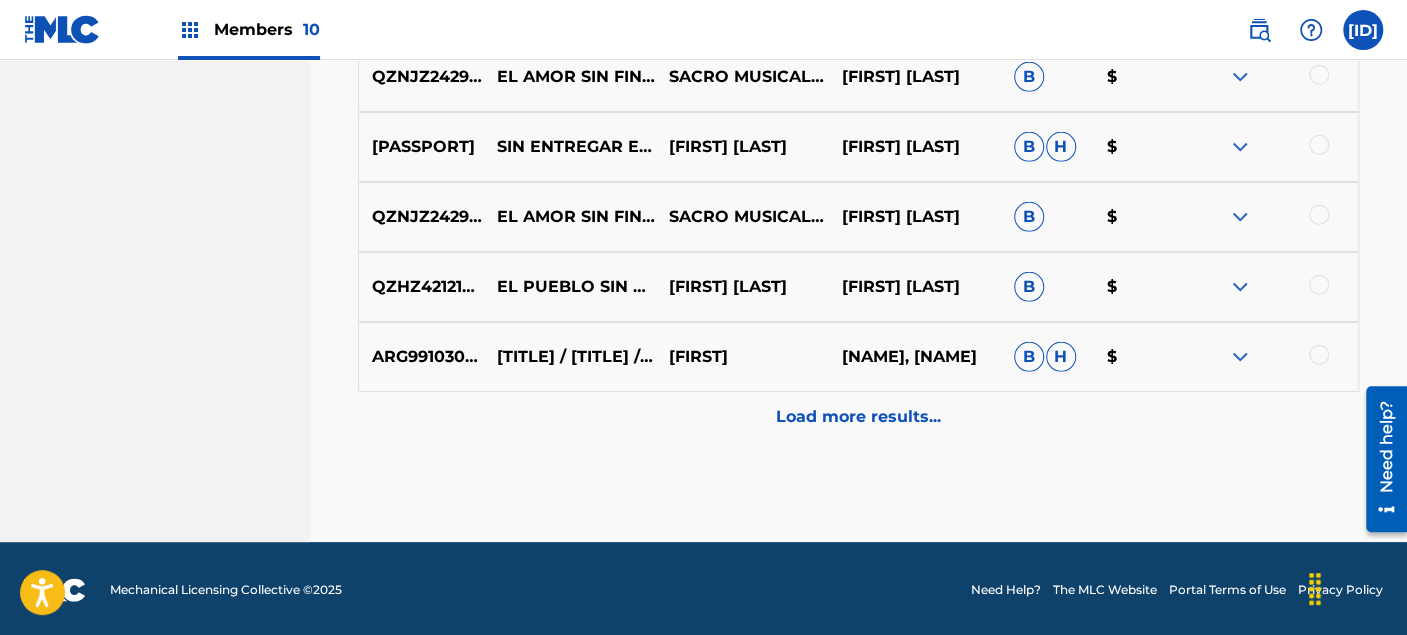 click on "Load more results..." at bounding box center (858, 417) 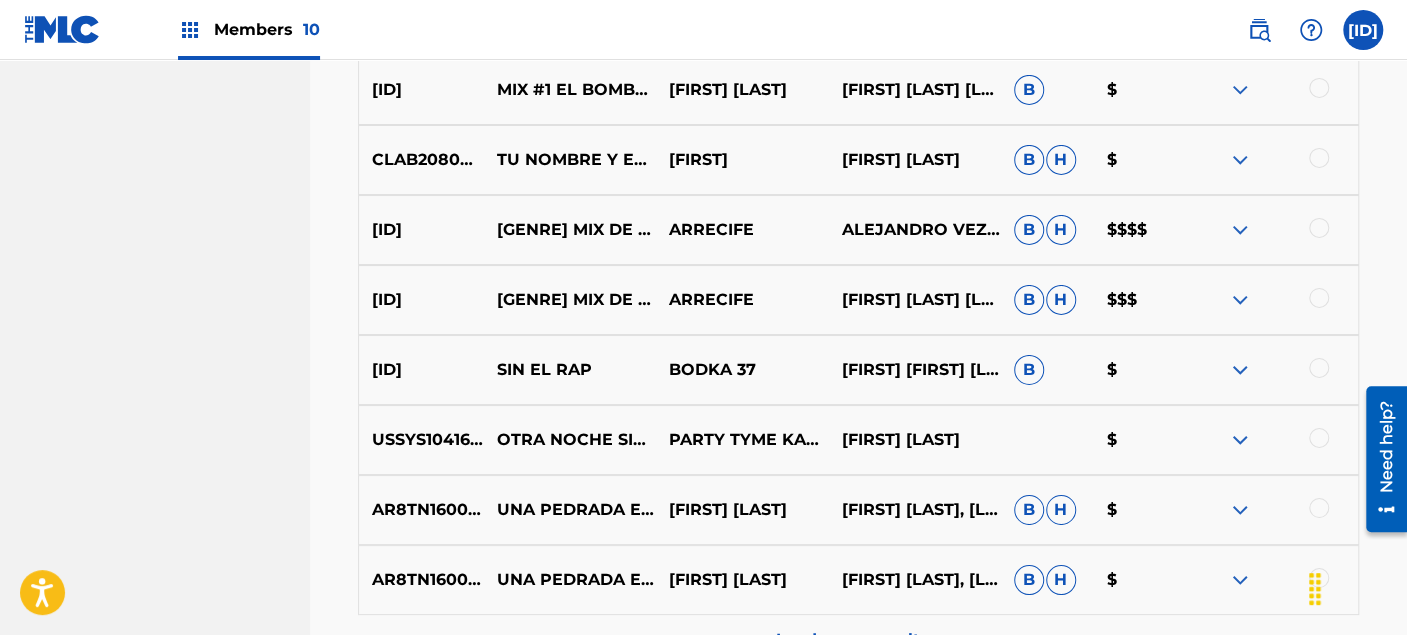 scroll, scrollTop: 8069, scrollLeft: 0, axis: vertical 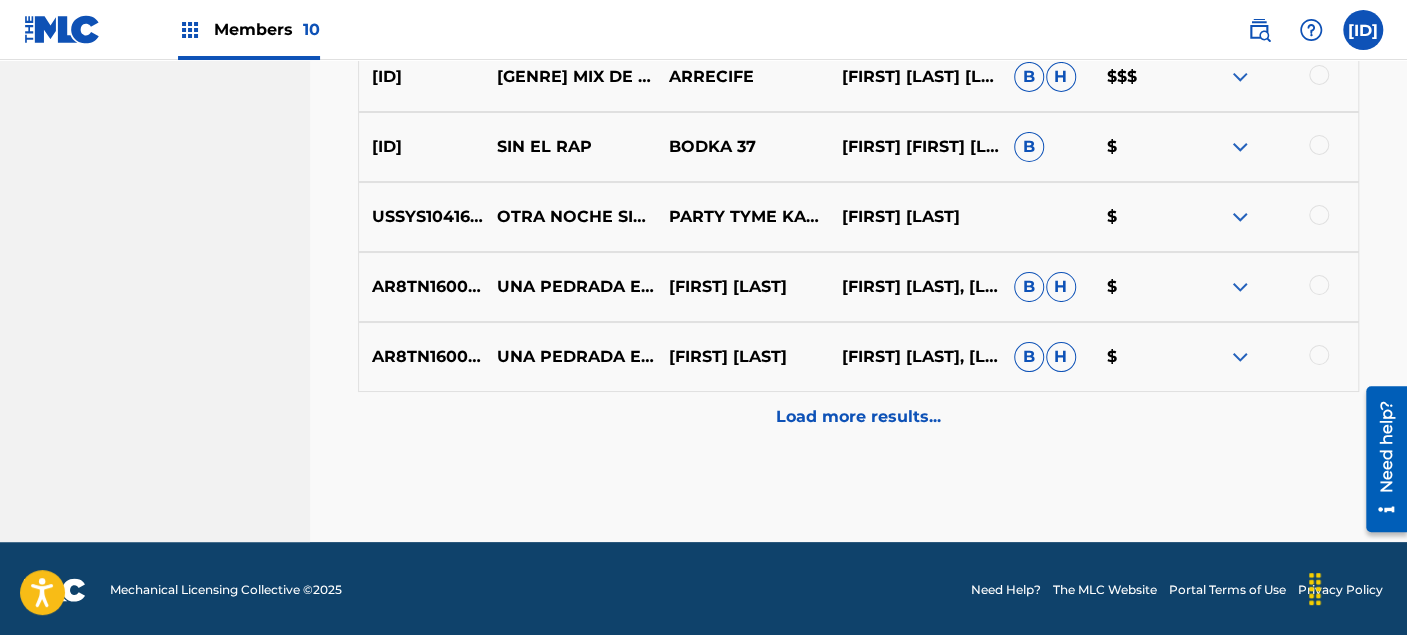 click on "Load more results..." at bounding box center [858, 417] 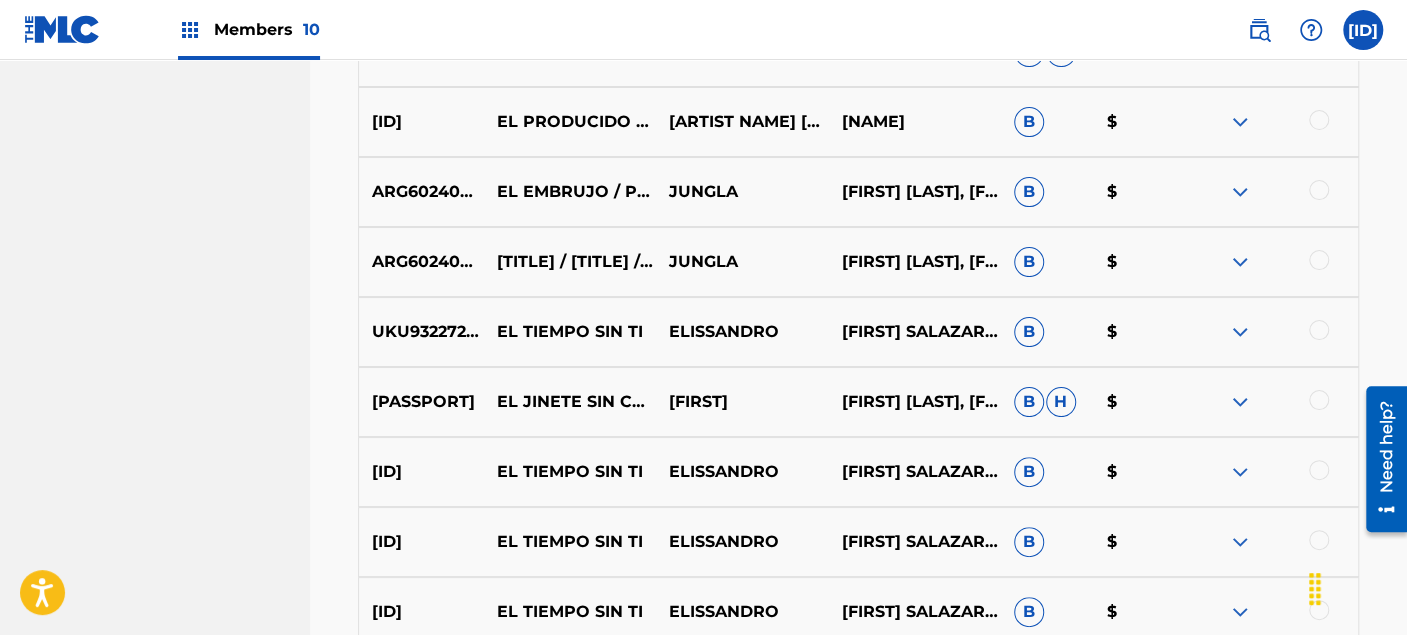 scroll, scrollTop: 8547, scrollLeft: 0, axis: vertical 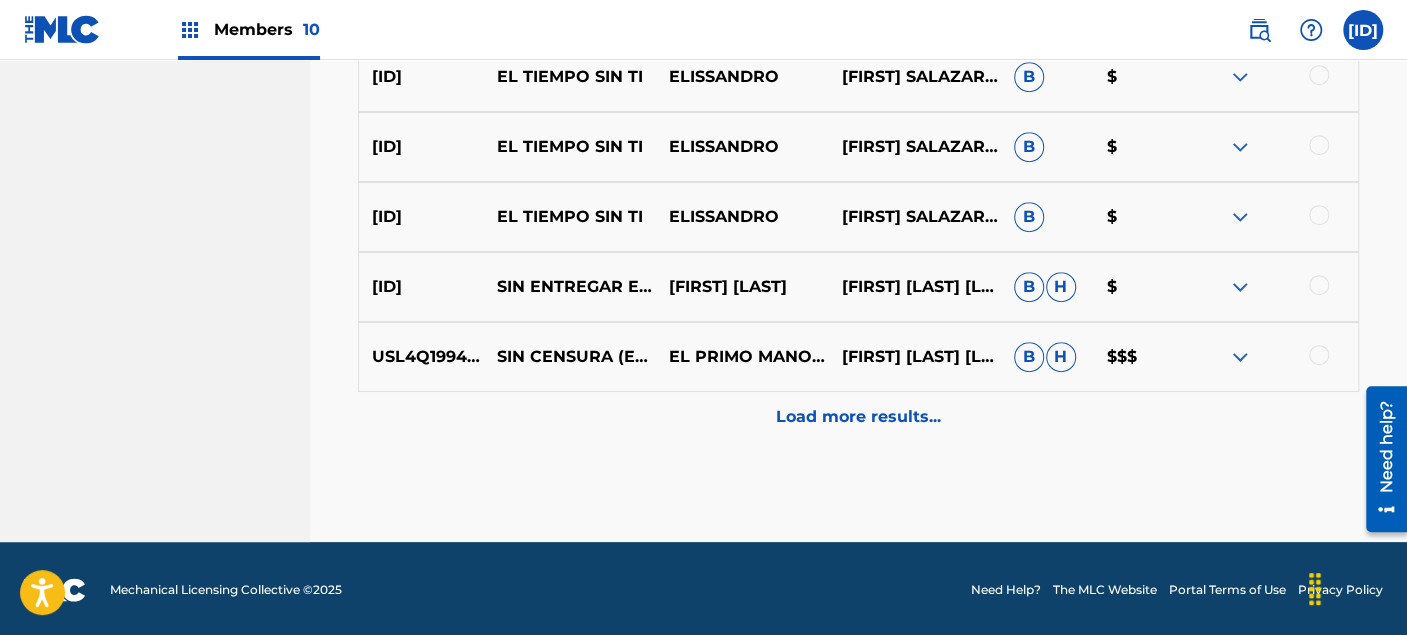 click on "Load more results..." at bounding box center [858, 417] 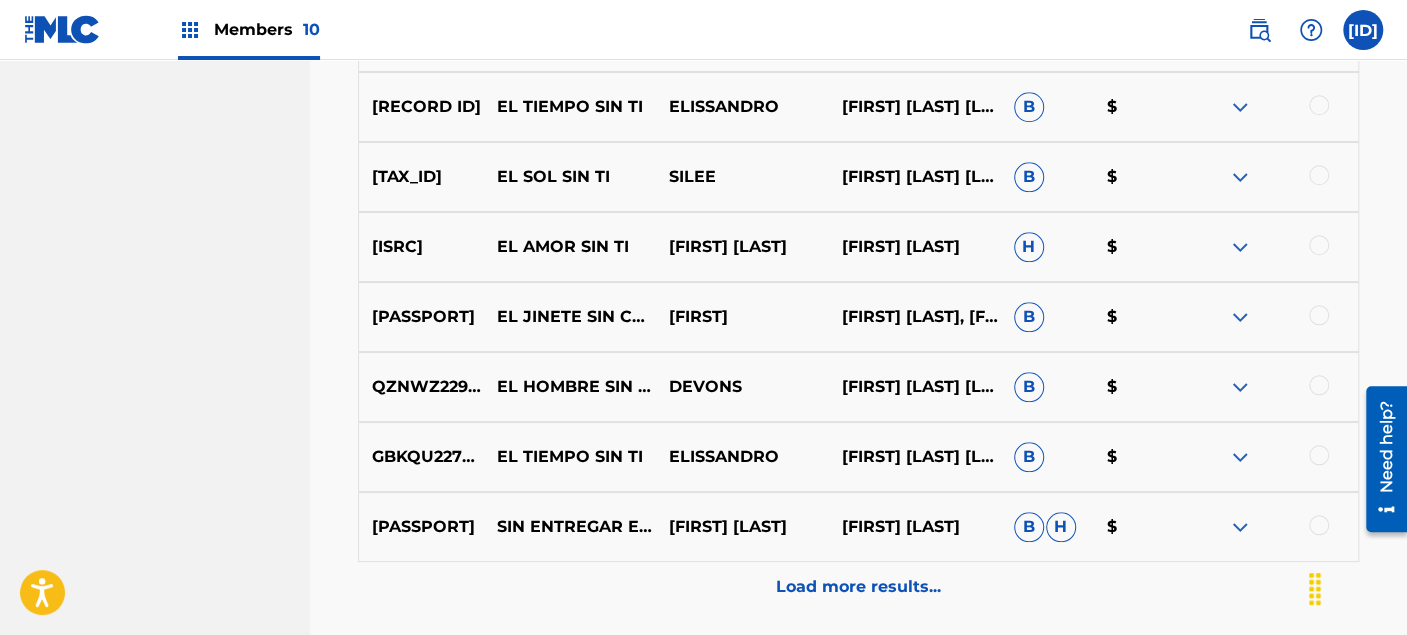 scroll, scrollTop: 9614, scrollLeft: 0, axis: vertical 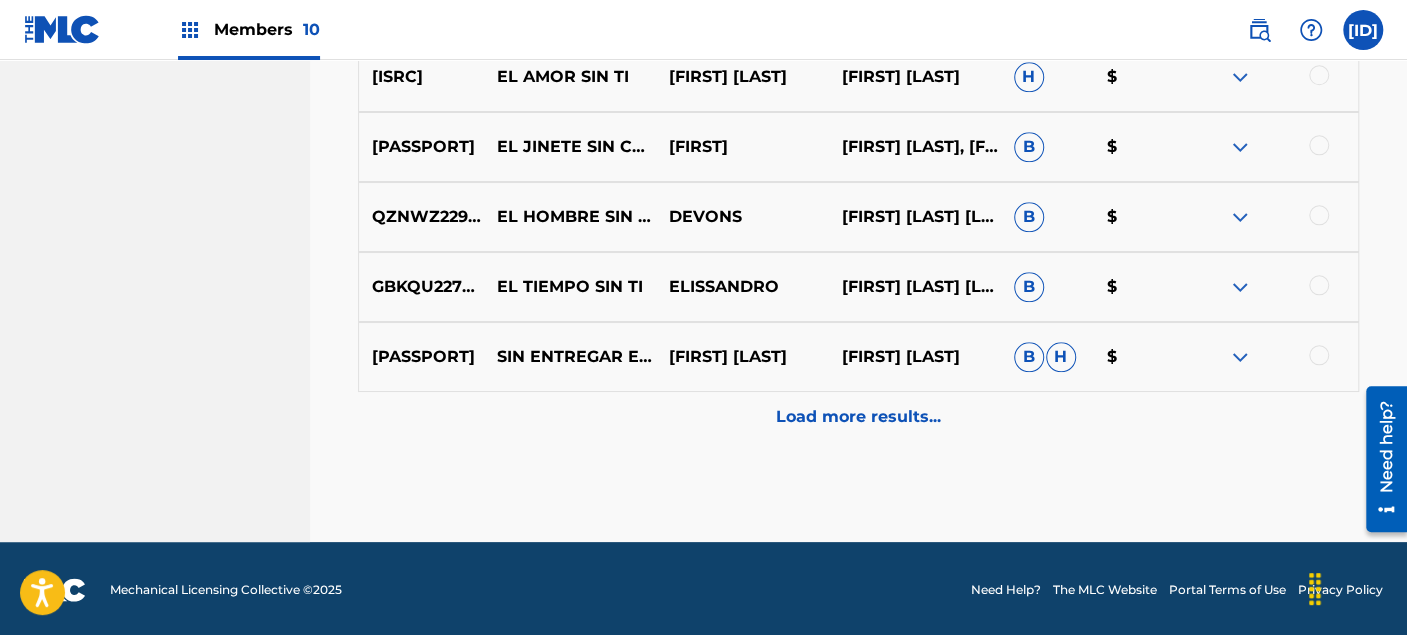 click on "Load more results..." at bounding box center (858, 417) 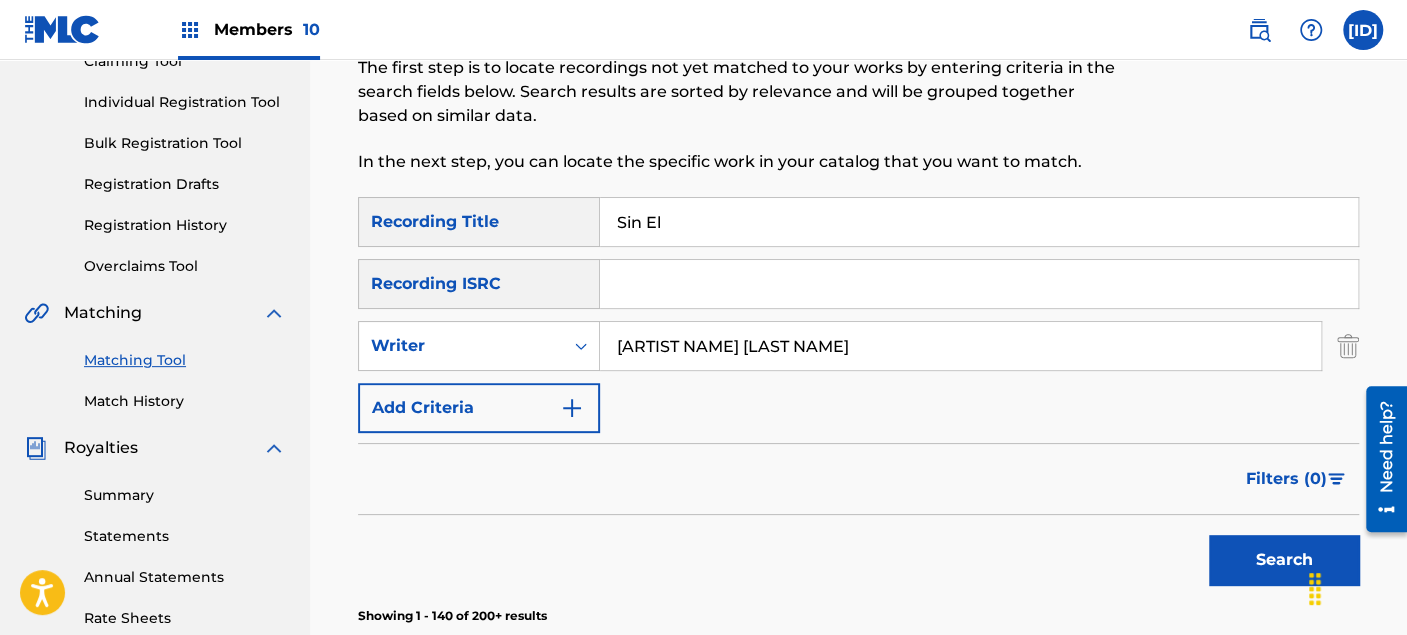 scroll, scrollTop: 280, scrollLeft: 0, axis: vertical 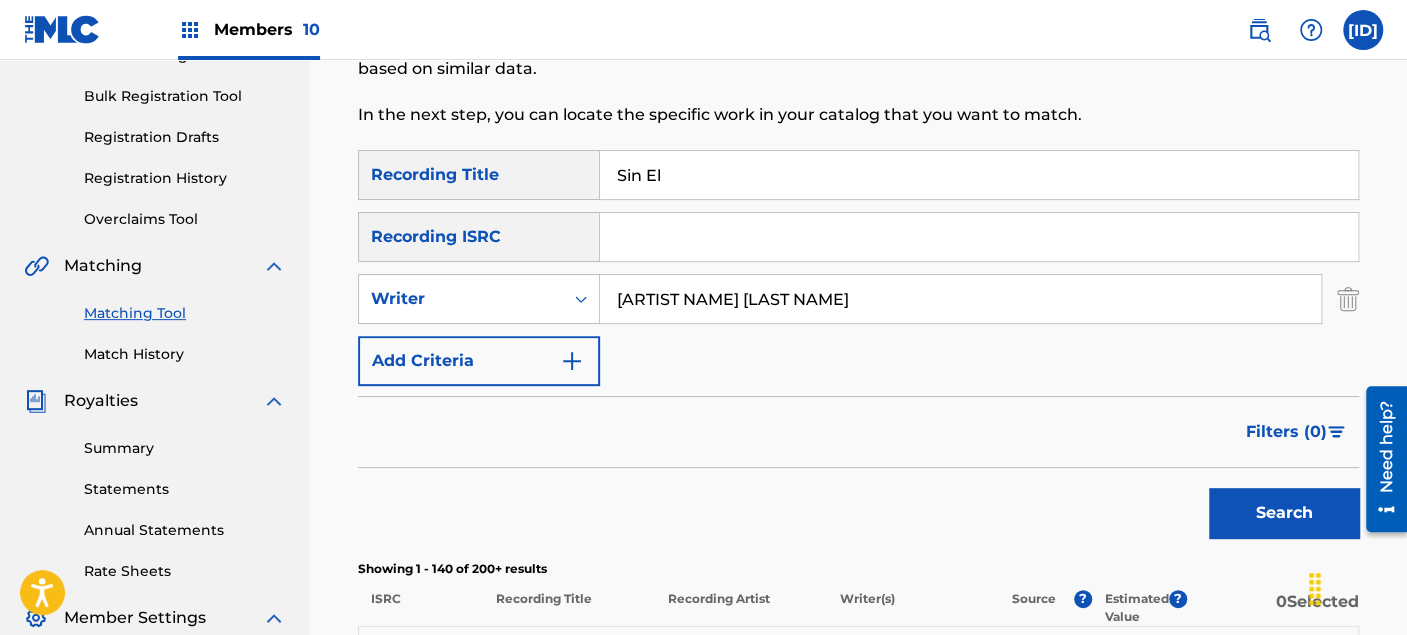 drag, startPoint x: 713, startPoint y: 178, endPoint x: 557, endPoint y: 165, distance: 156.54073 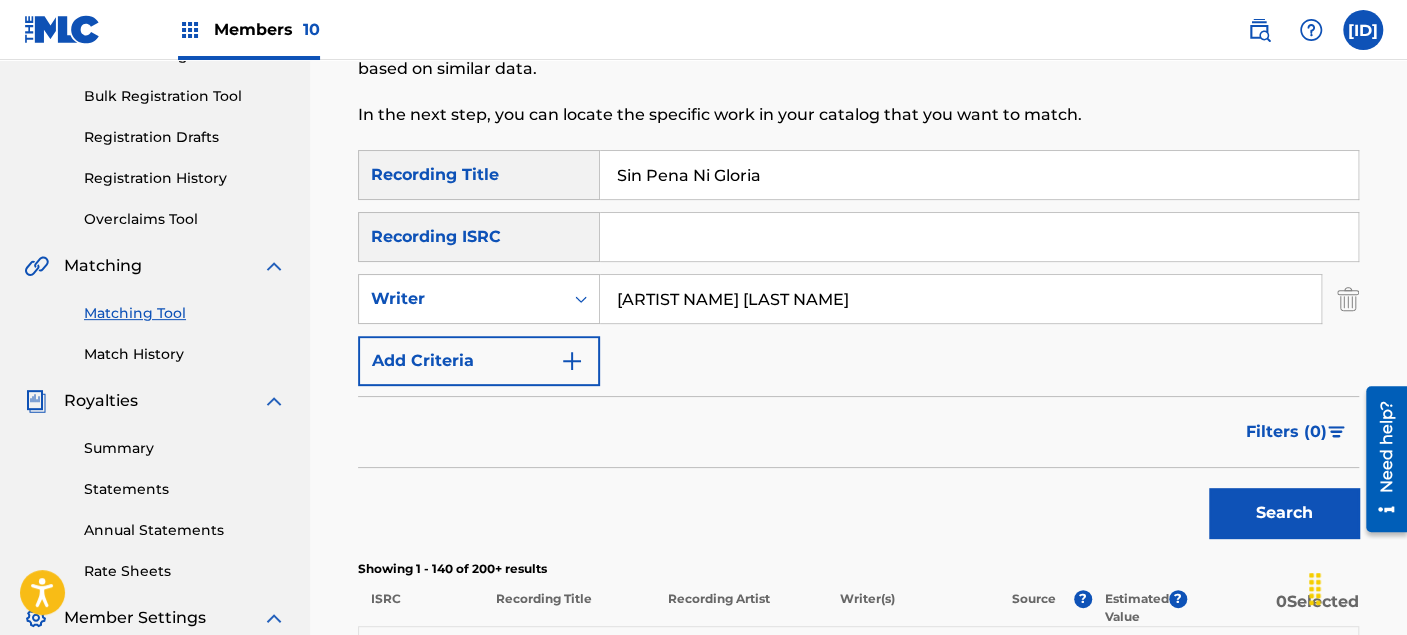 click on "Search" at bounding box center [1284, 513] 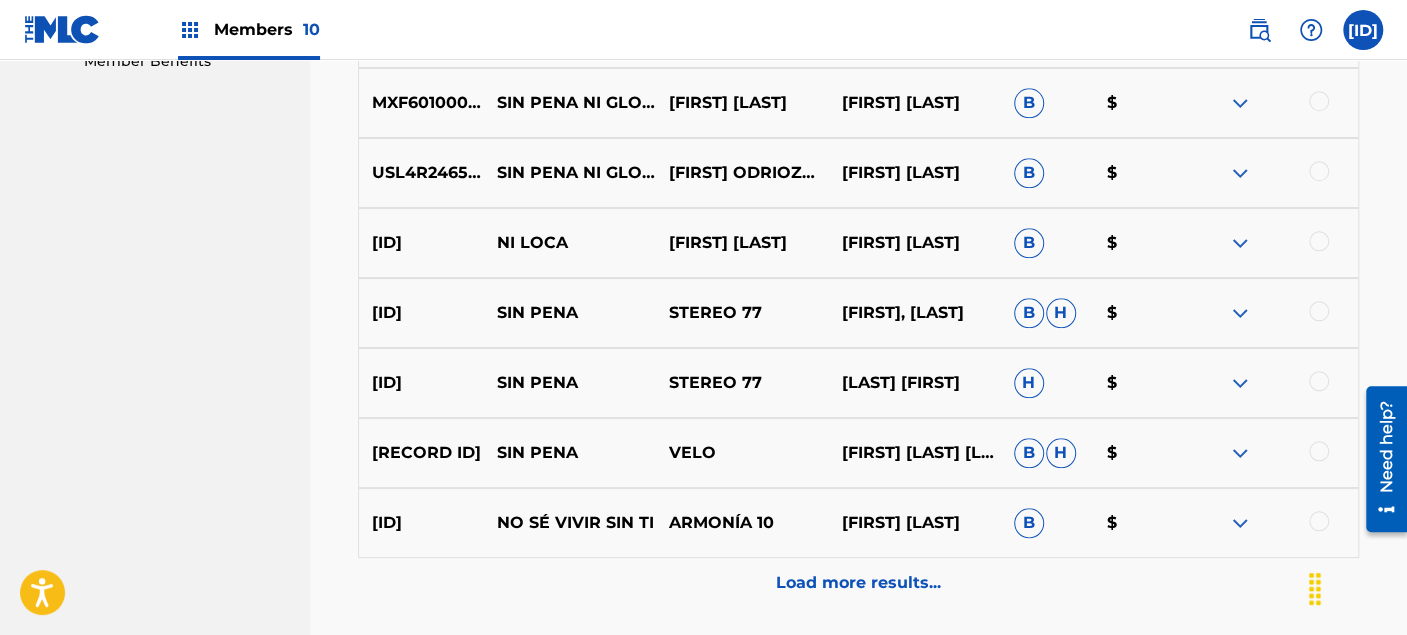 scroll, scrollTop: 1058, scrollLeft: 0, axis: vertical 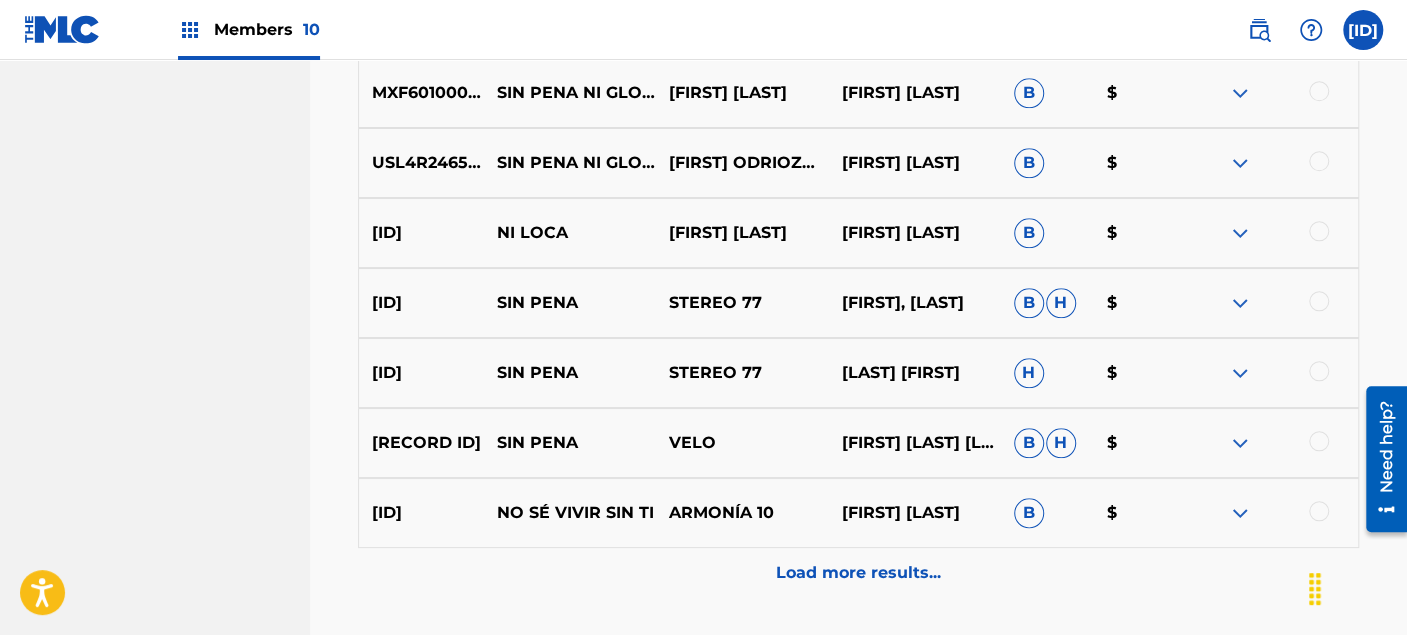 click on "Load more results..." at bounding box center (858, 573) 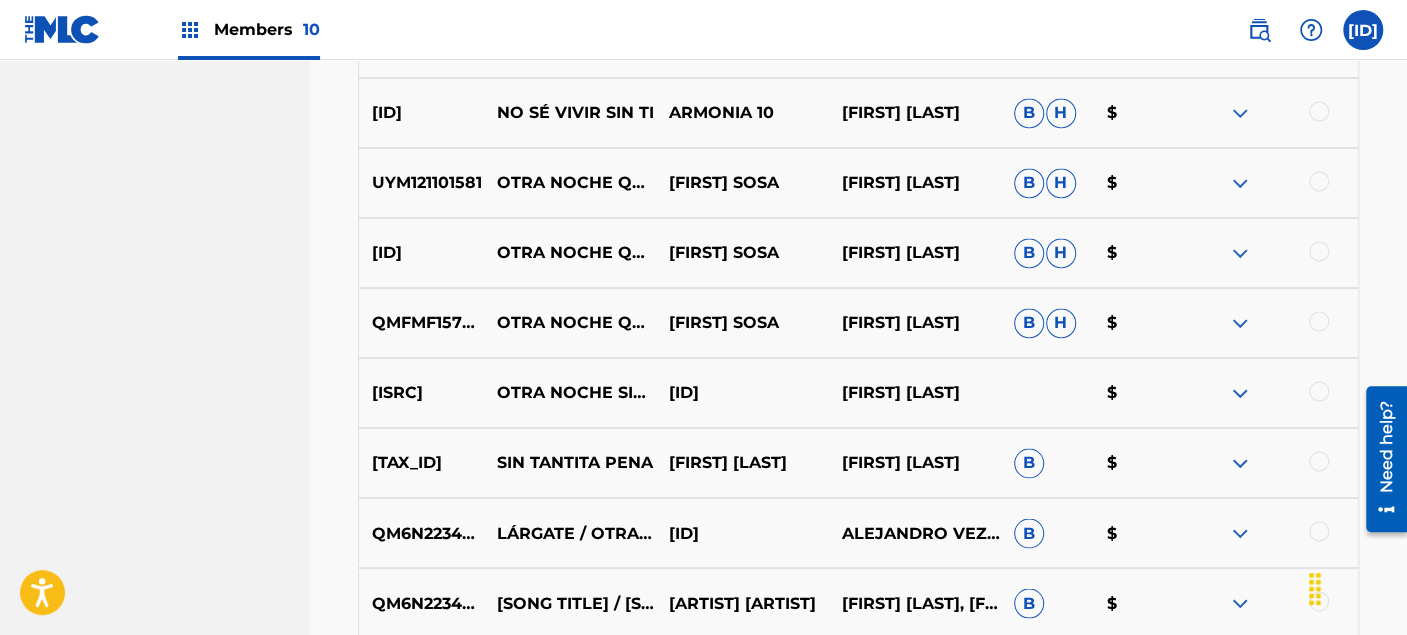scroll, scrollTop: 1836, scrollLeft: 0, axis: vertical 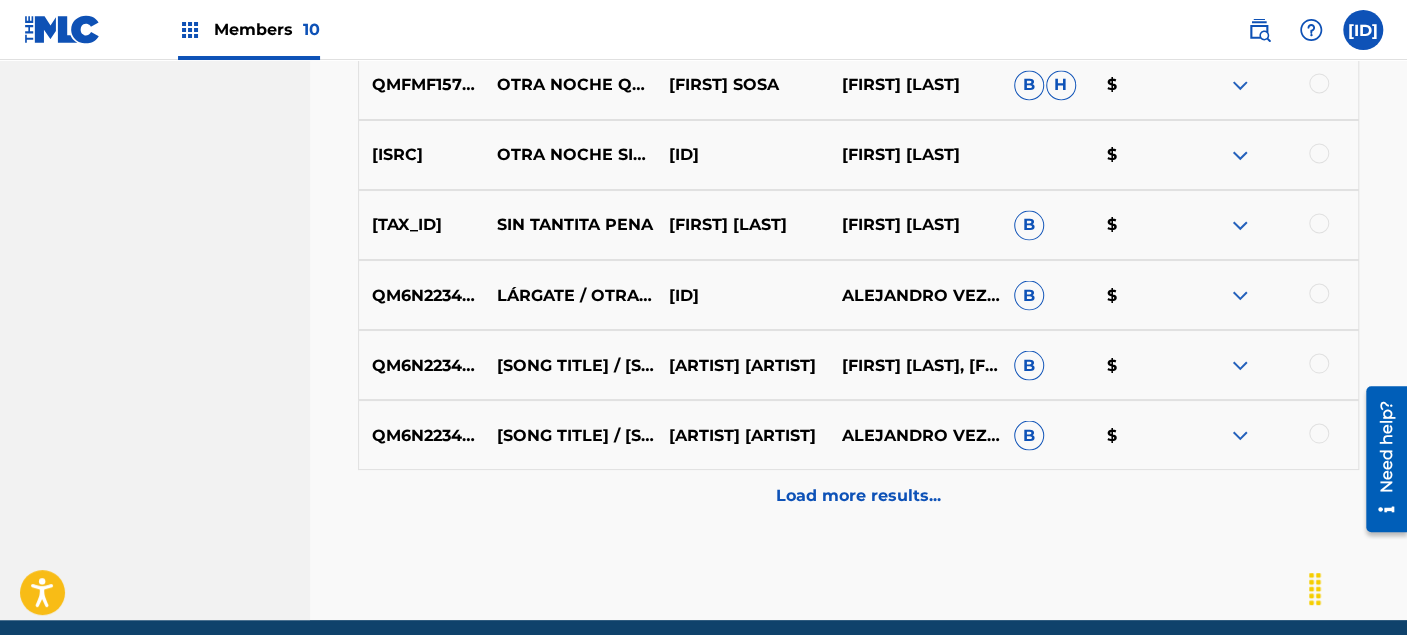 click on "Load more results..." at bounding box center (858, 495) 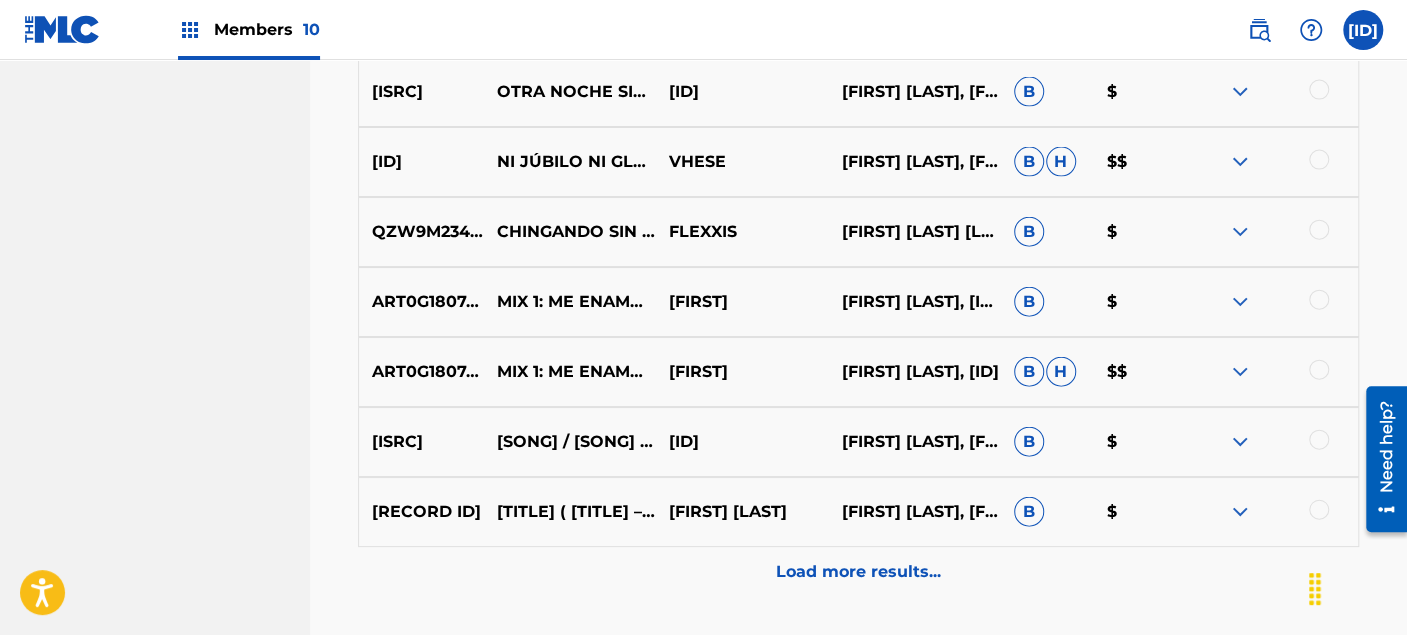 scroll, scrollTop: 2502, scrollLeft: 0, axis: vertical 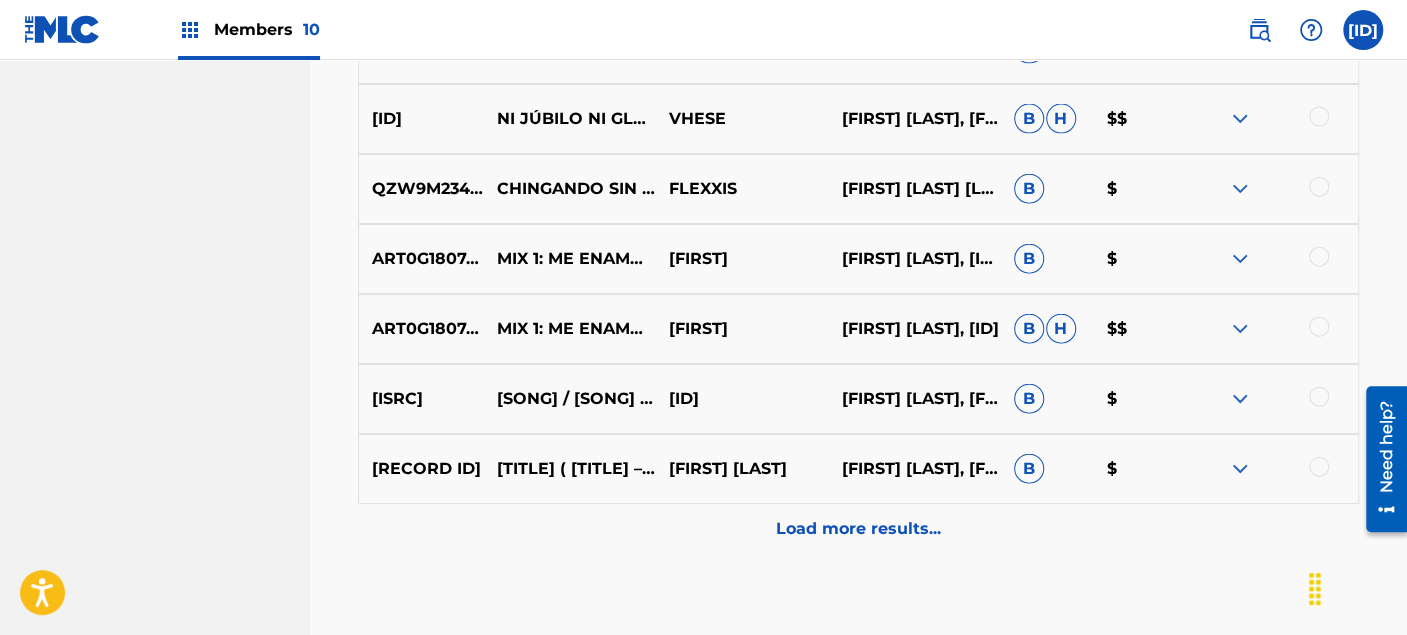 click on "Load more results..." at bounding box center (858, 529) 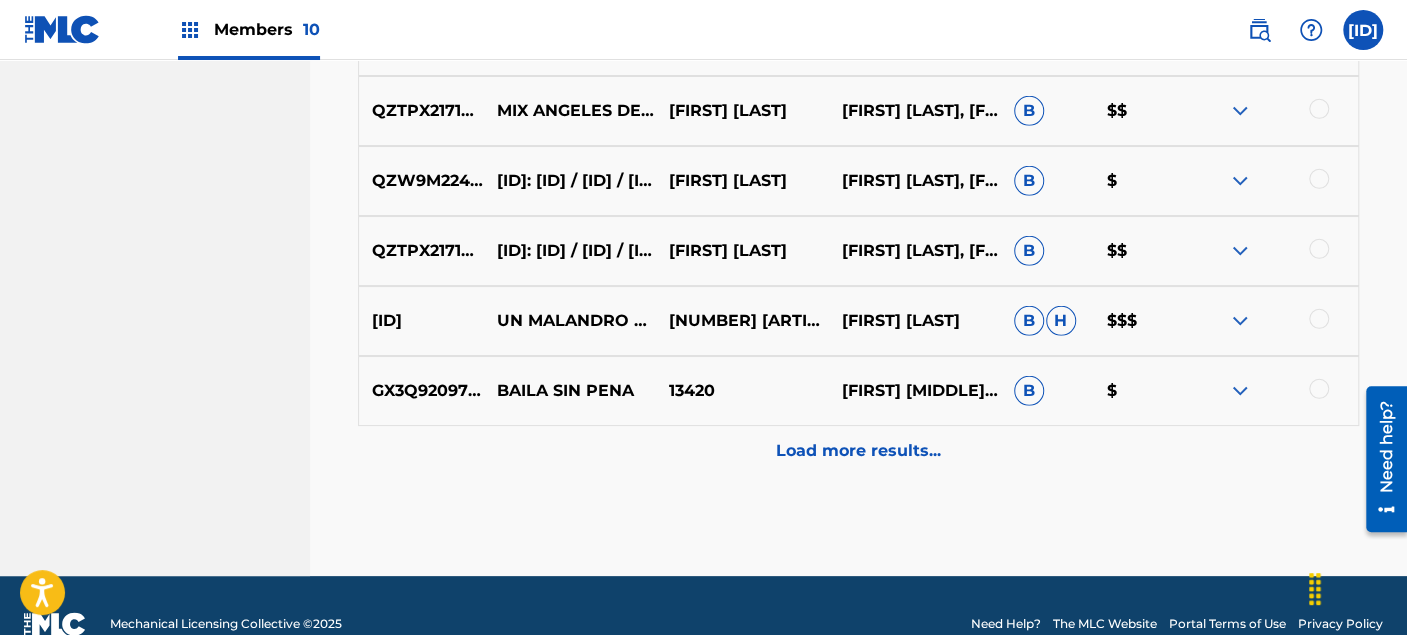 click on "Load more results..." at bounding box center [858, 451] 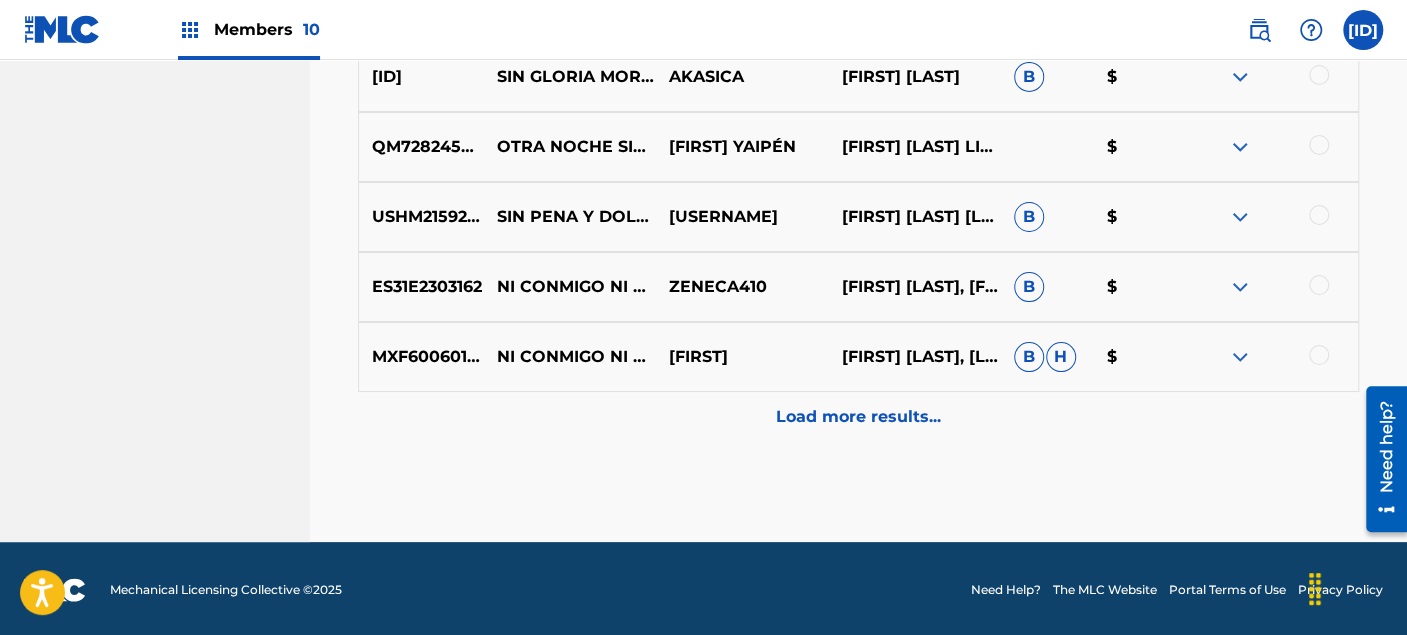 click on "Load more results..." at bounding box center [858, 417] 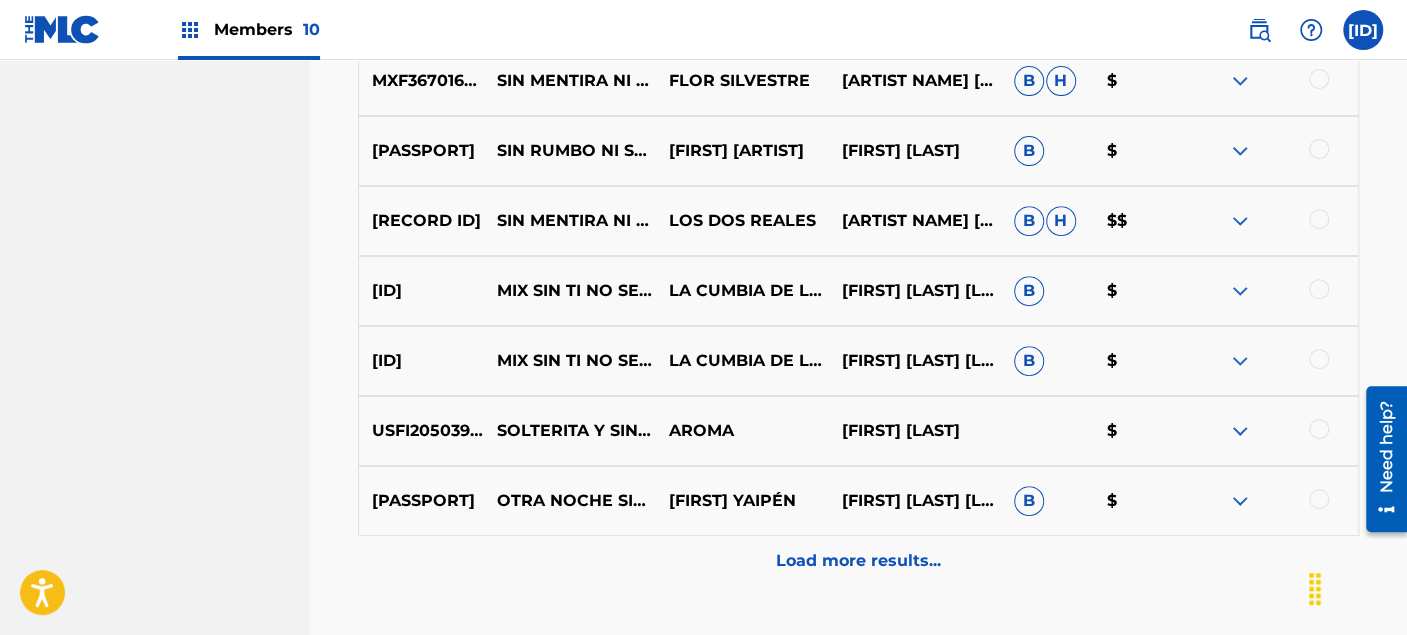 scroll, scrollTop: 4681, scrollLeft: 0, axis: vertical 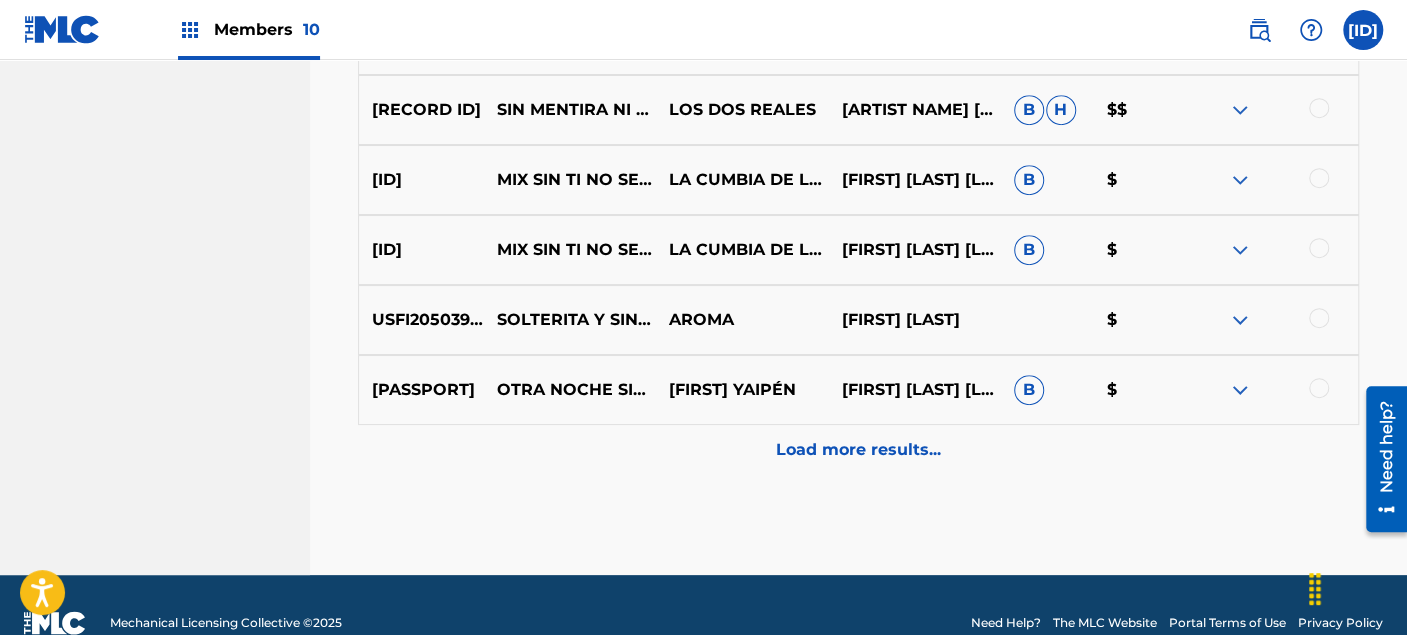 click on "Load more results..." at bounding box center (858, 450) 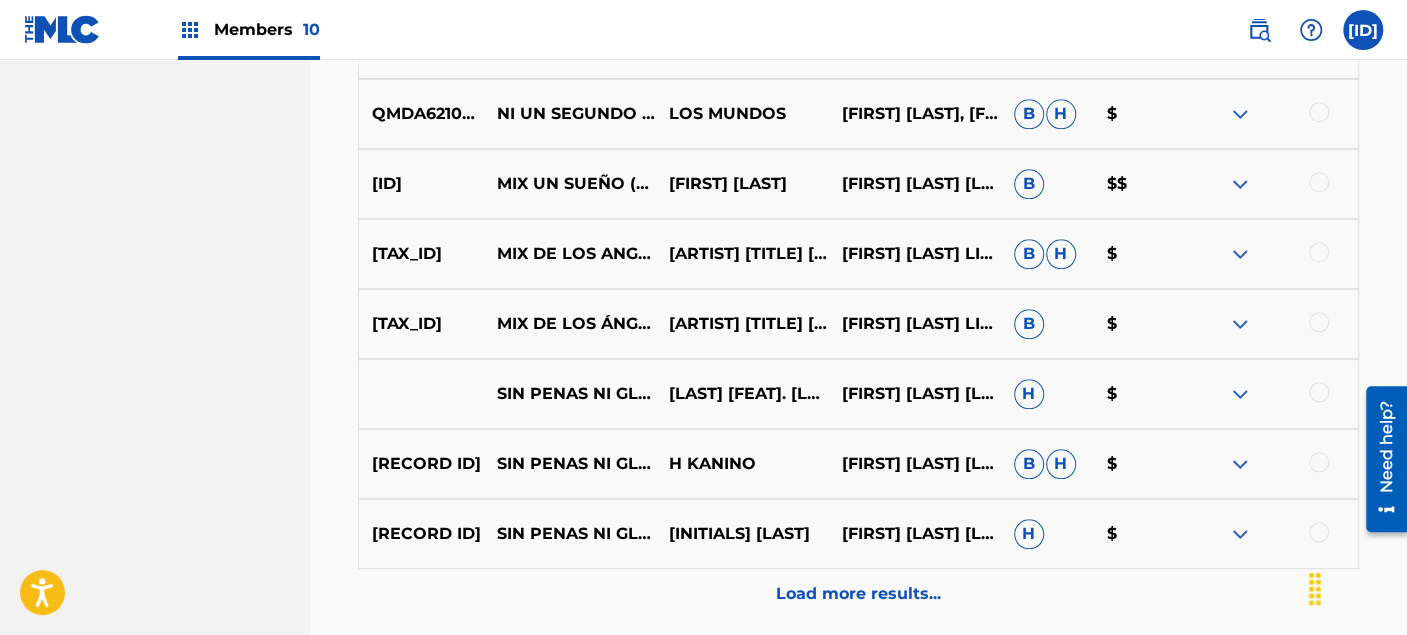 scroll, scrollTop: 5348, scrollLeft: 0, axis: vertical 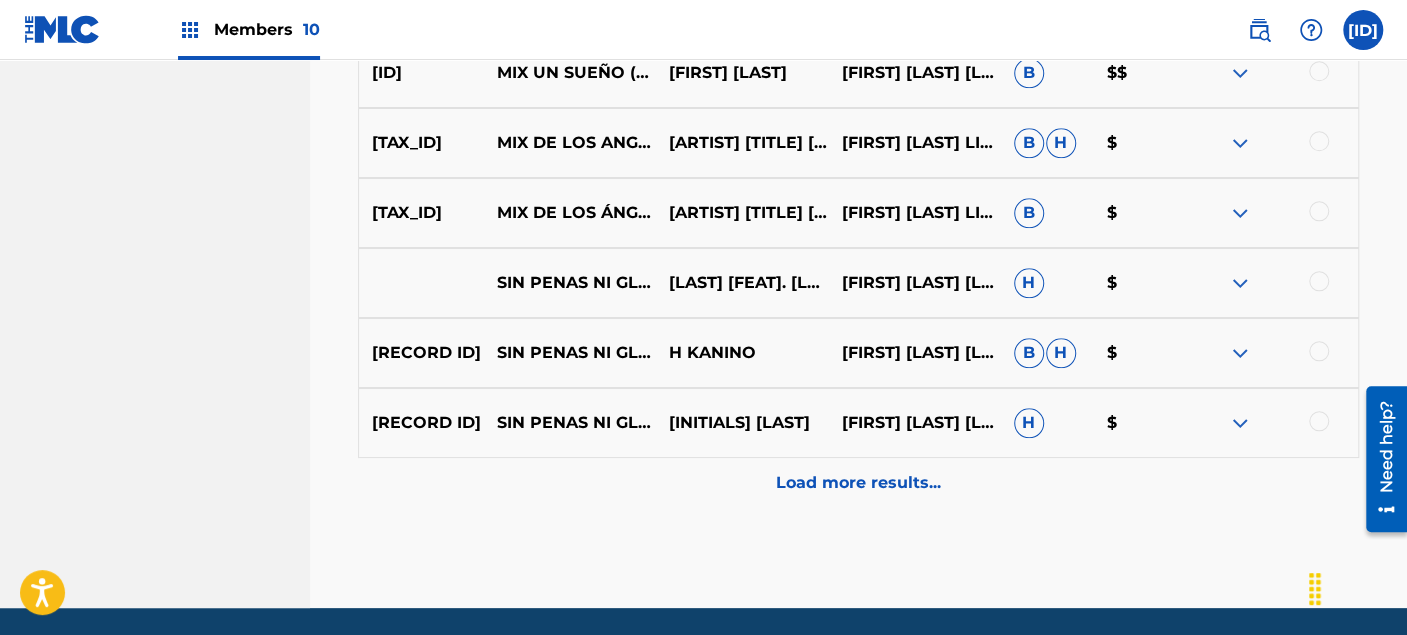 click on "Load more results..." at bounding box center (858, 483) 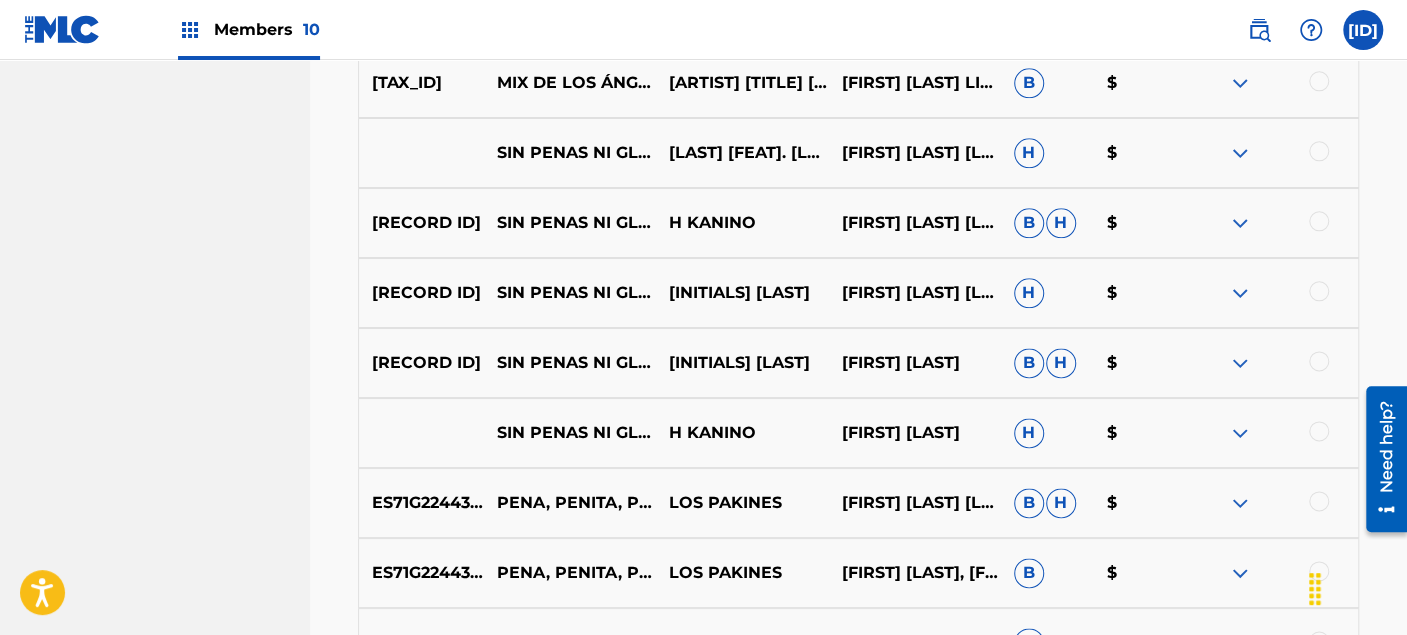 scroll, scrollTop: 5570, scrollLeft: 0, axis: vertical 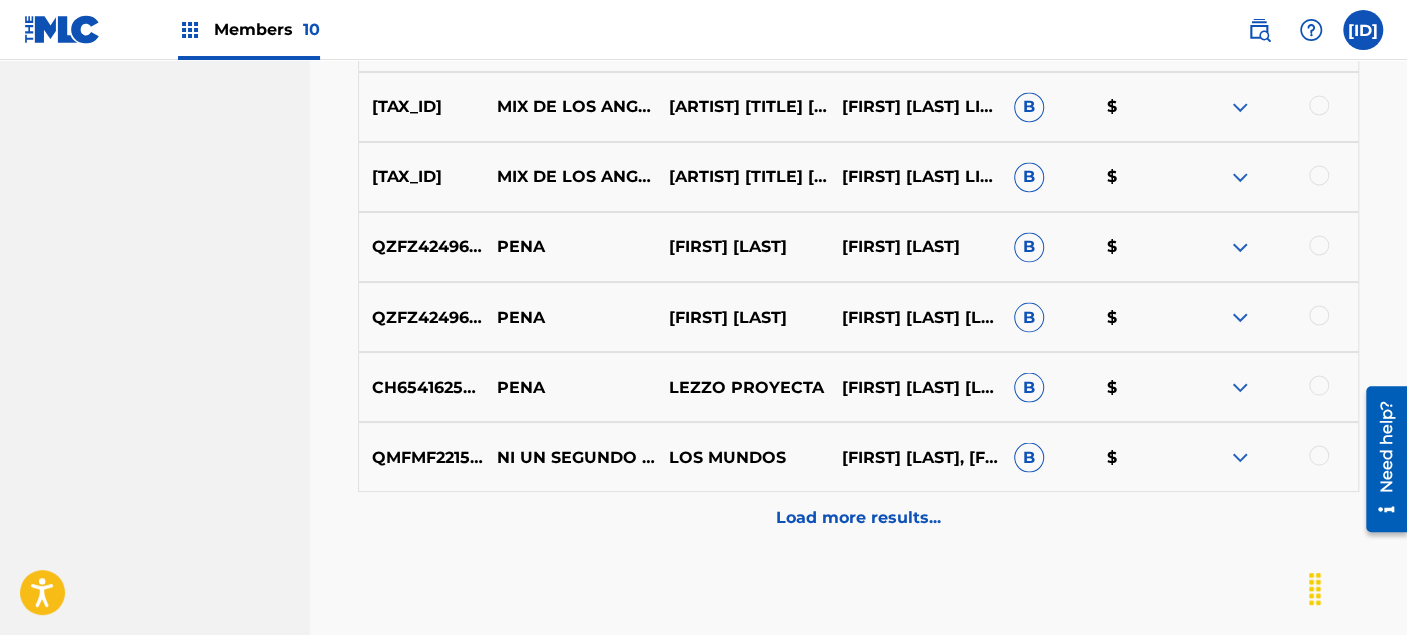 click on "Load more results..." at bounding box center [858, 517] 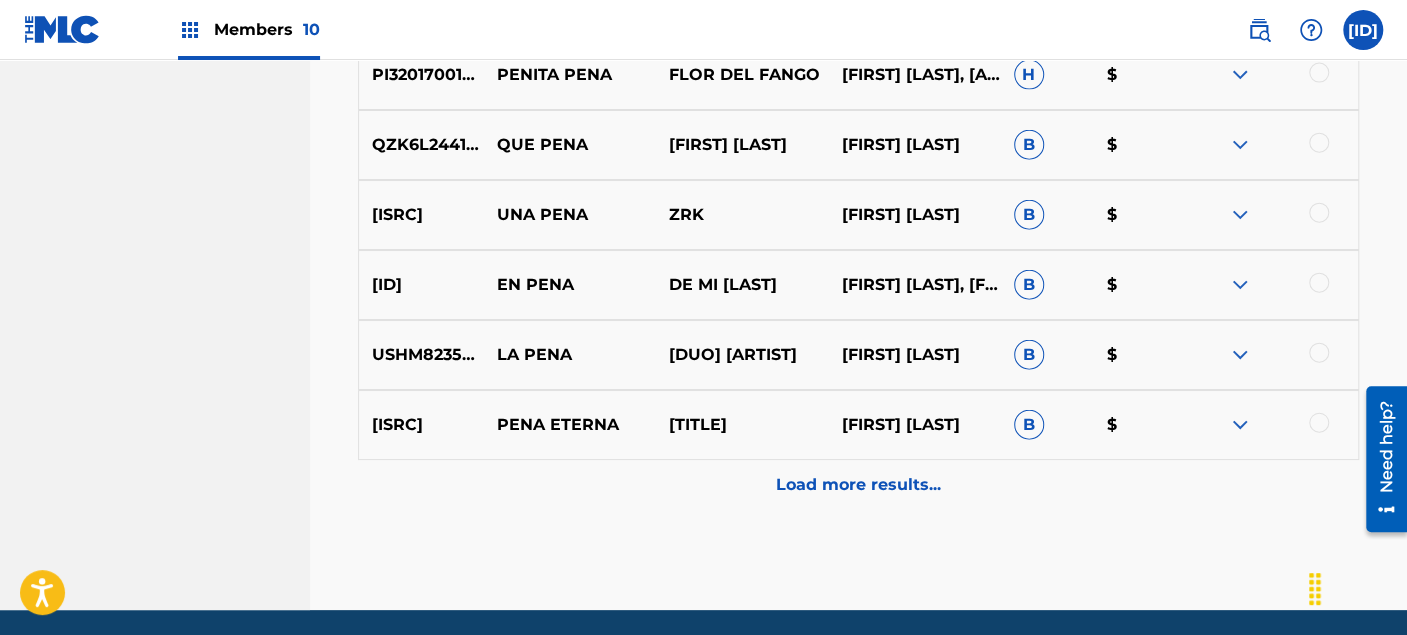 scroll, scrollTop: 6792, scrollLeft: 0, axis: vertical 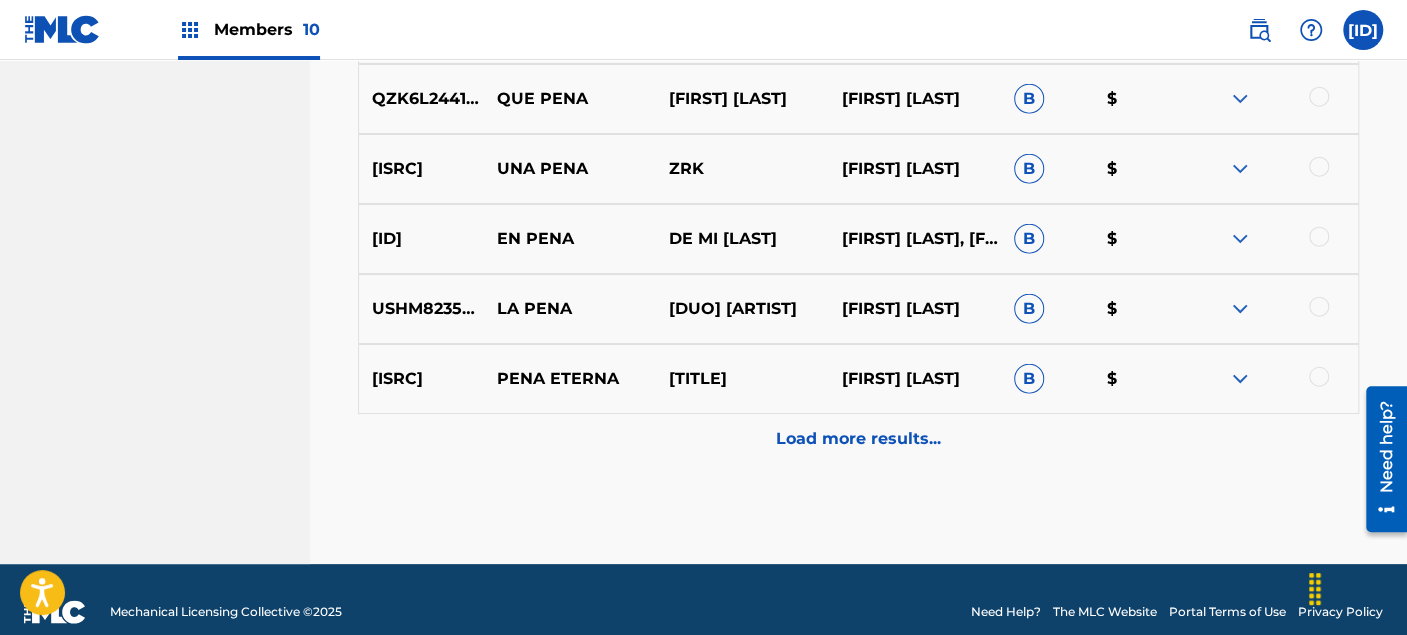 click on "Matching Tool The Matching Tool allows Members to match sound recordings to works within their catalog. This ensures you'll collect the royalties you're owed for your work(s). The first step is to locate recordings not yet matched to your works by entering criteria in the search fields below. Search results are sorted by relevance and will be grouped together based on similar data. In the next step, you can locate the specific work in your catalog that you want to match. SearchWithCriteria218510a9-609a-4187-8fe6-39455779af2e Recording Title Sin Pena Ni Gloria SearchWithCriteriaf640bc20-b8f8-4548-86aa-62dd171aa9c6 Recording ISRC SearchWithCriteria4180ec1f-4d39-45c7-b3b5-b17069f23afe Writer [FIRST] [LAST] Add Criteria Filter Estimated Value All $$$$$ $$$$ $$$ $$ $ Source All Blanket License Historical Unmatched Remove Filters Apply Filters Filters ( 0 ) Search Showing 1 - 90 of 200+ results ISRC Recording Title Recording Title Recording Artist Writer(s) Source ? Estimated Value ? 0 Selected MXF600601544 B H $ B H $ B H" at bounding box center [858, -3034] 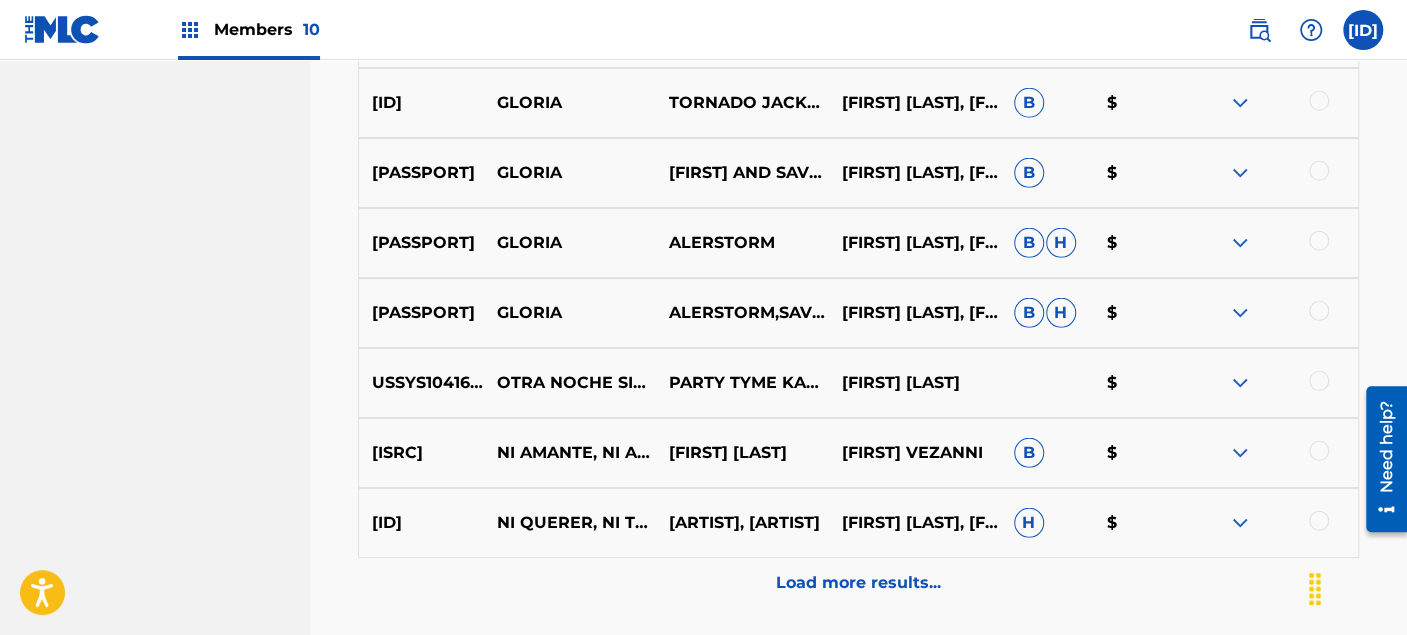 scroll, scrollTop: 7514, scrollLeft: 0, axis: vertical 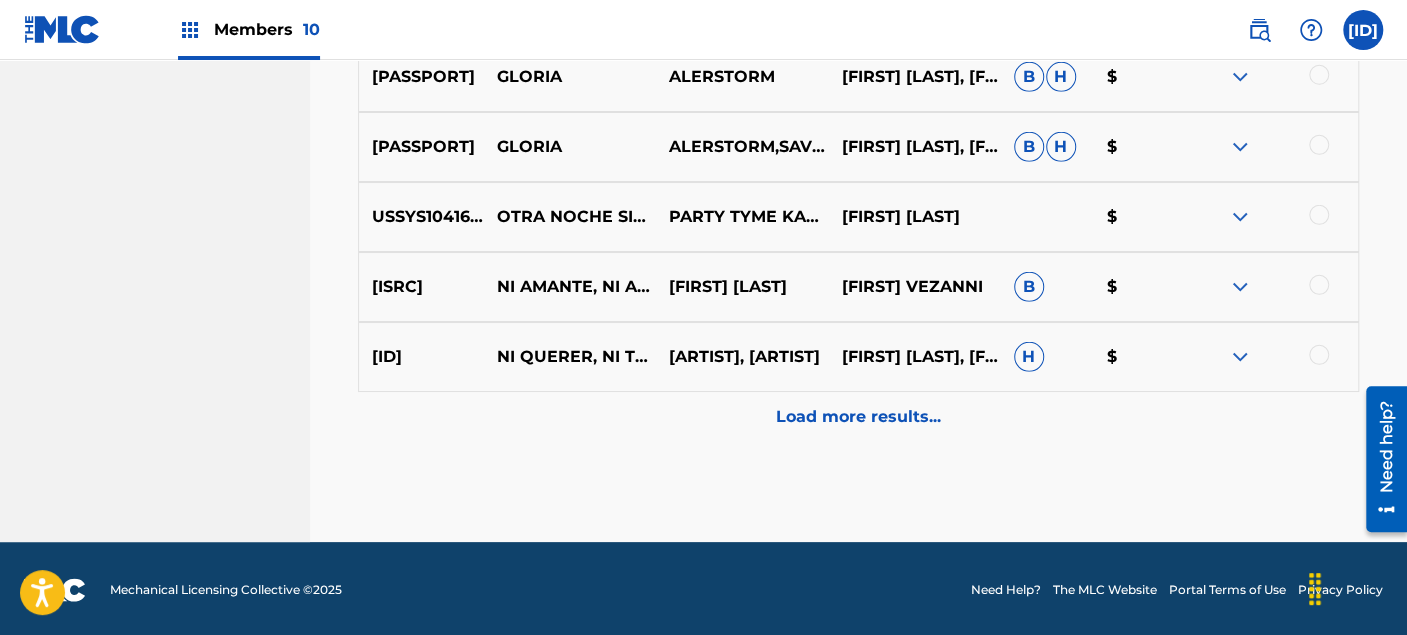 click on "Load more results..." at bounding box center (858, 417) 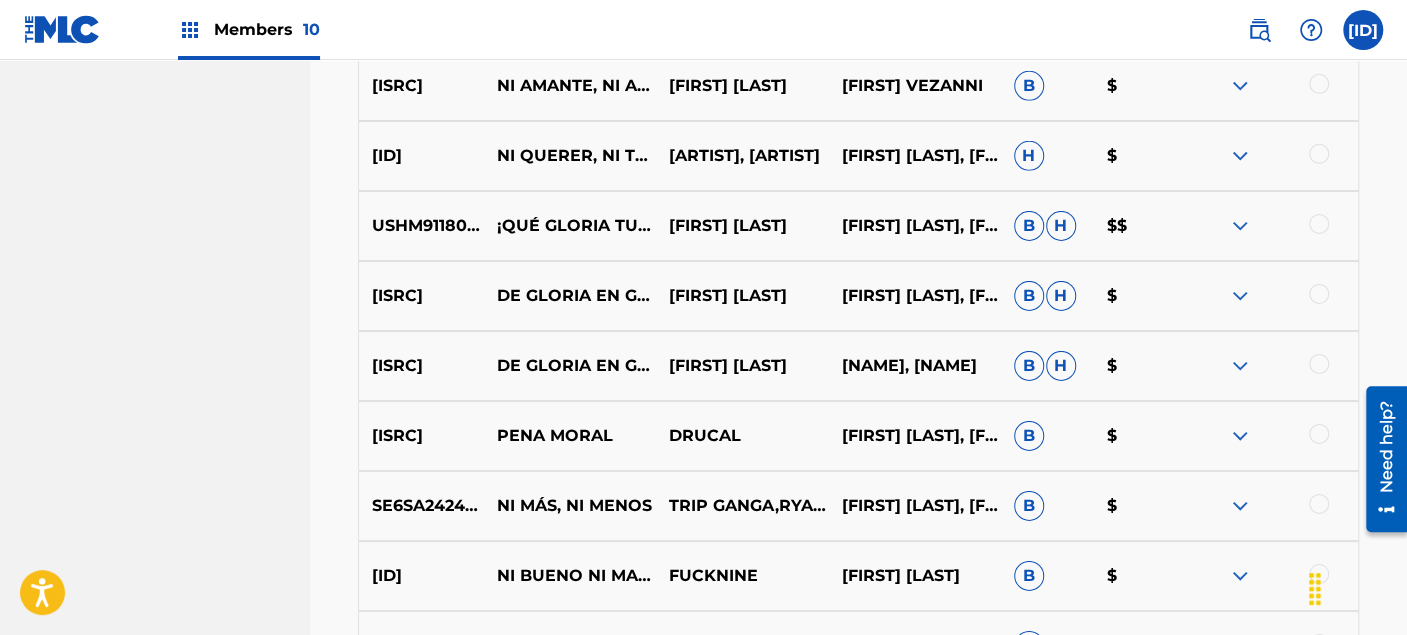scroll, scrollTop: 7736, scrollLeft: 0, axis: vertical 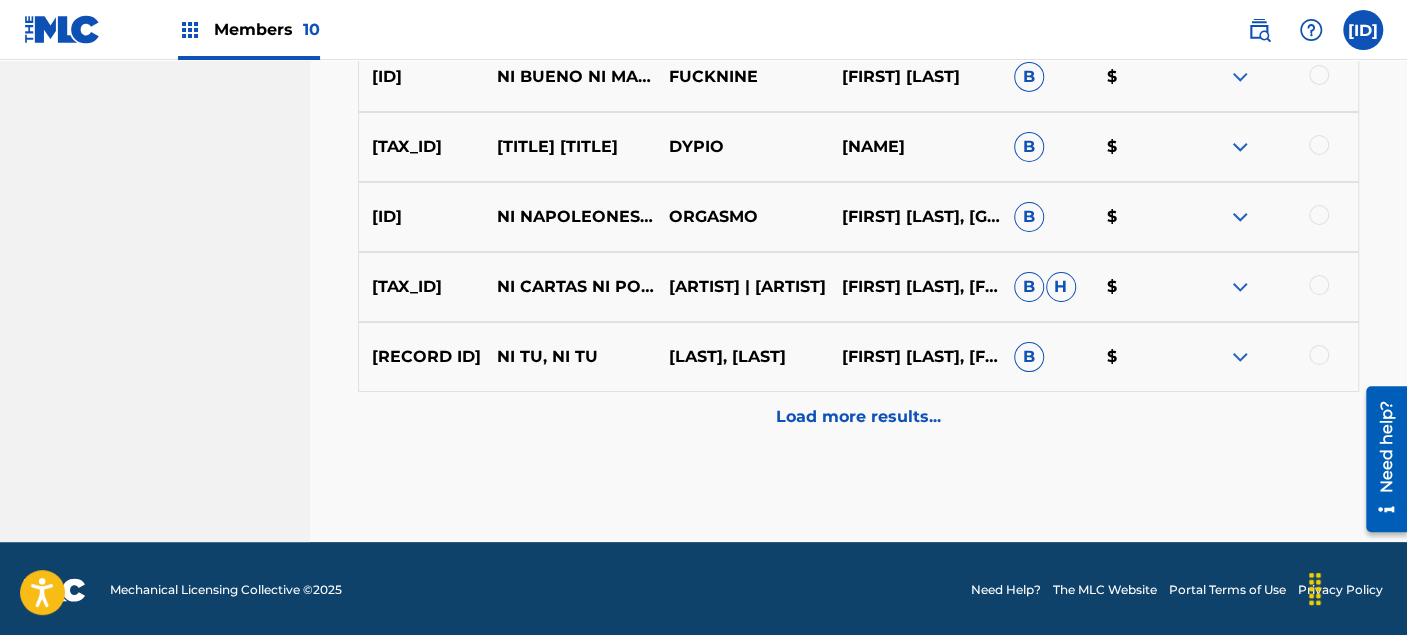 click on "Load more results..." at bounding box center [858, 417] 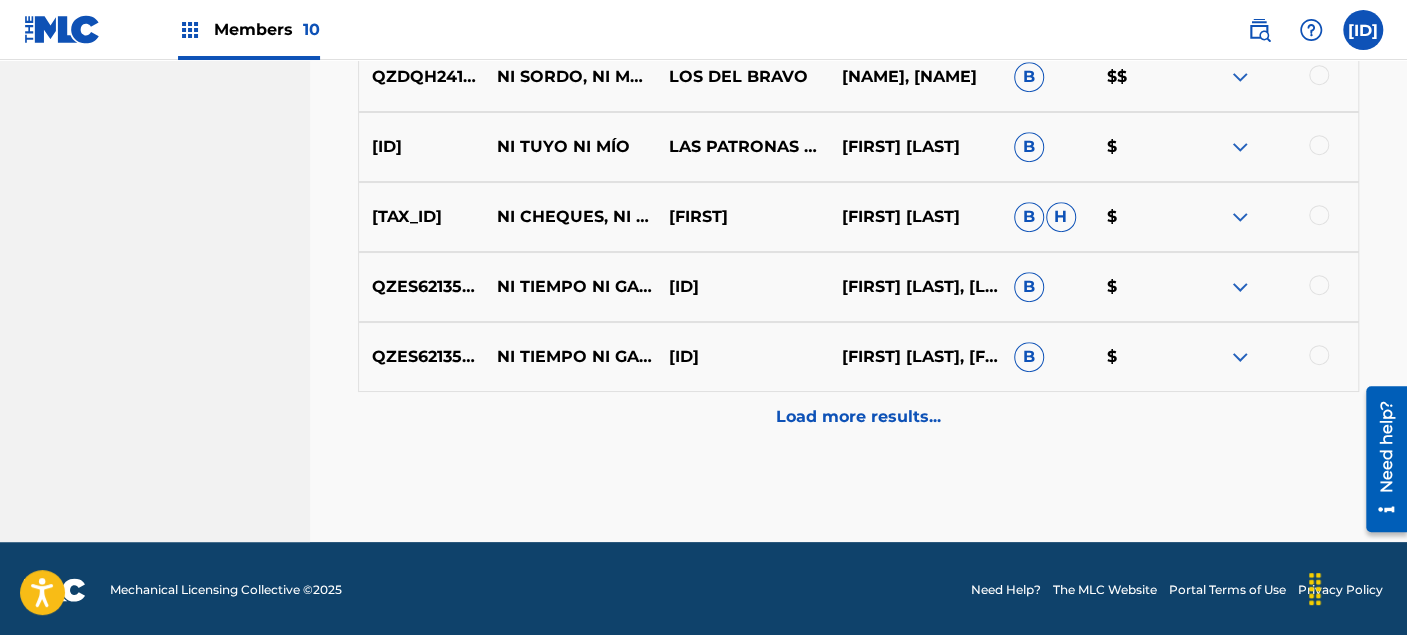 click on "Load more results..." at bounding box center [858, 417] 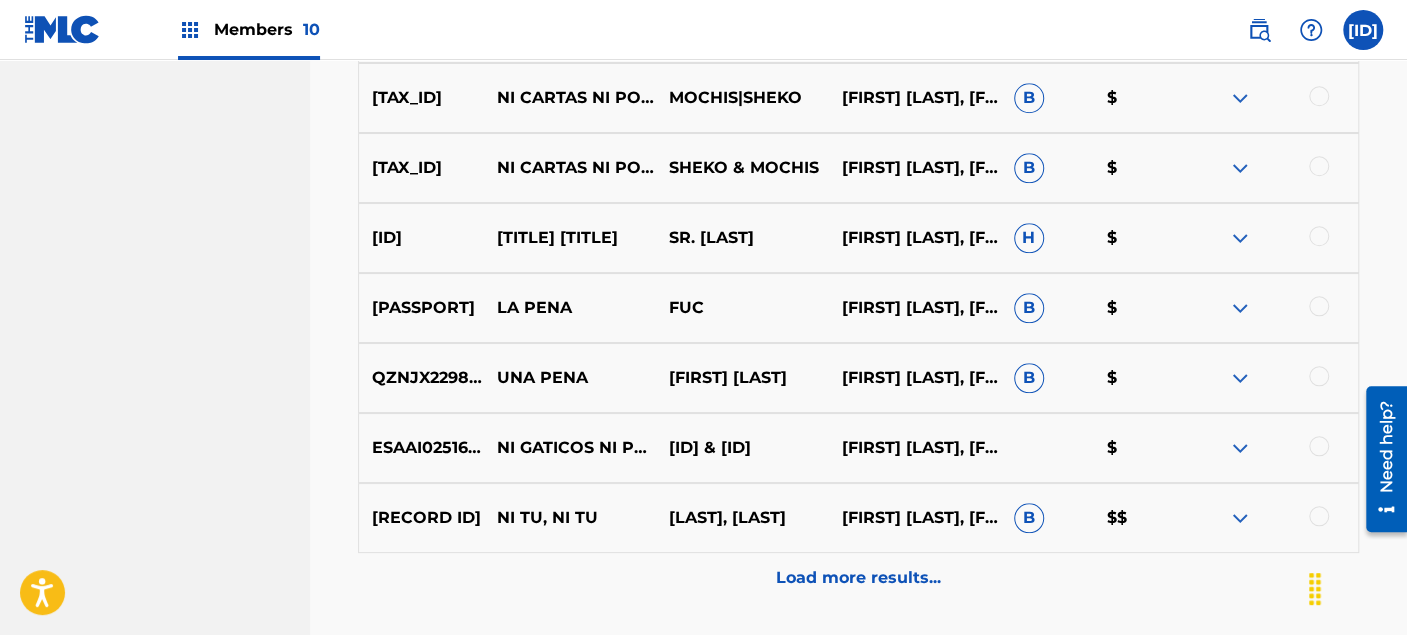 scroll, scrollTop: 9580, scrollLeft: 0, axis: vertical 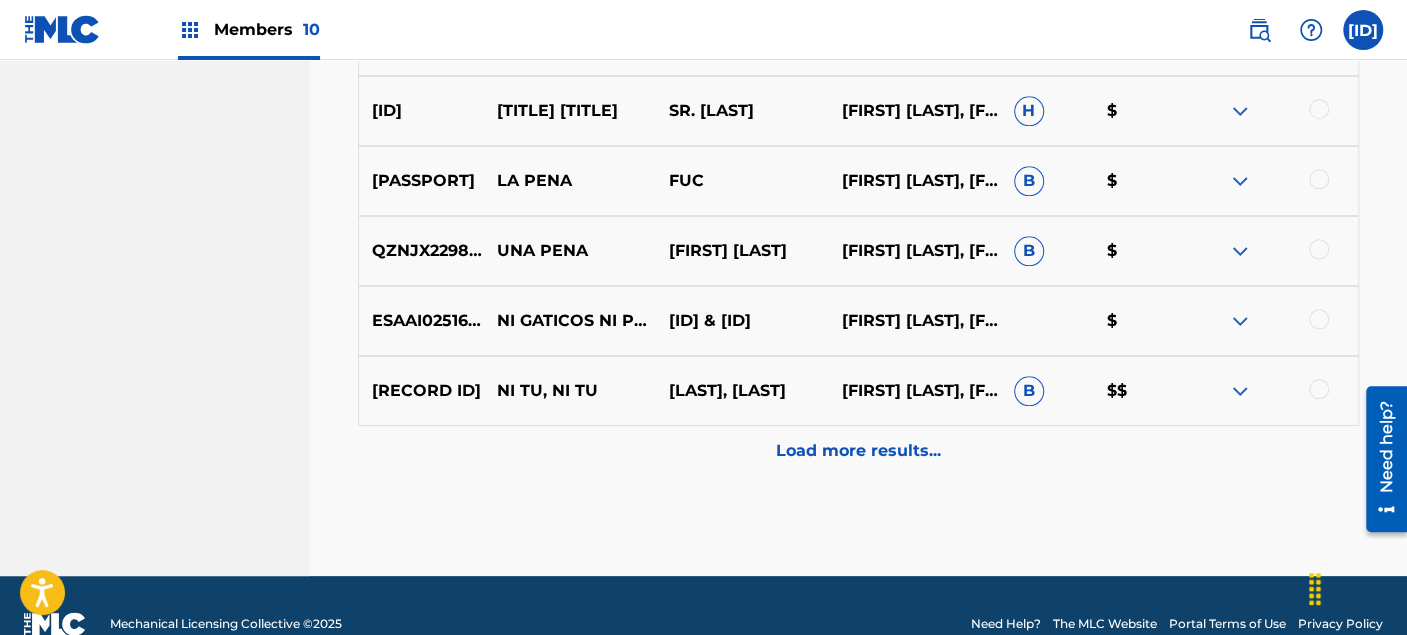 click on "Load more results..." at bounding box center [858, 451] 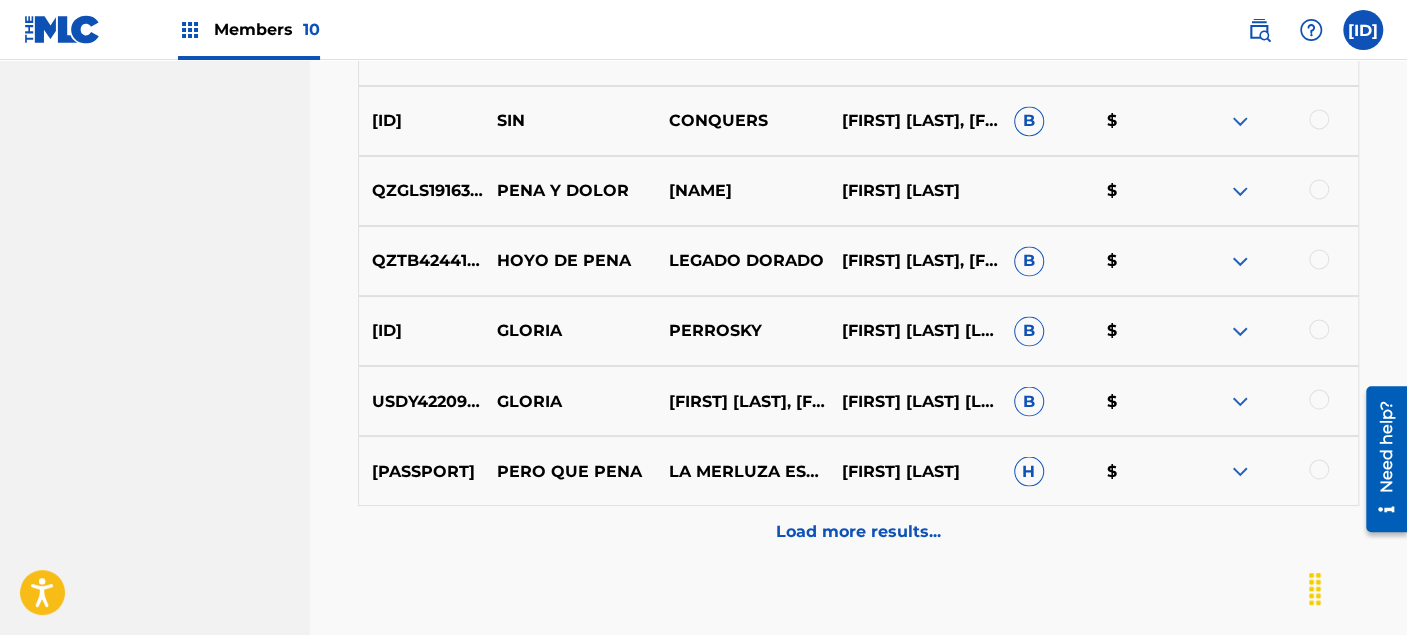 scroll, scrollTop: 10247, scrollLeft: 0, axis: vertical 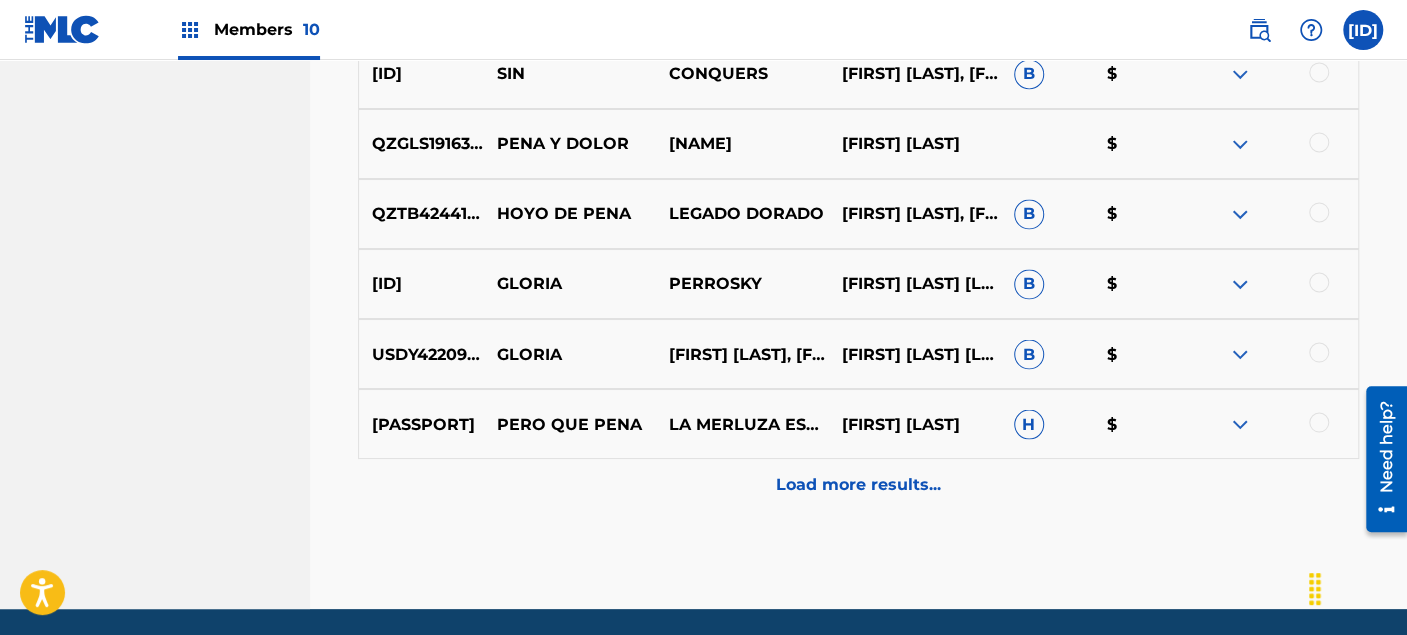 click on "Load more results..." at bounding box center (858, 484) 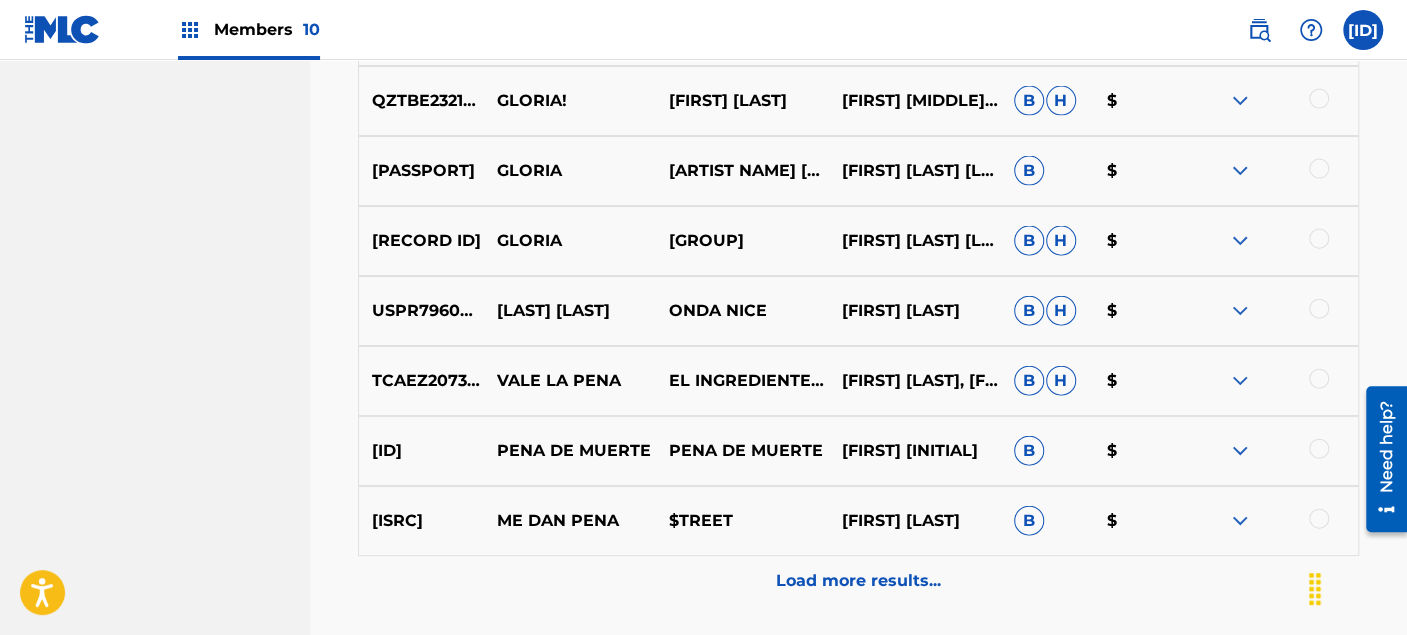 scroll, scrollTop: 10914, scrollLeft: 0, axis: vertical 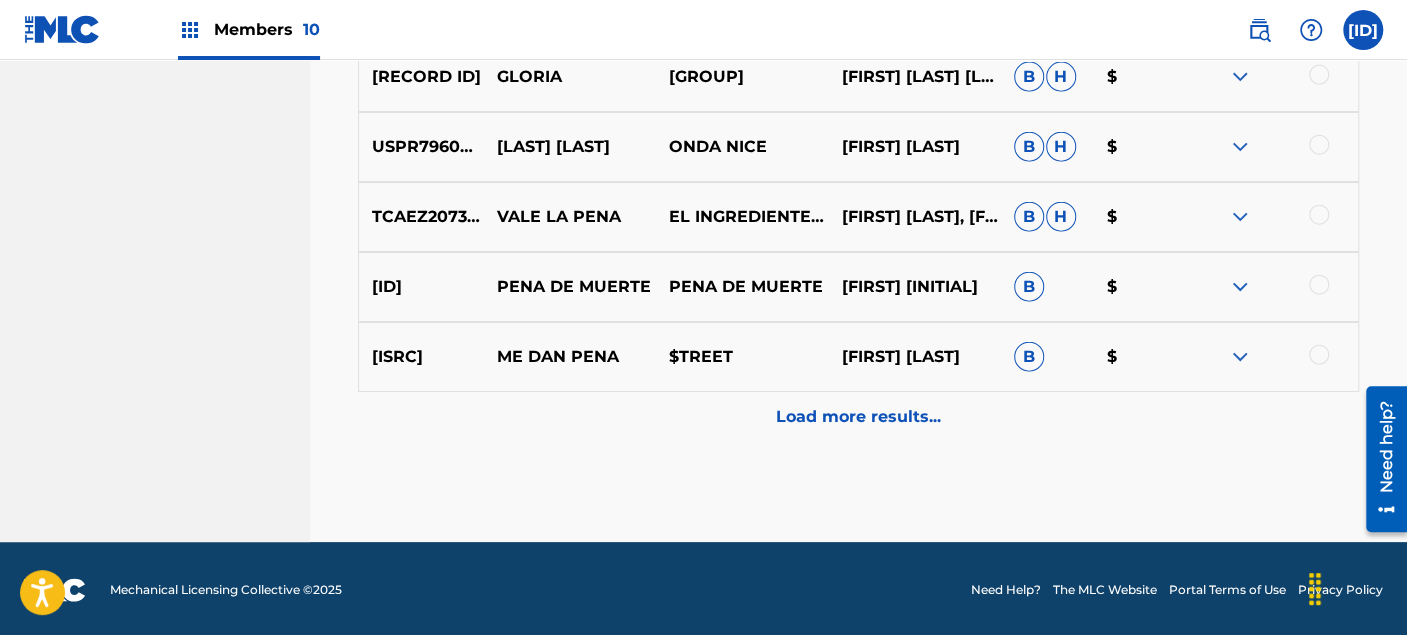 click on "Load more results..." at bounding box center (858, 417) 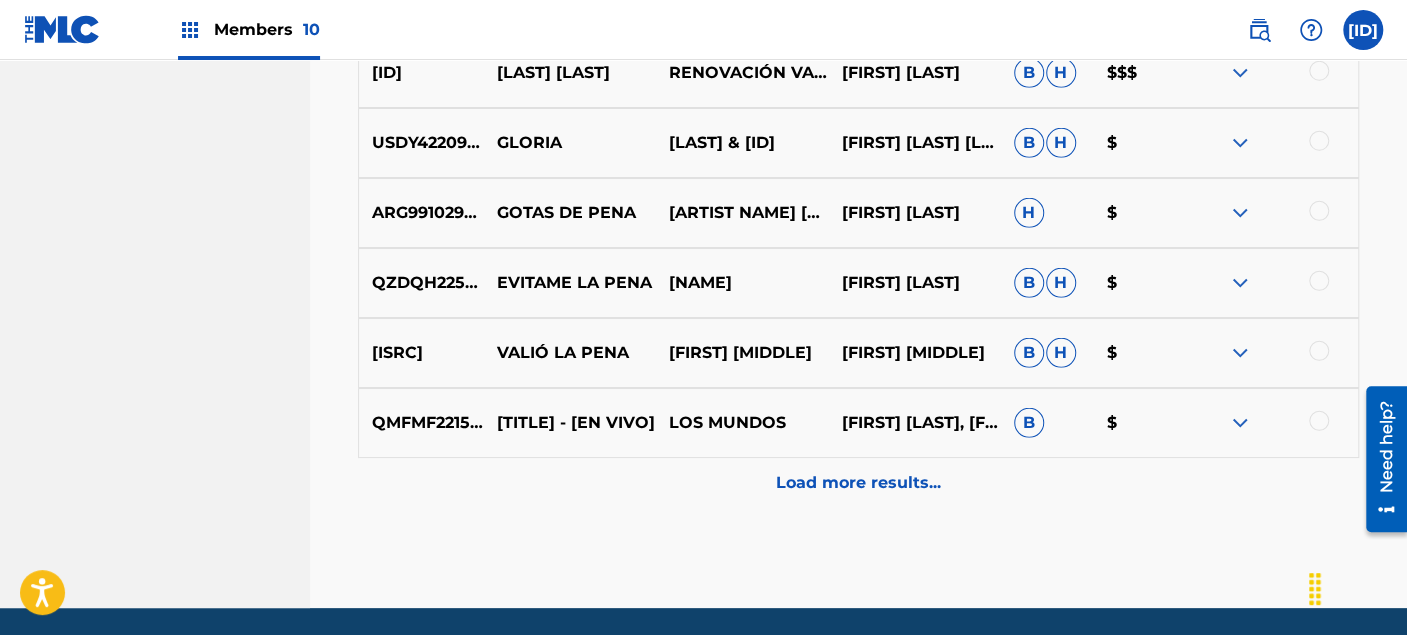 scroll, scrollTop: 11680, scrollLeft: 0, axis: vertical 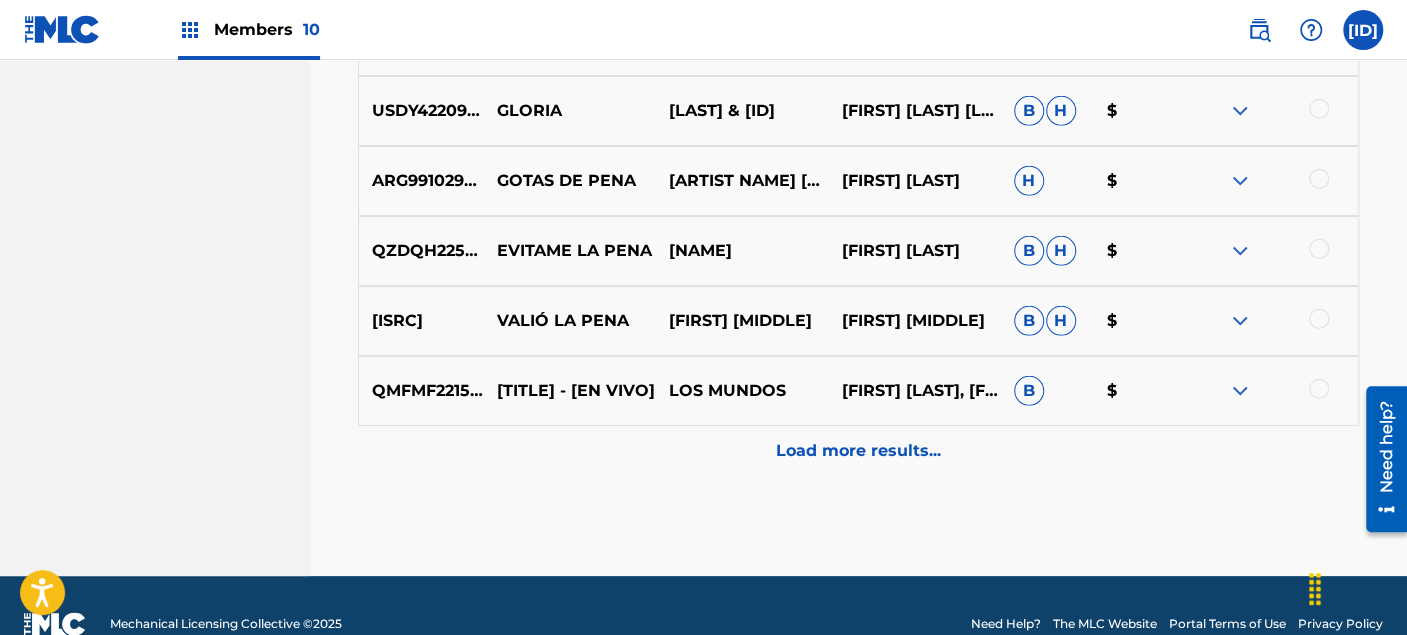 click on "Load more results..." at bounding box center (858, 451) 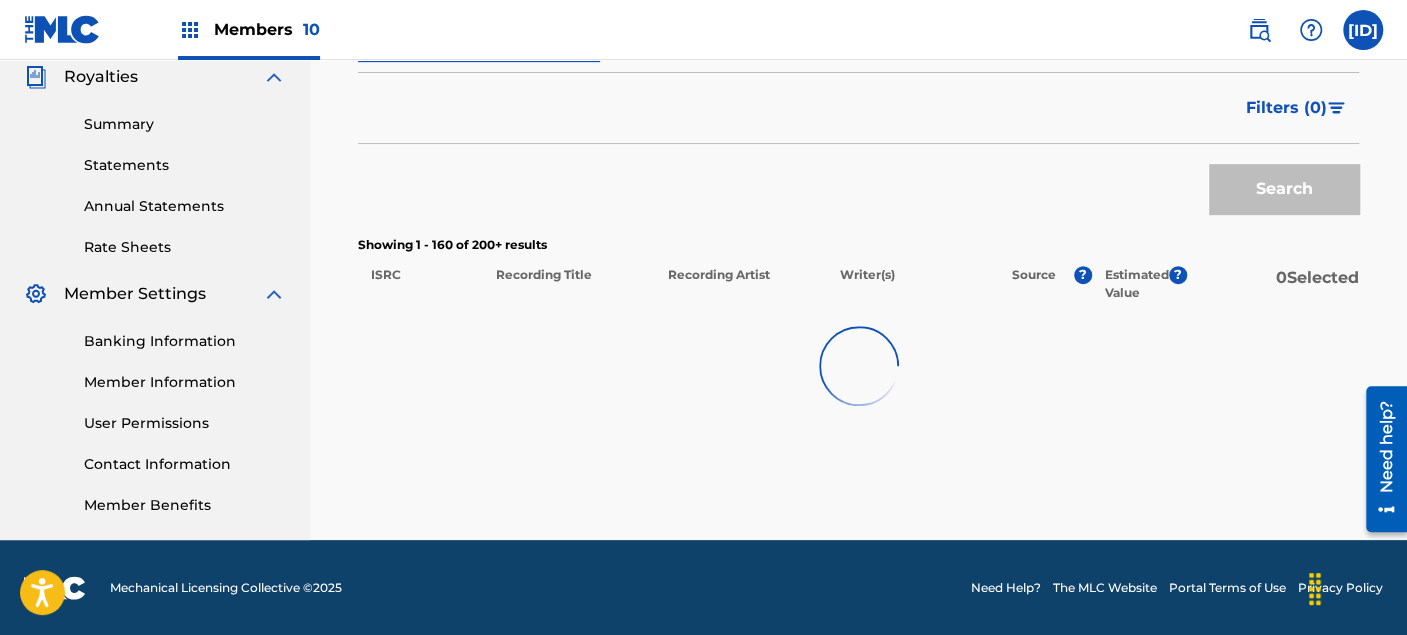 scroll, scrollTop: 11680, scrollLeft: 0, axis: vertical 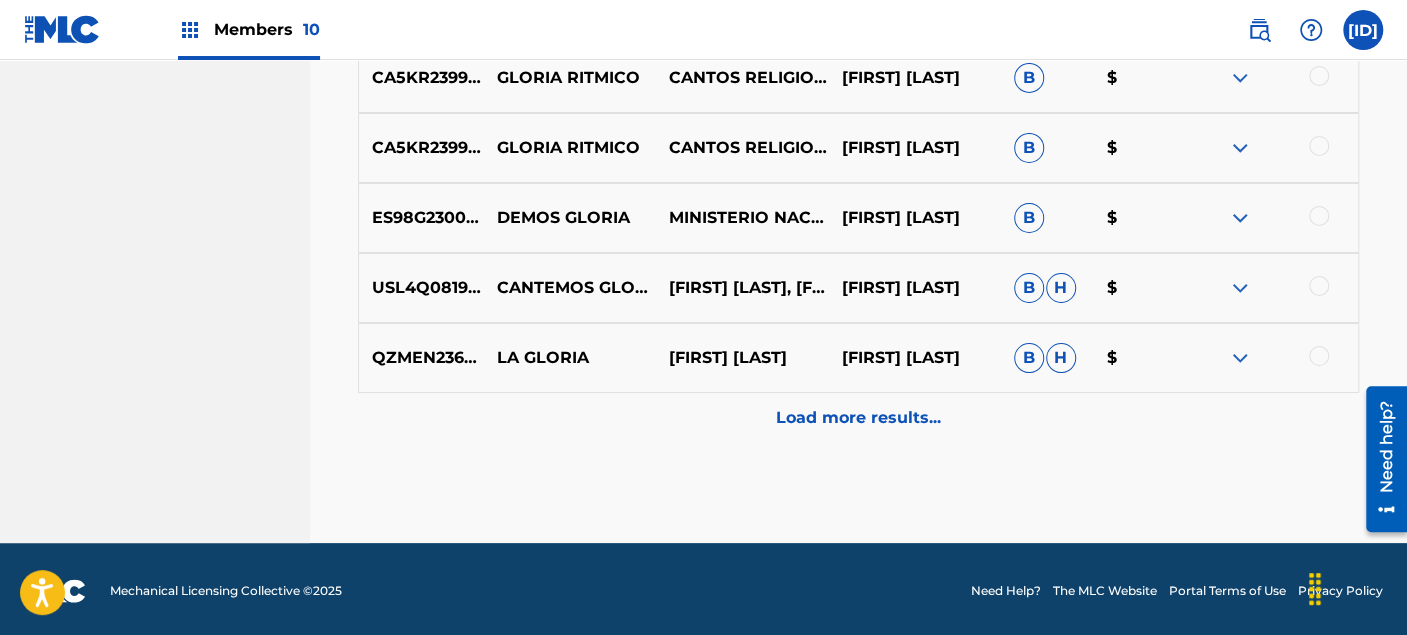 click on "Load more results..." at bounding box center (858, 418) 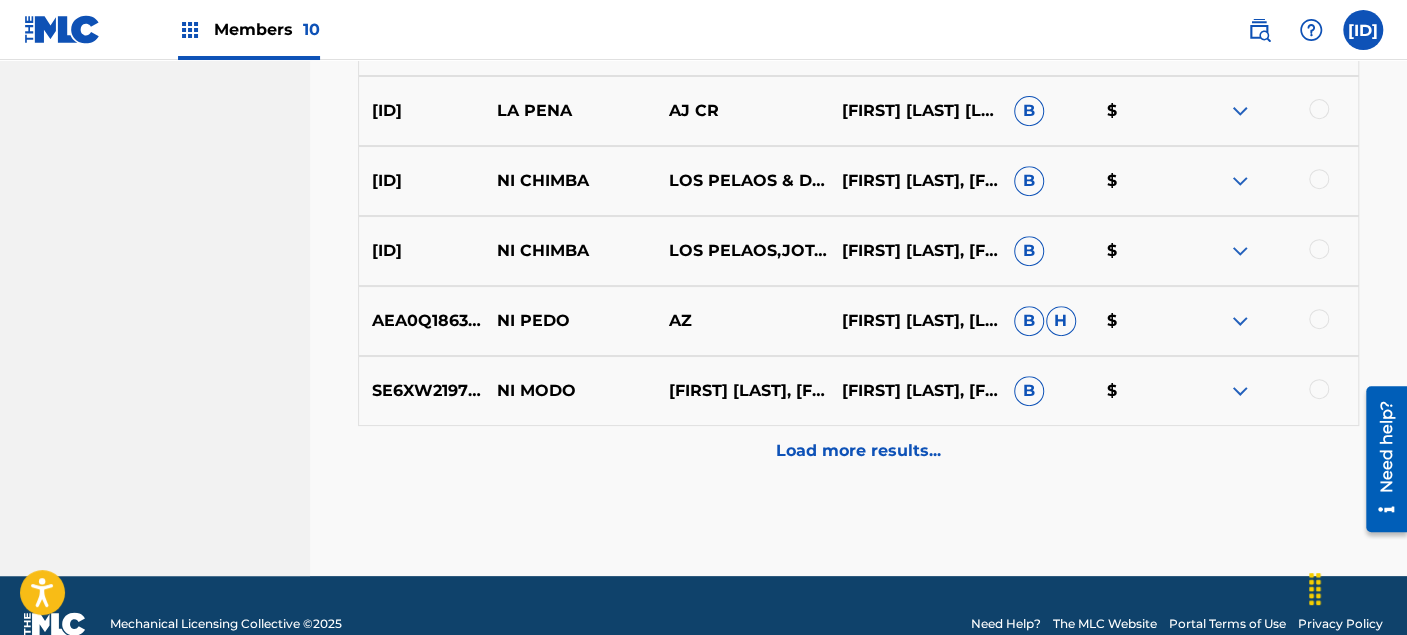 click on "Load more results..." at bounding box center (858, 451) 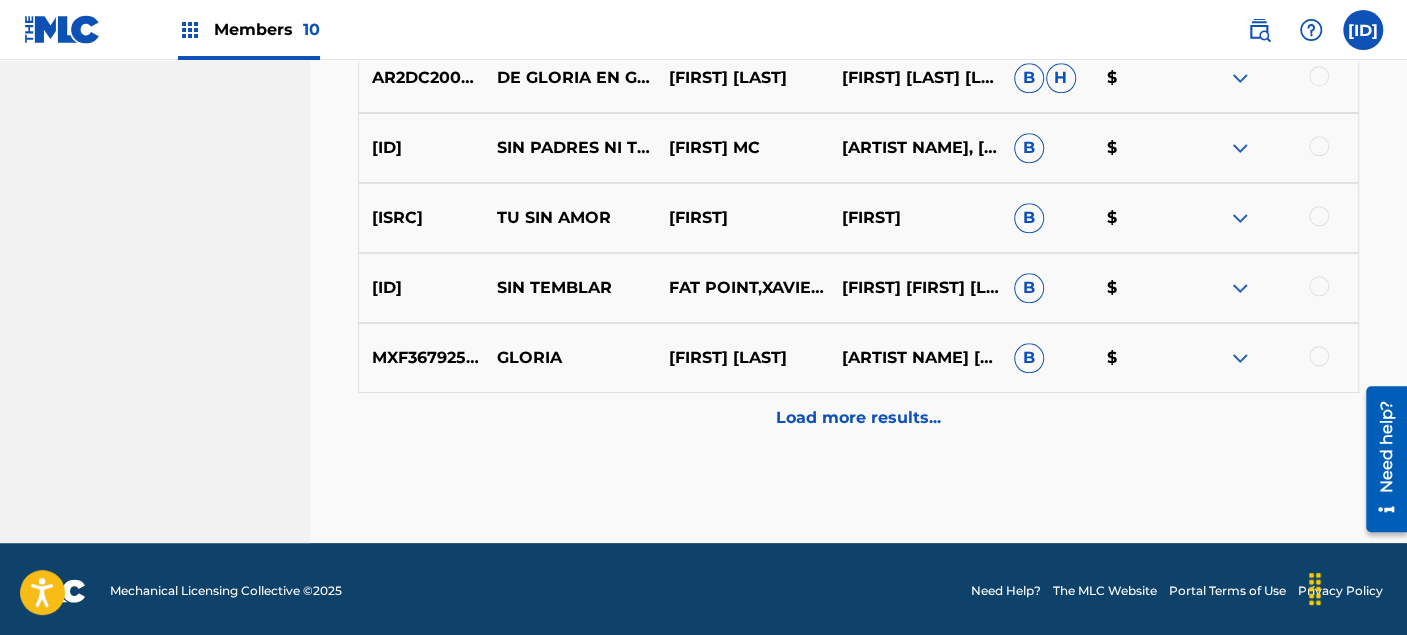 click on "Load more results..." at bounding box center (858, 418) 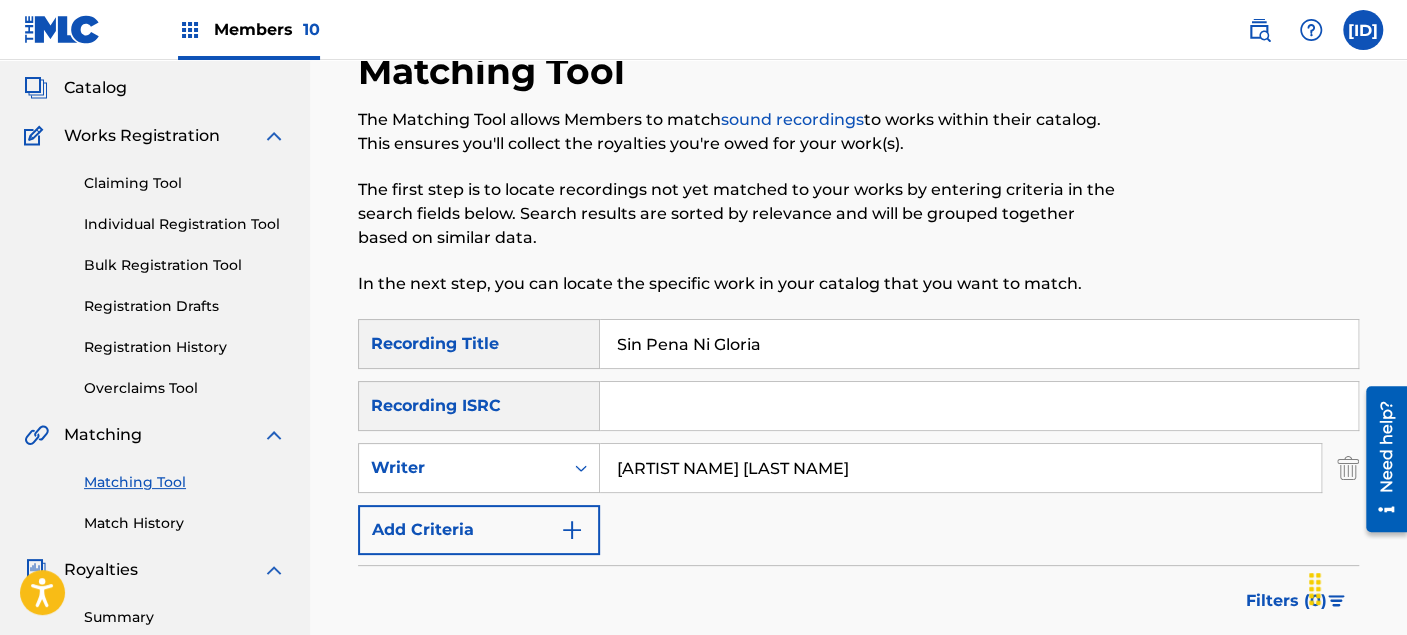 scroll, scrollTop: 222, scrollLeft: 0, axis: vertical 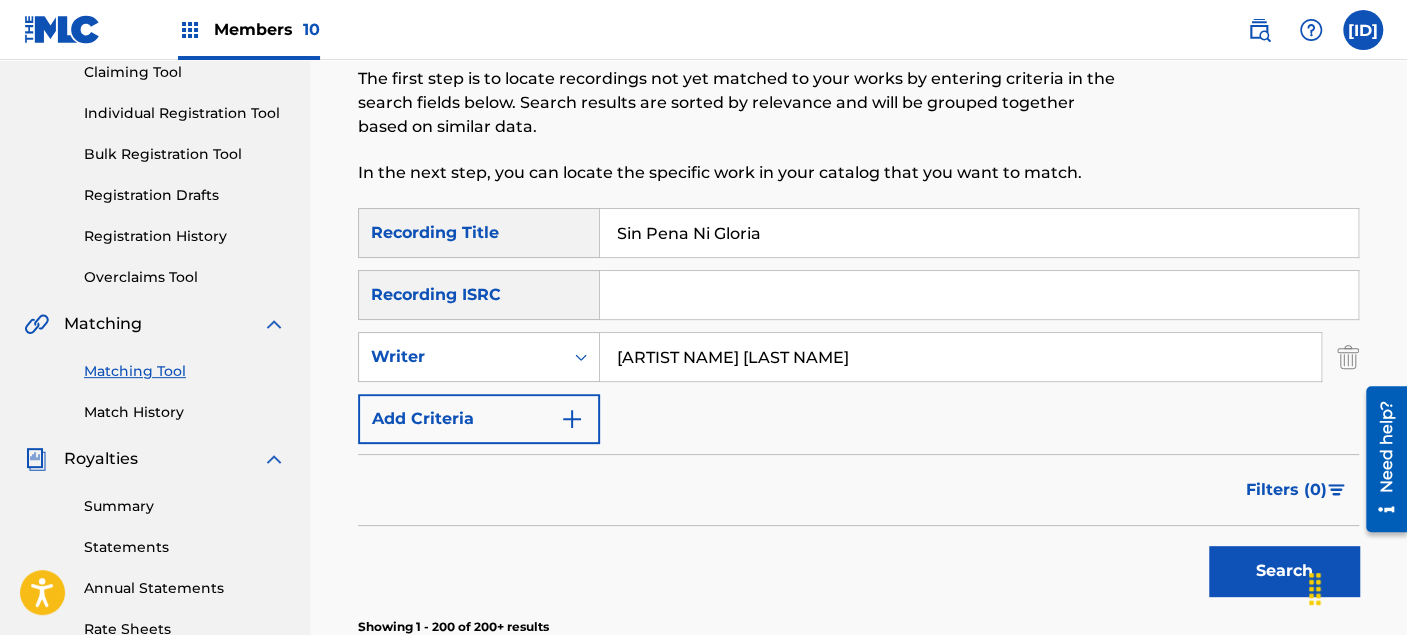drag, startPoint x: 813, startPoint y: 236, endPoint x: 576, endPoint y: 234, distance: 237.00844 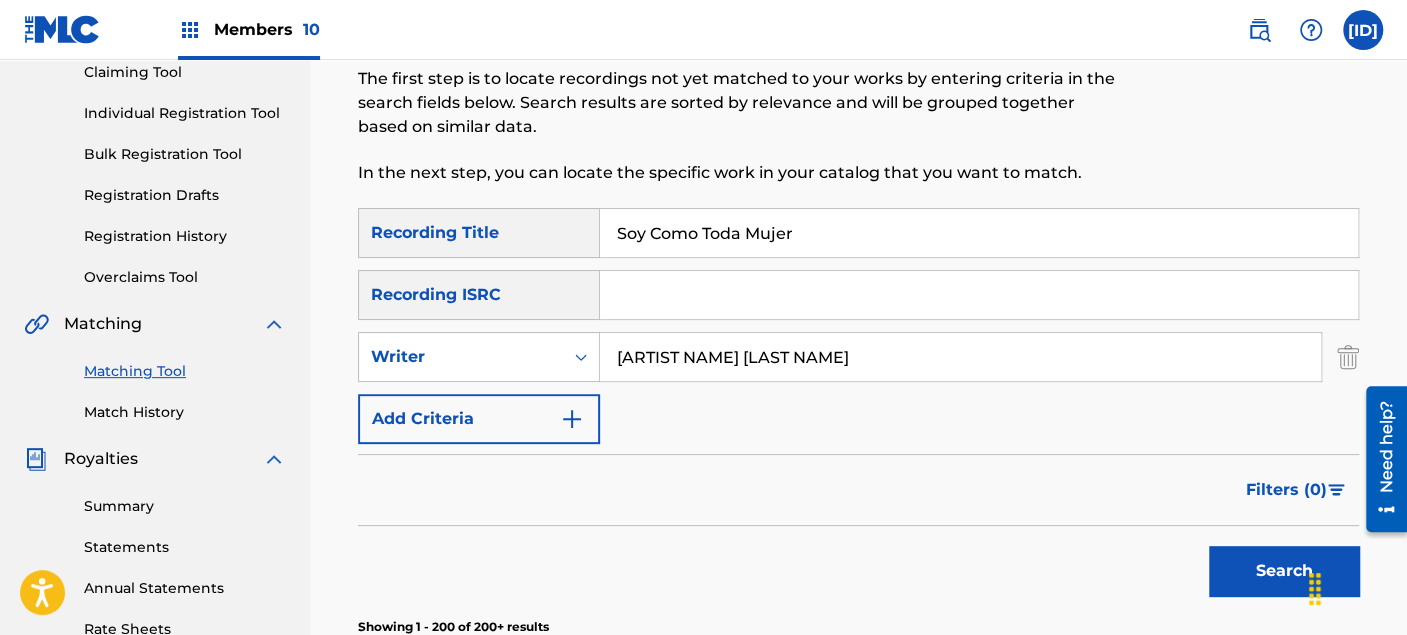 type on "Soy Como Toda Mujer" 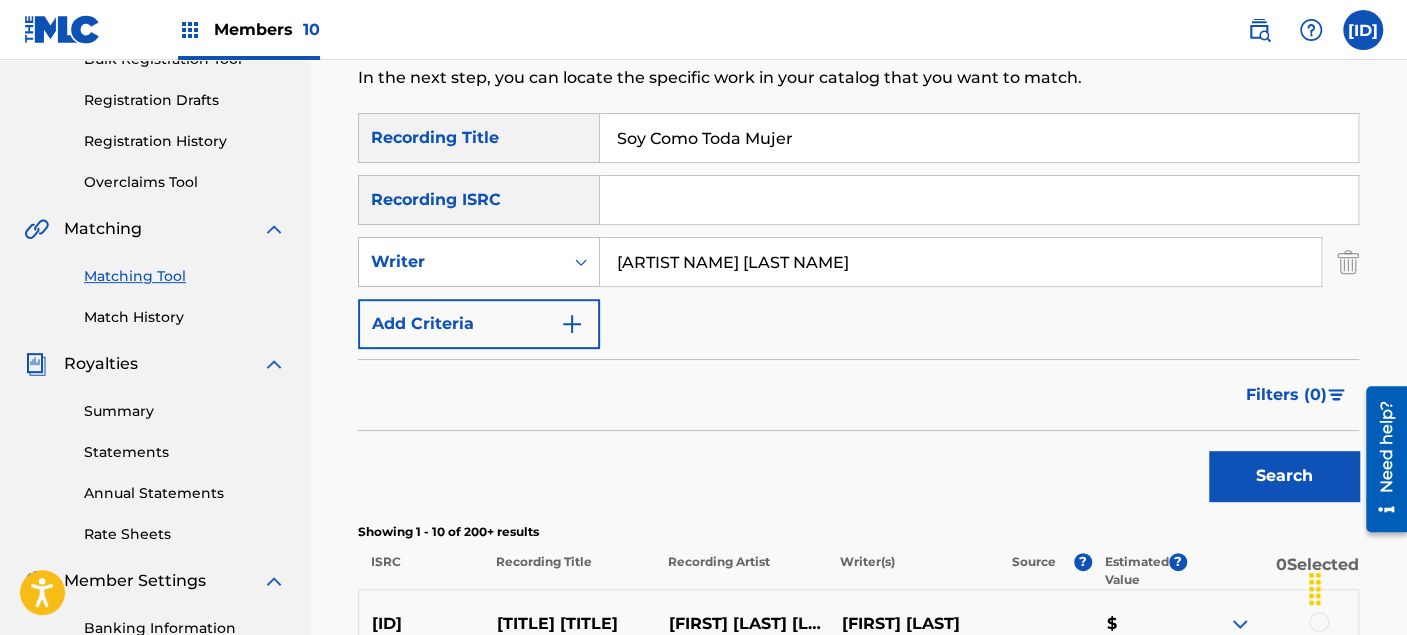 scroll, scrollTop: 444, scrollLeft: 0, axis: vertical 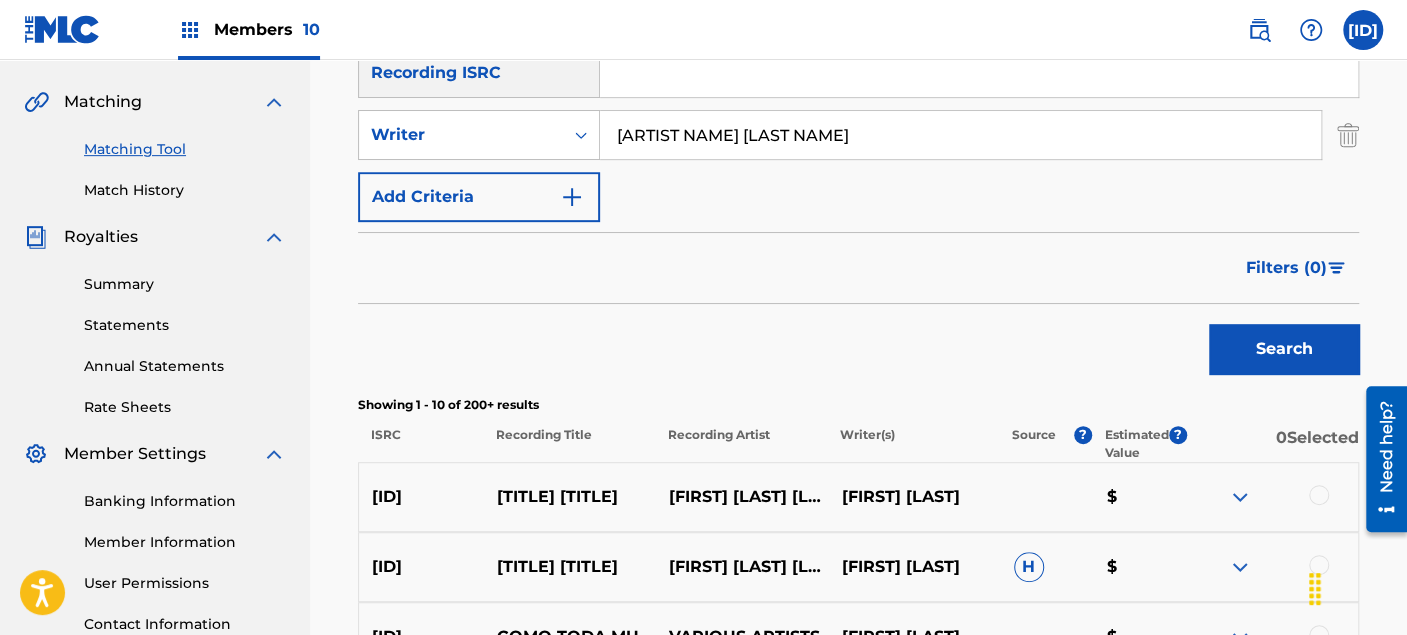 click at bounding box center [1319, 495] 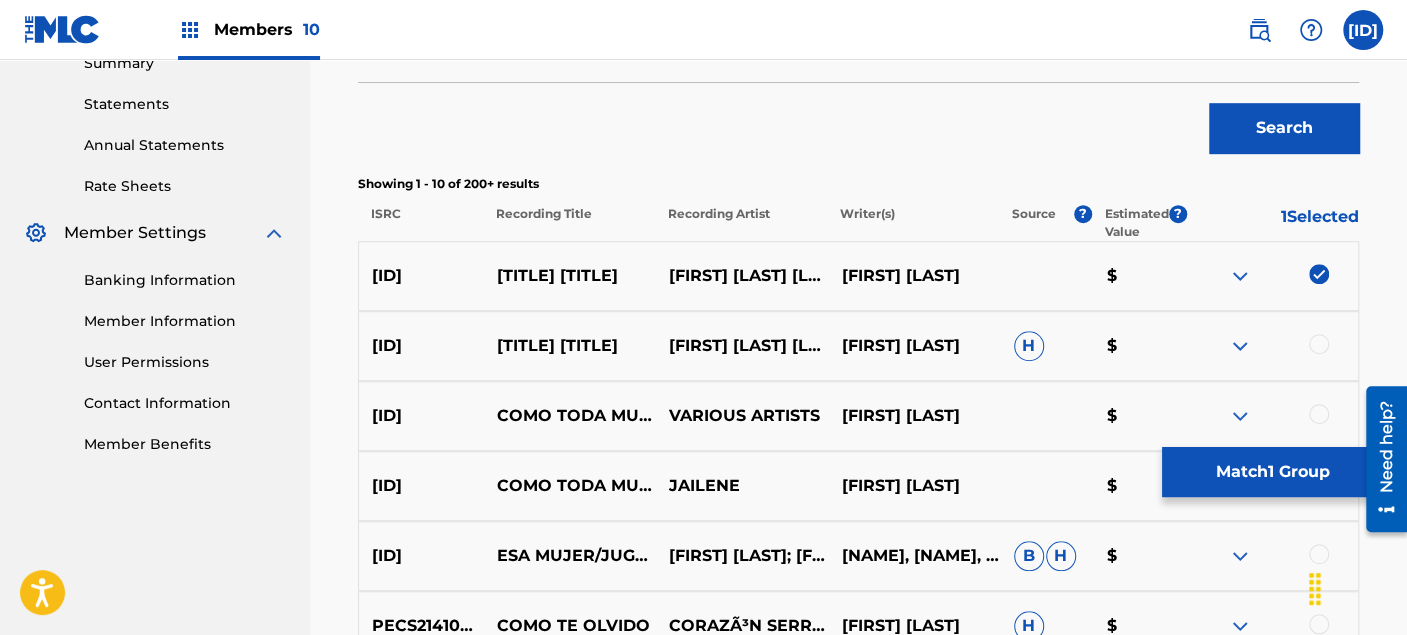 scroll, scrollTop: 666, scrollLeft: 0, axis: vertical 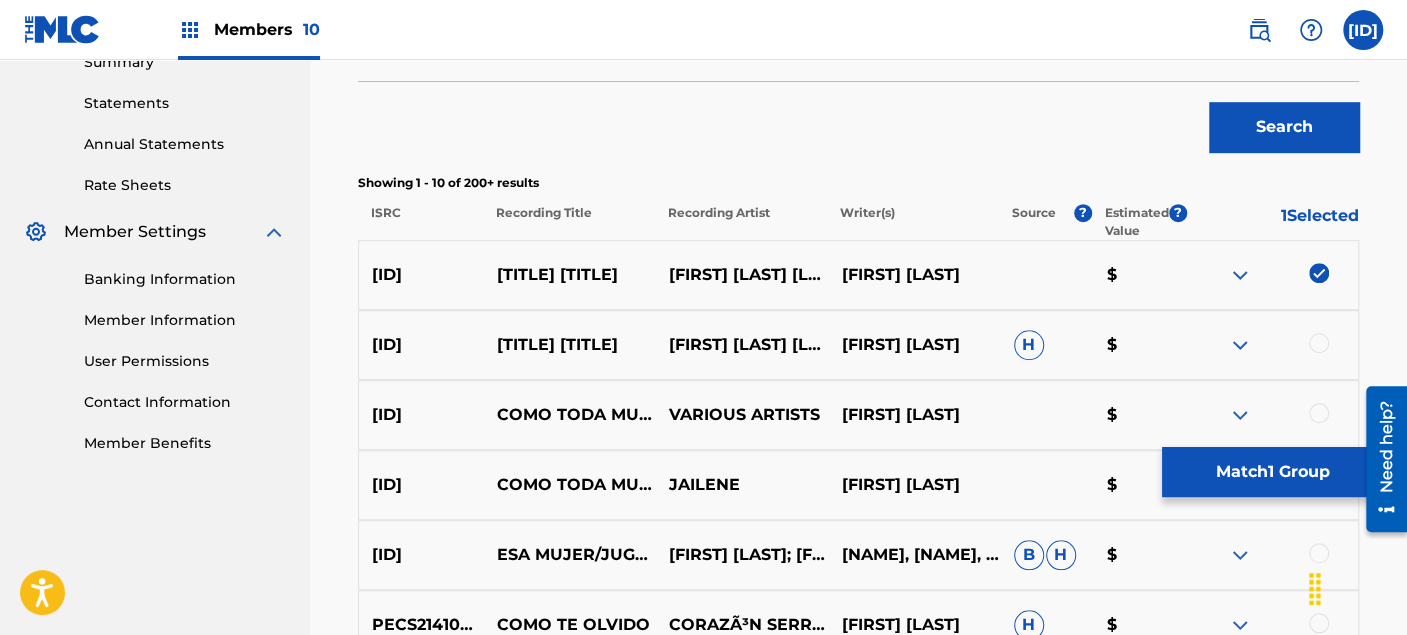 click at bounding box center (1272, 345) 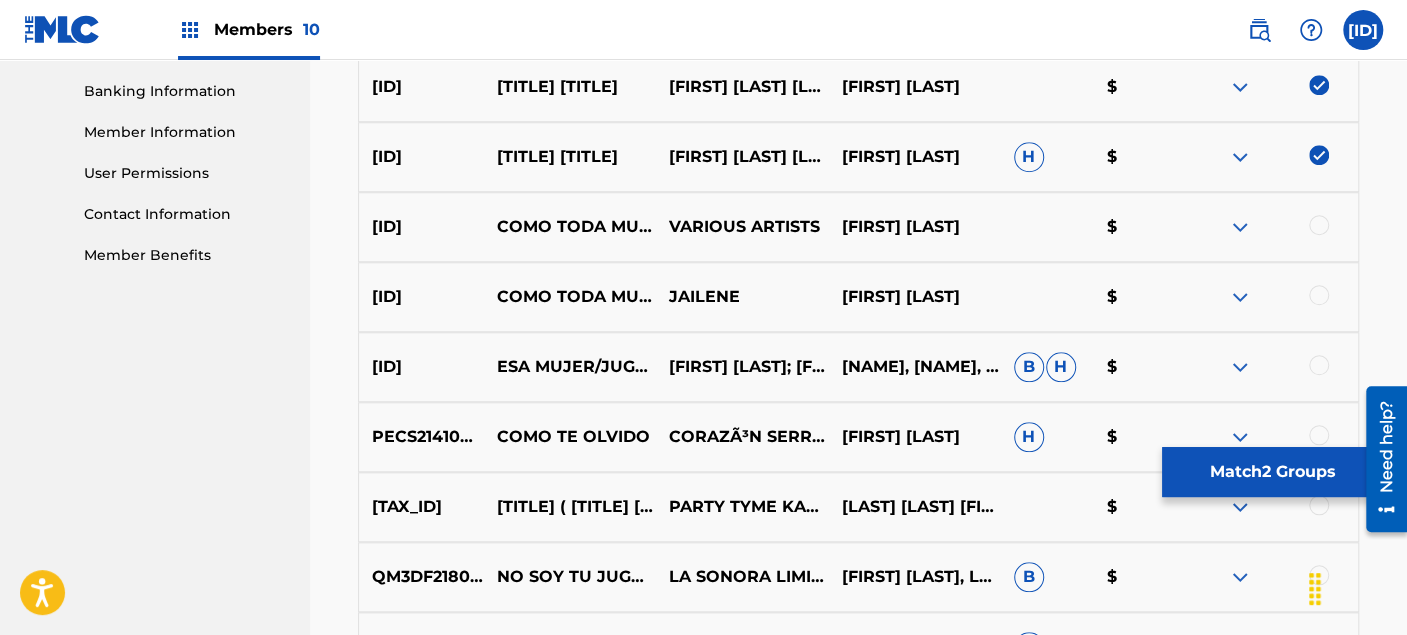 scroll, scrollTop: 888, scrollLeft: 0, axis: vertical 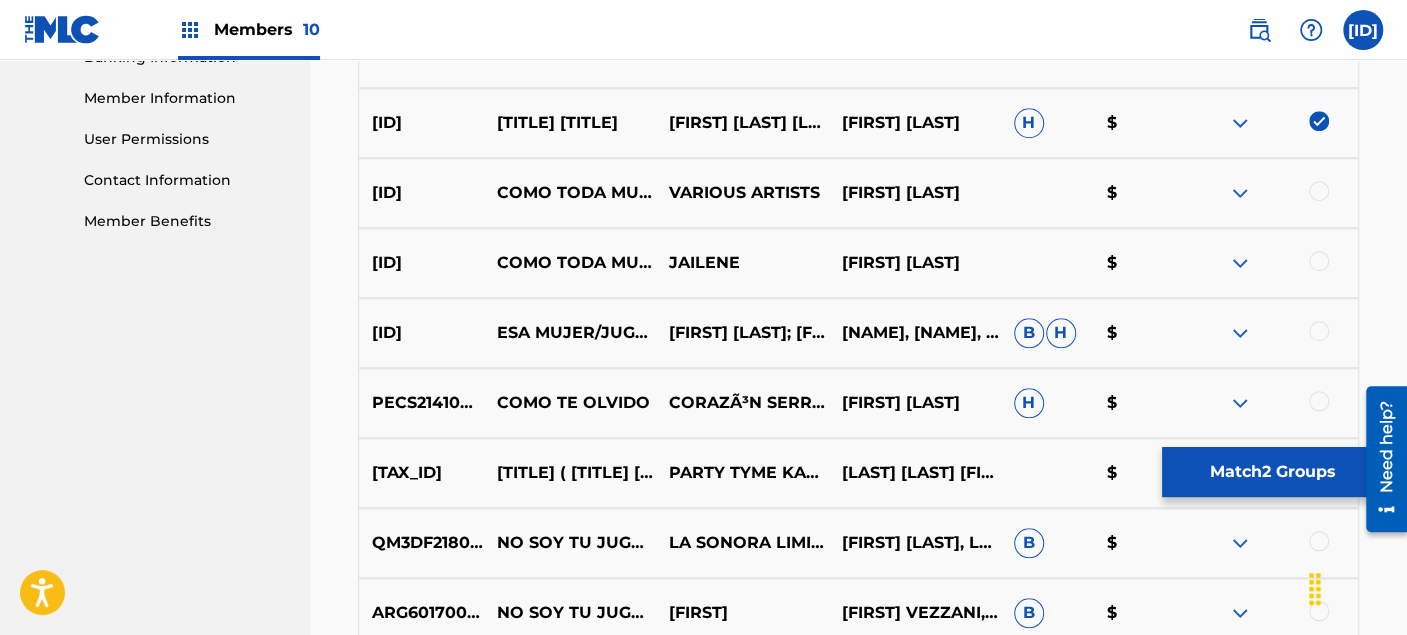 click at bounding box center (1272, 193) 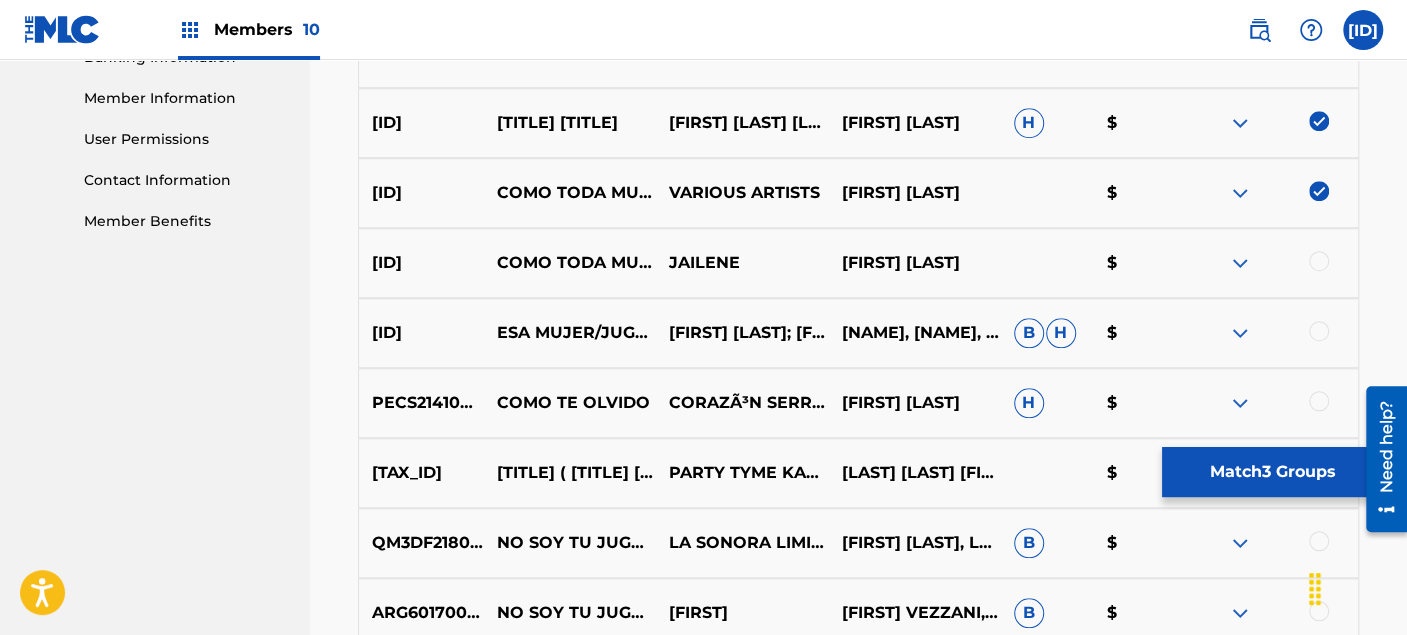 click at bounding box center (1319, 261) 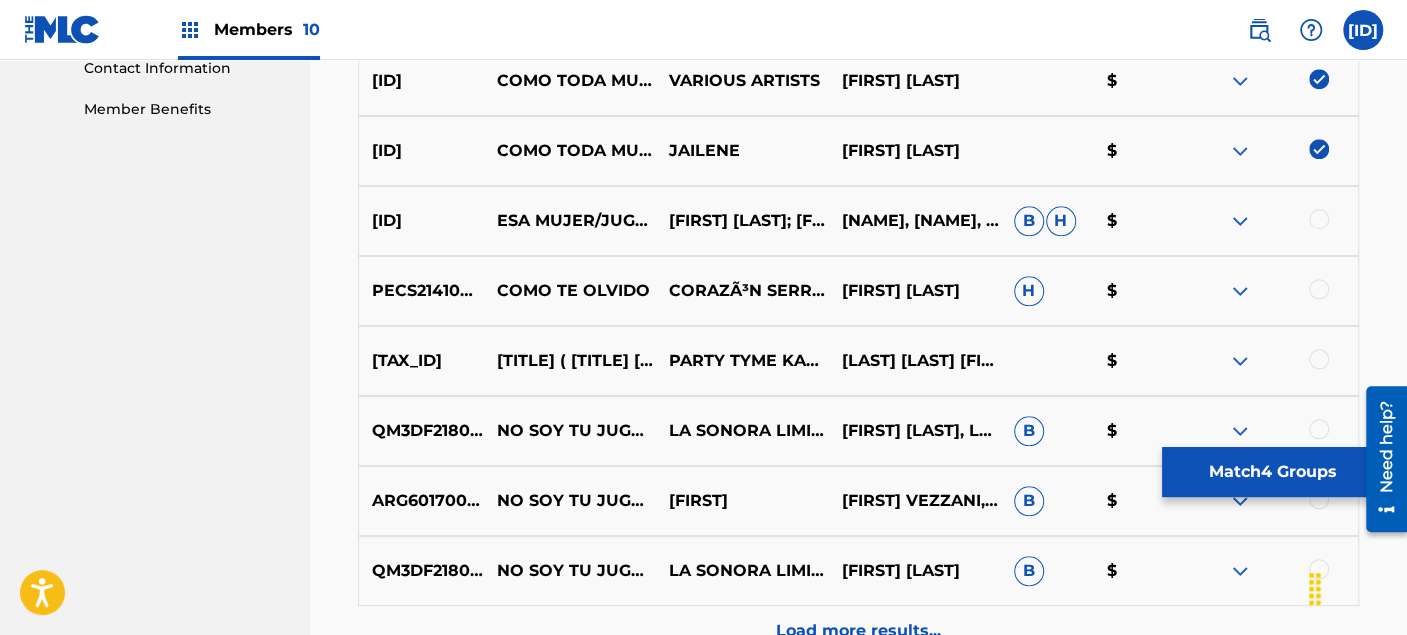 scroll, scrollTop: 1111, scrollLeft: 0, axis: vertical 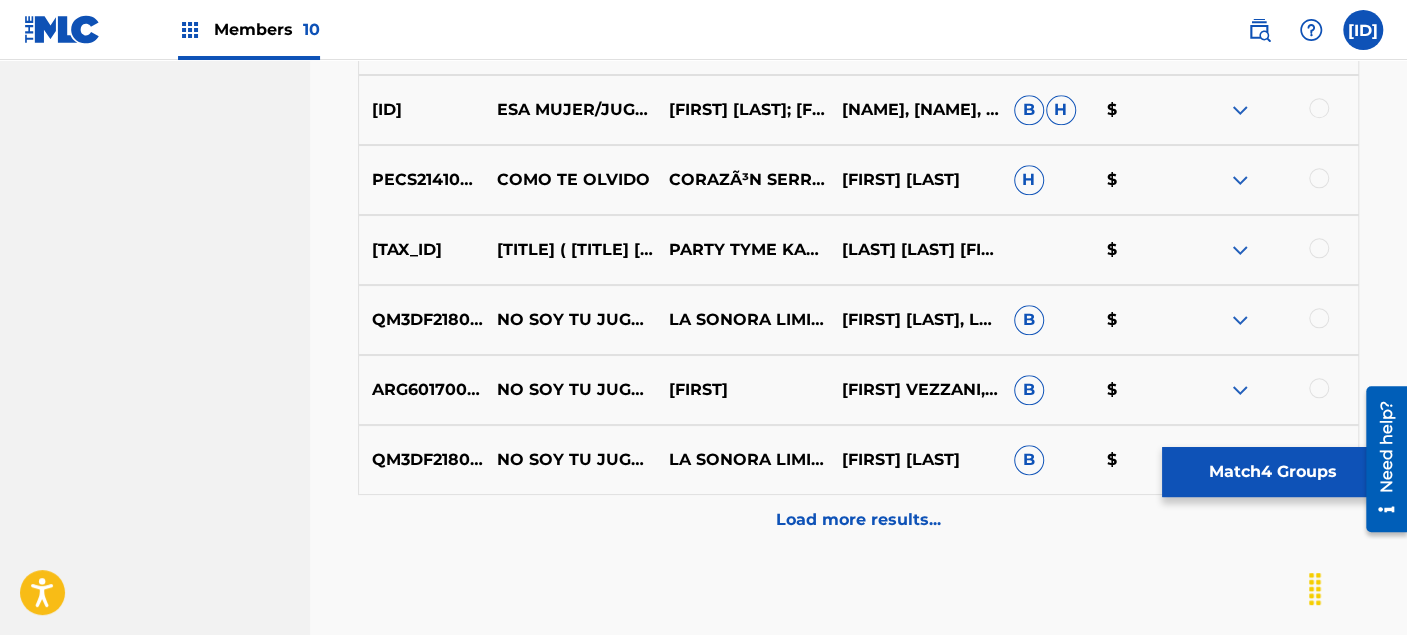 click on "Load more results..." at bounding box center (858, 520) 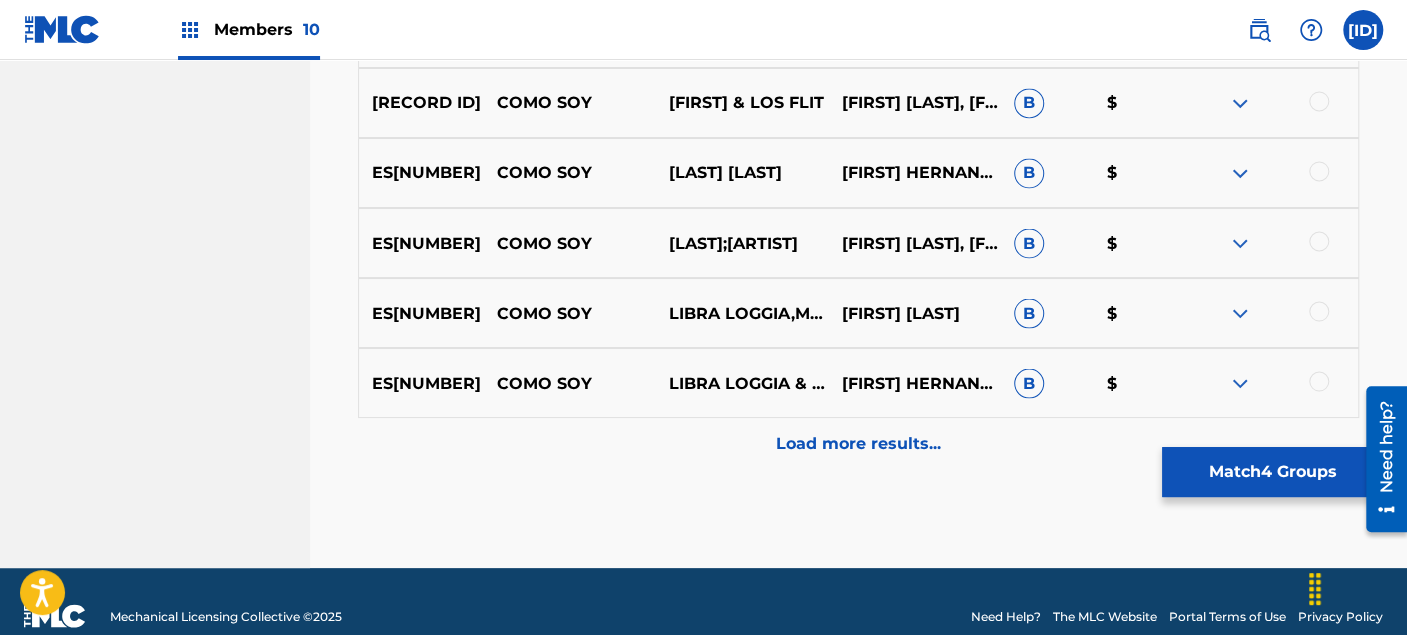 click on "Load more results..." at bounding box center [858, 443] 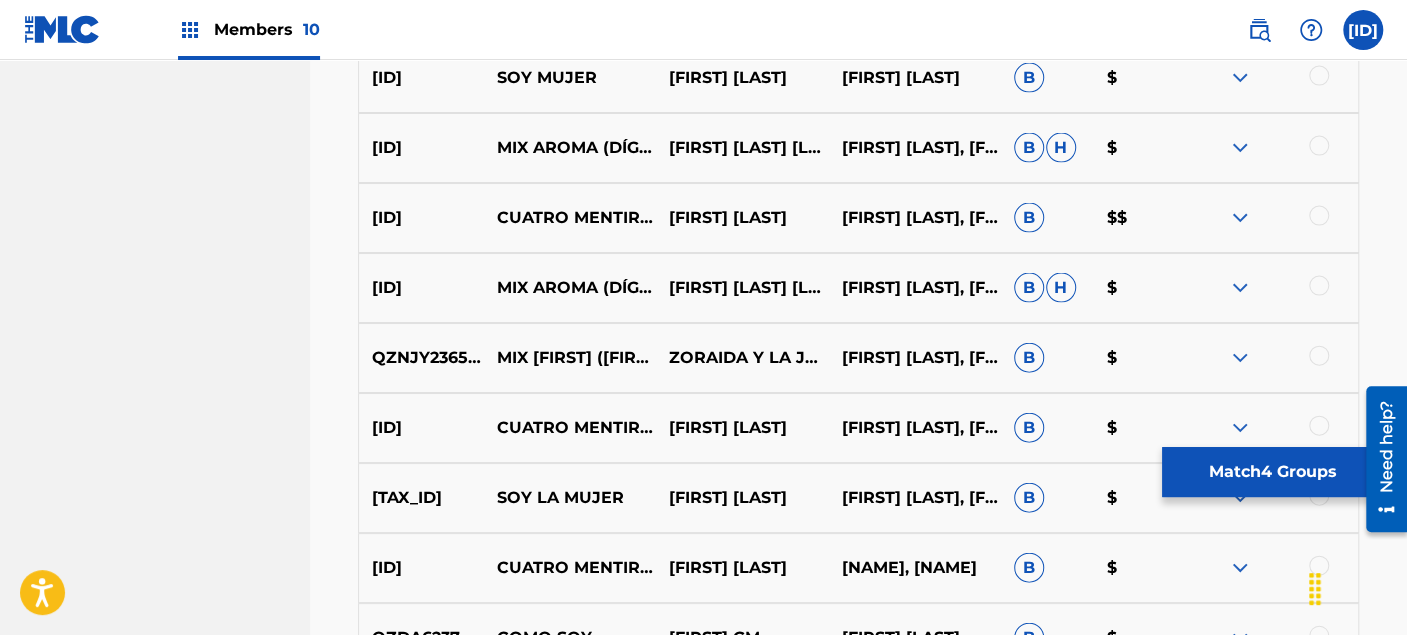 scroll, scrollTop: 2555, scrollLeft: 0, axis: vertical 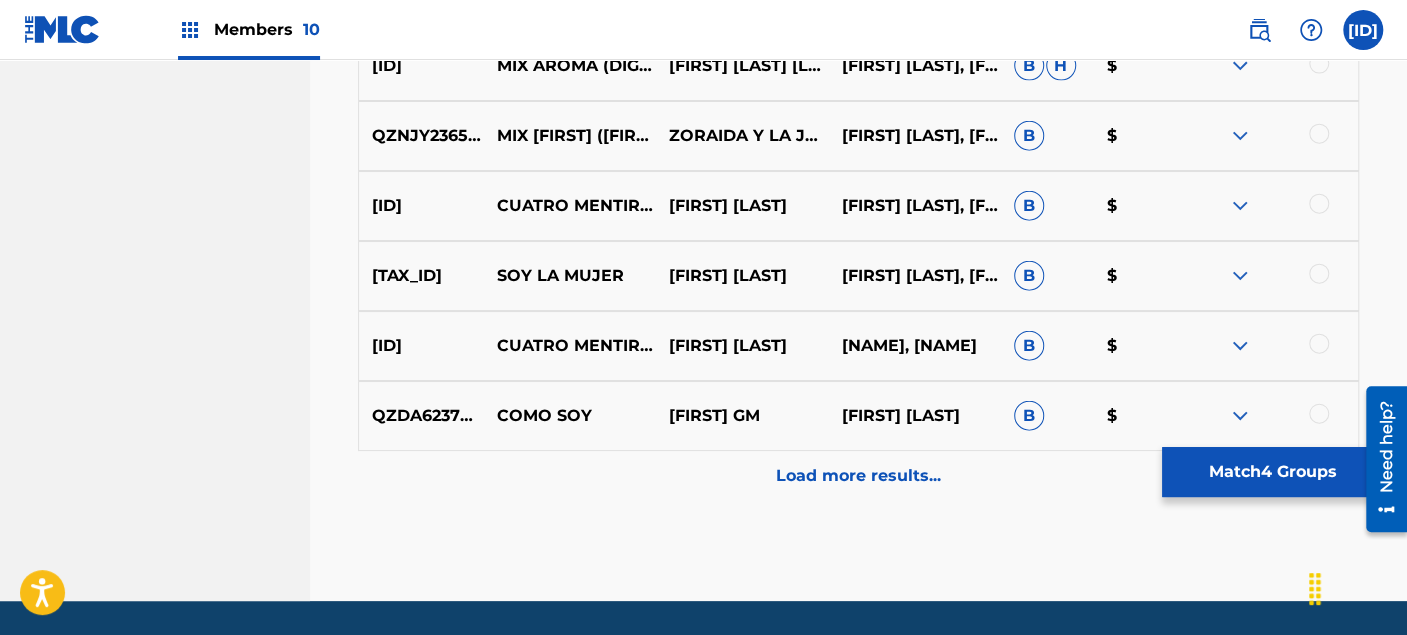 click on "Load more results..." at bounding box center (858, 476) 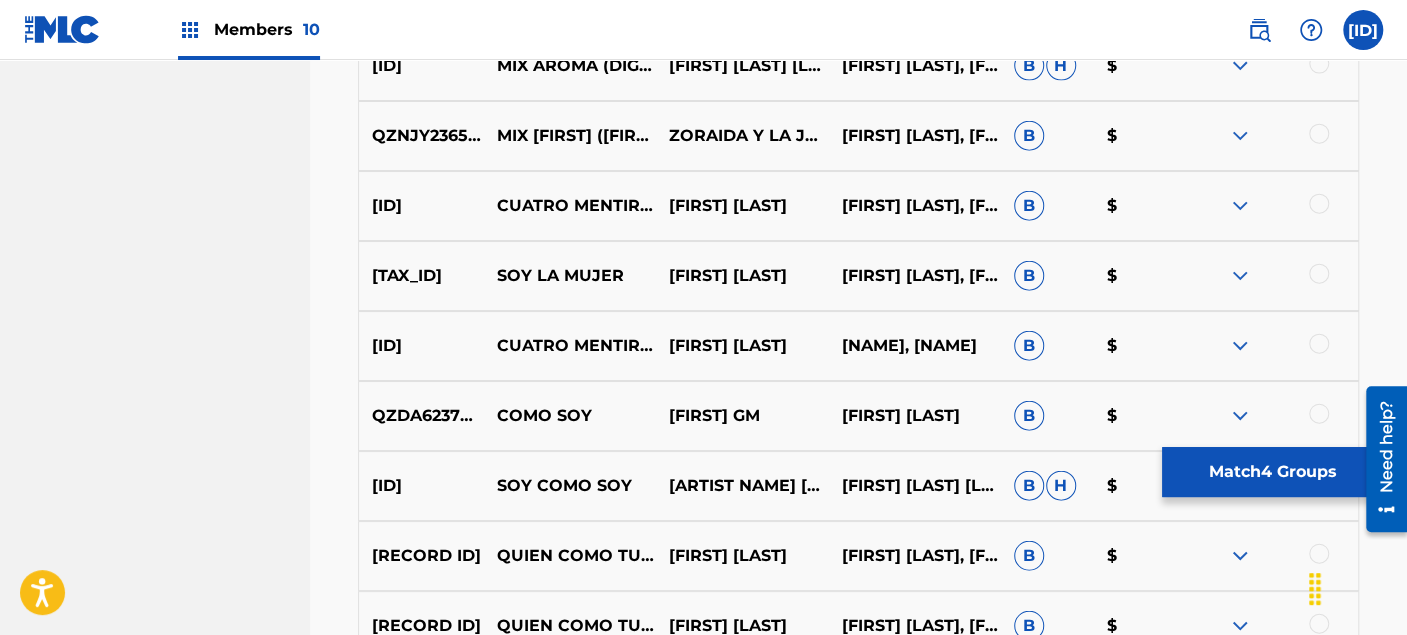 scroll, scrollTop: 2777, scrollLeft: 0, axis: vertical 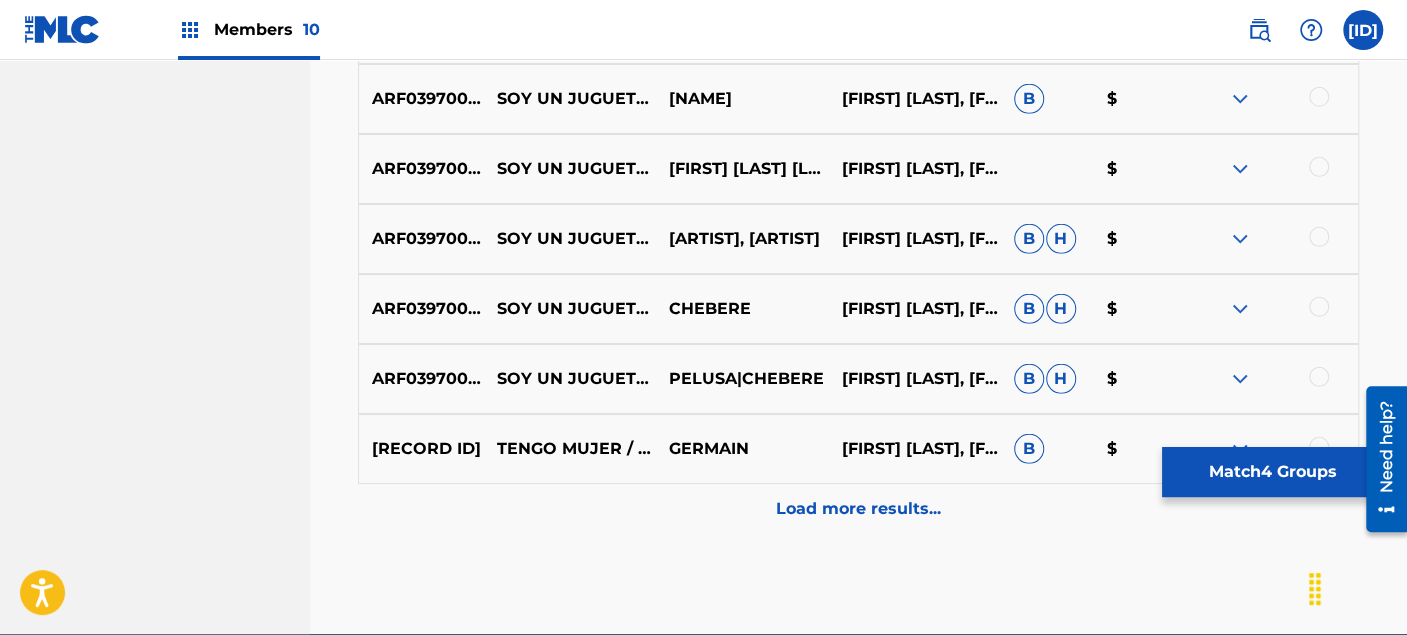 click on "Load more results..." at bounding box center (858, 509) 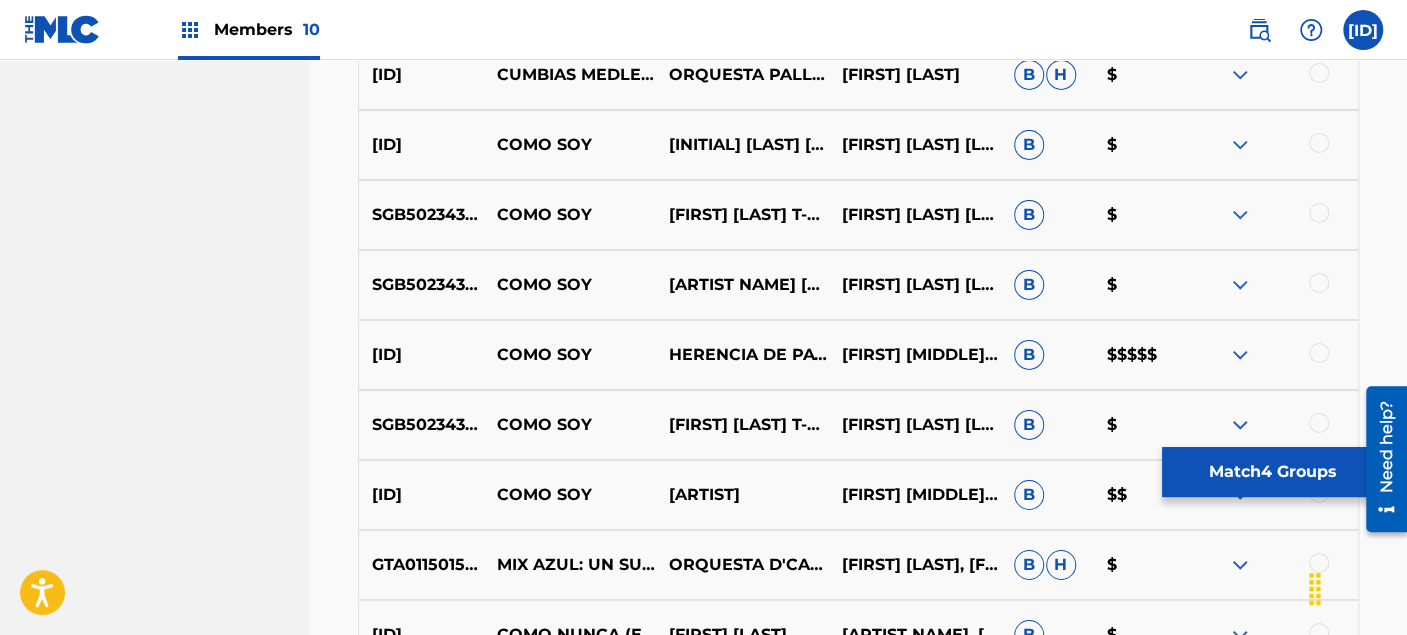 scroll, scrollTop: 3777, scrollLeft: 0, axis: vertical 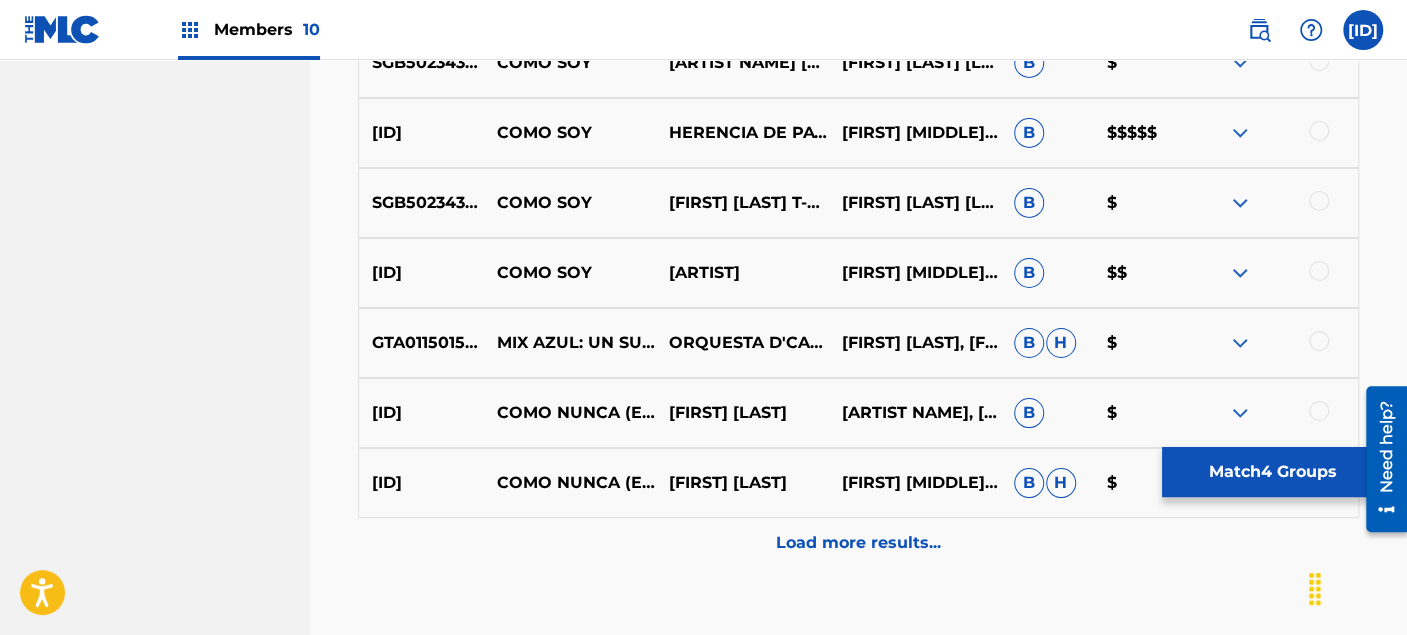 click on "Load more results..." at bounding box center [858, 543] 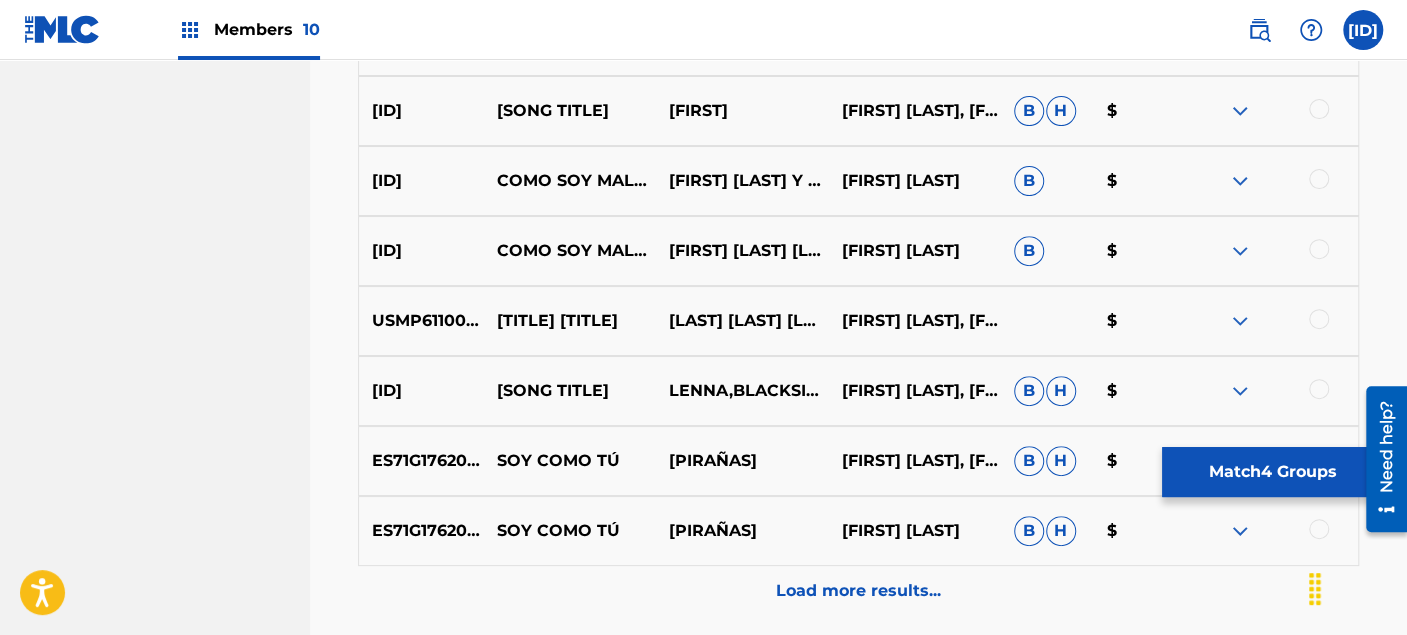 scroll, scrollTop: 4555, scrollLeft: 0, axis: vertical 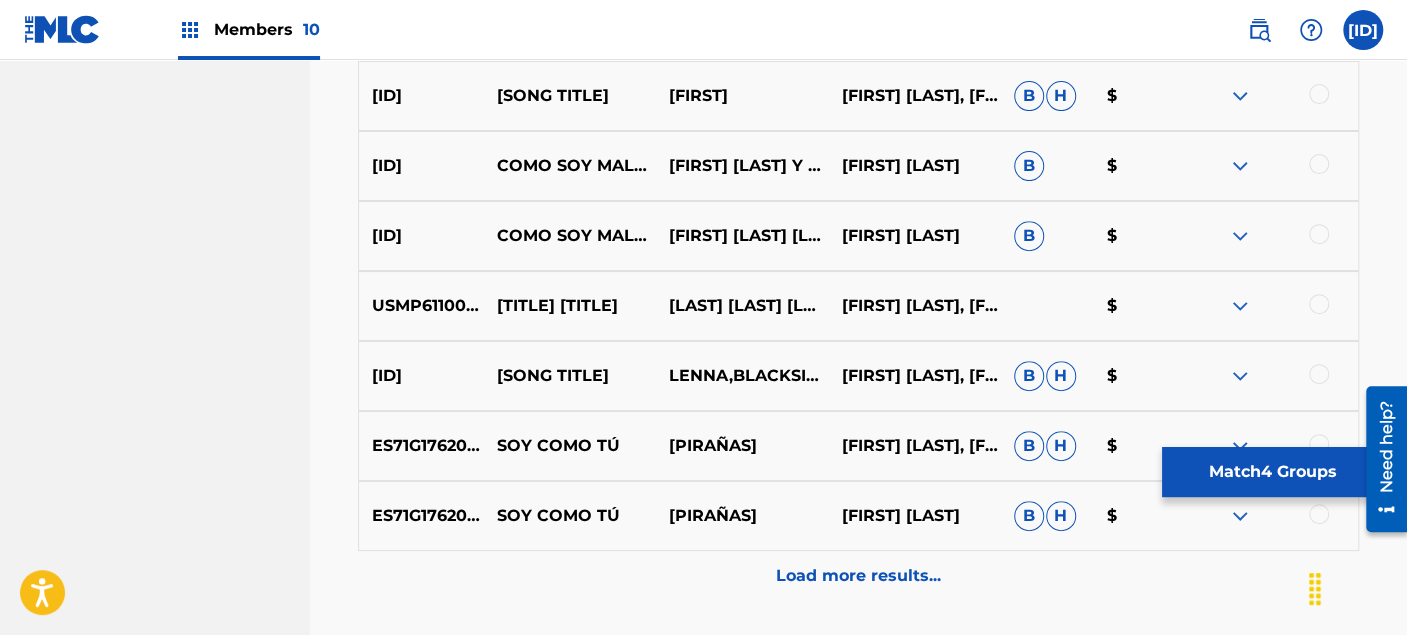 click on "Load more results..." at bounding box center (858, 576) 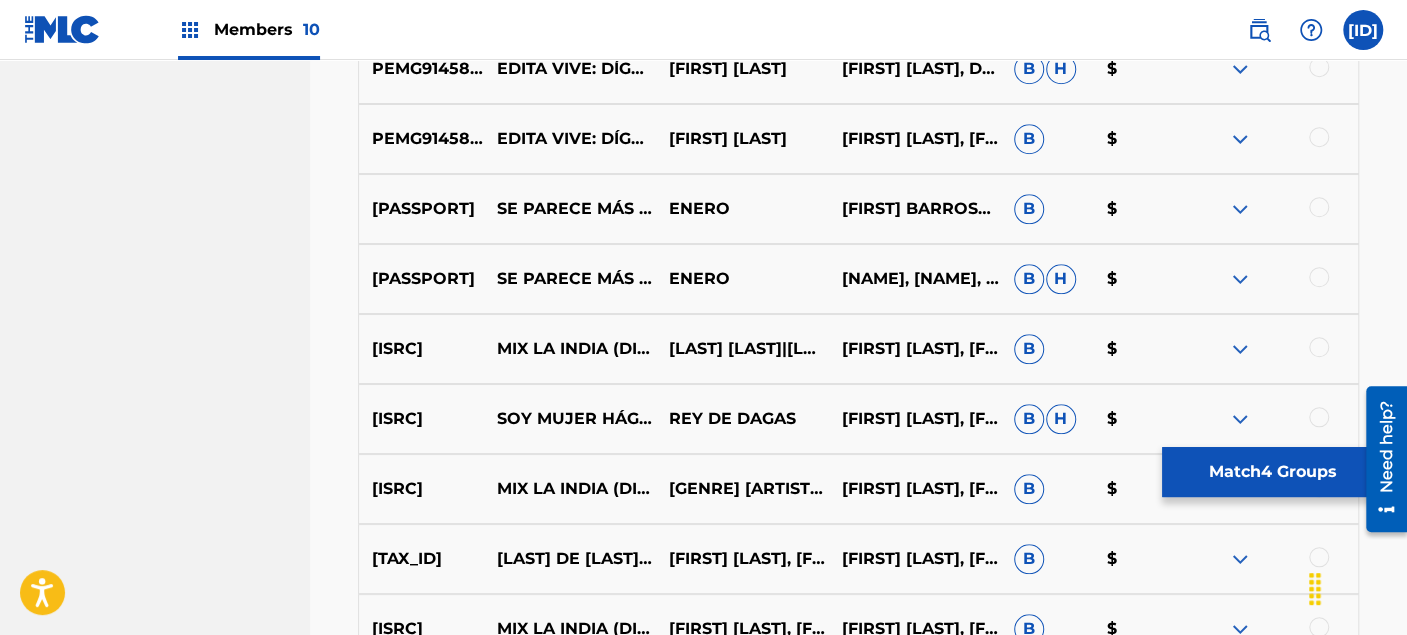 scroll, scrollTop: 5222, scrollLeft: 0, axis: vertical 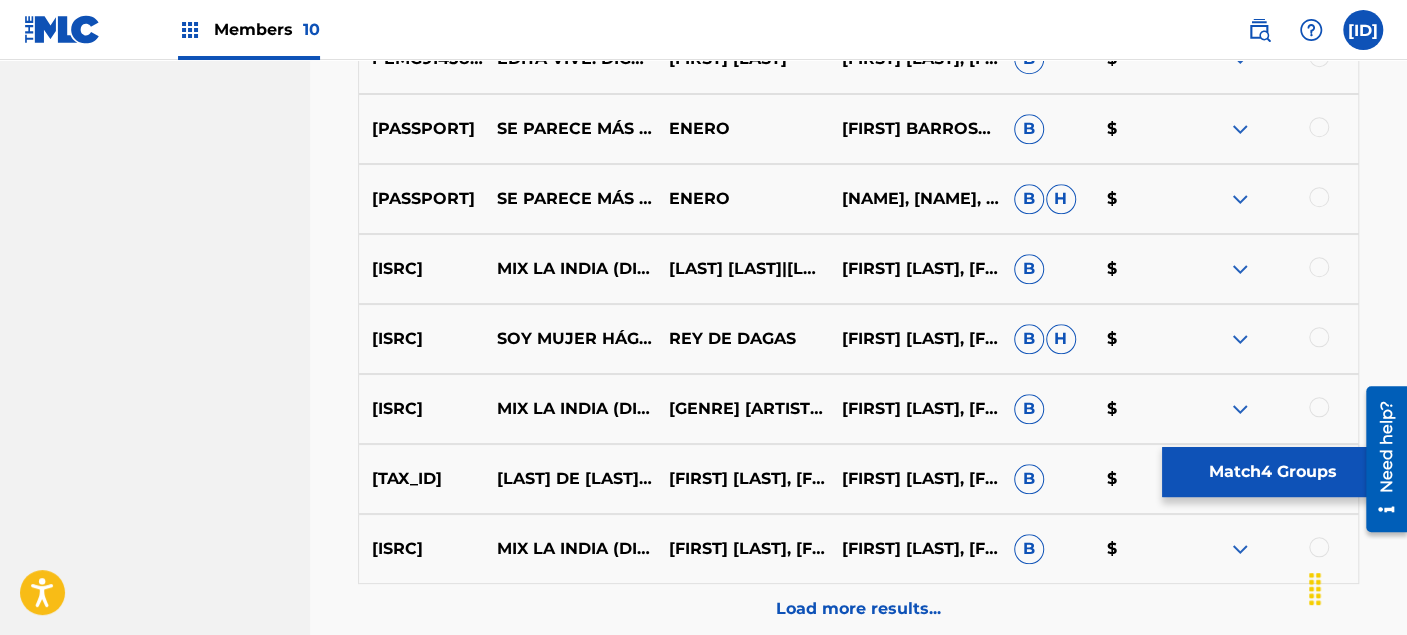 click on "Load more results..." at bounding box center (858, 609) 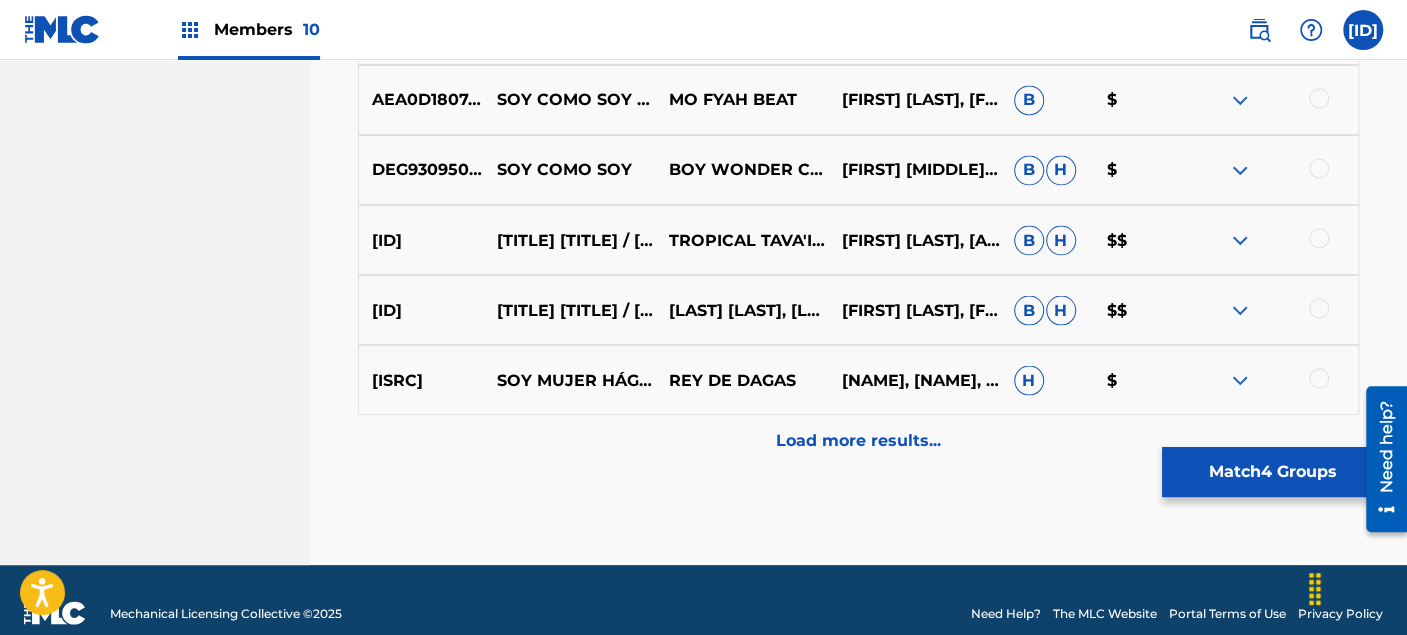 scroll, scrollTop: 6111, scrollLeft: 0, axis: vertical 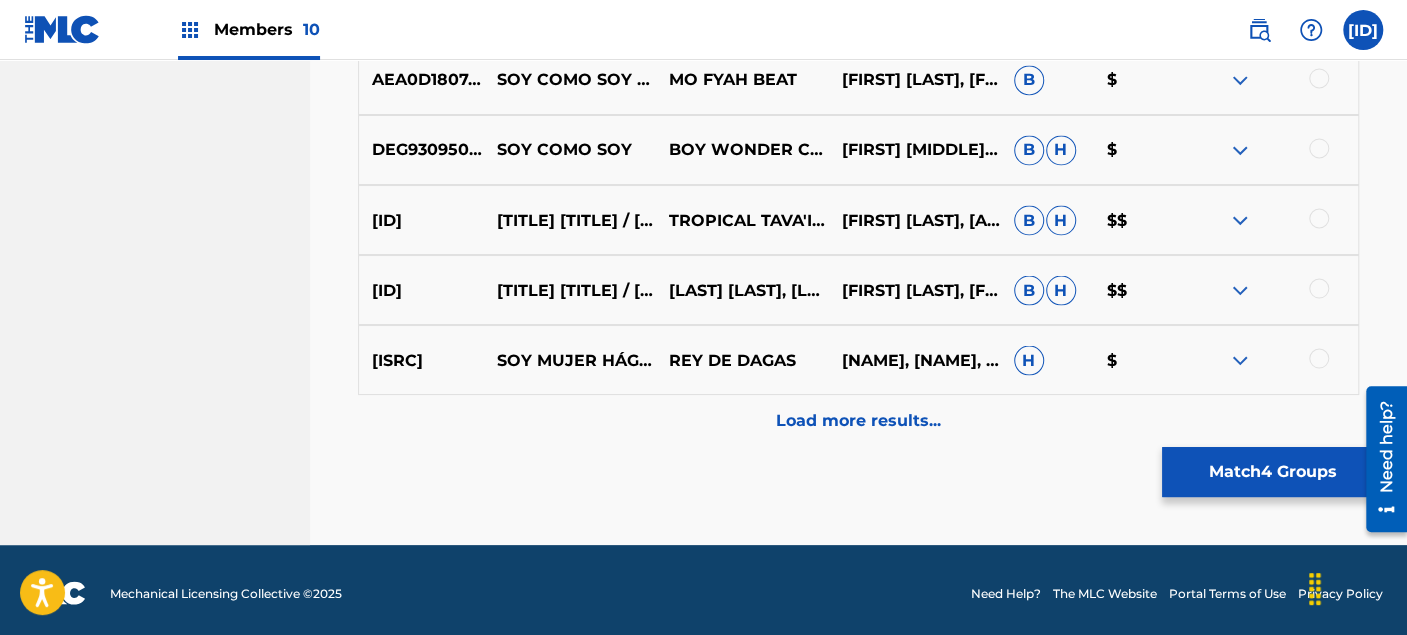 click on "Load more results..." at bounding box center [858, 420] 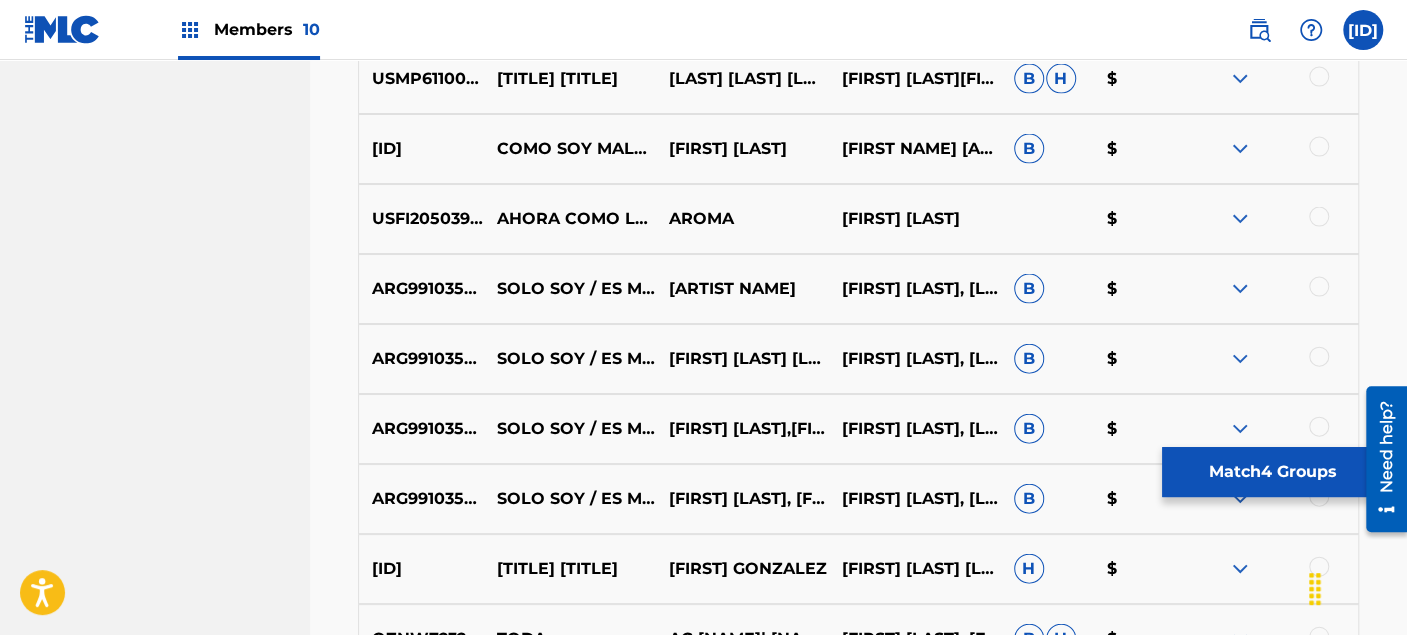 scroll, scrollTop: 6666, scrollLeft: 0, axis: vertical 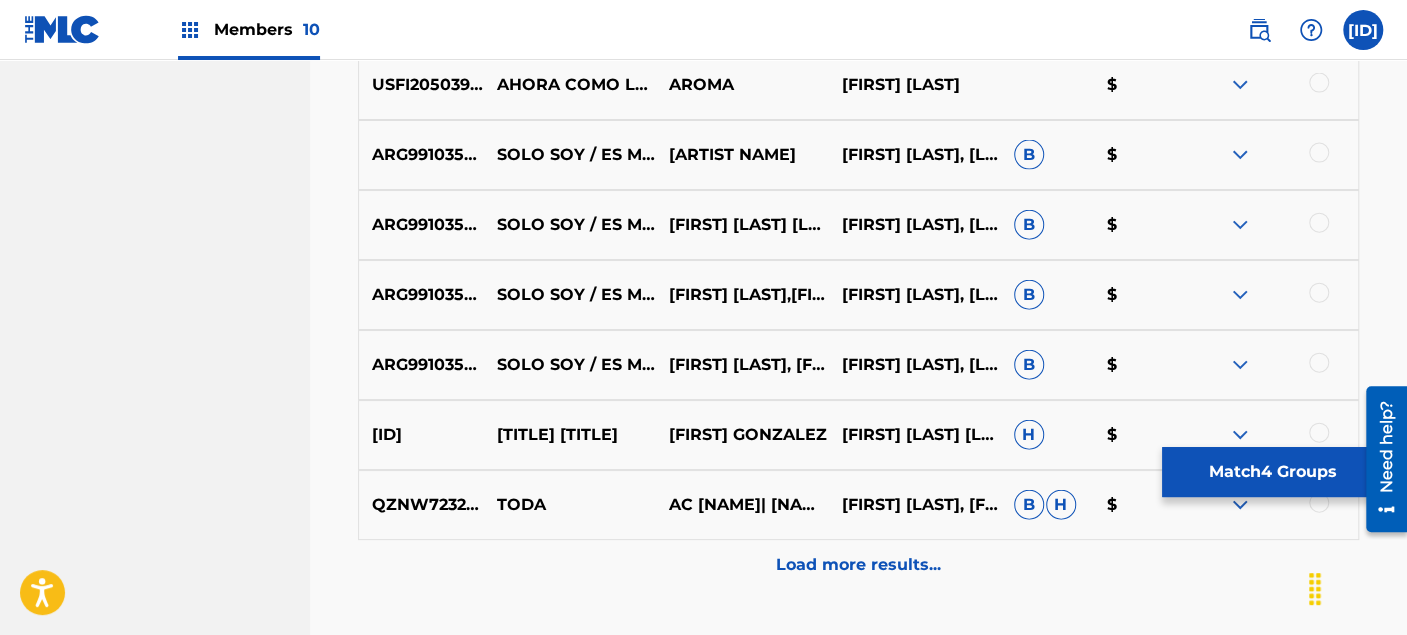 click on "Load more results..." at bounding box center [858, 565] 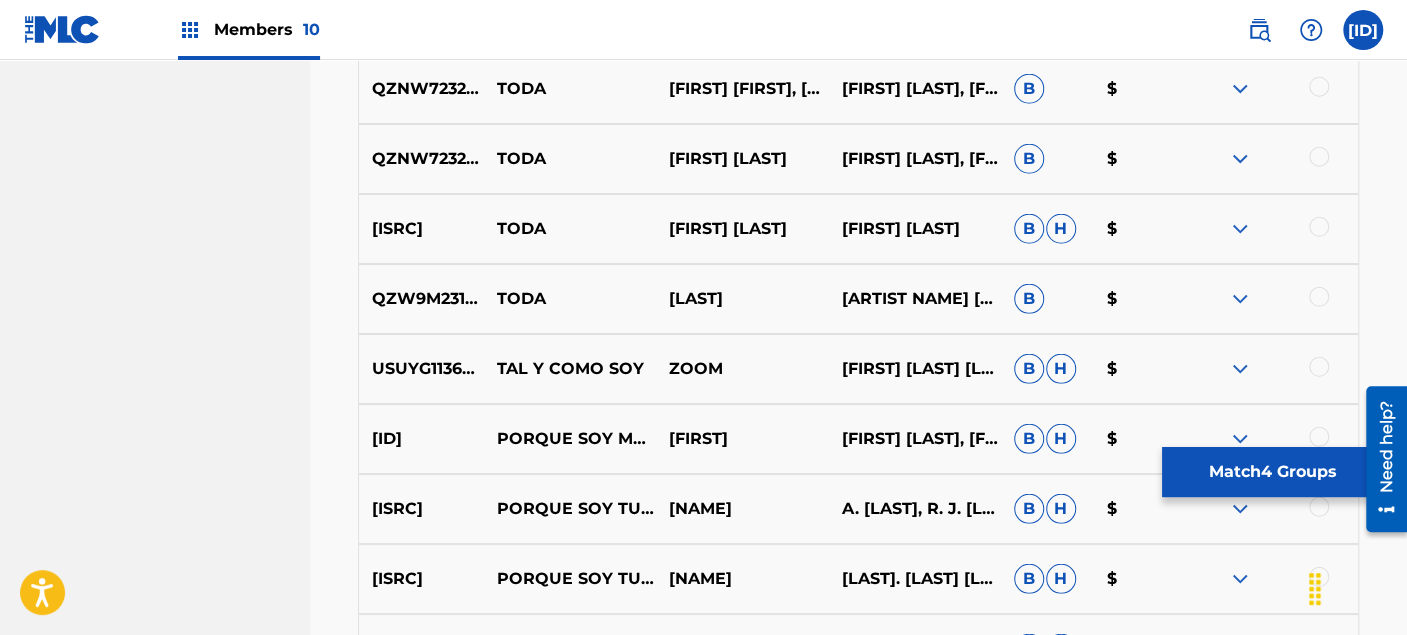 scroll, scrollTop: 7333, scrollLeft: 0, axis: vertical 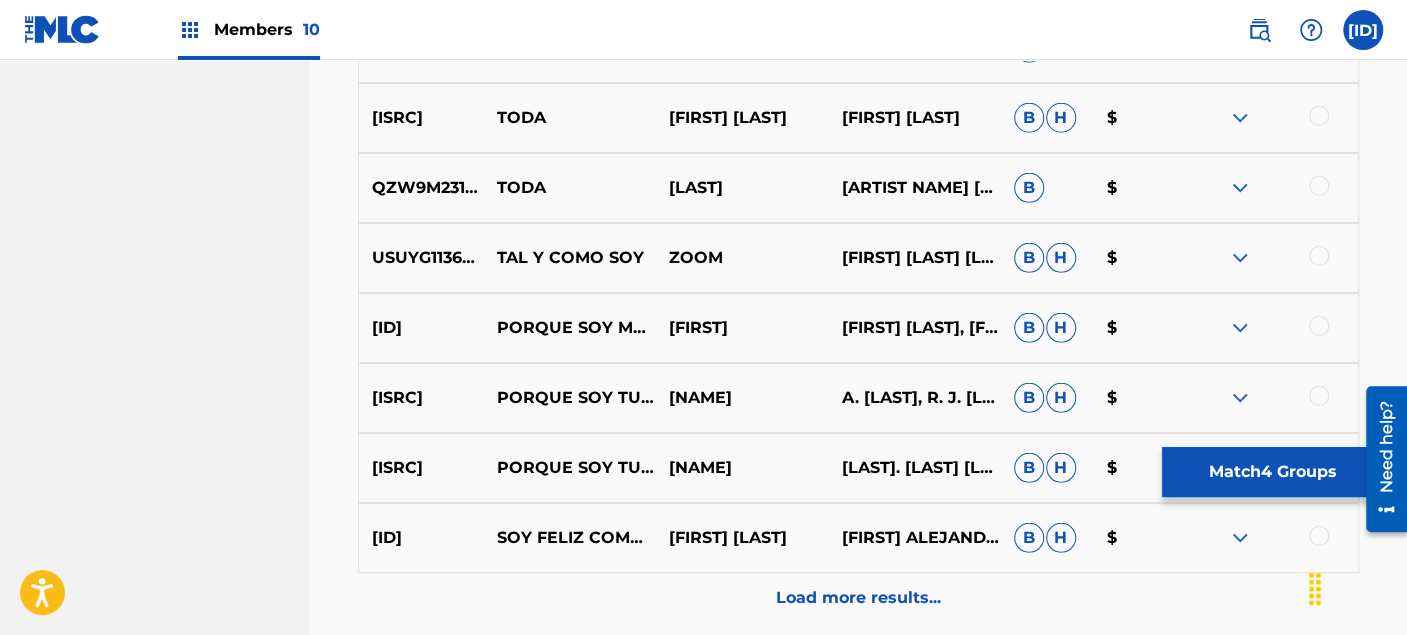 click on "Load more results..." at bounding box center [858, 598] 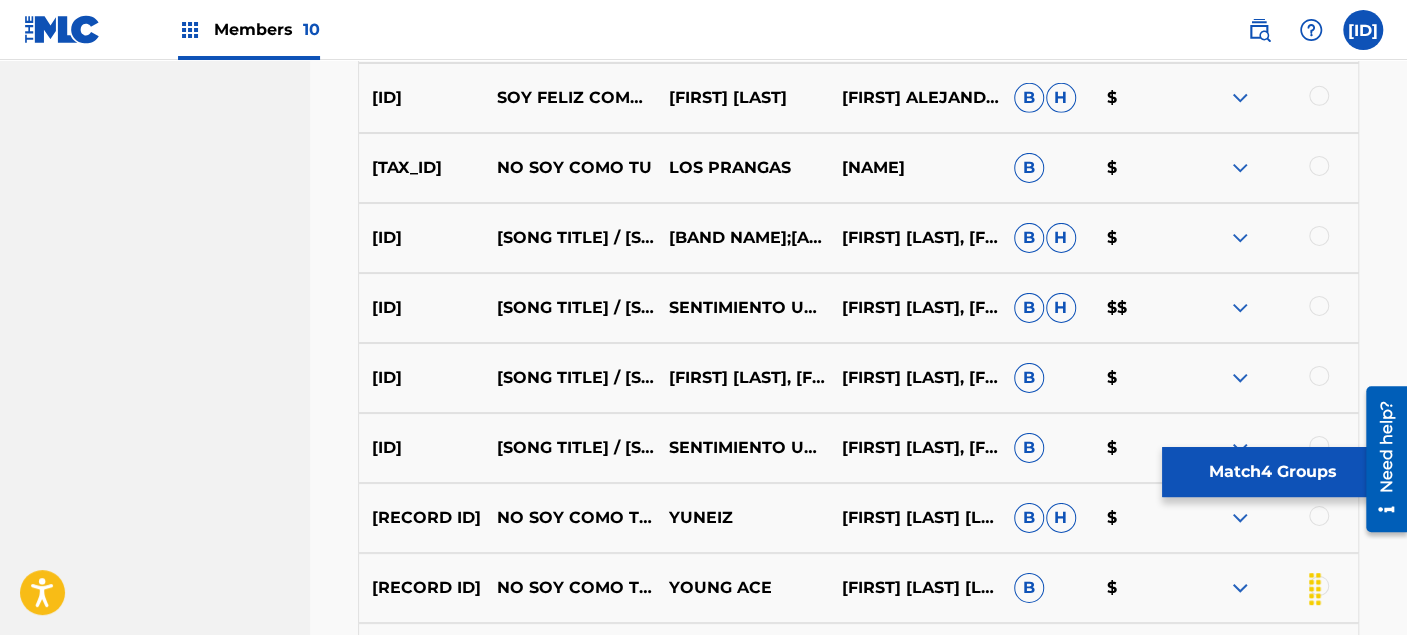 scroll, scrollTop: 7777, scrollLeft: 0, axis: vertical 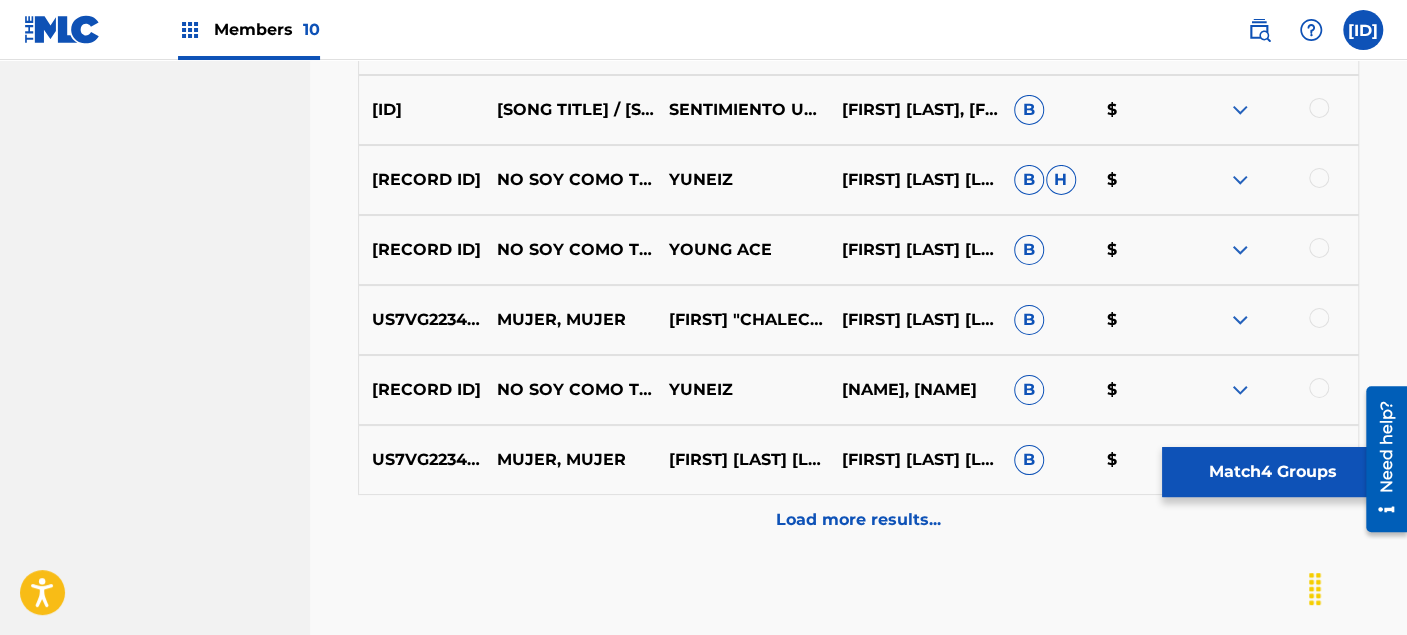 click on "Load more results..." at bounding box center [858, 520] 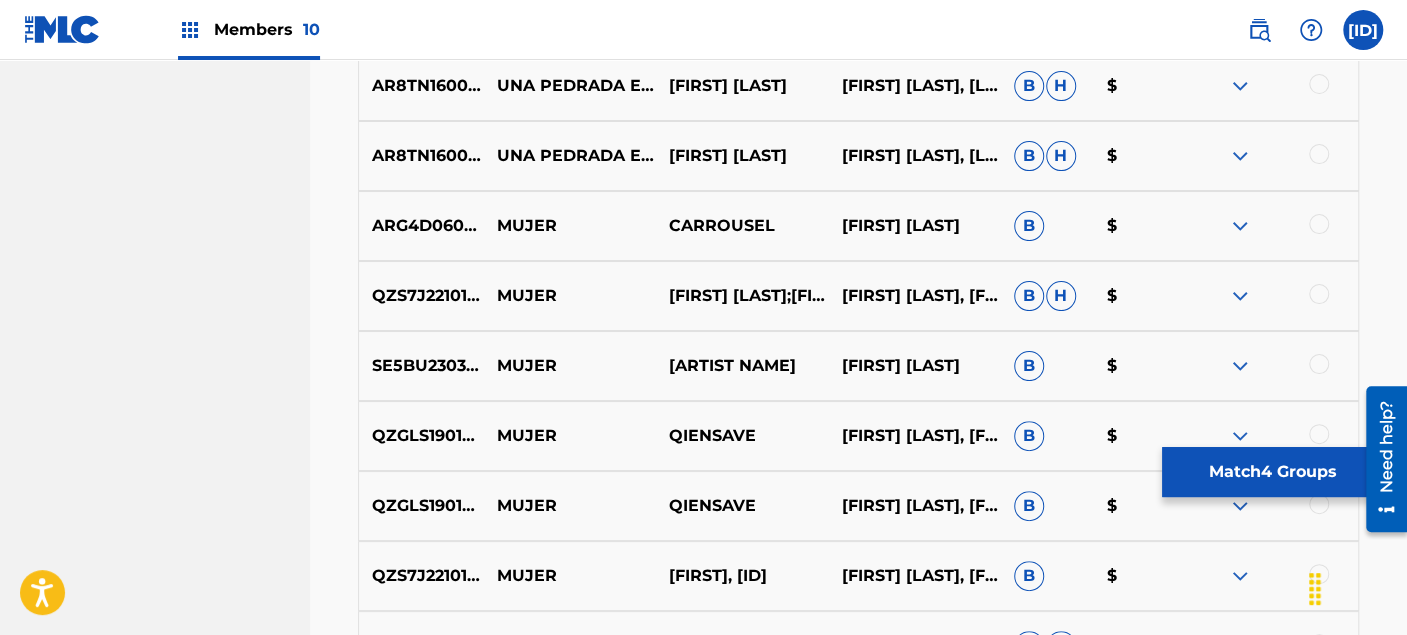 scroll, scrollTop: 8777, scrollLeft: 0, axis: vertical 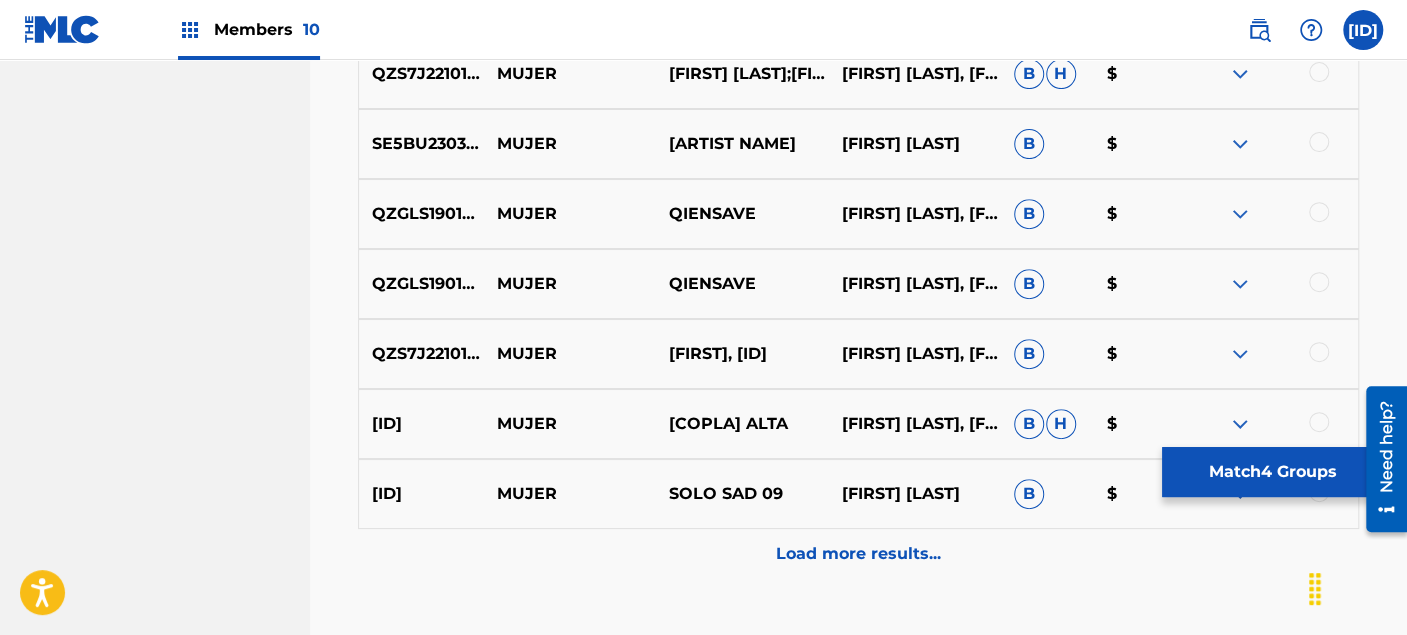 click on "Load more results..." at bounding box center (858, 554) 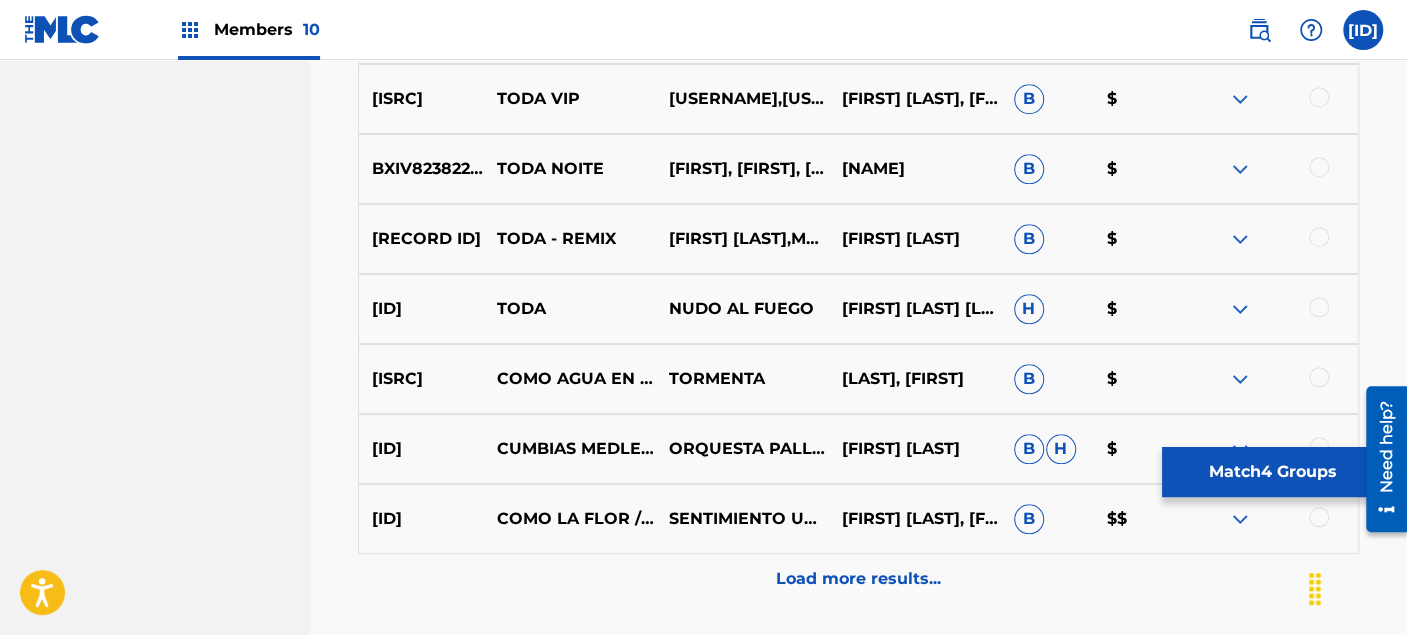 scroll, scrollTop: 9555, scrollLeft: 0, axis: vertical 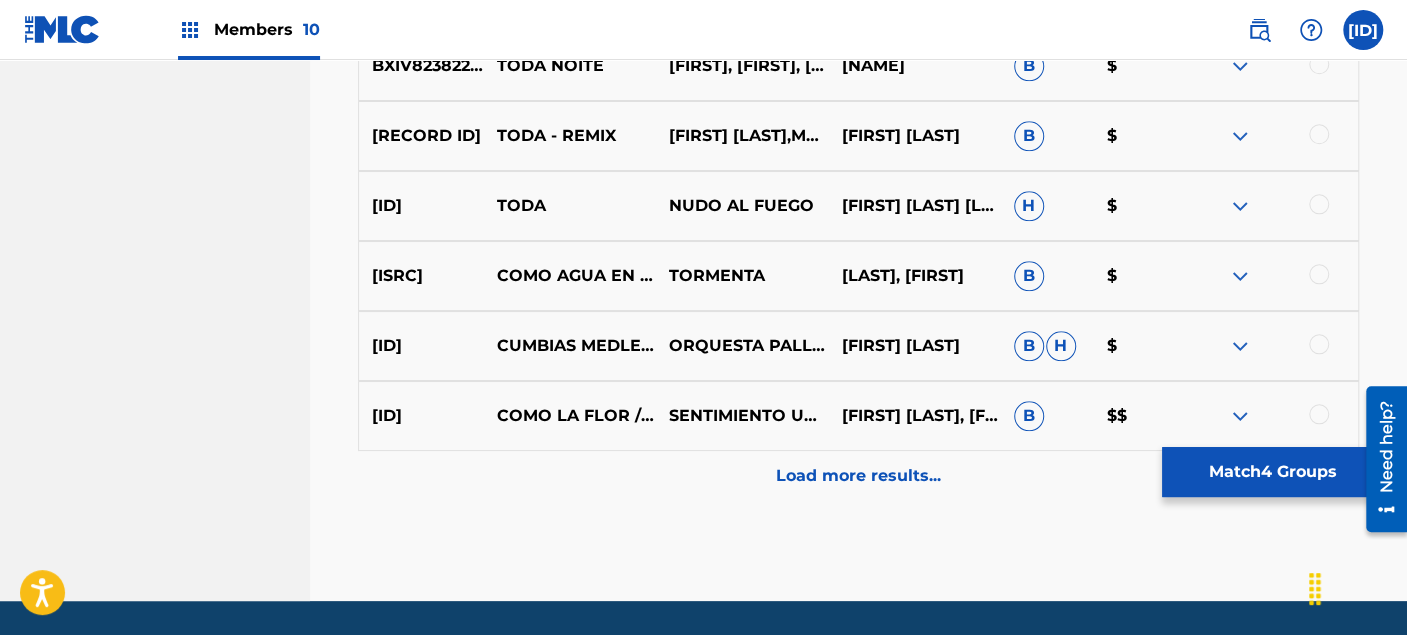 click on "Load more results..." at bounding box center [858, 476] 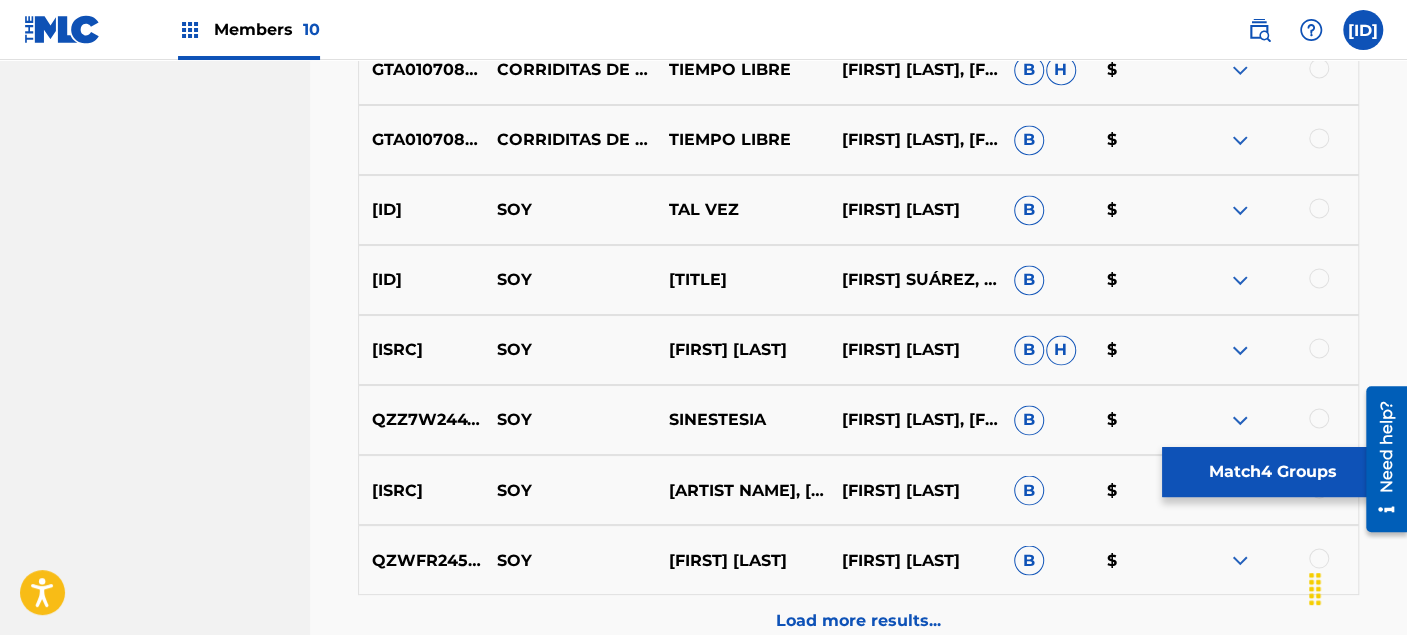 scroll, scrollTop: 10222, scrollLeft: 0, axis: vertical 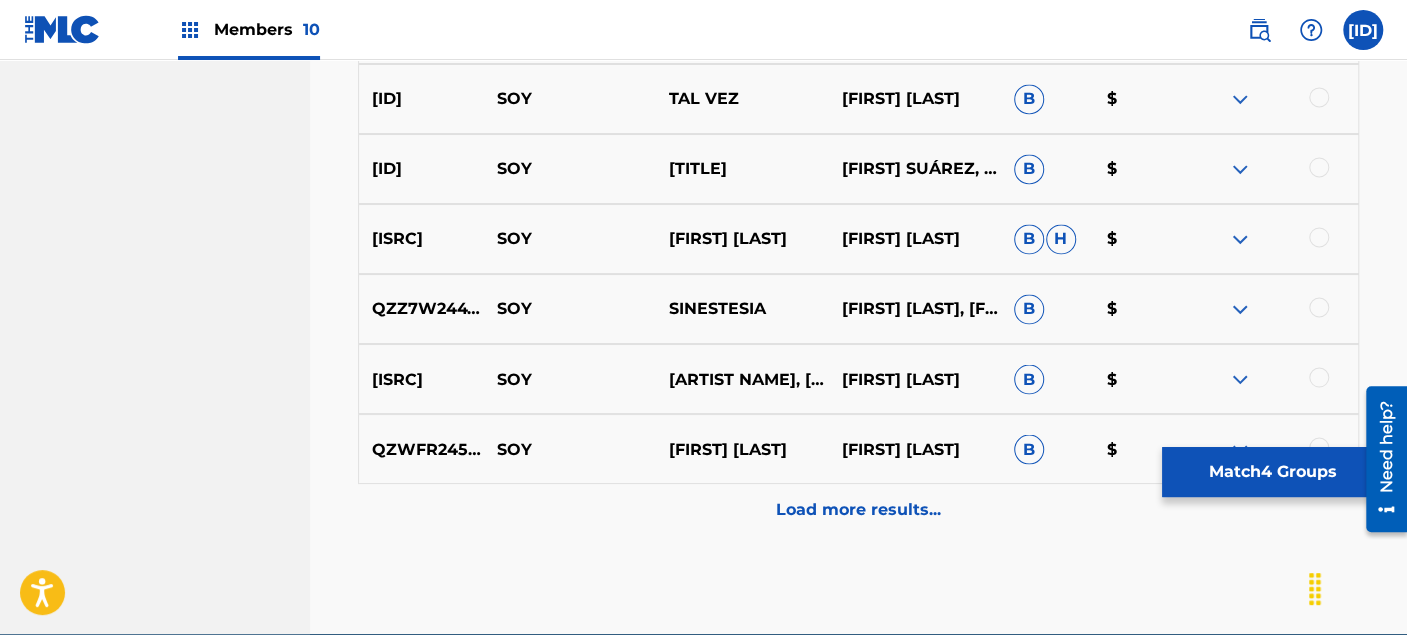 click on "Load more results..." at bounding box center [858, 509] 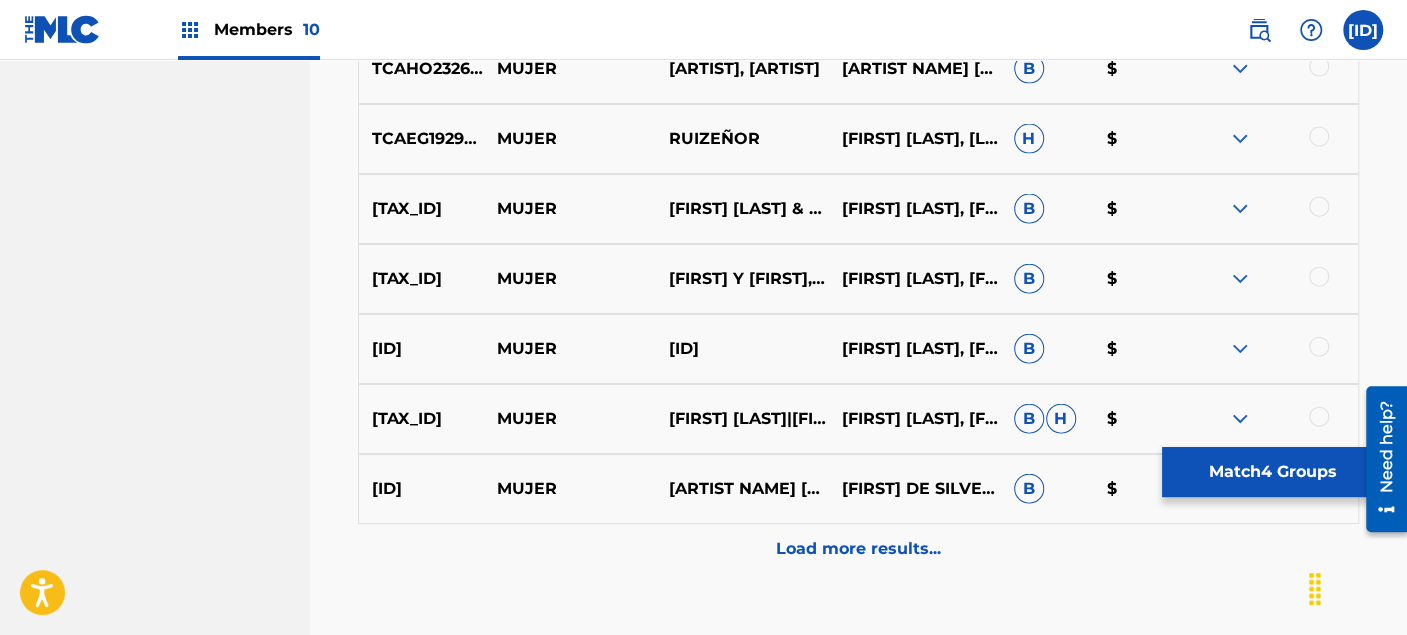 scroll, scrollTop: 11000, scrollLeft: 0, axis: vertical 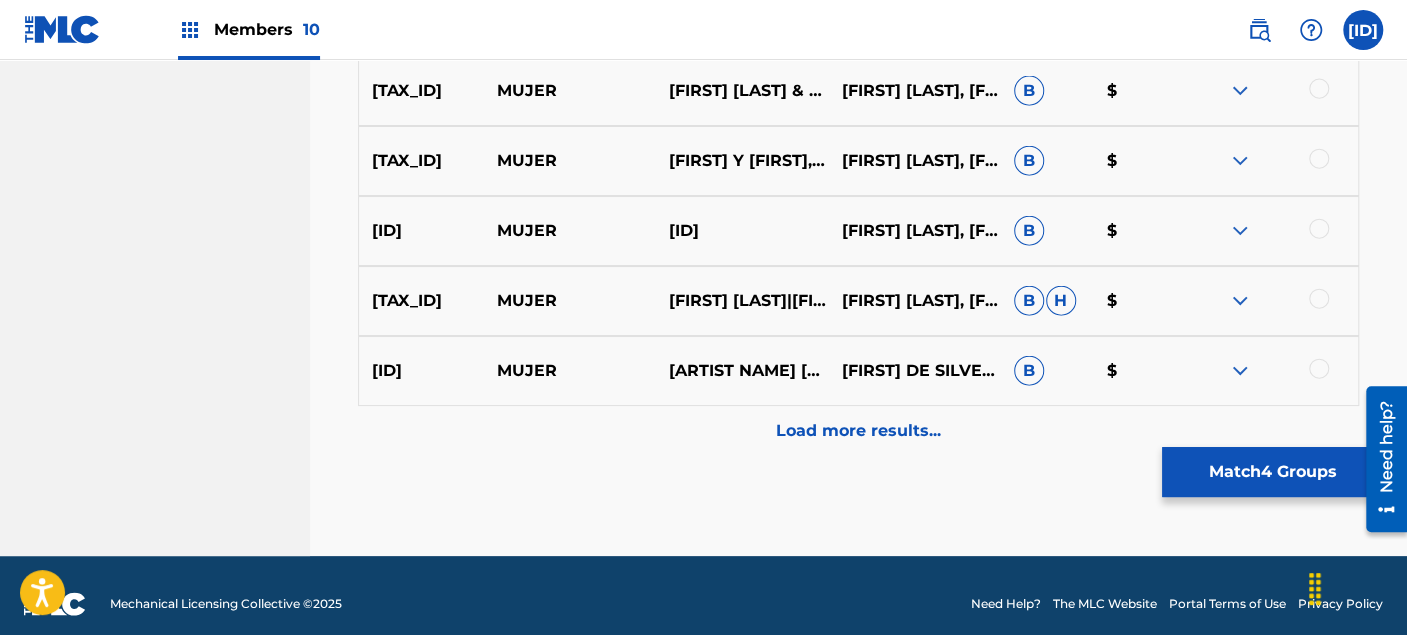 click on "ARHC41800022 MUJER [FIRST] [LAST],[FIRST] [LAST] B $" at bounding box center [858, 371] 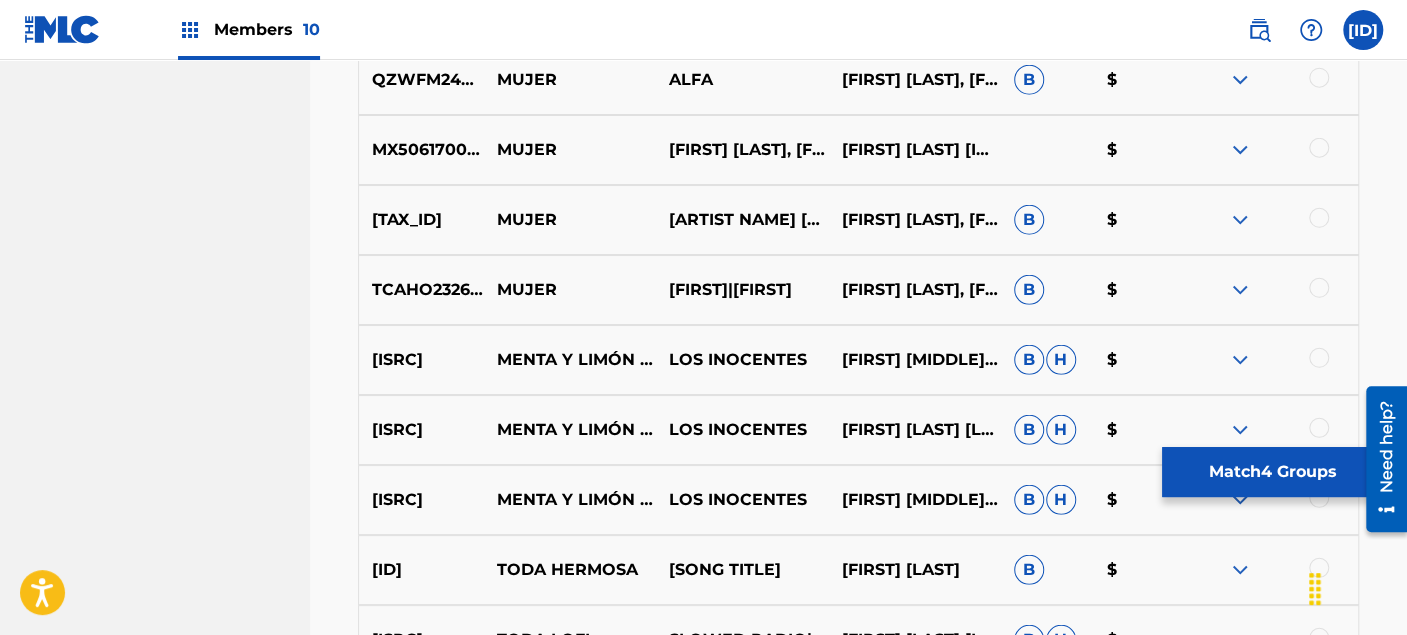 scroll, scrollTop: 11555, scrollLeft: 0, axis: vertical 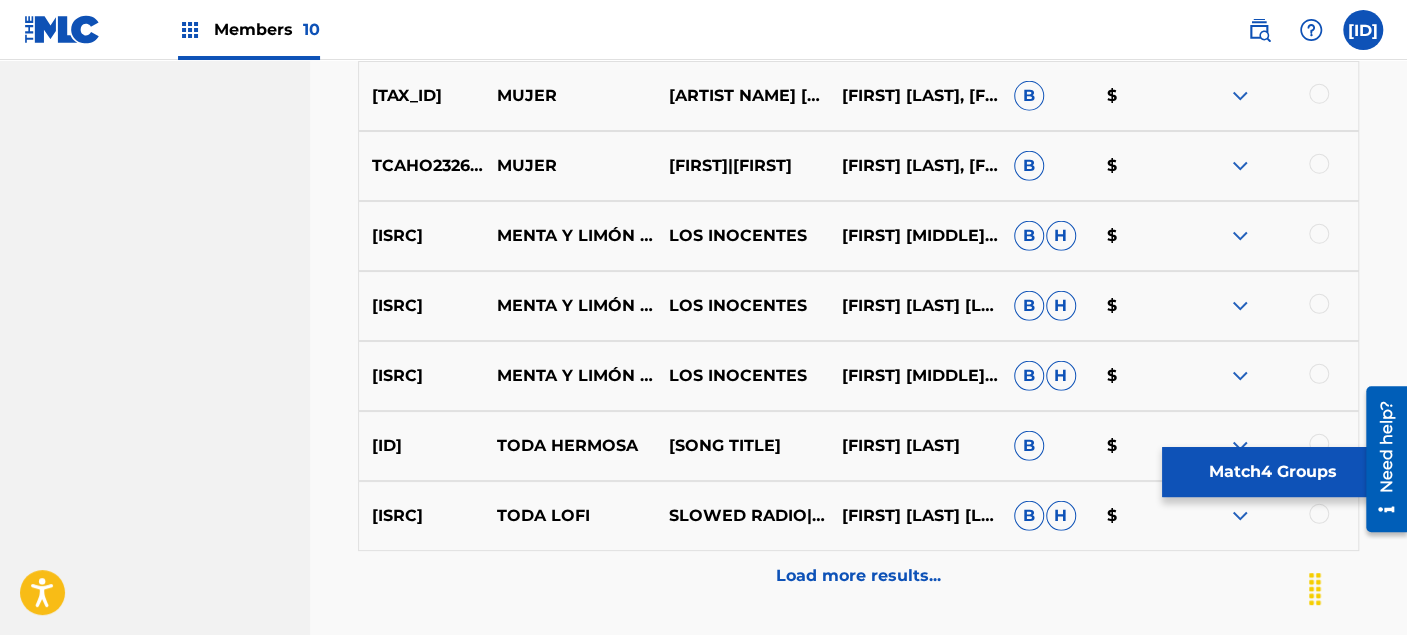 click on "Load more results..." at bounding box center (858, 576) 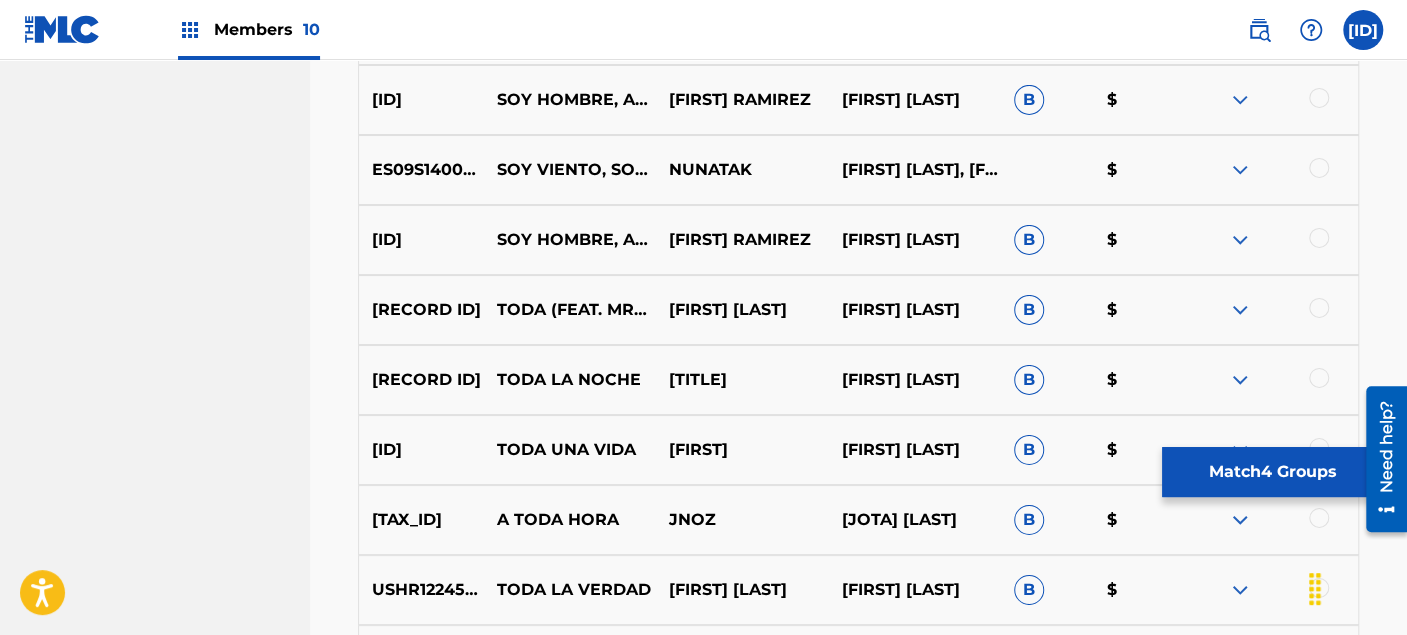 scroll, scrollTop: 12333, scrollLeft: 0, axis: vertical 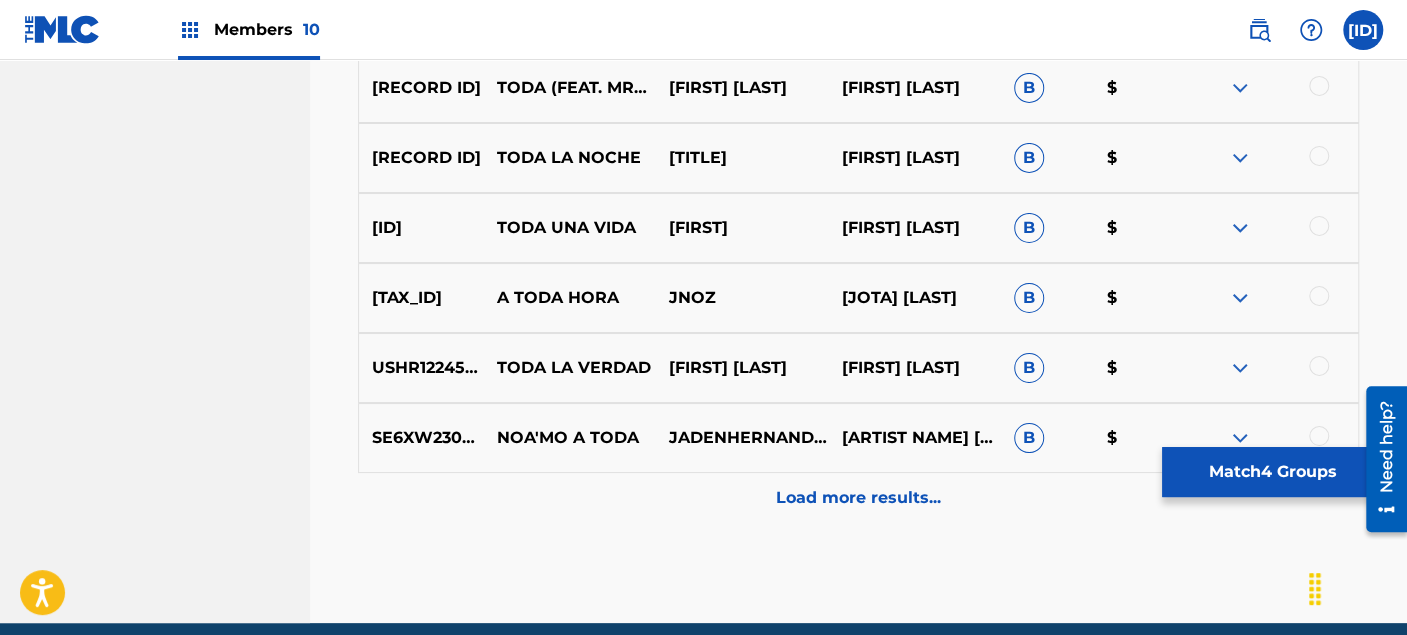 click on "Load more results..." at bounding box center (858, 498) 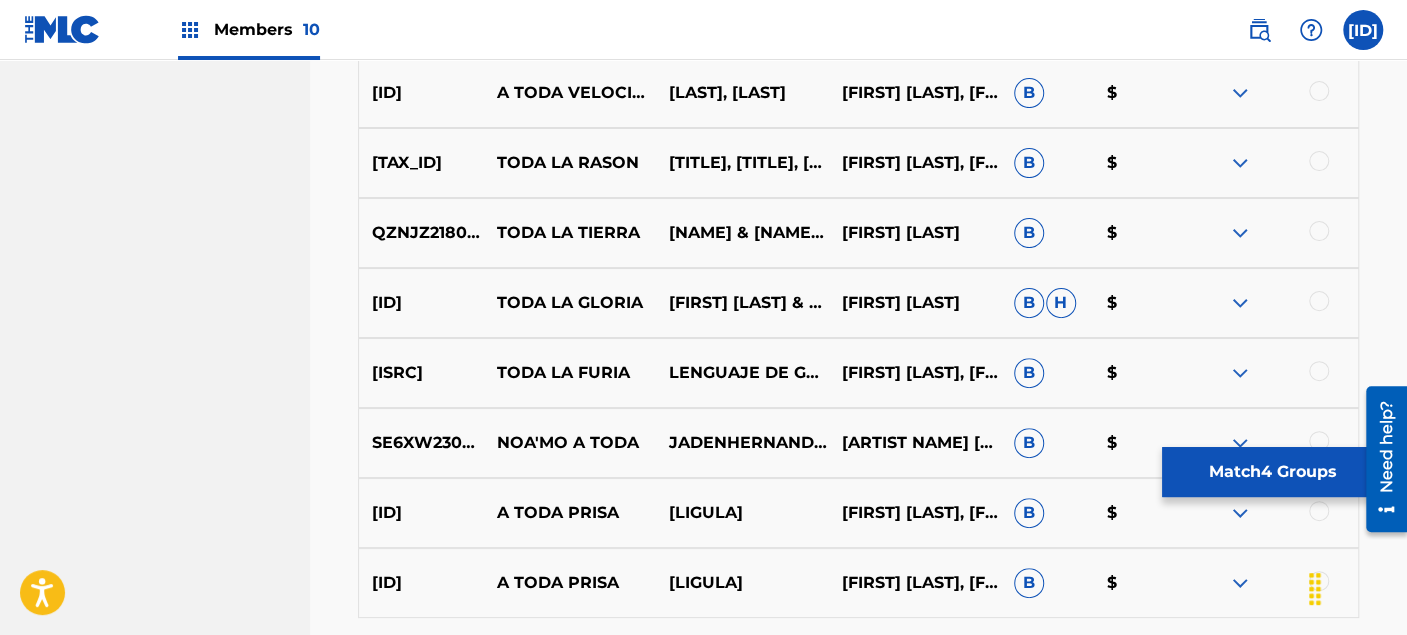 scroll, scrollTop: 13111, scrollLeft: 0, axis: vertical 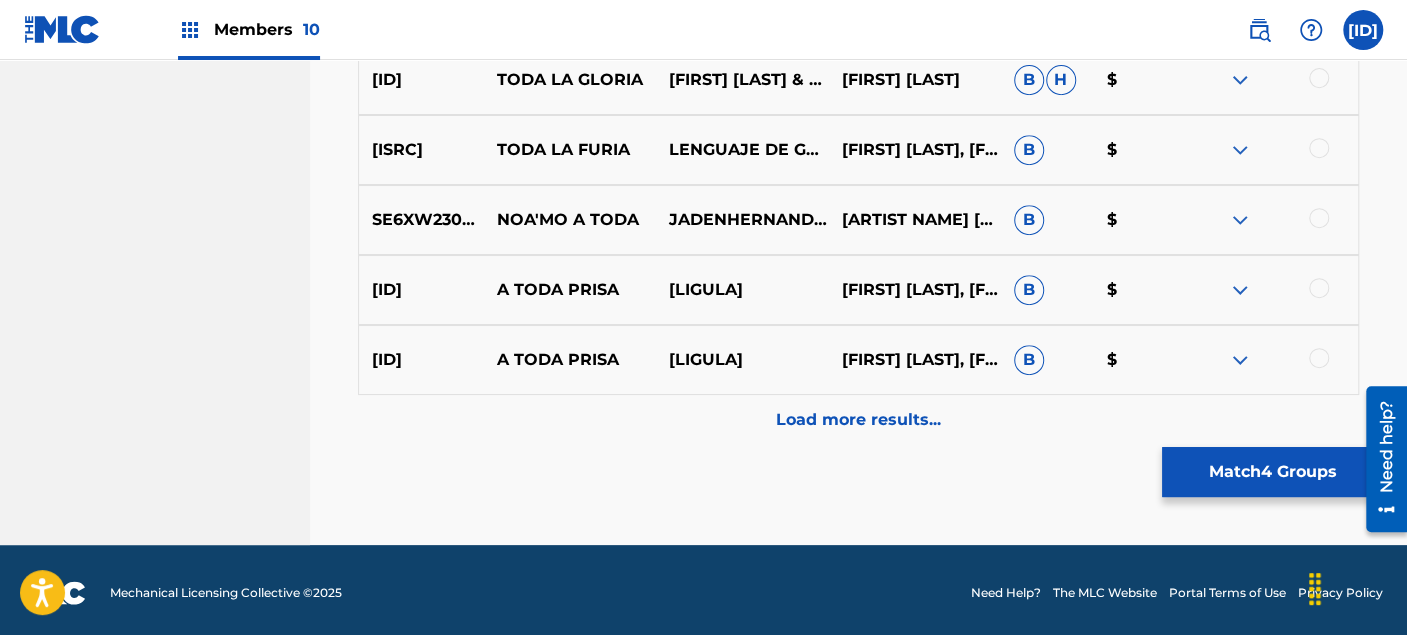 click on "Load more results..." at bounding box center (858, 420) 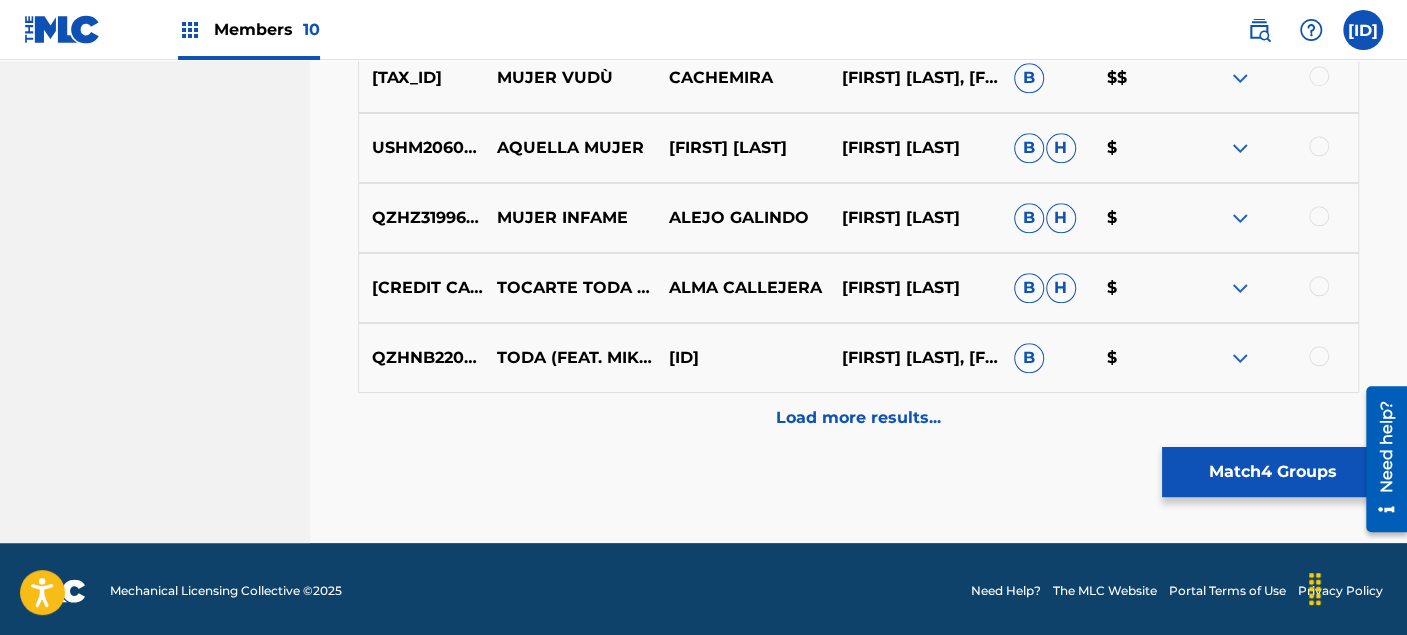 click on "Load more results..." at bounding box center [858, 418] 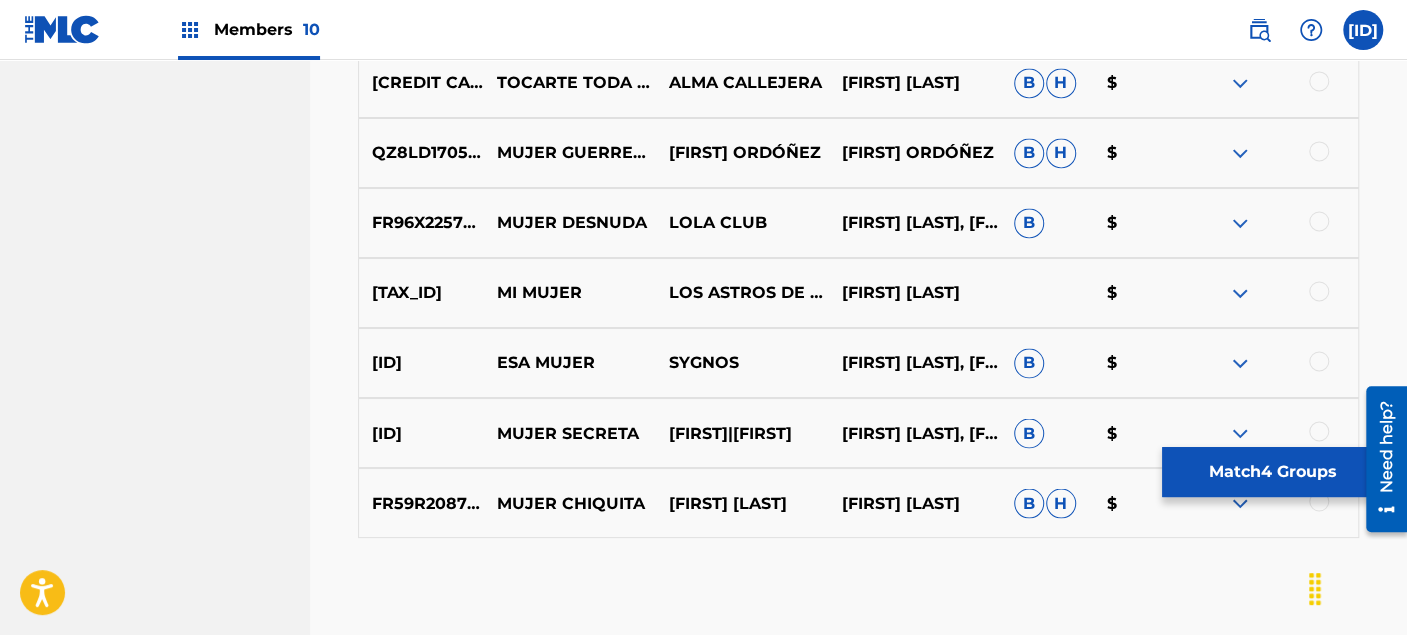 scroll, scrollTop: 14462, scrollLeft: 0, axis: vertical 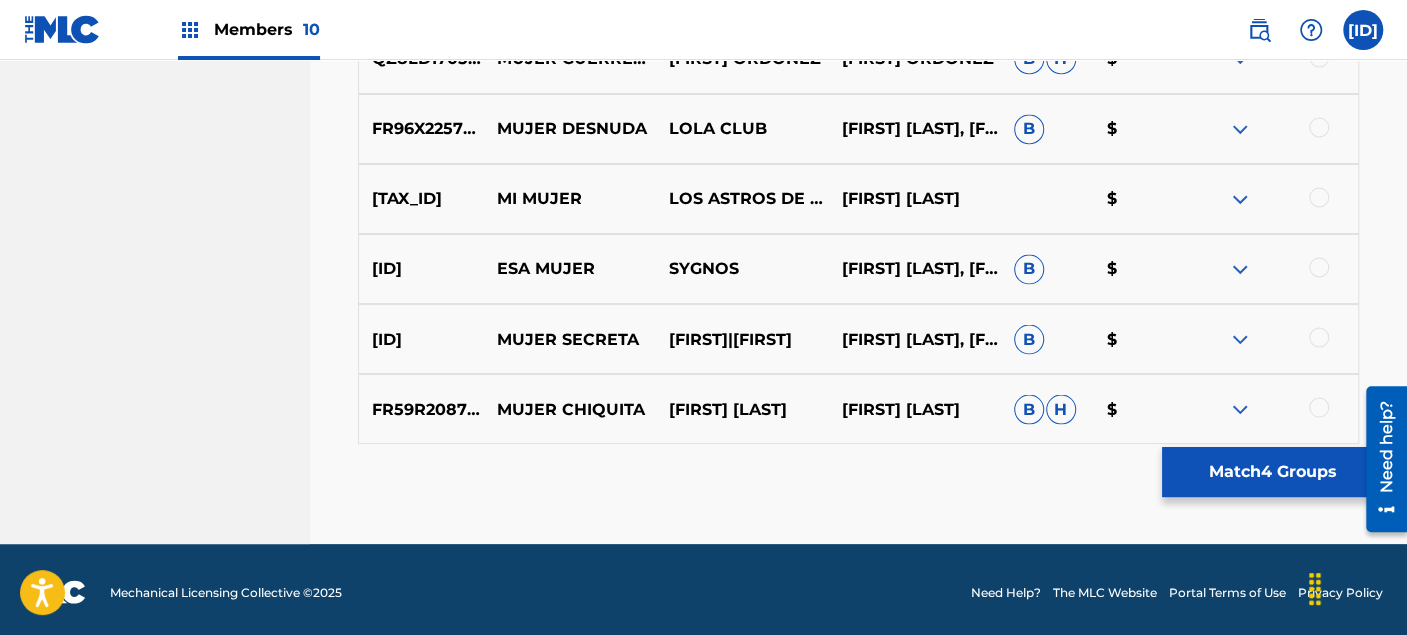 click on "Match  4 Groups" at bounding box center (1272, 472) 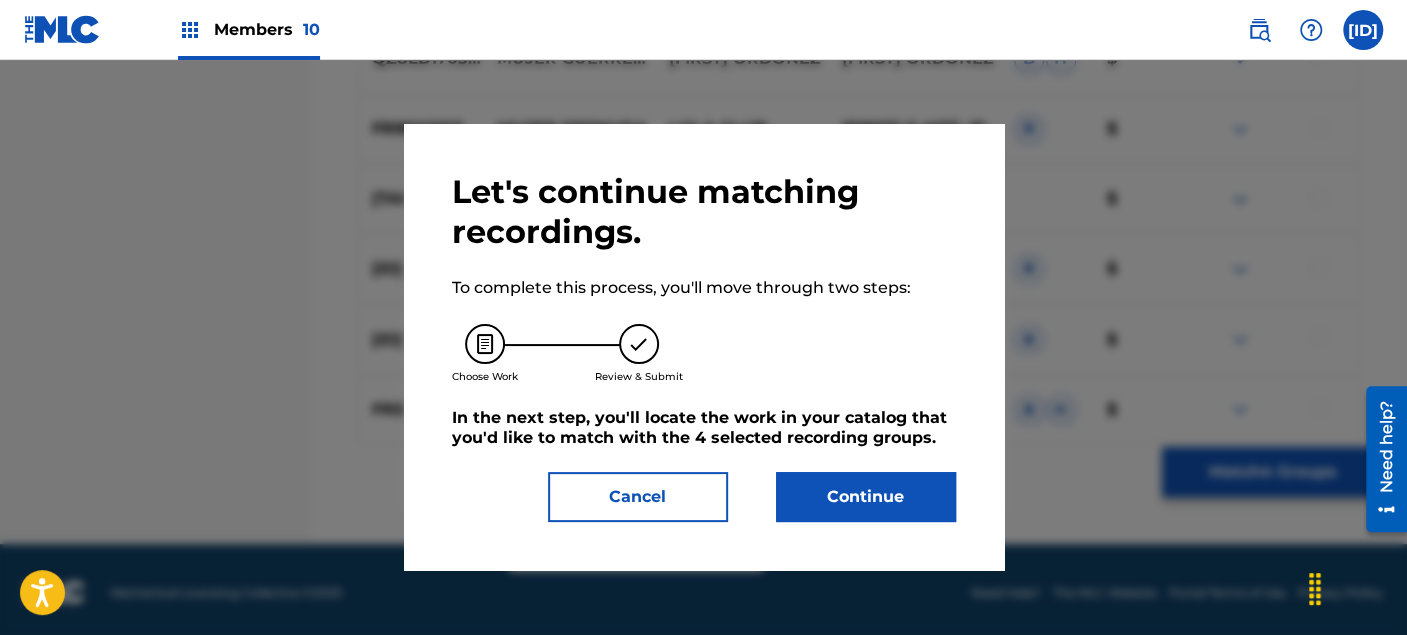 click on "Continue" at bounding box center (866, 497) 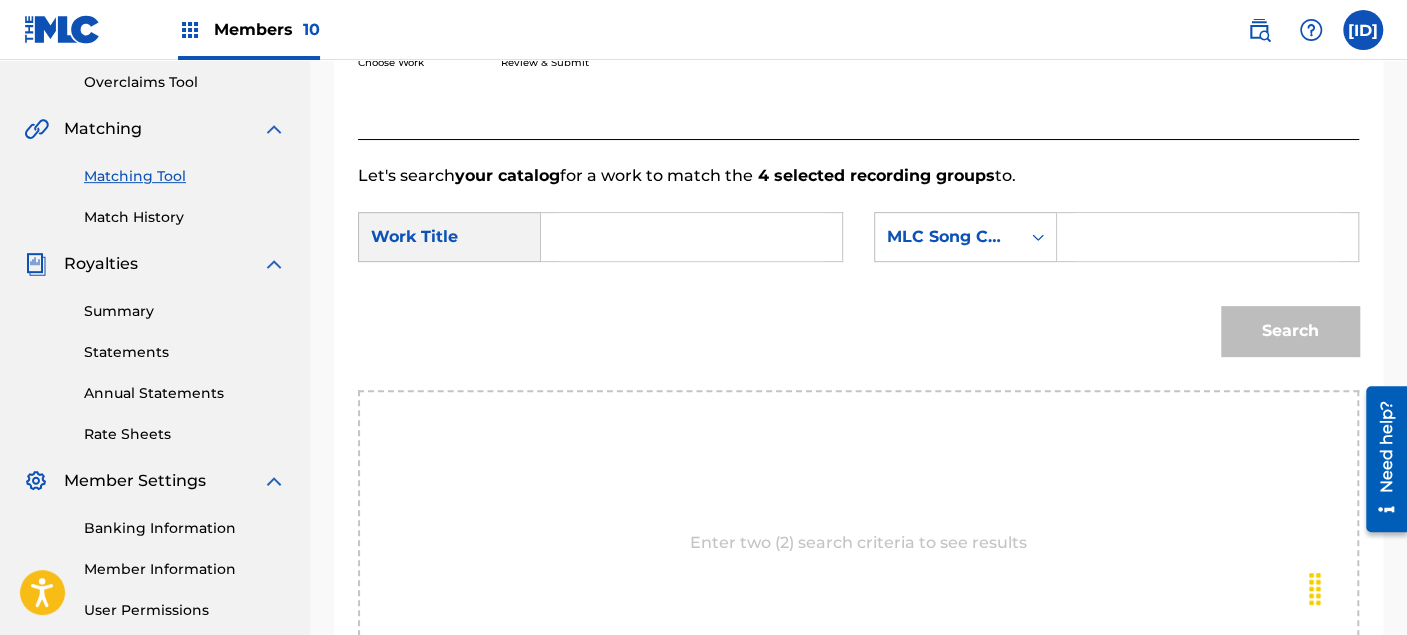 scroll, scrollTop: 362, scrollLeft: 0, axis: vertical 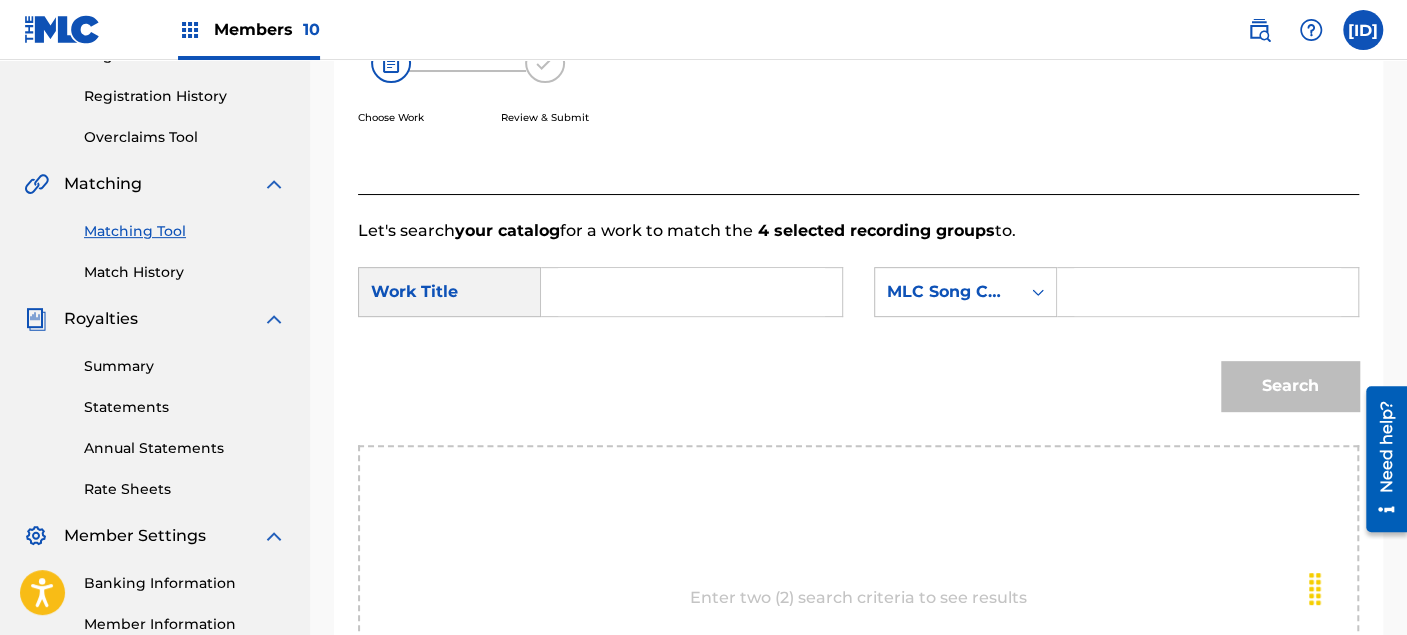 click at bounding box center (691, 292) 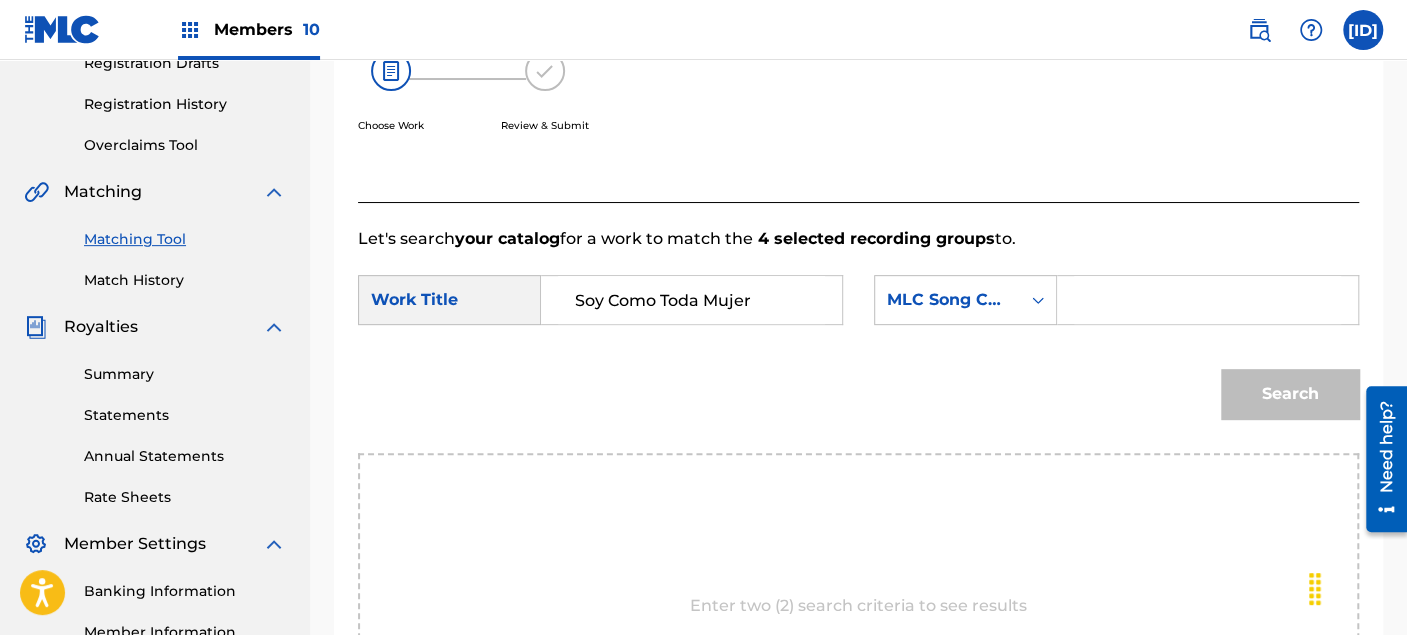scroll, scrollTop: 251, scrollLeft: 0, axis: vertical 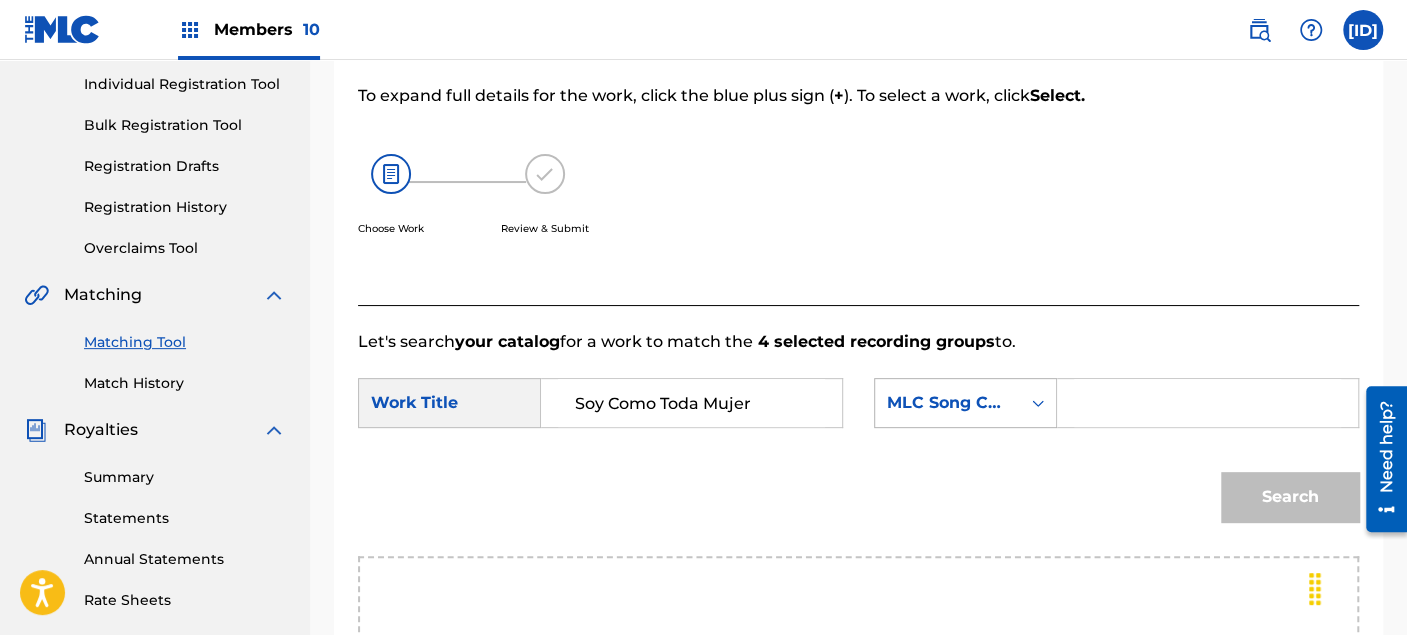 type on "Soy Como Toda Mujer" 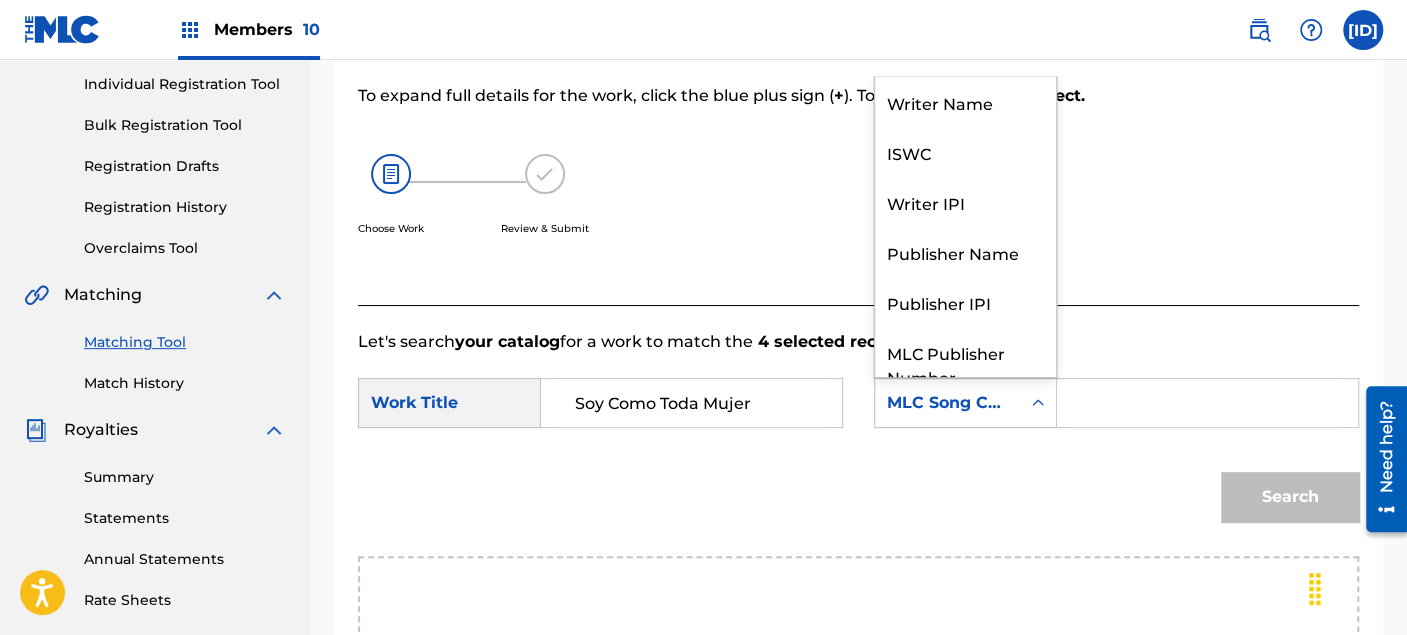 scroll, scrollTop: 74, scrollLeft: 0, axis: vertical 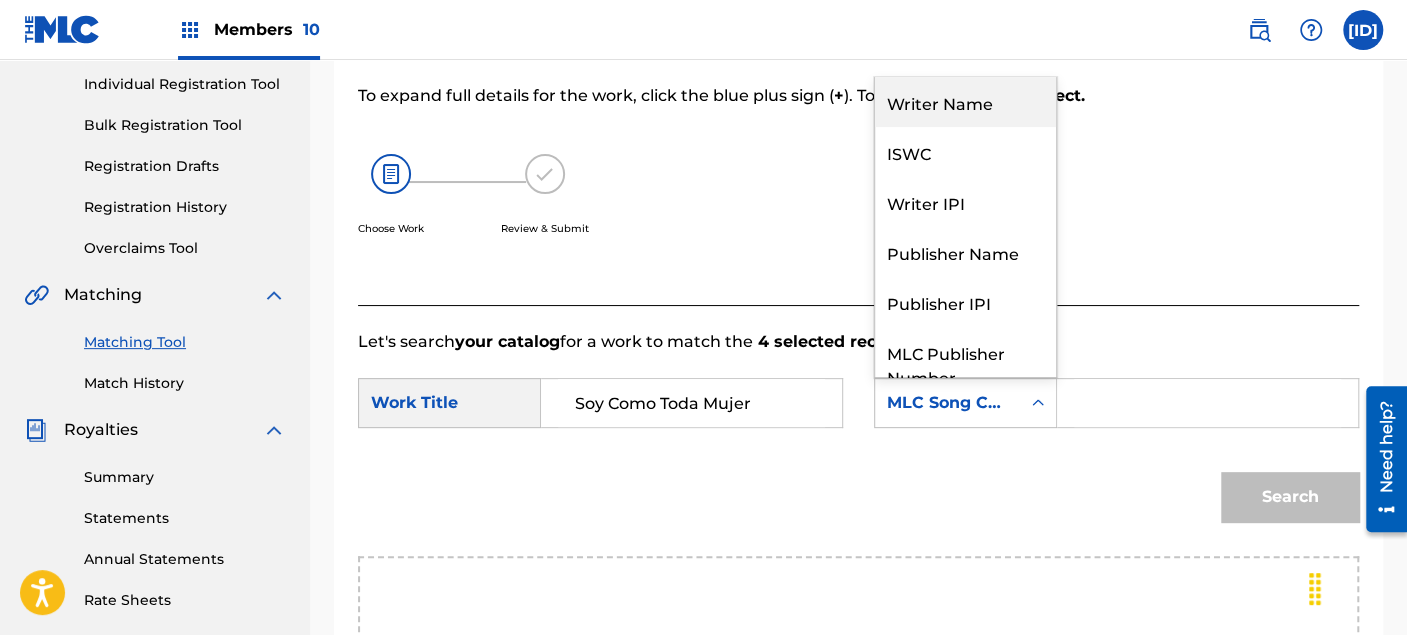 click on "Writer Name" at bounding box center (965, 102) 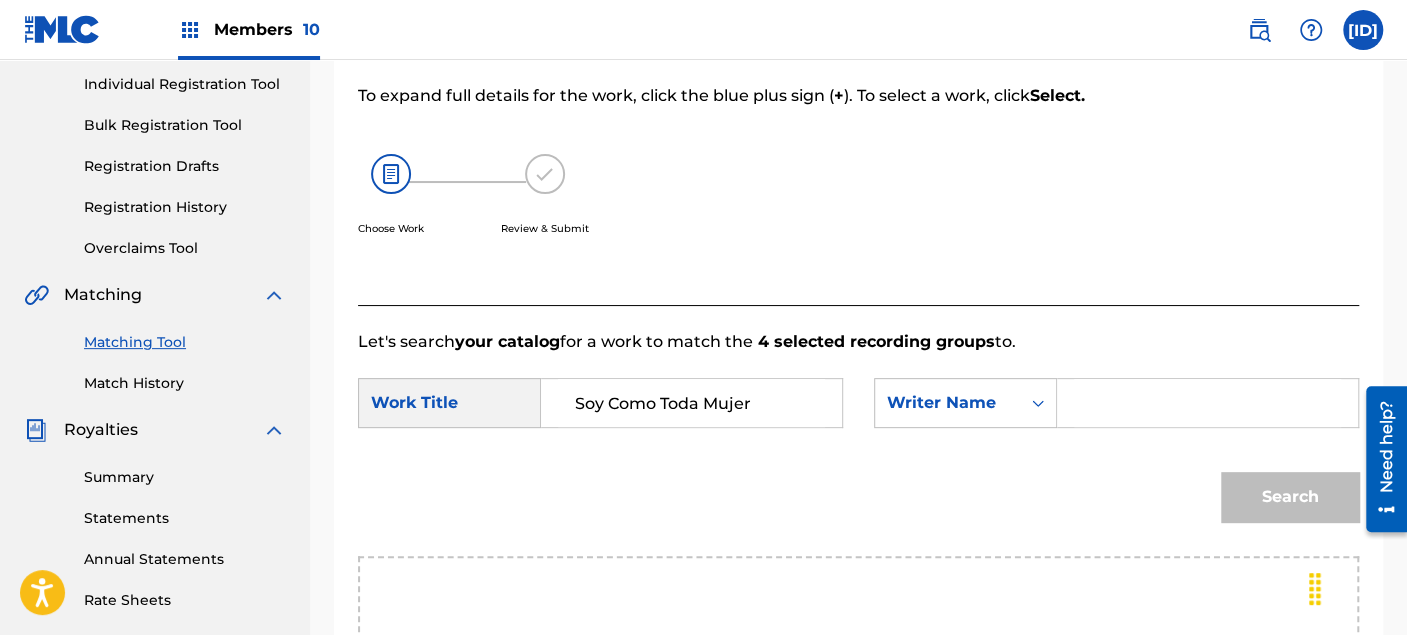 click at bounding box center [1207, 403] 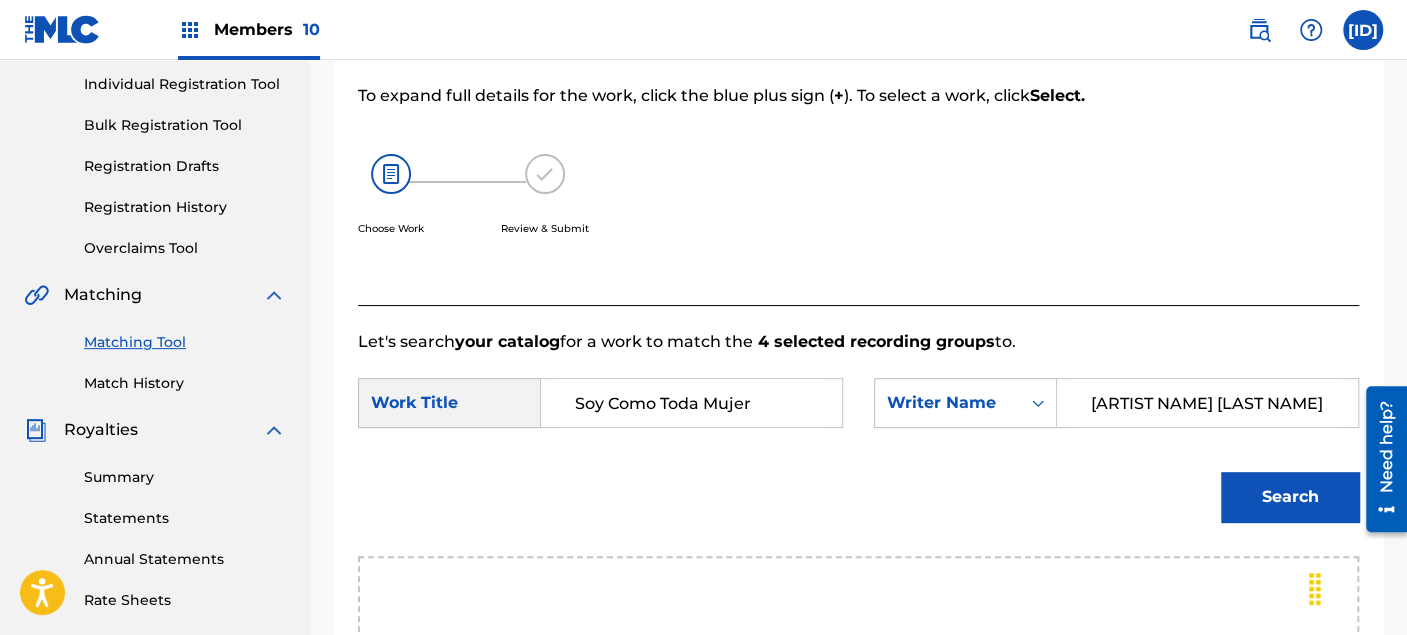 click on "Search" at bounding box center (1290, 497) 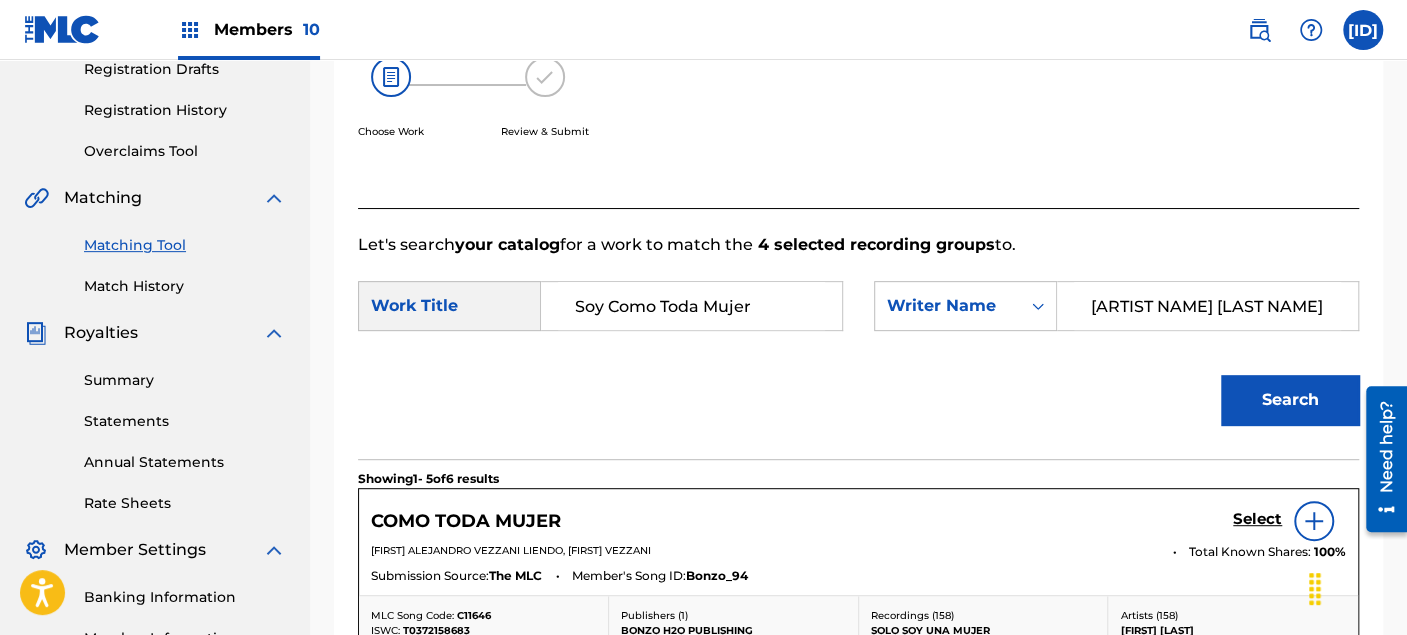 scroll, scrollTop: 473, scrollLeft: 0, axis: vertical 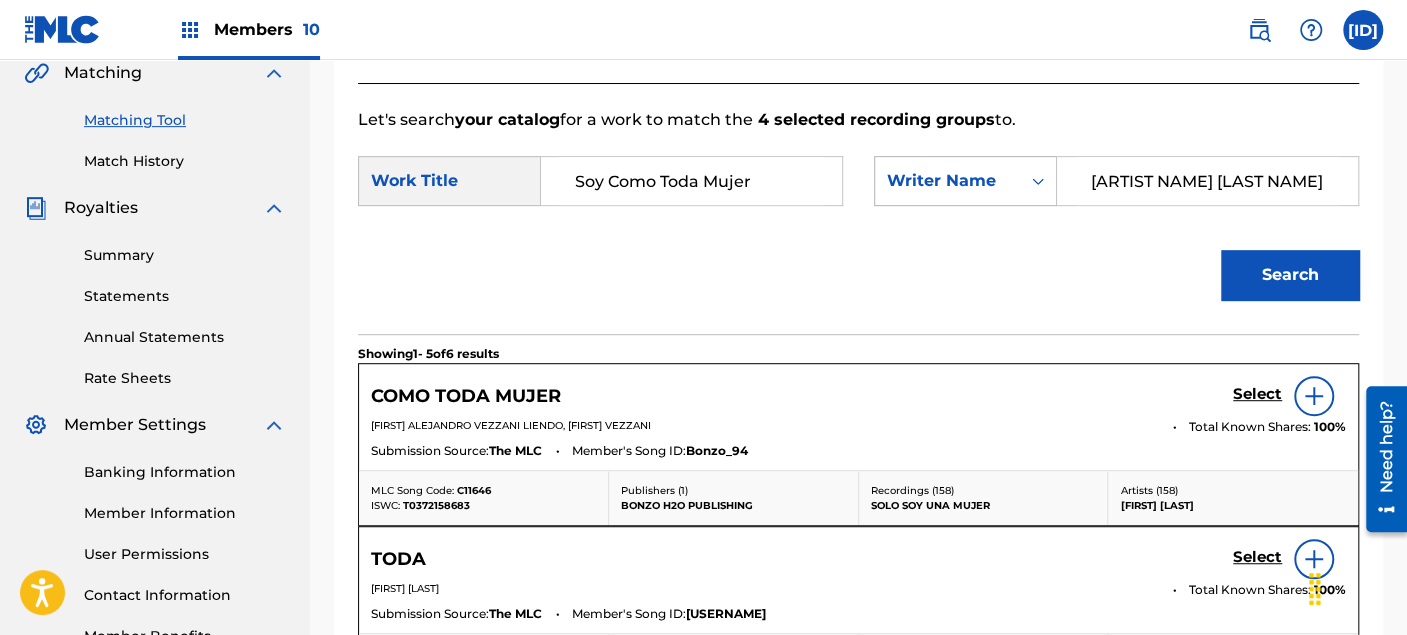 click 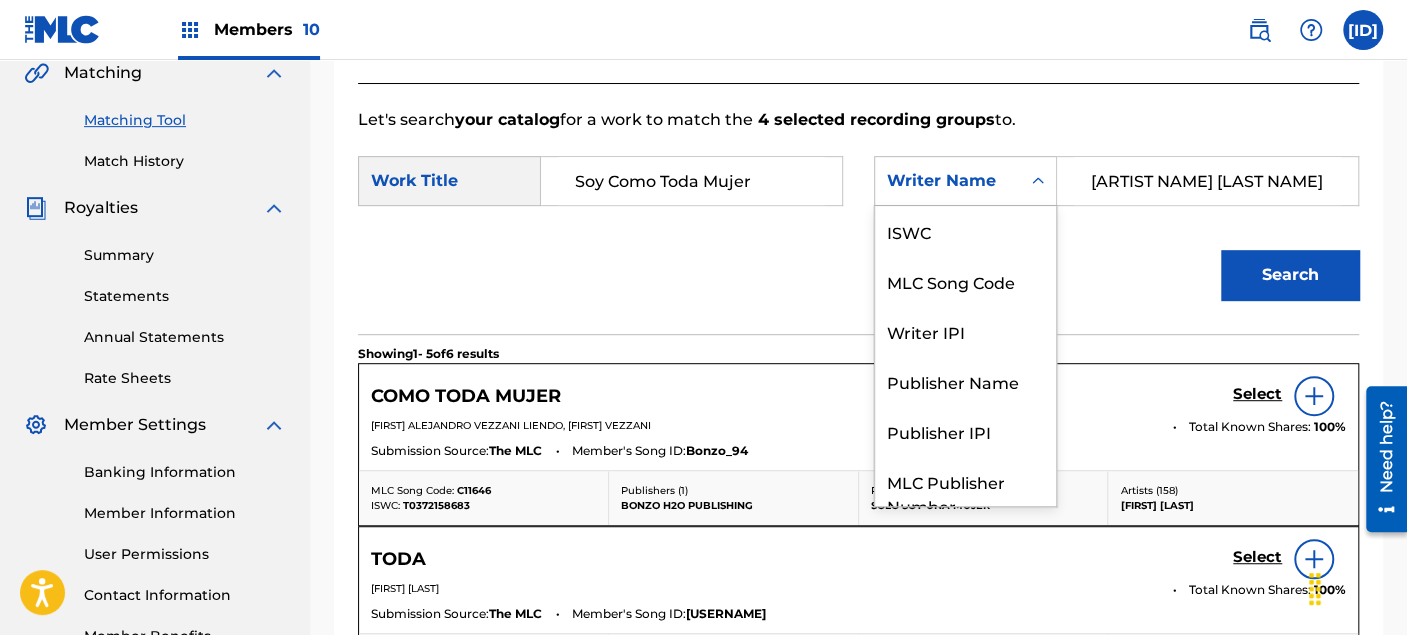 scroll, scrollTop: 74, scrollLeft: 0, axis: vertical 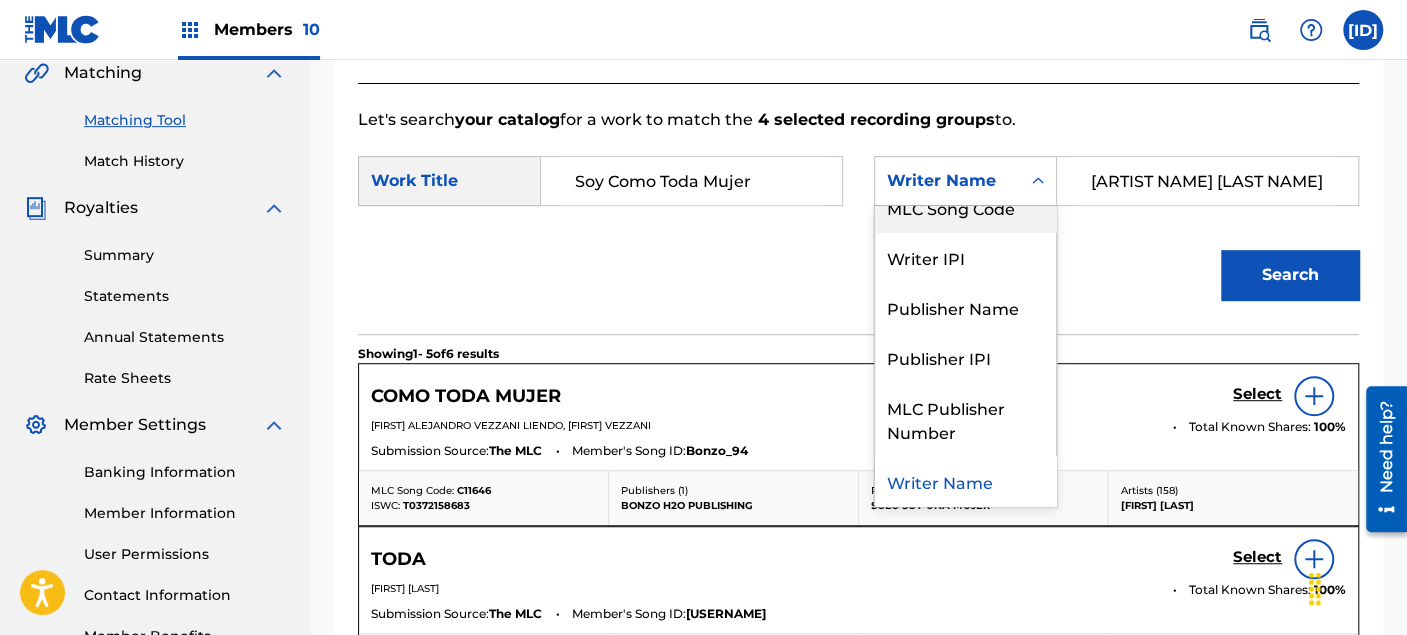 click on "MLC Song Code" at bounding box center [965, 207] 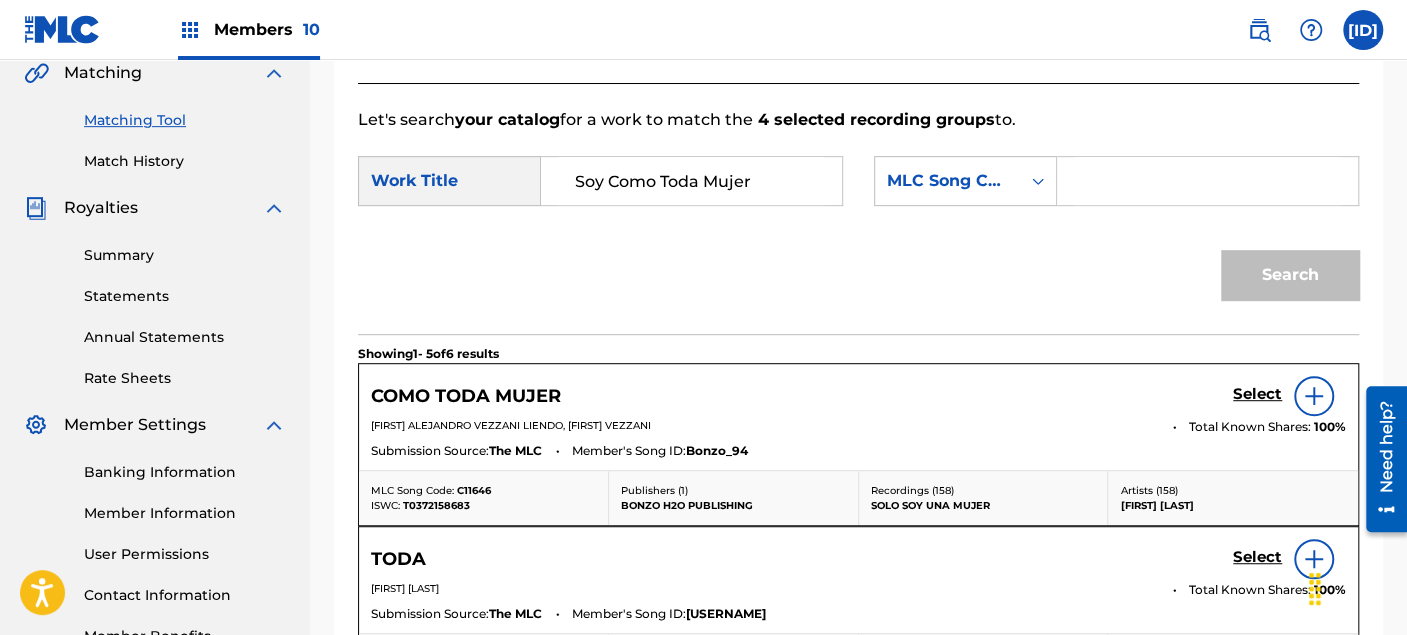 click at bounding box center (1207, 181) 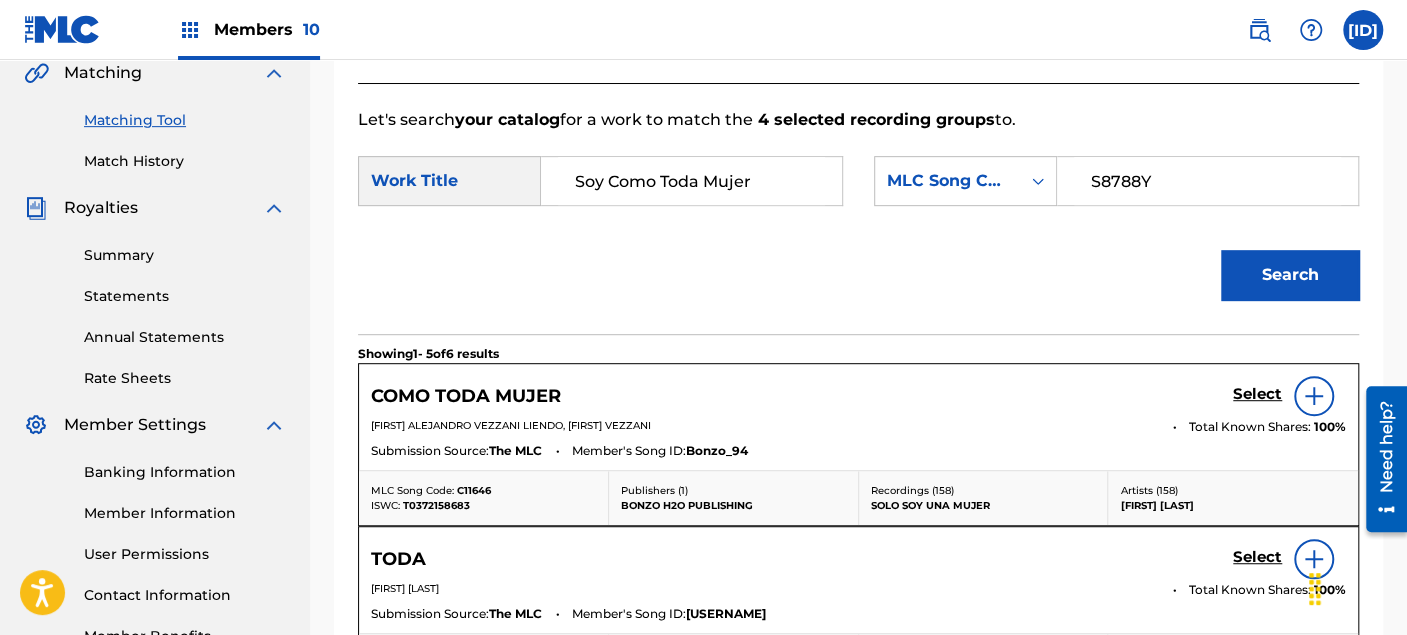 click on "Search" at bounding box center [1290, 275] 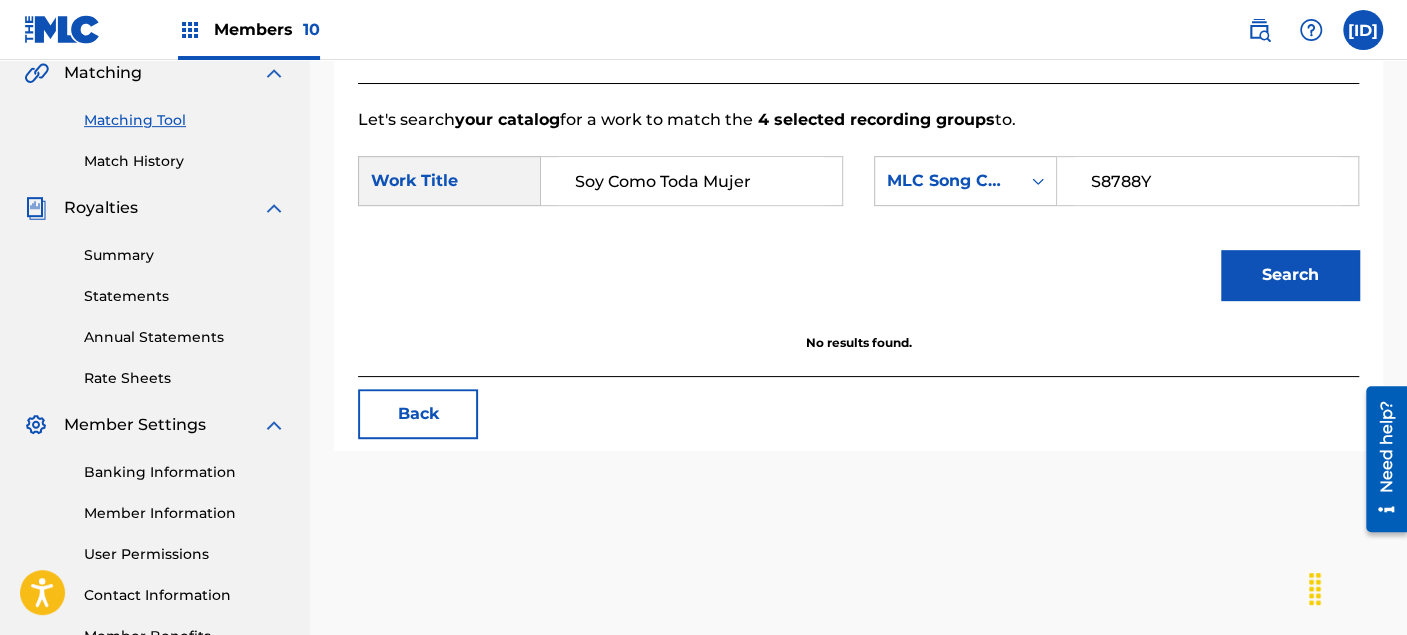 drag, startPoint x: 1168, startPoint y: 164, endPoint x: 1062, endPoint y: 201, distance: 112.27199 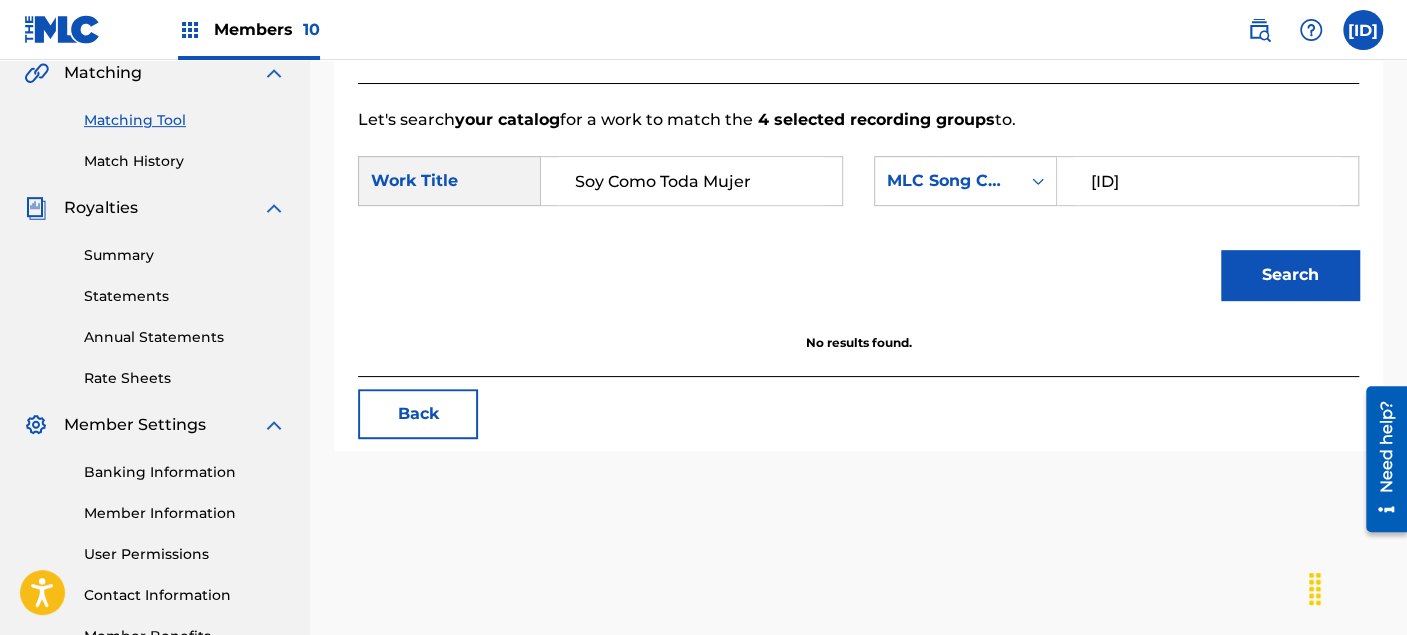 type on "[ID]" 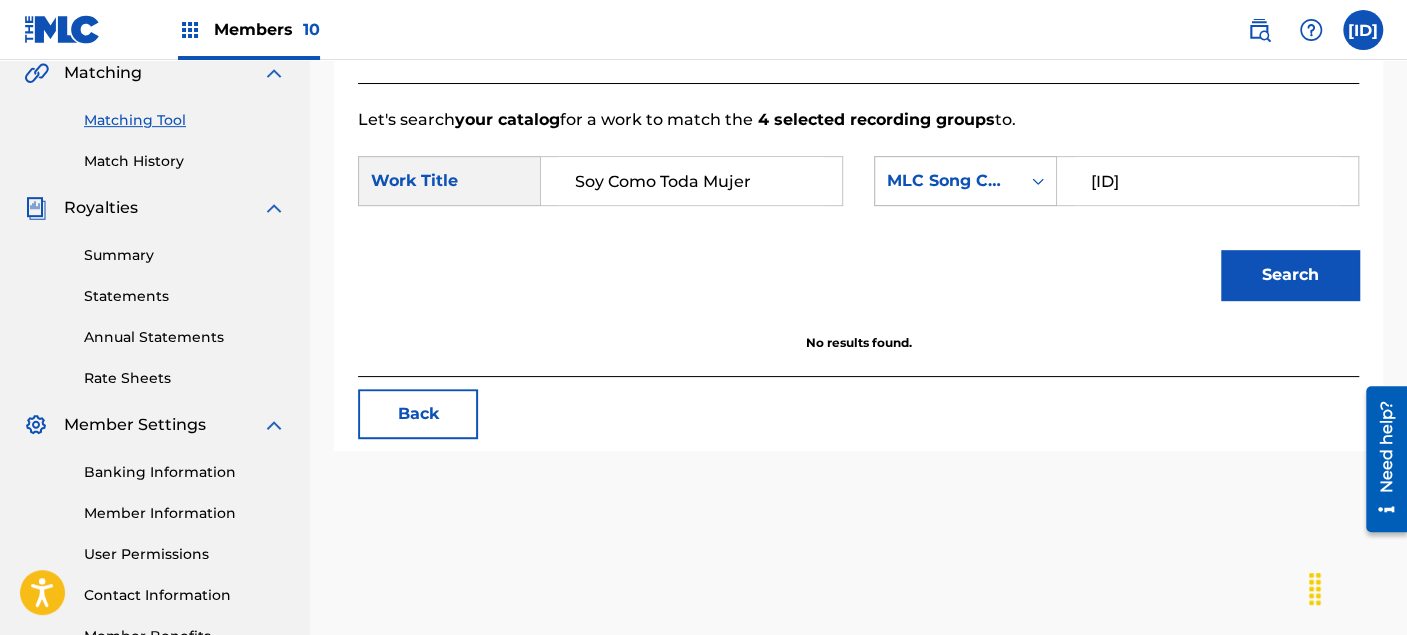 click at bounding box center (1038, 181) 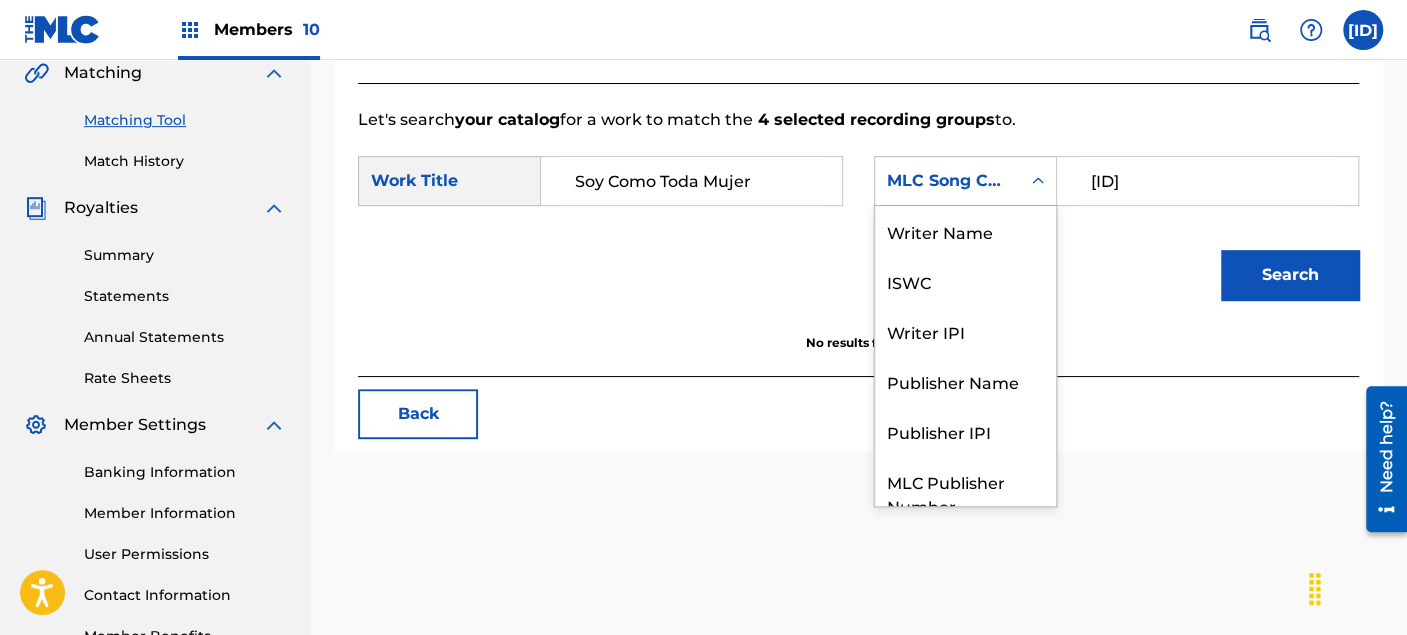 scroll, scrollTop: 74, scrollLeft: 0, axis: vertical 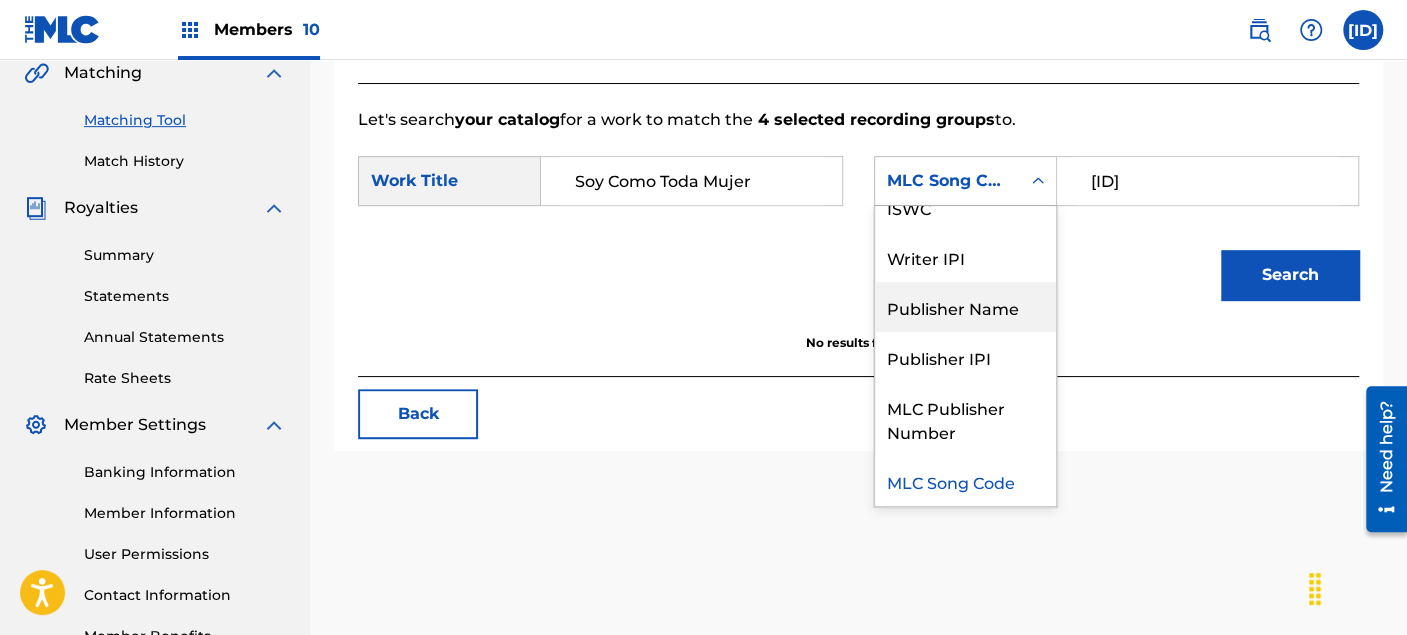drag, startPoint x: 1002, startPoint y: 310, endPoint x: 1023, endPoint y: 291, distance: 28.319605 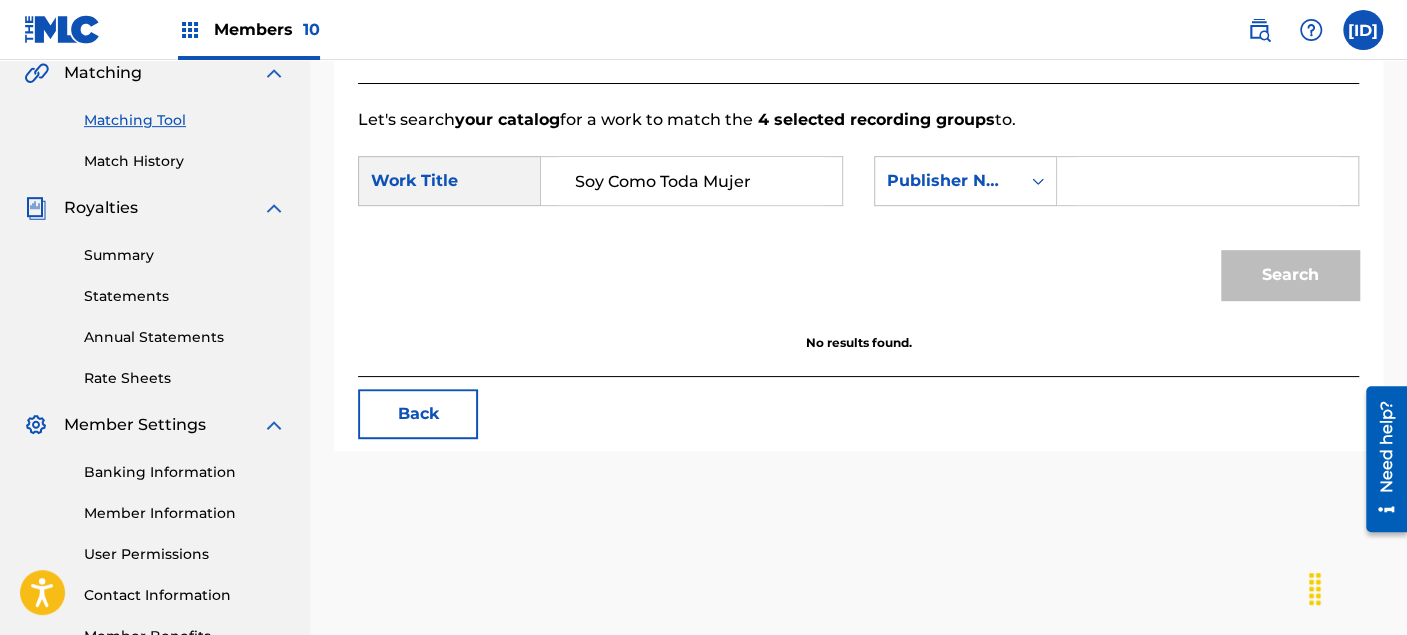 click at bounding box center (1207, 181) 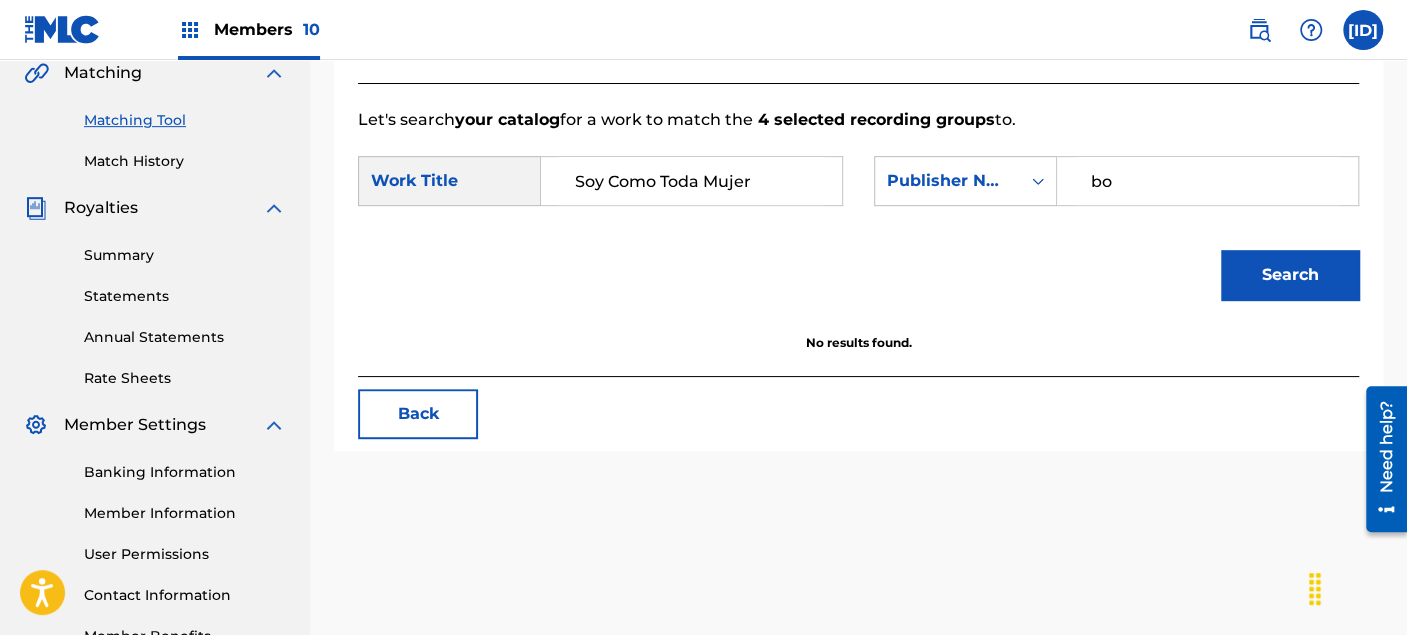 type on "bonzo" 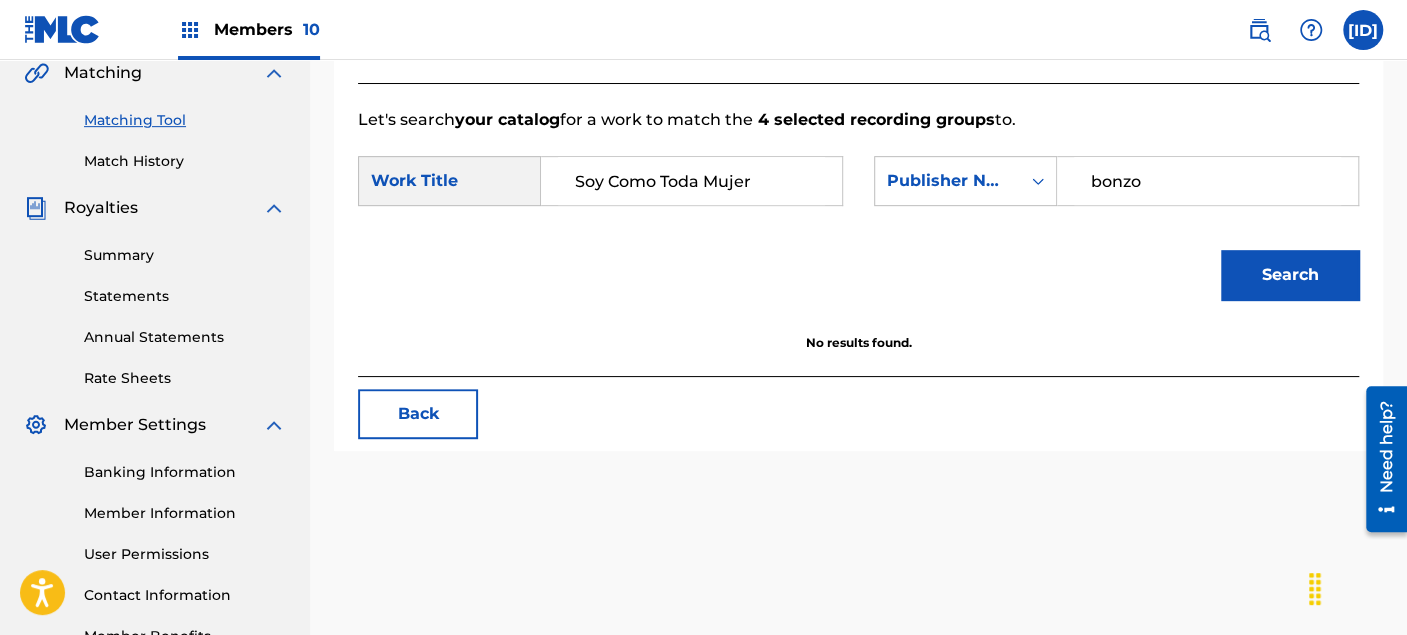 click on "Search" at bounding box center (1290, 275) 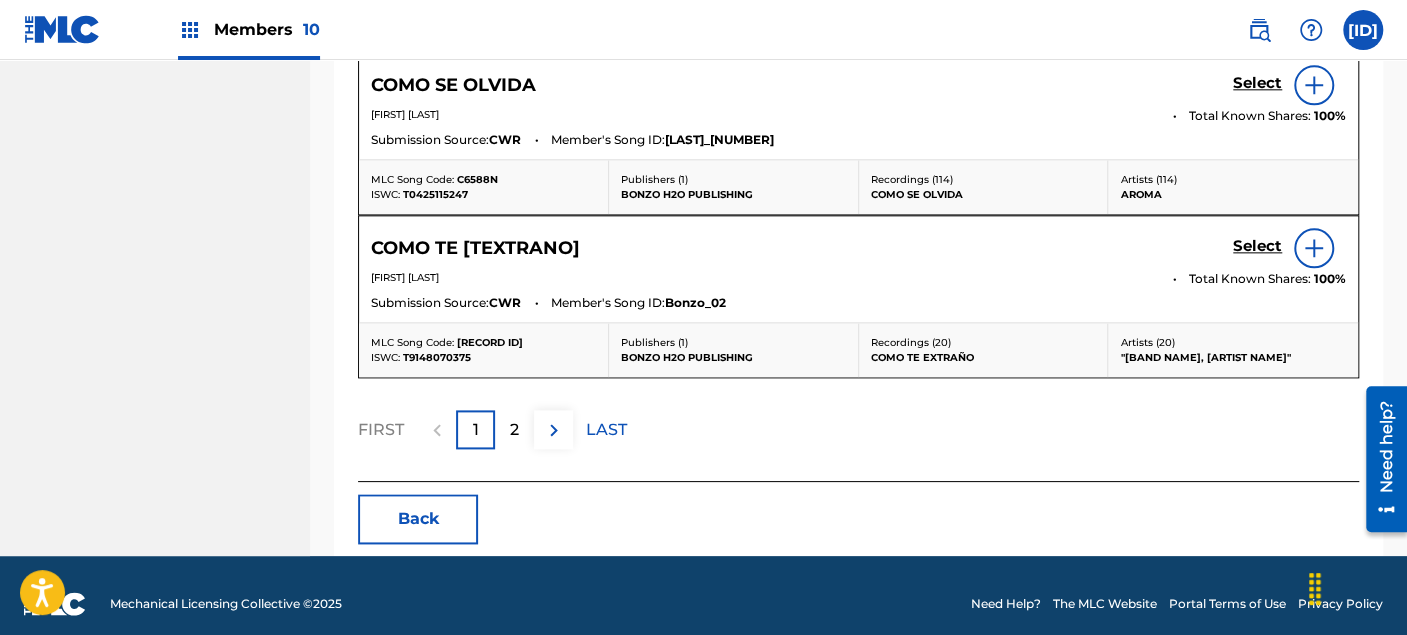 scroll, scrollTop: 1283, scrollLeft: 0, axis: vertical 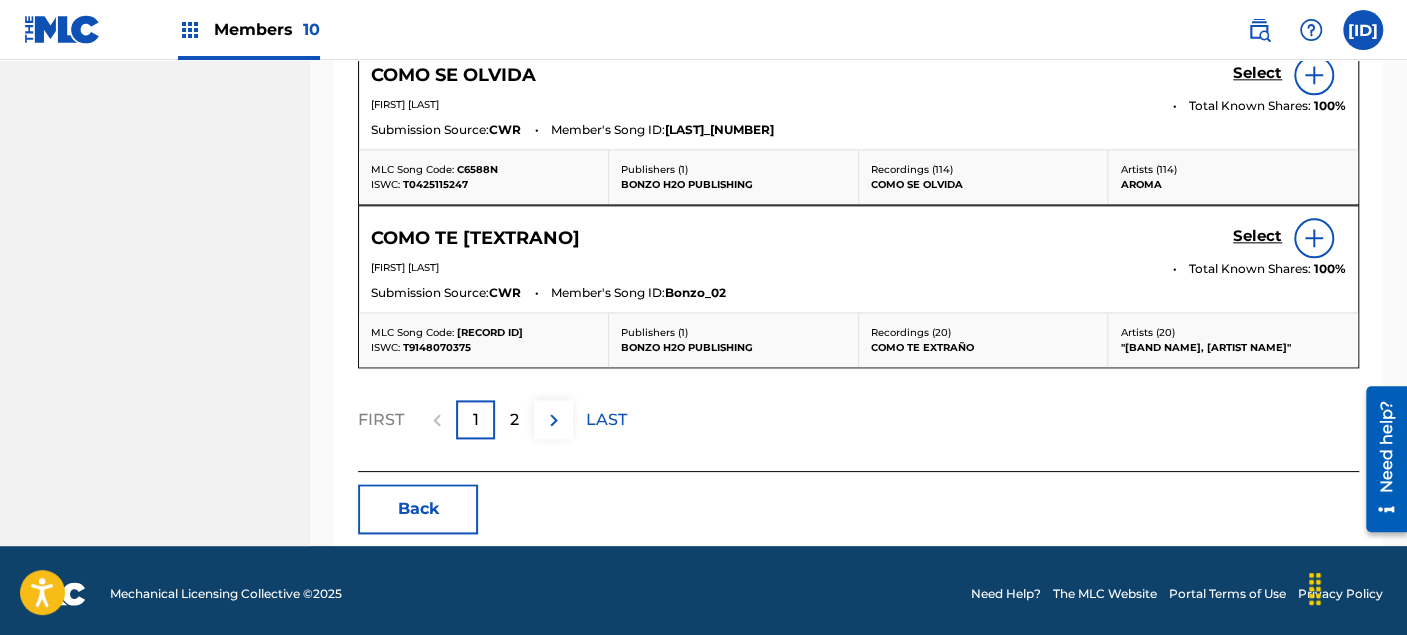 click on "2" at bounding box center [514, 420] 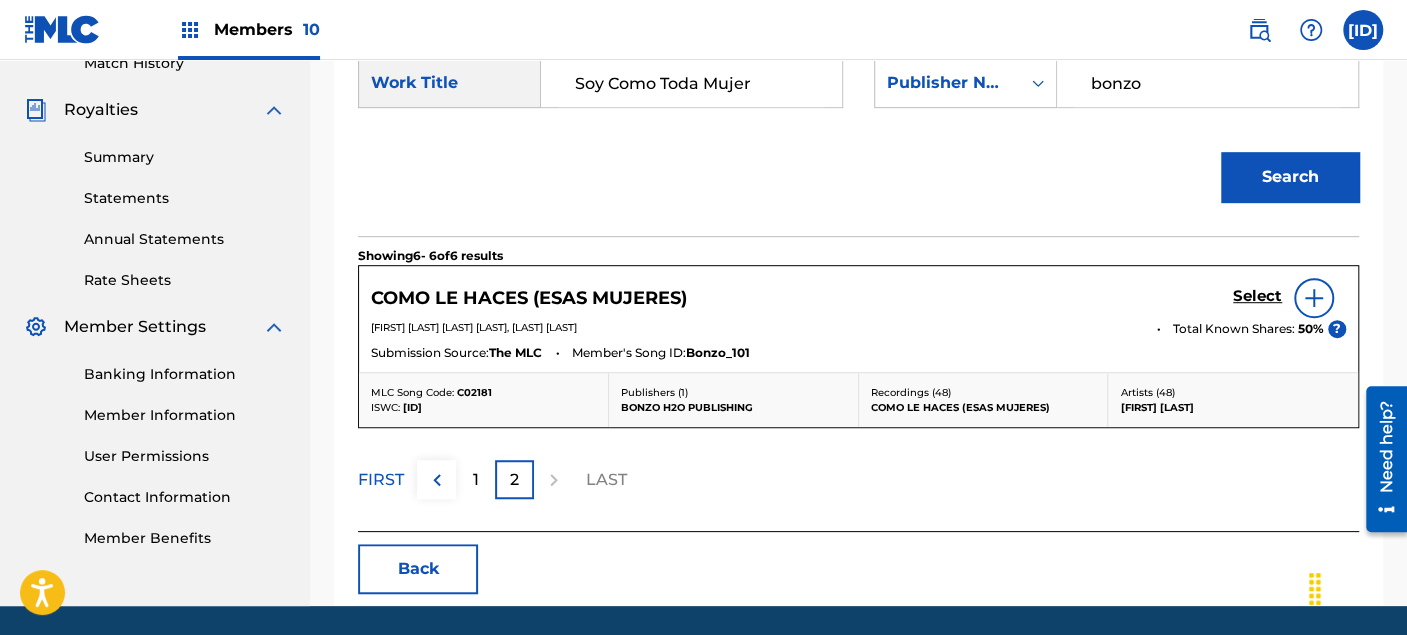 scroll, scrollTop: 524, scrollLeft: 0, axis: vertical 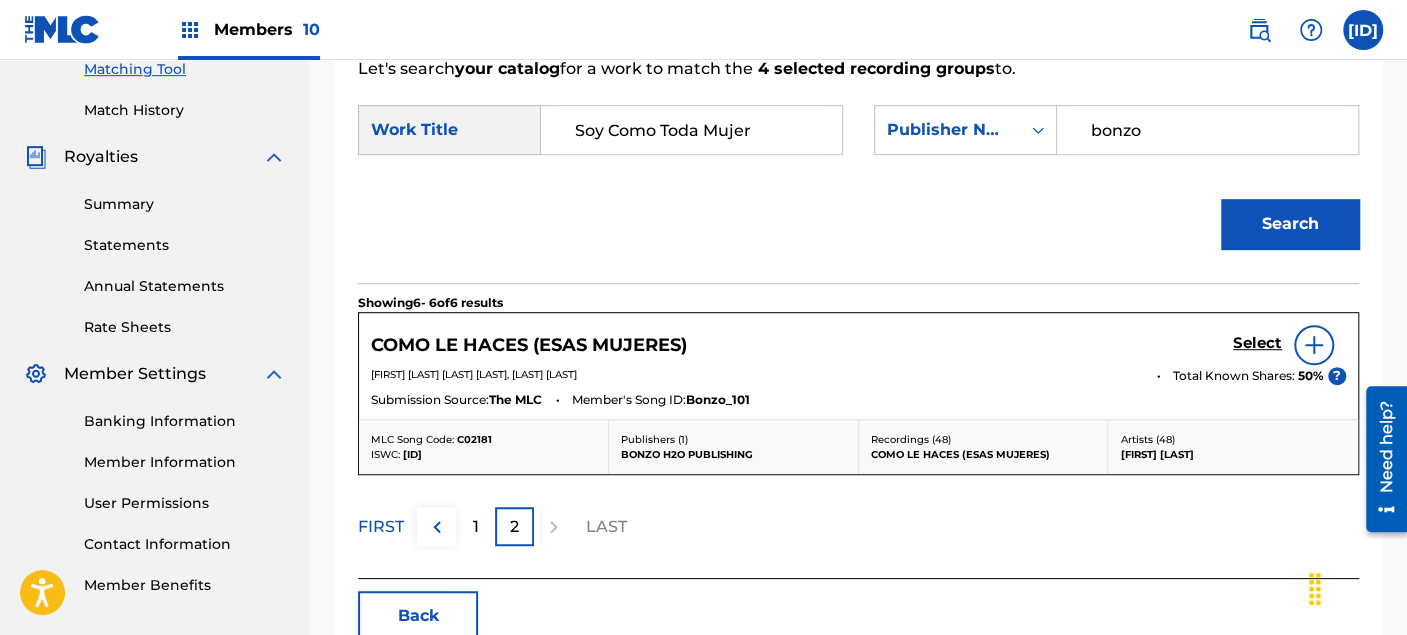 click on "1" at bounding box center [476, 527] 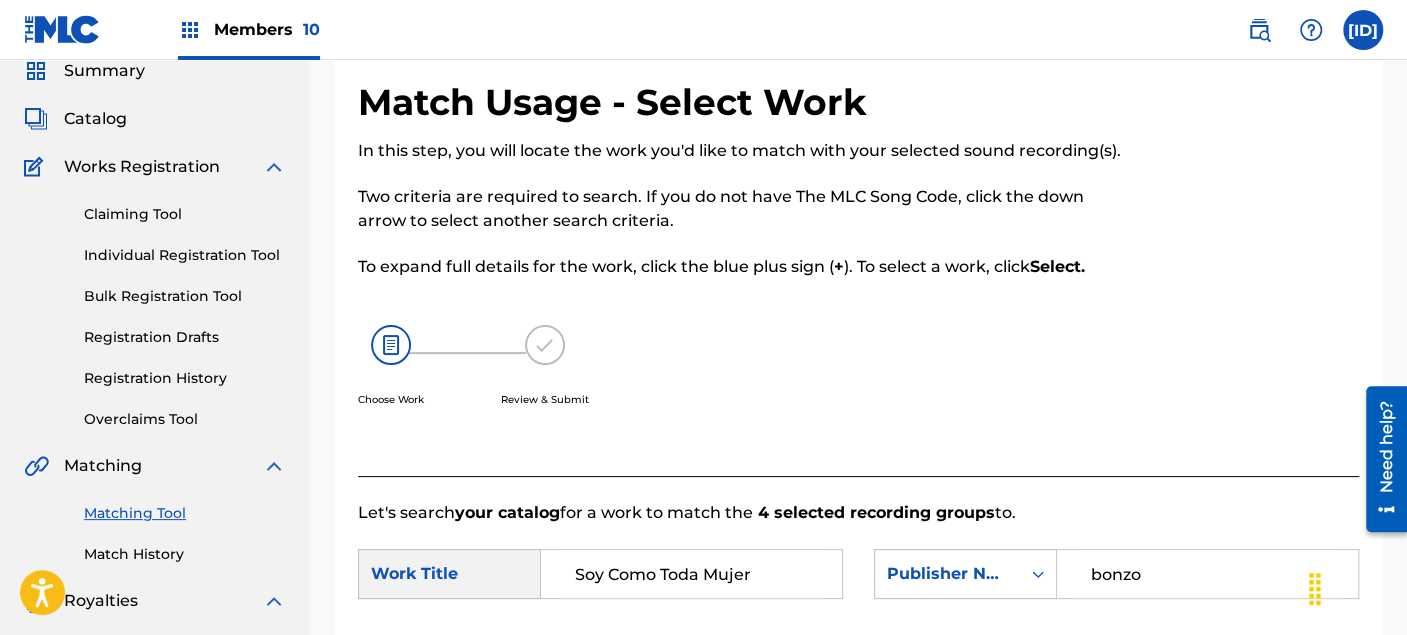 scroll, scrollTop: 0, scrollLeft: 0, axis: both 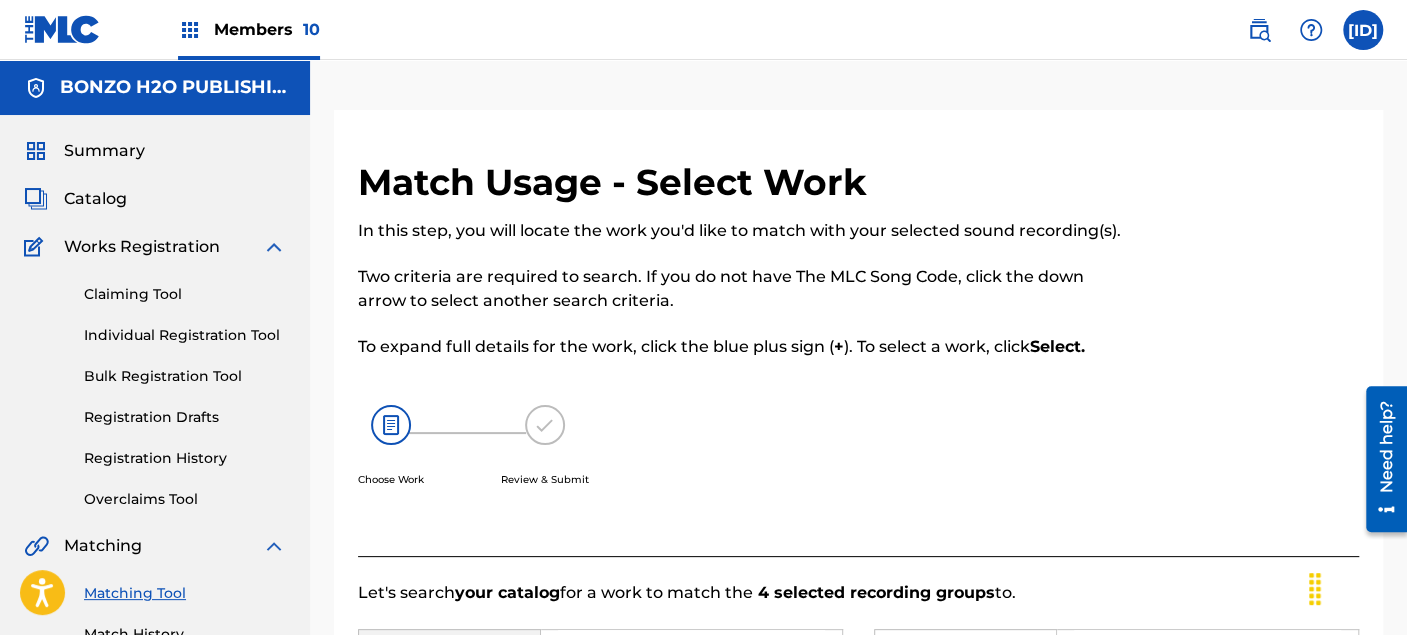 click on "Catalog" at bounding box center [155, 199] 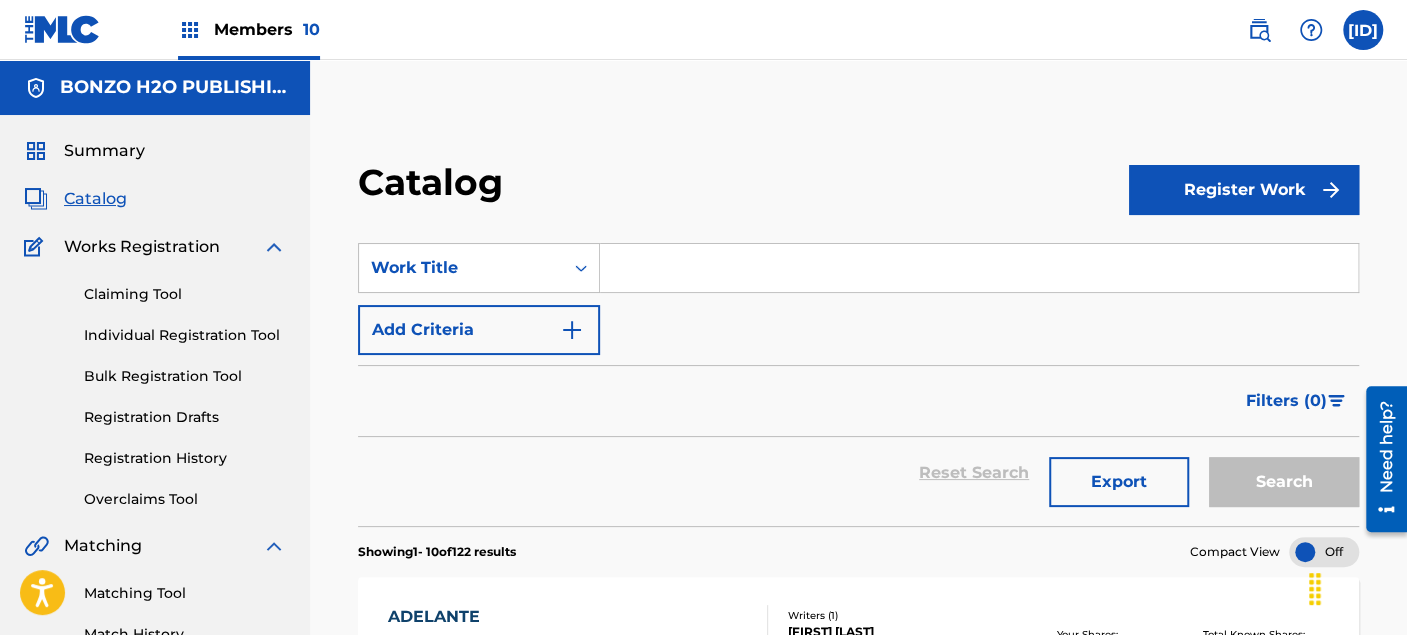 click at bounding box center (979, 268) 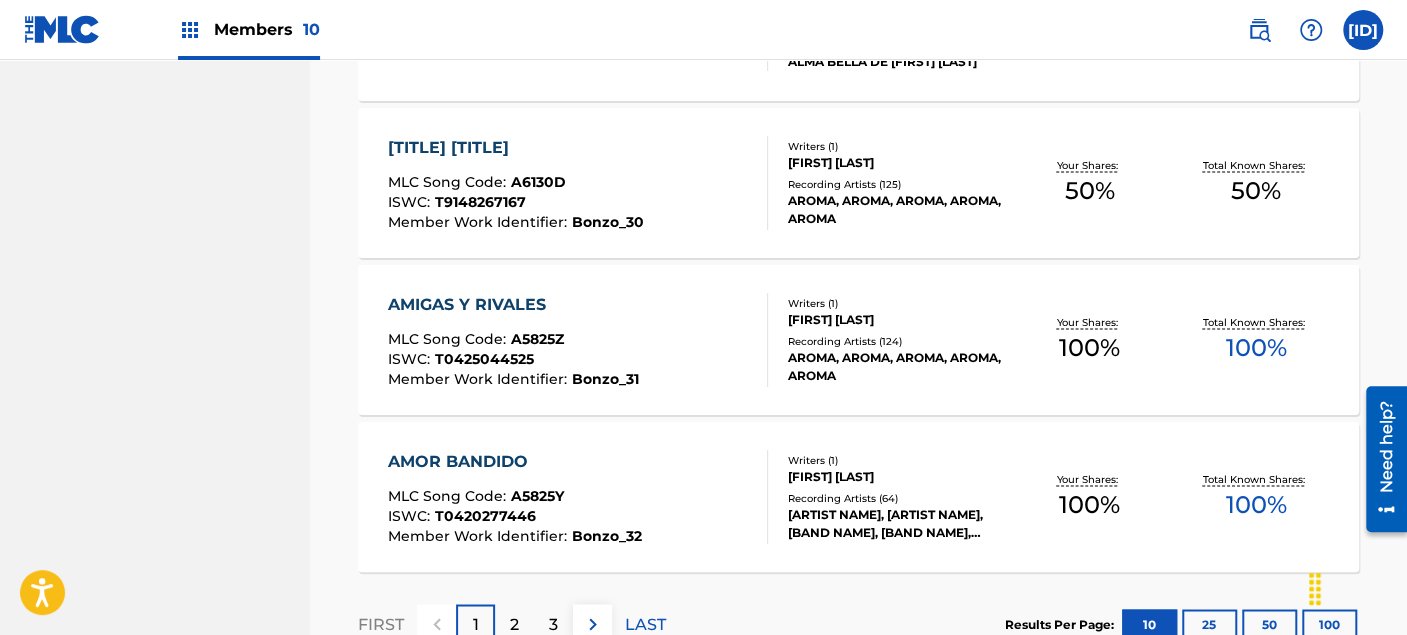 scroll, scrollTop: 1702, scrollLeft: 0, axis: vertical 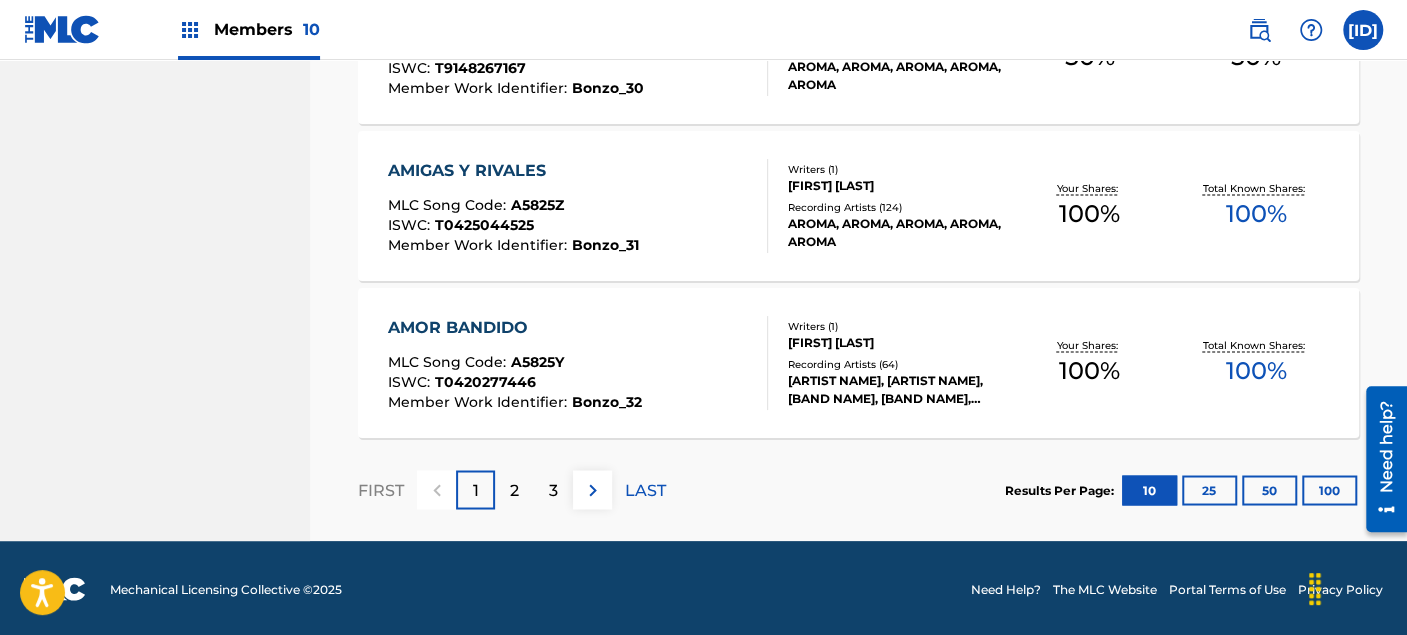 click on "3" at bounding box center (553, 490) 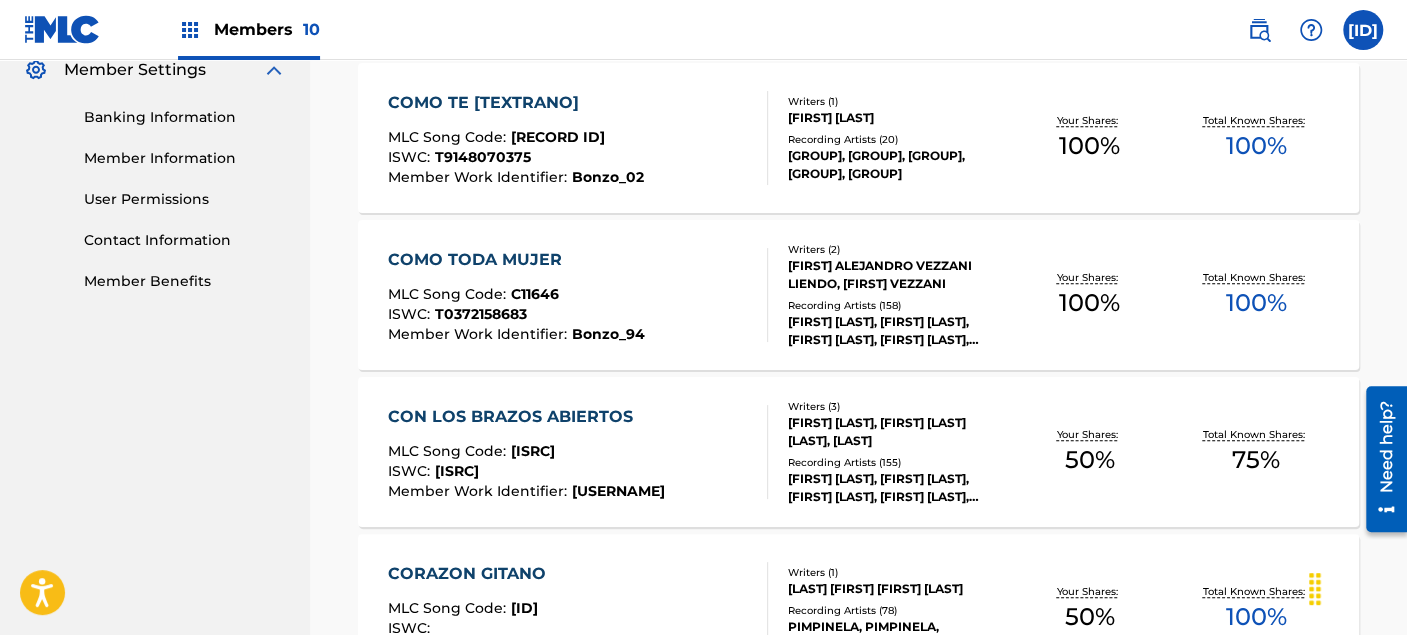 scroll, scrollTop: 813, scrollLeft: 0, axis: vertical 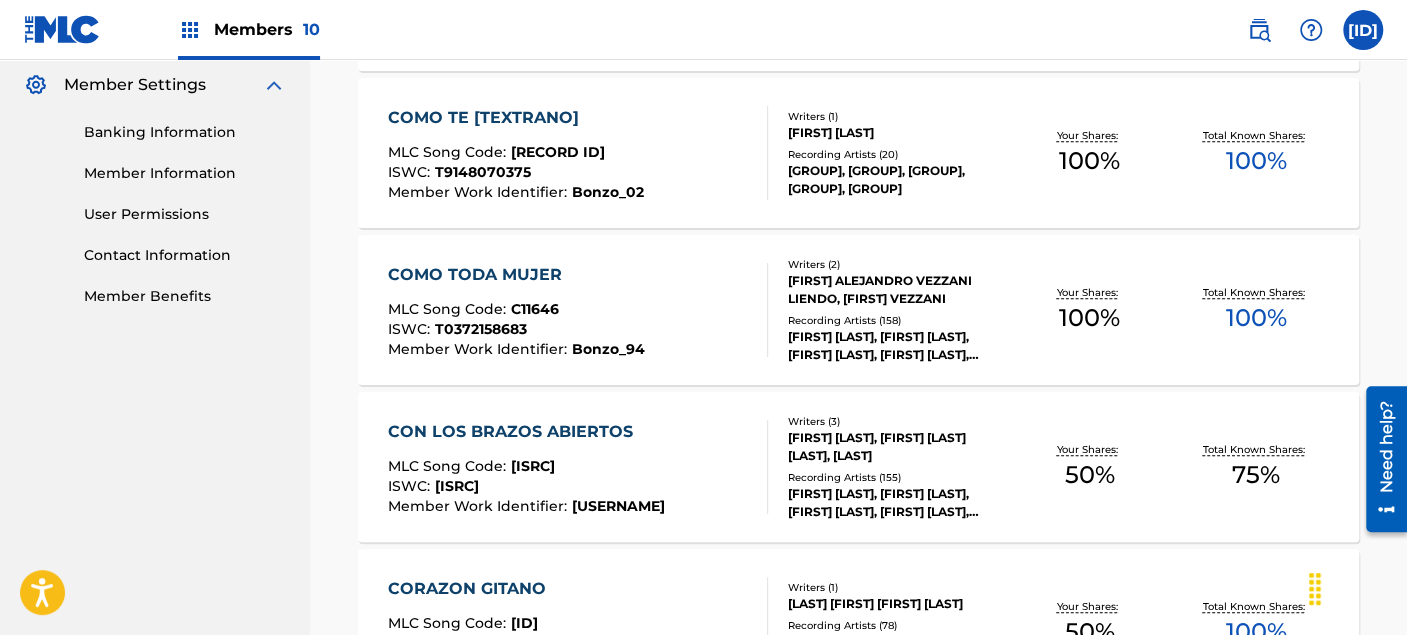 click on "[ID]" at bounding box center (516, 332) 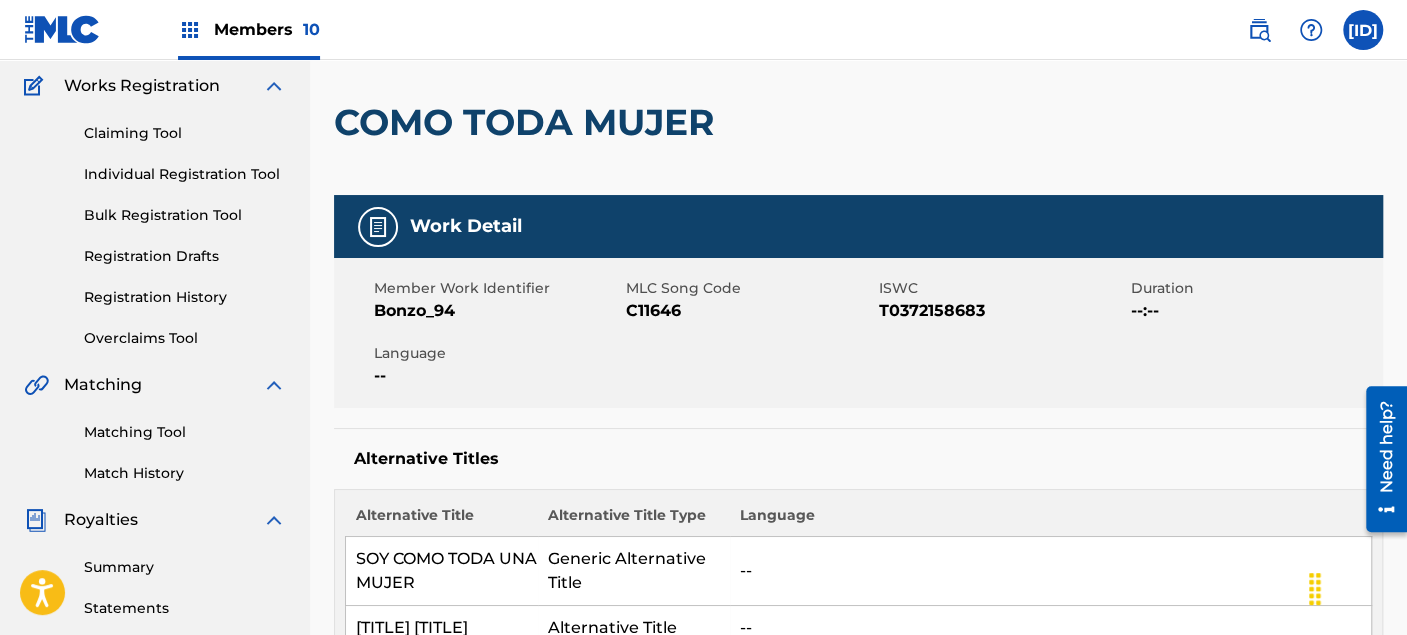 scroll, scrollTop: 111, scrollLeft: 0, axis: vertical 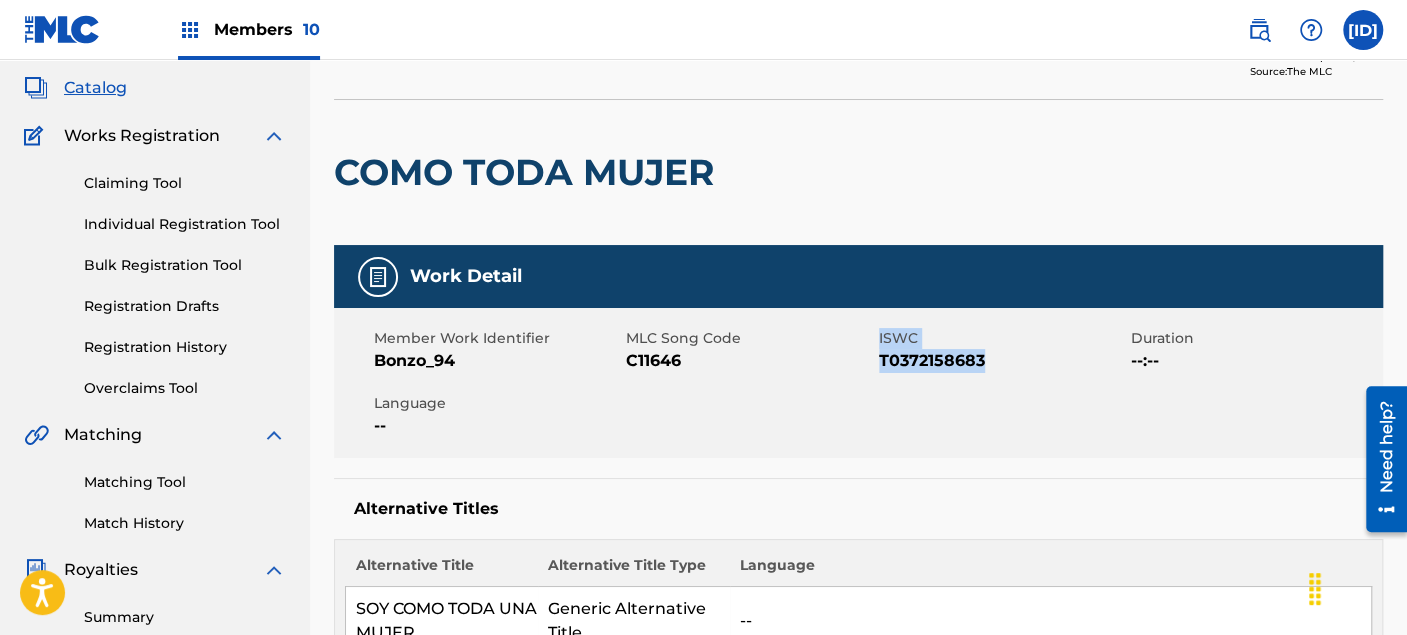 drag, startPoint x: 1009, startPoint y: 362, endPoint x: 866, endPoint y: 378, distance: 143.89232 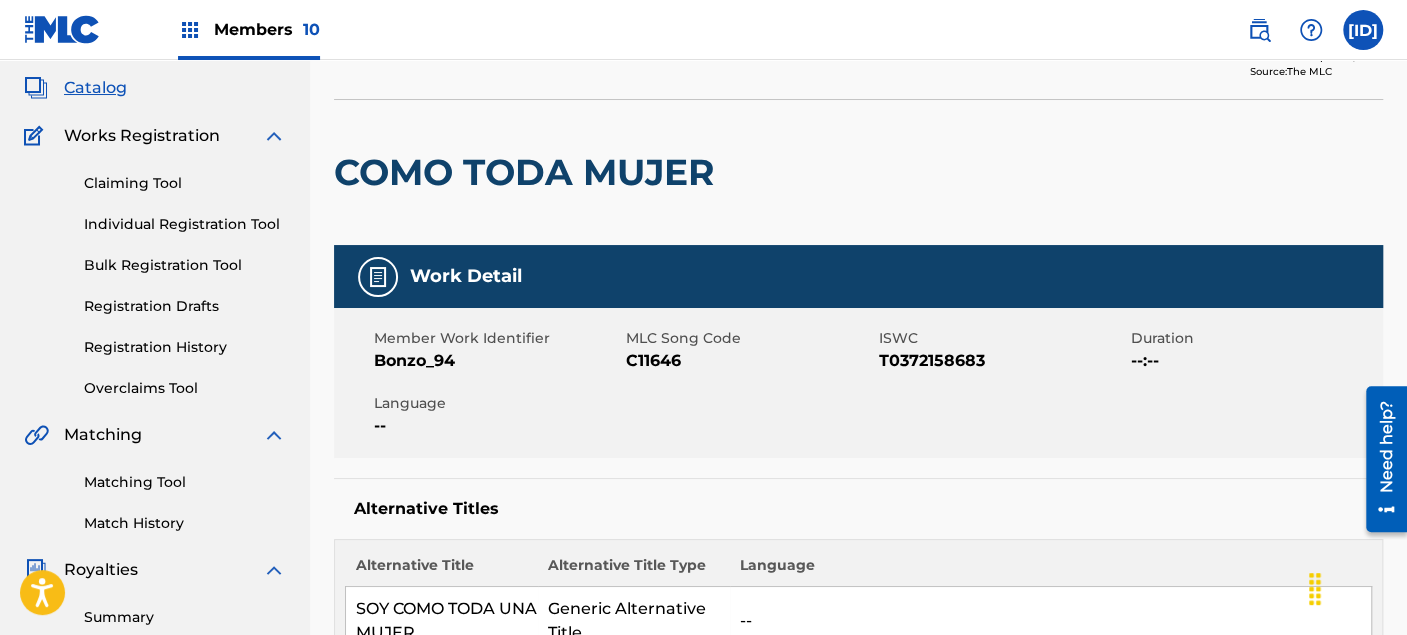 click on "T0372158683" at bounding box center (1002, 361) 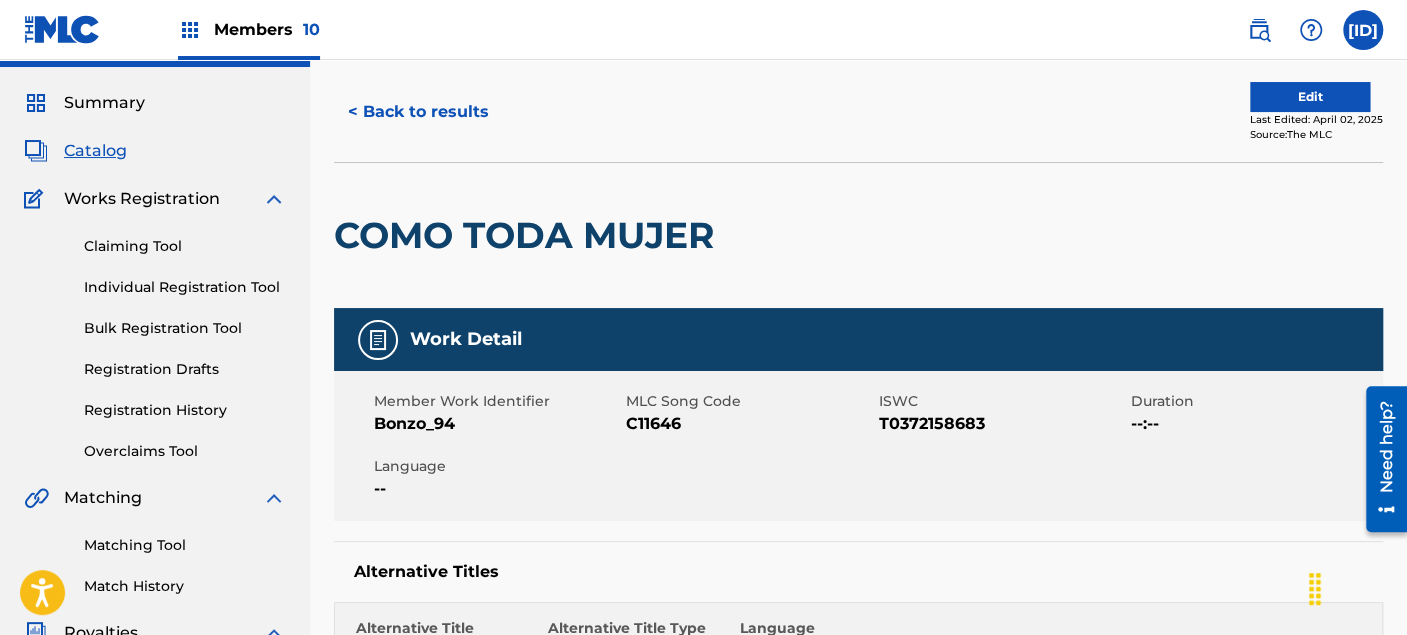 scroll, scrollTop: 0, scrollLeft: 0, axis: both 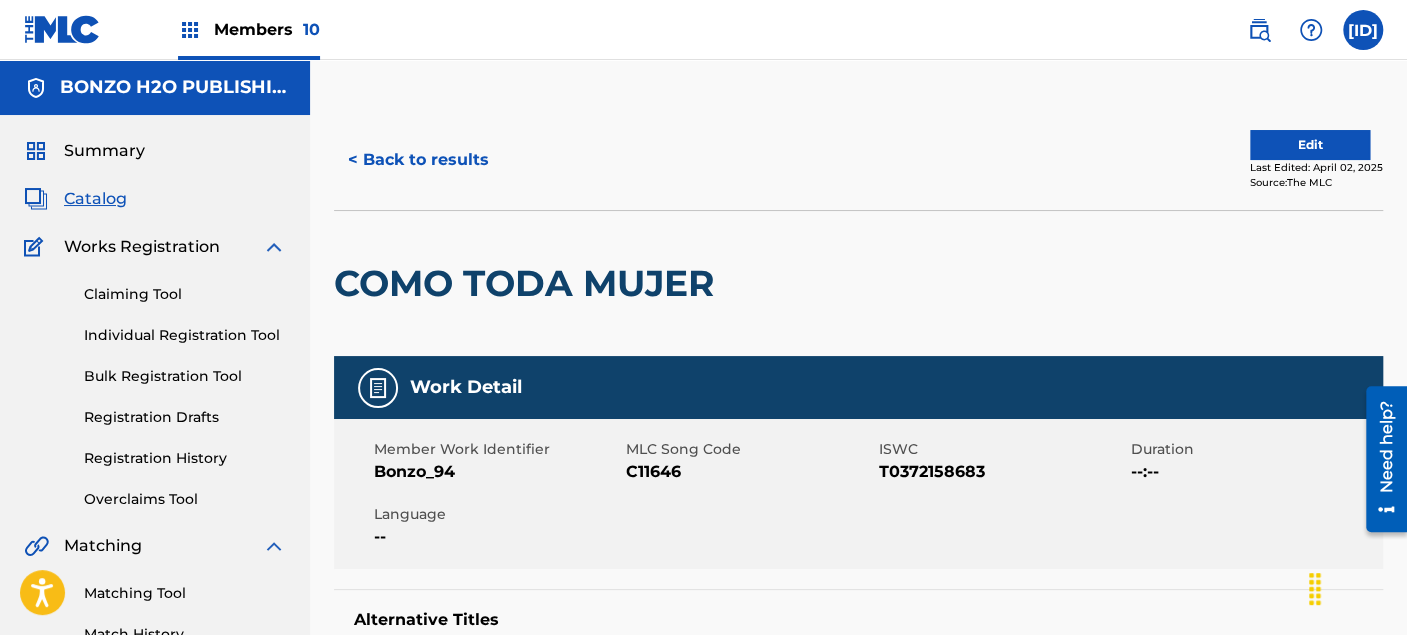 click on "< Back to results" at bounding box center [418, 160] 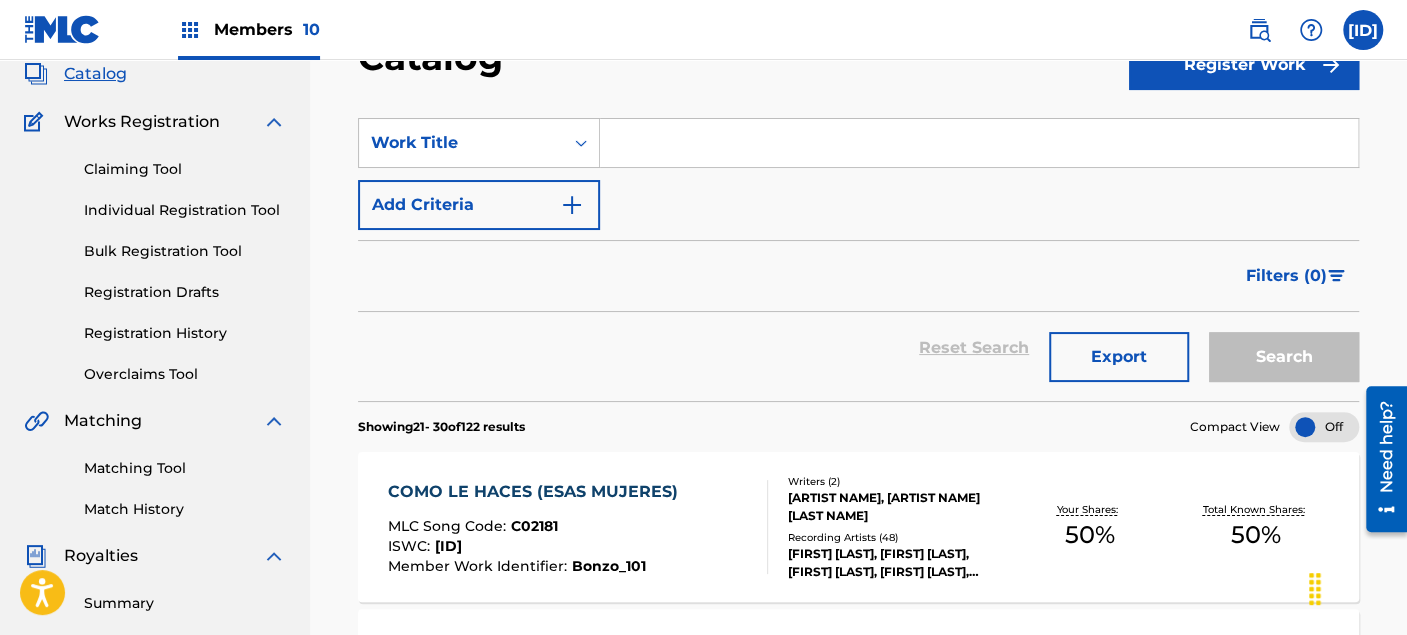 scroll, scrollTop: 222, scrollLeft: 0, axis: vertical 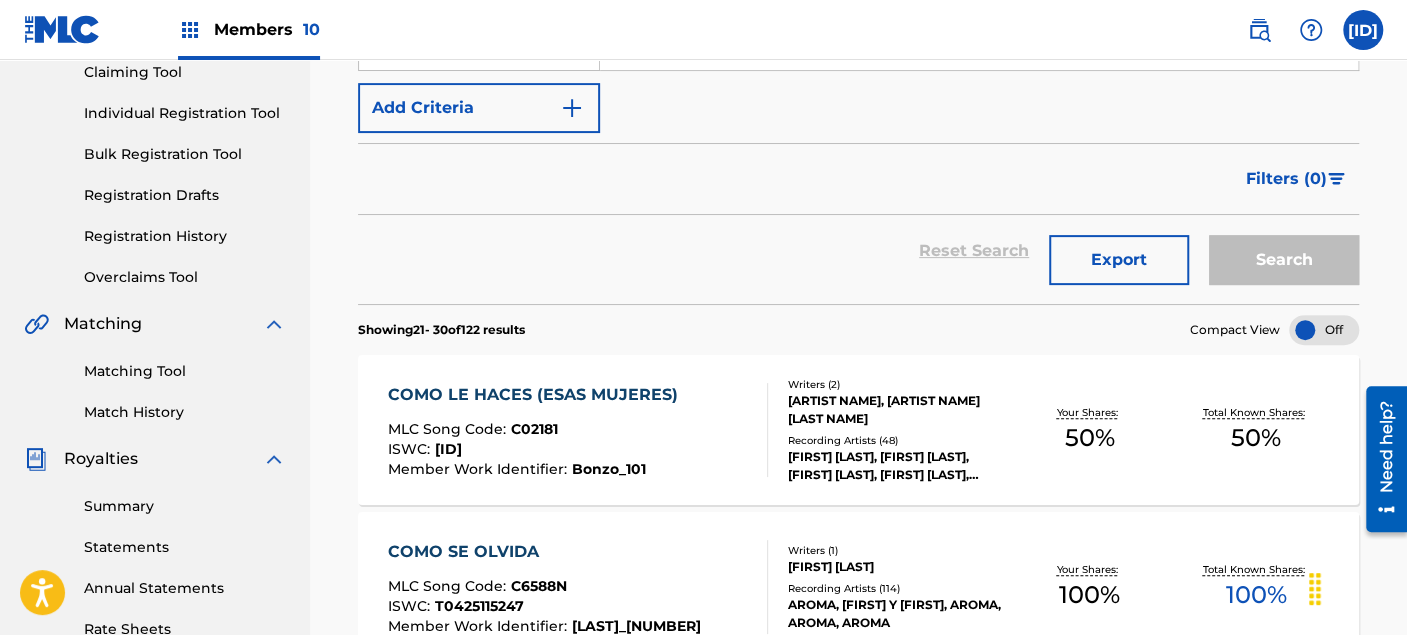 click on "Matching Tool" at bounding box center (185, 371) 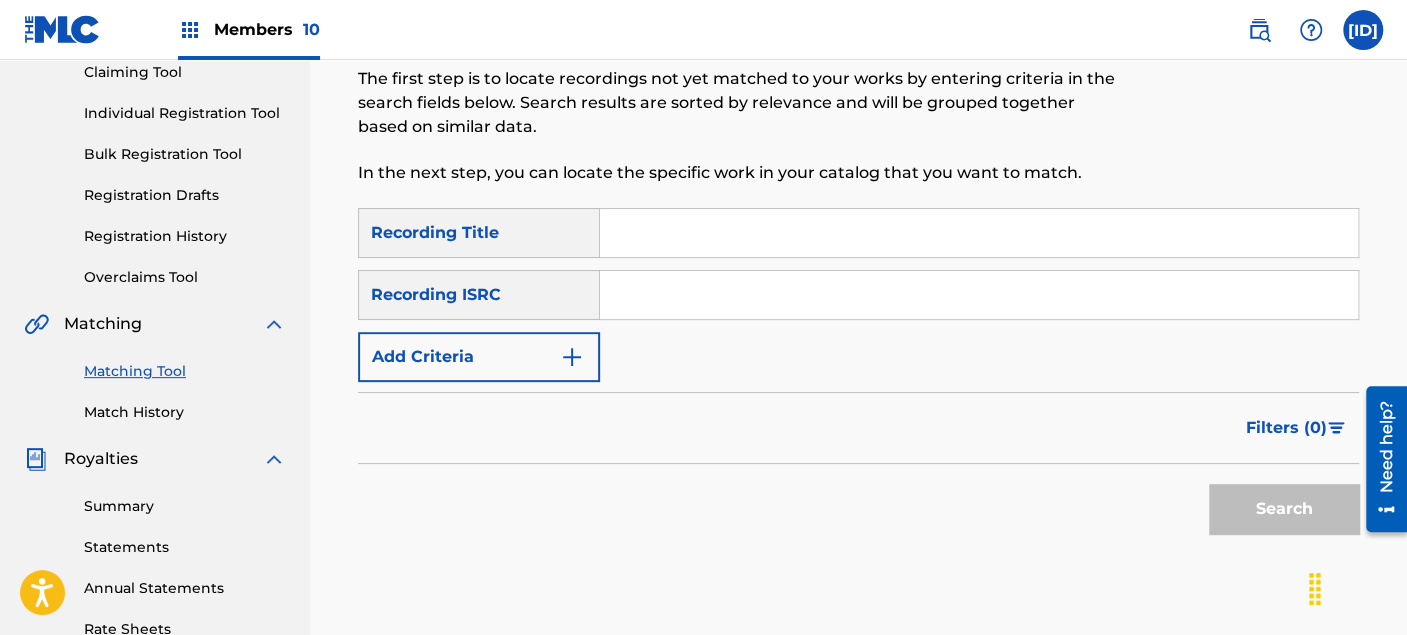 scroll, scrollTop: 333, scrollLeft: 0, axis: vertical 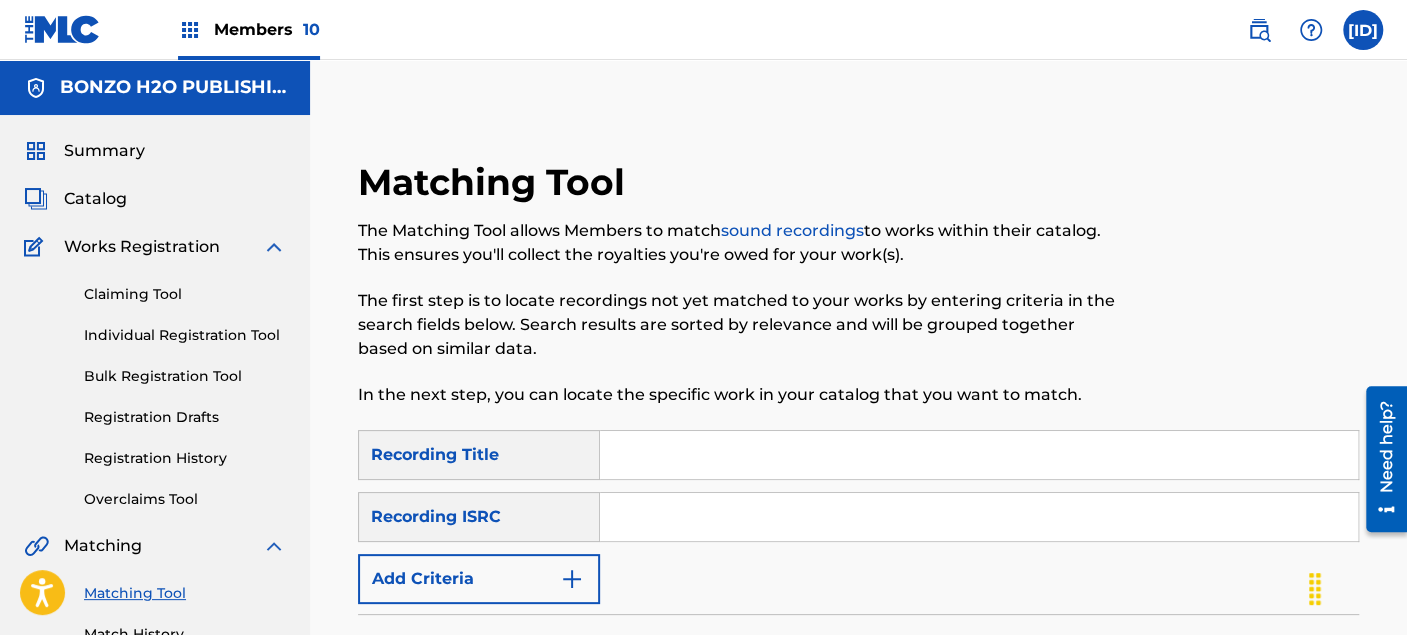 click at bounding box center [979, 455] 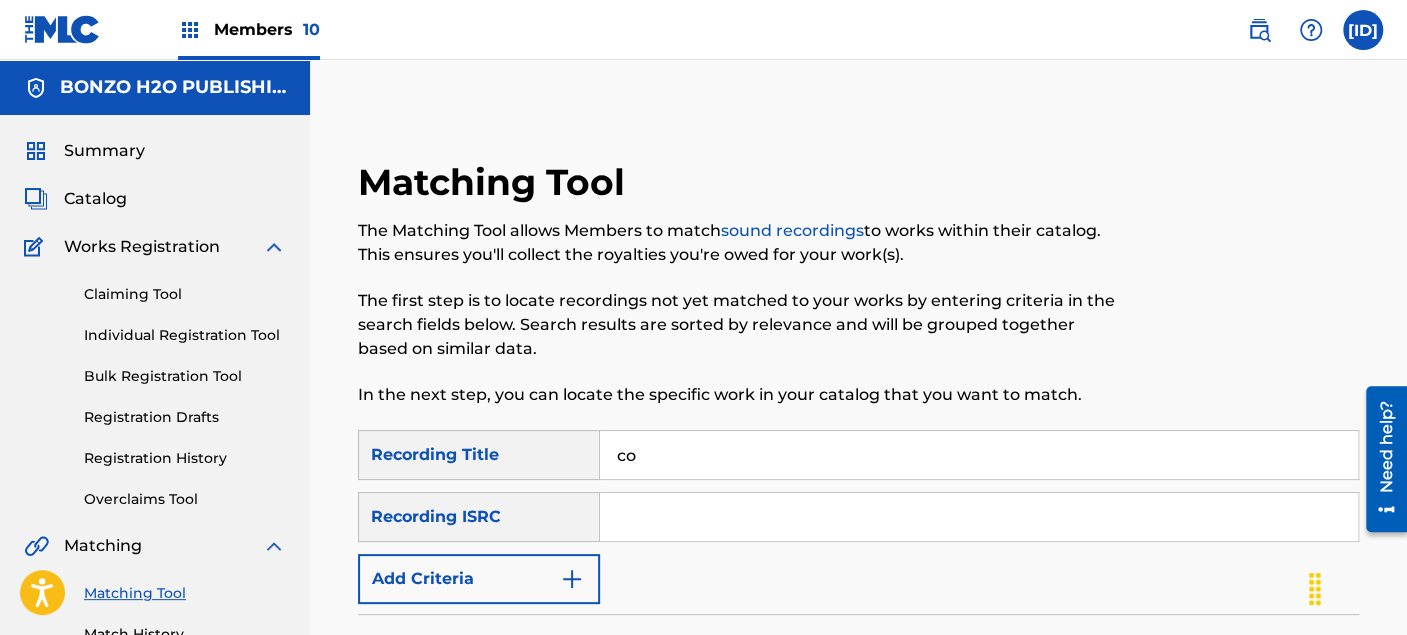 type on "c" 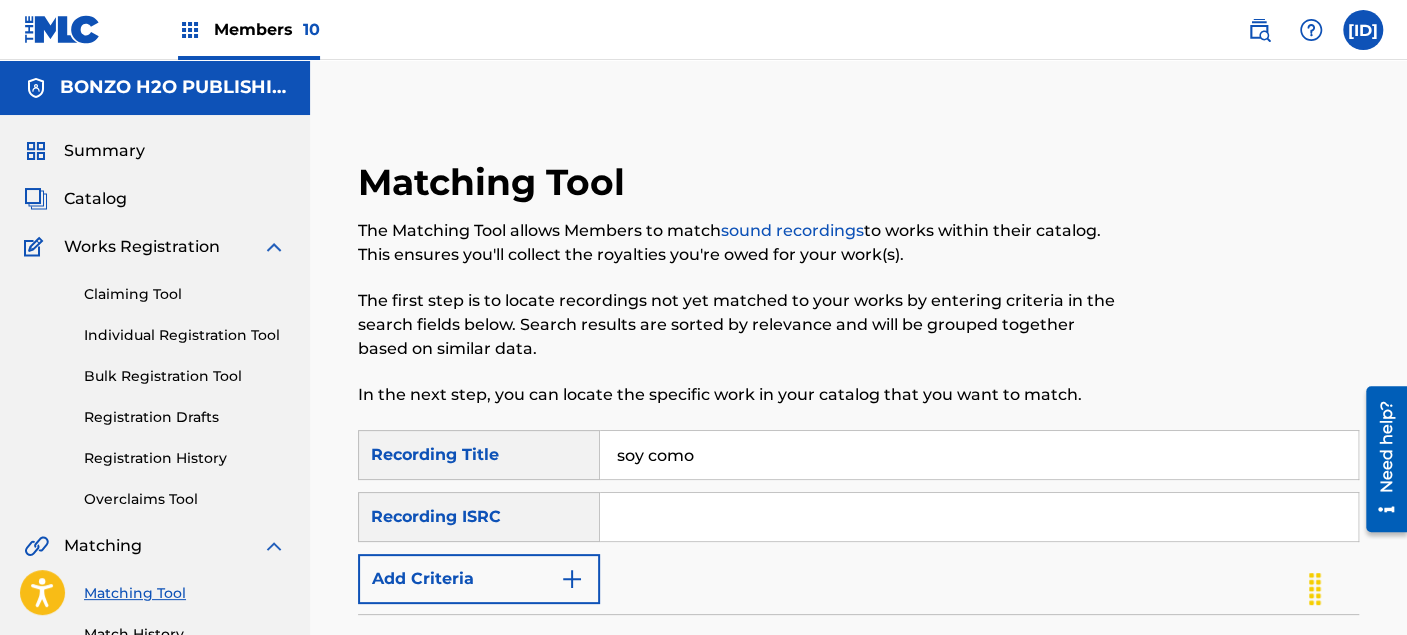 click on "Search" at bounding box center (1284, 731) 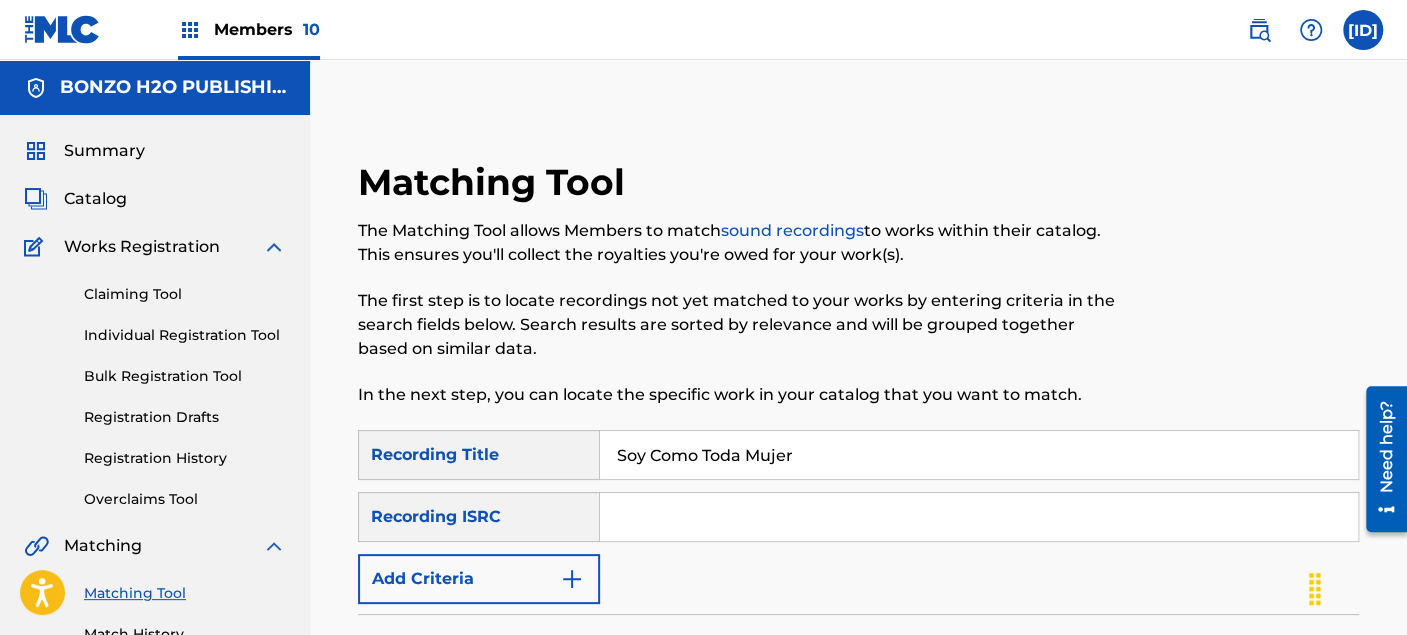 click at bounding box center (572, 579) 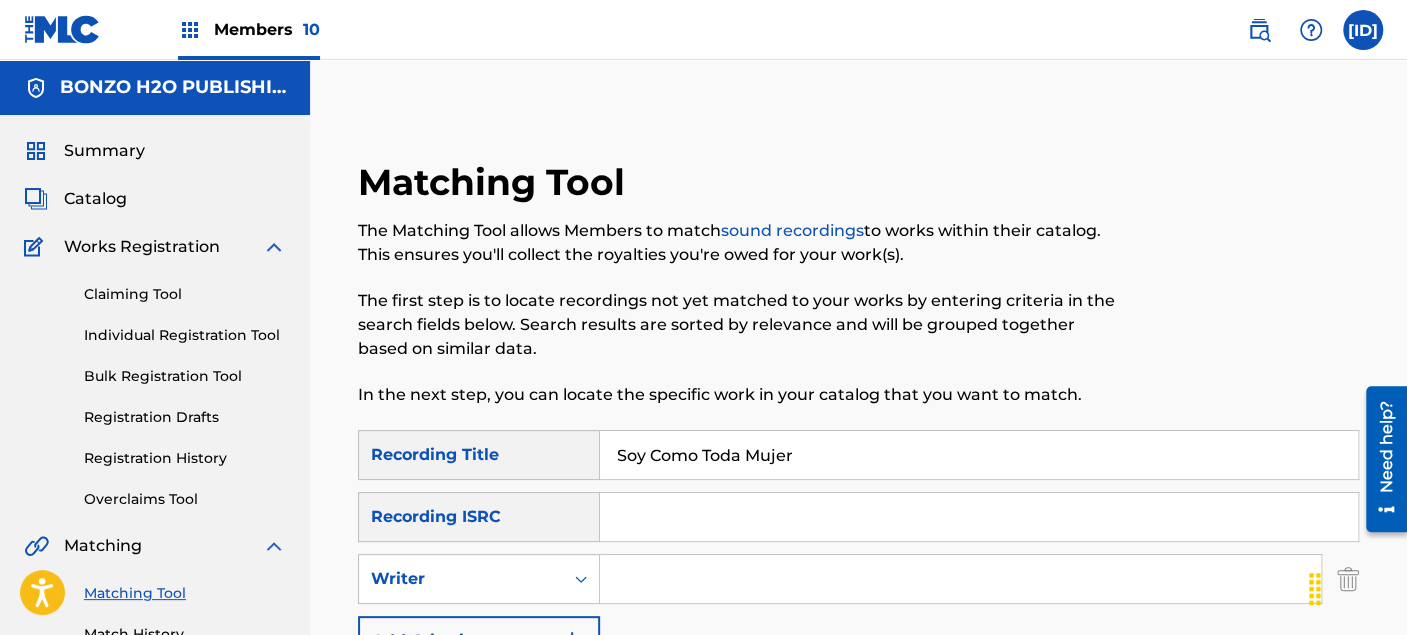 click at bounding box center (960, 579) 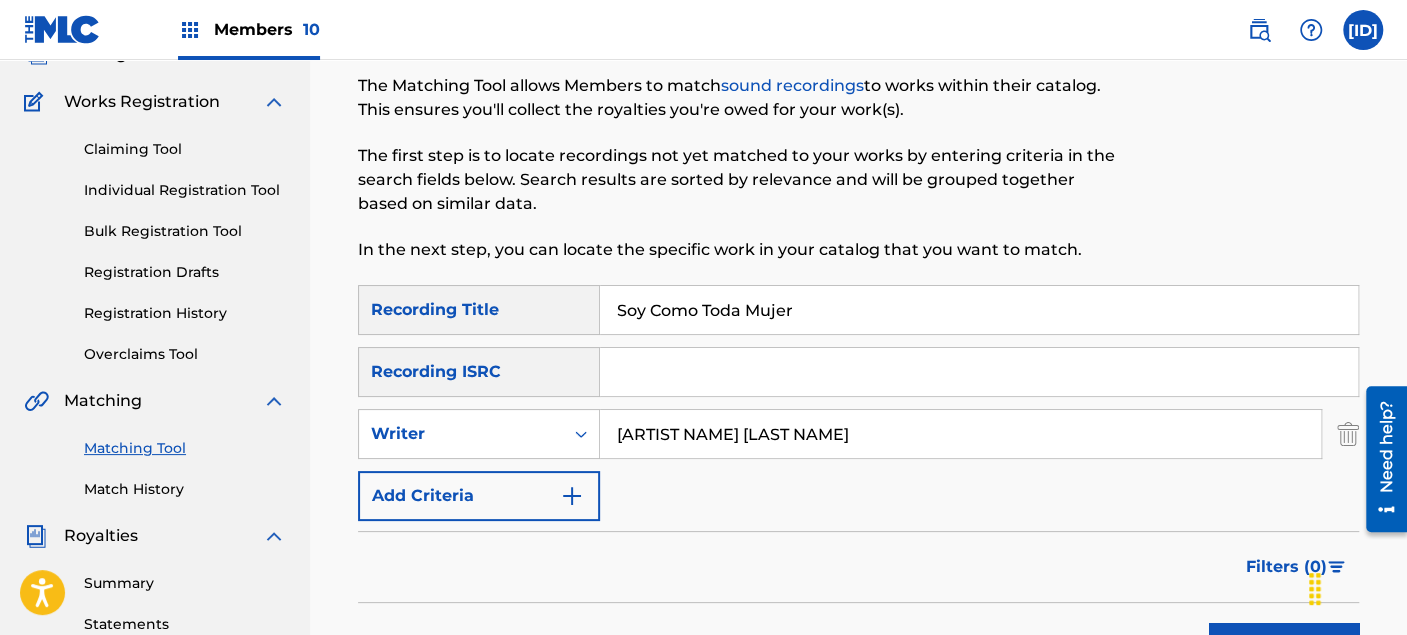 scroll, scrollTop: 222, scrollLeft: 0, axis: vertical 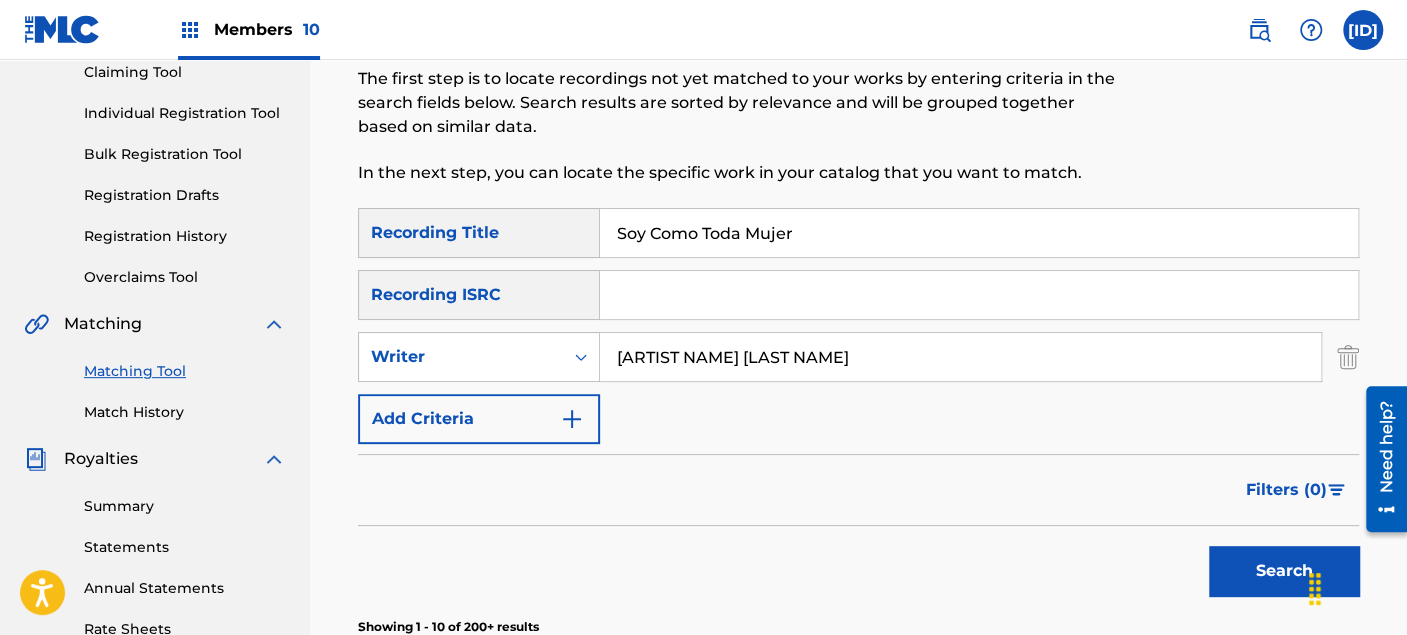 click on "Search" at bounding box center (1284, 571) 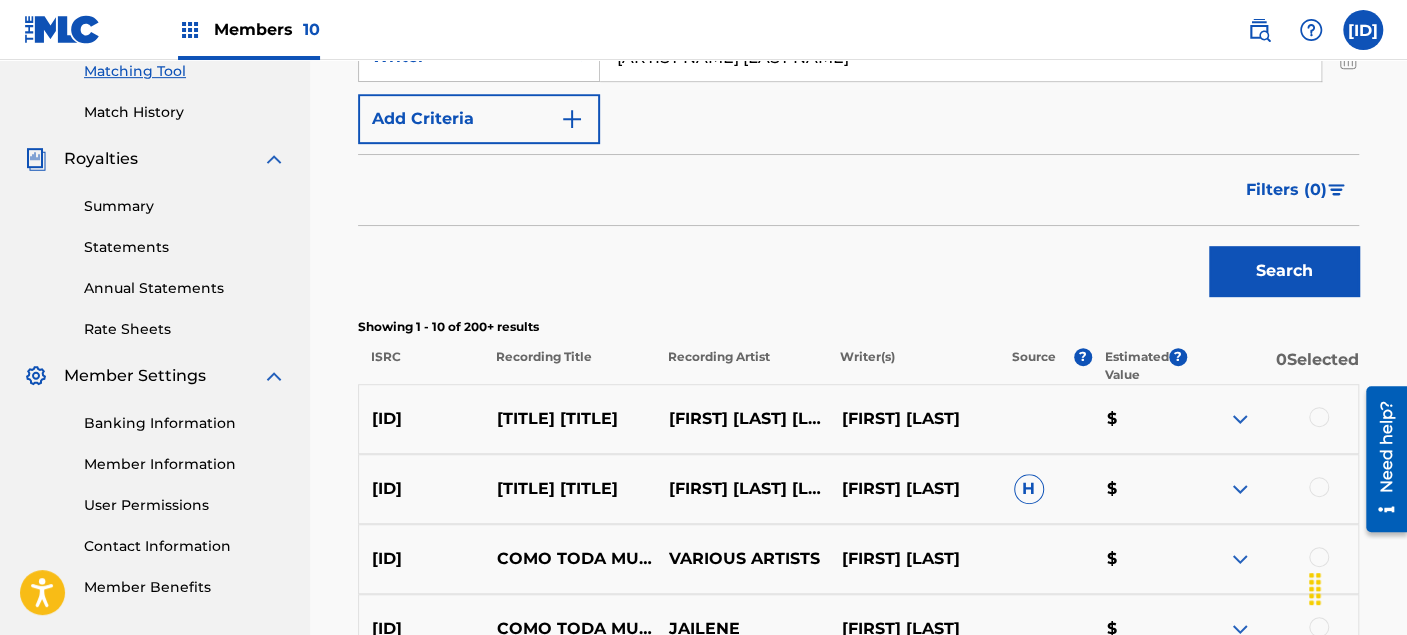 scroll, scrollTop: 555, scrollLeft: 0, axis: vertical 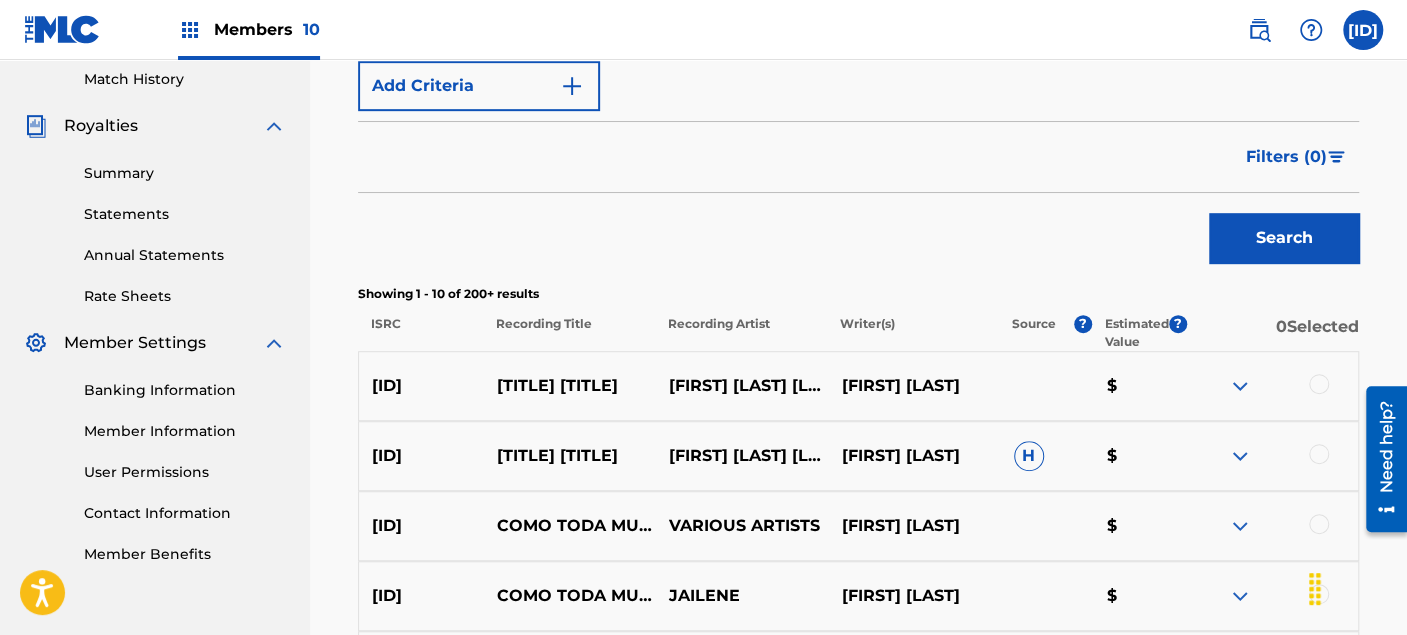 click at bounding box center [1319, 384] 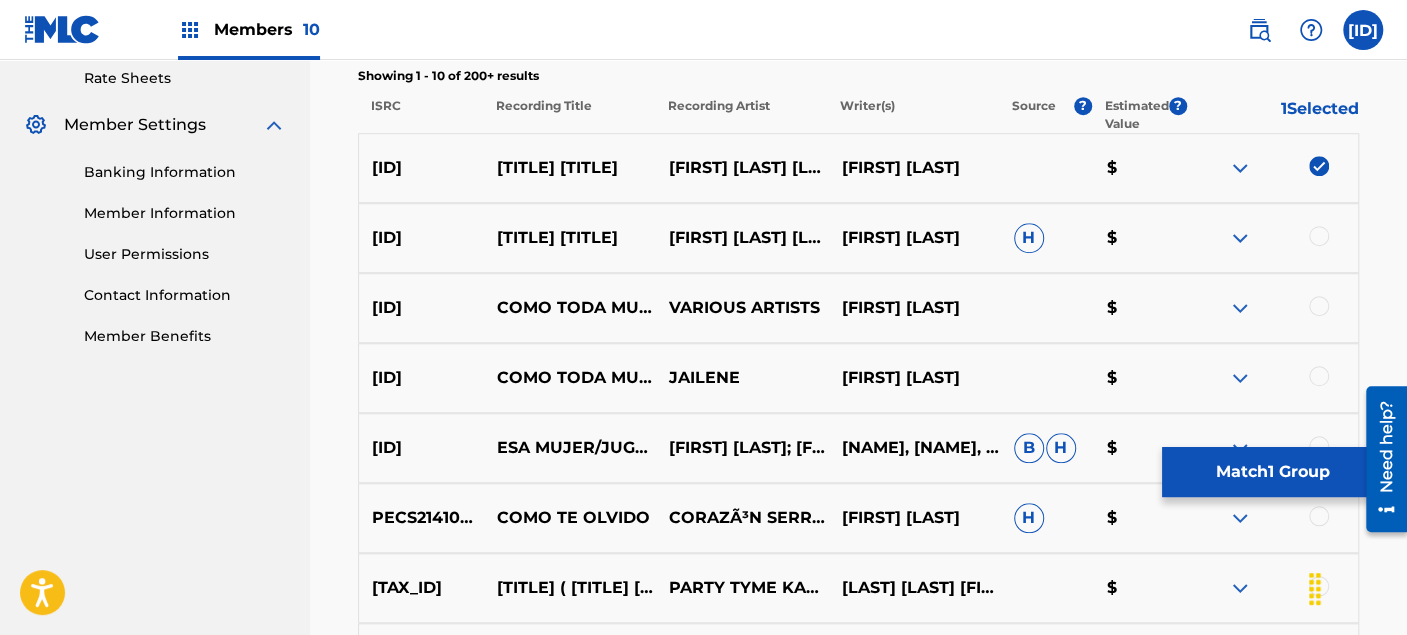scroll, scrollTop: 777, scrollLeft: 0, axis: vertical 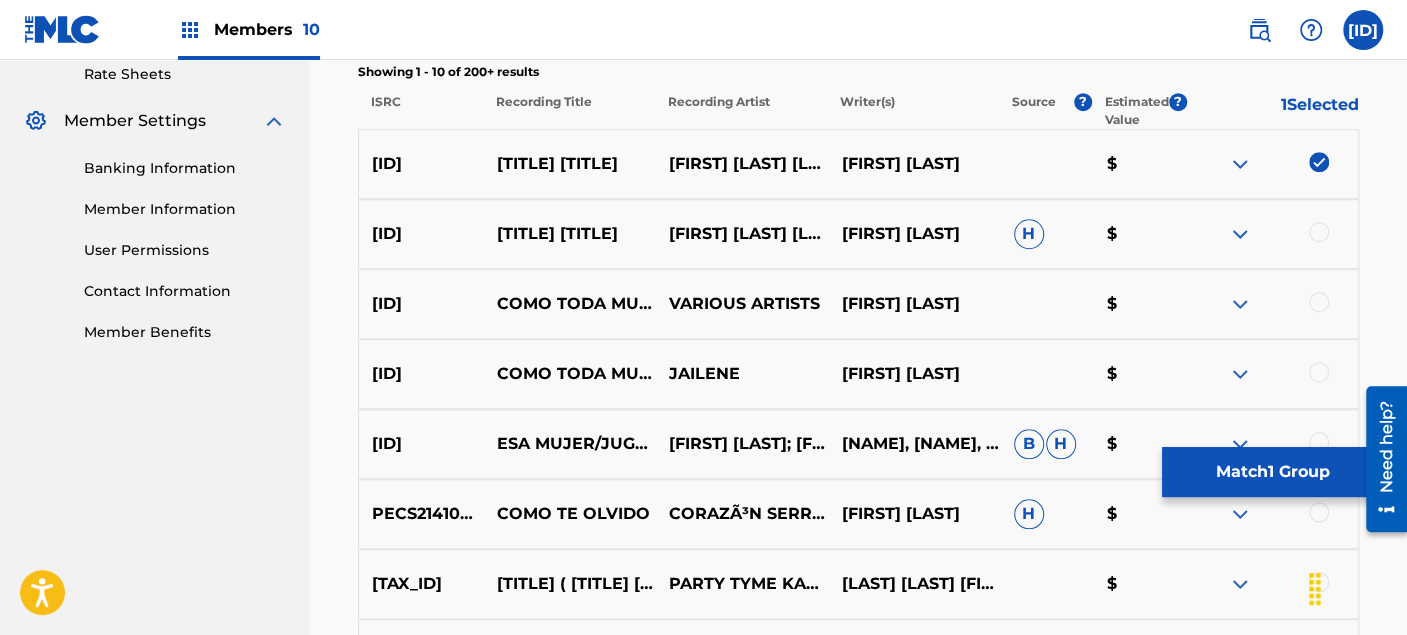 click at bounding box center [1319, 232] 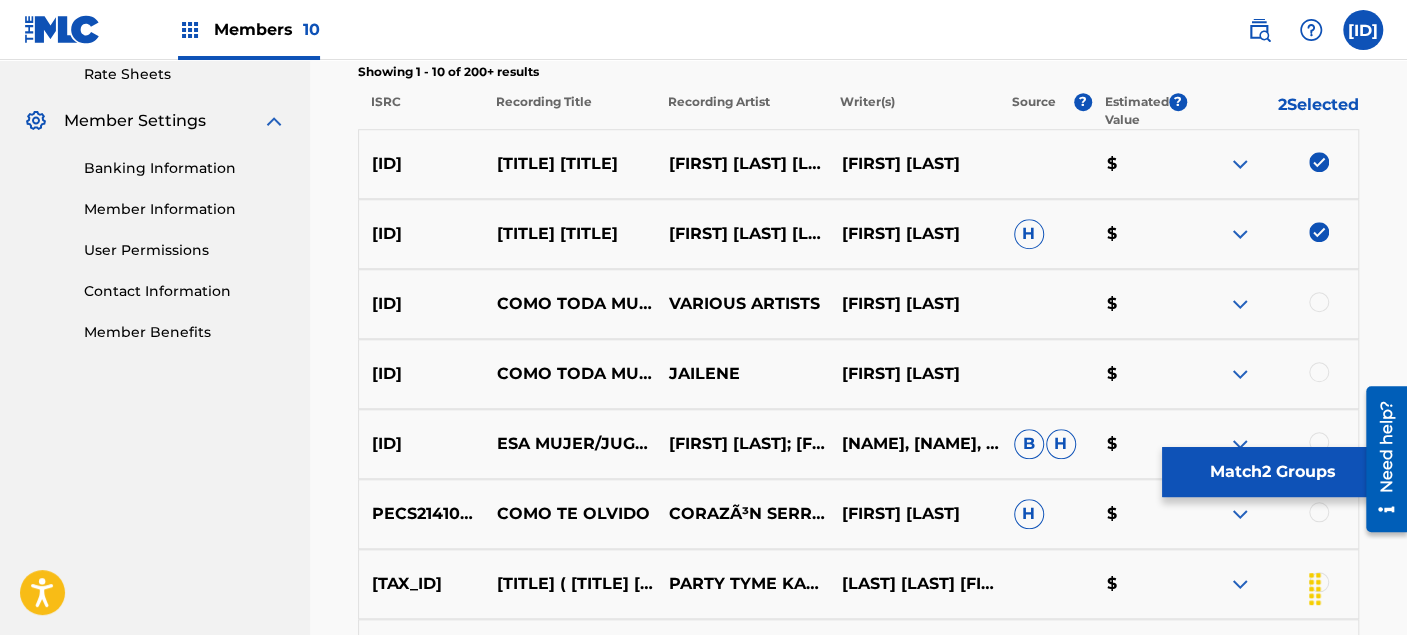 click at bounding box center (1319, 302) 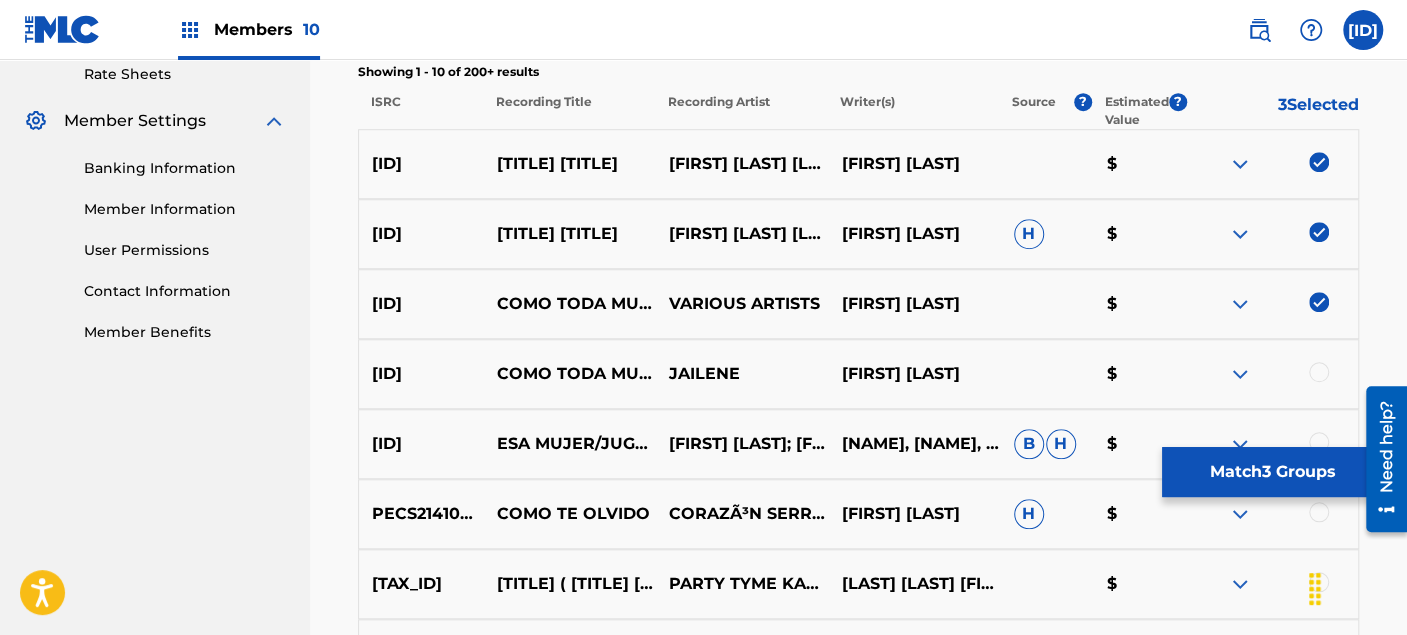 click at bounding box center (1319, 372) 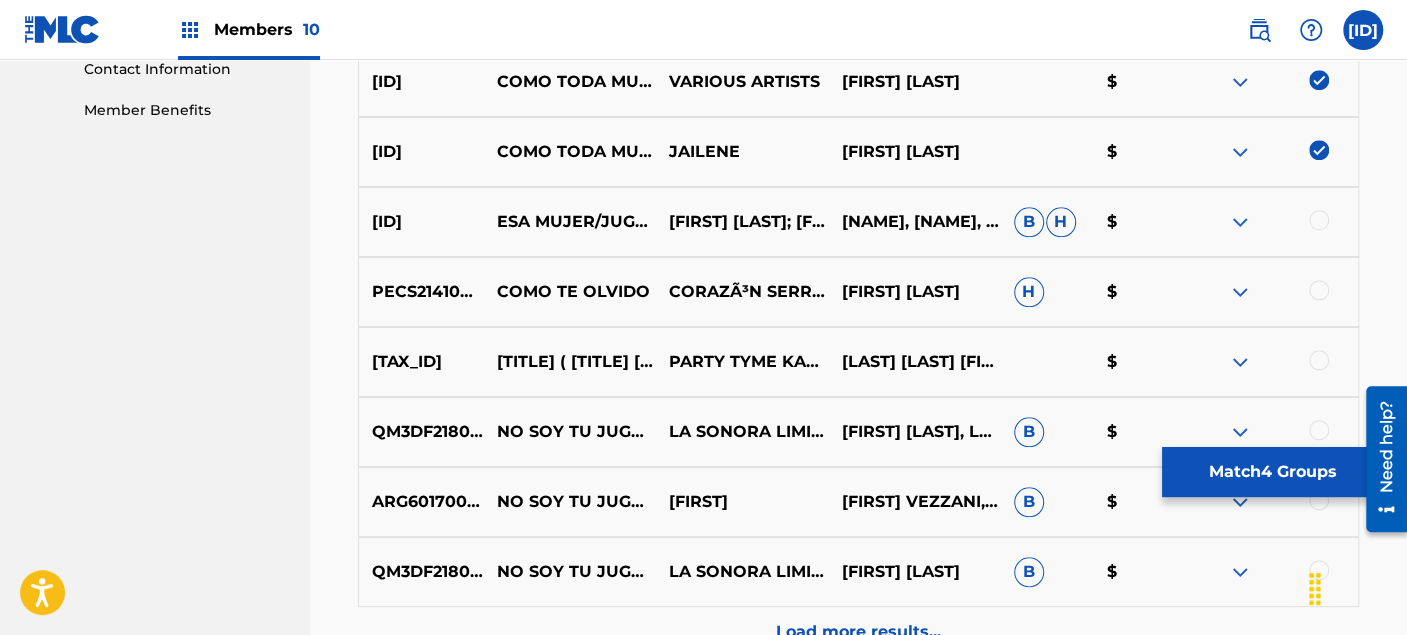 scroll, scrollTop: 1000, scrollLeft: 0, axis: vertical 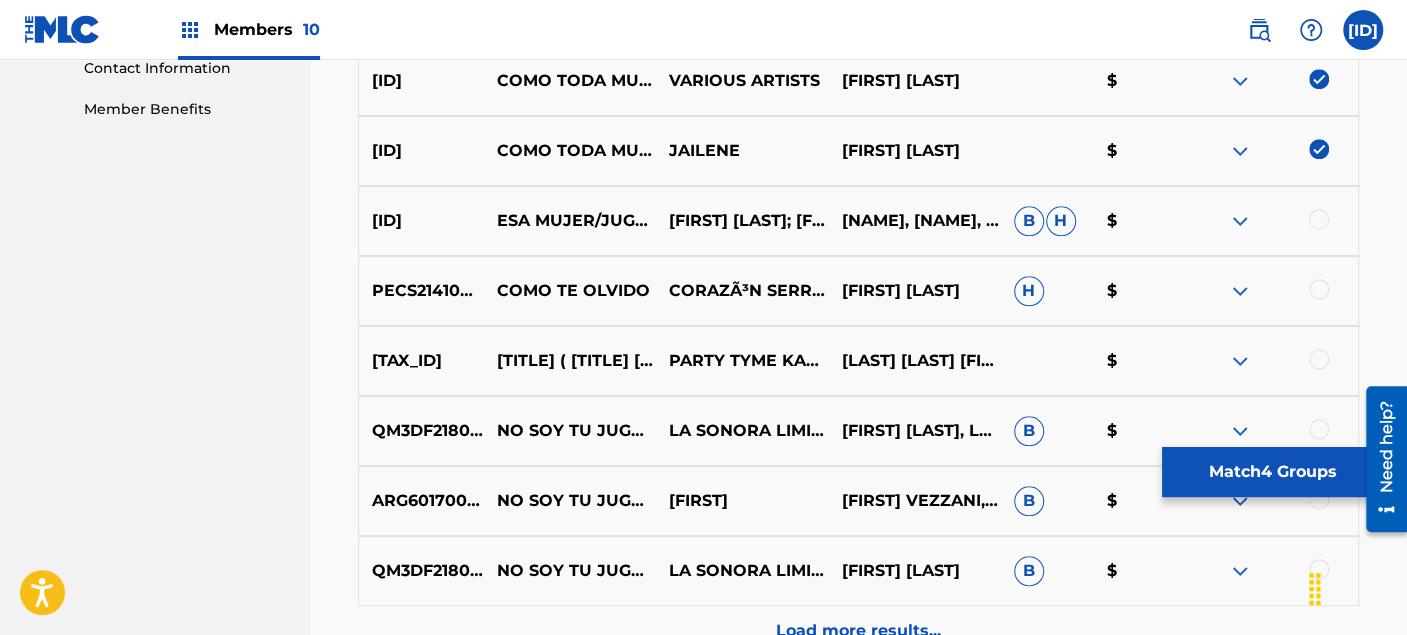 click at bounding box center [1319, 359] 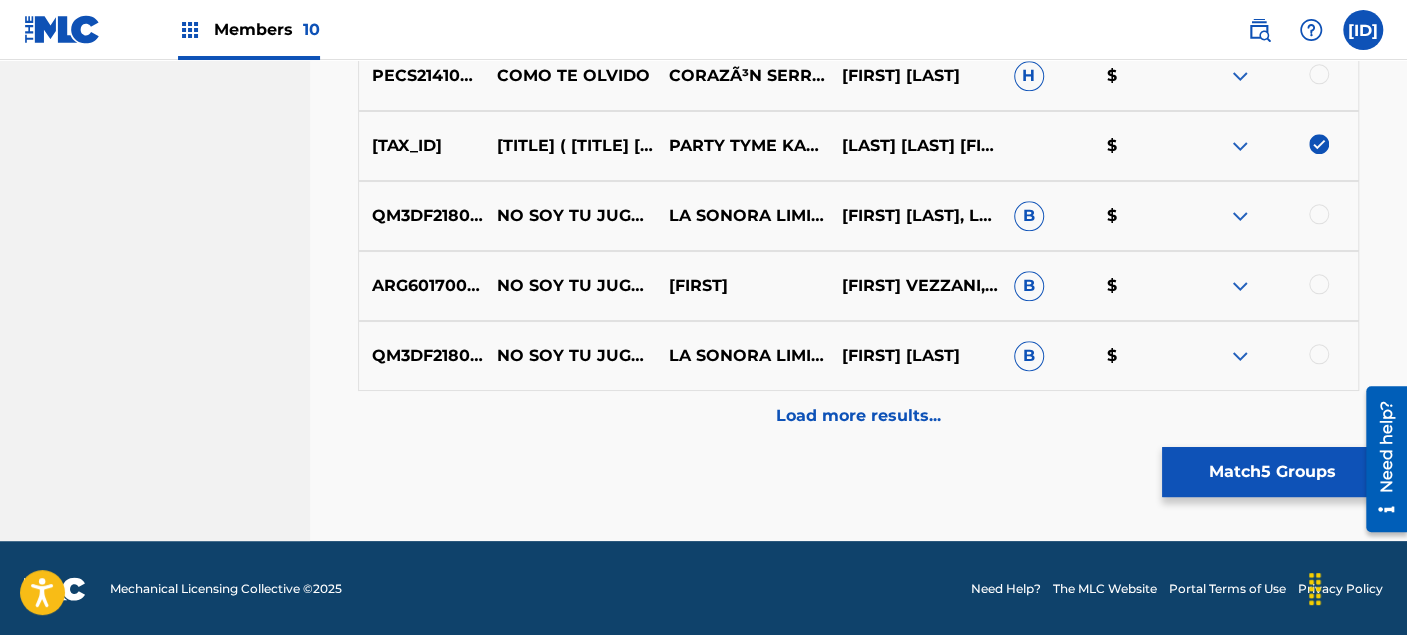 click on "Load more results..." at bounding box center [858, 416] 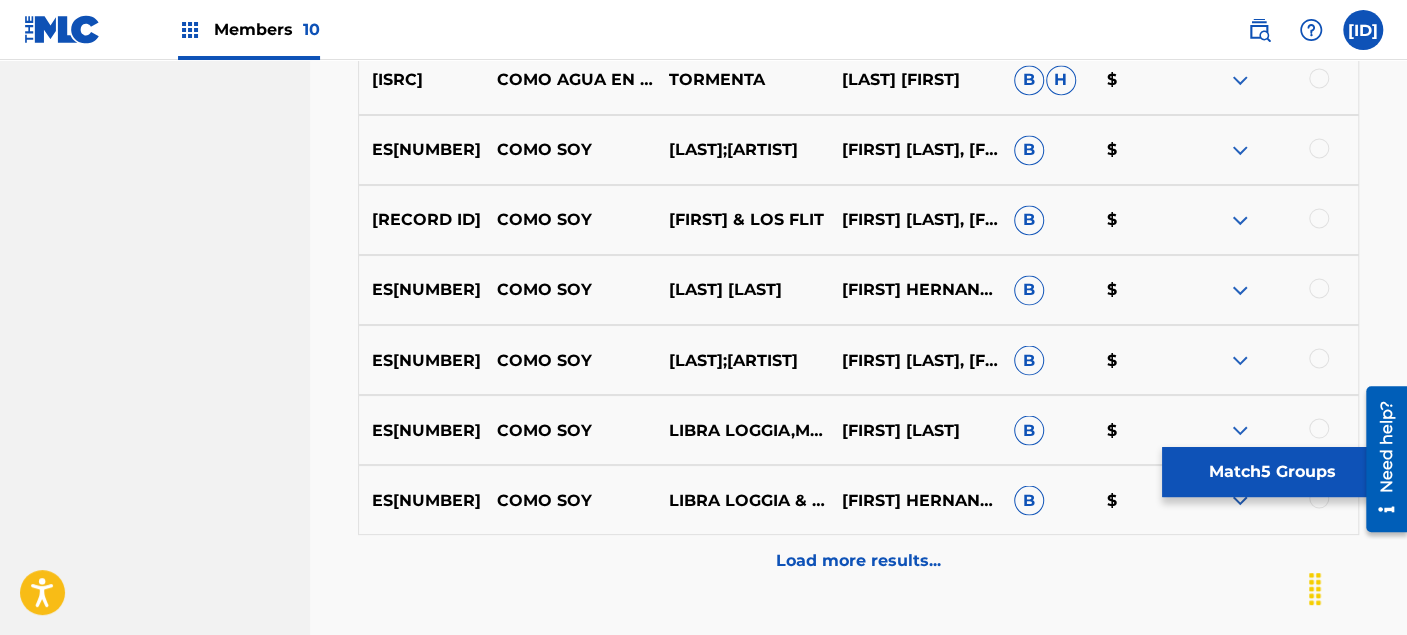 scroll, scrollTop: 1882, scrollLeft: 0, axis: vertical 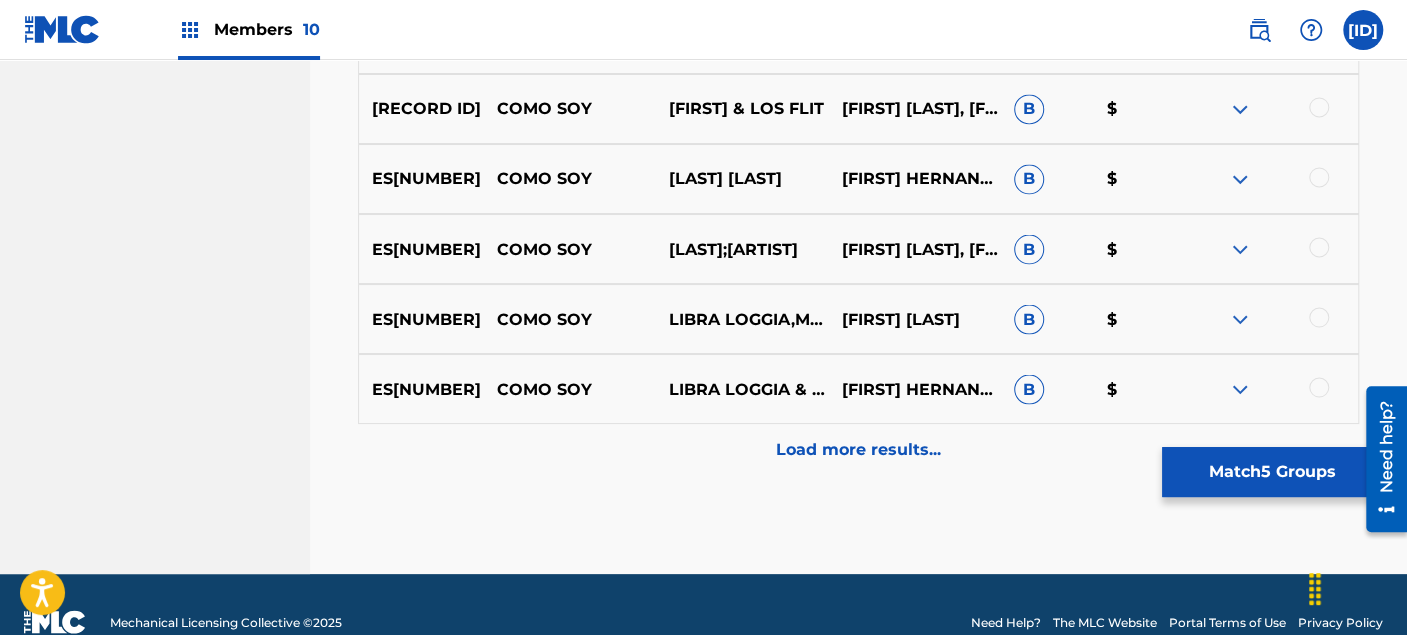 click on "Match  5 Groups" at bounding box center (1272, 472) 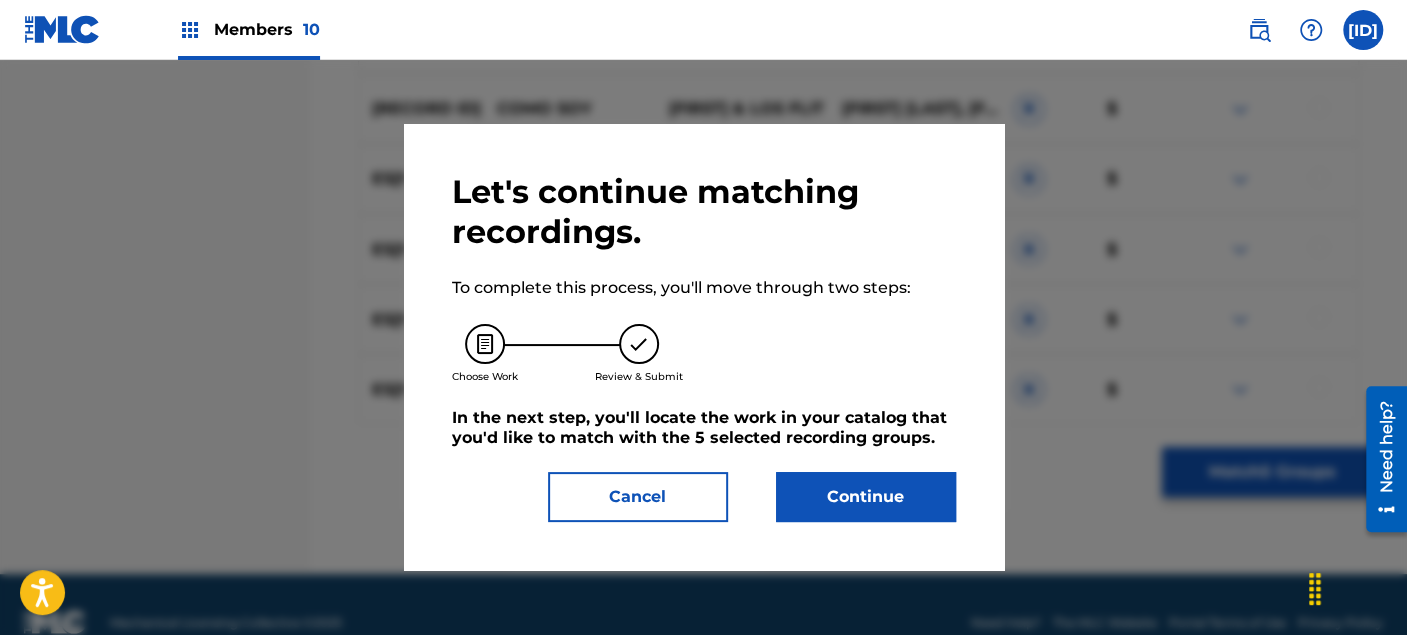 click on "Continue" at bounding box center (866, 497) 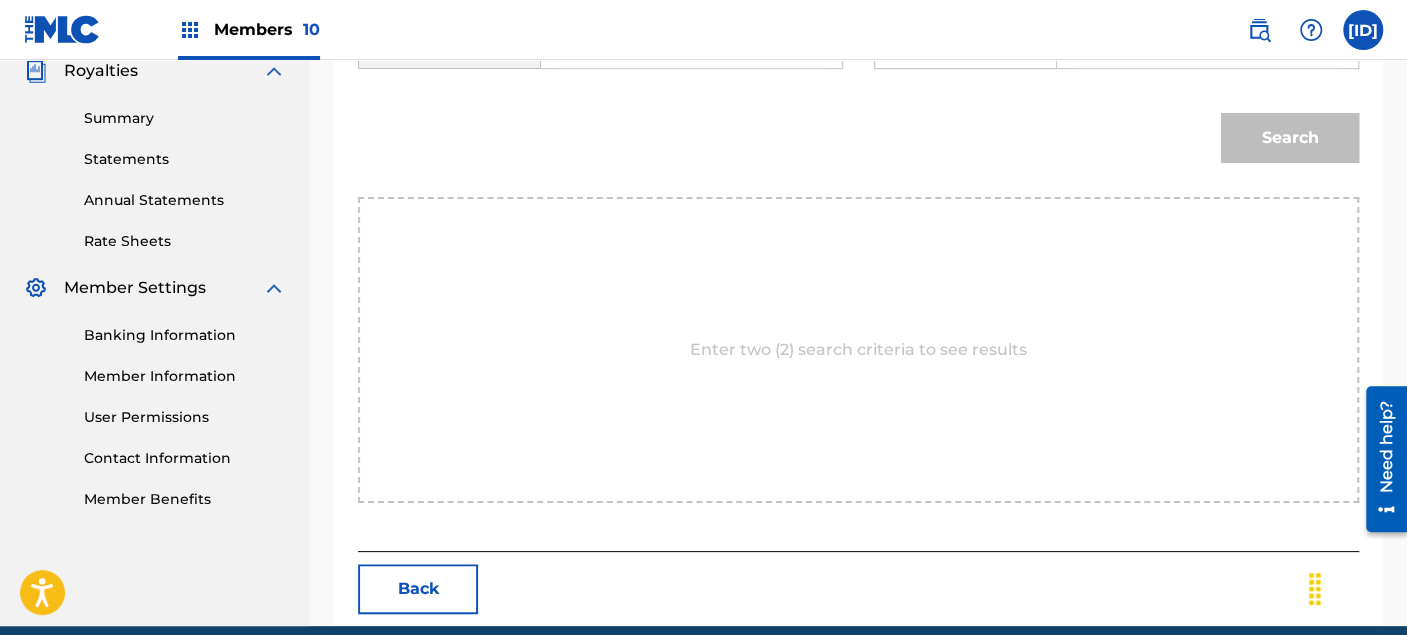 scroll, scrollTop: 473, scrollLeft: 0, axis: vertical 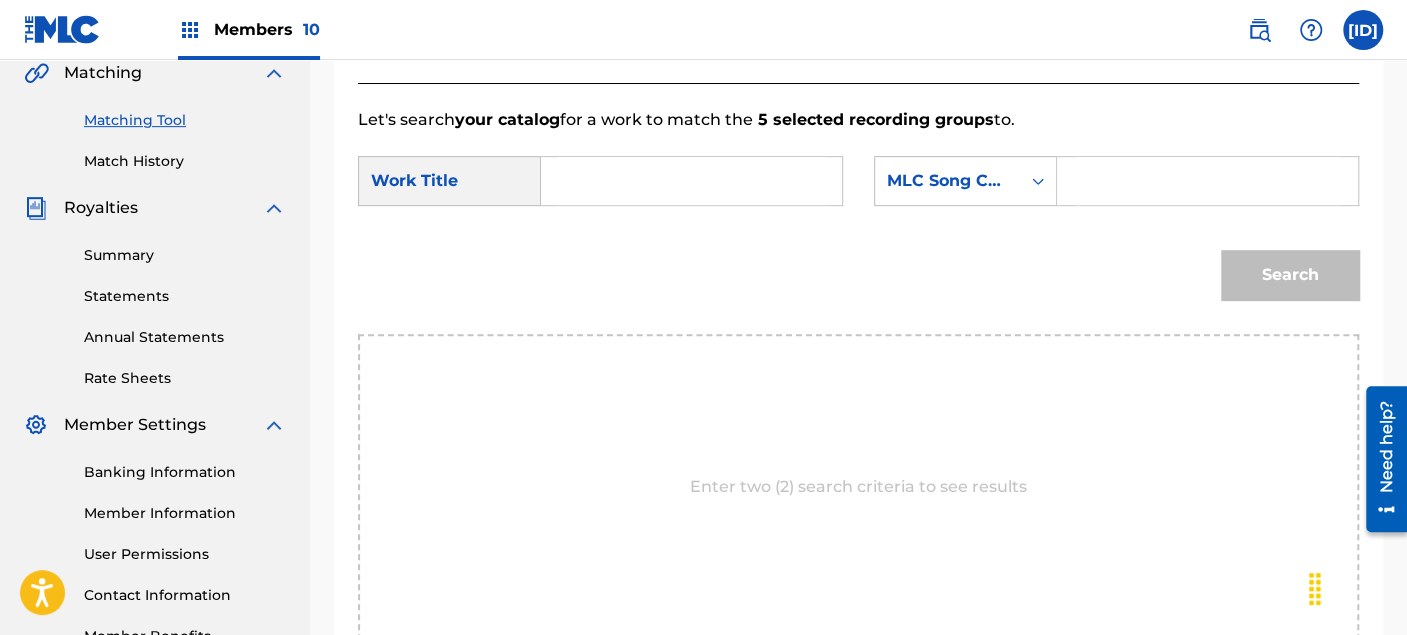 click at bounding box center [691, 181] 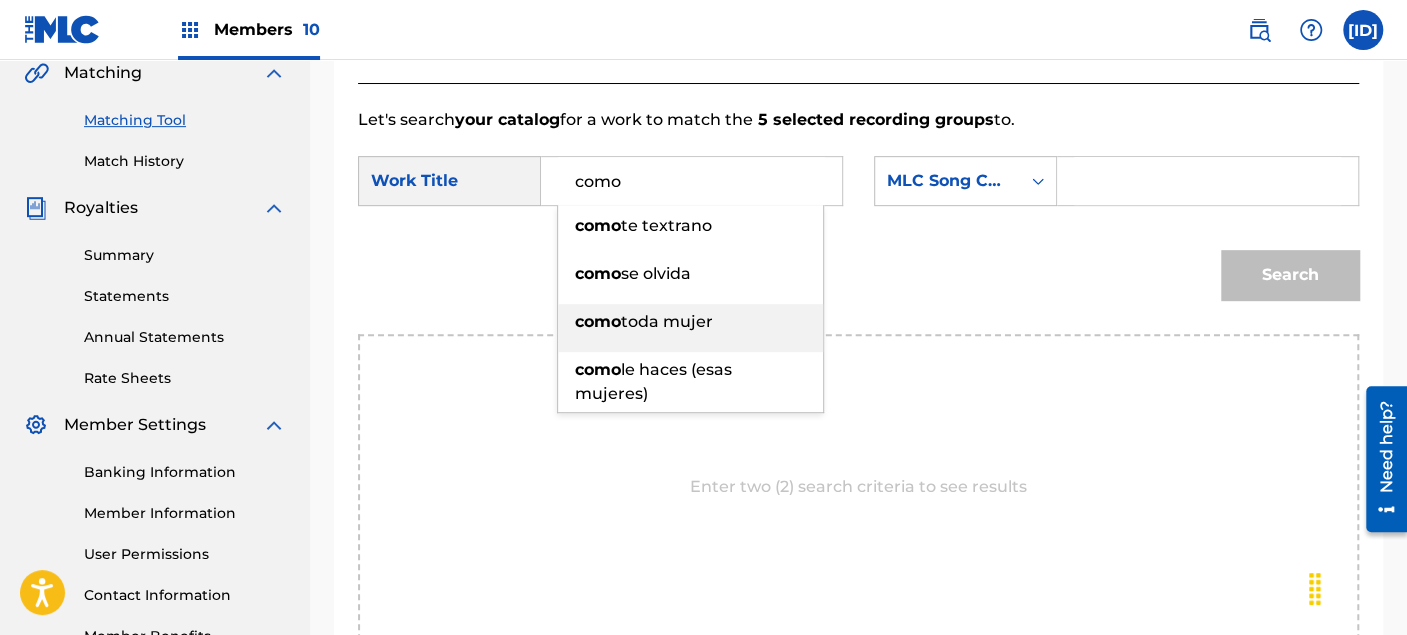click on "toda mujer" at bounding box center (667, 321) 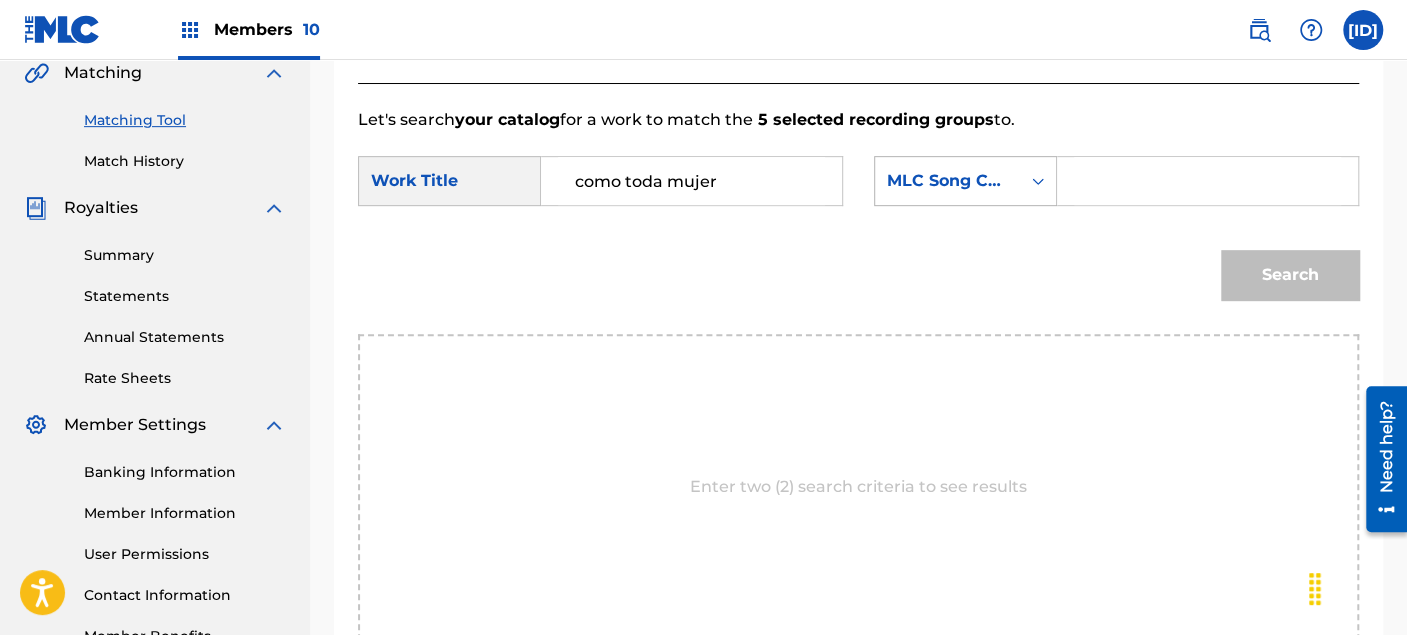 click 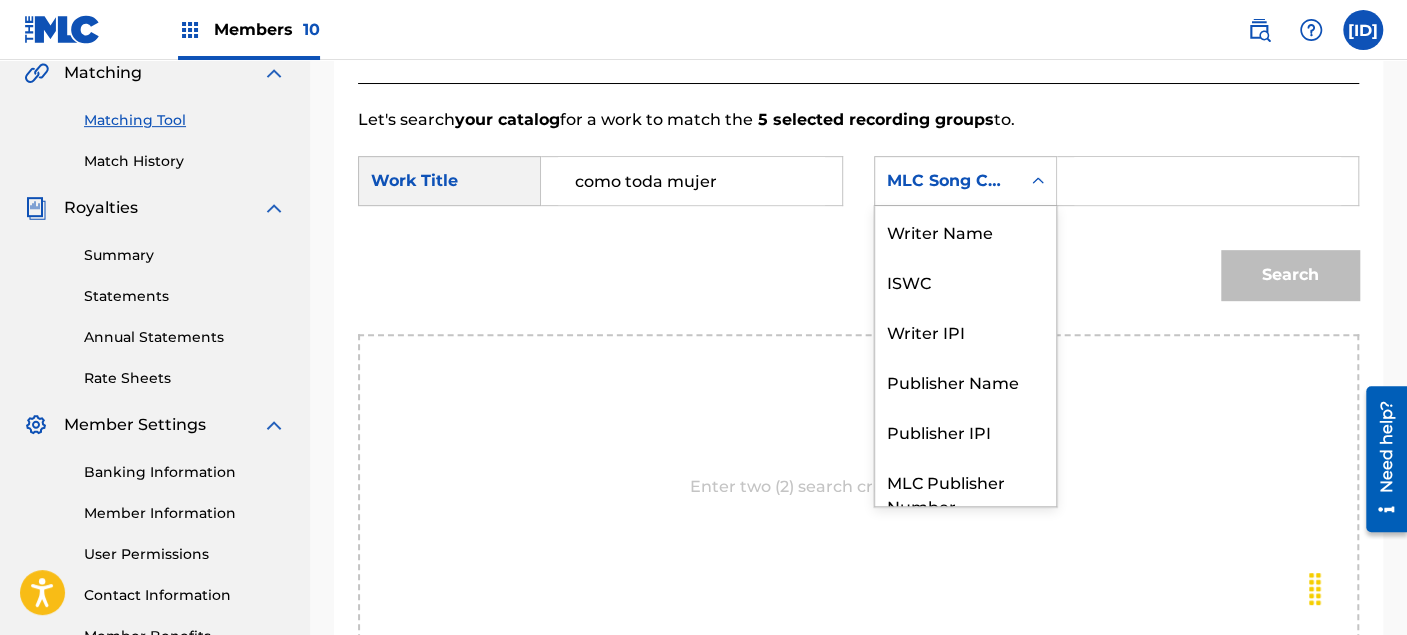 scroll, scrollTop: 74, scrollLeft: 0, axis: vertical 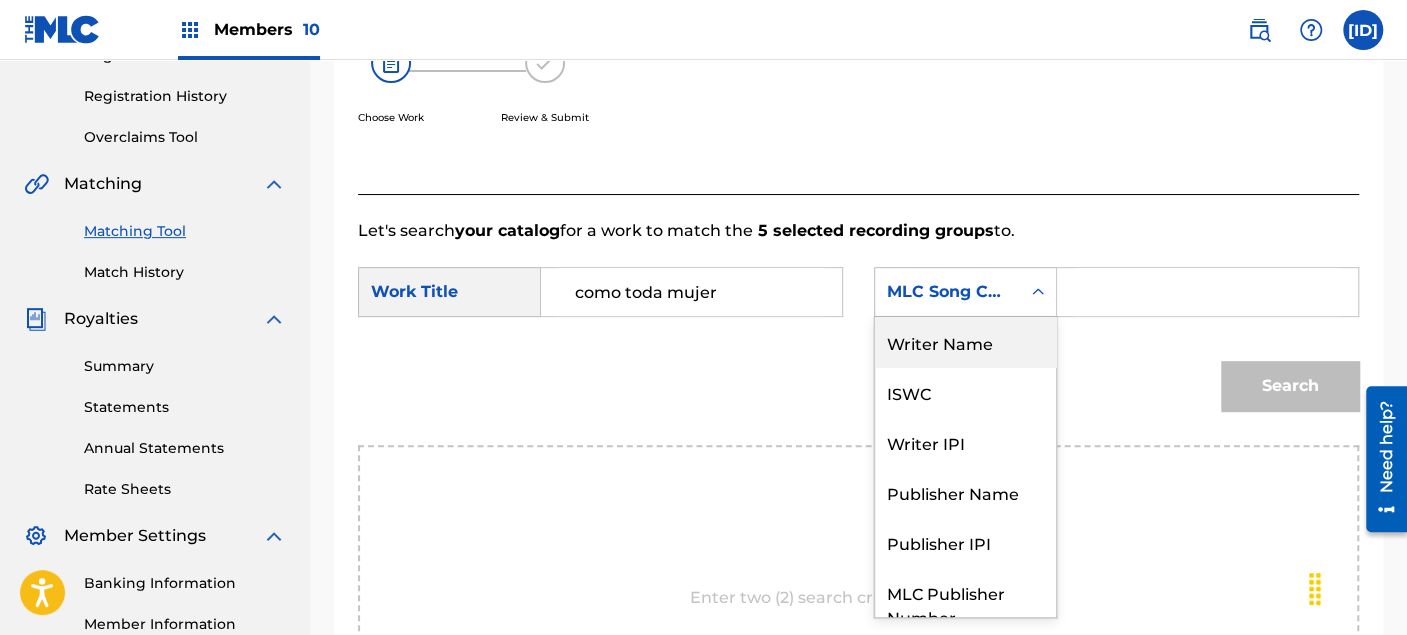 drag, startPoint x: 1025, startPoint y: 338, endPoint x: 1081, endPoint y: 332, distance: 56.32051 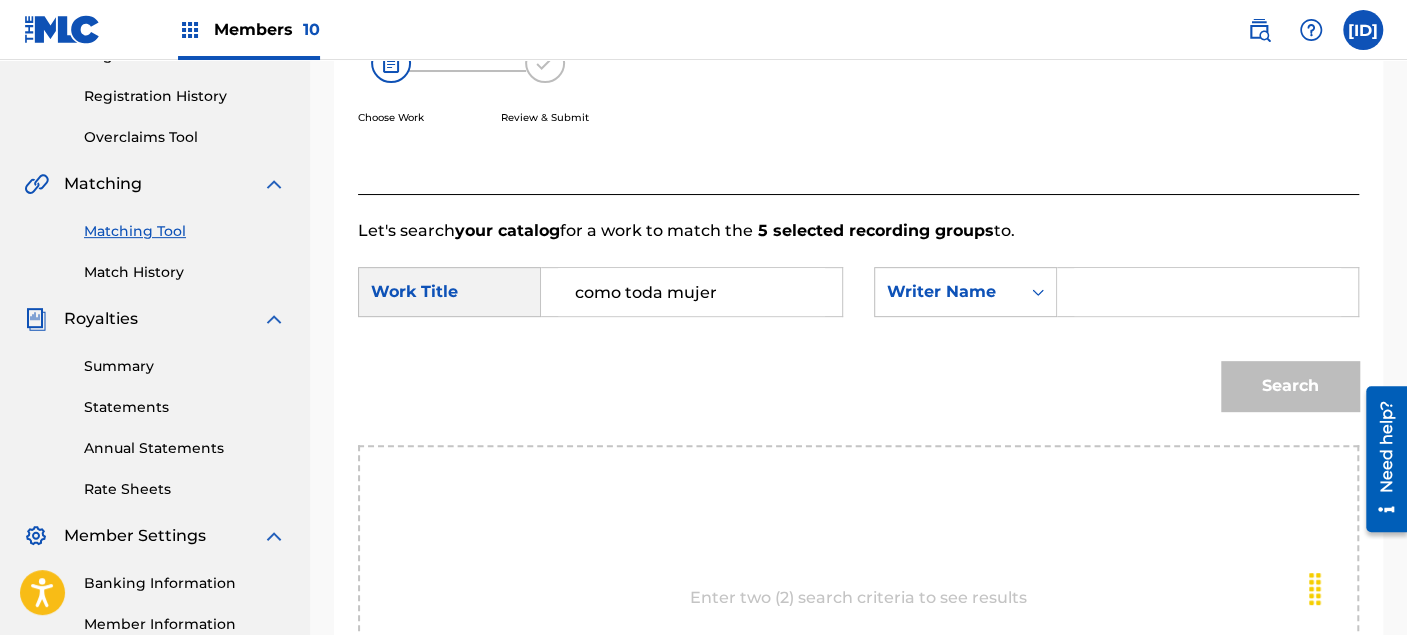 click at bounding box center [1207, 292] 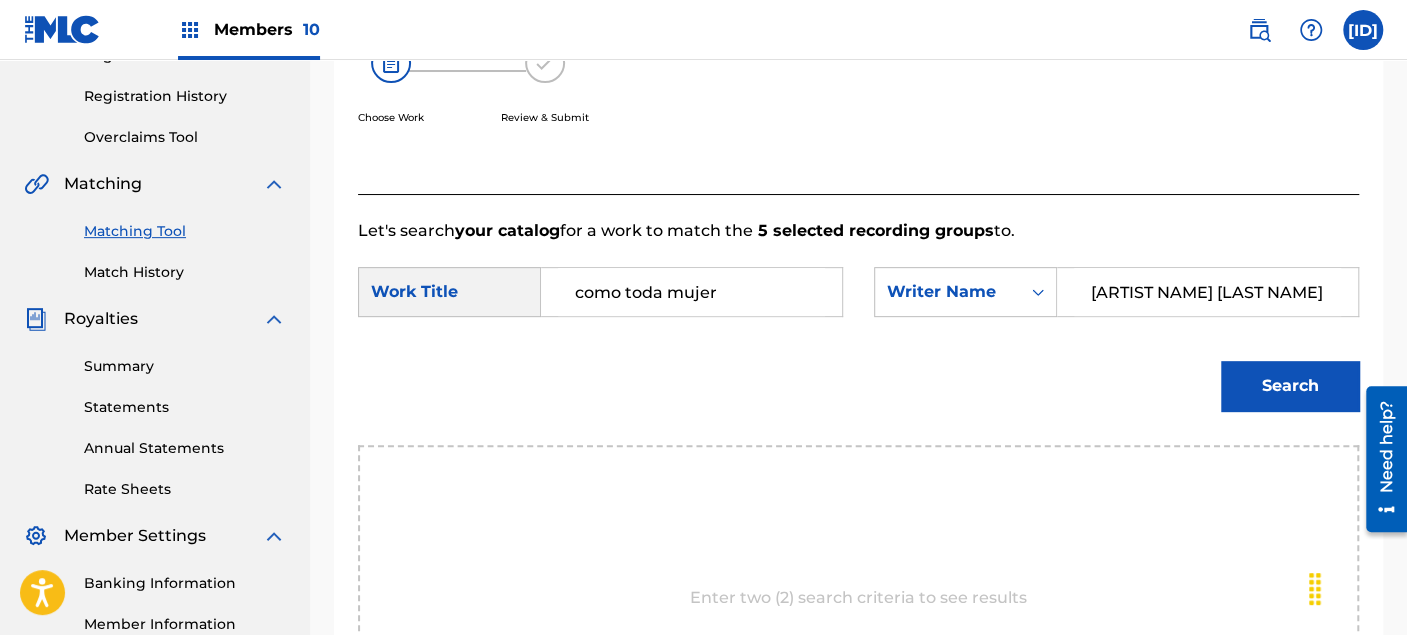 click on "Search" at bounding box center [1290, 386] 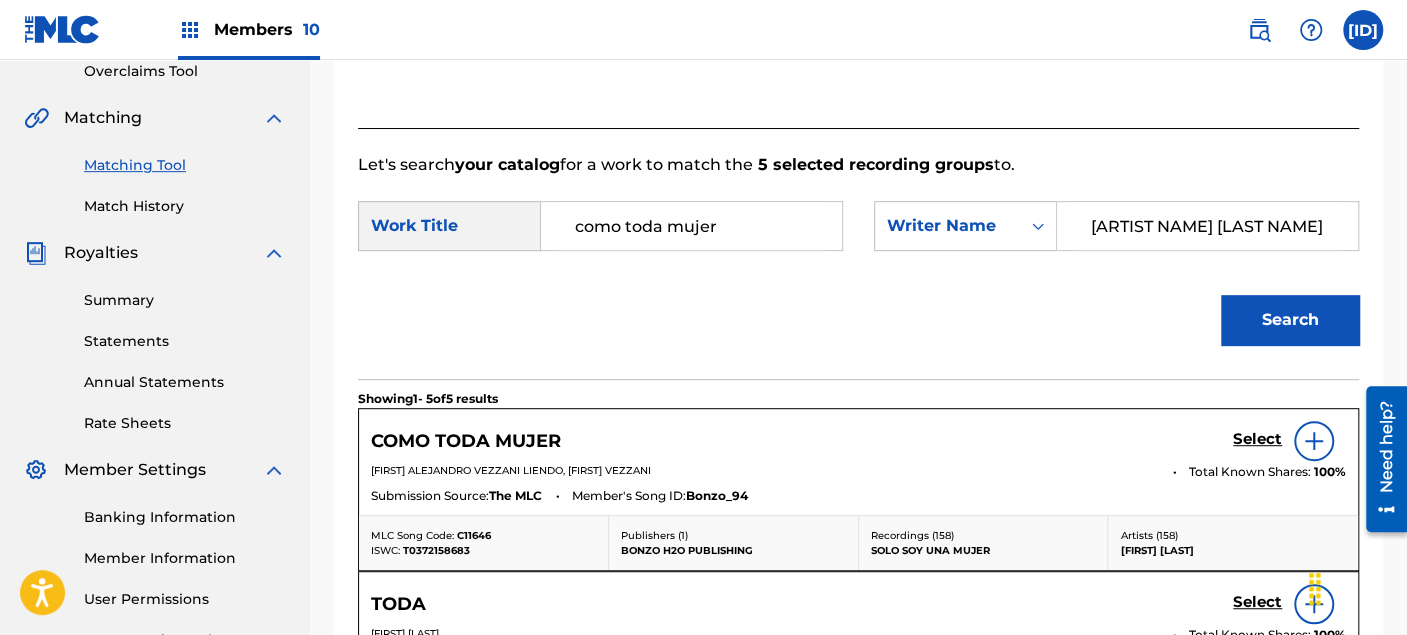 scroll, scrollTop: 473, scrollLeft: 0, axis: vertical 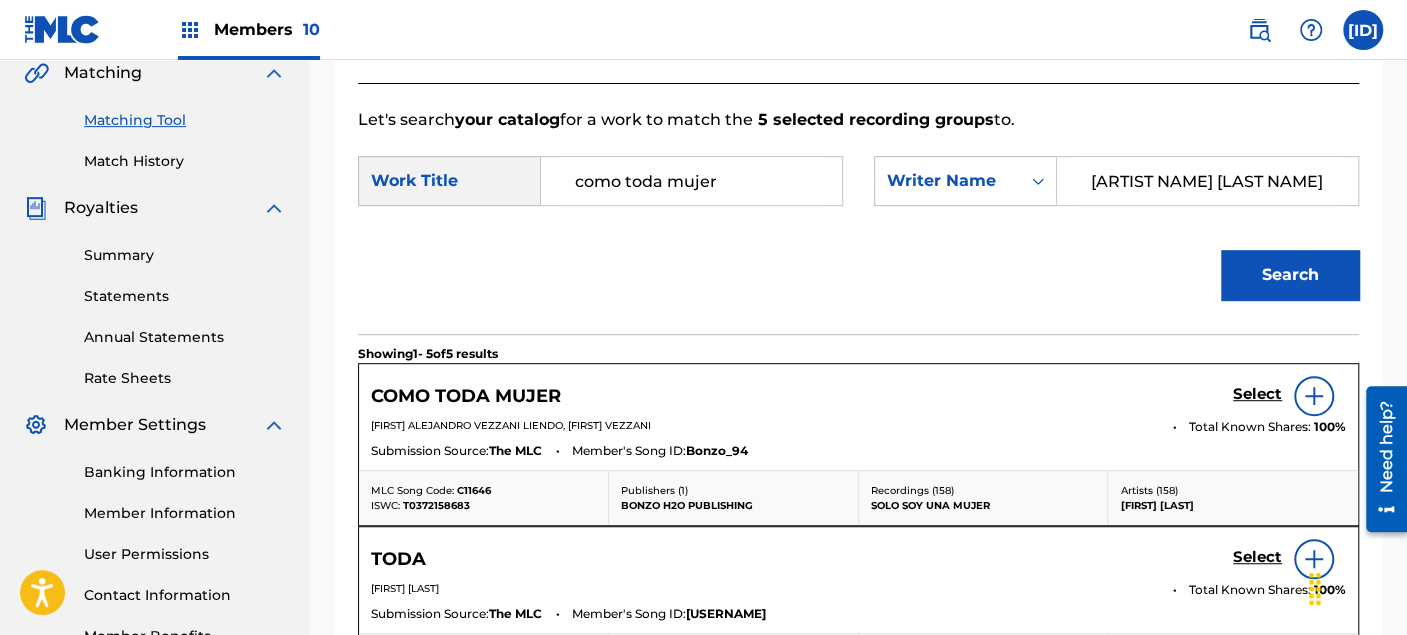 click on "como toda mujer" at bounding box center (691, 181) 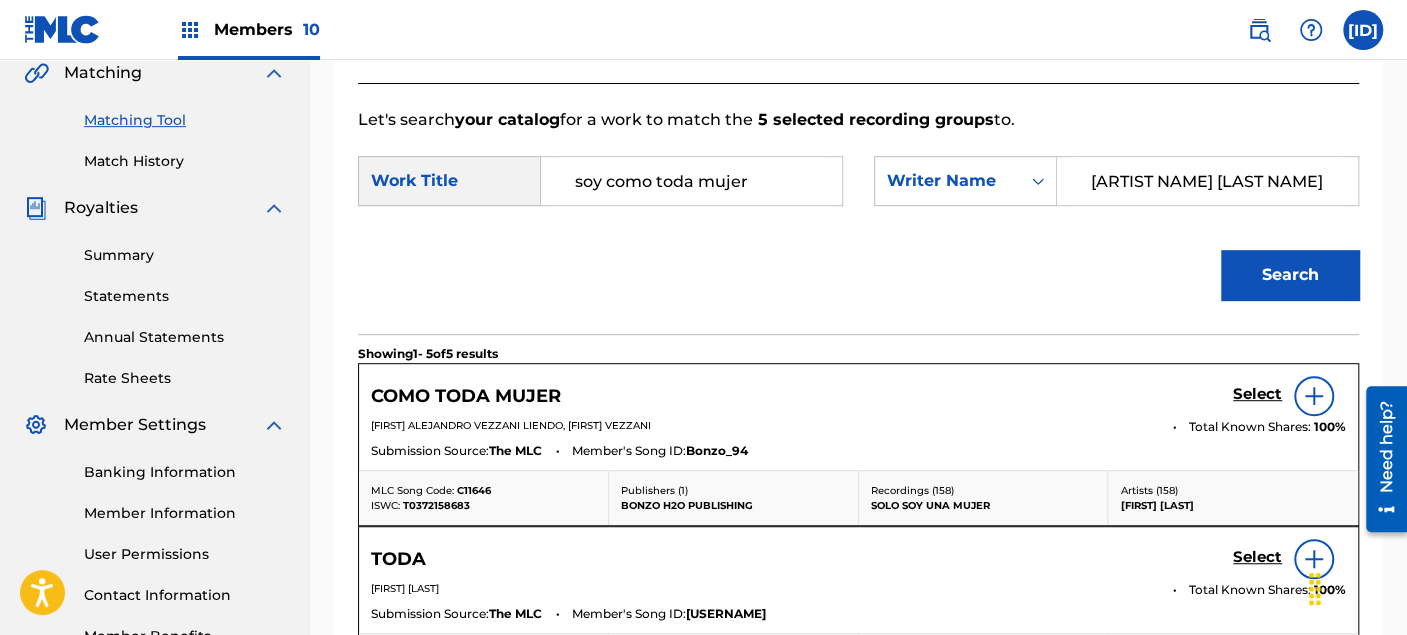 type on "soy como toda mujer" 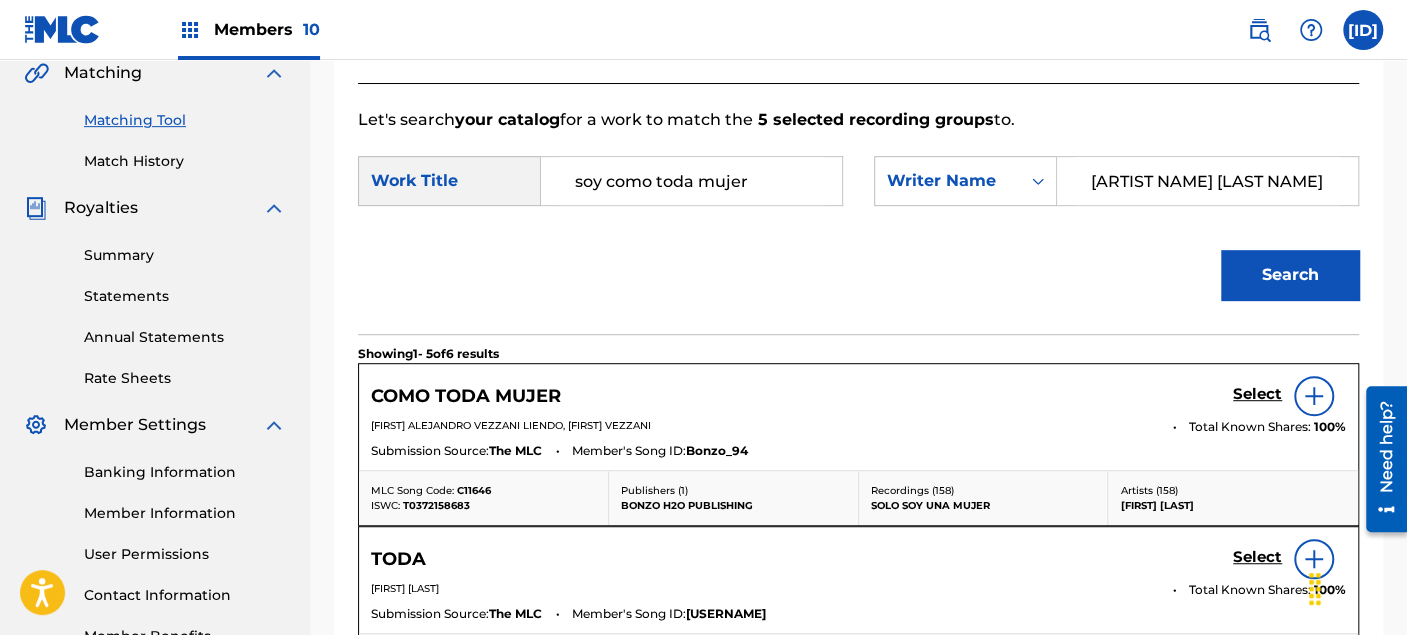 click on "Select" at bounding box center [1257, 394] 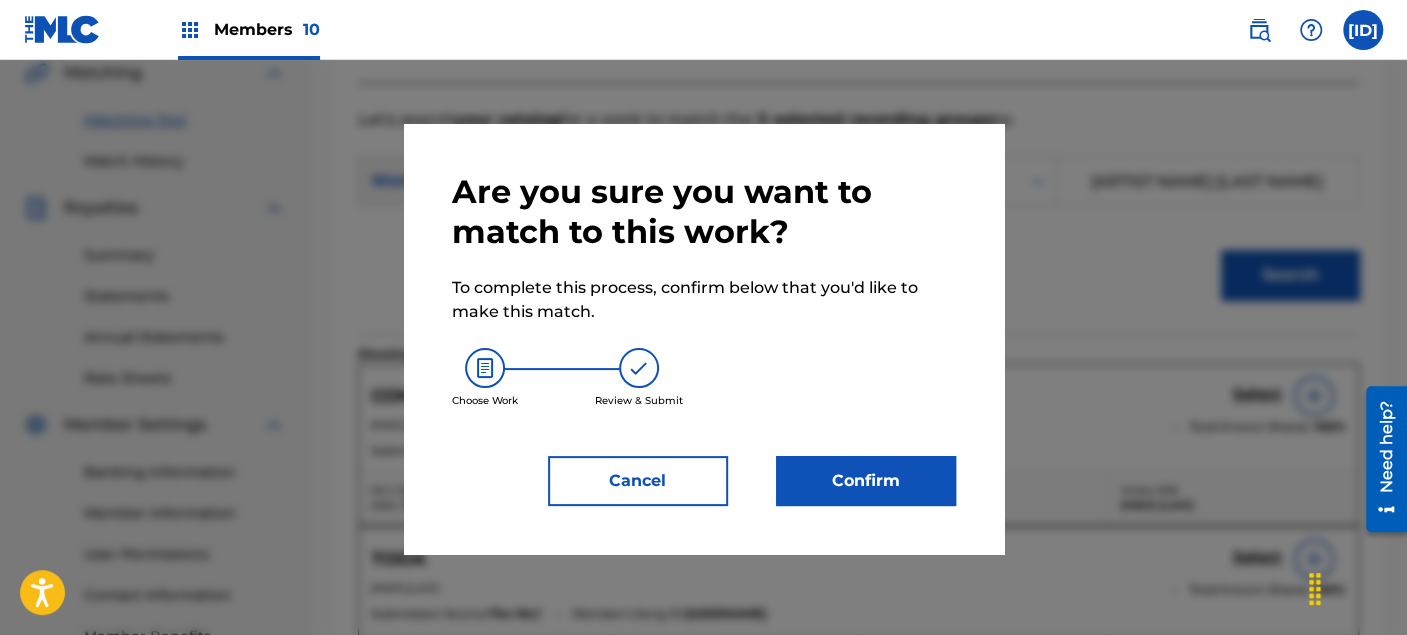 click on "Confirm" at bounding box center [866, 481] 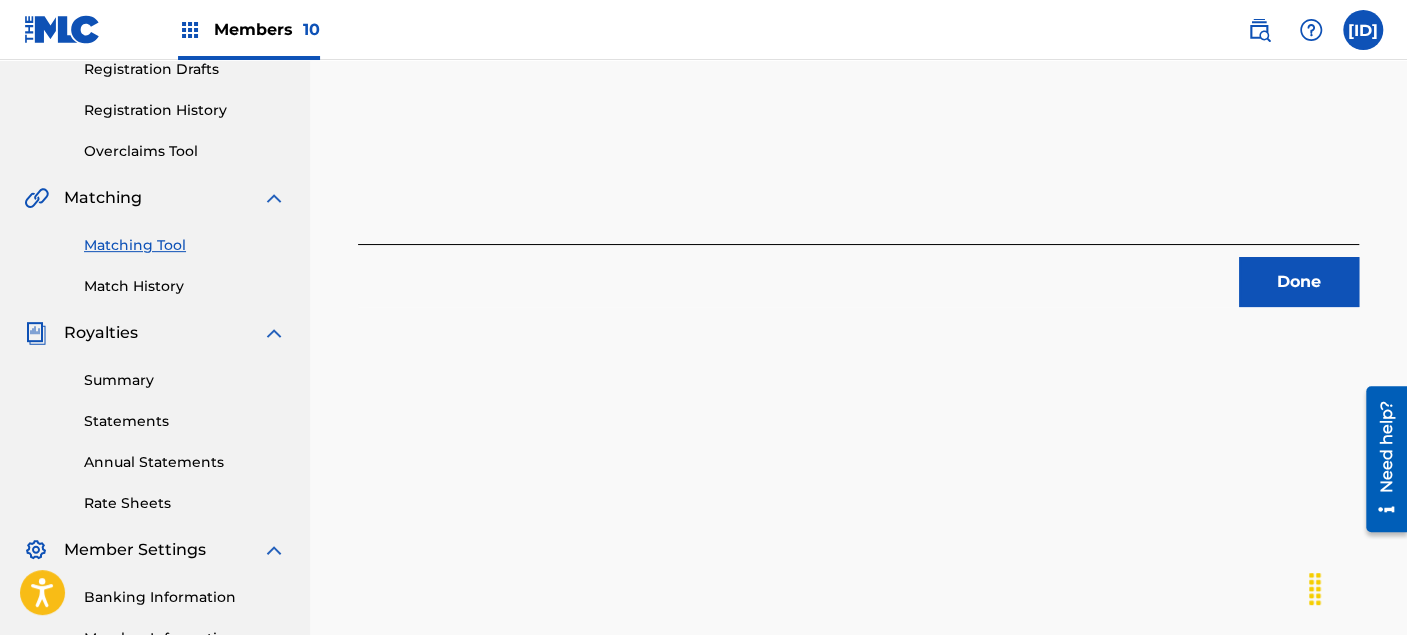 scroll, scrollTop: 251, scrollLeft: 0, axis: vertical 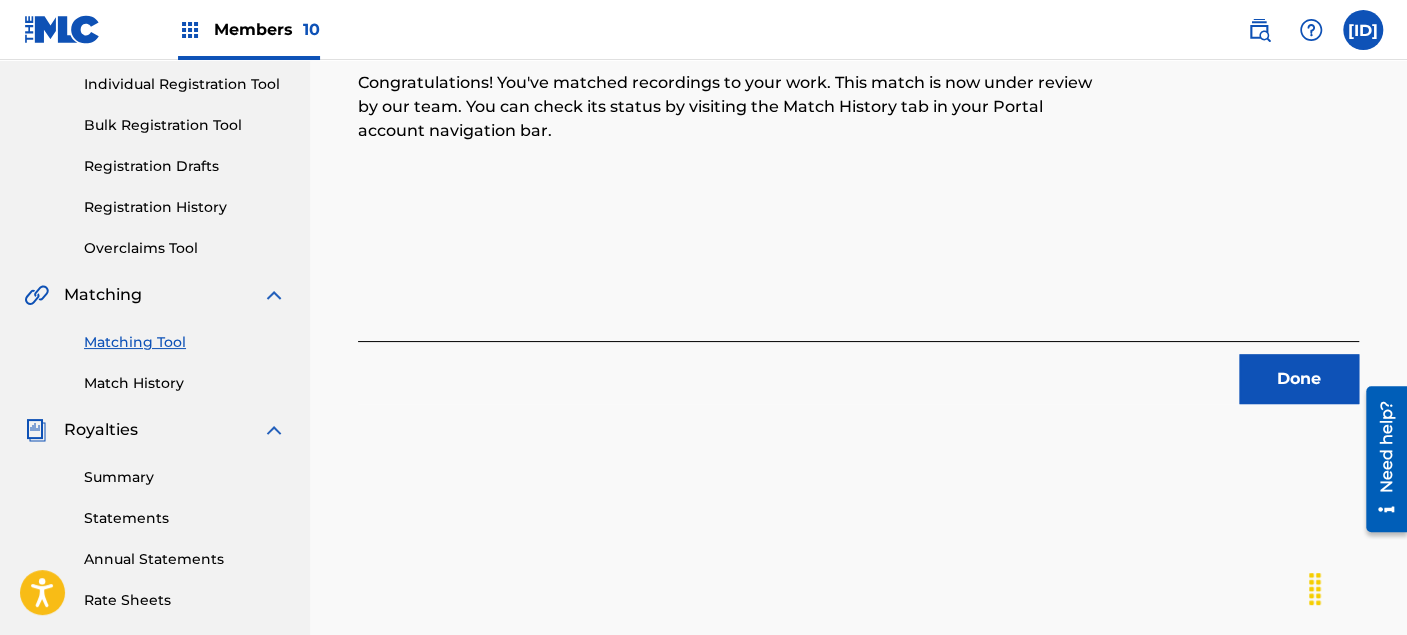 click on "Done" at bounding box center (1299, 379) 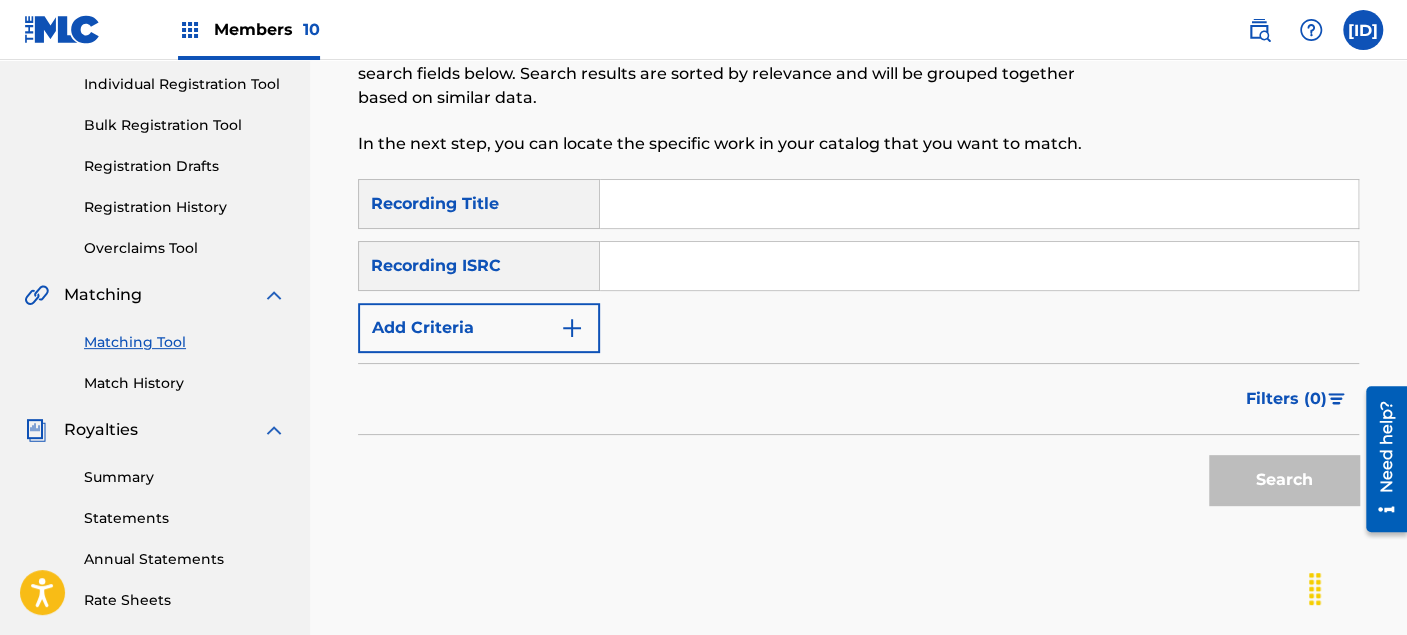 click at bounding box center (979, 204) 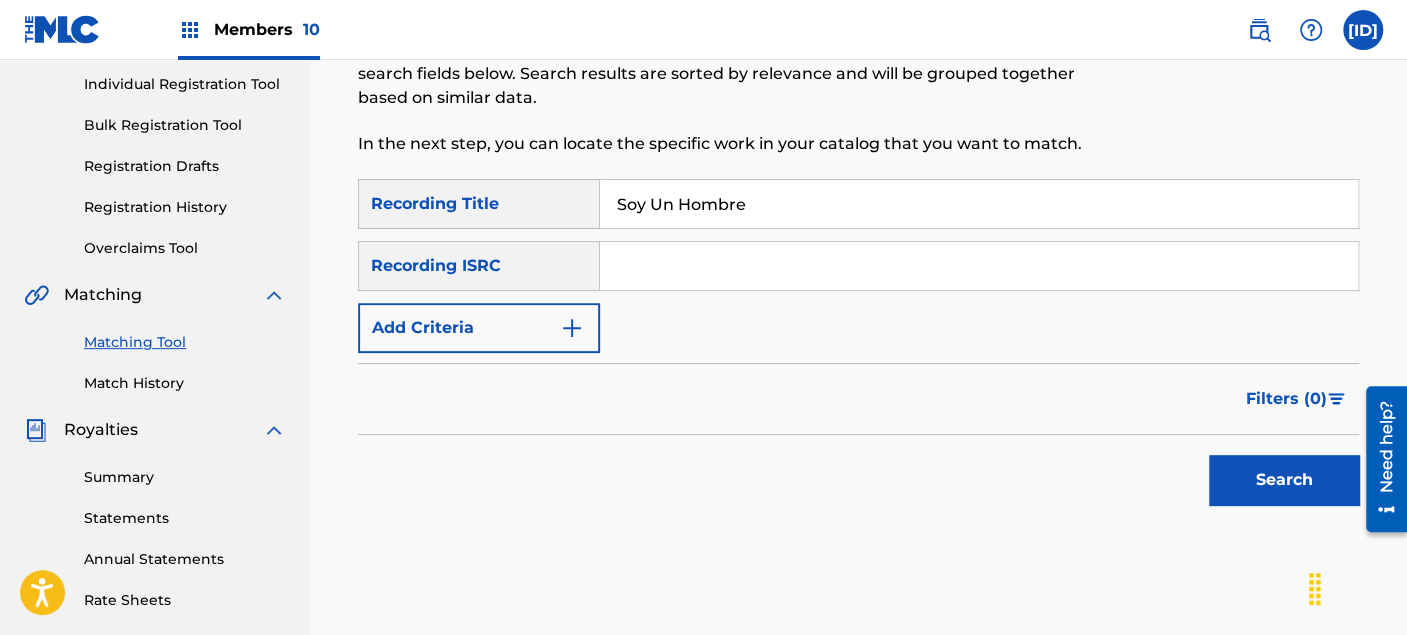 type on "Soy Un Hombre" 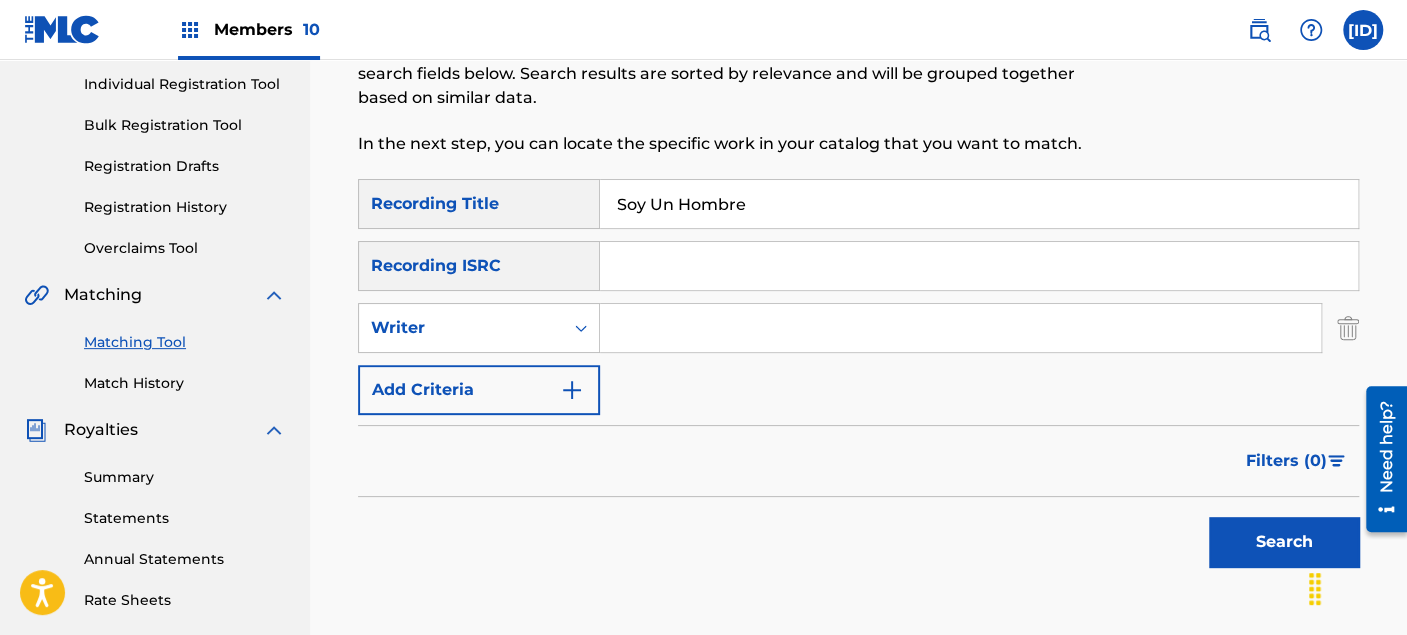 click at bounding box center (960, 328) 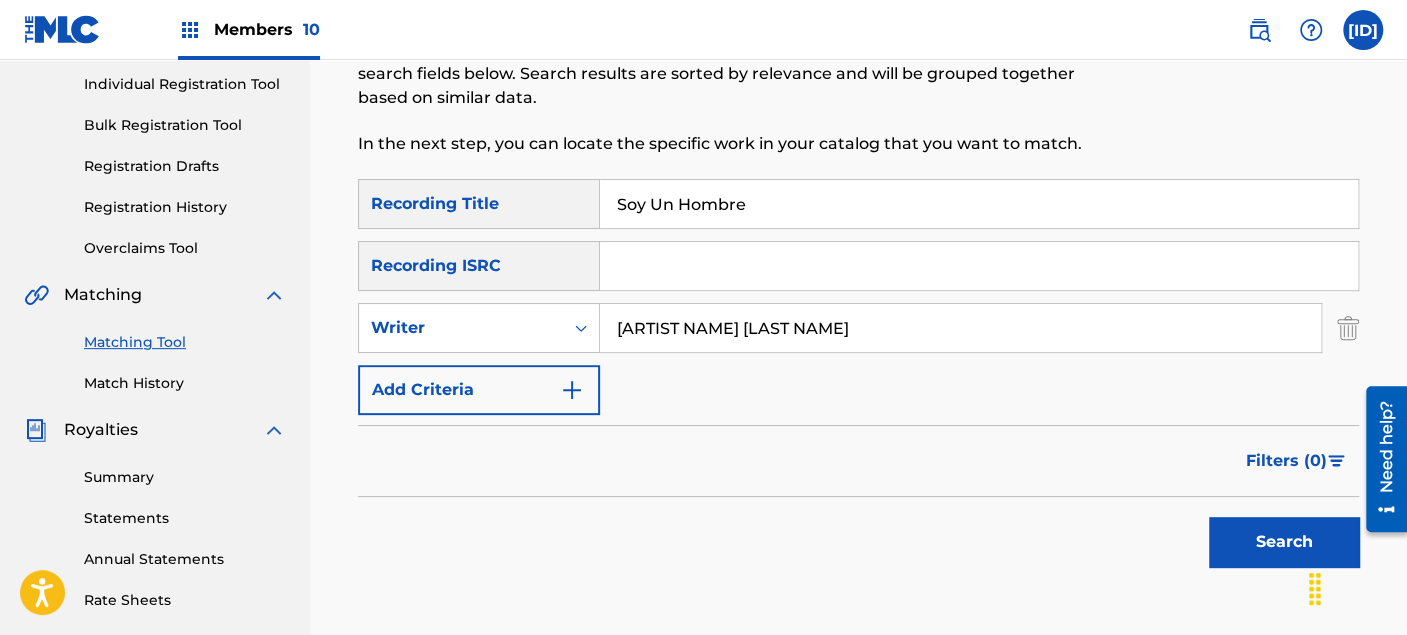 click on "Search" at bounding box center (1284, 542) 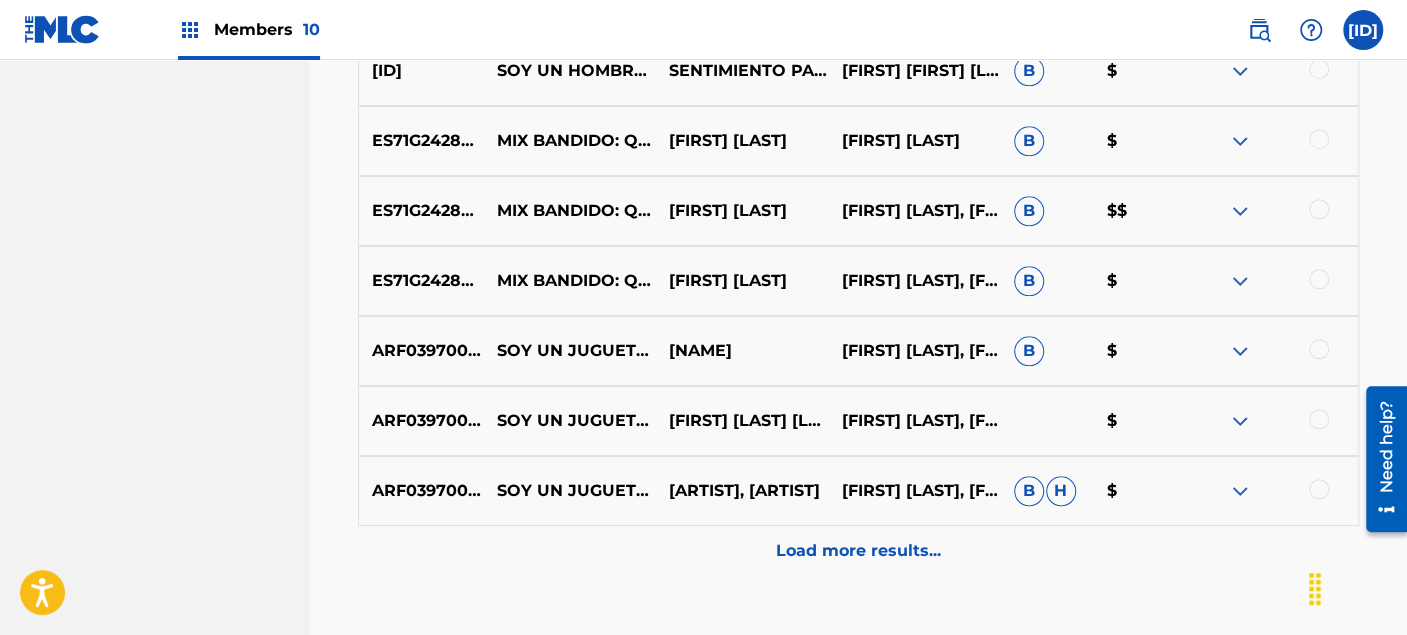 scroll, scrollTop: 1140, scrollLeft: 0, axis: vertical 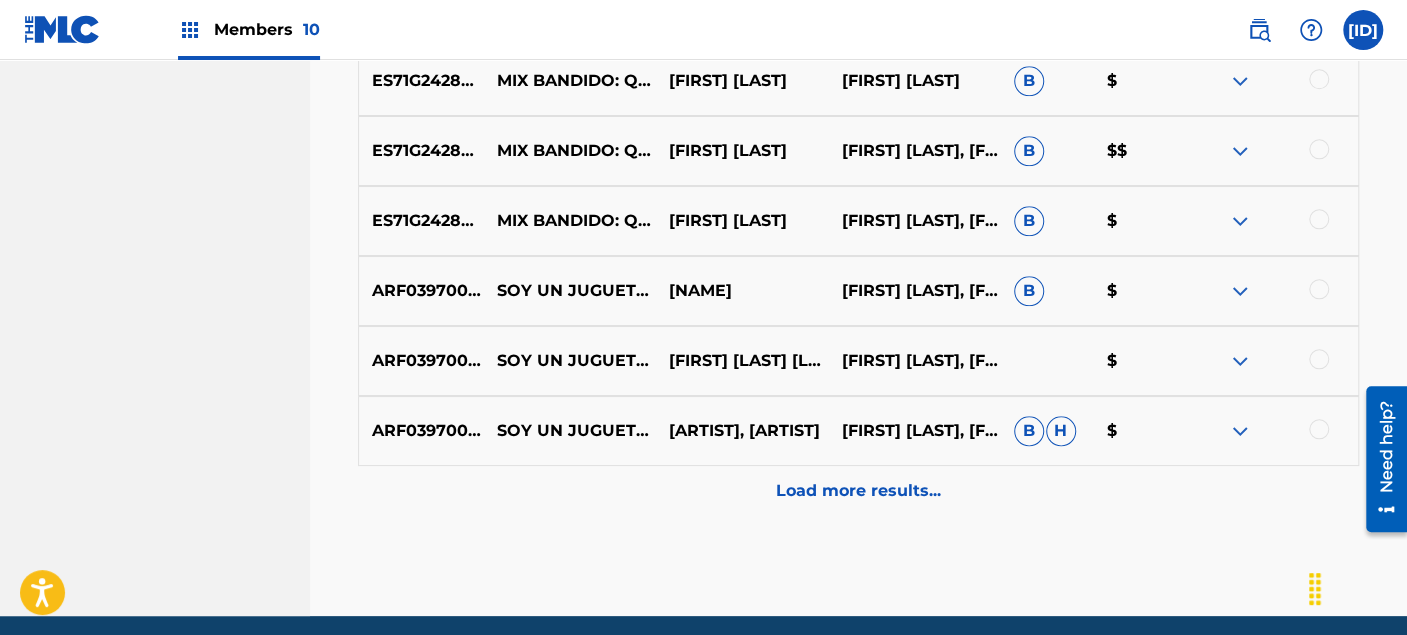 click on "Load more results..." at bounding box center (858, 491) 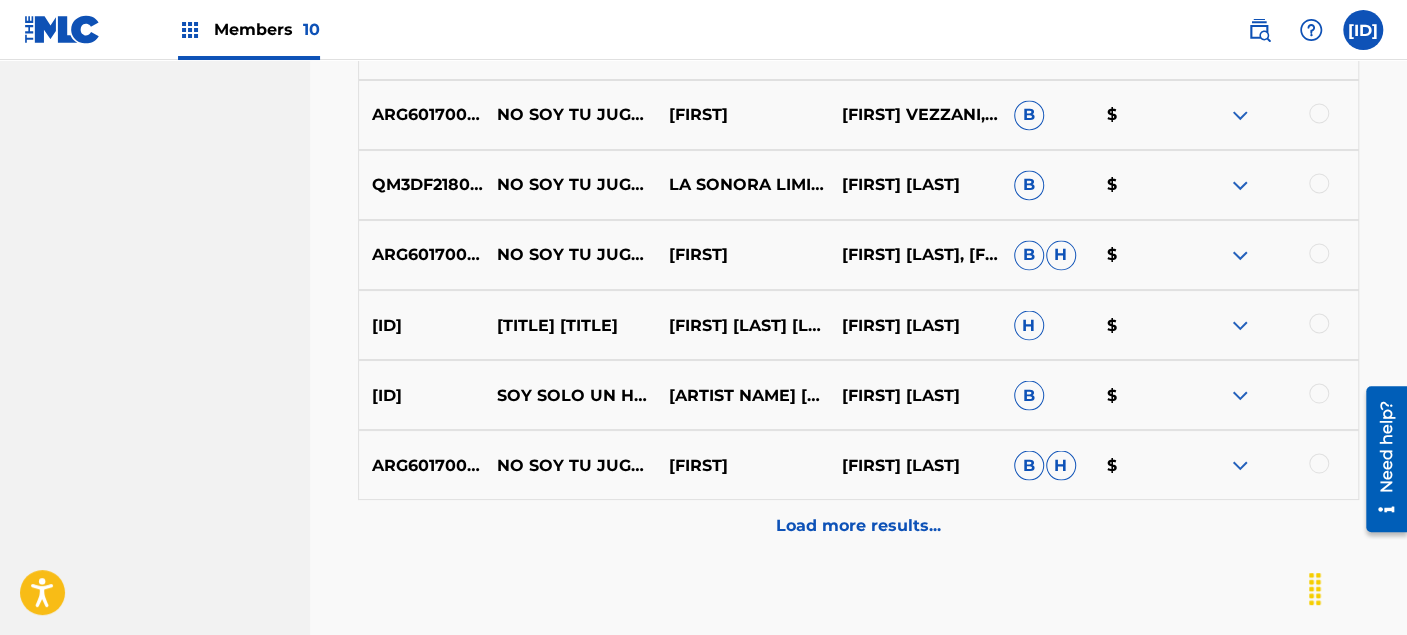 click on "Load more results..." at bounding box center (858, 525) 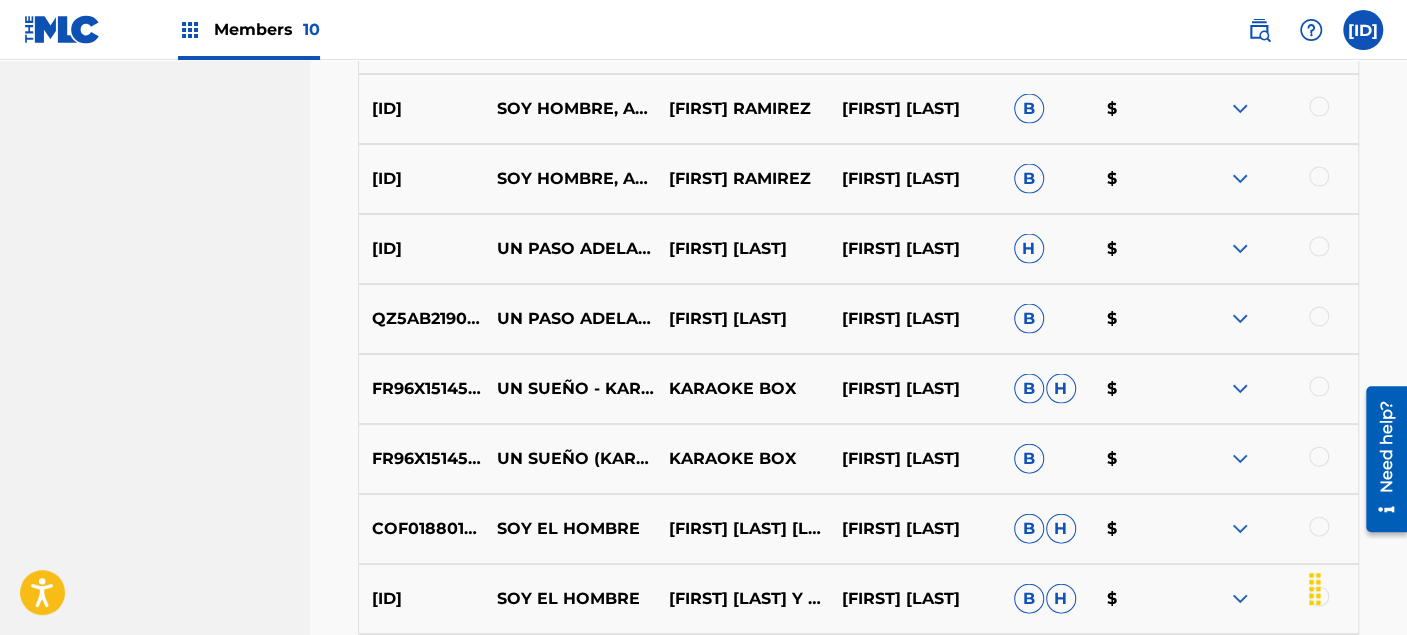 scroll, scrollTop: 2251, scrollLeft: 0, axis: vertical 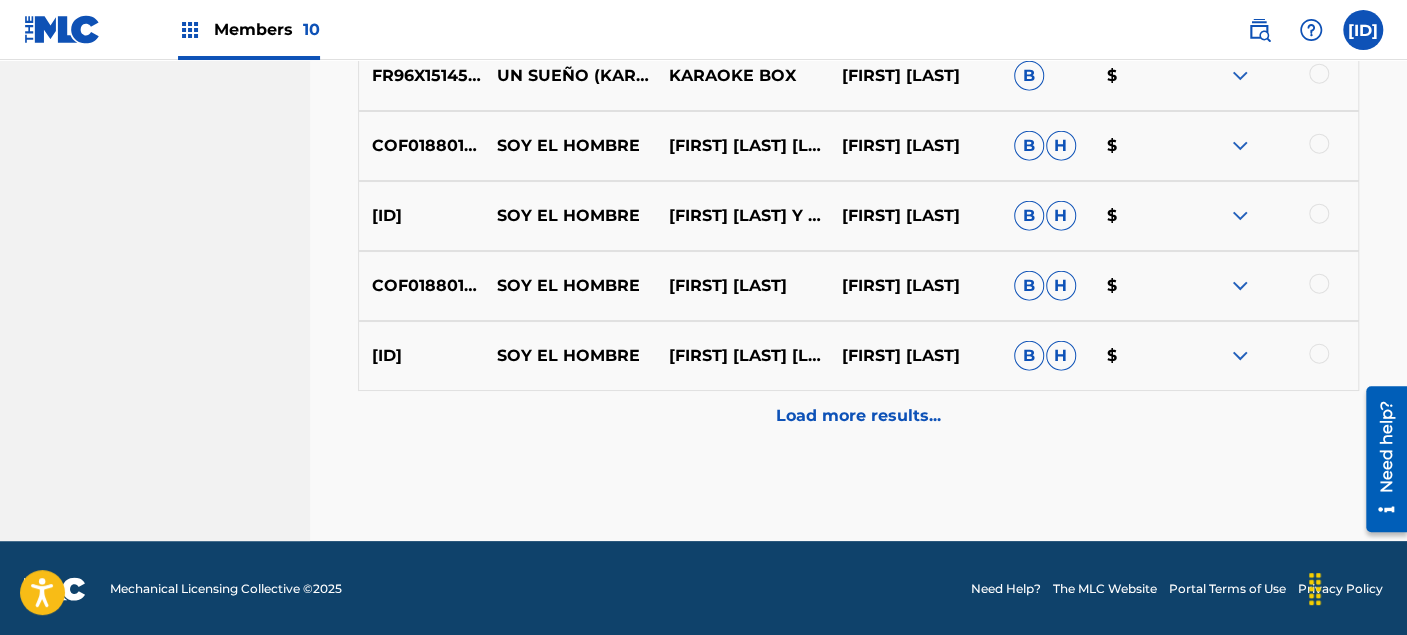 click on "Load more results..." at bounding box center (858, 416) 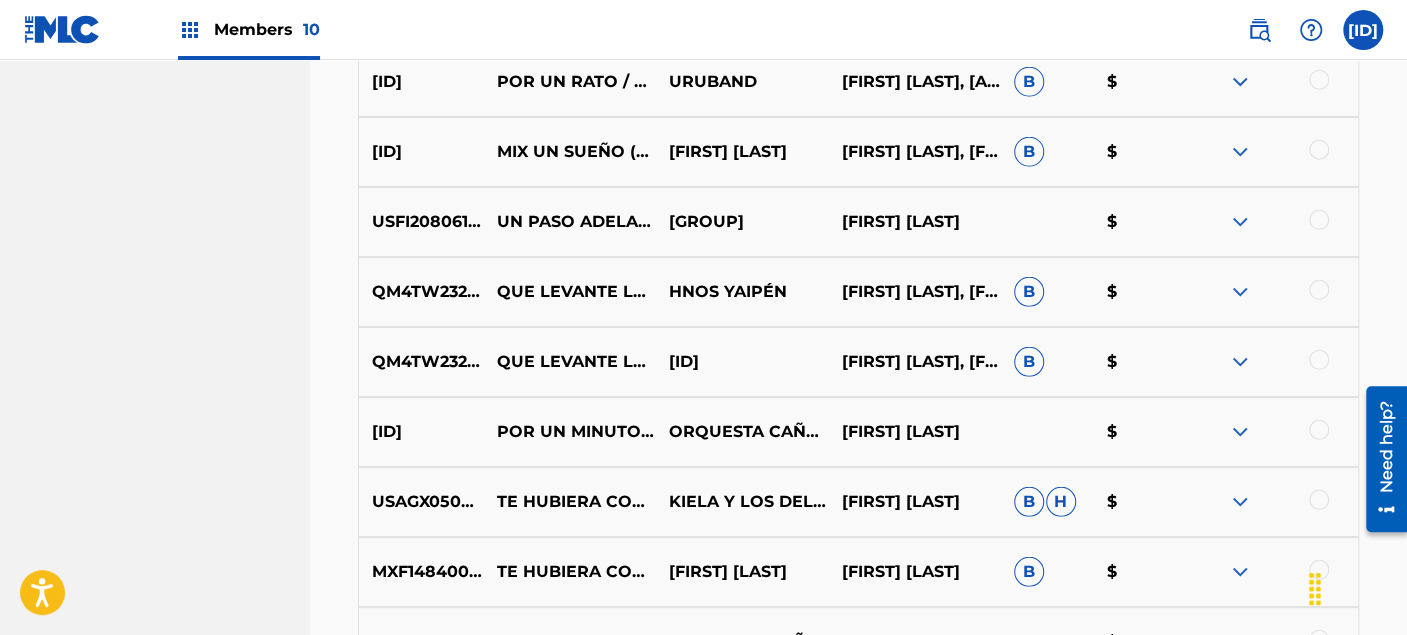 scroll, scrollTop: 3171, scrollLeft: 0, axis: vertical 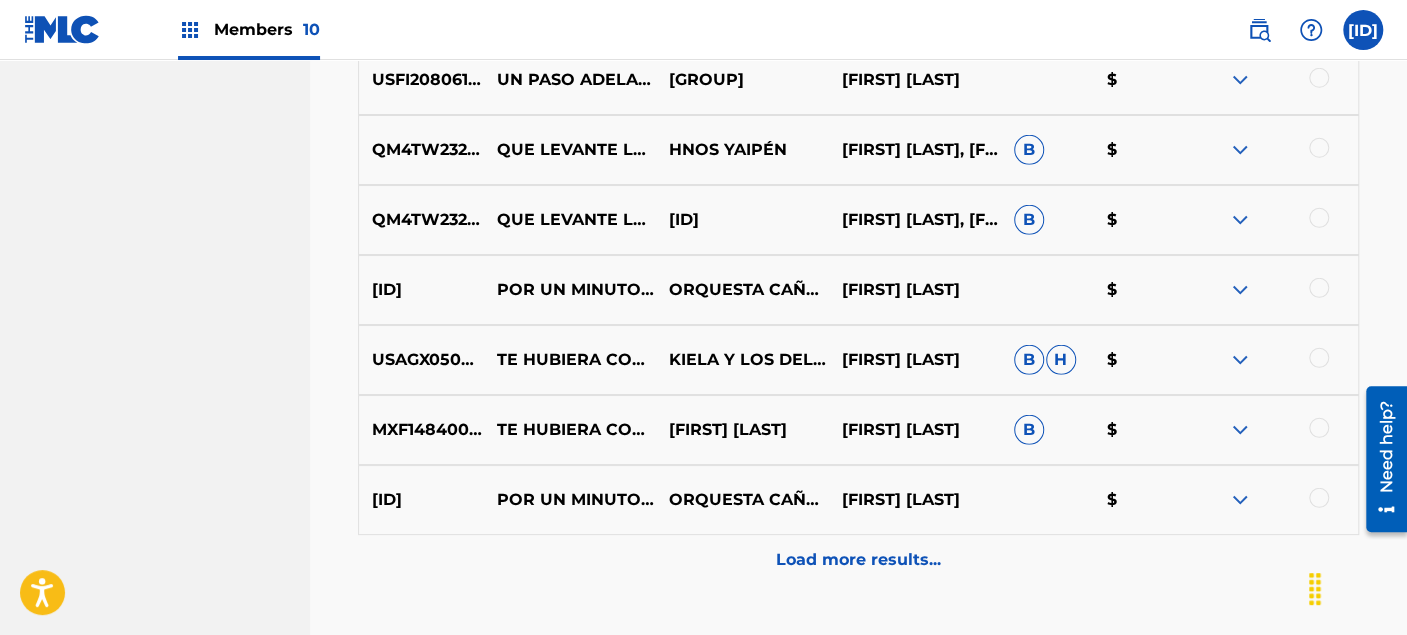click on "Load more results..." at bounding box center [858, 560] 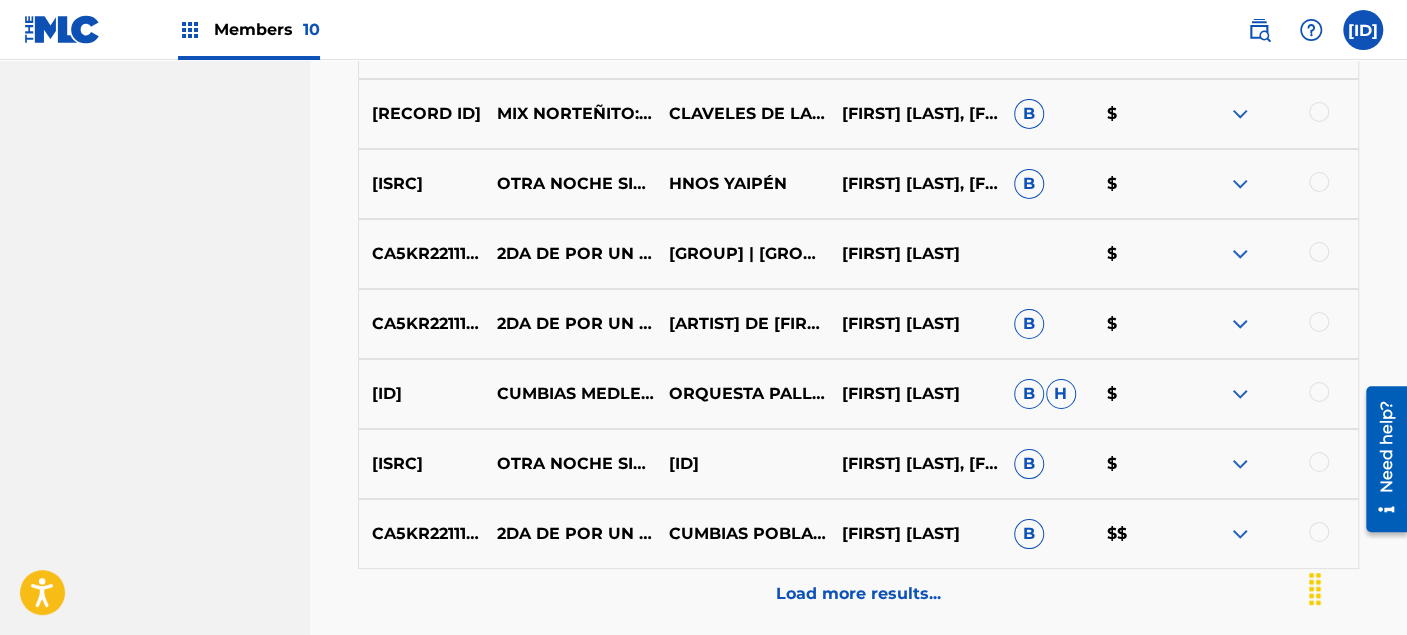 scroll, scrollTop: 3837, scrollLeft: 0, axis: vertical 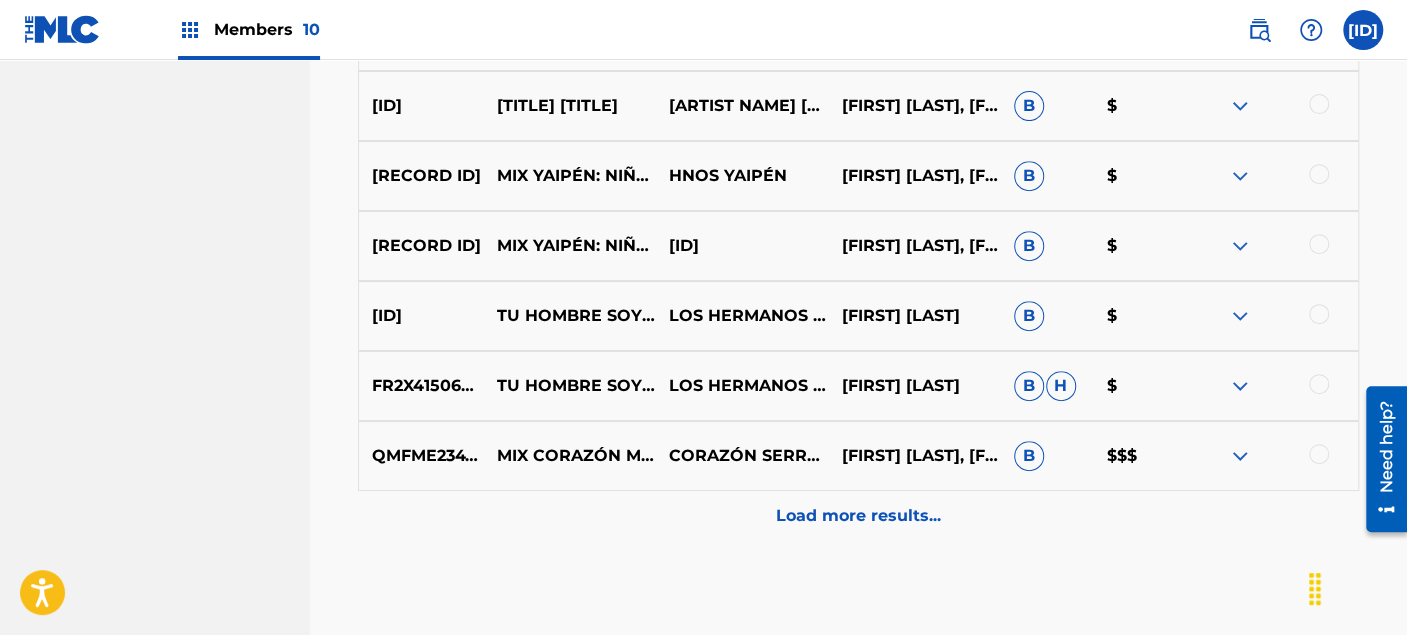click on "Load more results..." at bounding box center (858, 516) 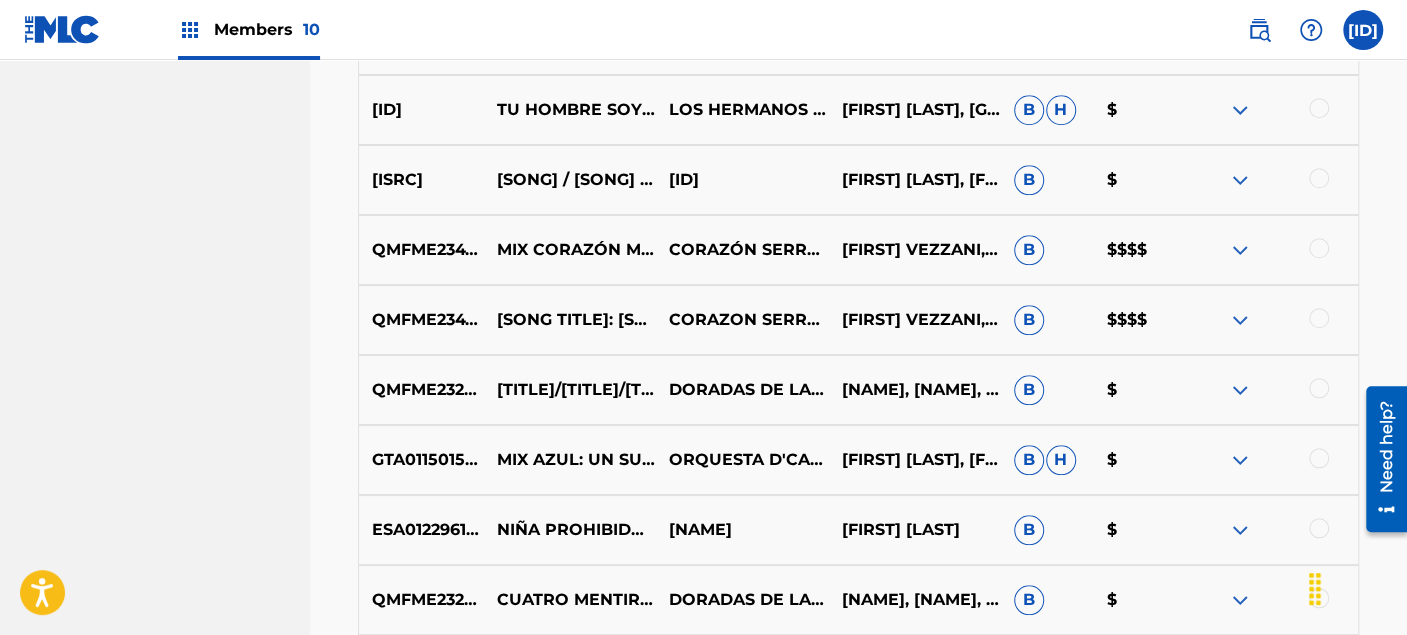 scroll, scrollTop: 5393, scrollLeft: 0, axis: vertical 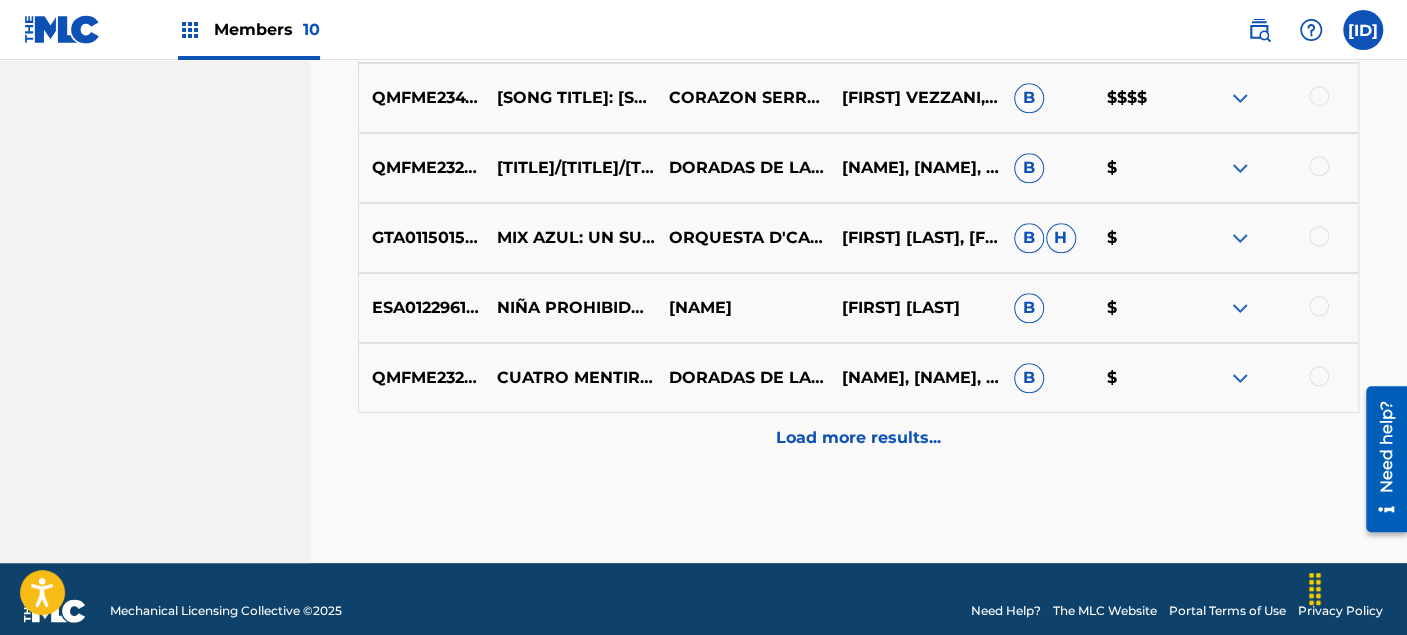click on "Load more results..." at bounding box center (858, 438) 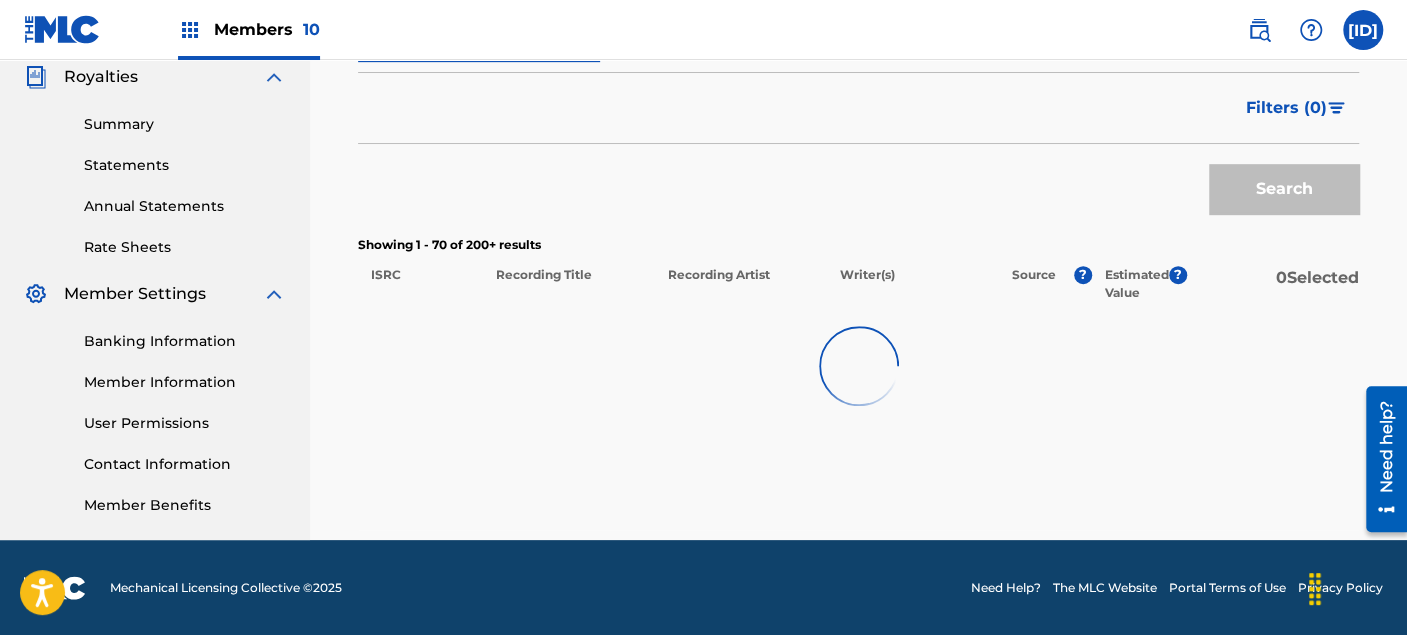 scroll, scrollTop: 5393, scrollLeft: 0, axis: vertical 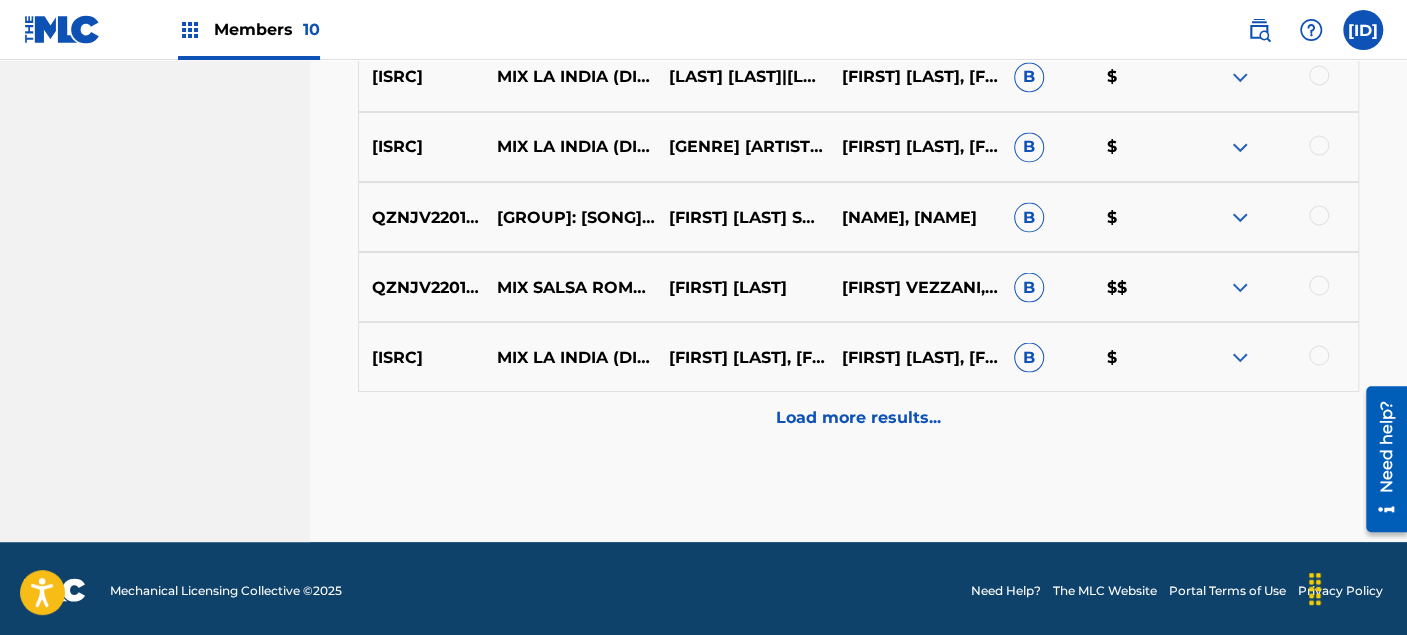 click on "[ID] [ID] ( [ID] / [ID] / [ID] ) [ID], [FIRST] [LAST], [FIRST] [LAST], [FIRST] [LAST], [FIRST] [LAST] $" at bounding box center [858, 357] 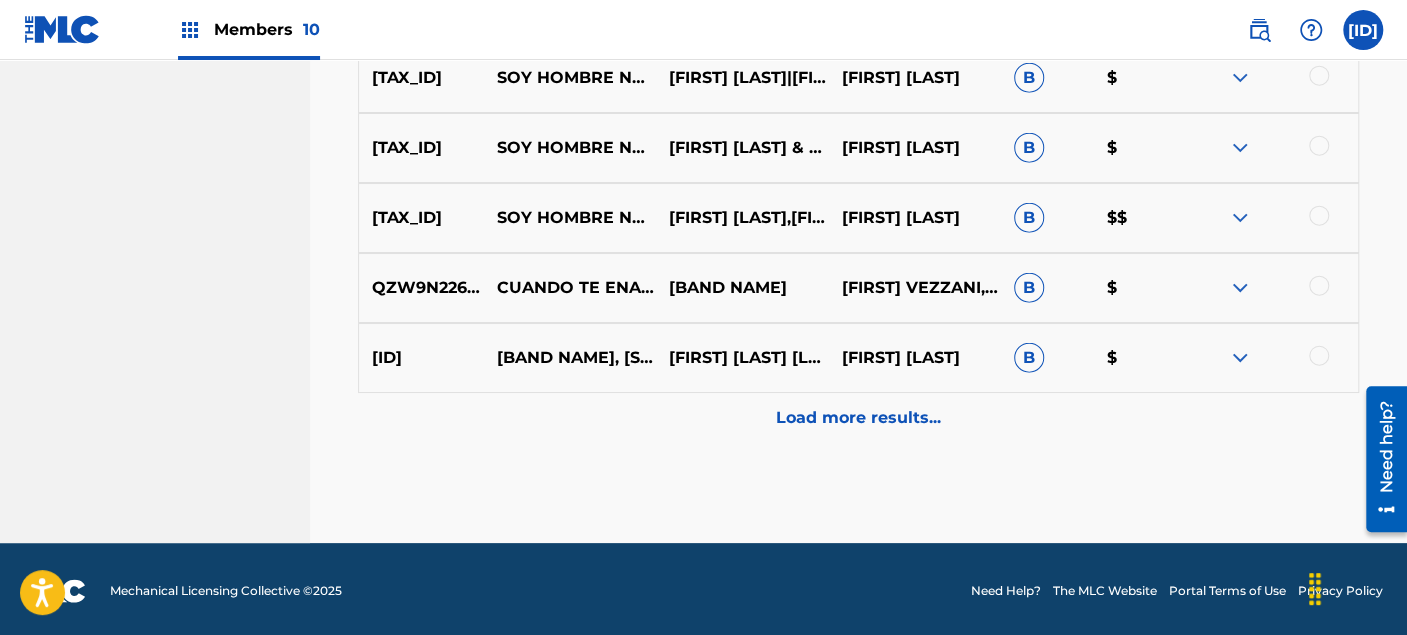 scroll, scrollTop: 6814, scrollLeft: 0, axis: vertical 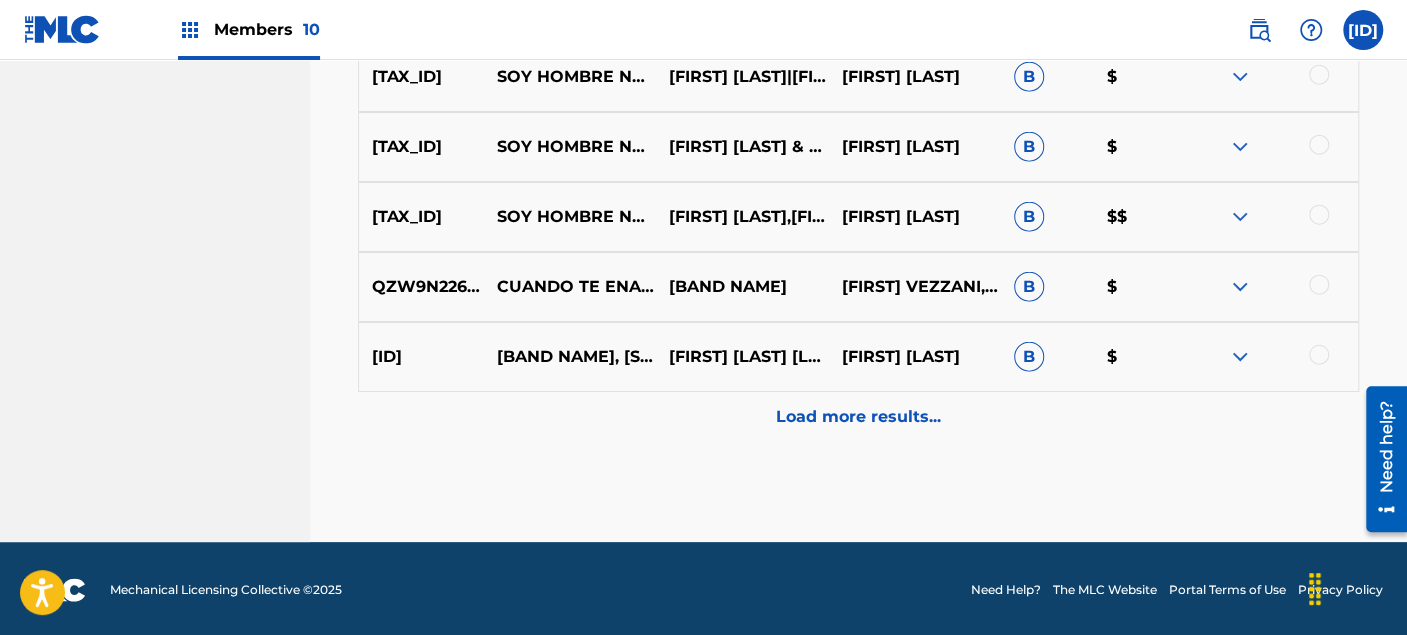 click on "Load more results..." at bounding box center (858, 417) 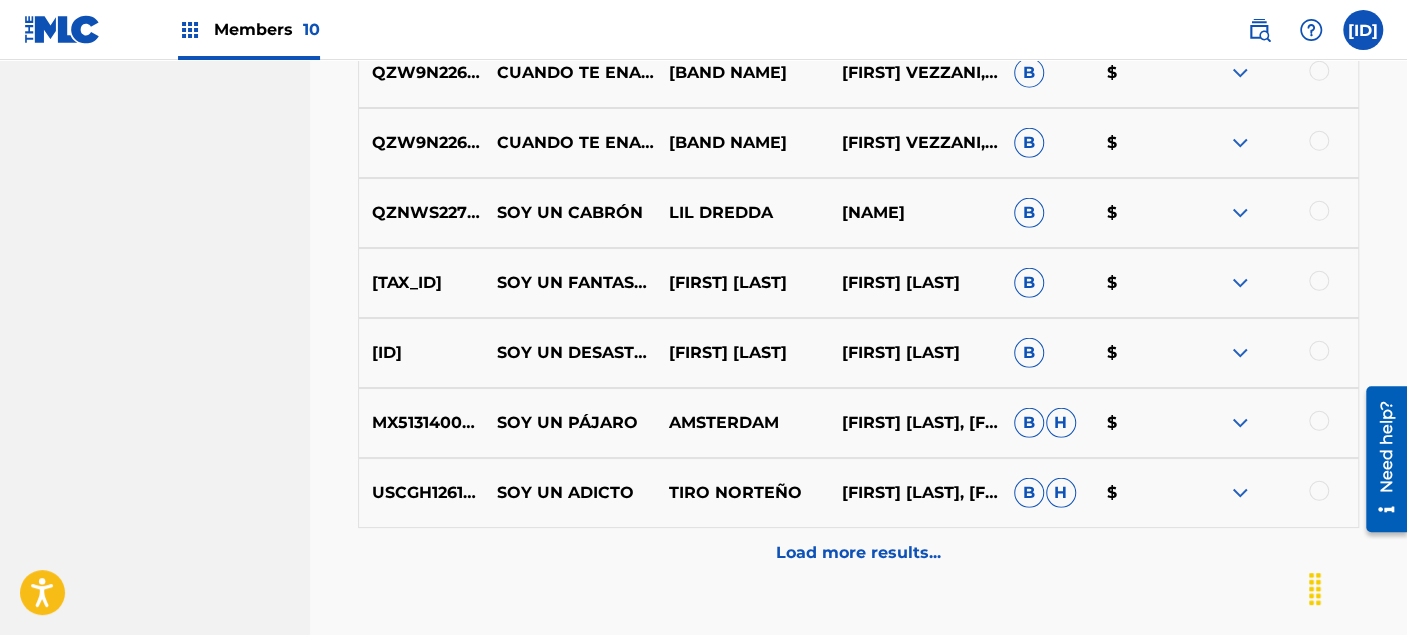 scroll, scrollTop: 7514, scrollLeft: 0, axis: vertical 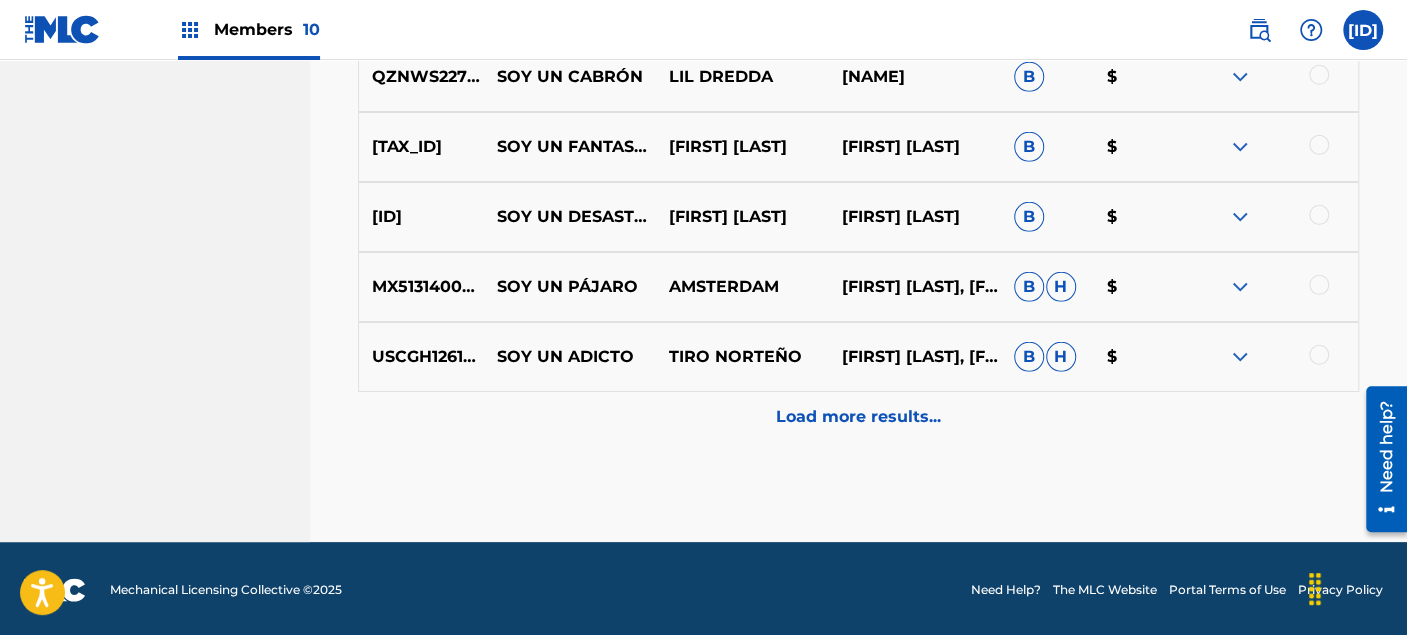 click on "Load more results..." at bounding box center [858, 417] 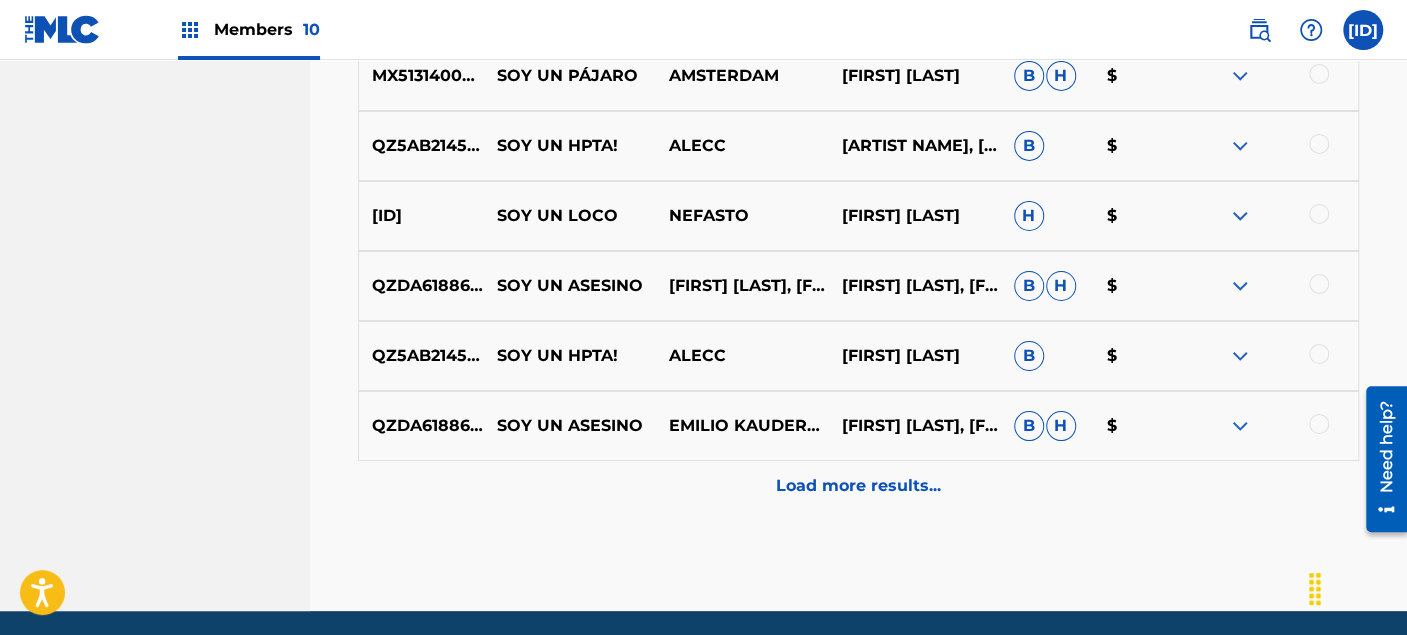 scroll, scrollTop: 8180, scrollLeft: 0, axis: vertical 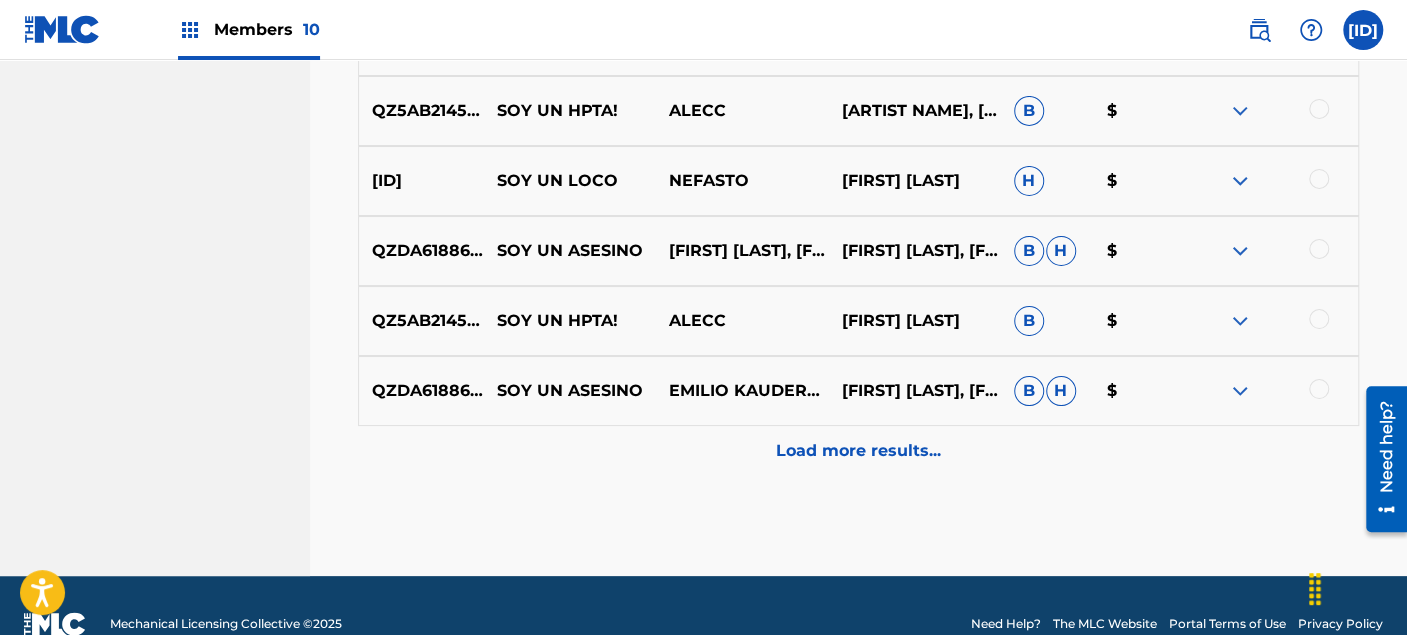 click on "Load more results..." at bounding box center (858, 451) 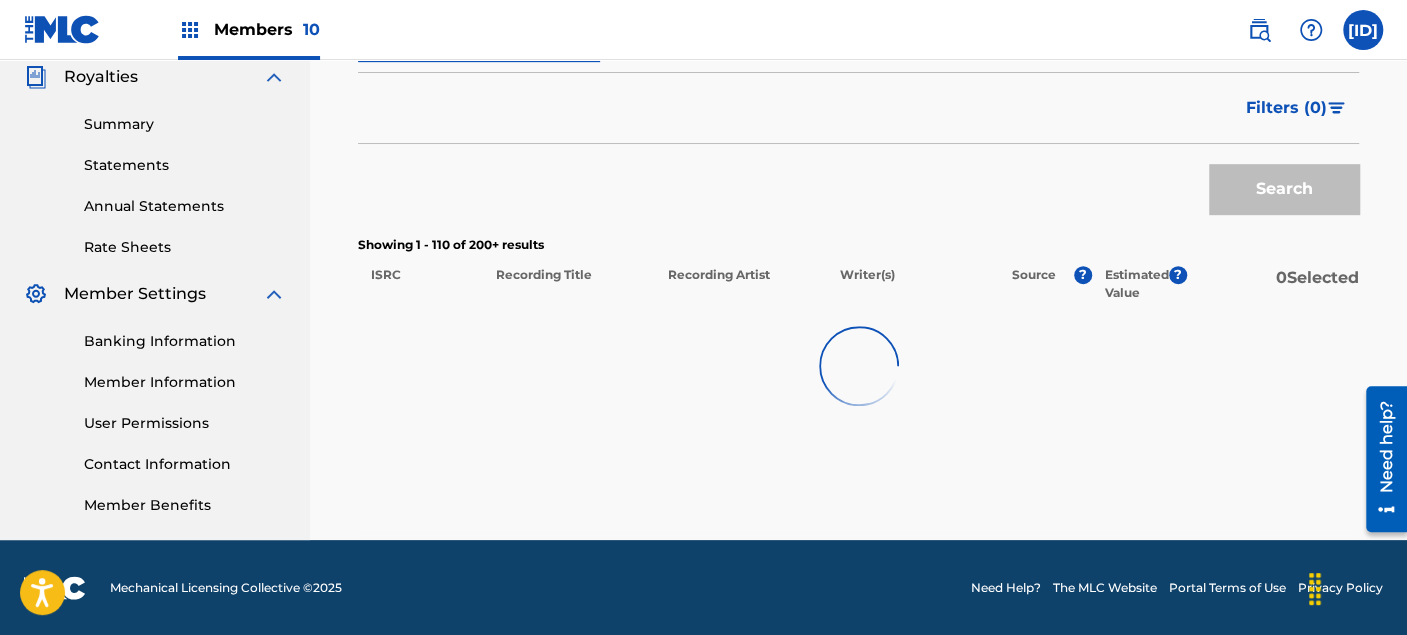 scroll, scrollTop: 8180, scrollLeft: 0, axis: vertical 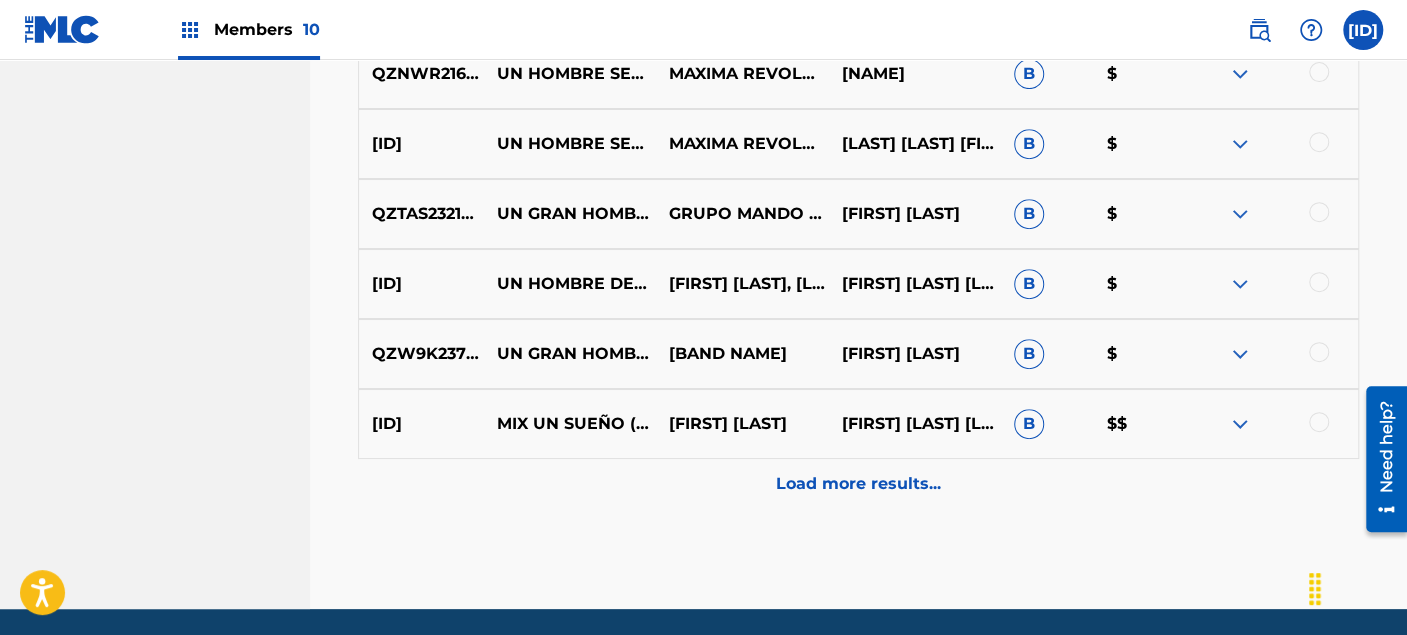 click on "Load more results..." at bounding box center (858, 484) 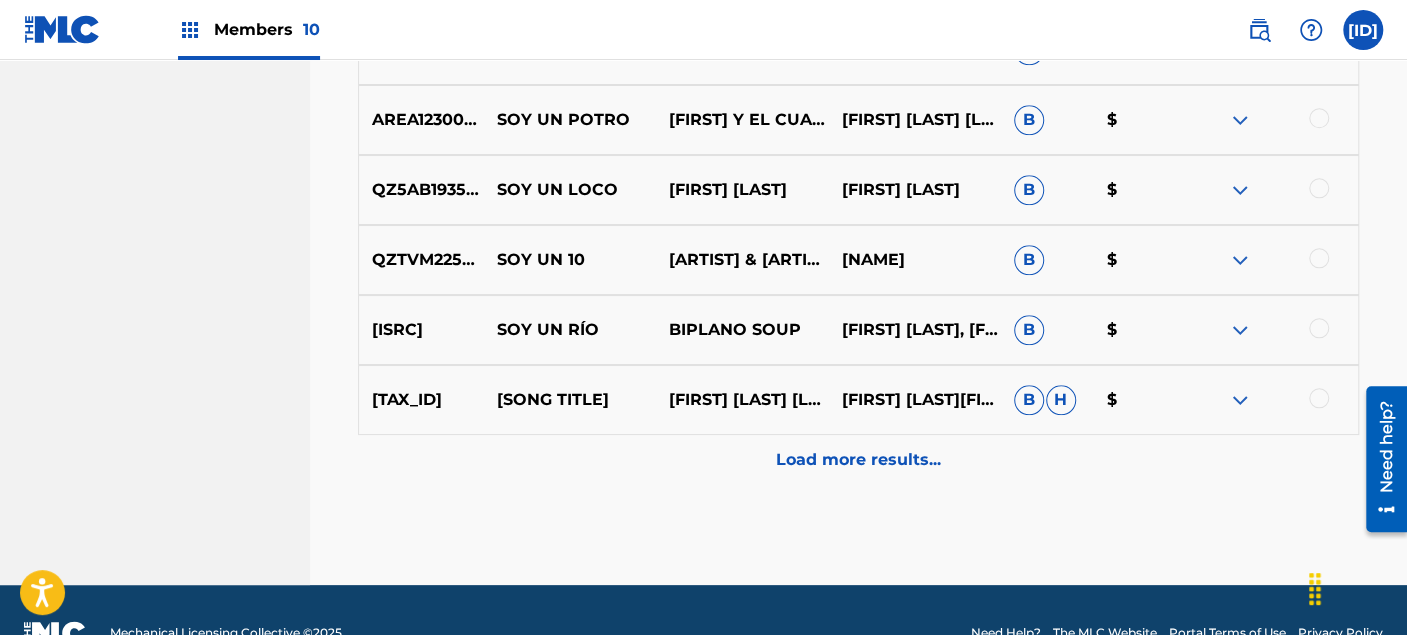scroll, scrollTop: 9614, scrollLeft: 0, axis: vertical 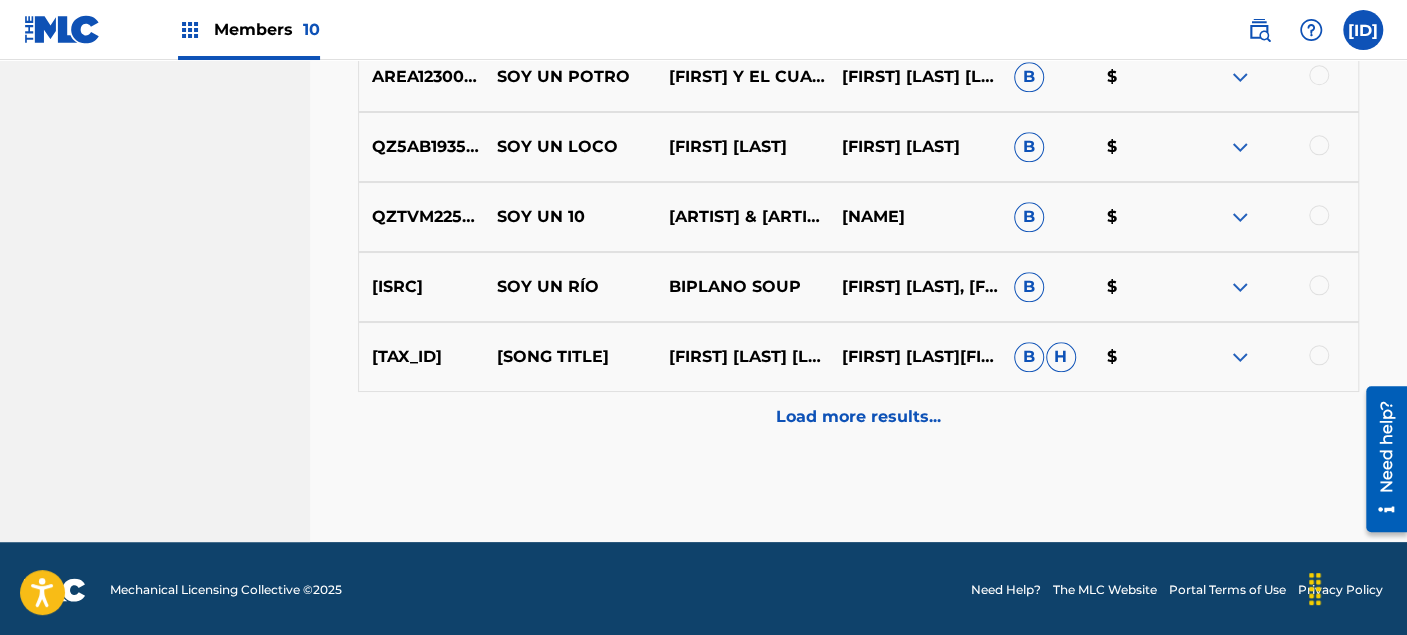 click on "Load more results..." at bounding box center [858, 417] 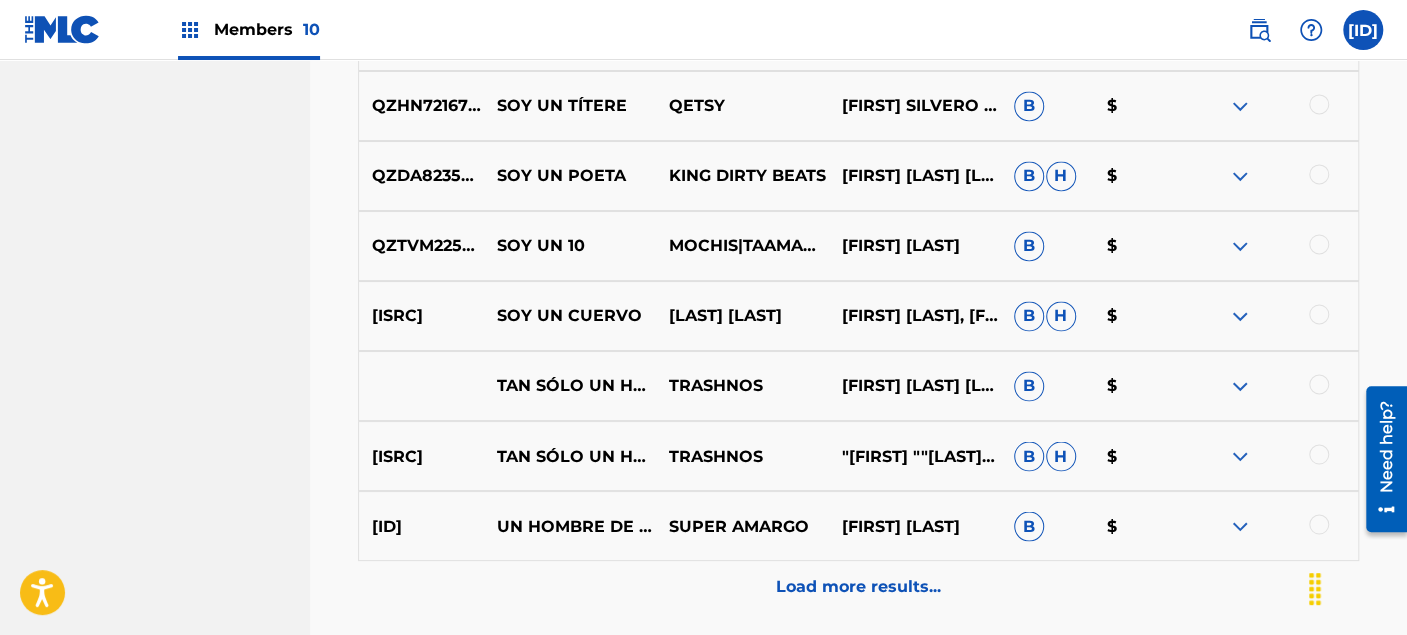 scroll, scrollTop: 10280, scrollLeft: 0, axis: vertical 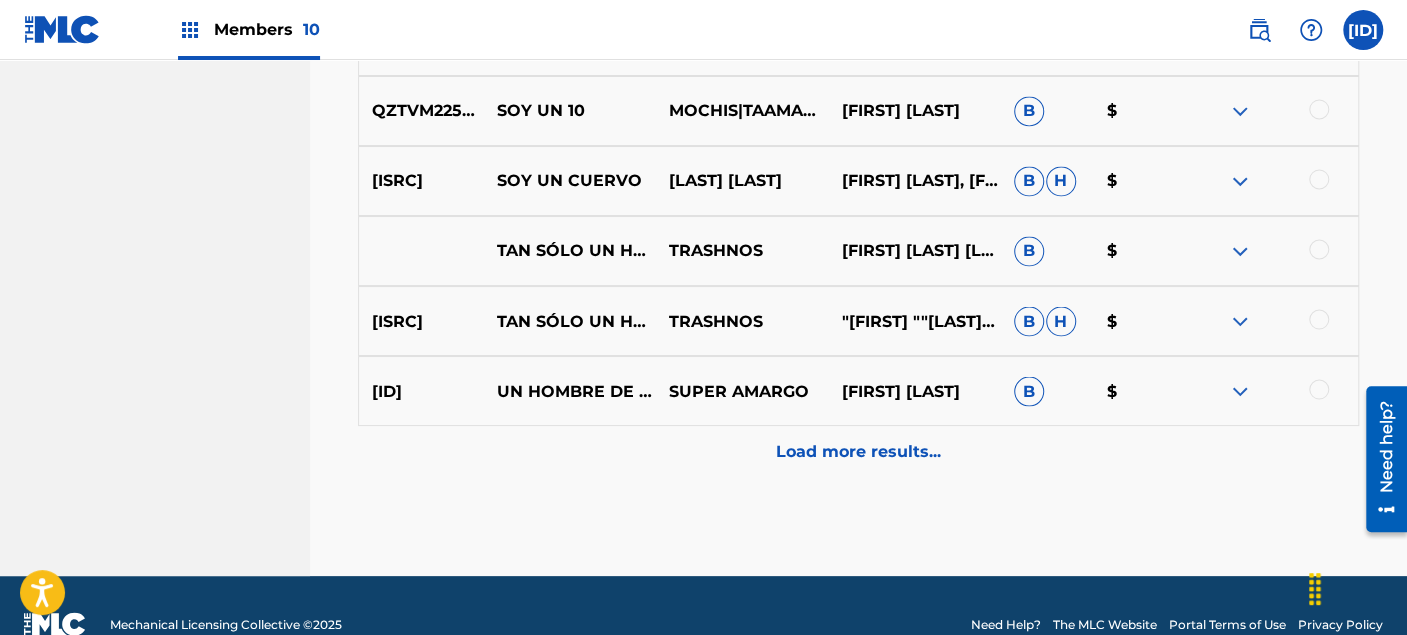 click on "Load more results..." at bounding box center [858, 451] 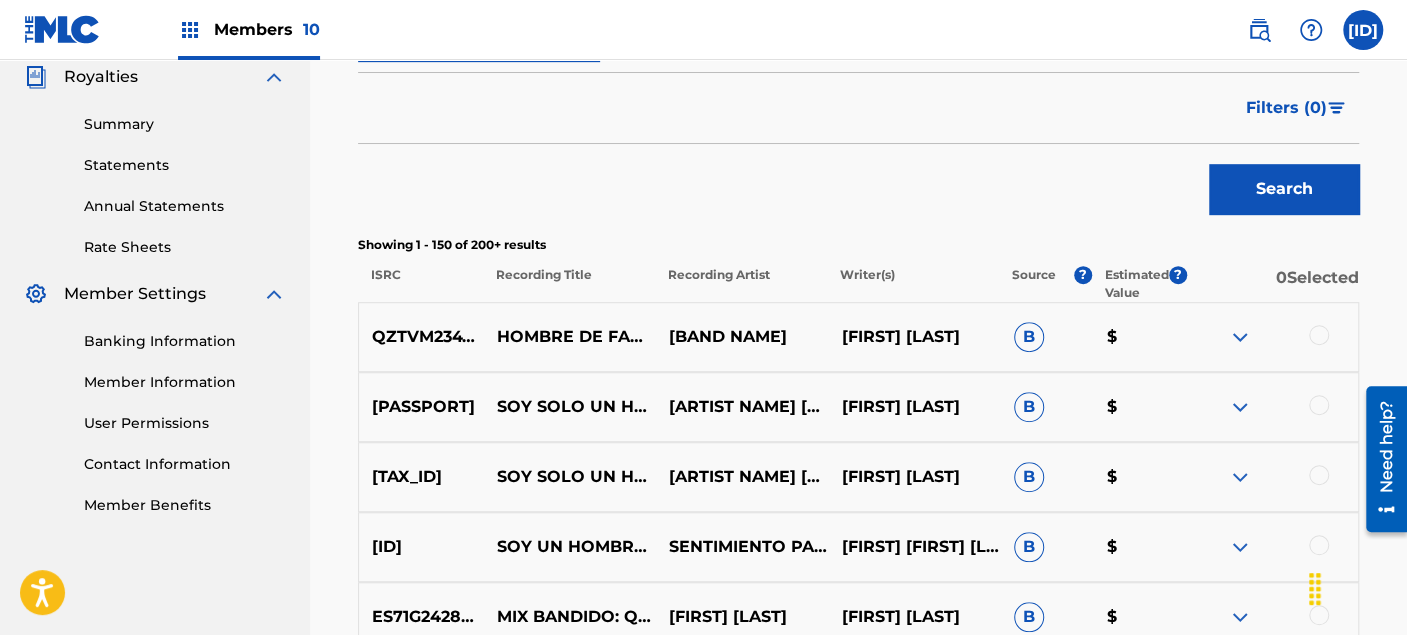 scroll, scrollTop: 10280, scrollLeft: 0, axis: vertical 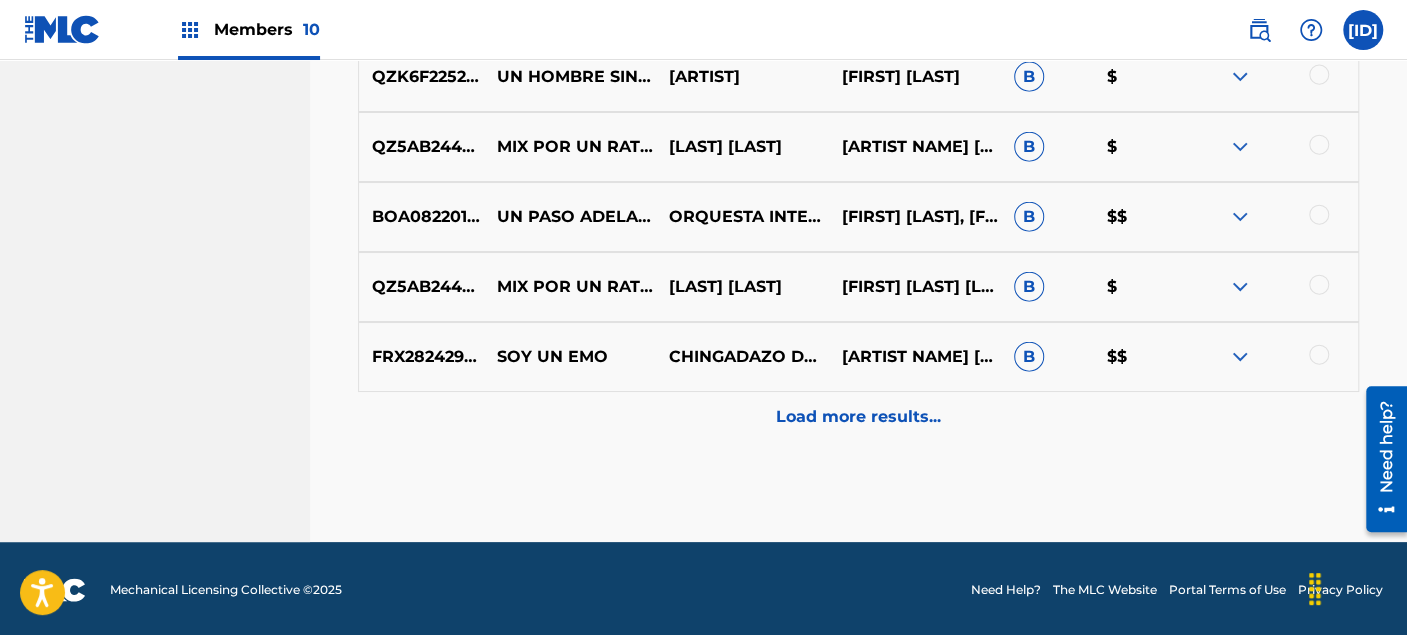 click on "Load more results..." at bounding box center [858, 417] 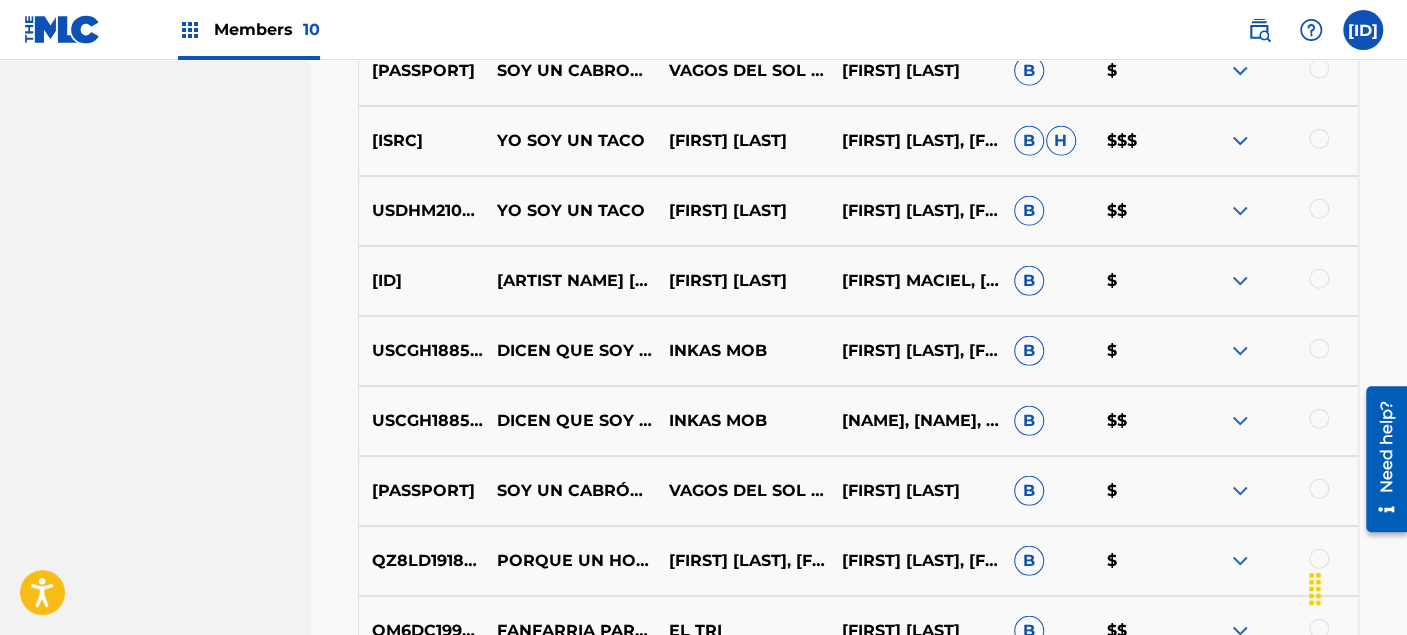scroll, scrollTop: 11569, scrollLeft: 0, axis: vertical 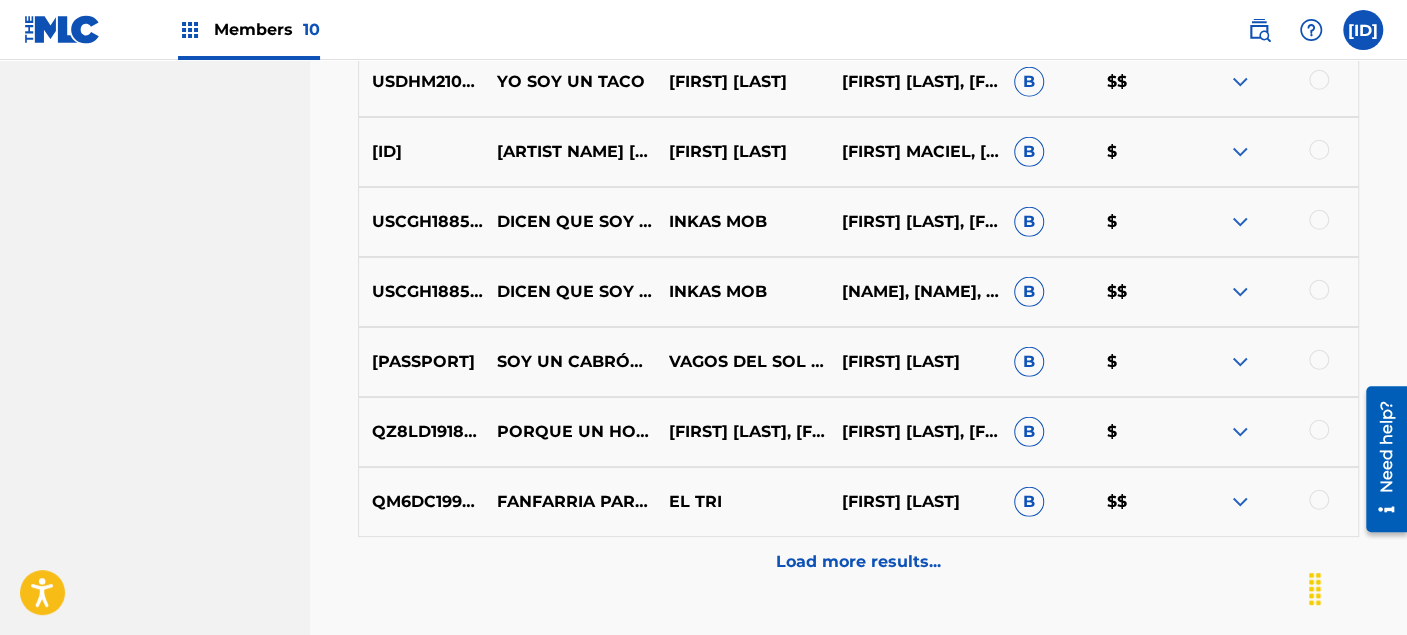 click on "Load more results..." at bounding box center [858, 562] 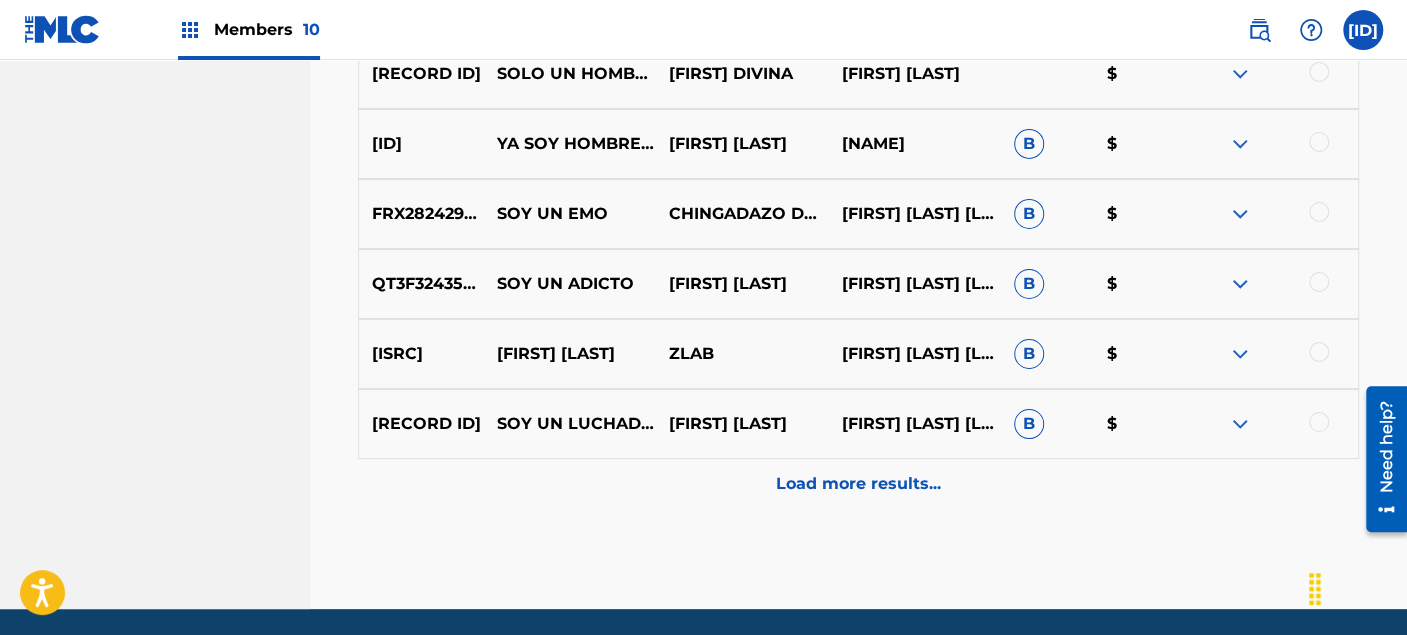 click on "Load more results..." at bounding box center (858, 484) 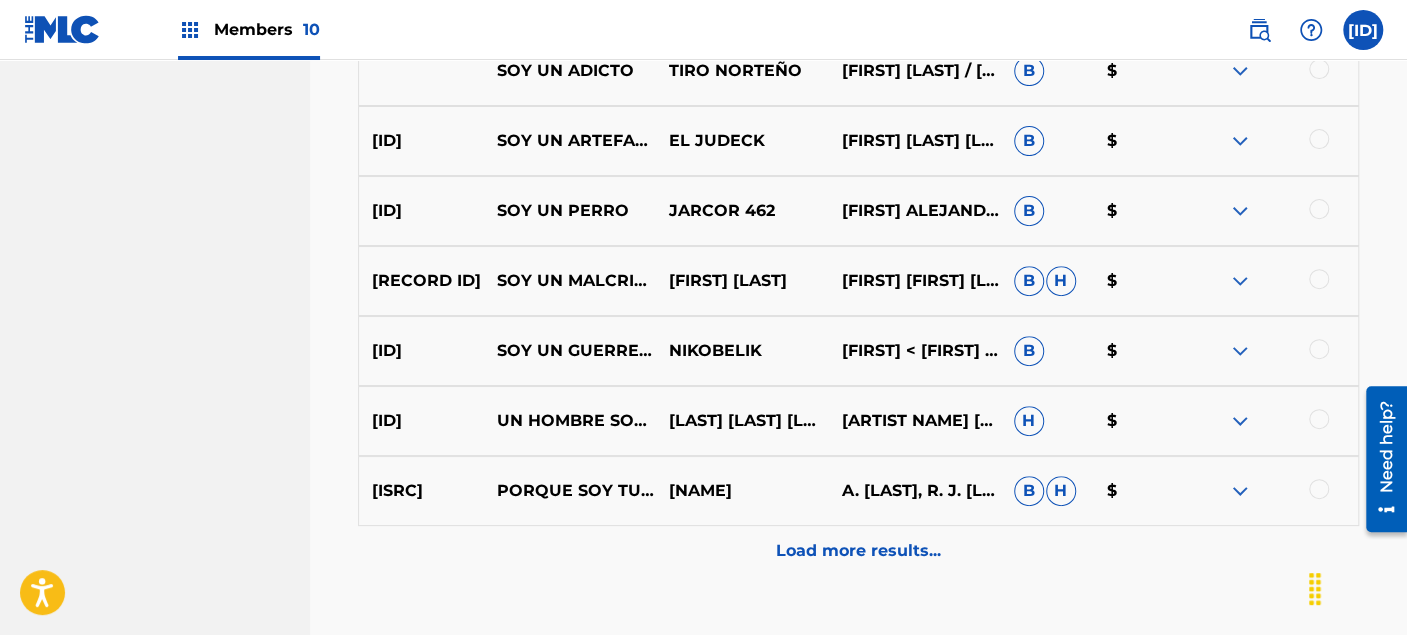 scroll, scrollTop: 13014, scrollLeft: 0, axis: vertical 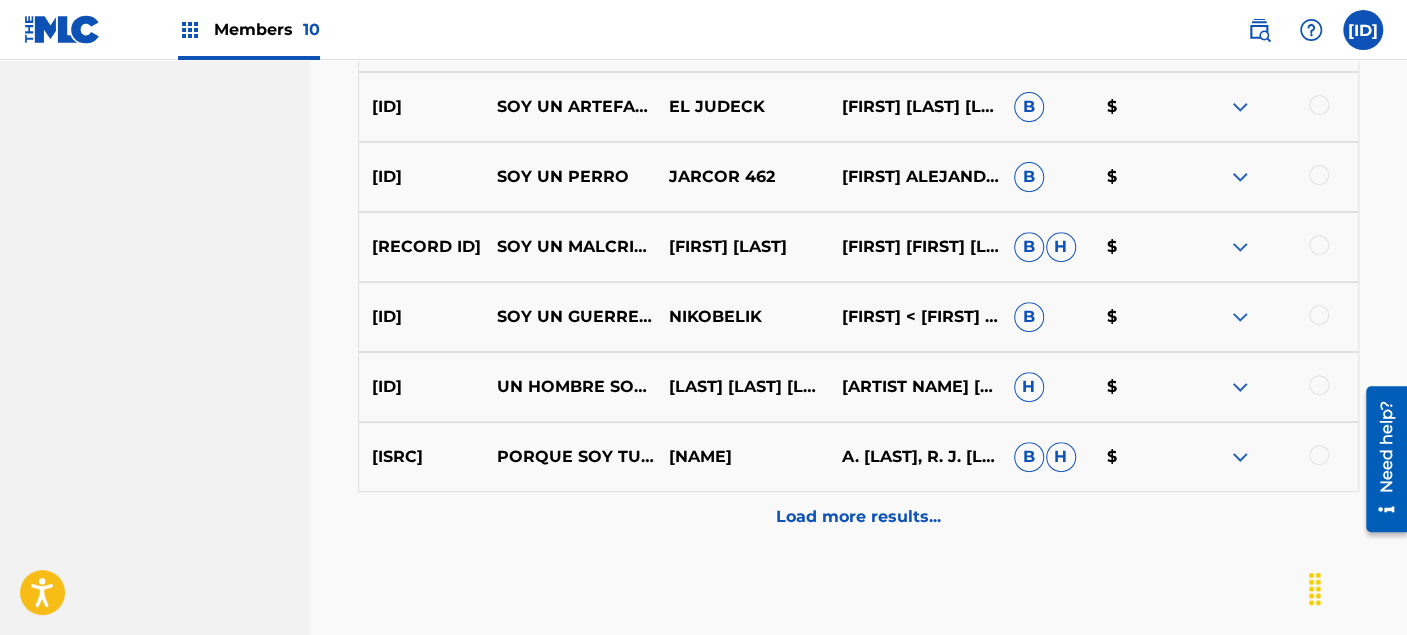 click on "Load more results..." at bounding box center [858, 517] 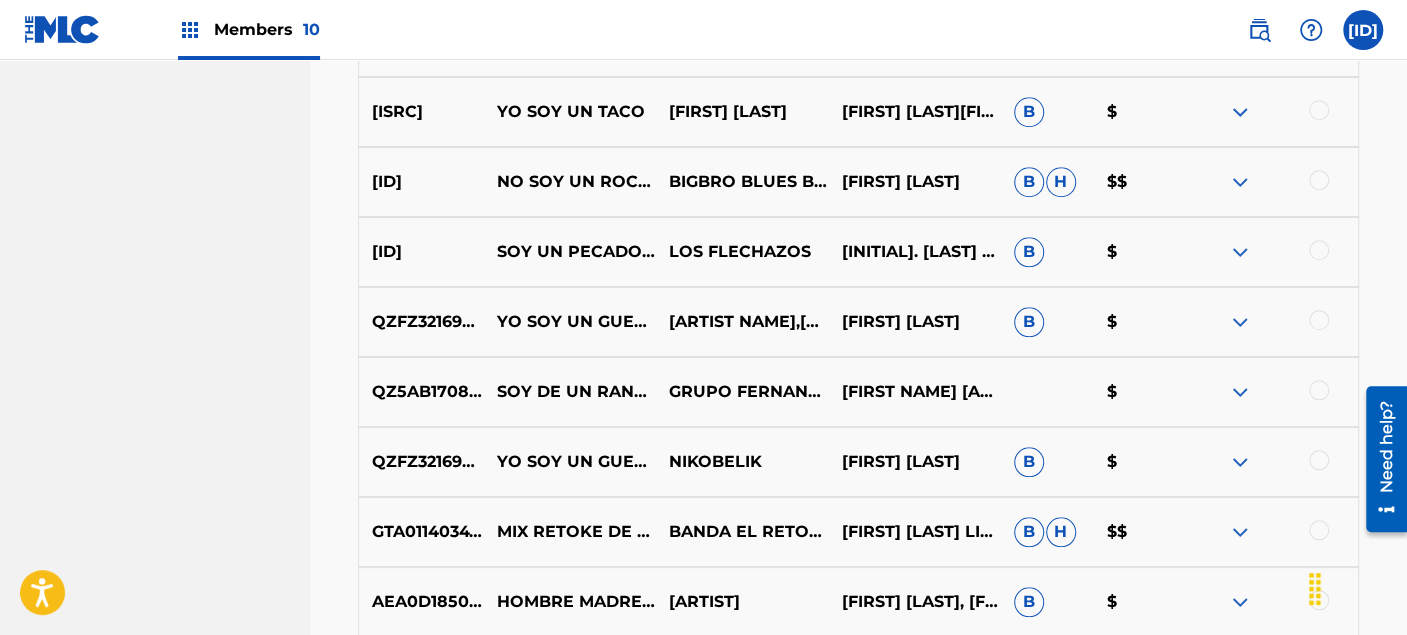 scroll, scrollTop: 13680, scrollLeft: 0, axis: vertical 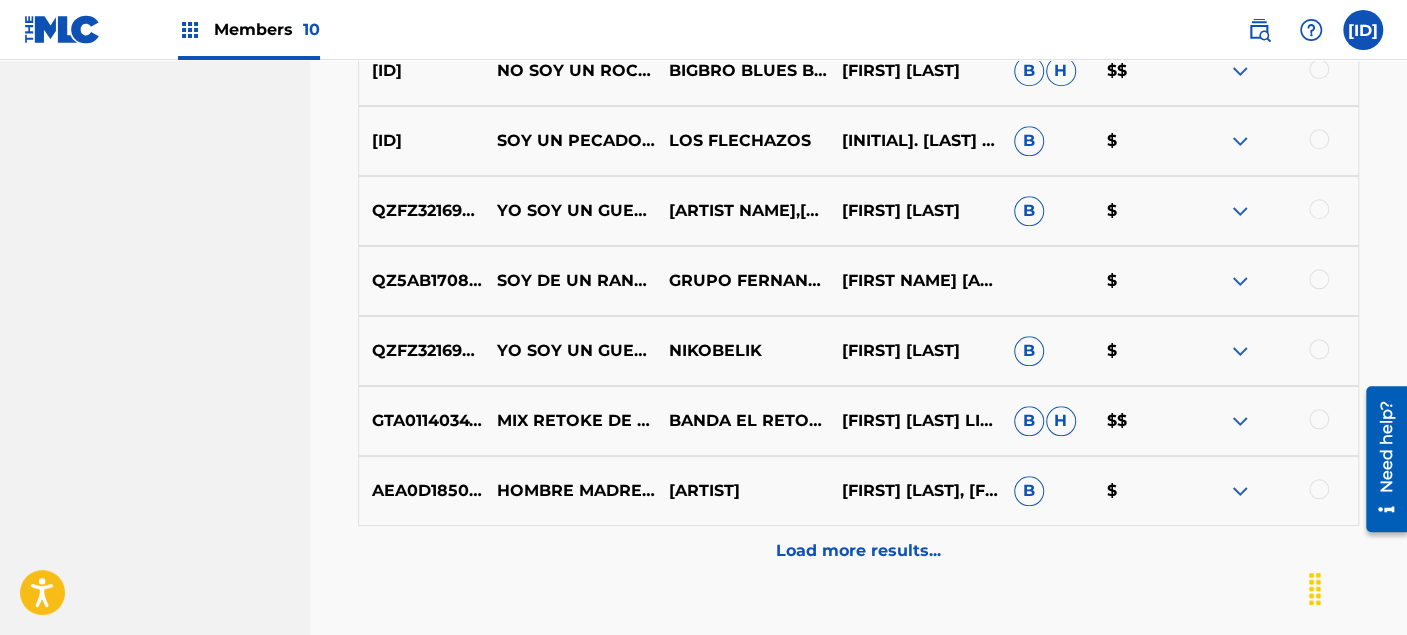 click on "Load more results..." at bounding box center [858, 551] 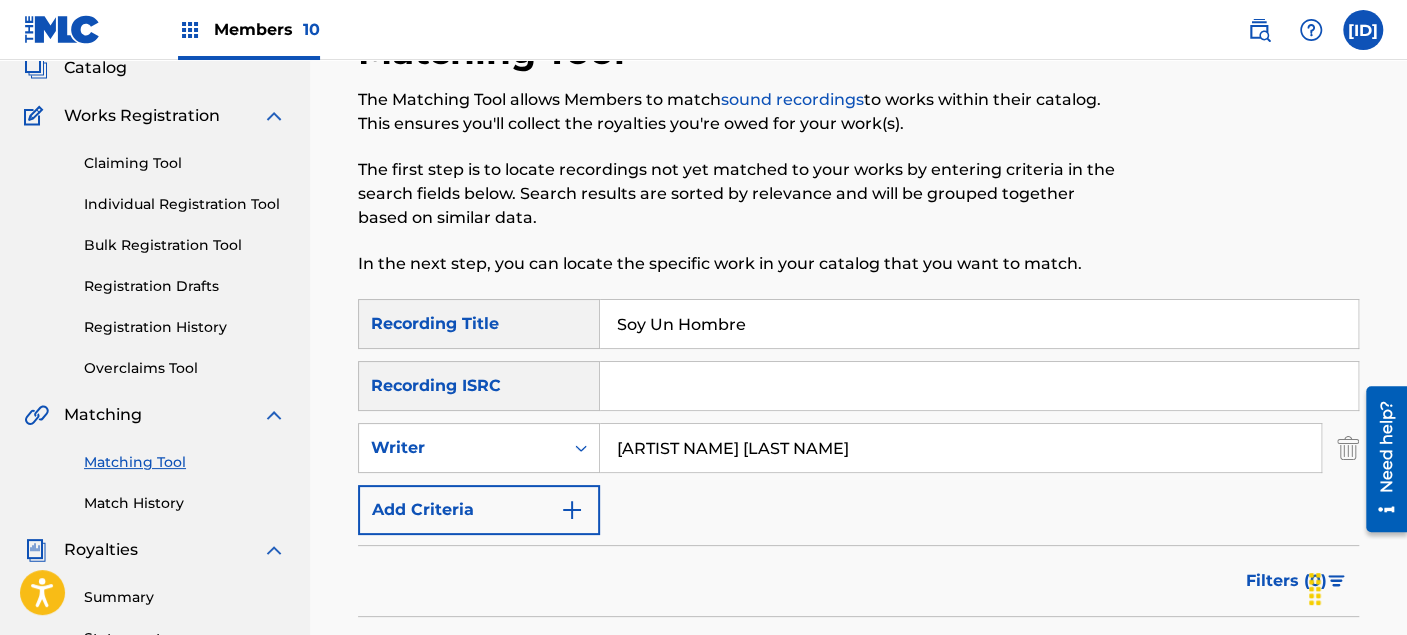 scroll, scrollTop: 222, scrollLeft: 0, axis: vertical 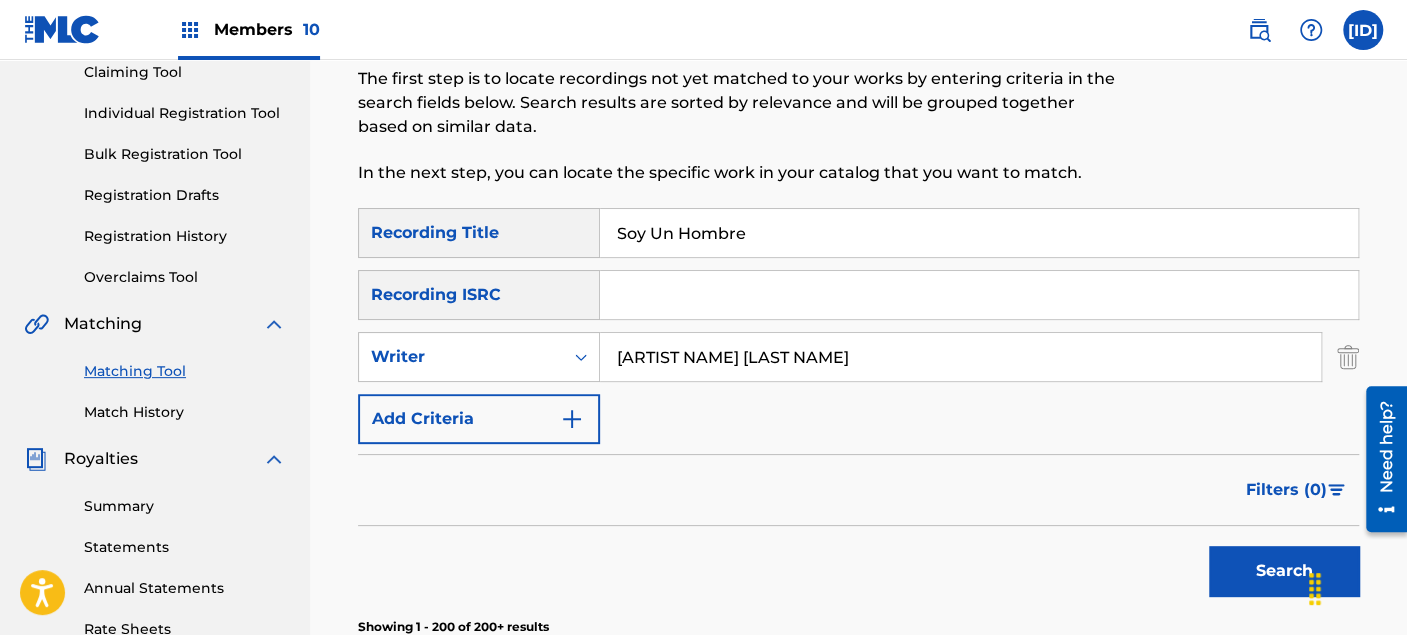 drag, startPoint x: 831, startPoint y: 231, endPoint x: 487, endPoint y: 233, distance: 344.00583 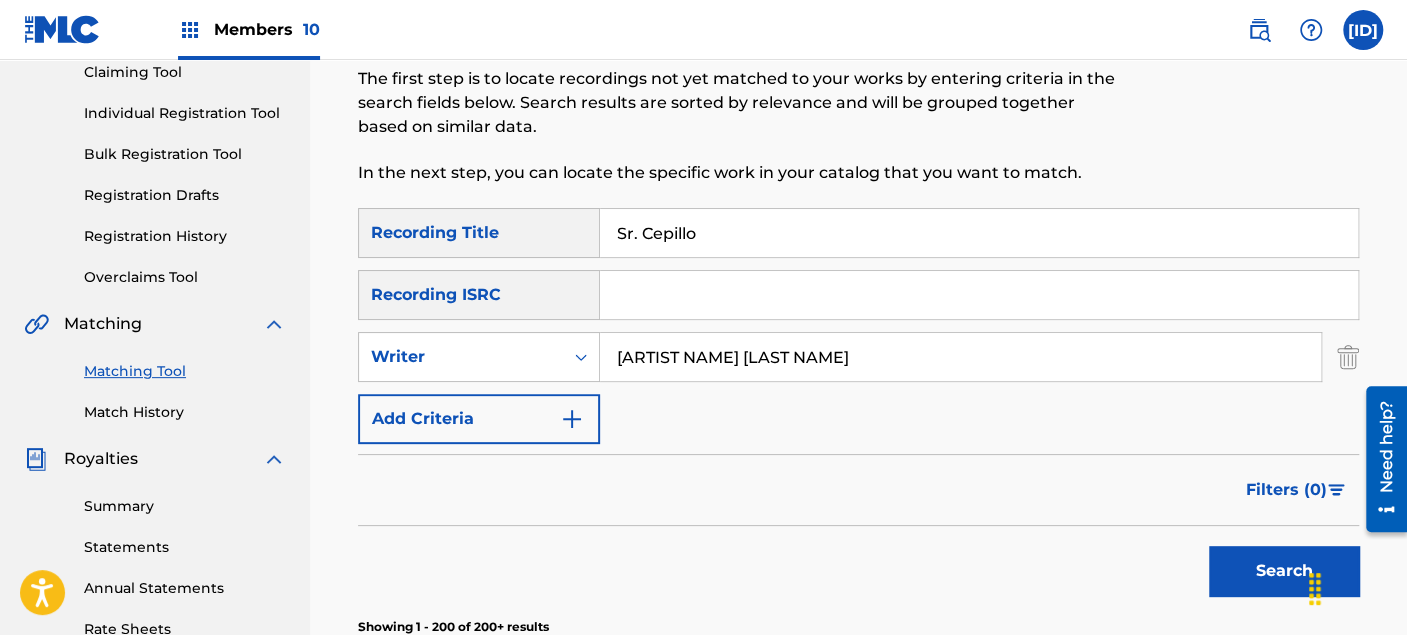 click on "Search" at bounding box center (1284, 571) 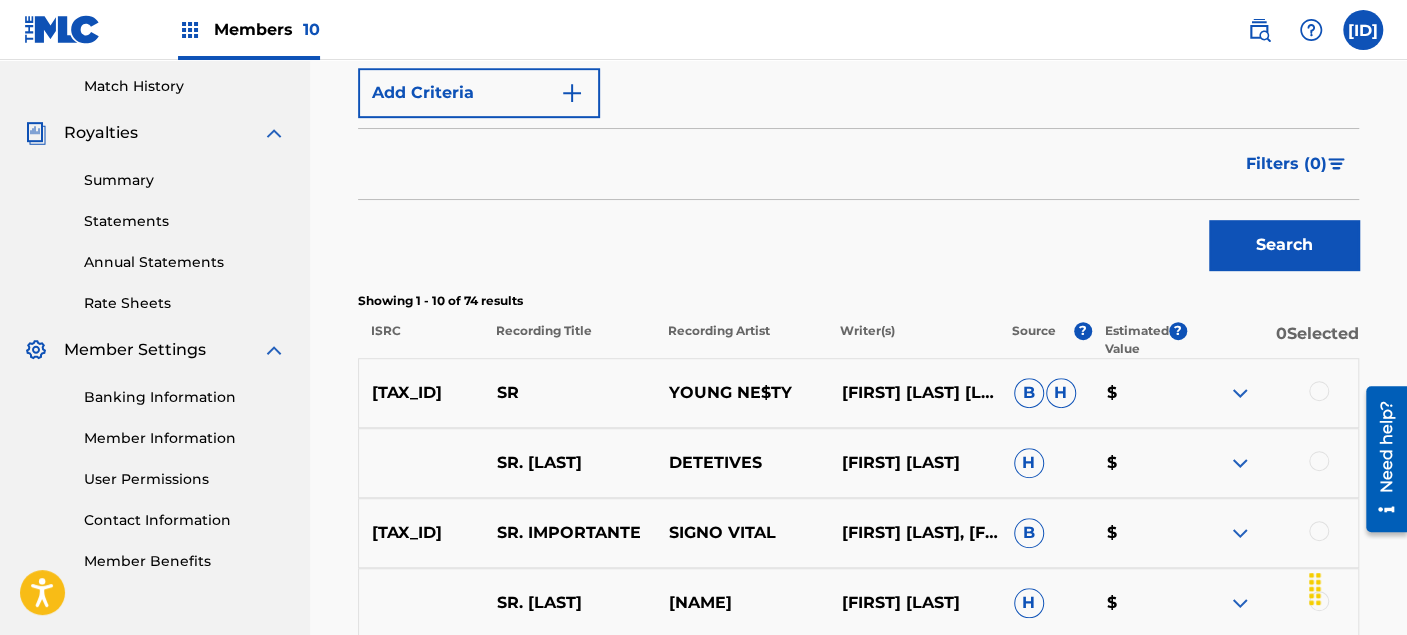 scroll, scrollTop: 555, scrollLeft: 0, axis: vertical 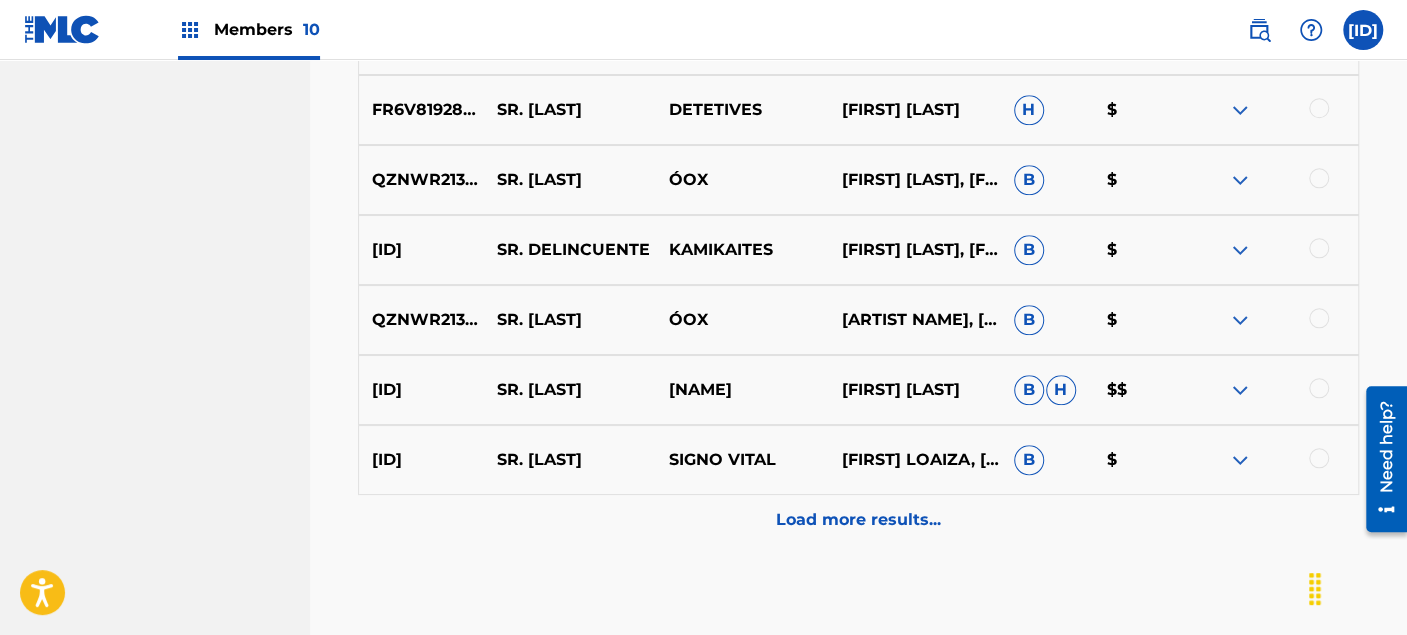click on "Load more results..." at bounding box center (858, 520) 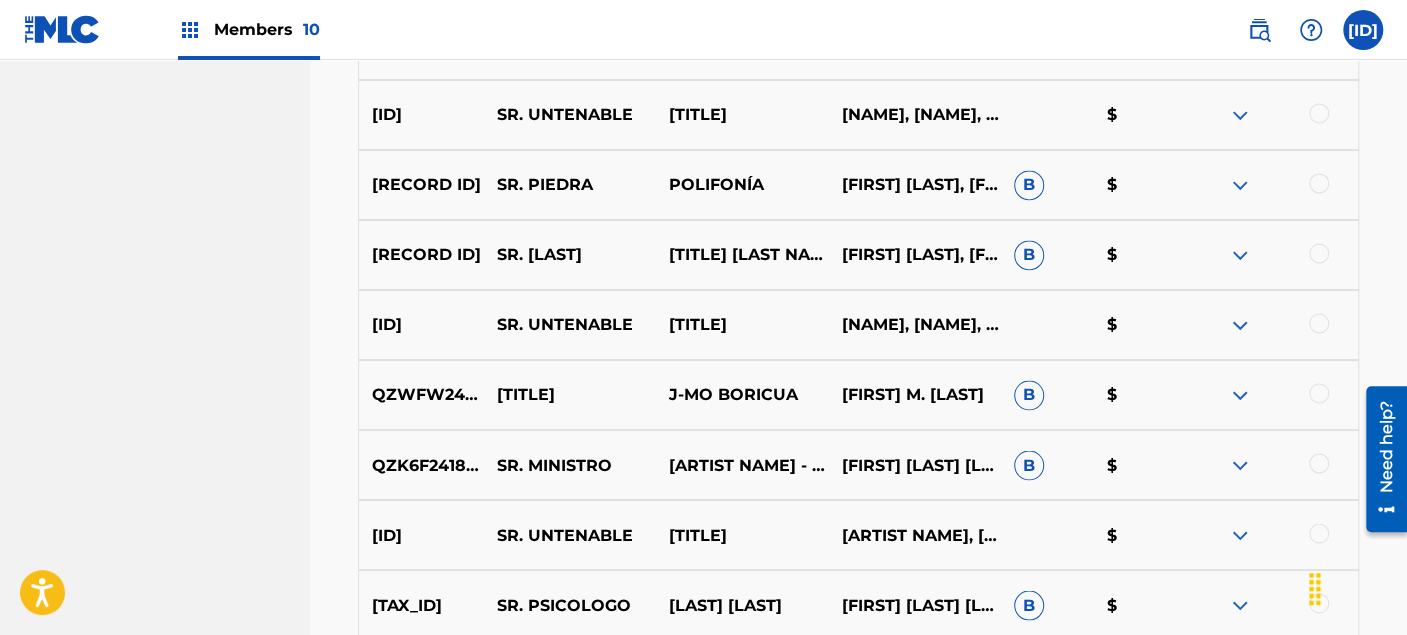 scroll, scrollTop: 1888, scrollLeft: 0, axis: vertical 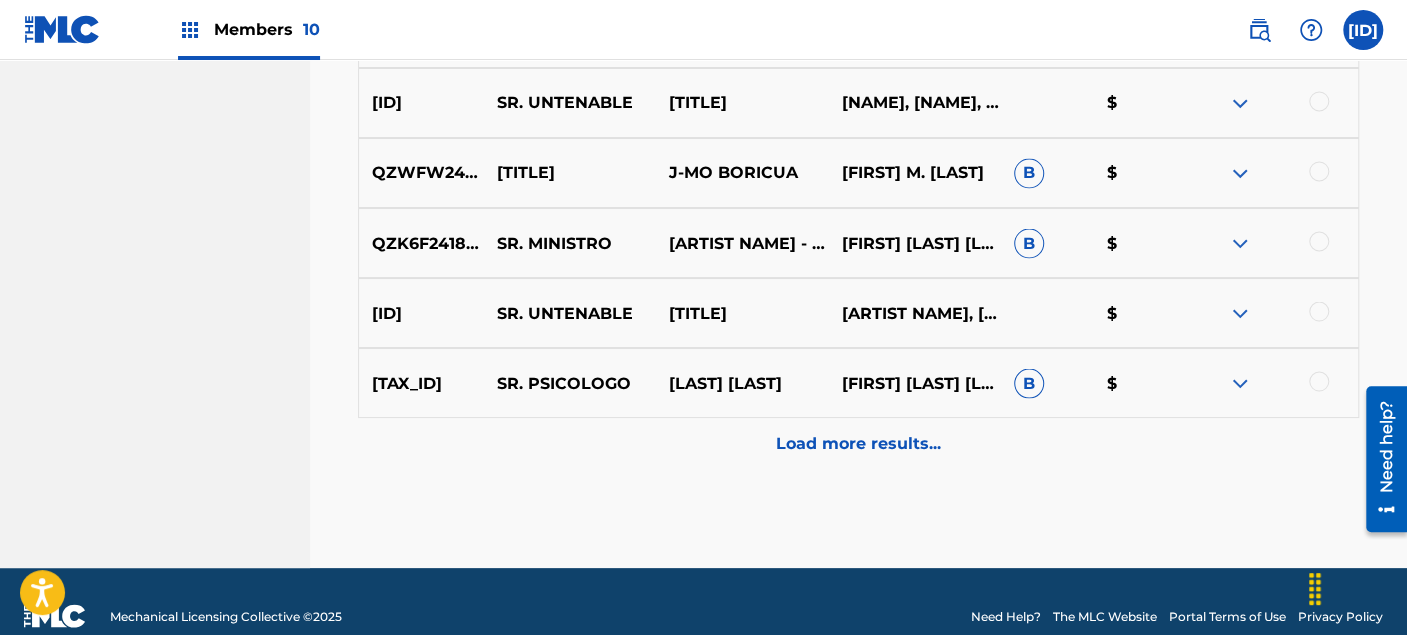 click on "Load more results..." at bounding box center [858, 443] 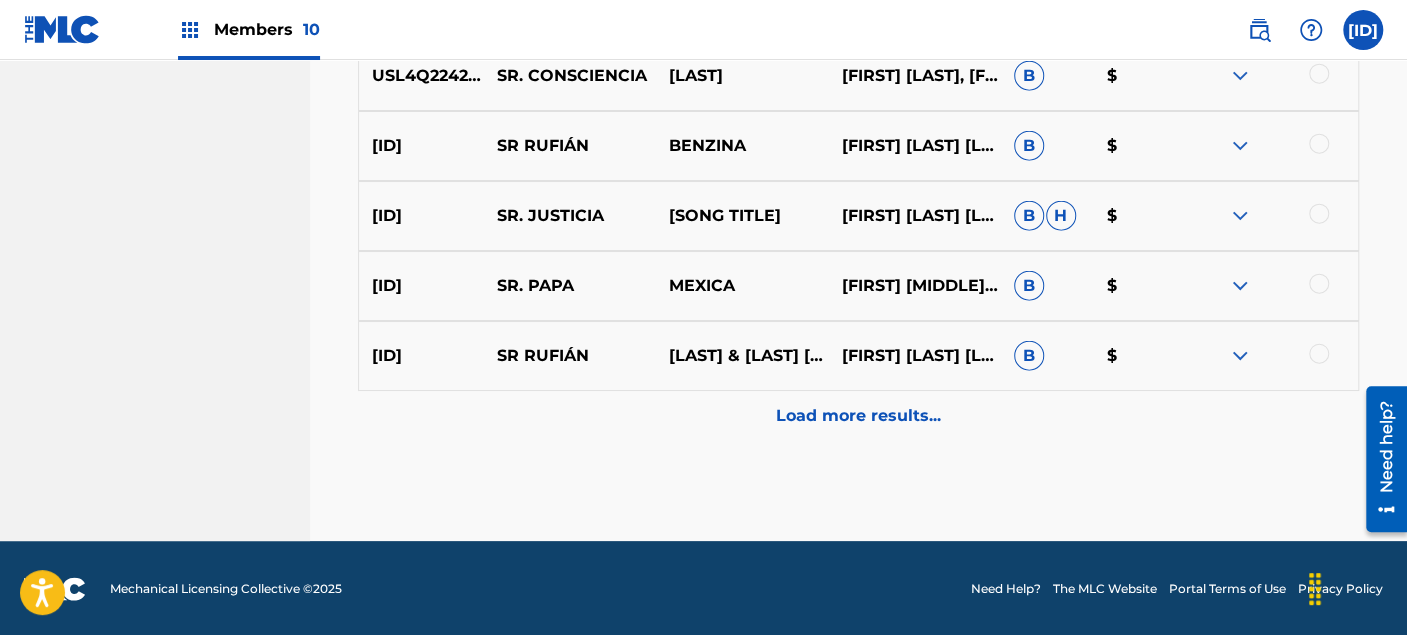 click on "Load more results..." at bounding box center (858, 416) 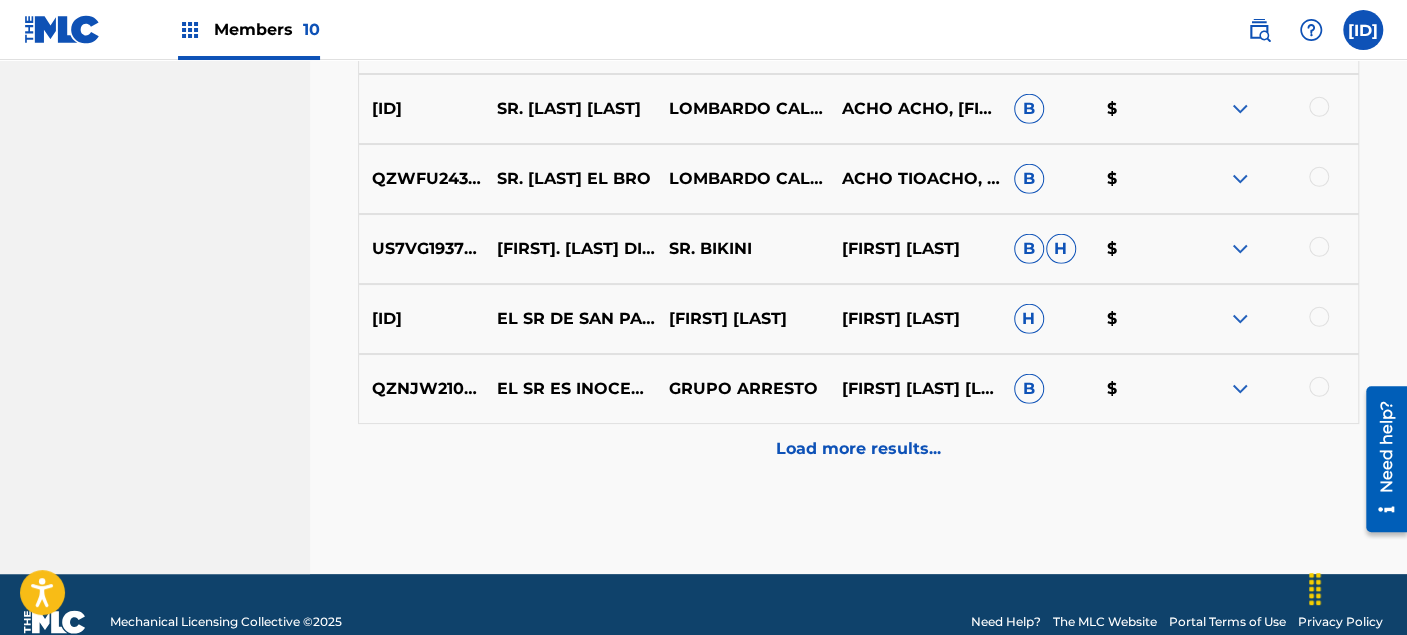 click on "Load more results..." at bounding box center [858, 449] 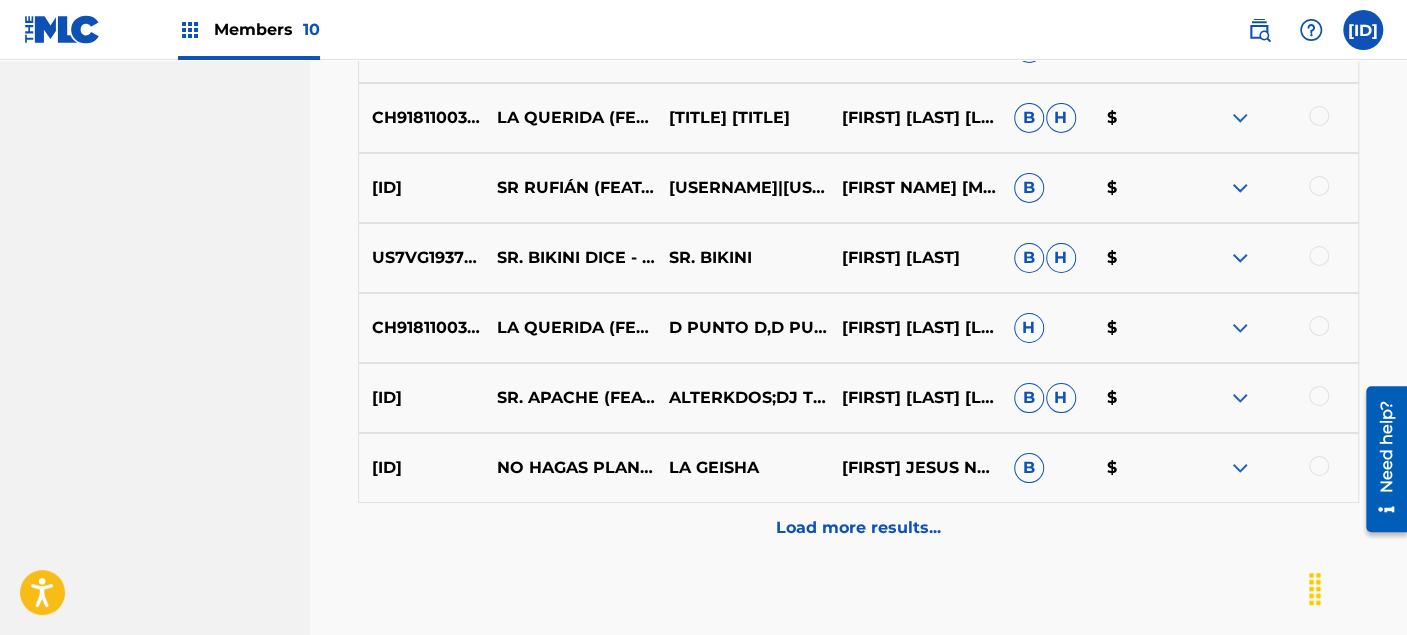 scroll, scrollTop: 3948, scrollLeft: 0, axis: vertical 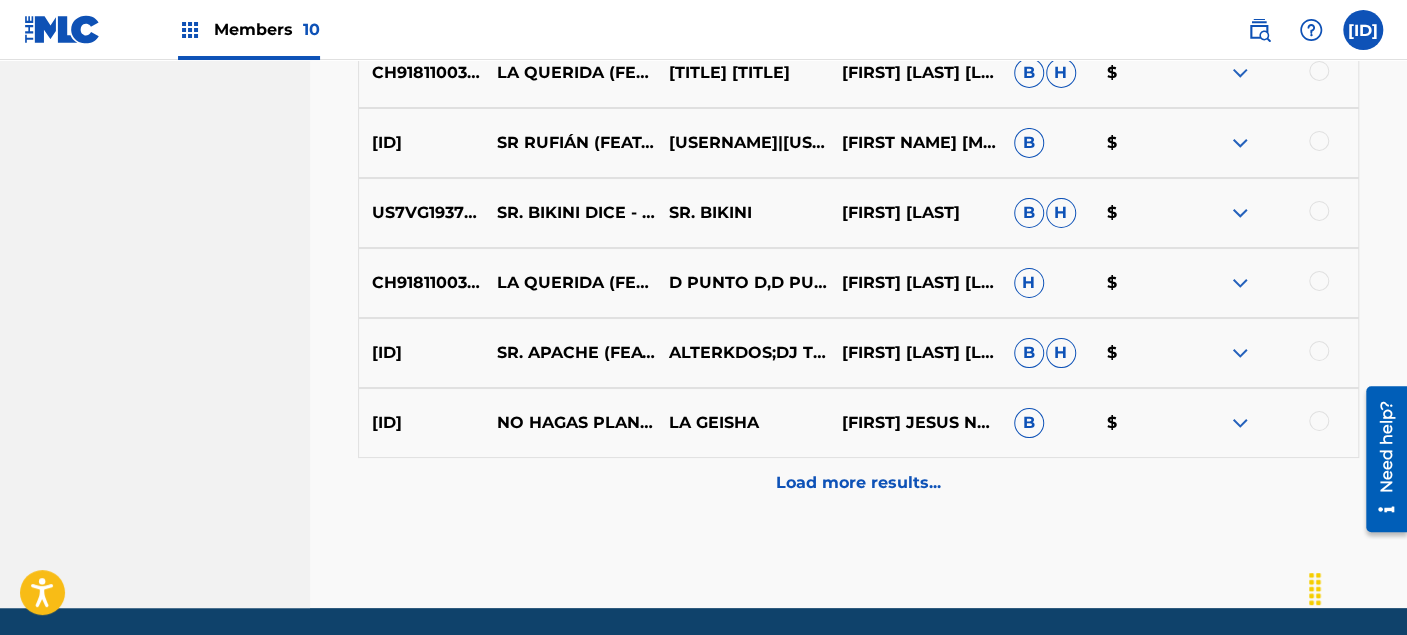 click on "Load more results..." at bounding box center [858, 483] 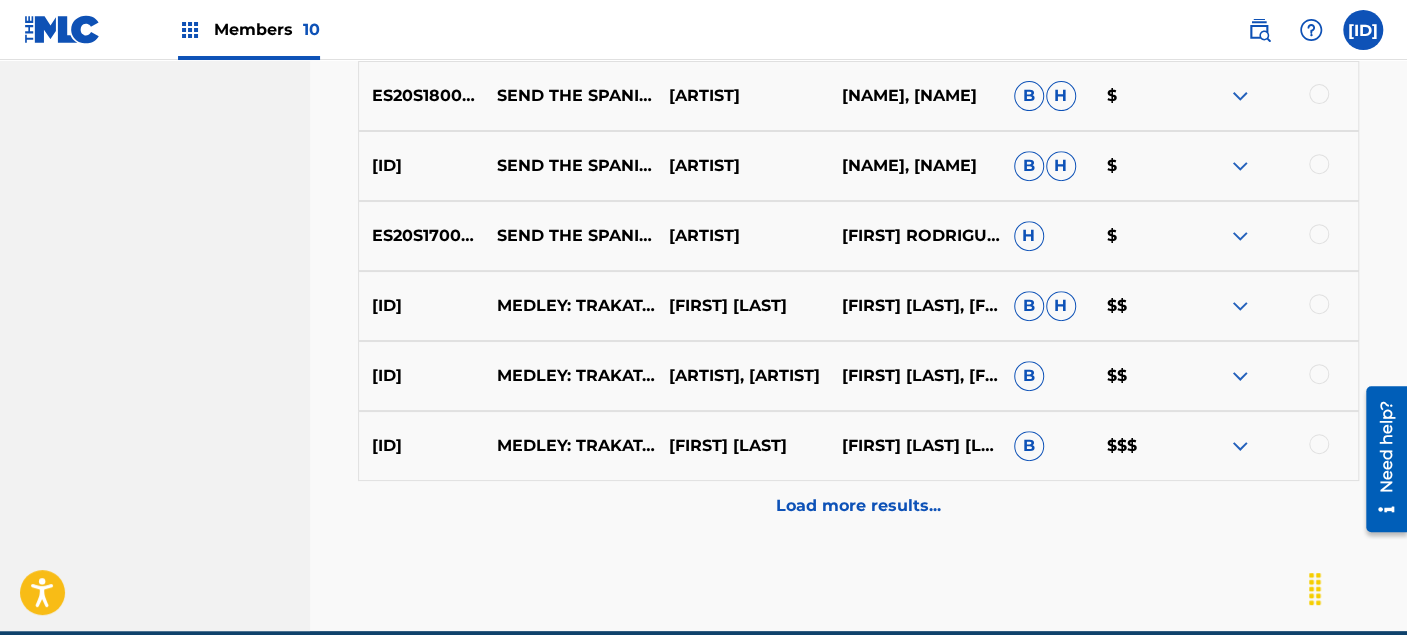 scroll, scrollTop: 4603, scrollLeft: 0, axis: vertical 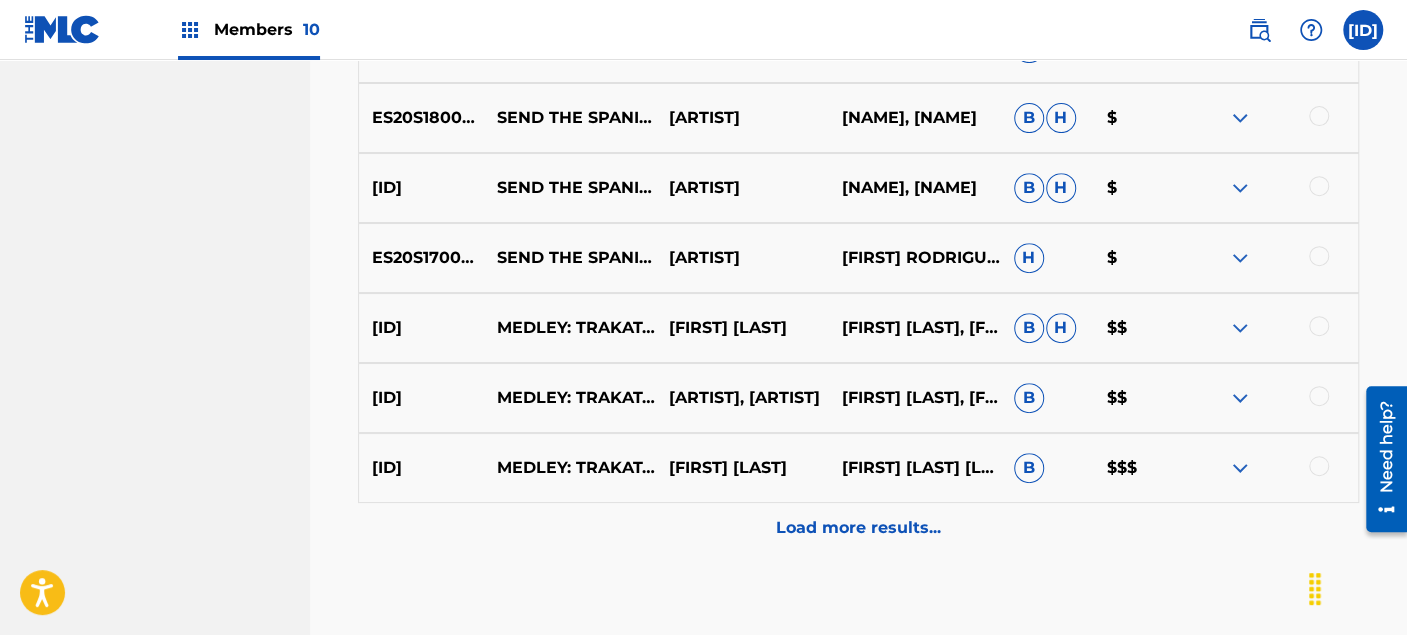 click on "Load more results..." at bounding box center (858, 528) 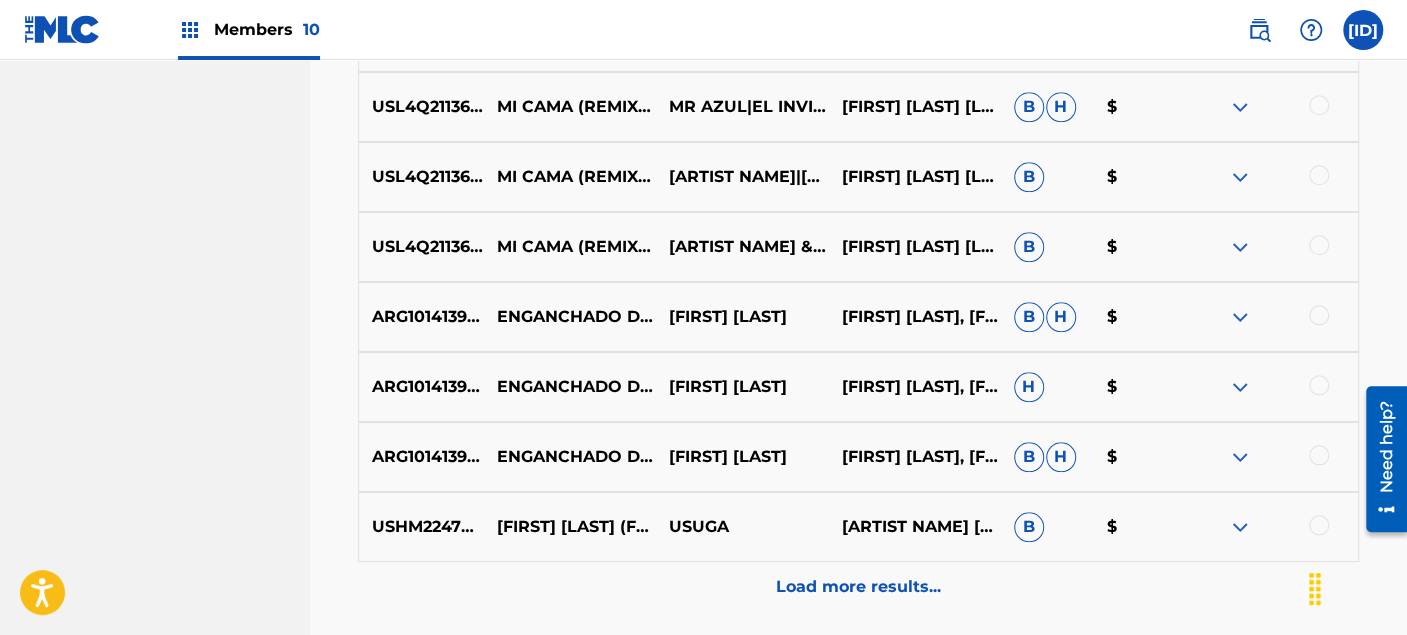 scroll, scrollTop: 5381, scrollLeft: 0, axis: vertical 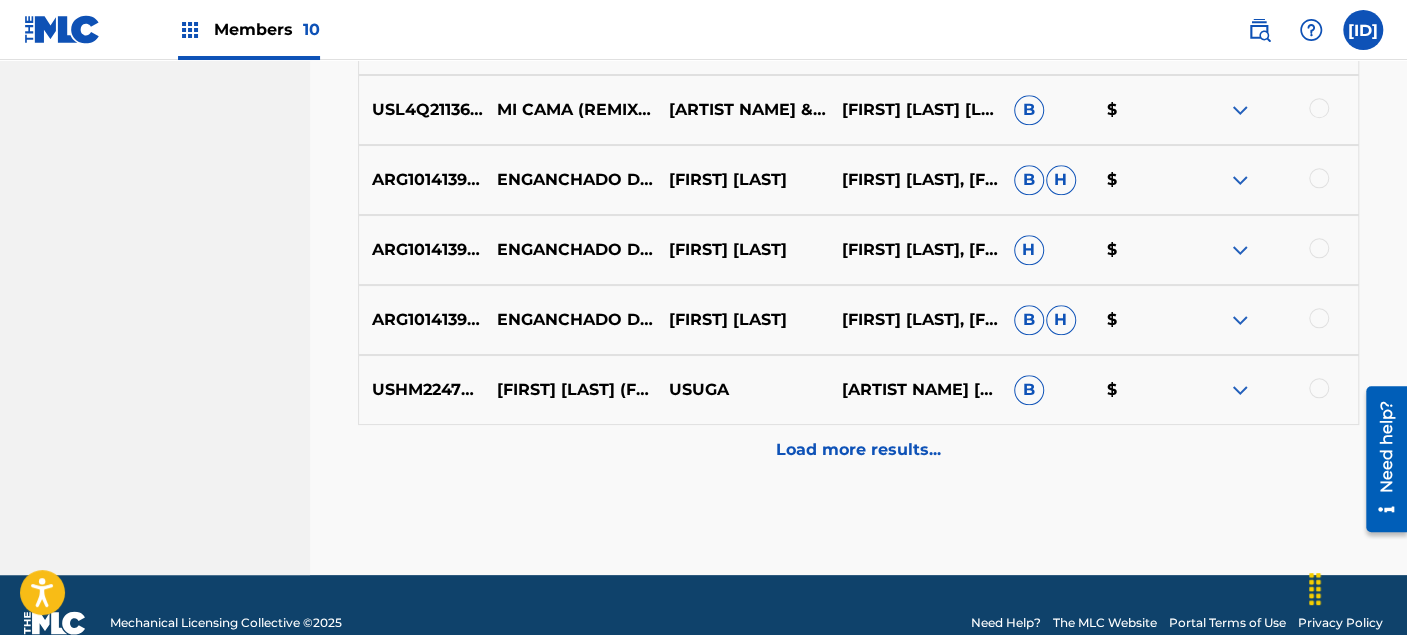 click on "Load more results..." at bounding box center [858, 450] 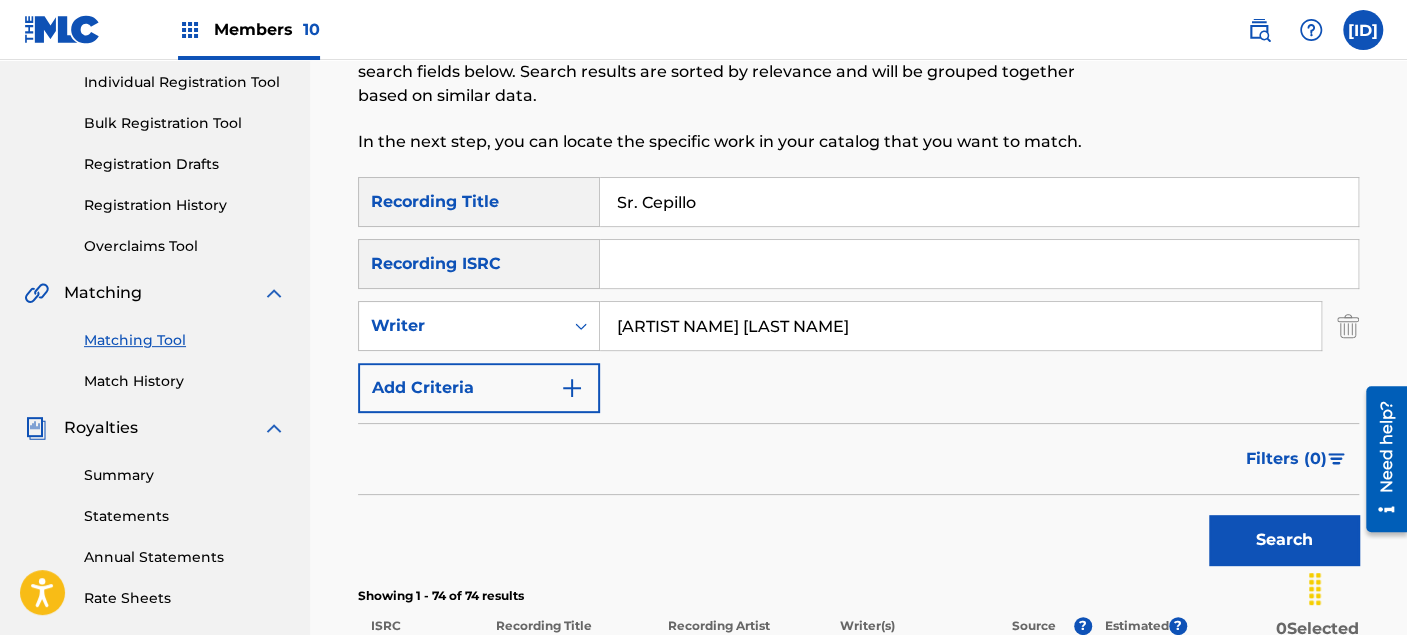 scroll, scrollTop: 270, scrollLeft: 0, axis: vertical 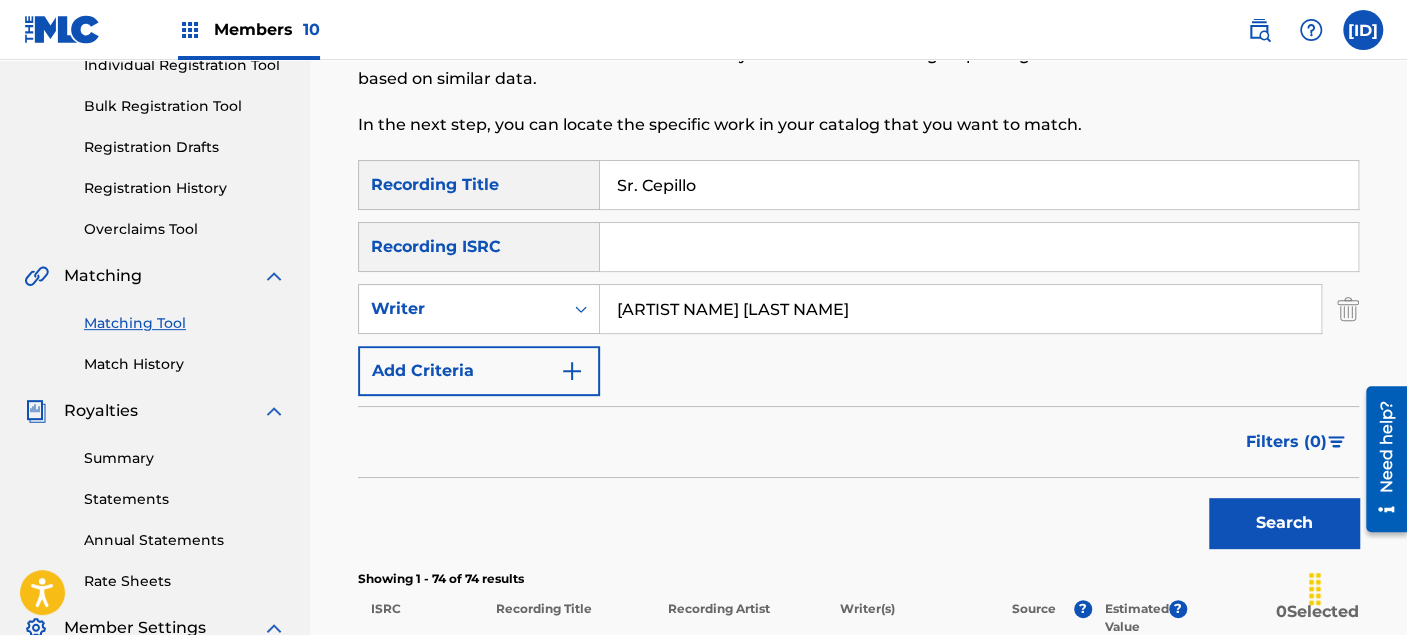 drag, startPoint x: 797, startPoint y: 170, endPoint x: 574, endPoint y: 191, distance: 223.9866 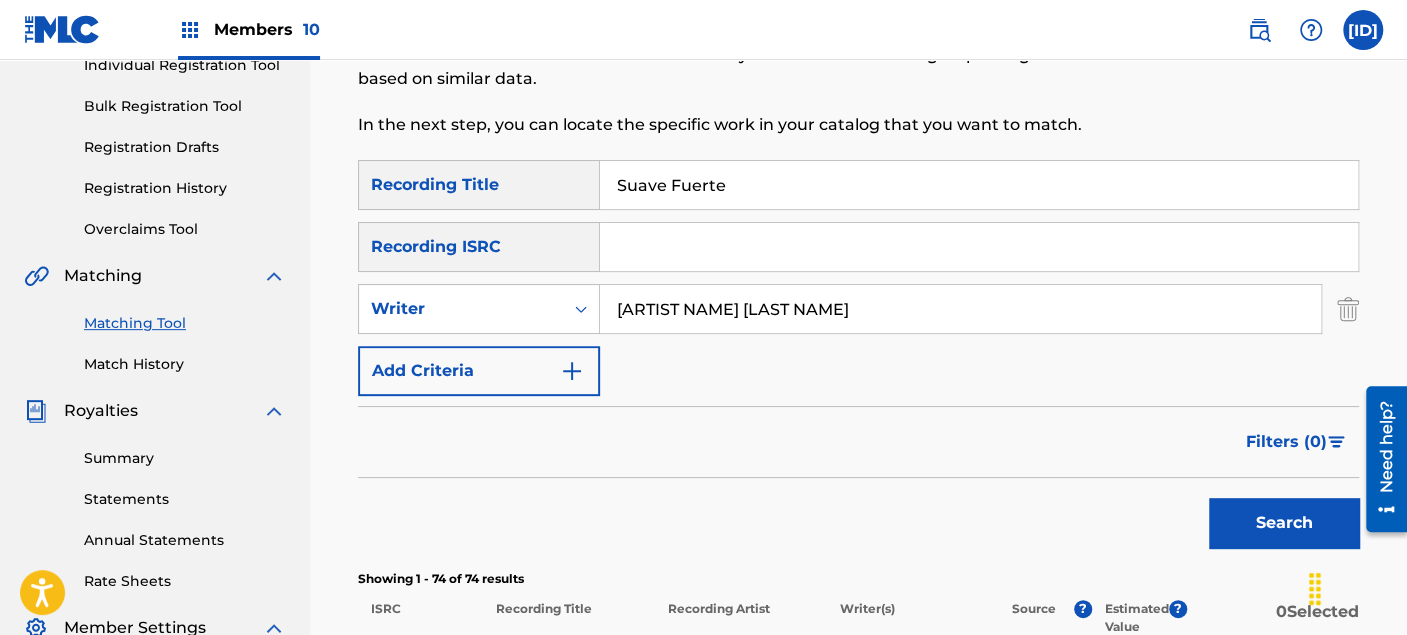 click on "Search" at bounding box center (1284, 523) 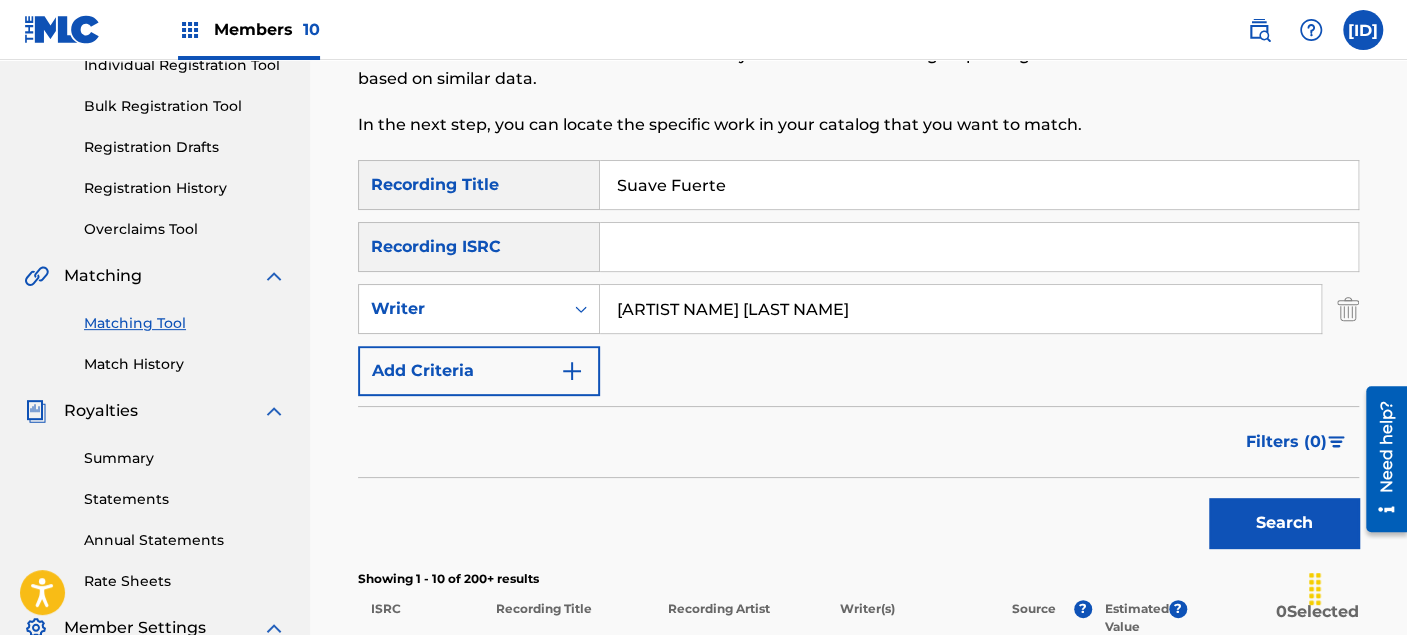 click on "Search" at bounding box center (1284, 523) 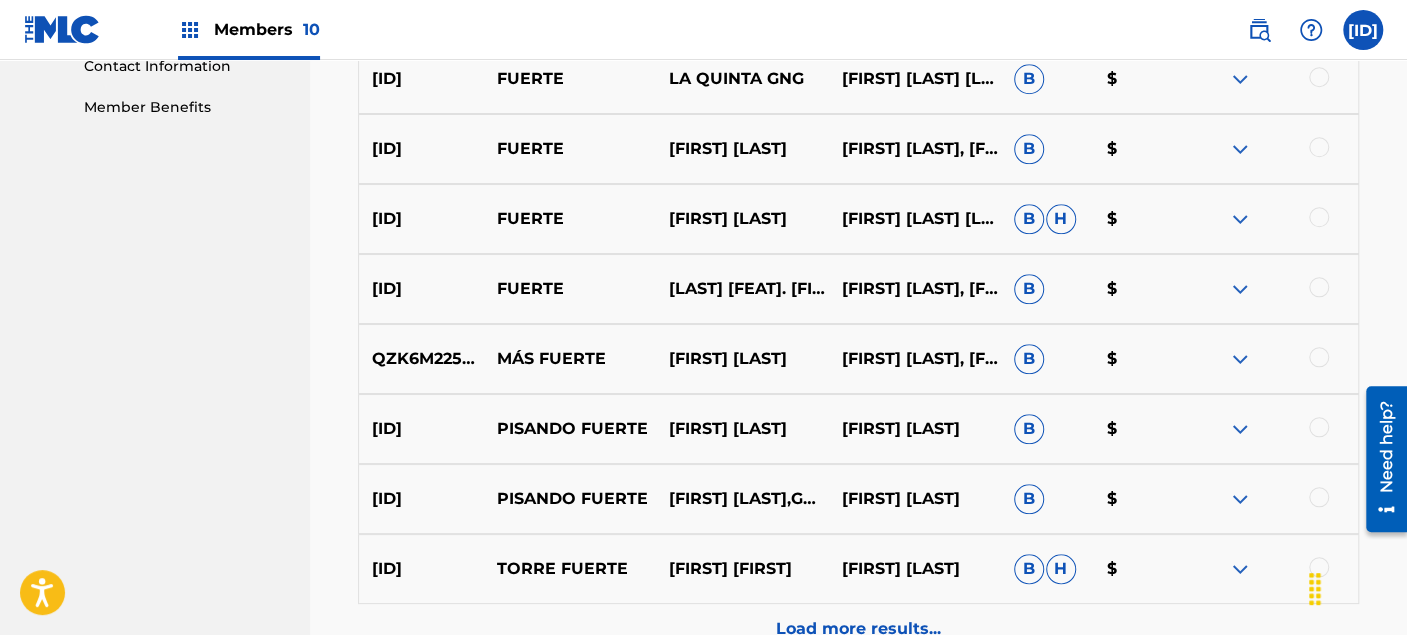 scroll, scrollTop: 1048, scrollLeft: 0, axis: vertical 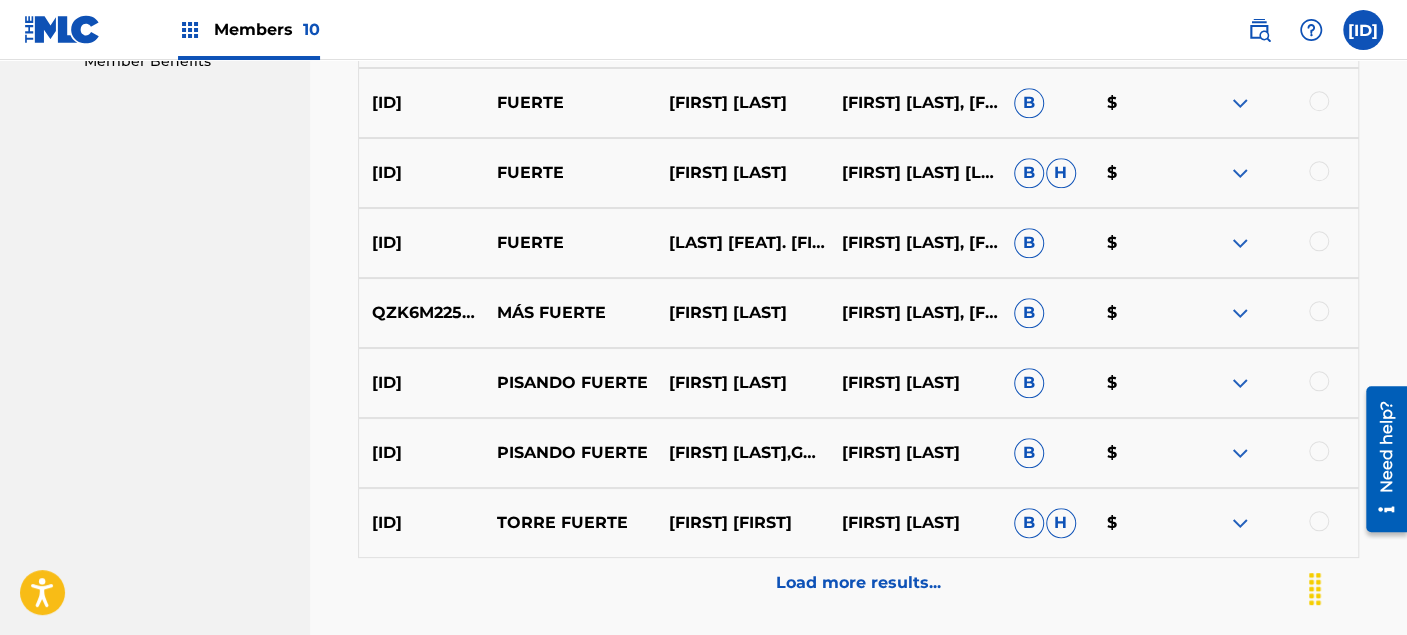 click on "Load more results..." at bounding box center [858, 583] 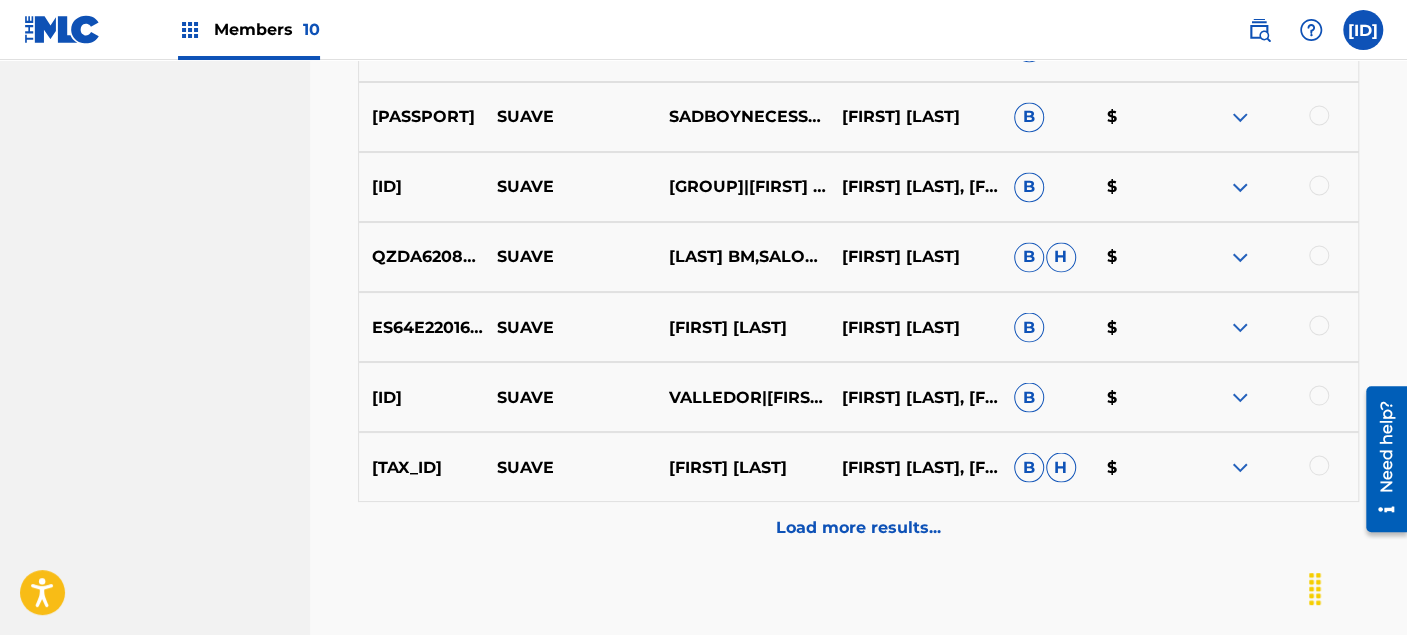 scroll, scrollTop: 1915, scrollLeft: 0, axis: vertical 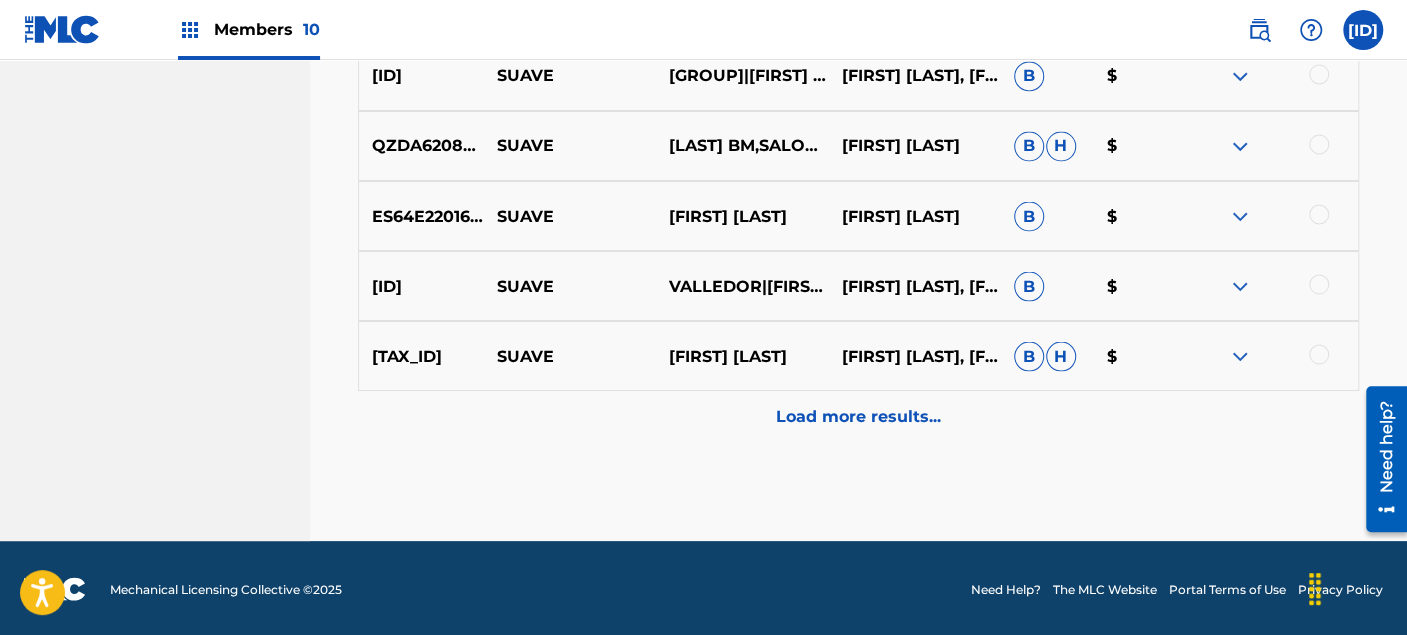 click on "Load more results..." at bounding box center (858, 416) 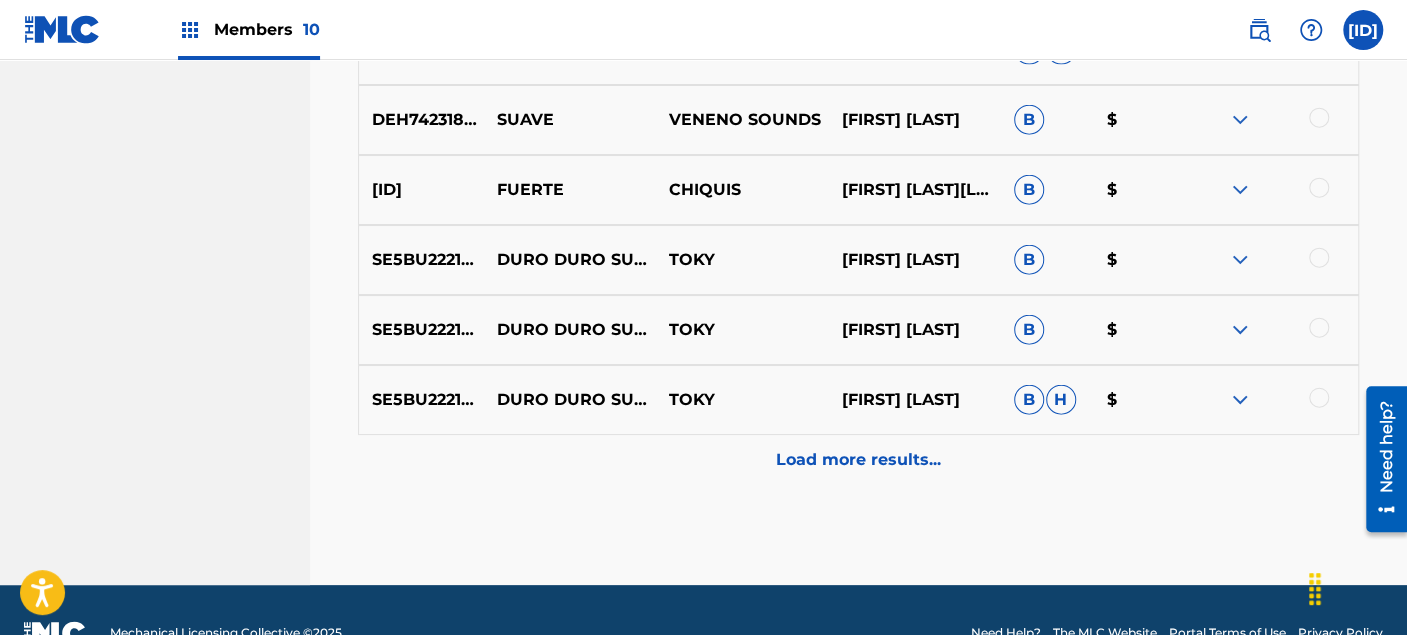 scroll, scrollTop: 2615, scrollLeft: 0, axis: vertical 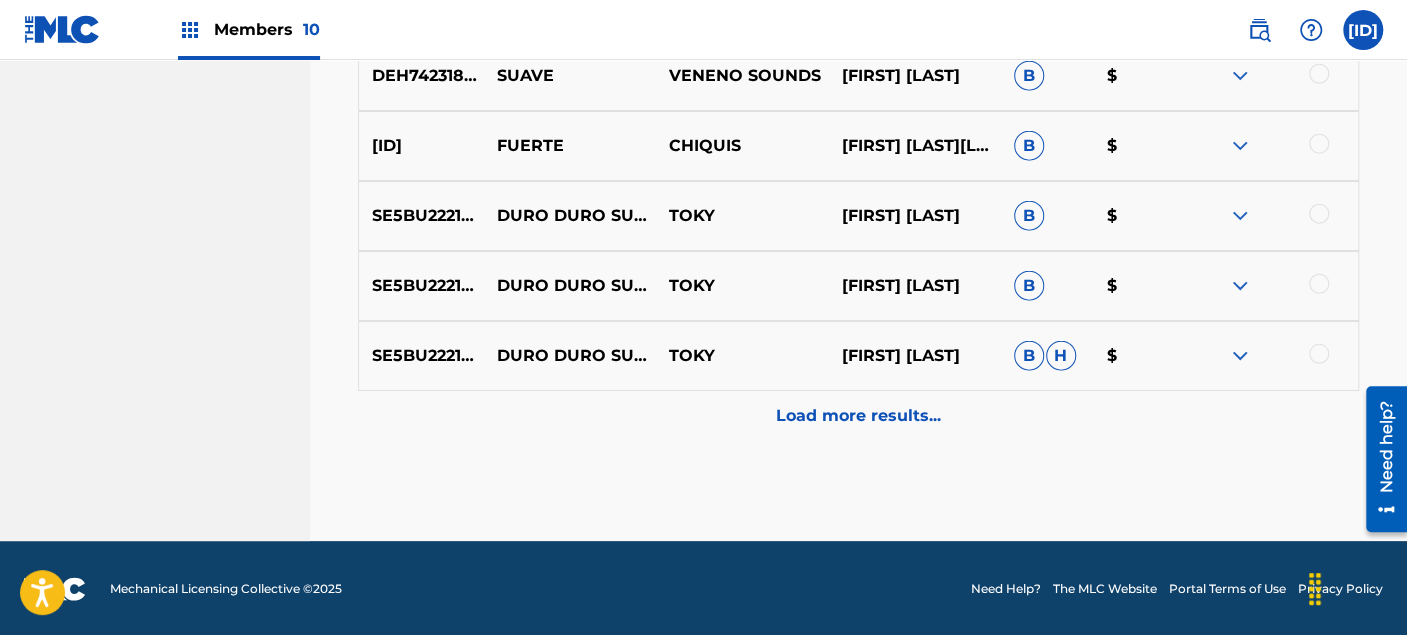 click on "Load more results..." at bounding box center [858, 416] 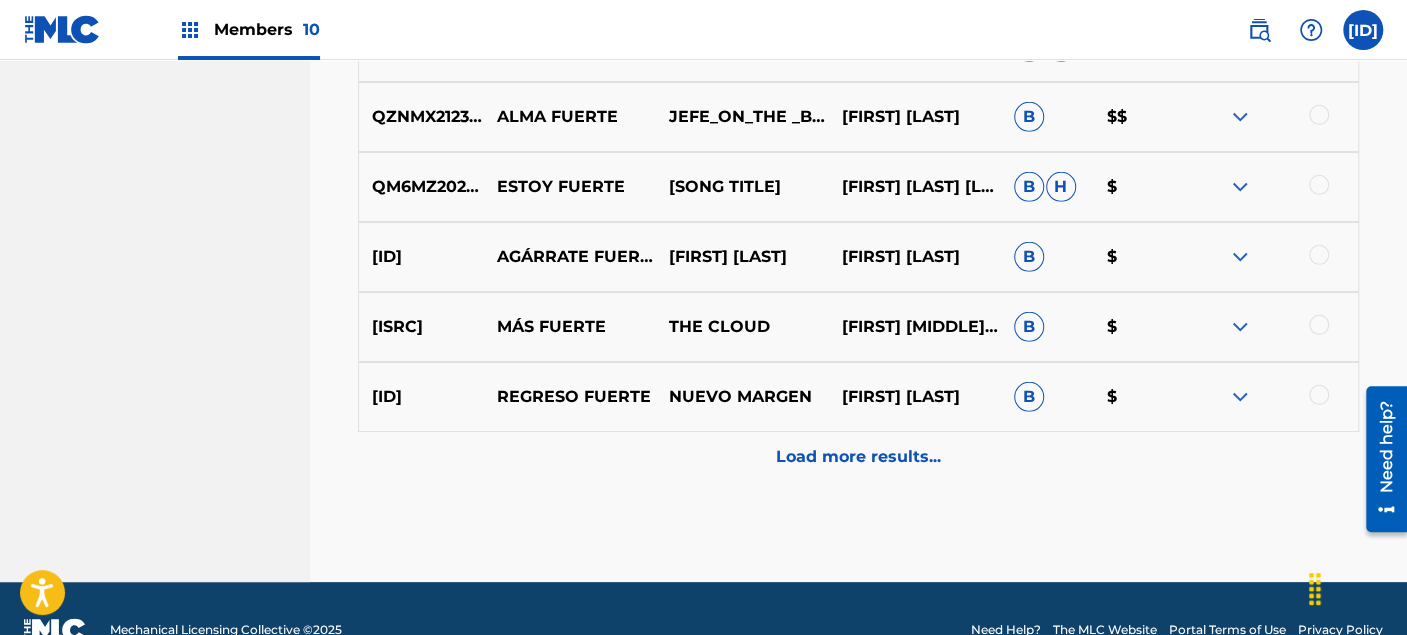 scroll, scrollTop: 3282, scrollLeft: 0, axis: vertical 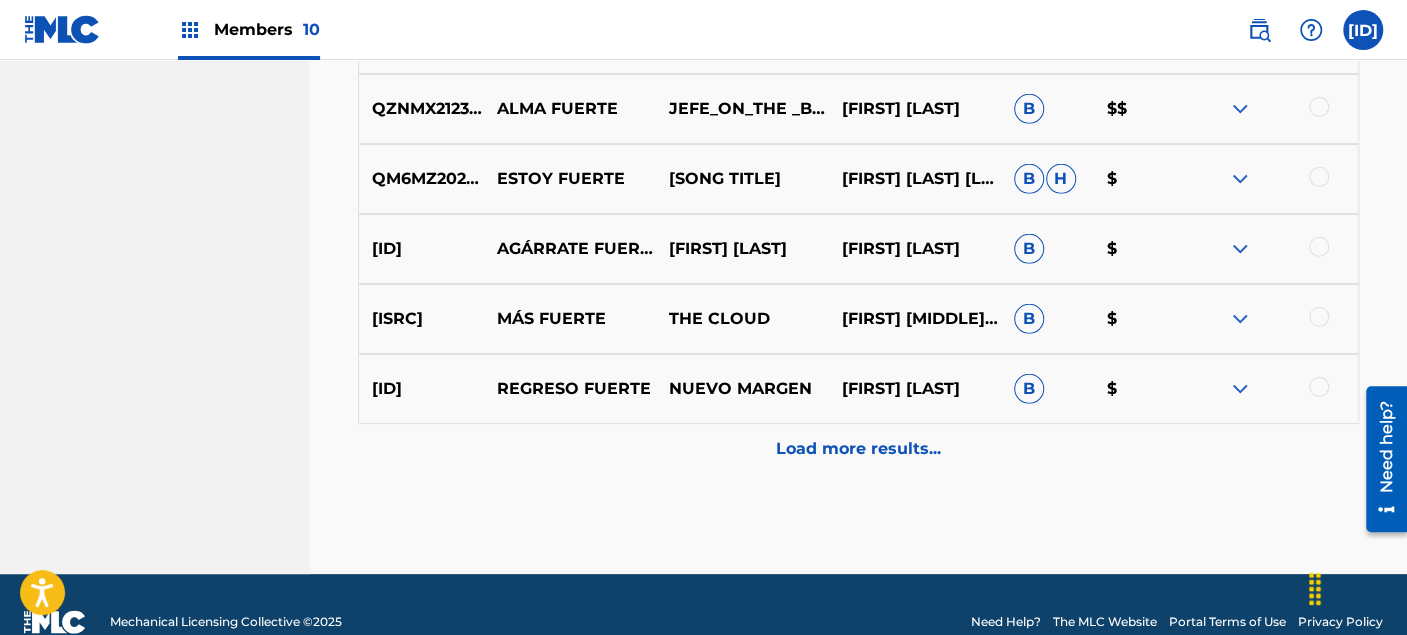 click on "Load more results..." at bounding box center (858, 449) 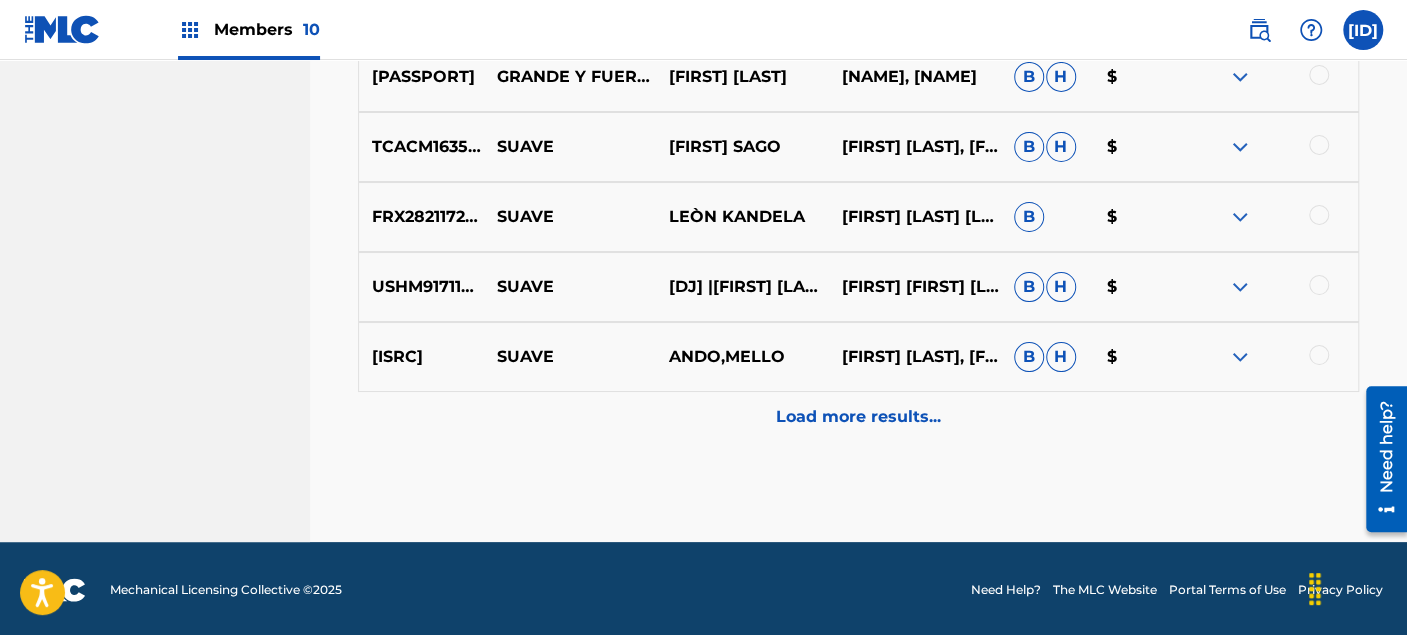 click on "Load more results..." at bounding box center (858, 417) 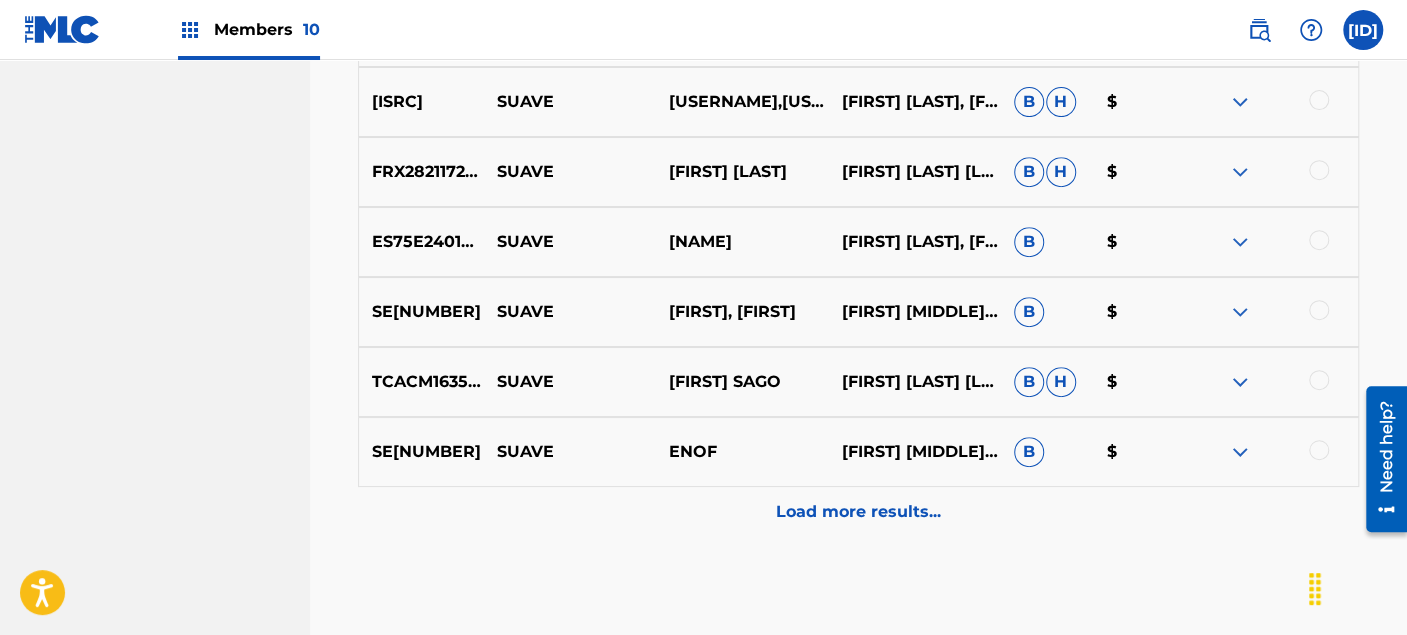 scroll, scrollTop: 4714, scrollLeft: 0, axis: vertical 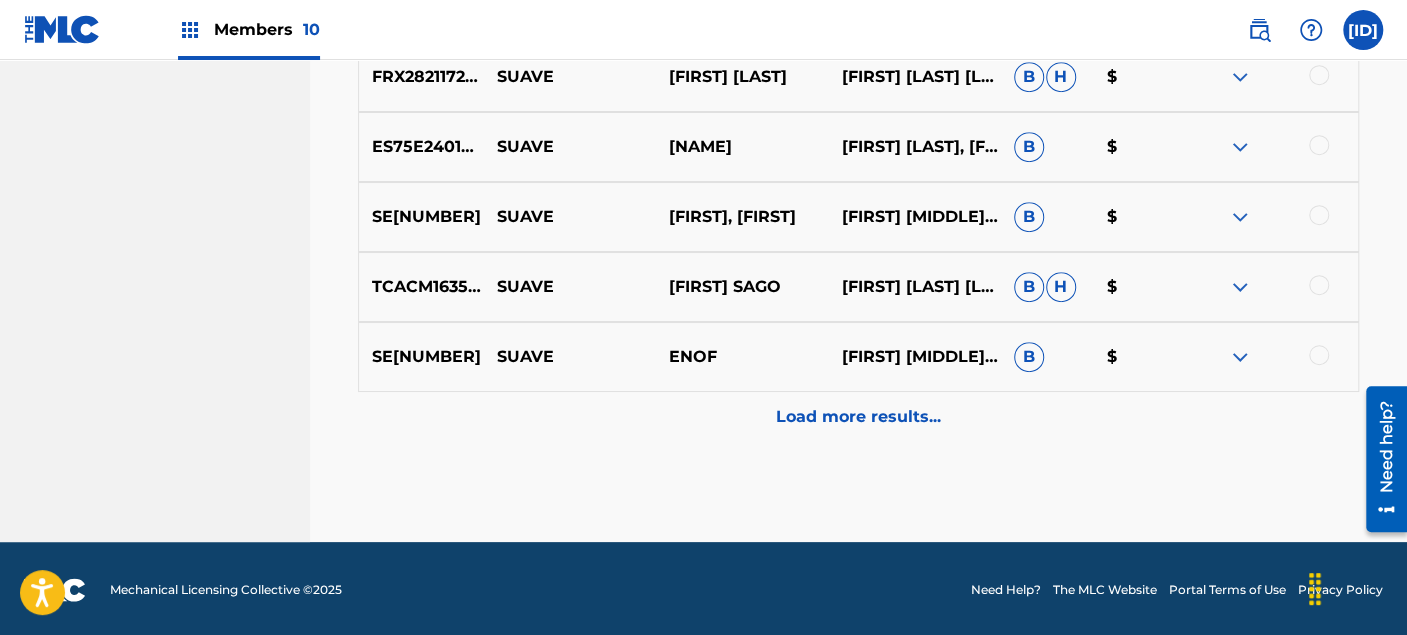 click on "Load more results..." at bounding box center [858, 417] 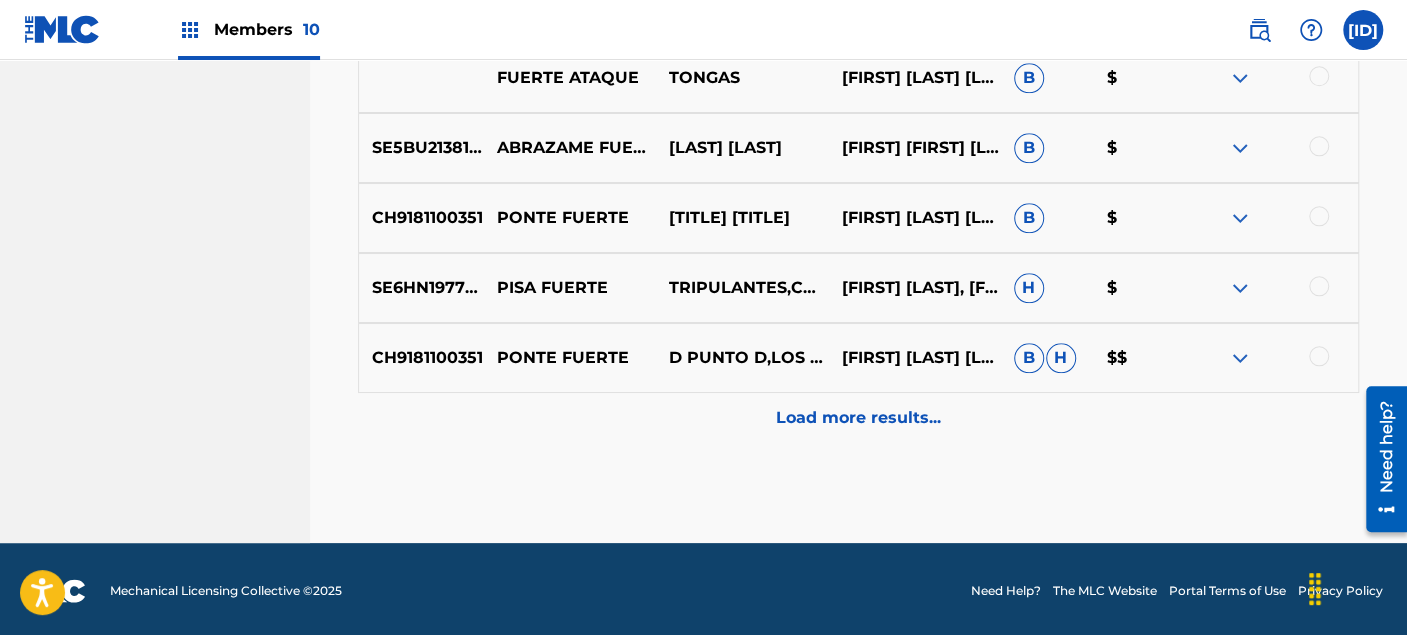 scroll, scrollTop: 5414, scrollLeft: 0, axis: vertical 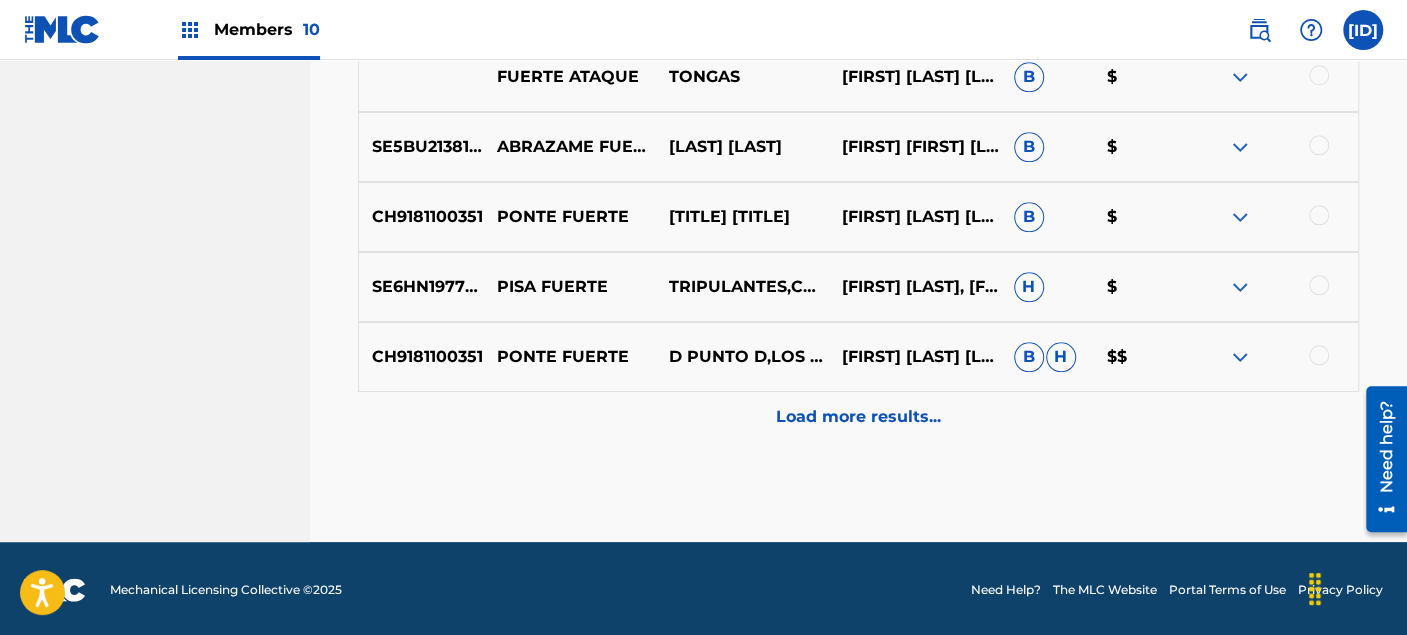 click on "Load more results..." at bounding box center (858, 417) 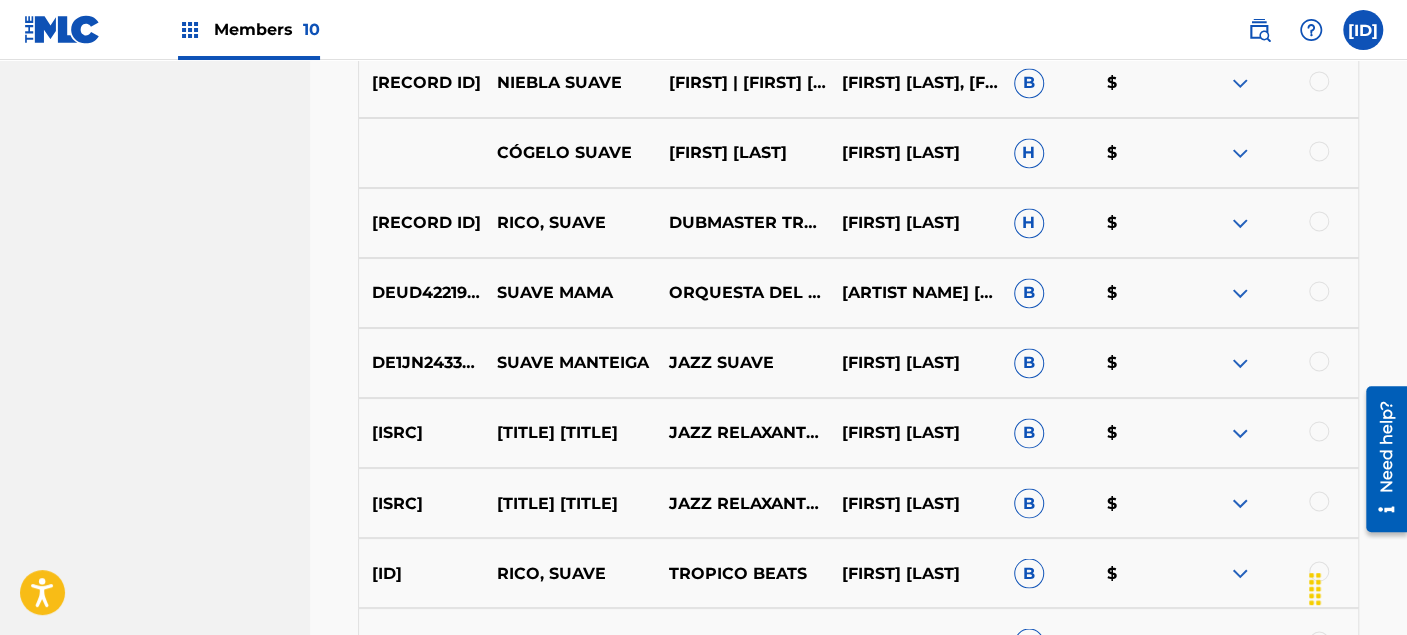 scroll, scrollTop: 5970, scrollLeft: 0, axis: vertical 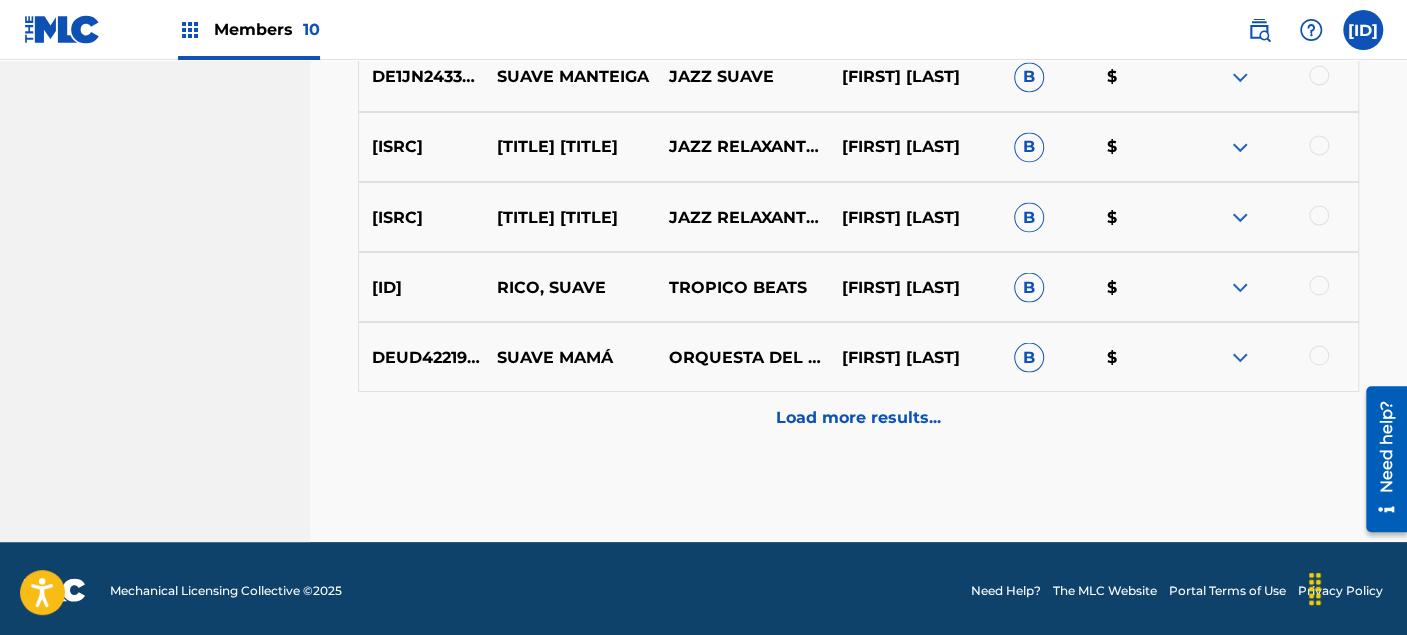click on "Load more results..." at bounding box center (858, 417) 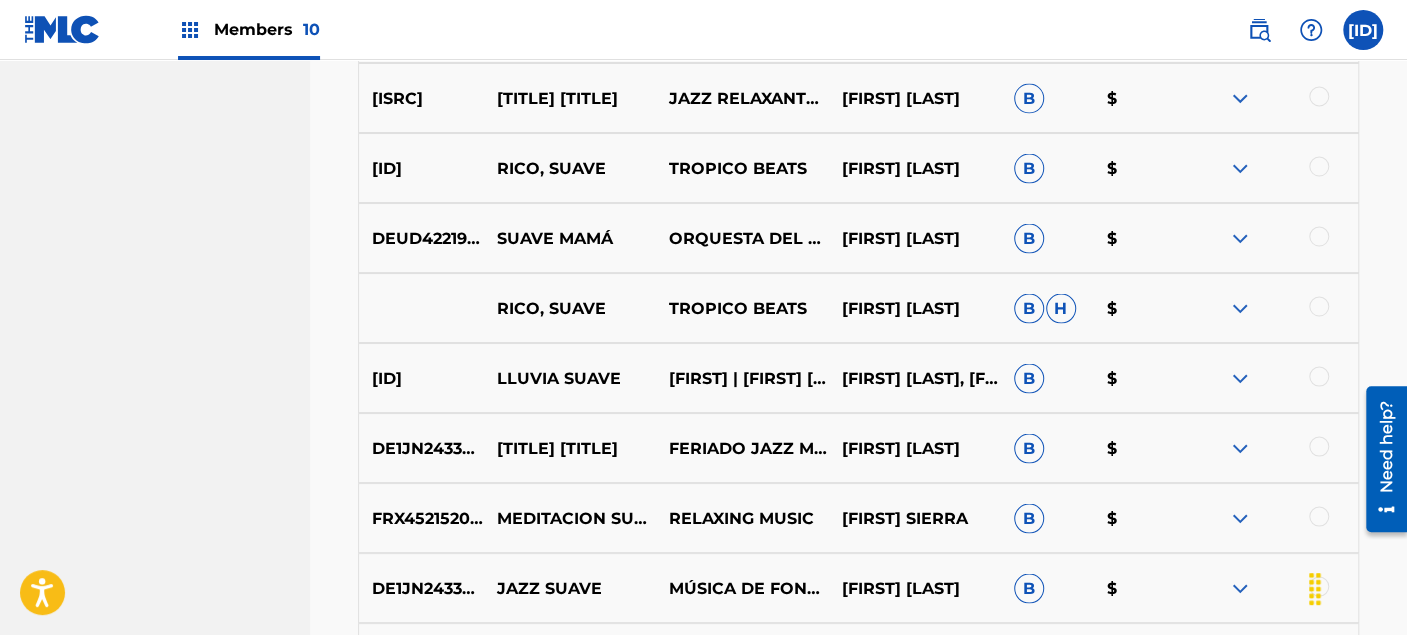 scroll, scrollTop: 6337, scrollLeft: 0, axis: vertical 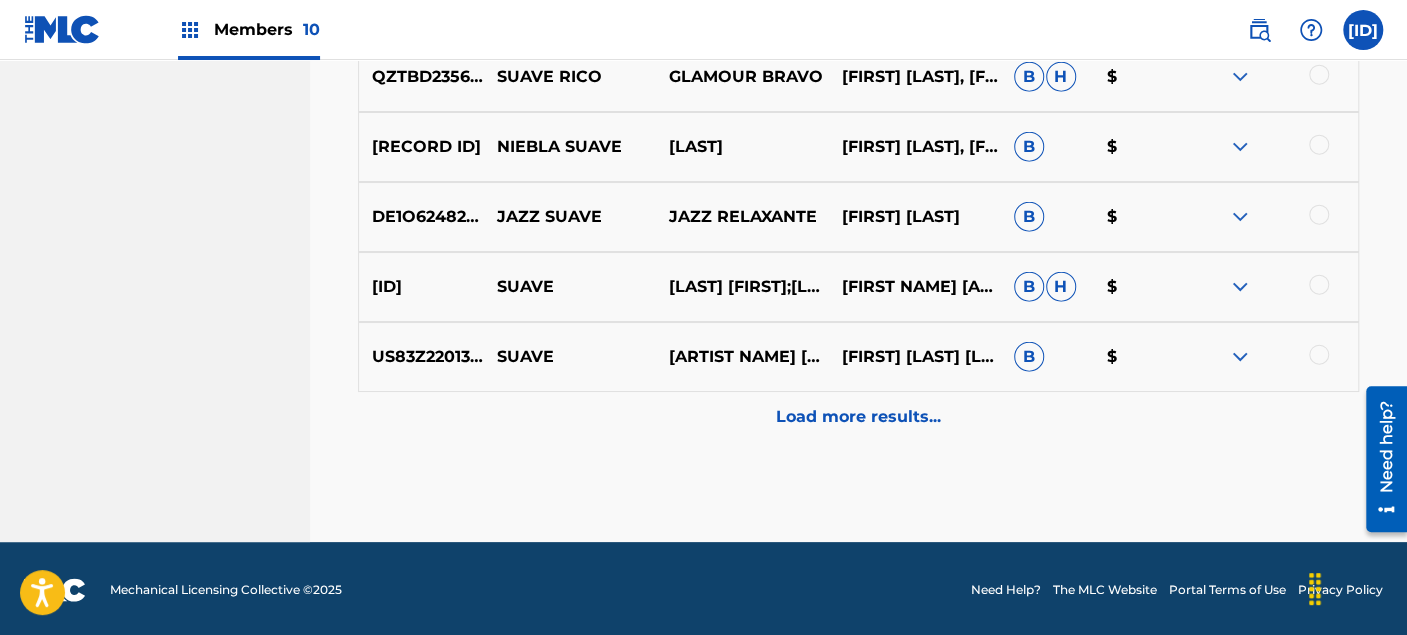 click on "Load more results..." at bounding box center [858, 417] 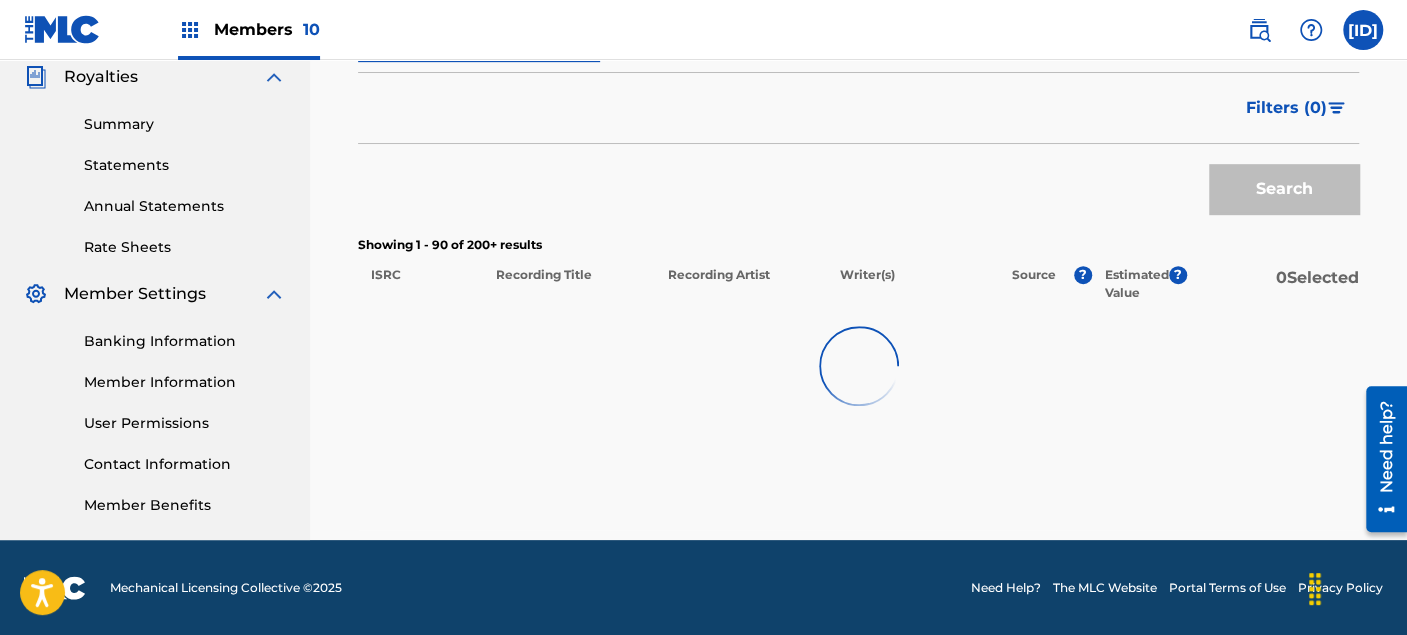 scroll, scrollTop: 6814, scrollLeft: 0, axis: vertical 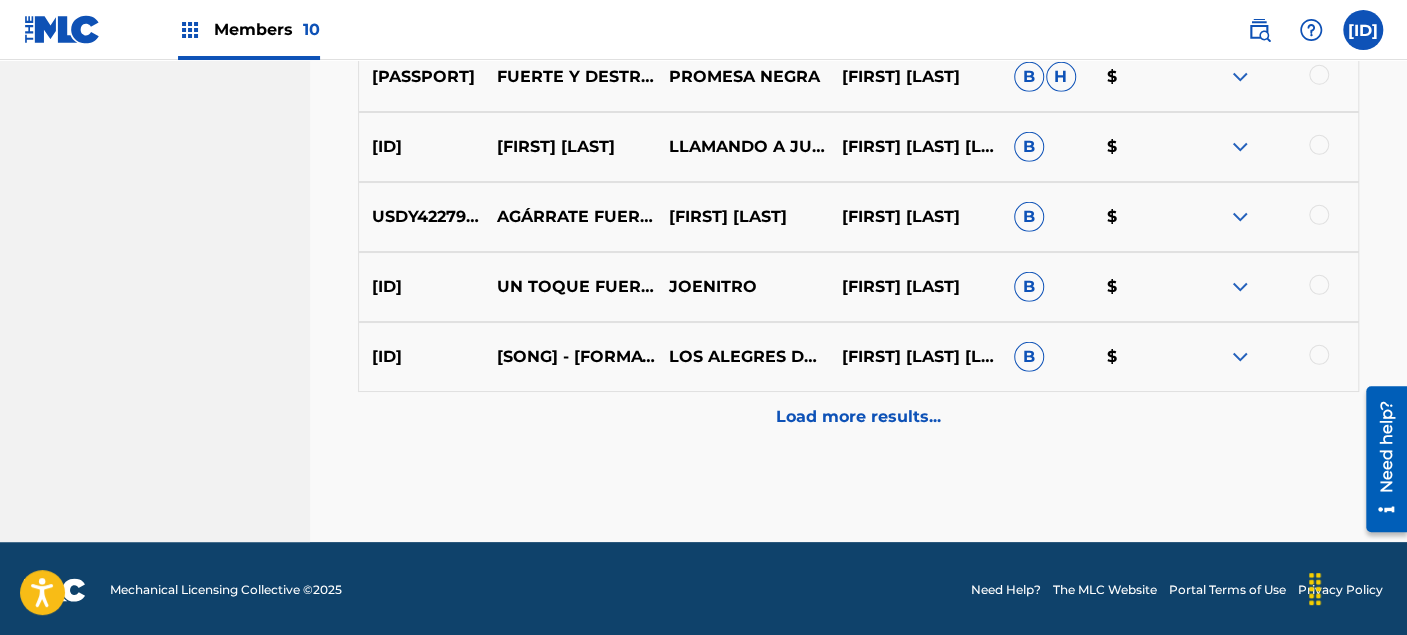 drag, startPoint x: 644, startPoint y: 442, endPoint x: 660, endPoint y: 435, distance: 17.464249 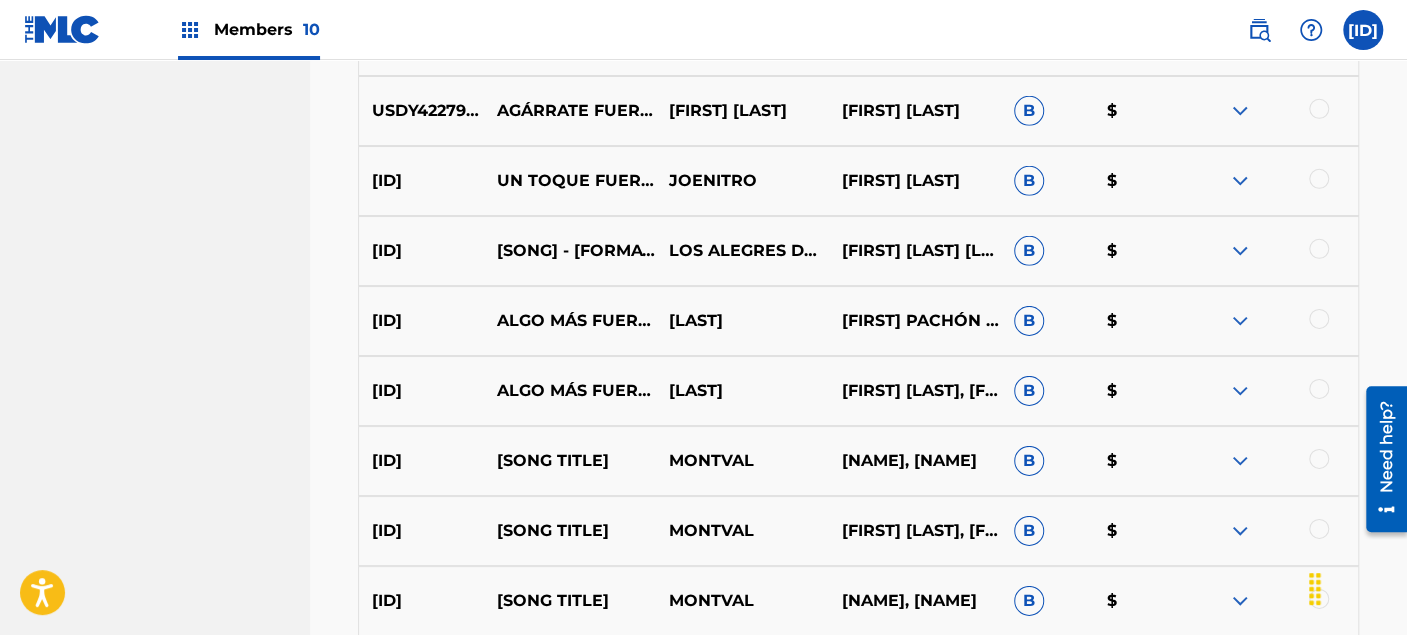scroll, scrollTop: 7847, scrollLeft: 0, axis: vertical 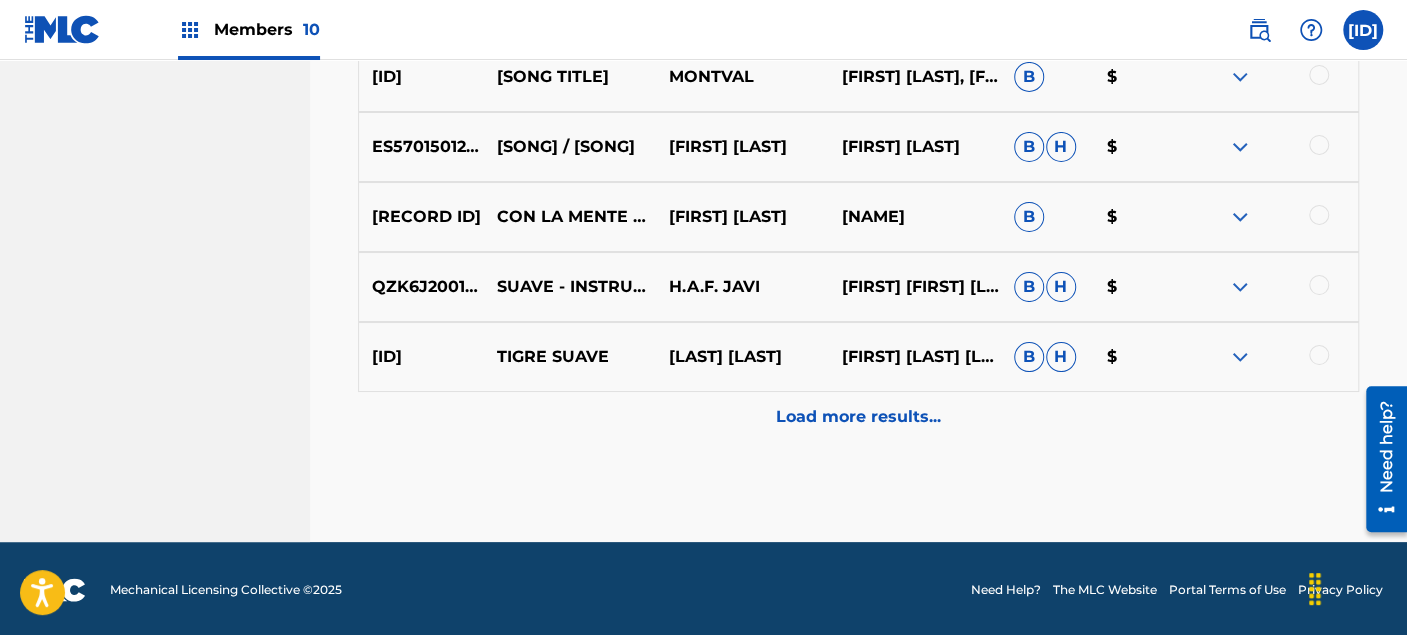 click on "Load more results..." at bounding box center [858, 417] 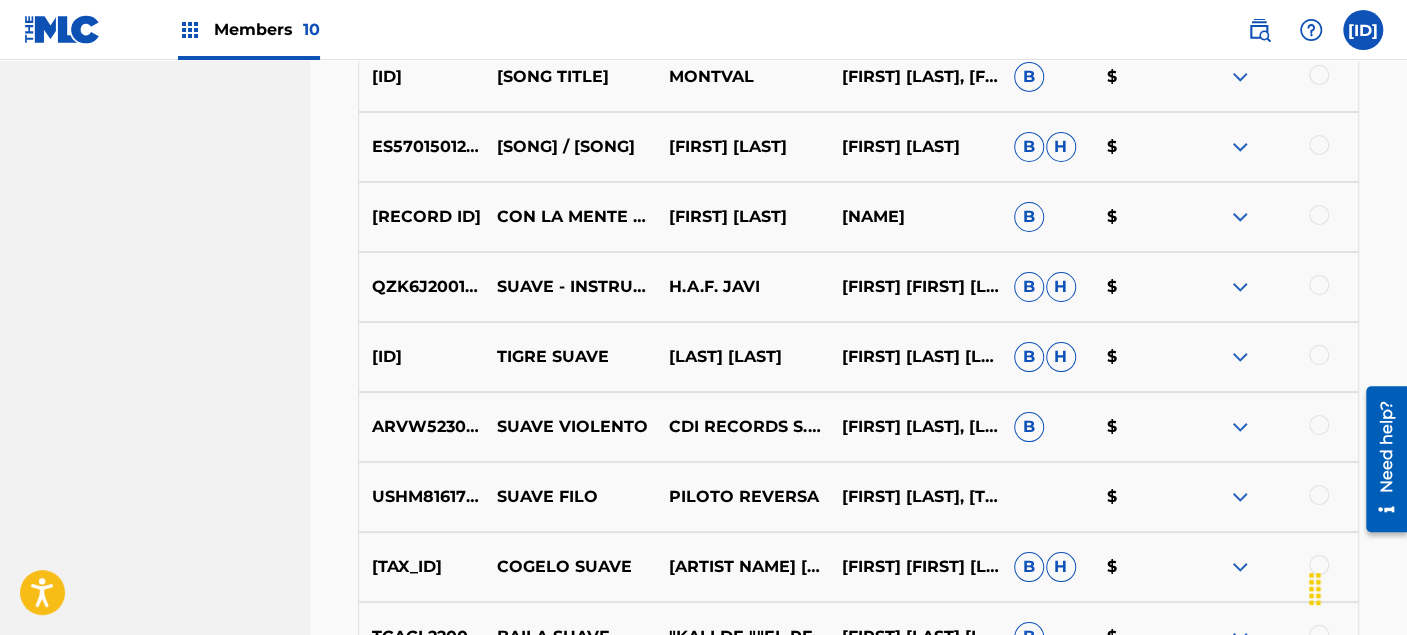 scroll, scrollTop: 8436, scrollLeft: 0, axis: vertical 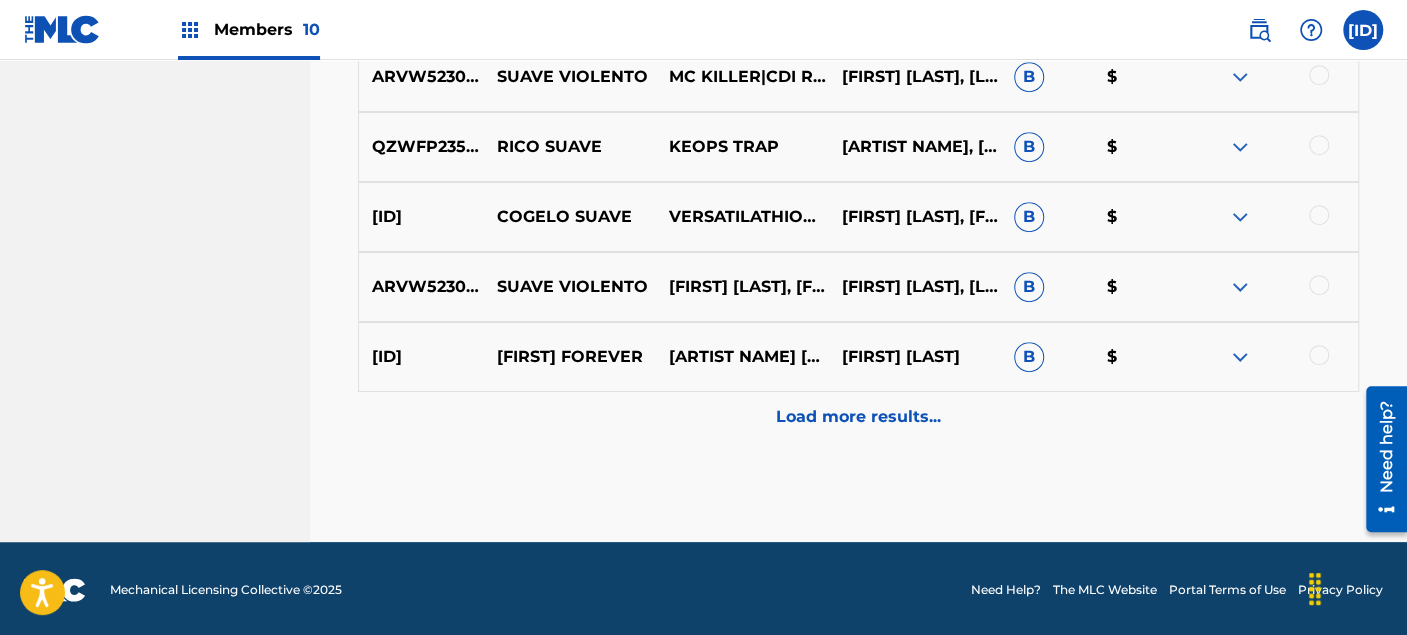 click on "Load more results..." at bounding box center [858, 417] 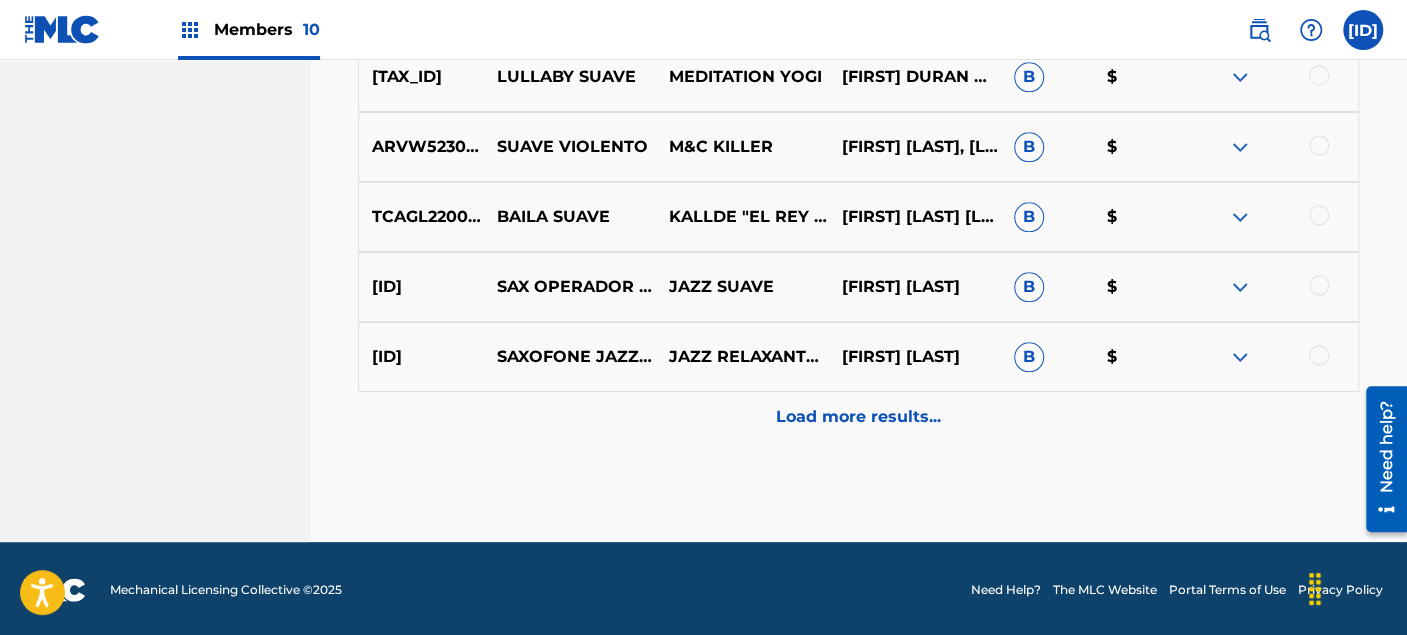 click on "Load more results..." at bounding box center [858, 417] 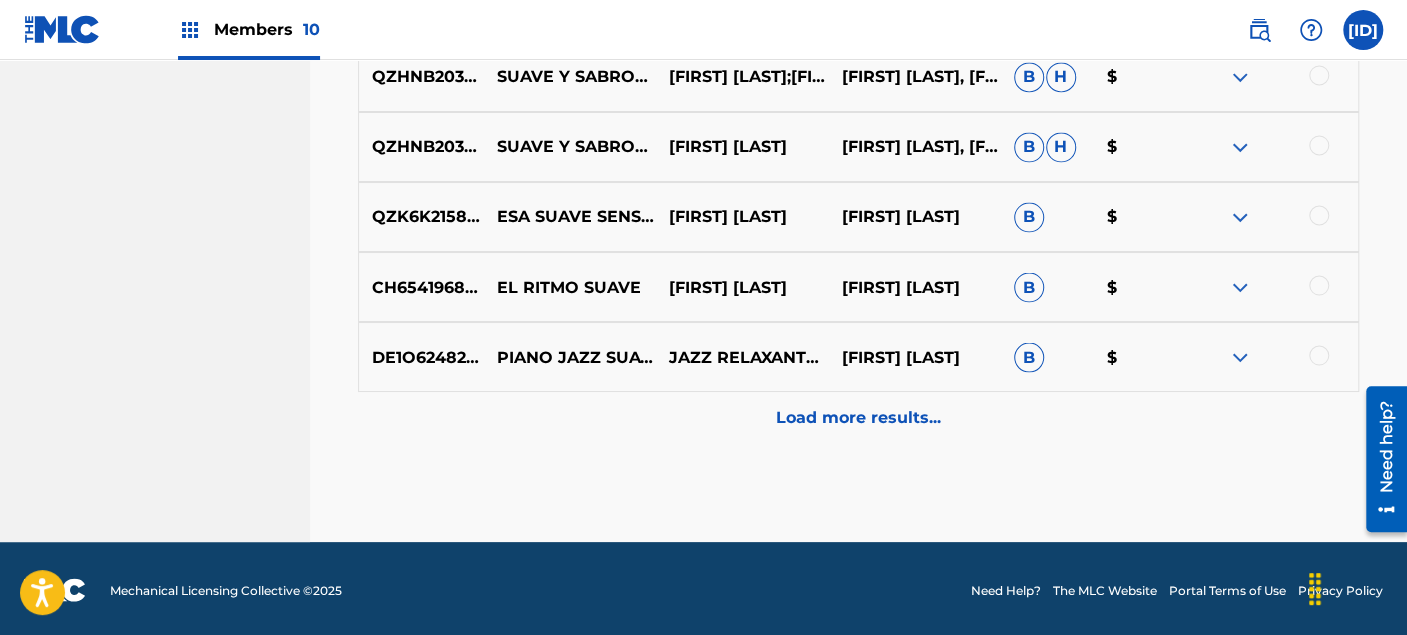 click on "Load more results..." at bounding box center [858, 417] 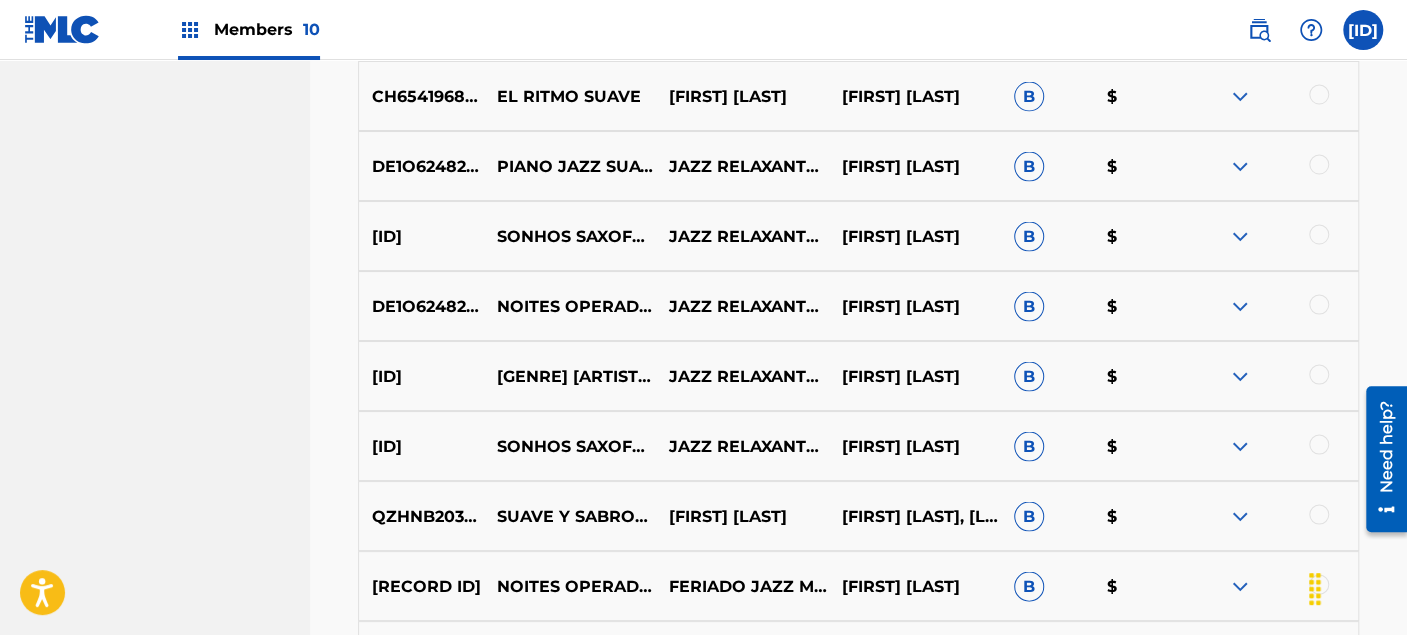 scroll, scrollTop: 10758, scrollLeft: 0, axis: vertical 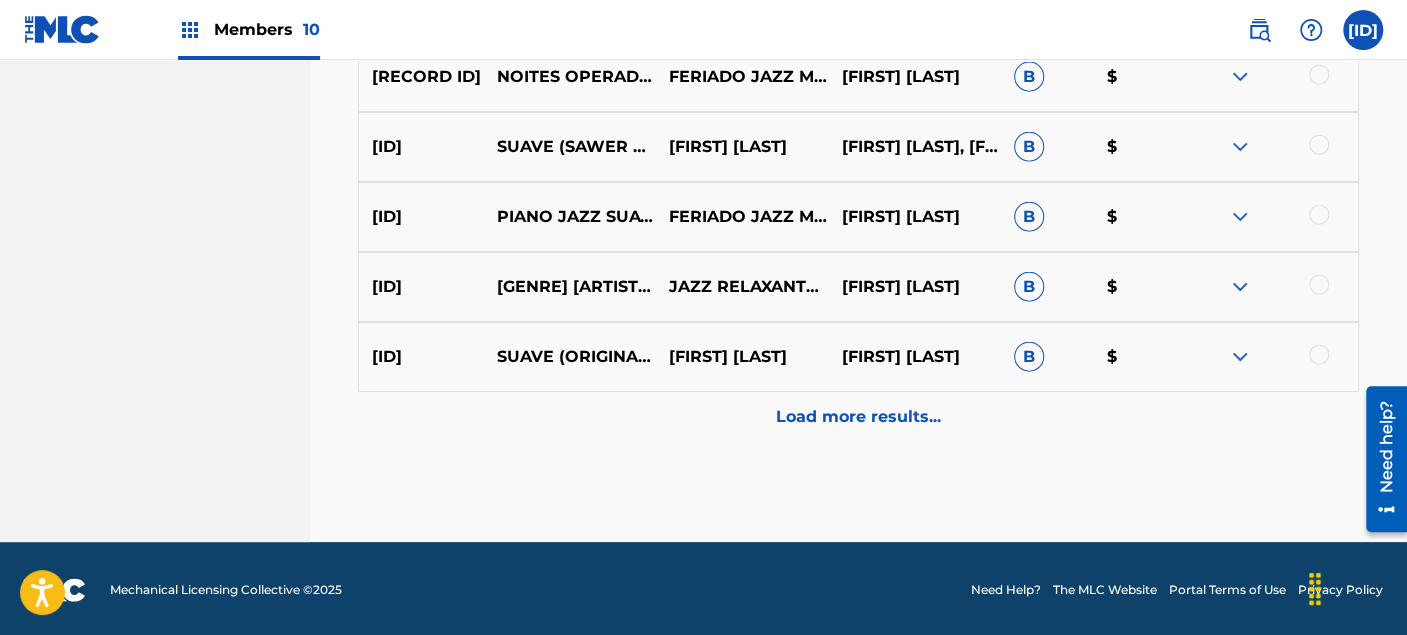 click on "Load more results..." at bounding box center [858, 417] 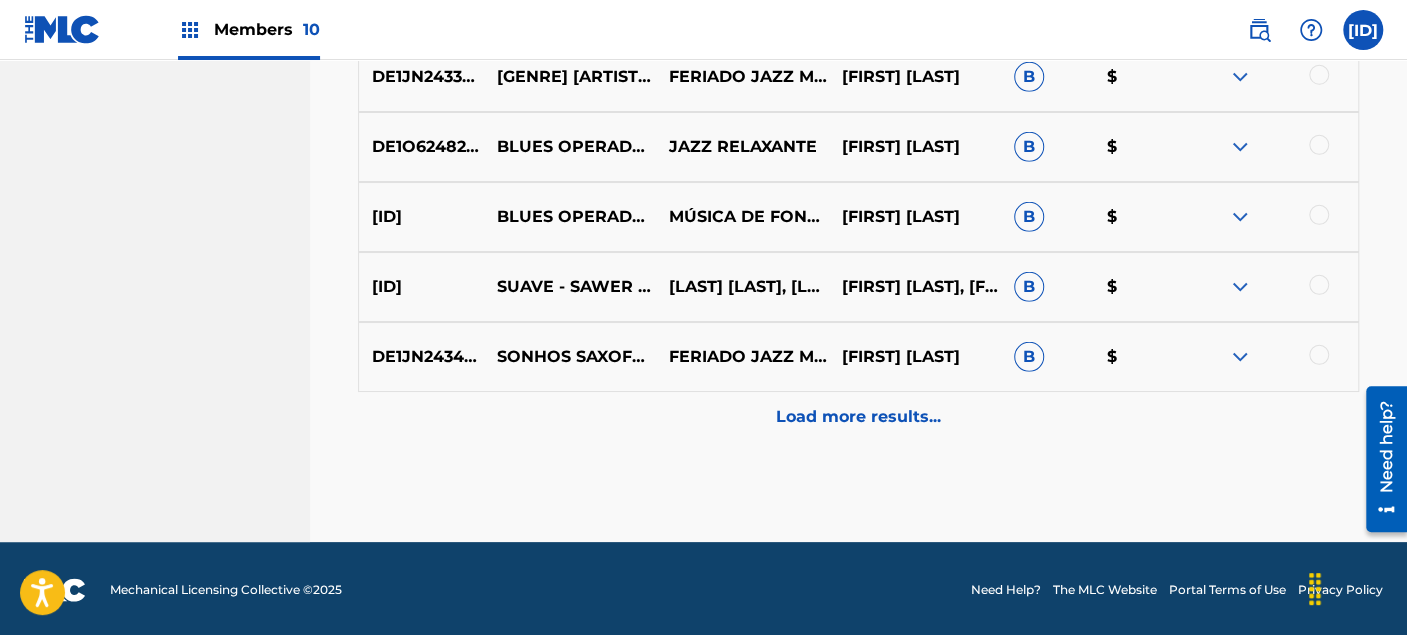 click on "Load more results..." at bounding box center (858, 417) 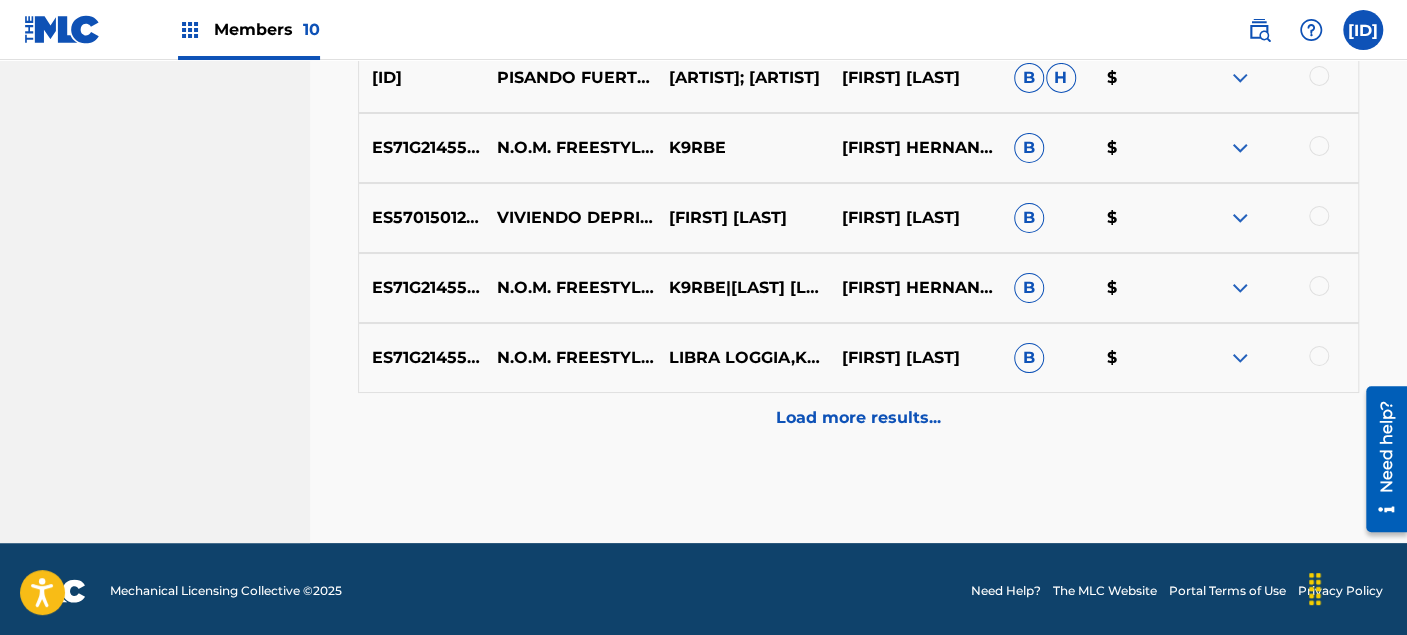 click on "Load more results..." at bounding box center [858, 418] 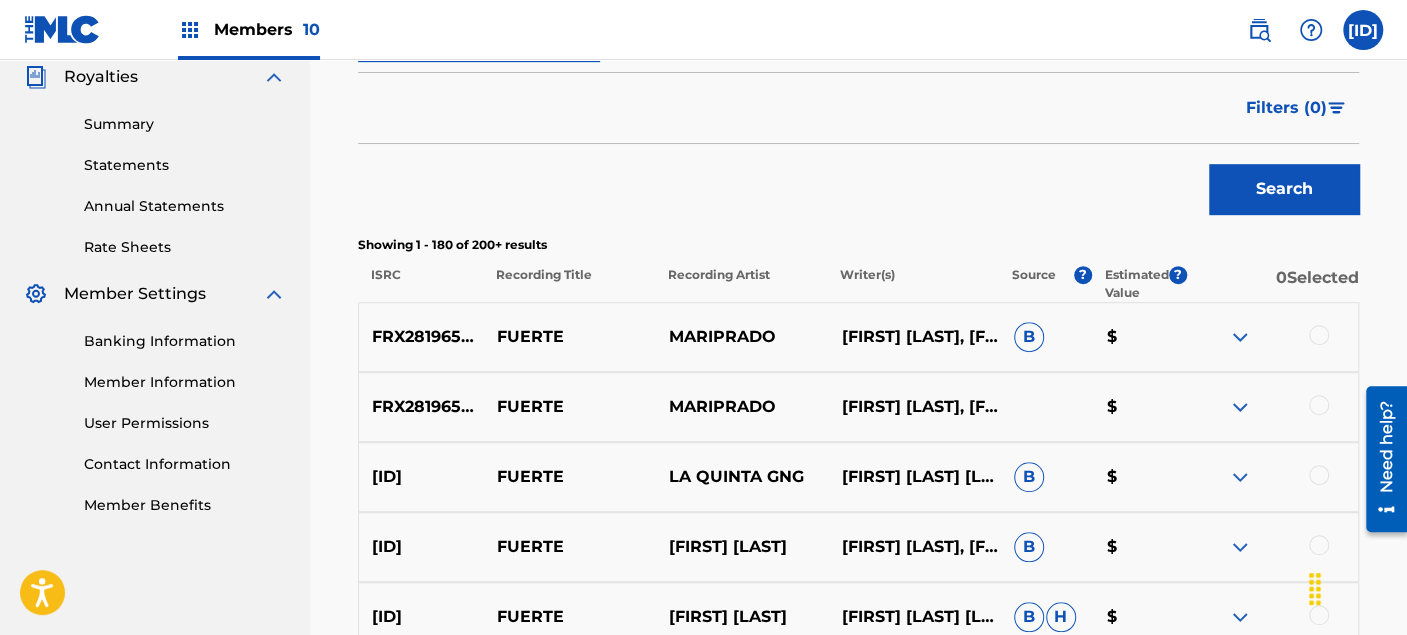 scroll, scrollTop: 12413, scrollLeft: 0, axis: vertical 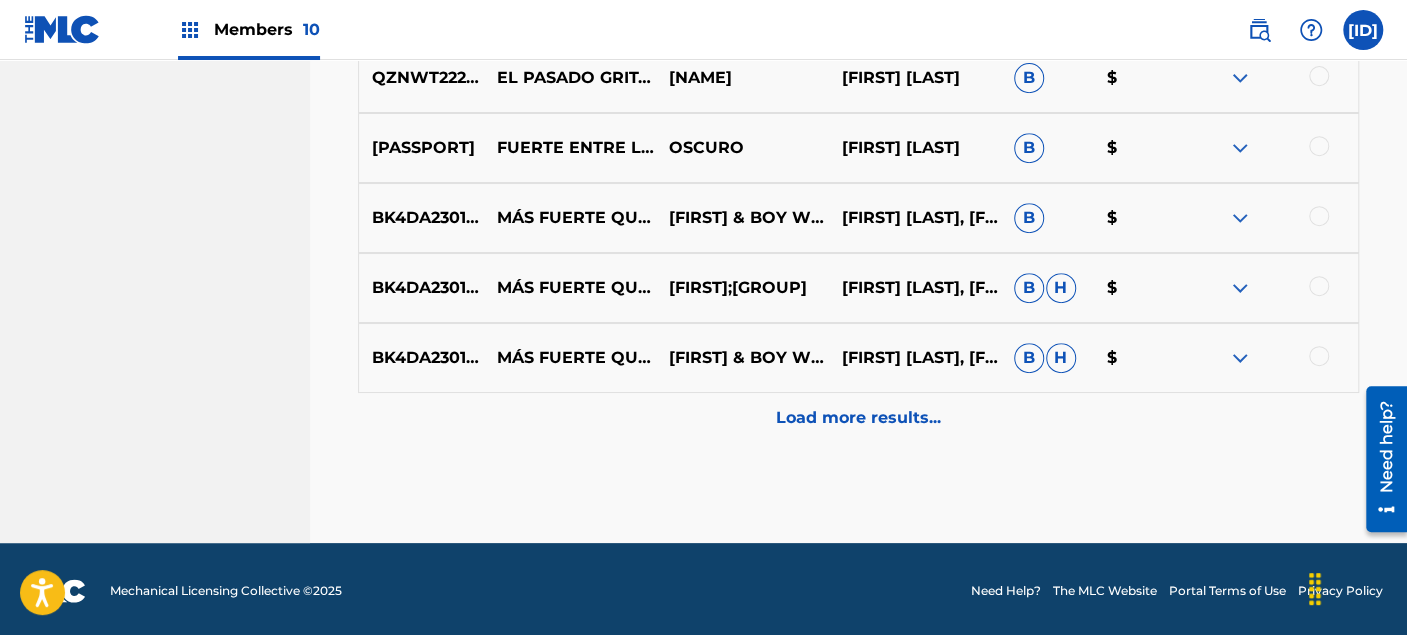 click on "Load more results..." at bounding box center (858, 418) 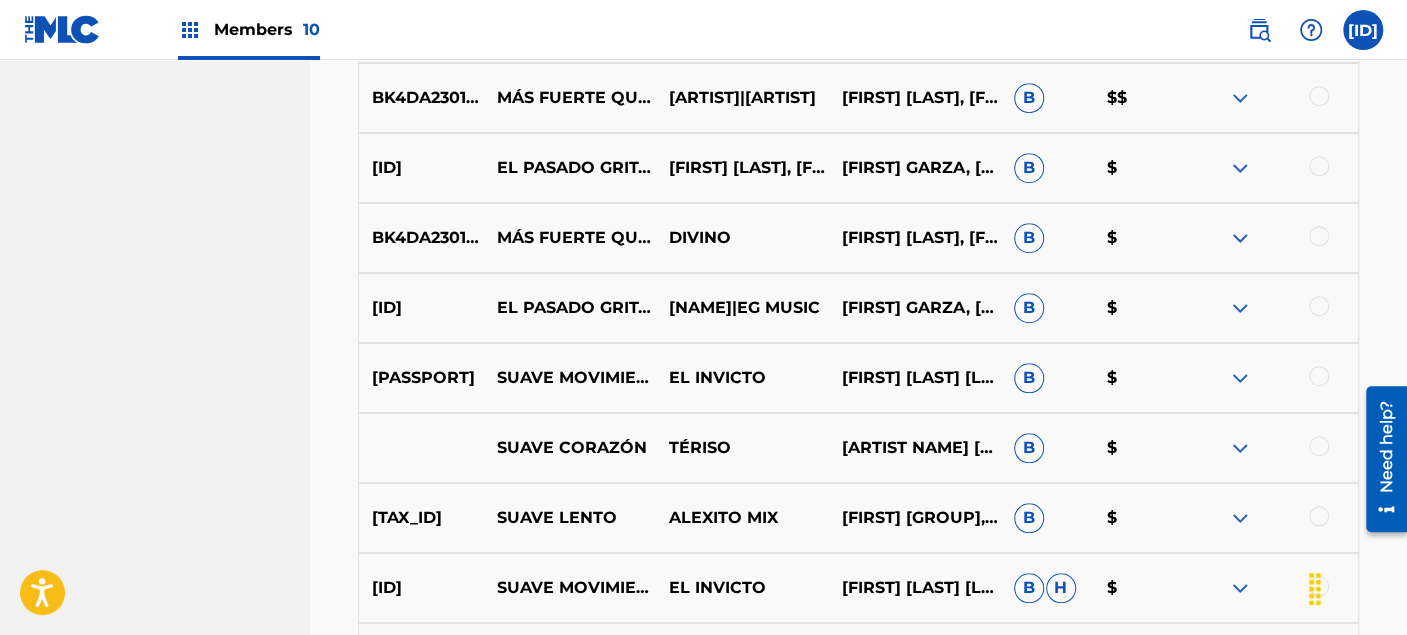 scroll, scrollTop: 13668, scrollLeft: 0, axis: vertical 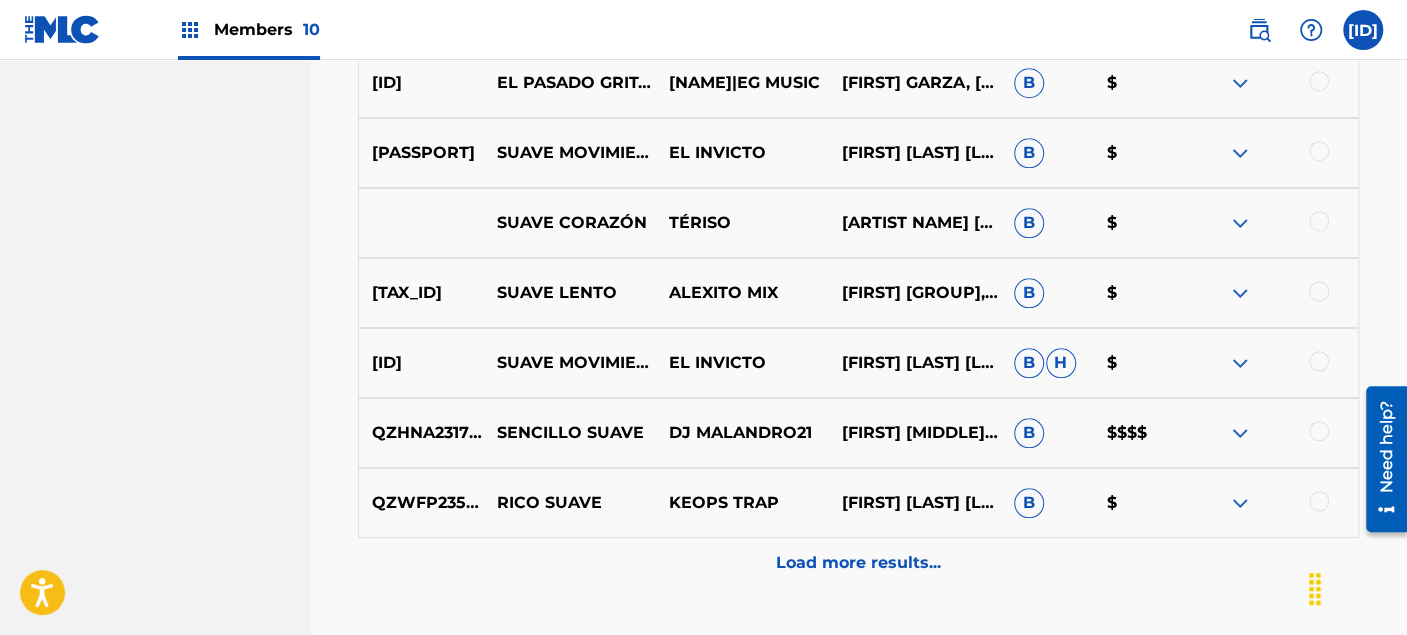 drag, startPoint x: 617, startPoint y: 490, endPoint x: 618, endPoint y: 500, distance: 10.049875 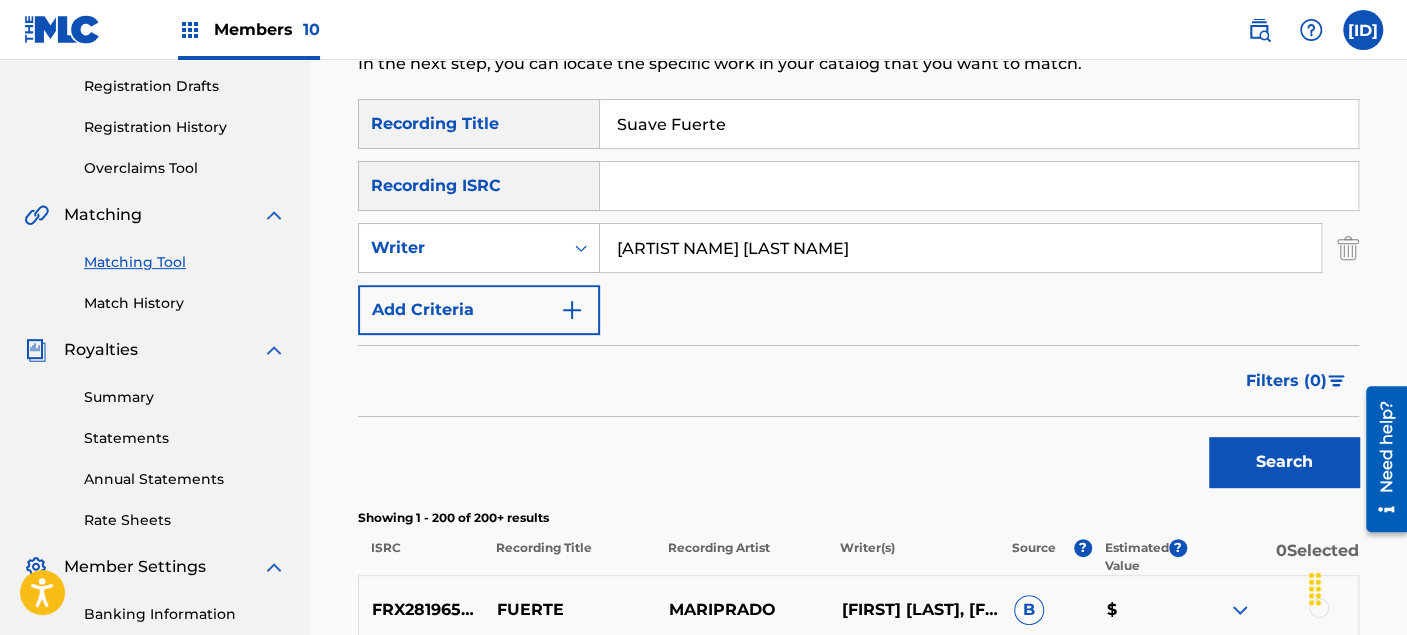 scroll, scrollTop: 351, scrollLeft: 0, axis: vertical 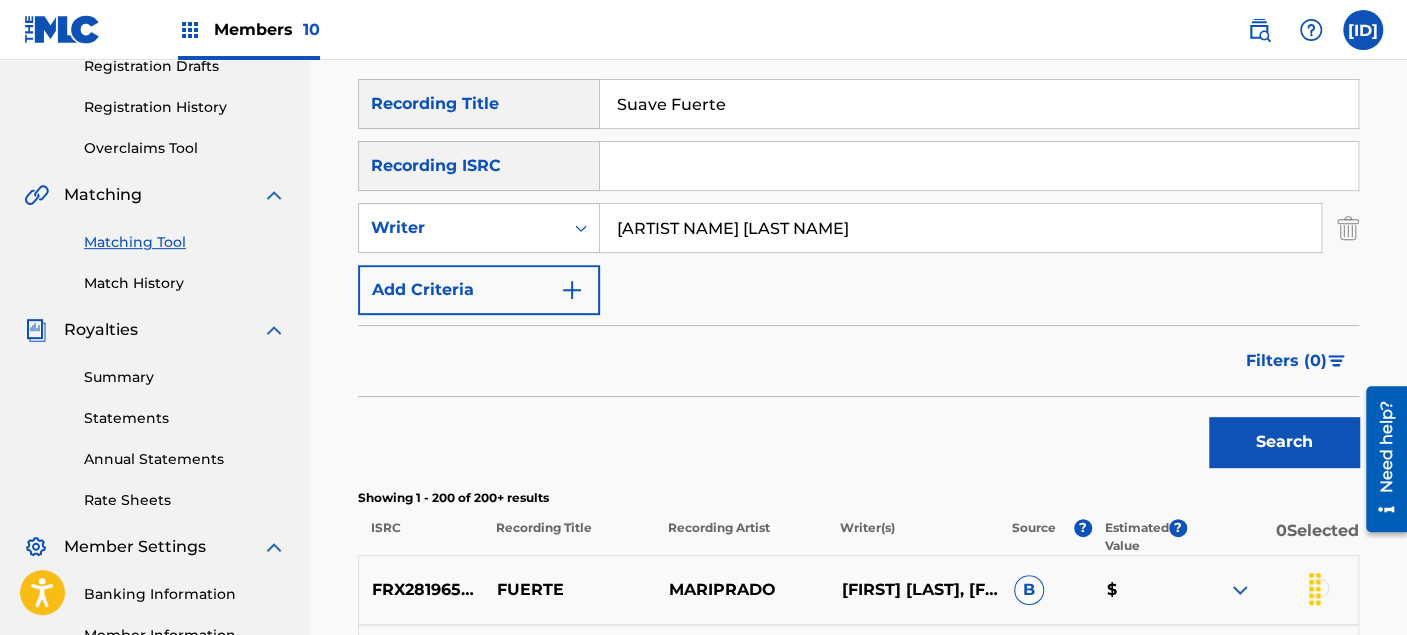 drag, startPoint x: 766, startPoint y: 105, endPoint x: 646, endPoint y: 94, distance: 120.50311 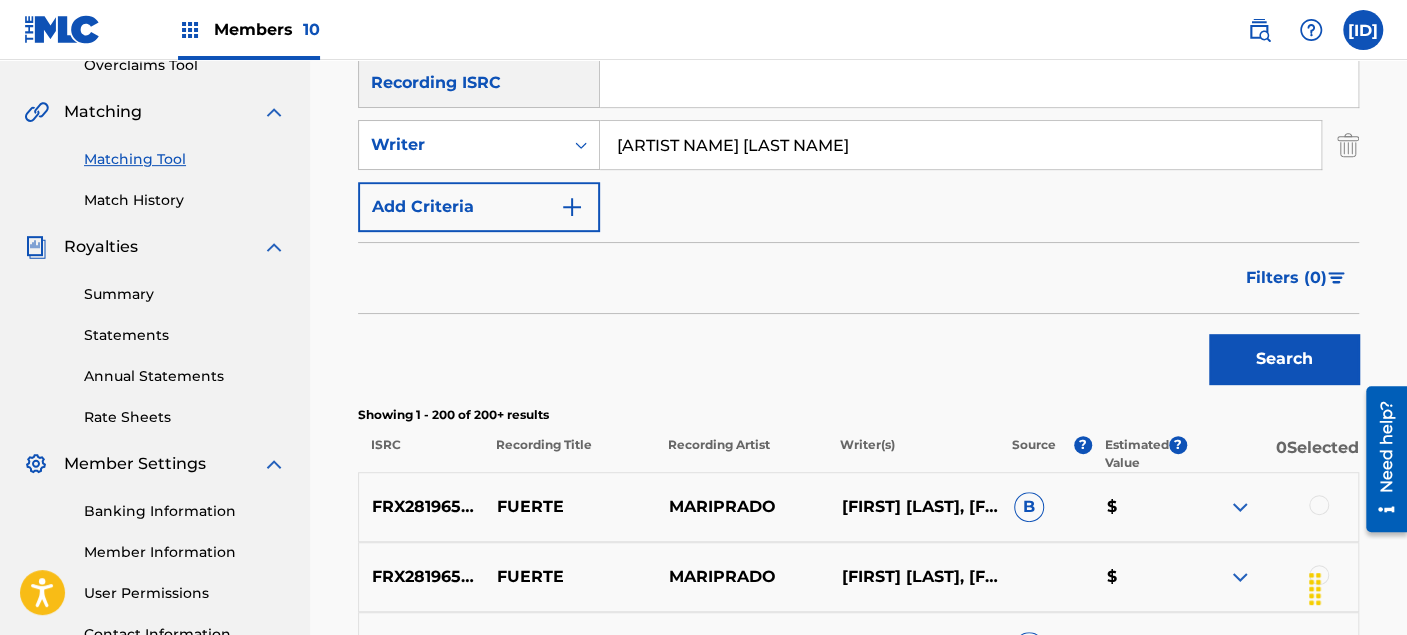 scroll, scrollTop: 462, scrollLeft: 0, axis: vertical 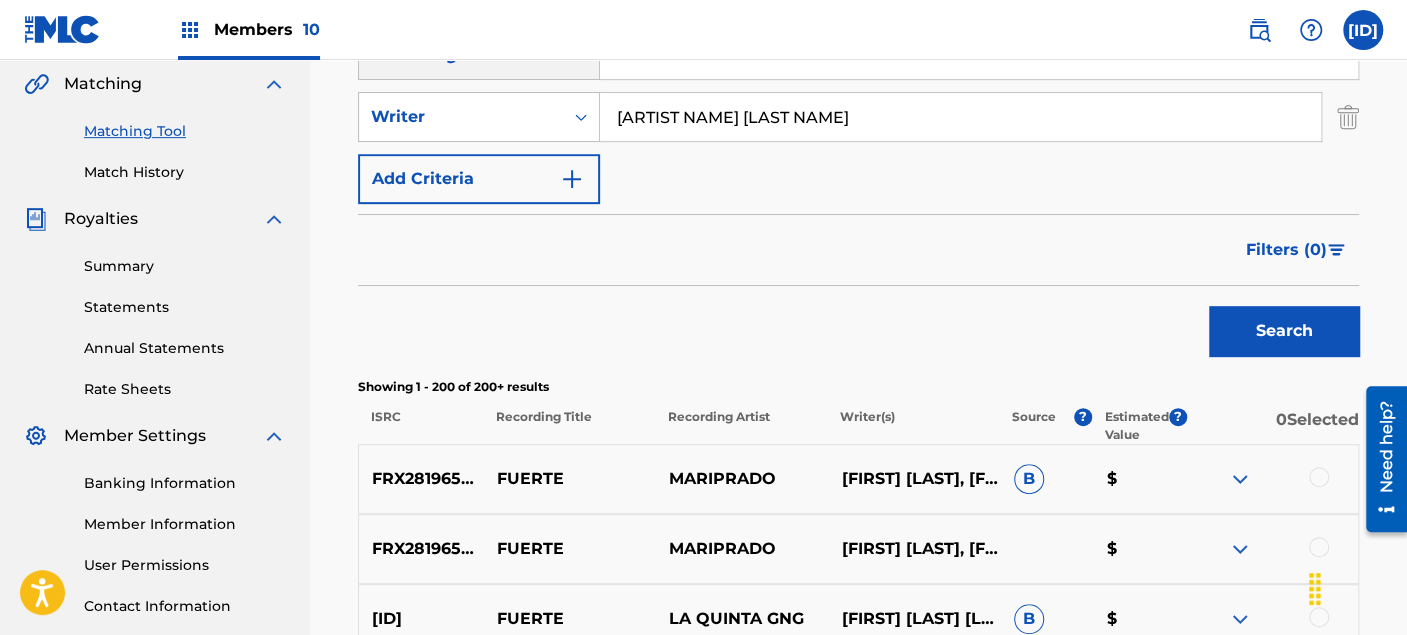 click on "Search" at bounding box center (1284, 331) 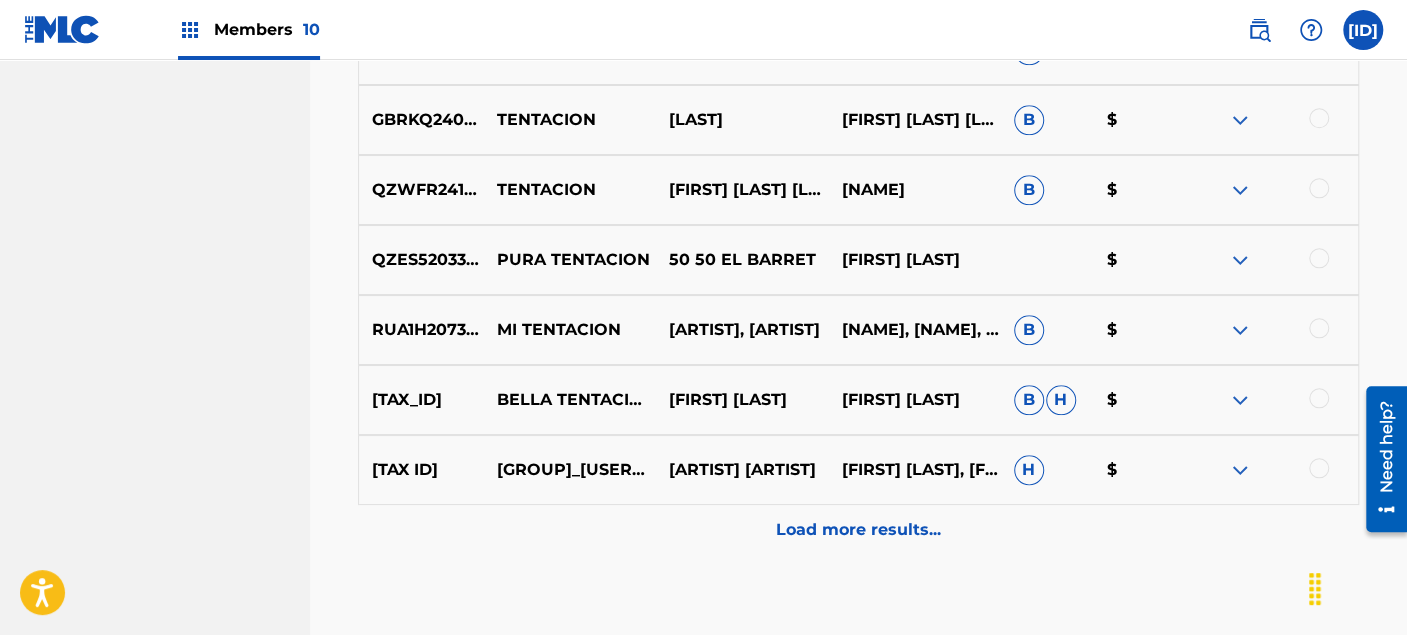 scroll, scrollTop: 1111, scrollLeft: 0, axis: vertical 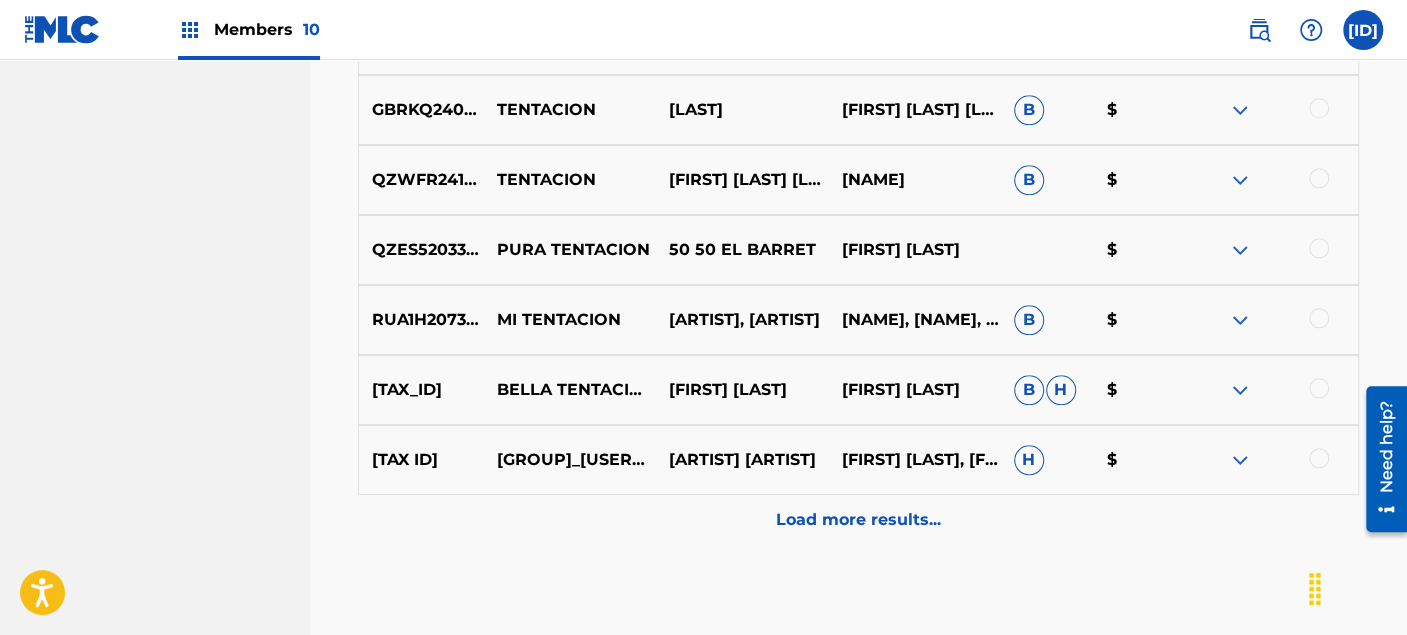 click on "Load more results..." at bounding box center (858, 520) 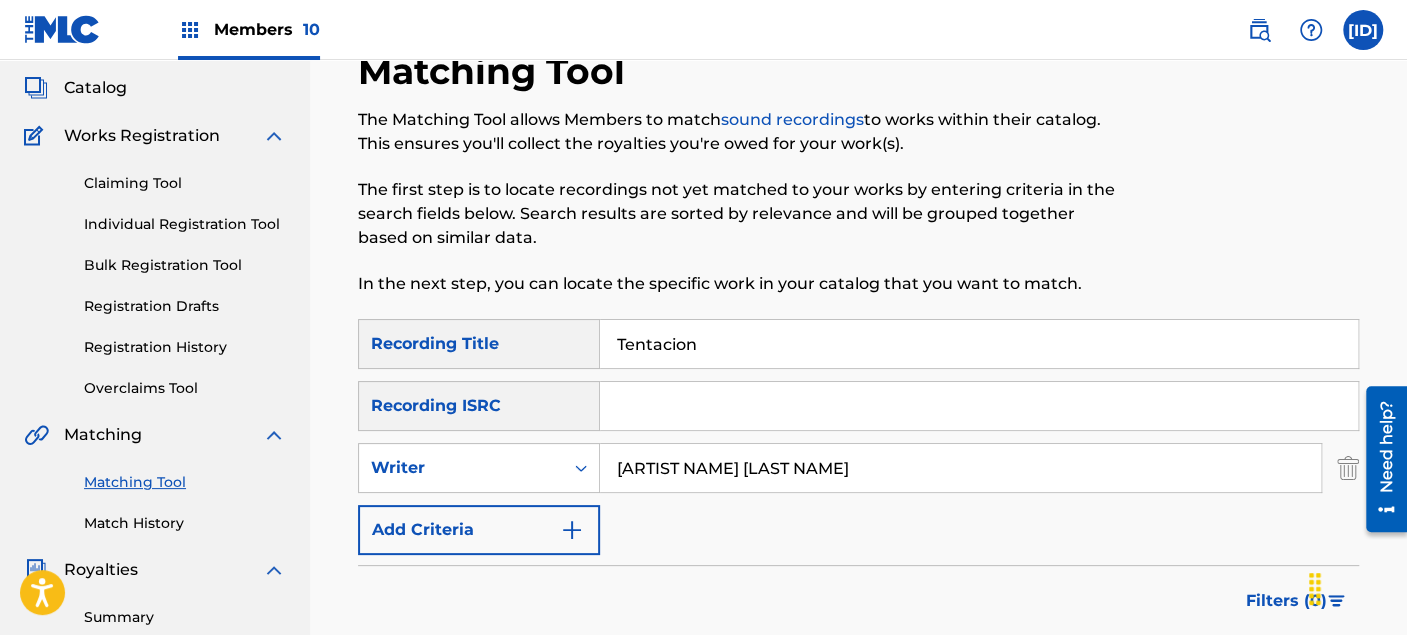 scroll, scrollTop: 222, scrollLeft: 0, axis: vertical 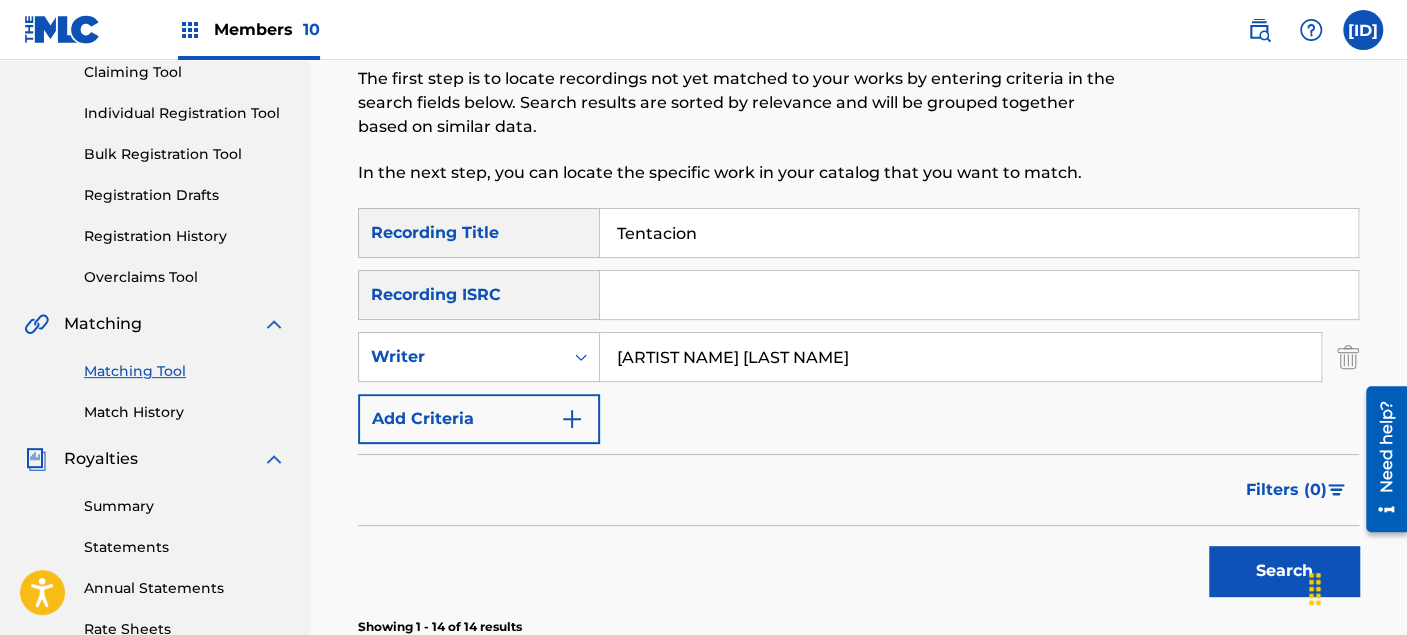 drag, startPoint x: 794, startPoint y: 242, endPoint x: 629, endPoint y: 234, distance: 165.19383 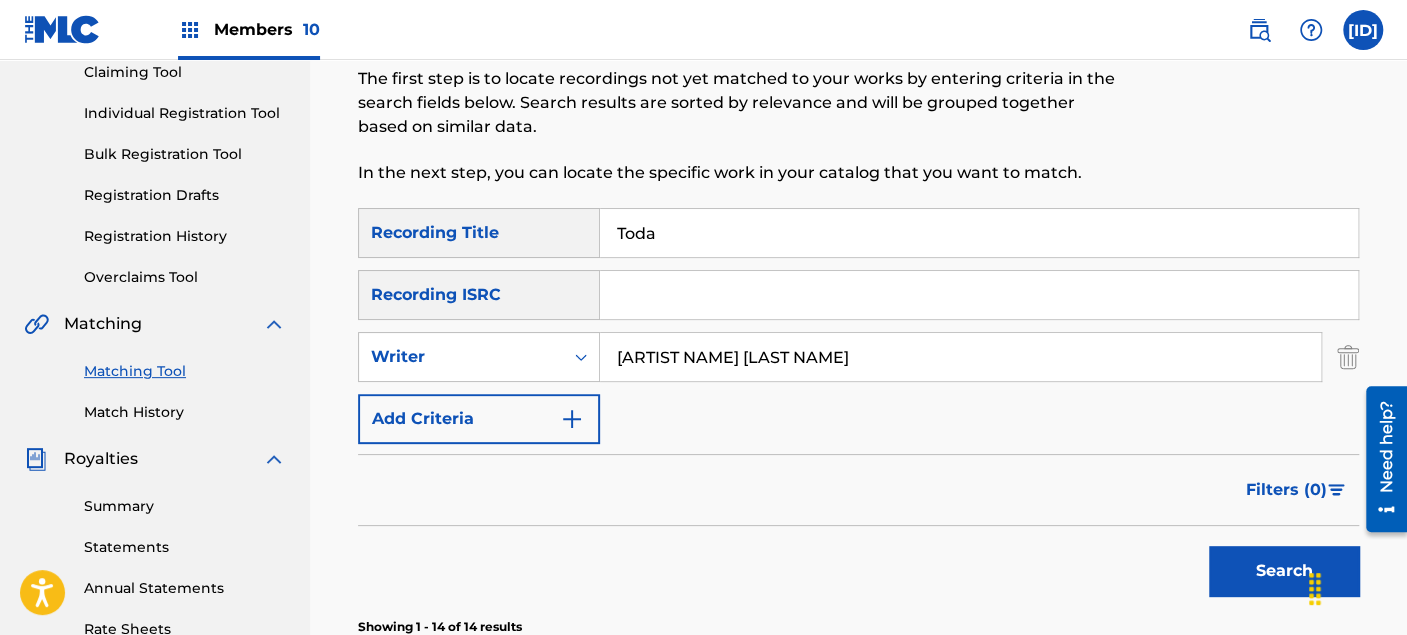 type on "Toda" 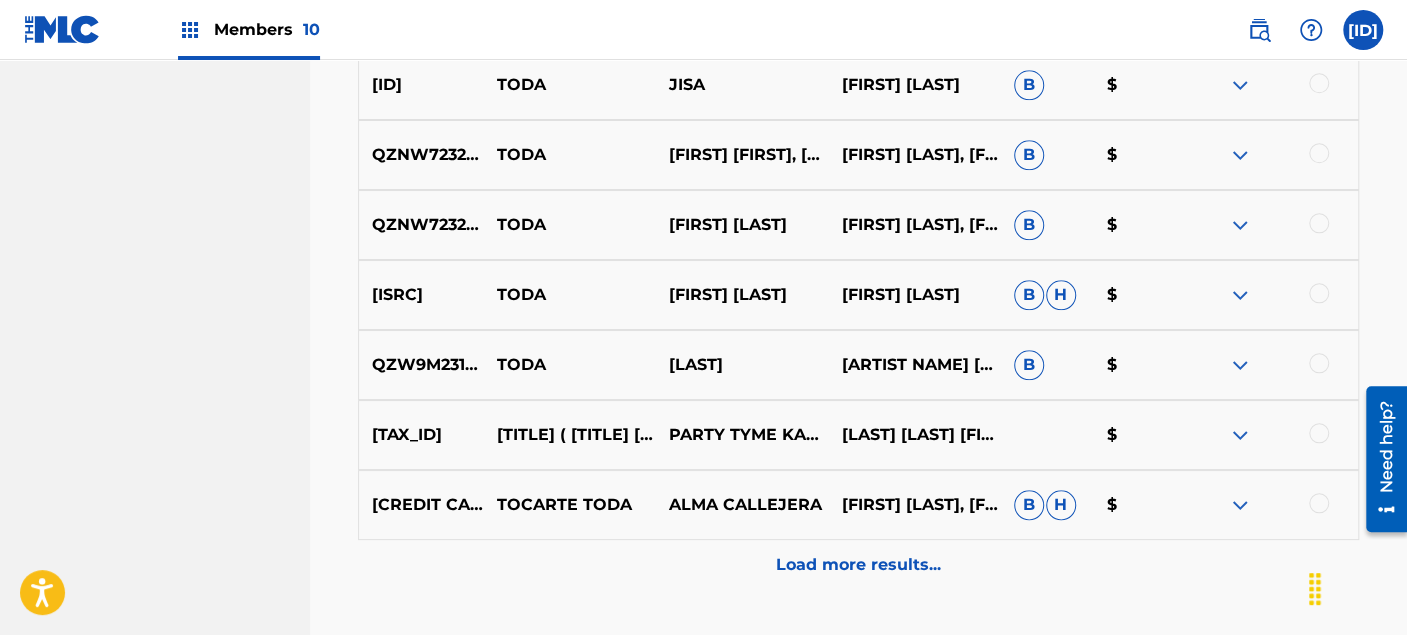 scroll, scrollTop: 1111, scrollLeft: 0, axis: vertical 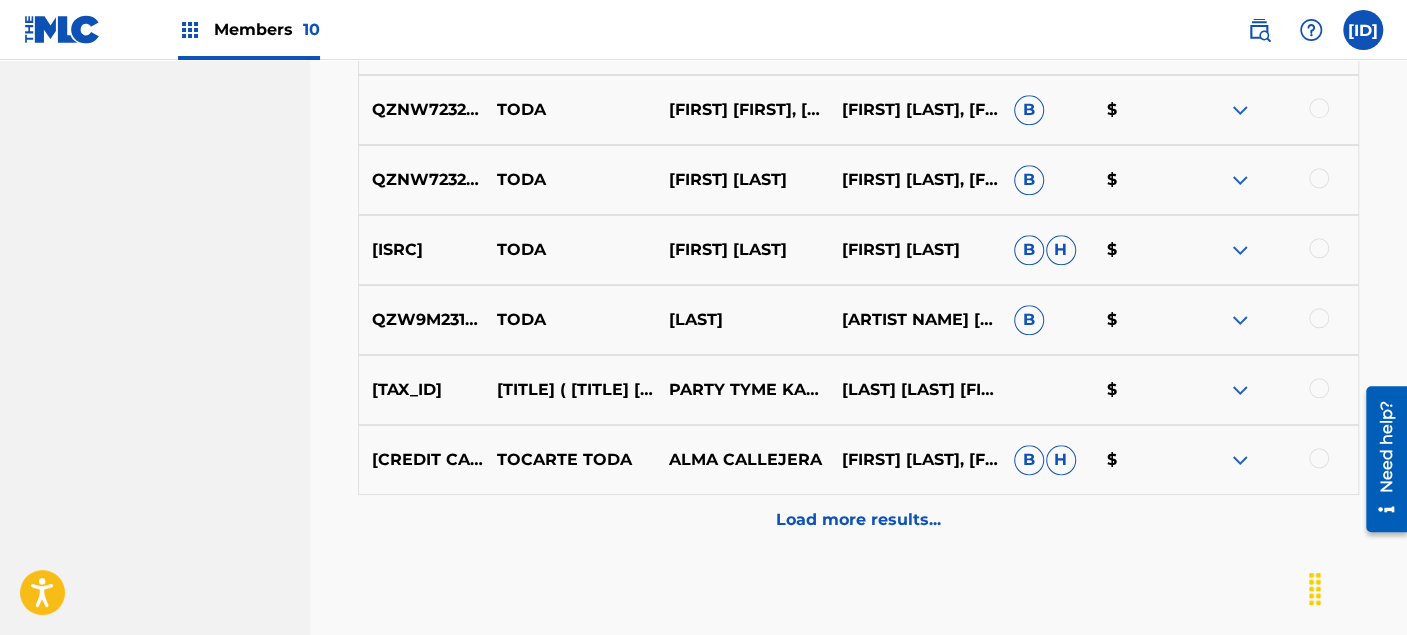 click on "Load more results..." at bounding box center [858, 520] 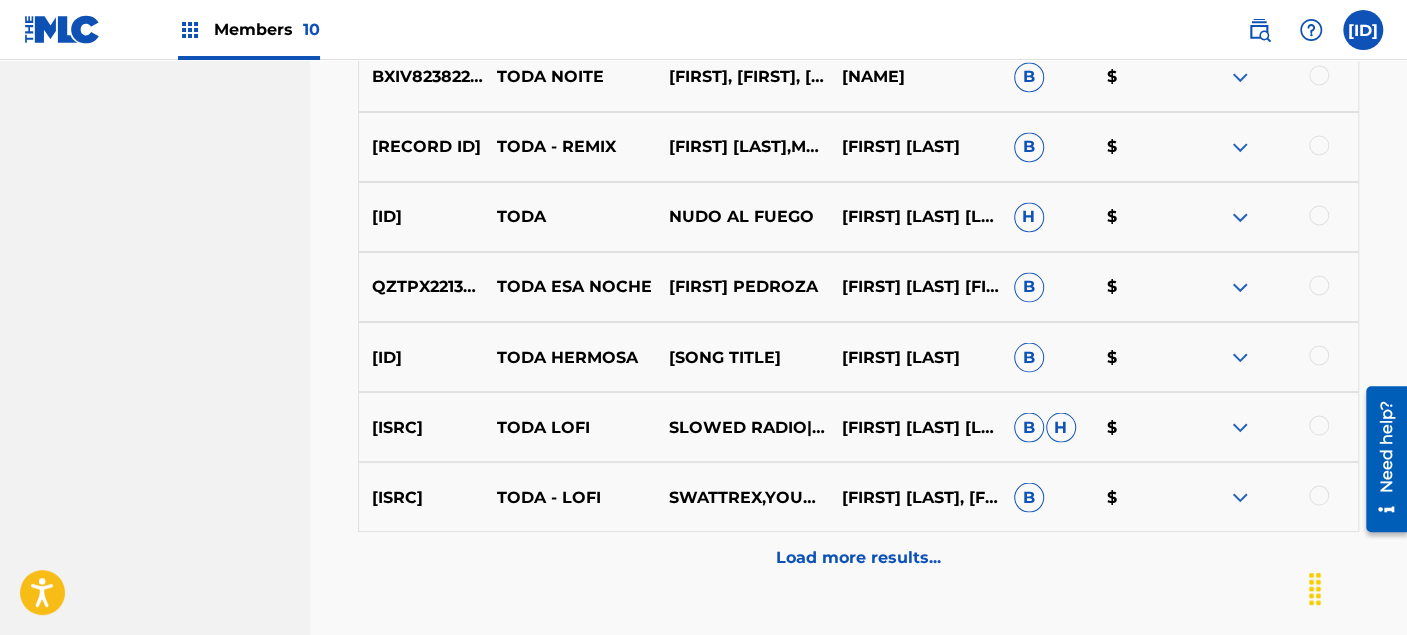 scroll, scrollTop: 1778, scrollLeft: 0, axis: vertical 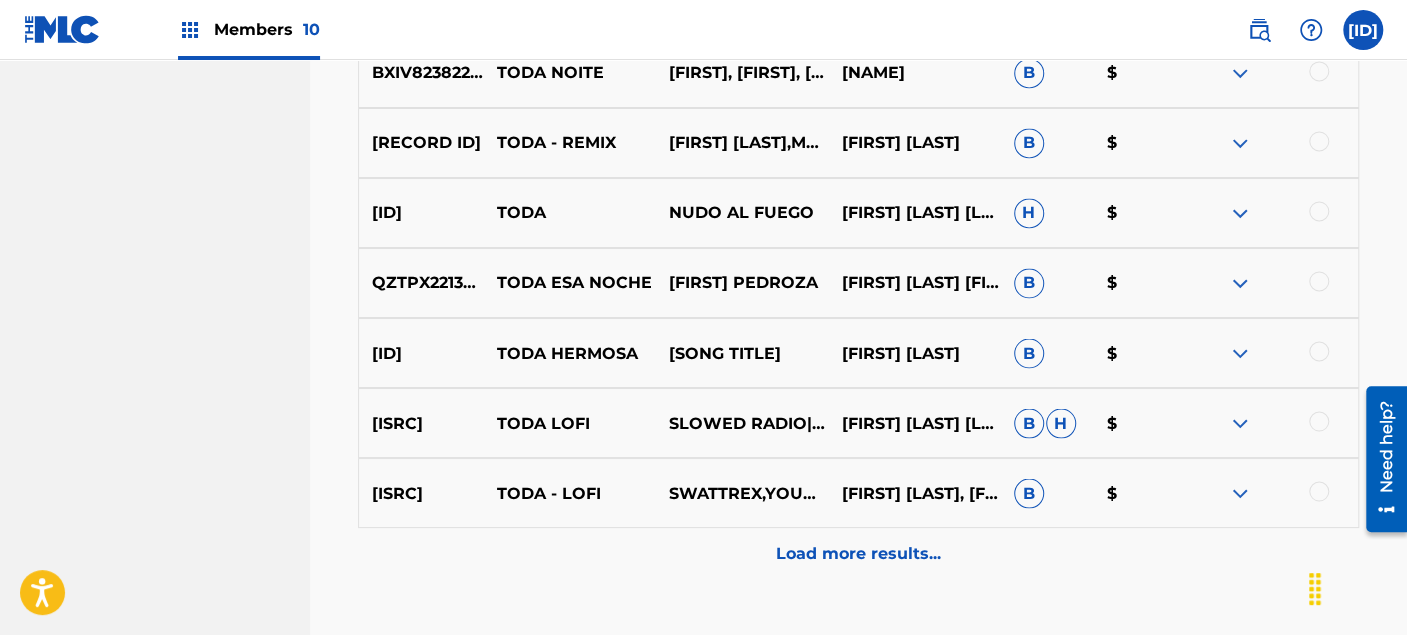 click on "Load more results..." at bounding box center [858, 553] 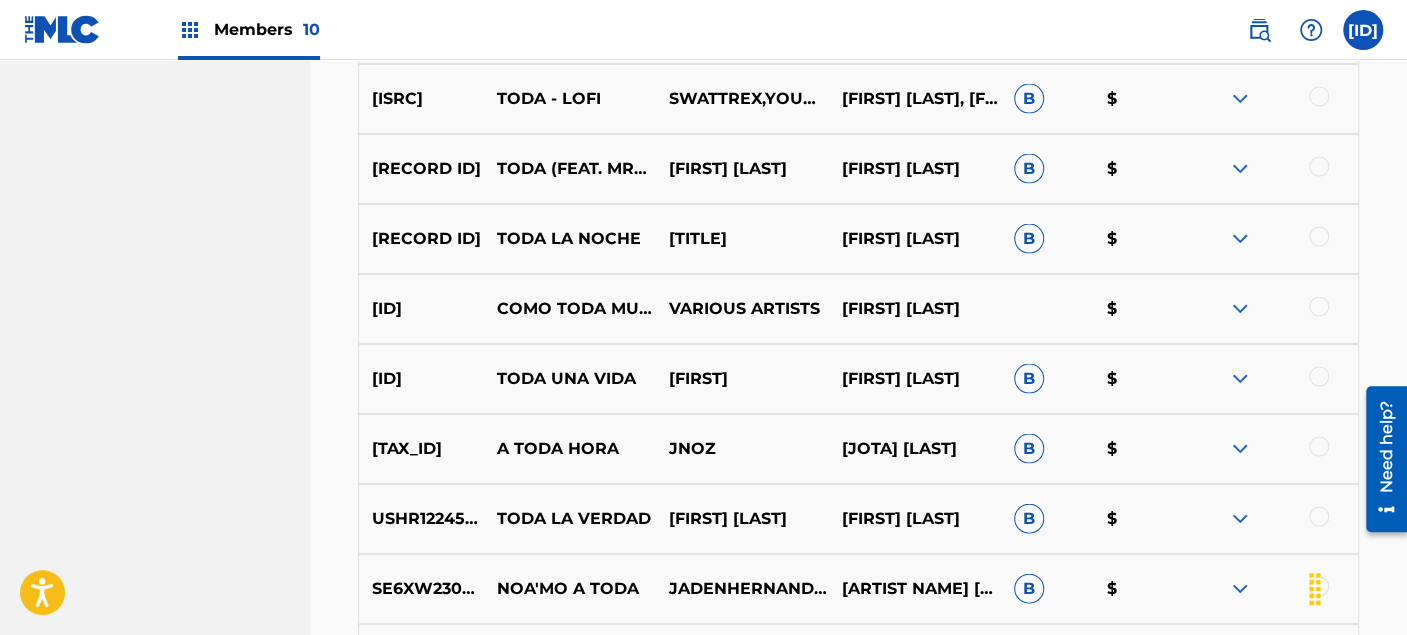 scroll, scrollTop: 2222, scrollLeft: 0, axis: vertical 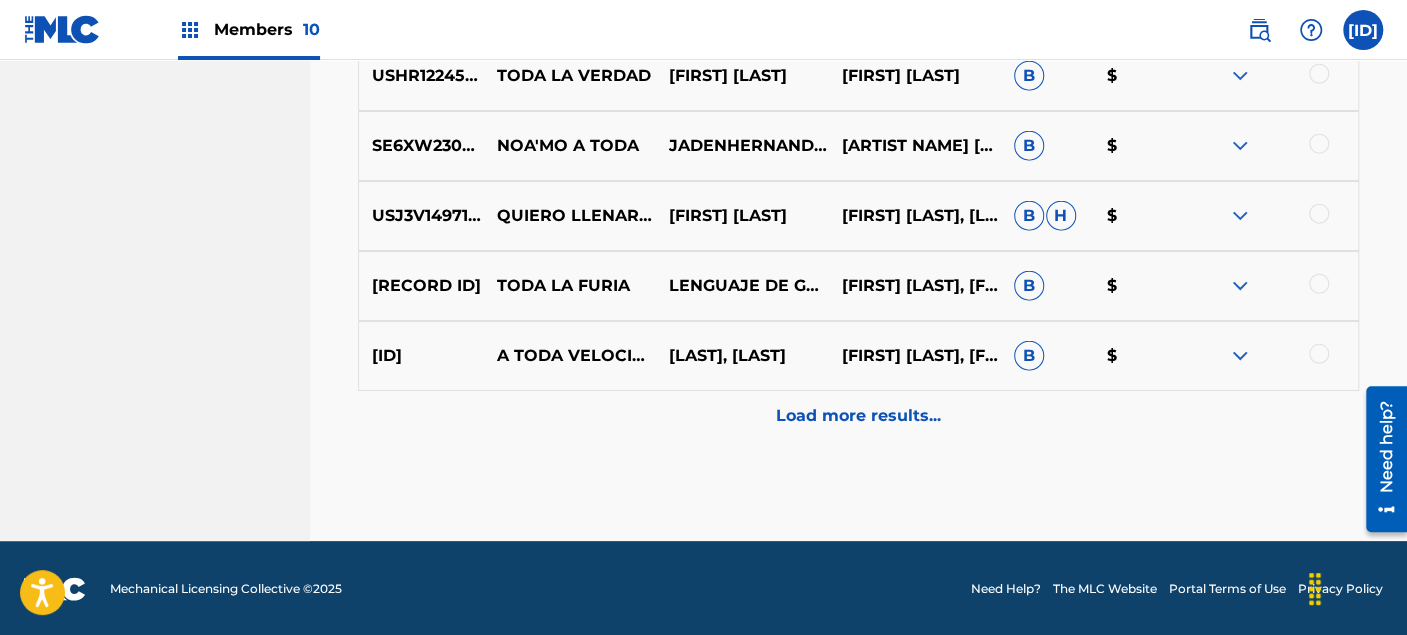 click on "Load more results..." at bounding box center [858, 416] 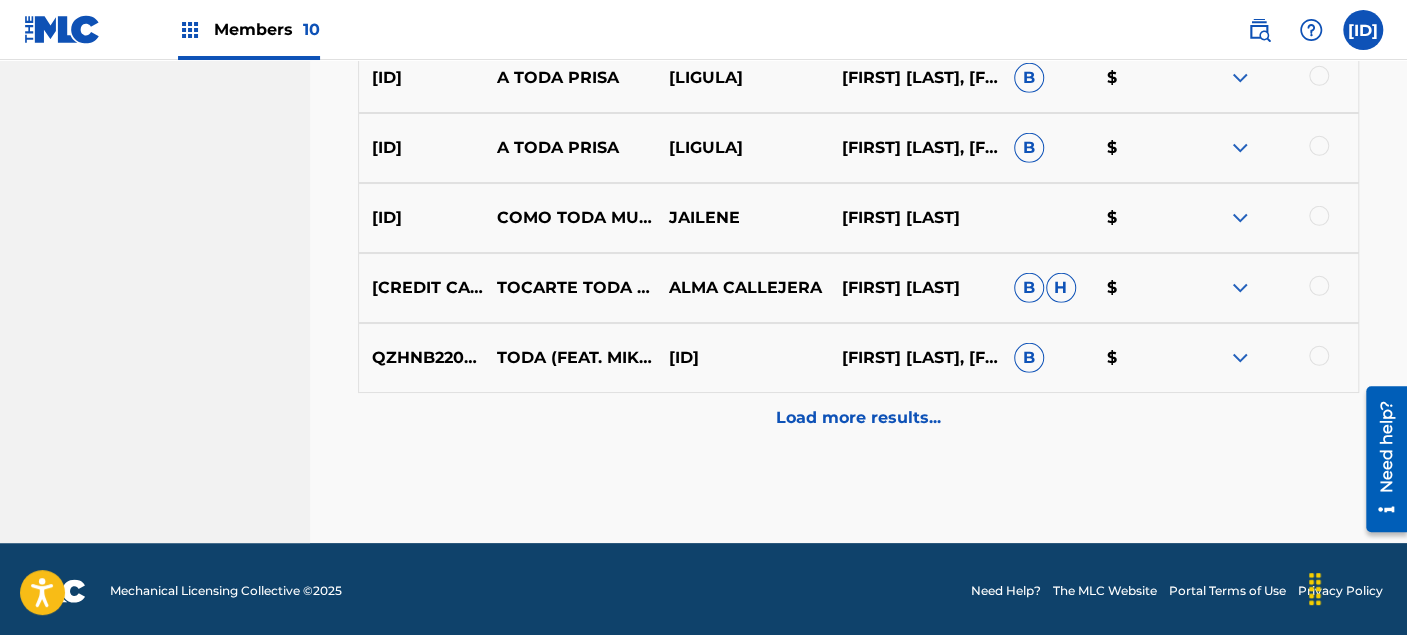scroll, scrollTop: 3314, scrollLeft: 0, axis: vertical 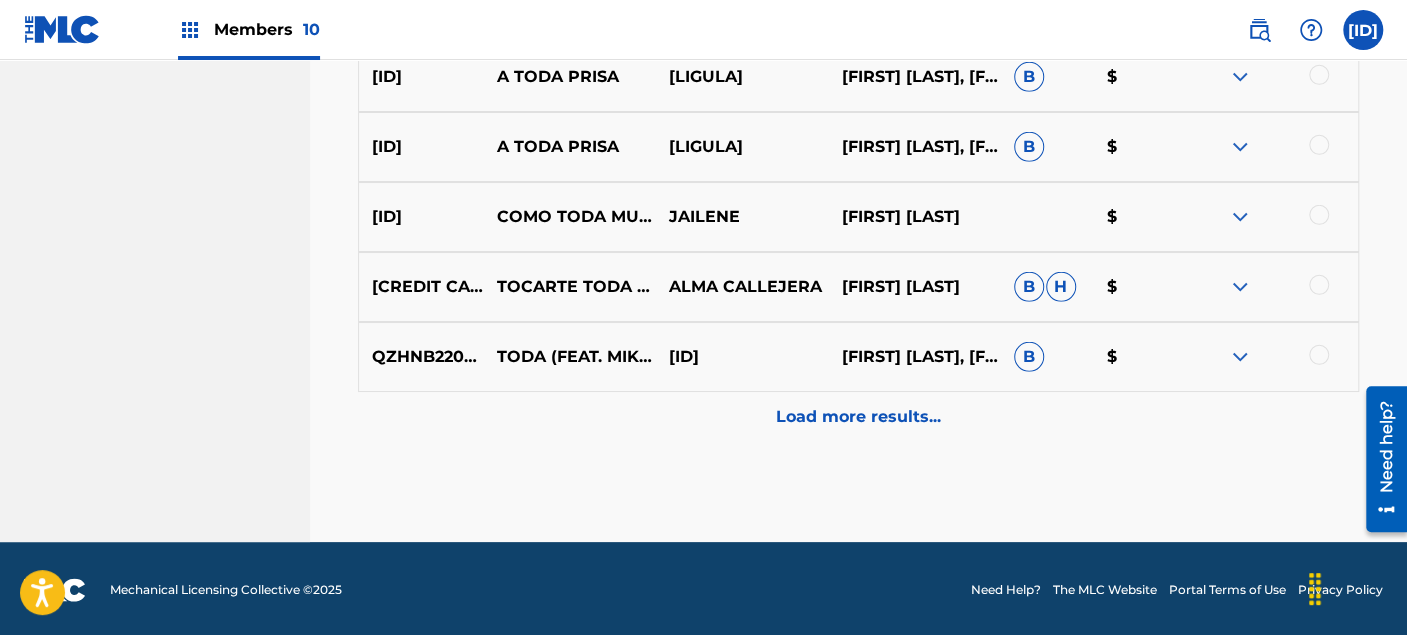 click on "Load more results..." at bounding box center [858, 417] 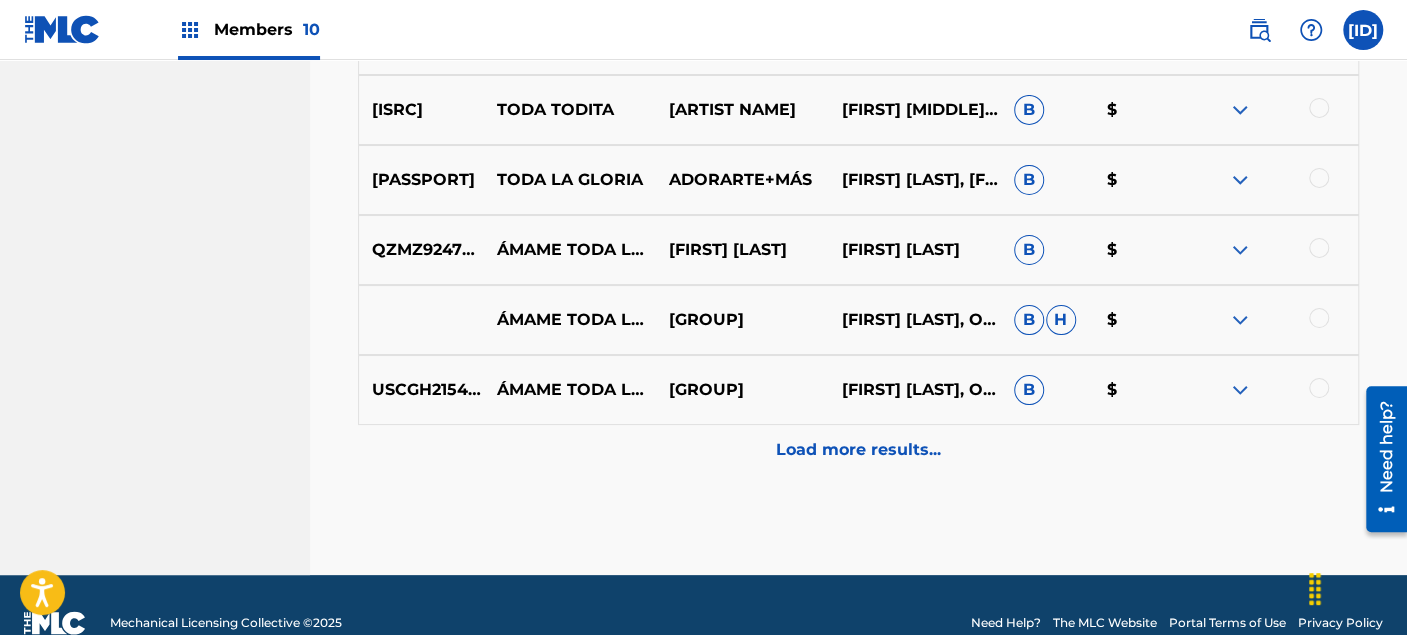 click on "Load more results..." at bounding box center [858, 450] 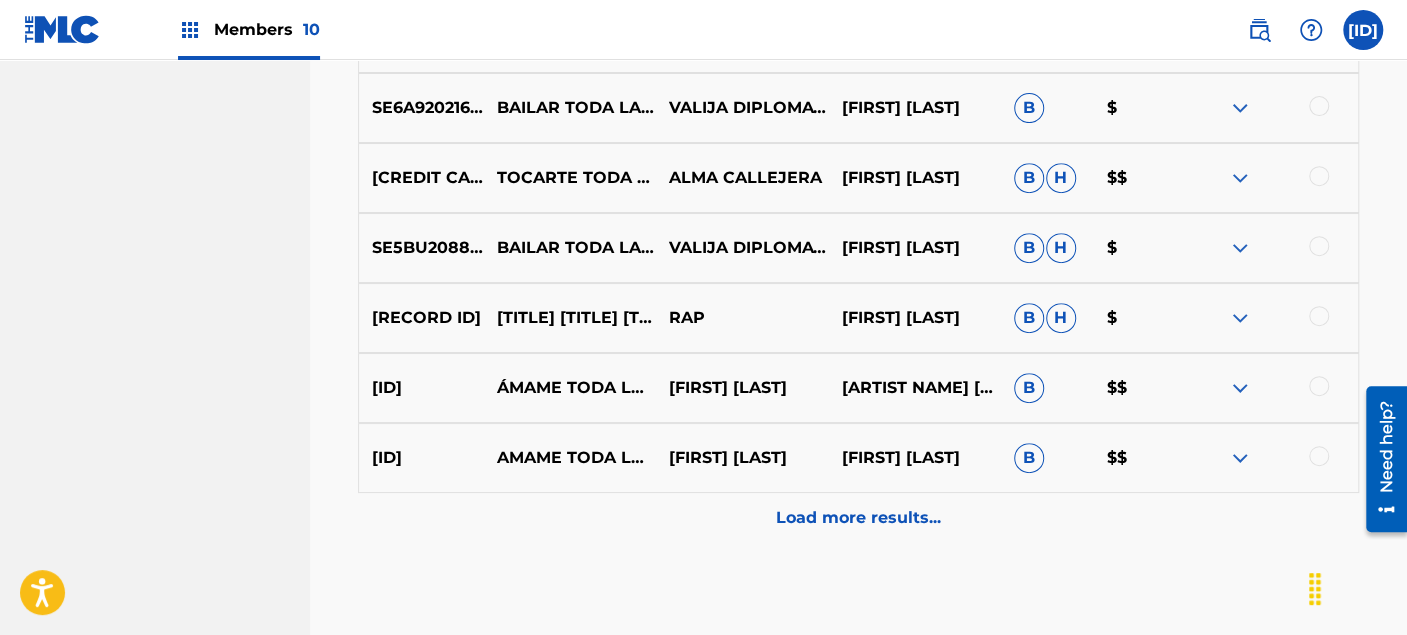 scroll, scrollTop: 4648, scrollLeft: 0, axis: vertical 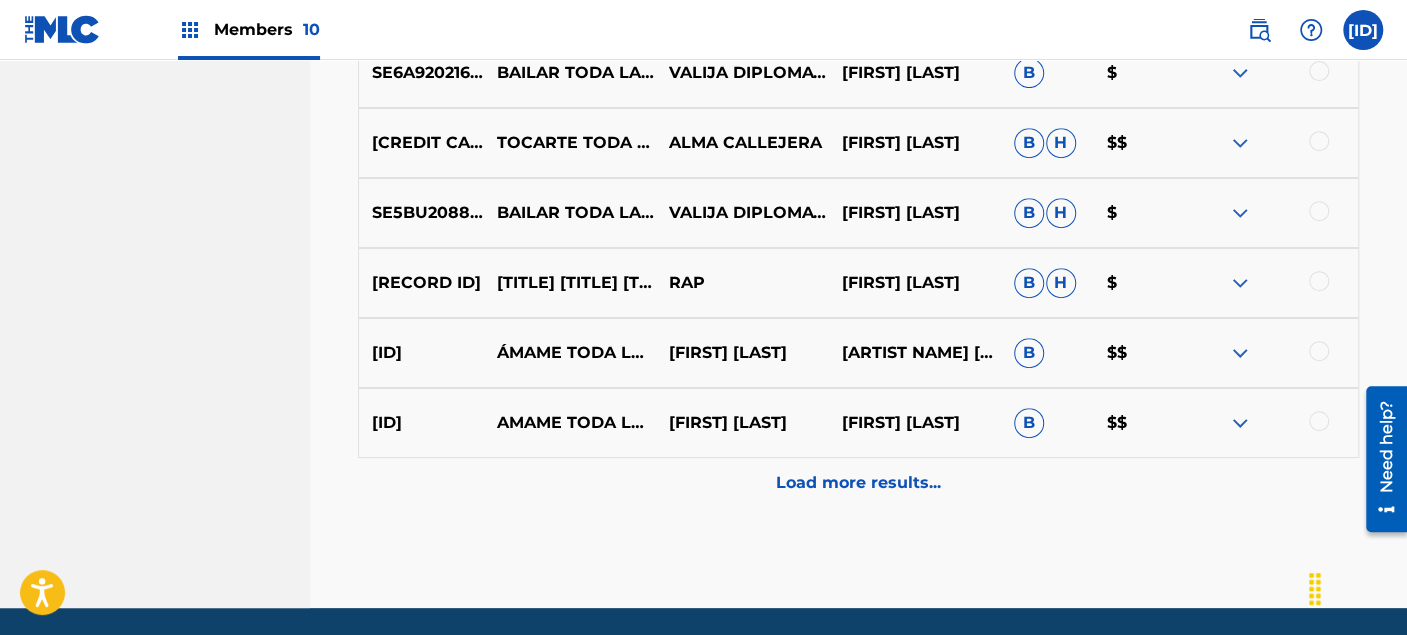 click on "Load more results..." at bounding box center [858, 483] 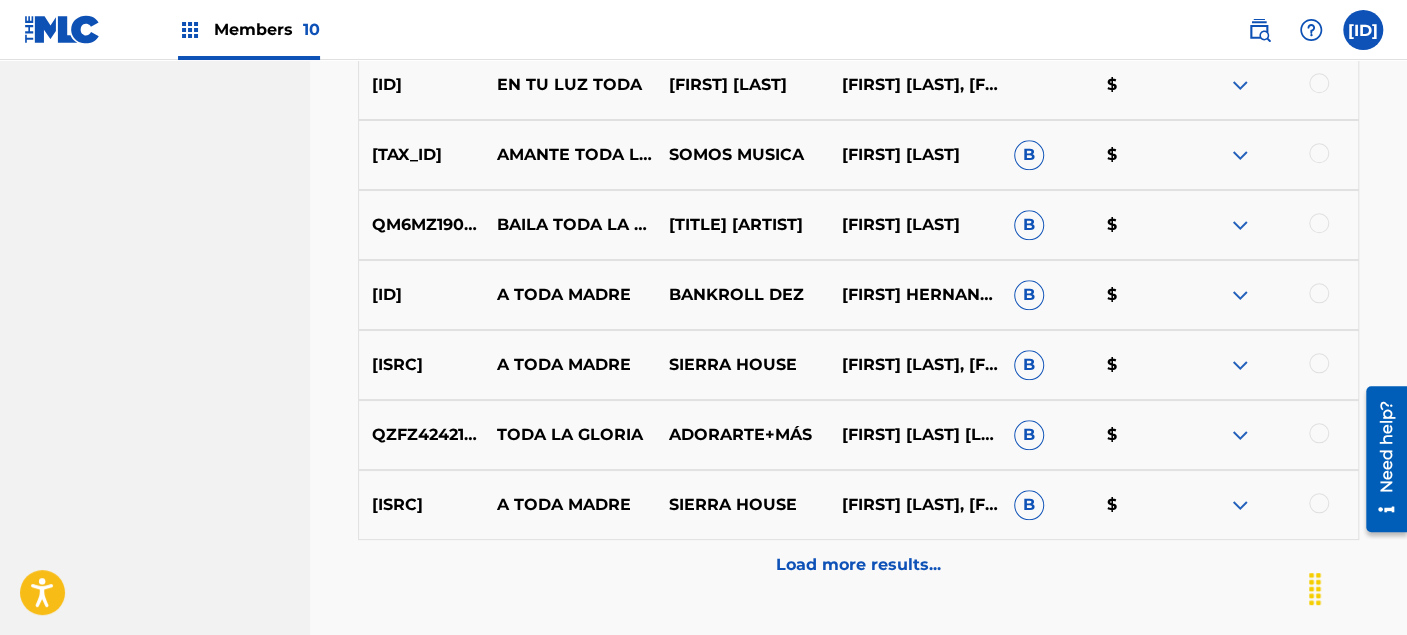 scroll, scrollTop: 5314, scrollLeft: 0, axis: vertical 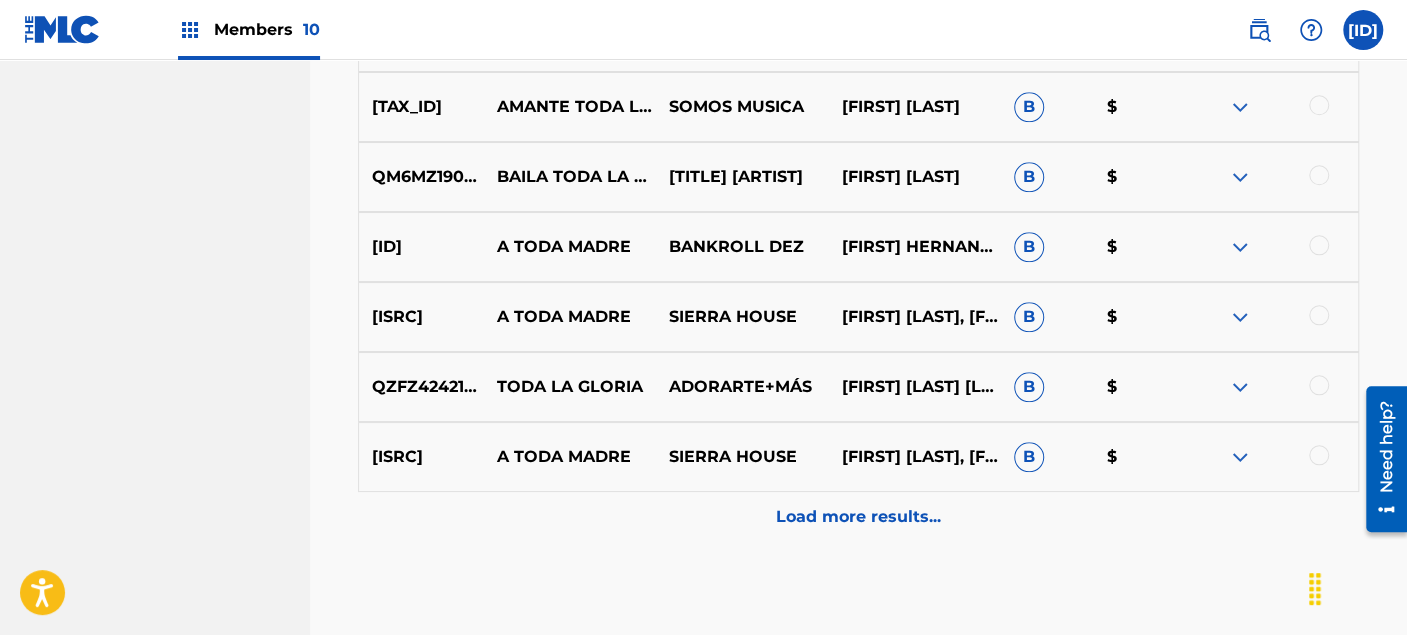 click on "Load more results..." at bounding box center (858, 517) 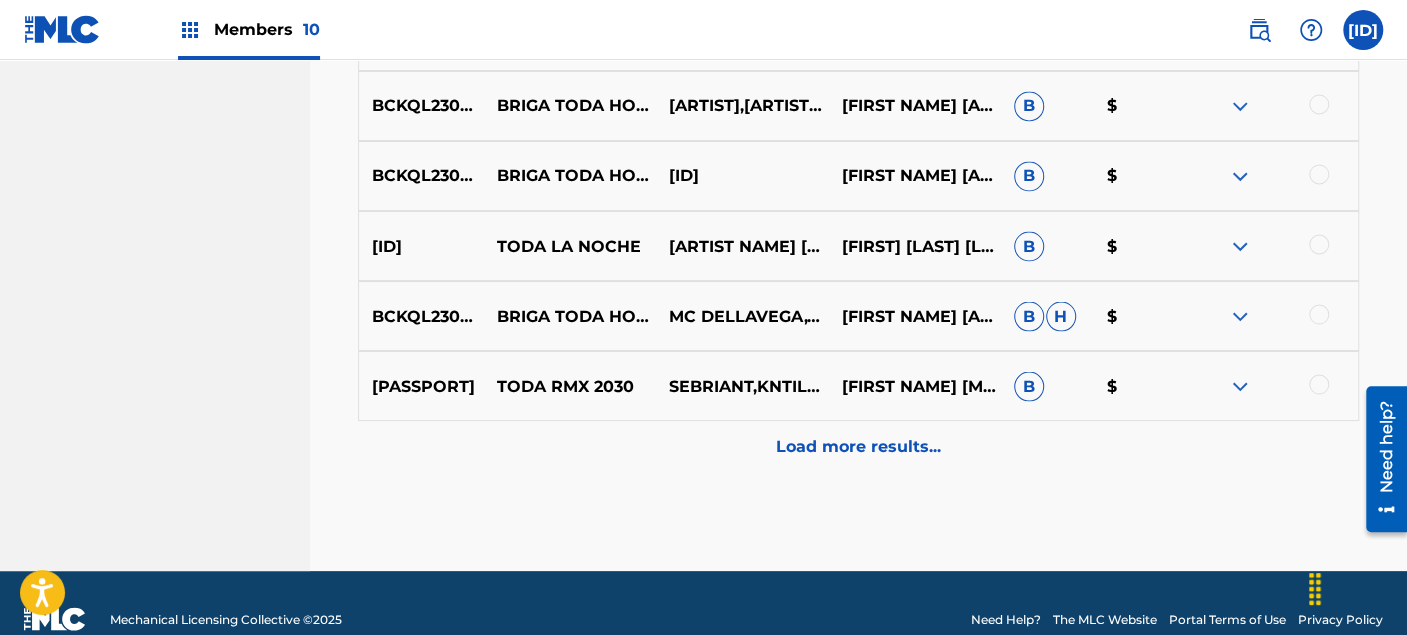 scroll, scrollTop: 6092, scrollLeft: 0, axis: vertical 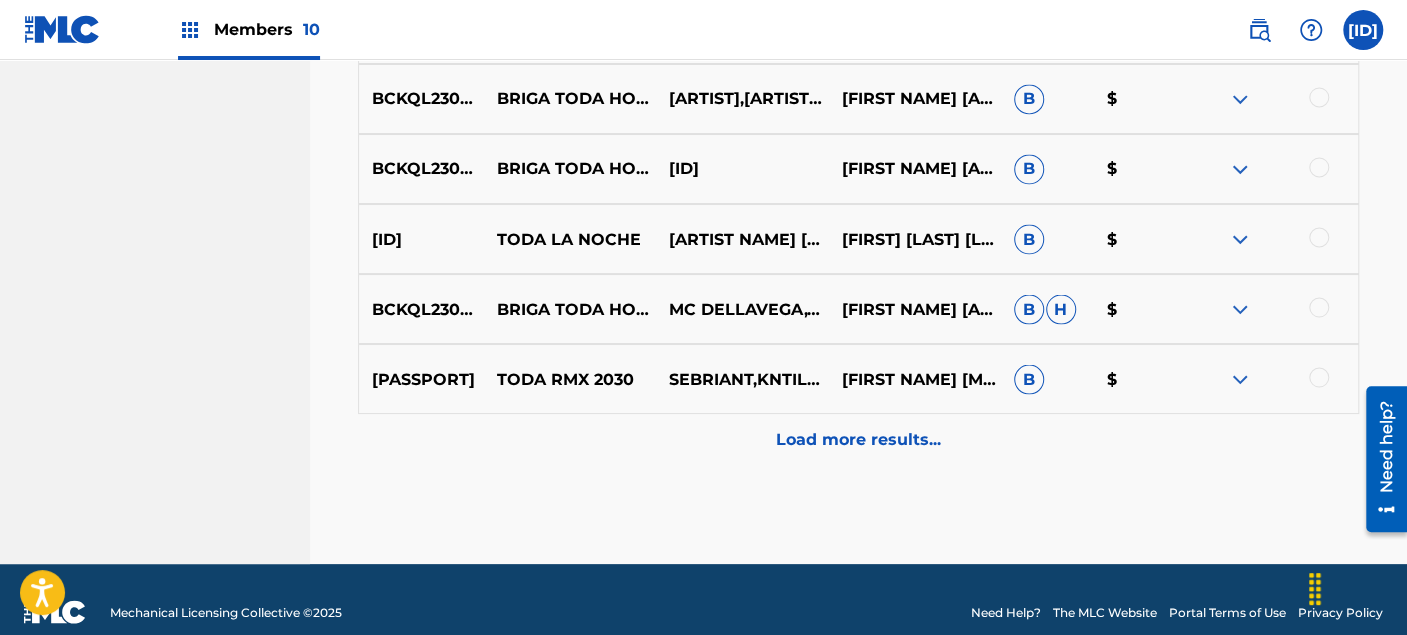 click on "Load more results..." at bounding box center (858, 439) 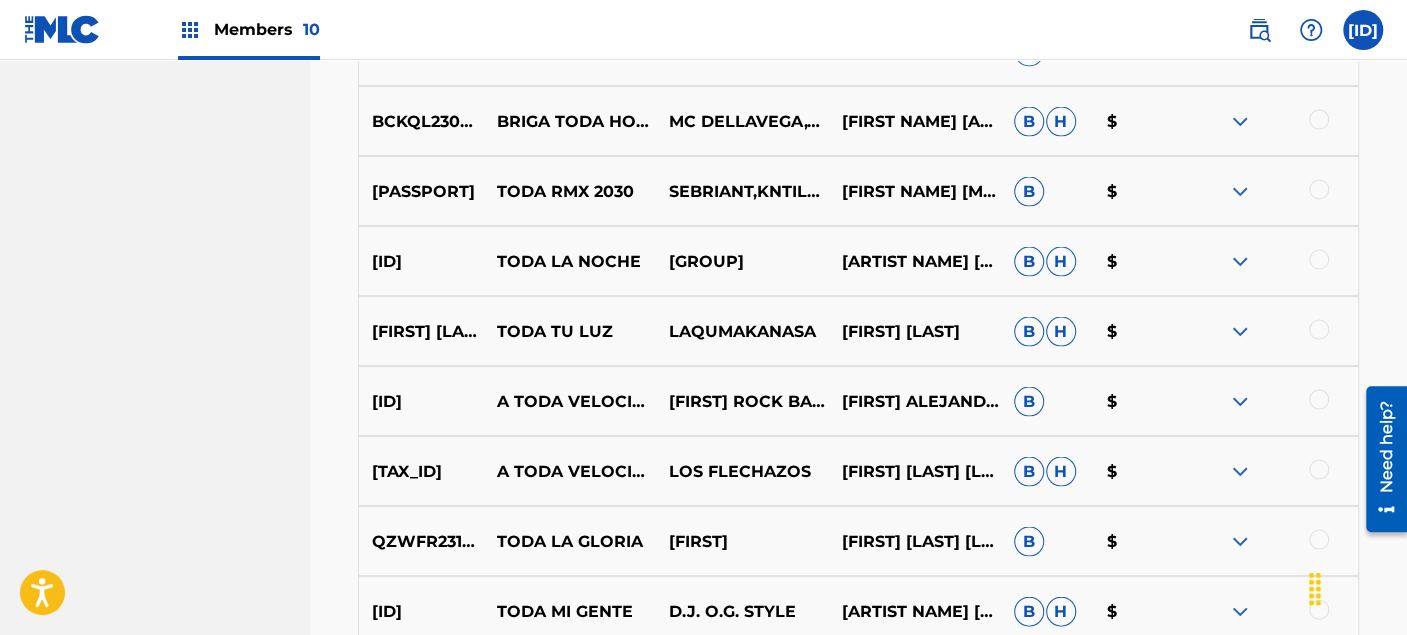 scroll, scrollTop: 6314, scrollLeft: 0, axis: vertical 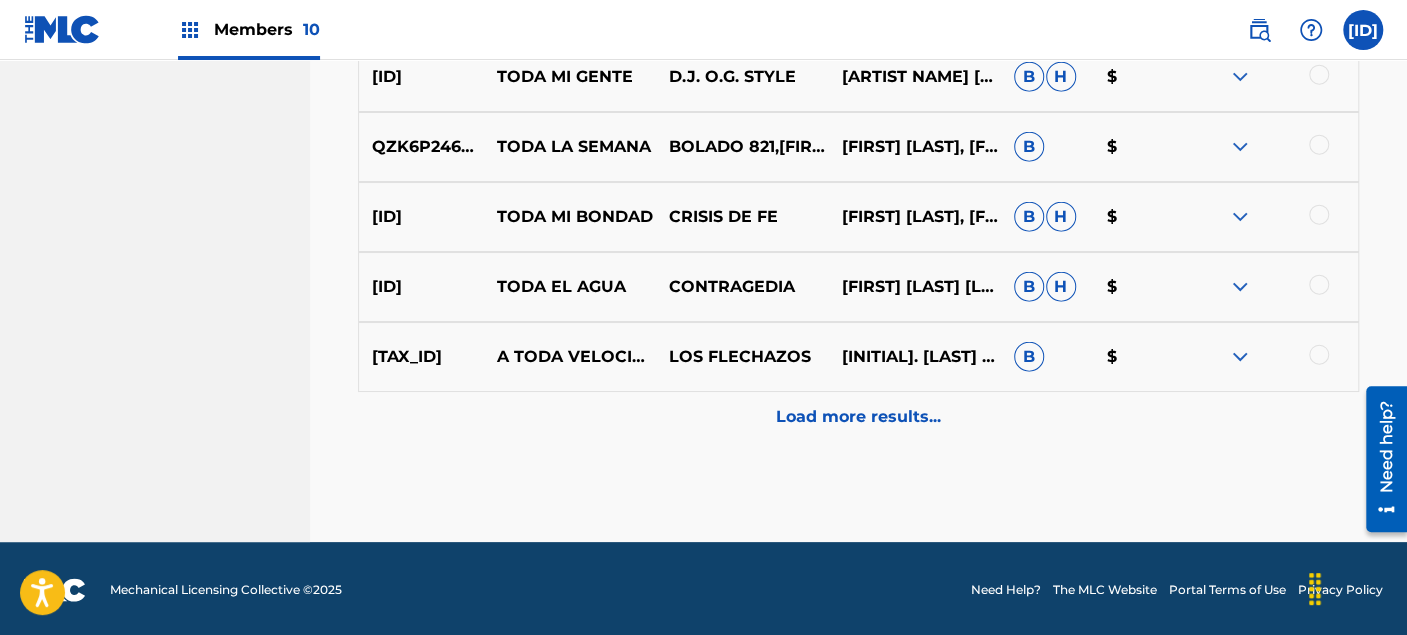 click on "Load more results..." at bounding box center [858, 417] 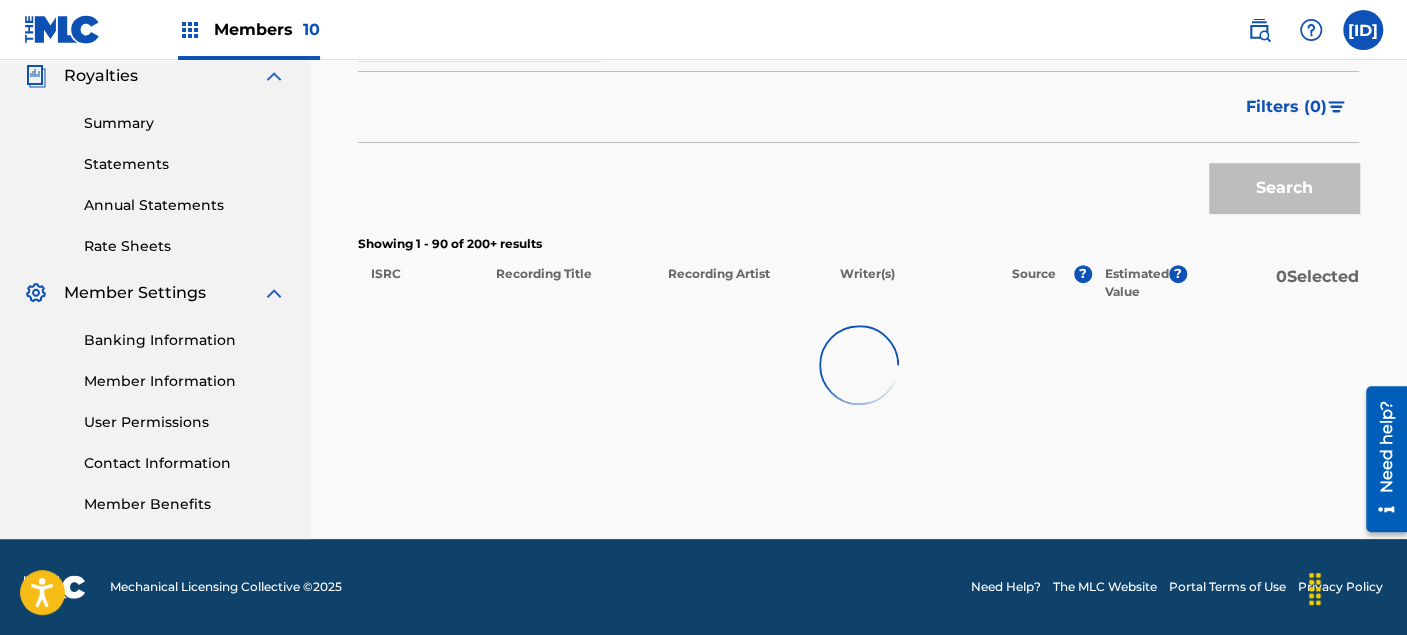 scroll, scrollTop: 604, scrollLeft: 0, axis: vertical 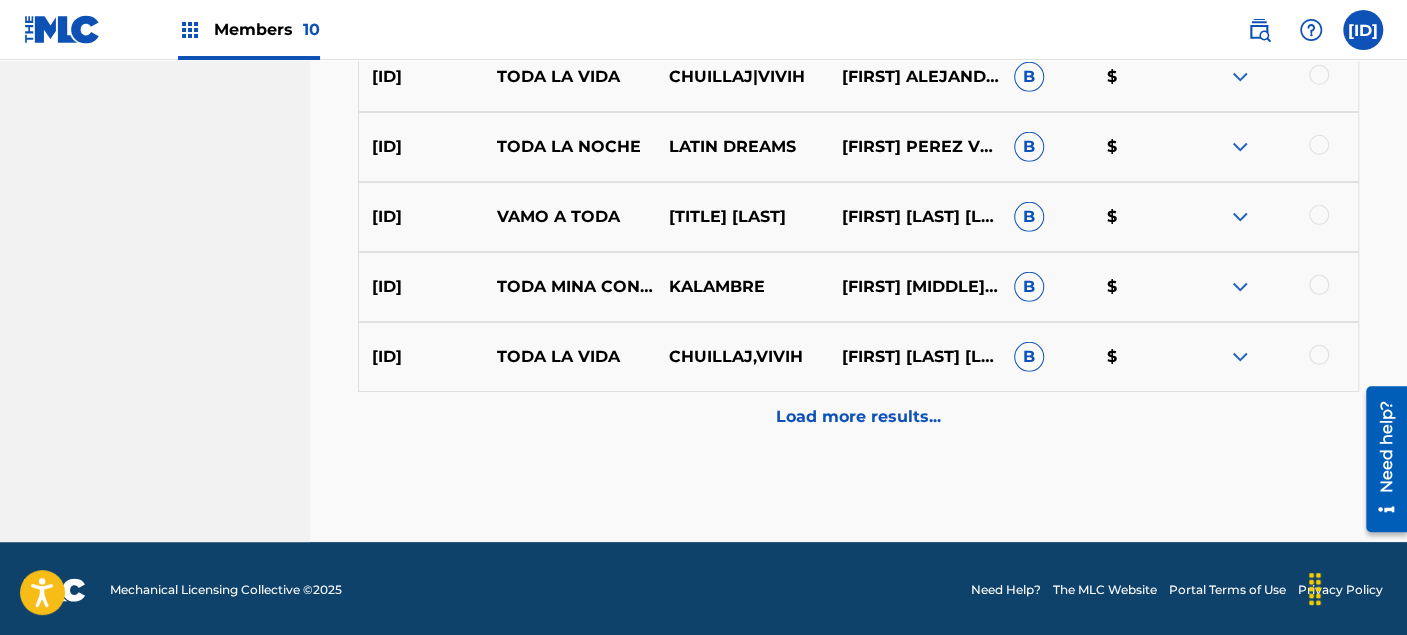 click on "Load more results..." at bounding box center (858, 417) 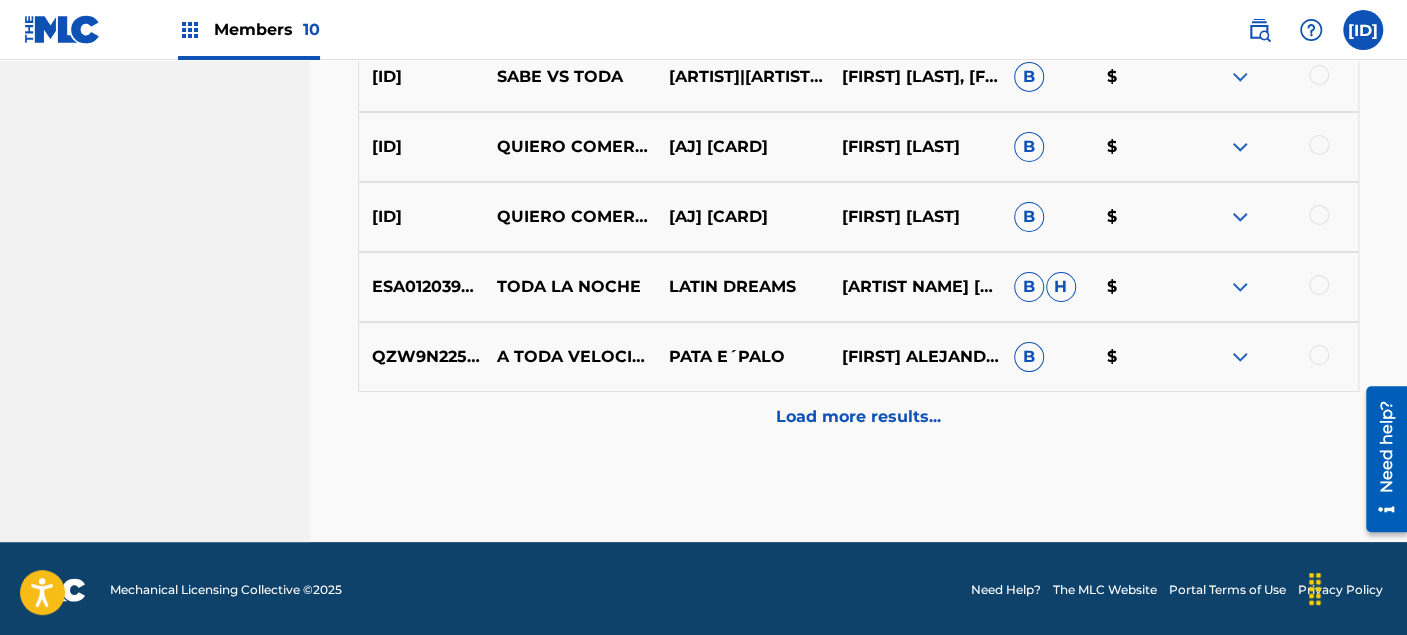 click on "Load more results..." at bounding box center [858, 417] 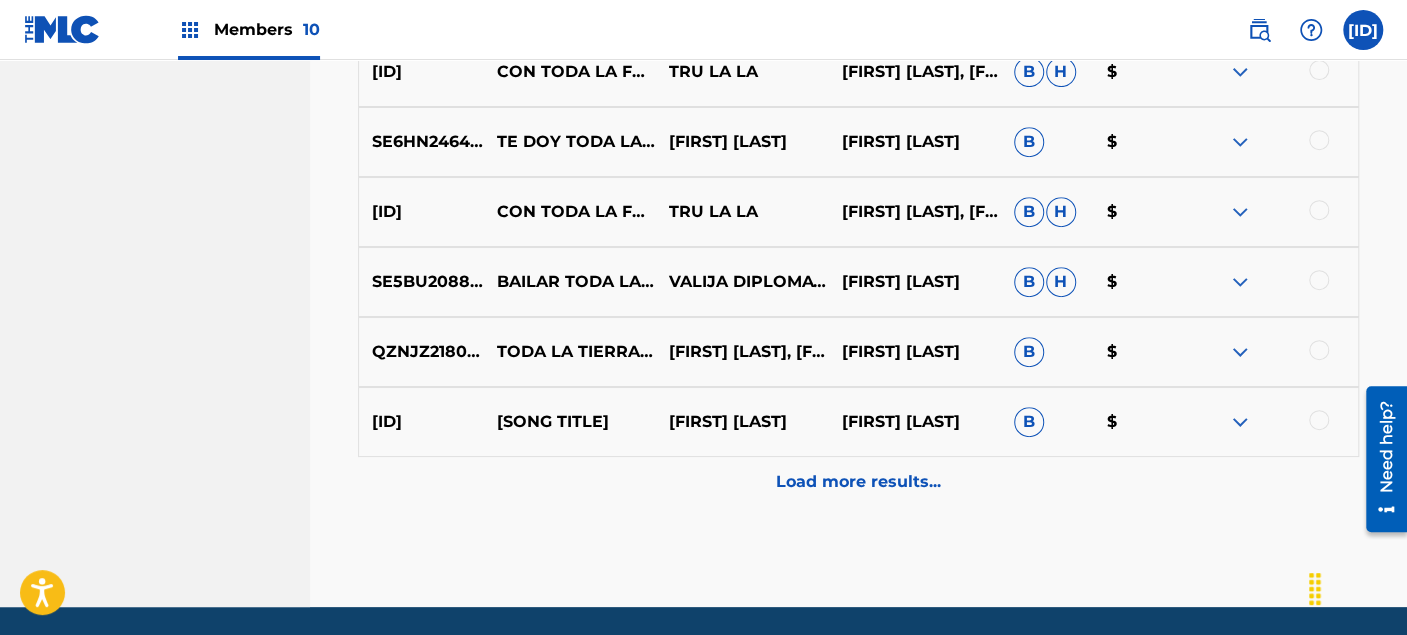scroll, scrollTop: 8880, scrollLeft: 0, axis: vertical 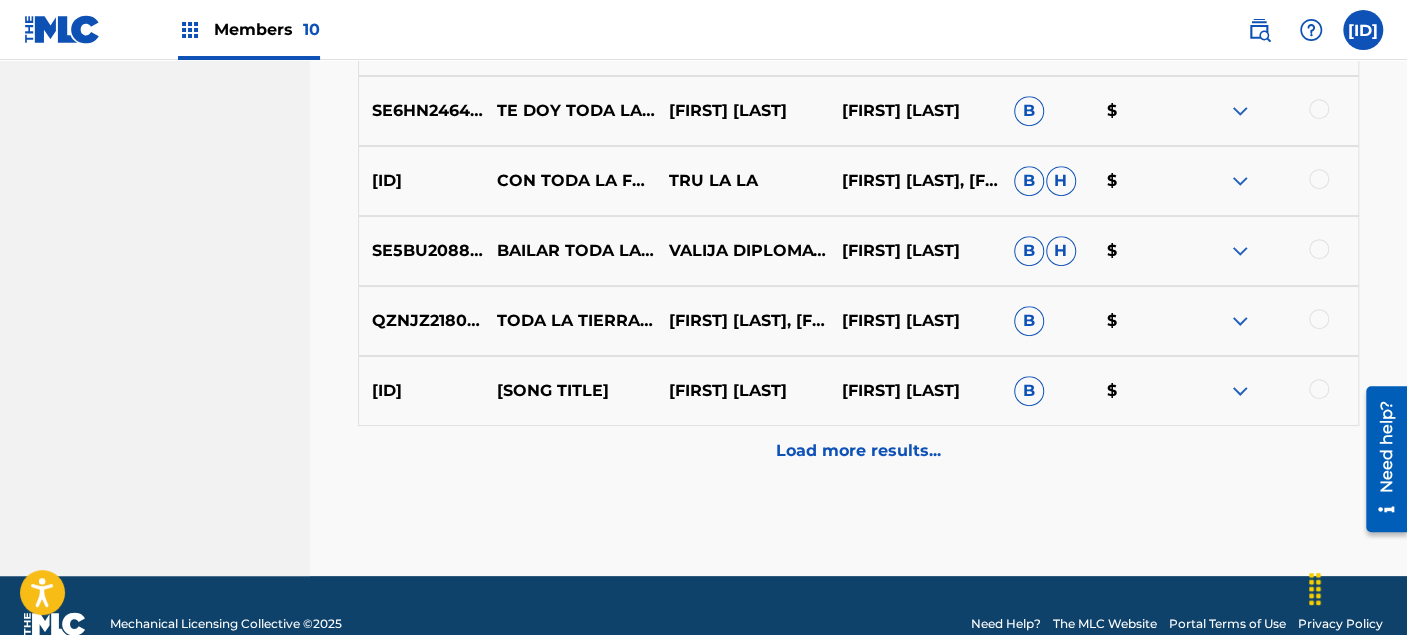 click on "Load more results..." at bounding box center (858, 451) 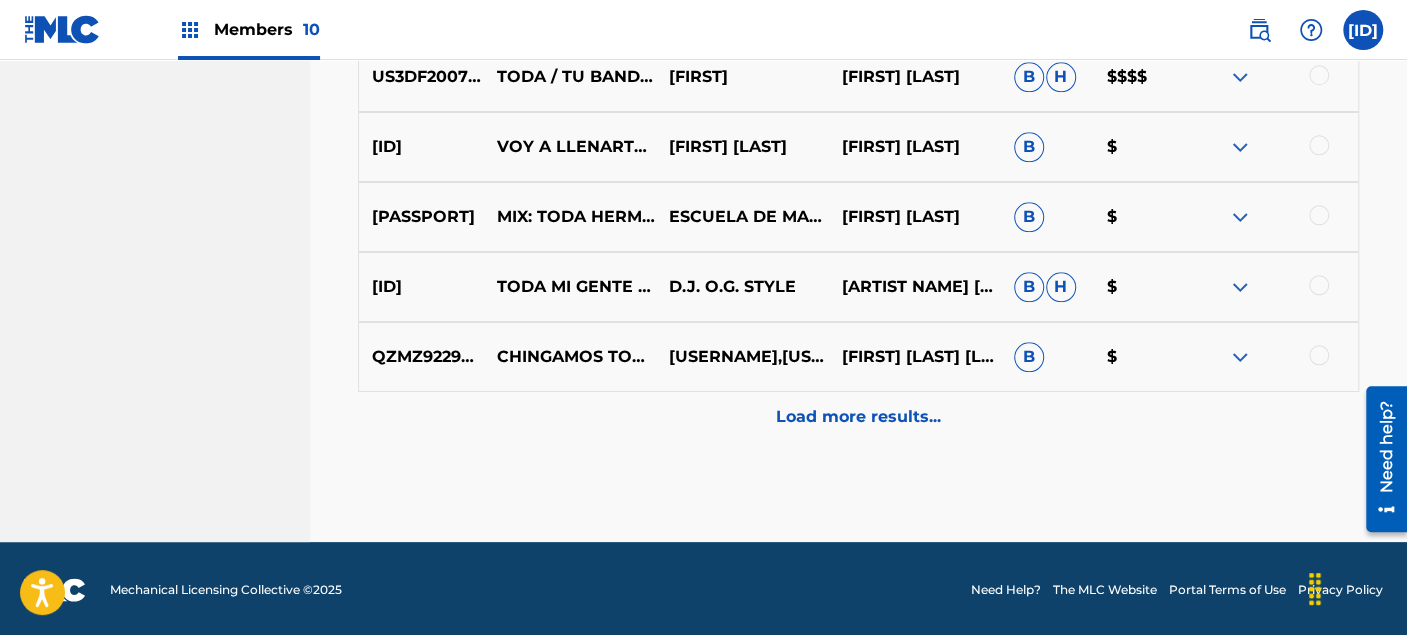 click on "Load more results..." at bounding box center (858, 417) 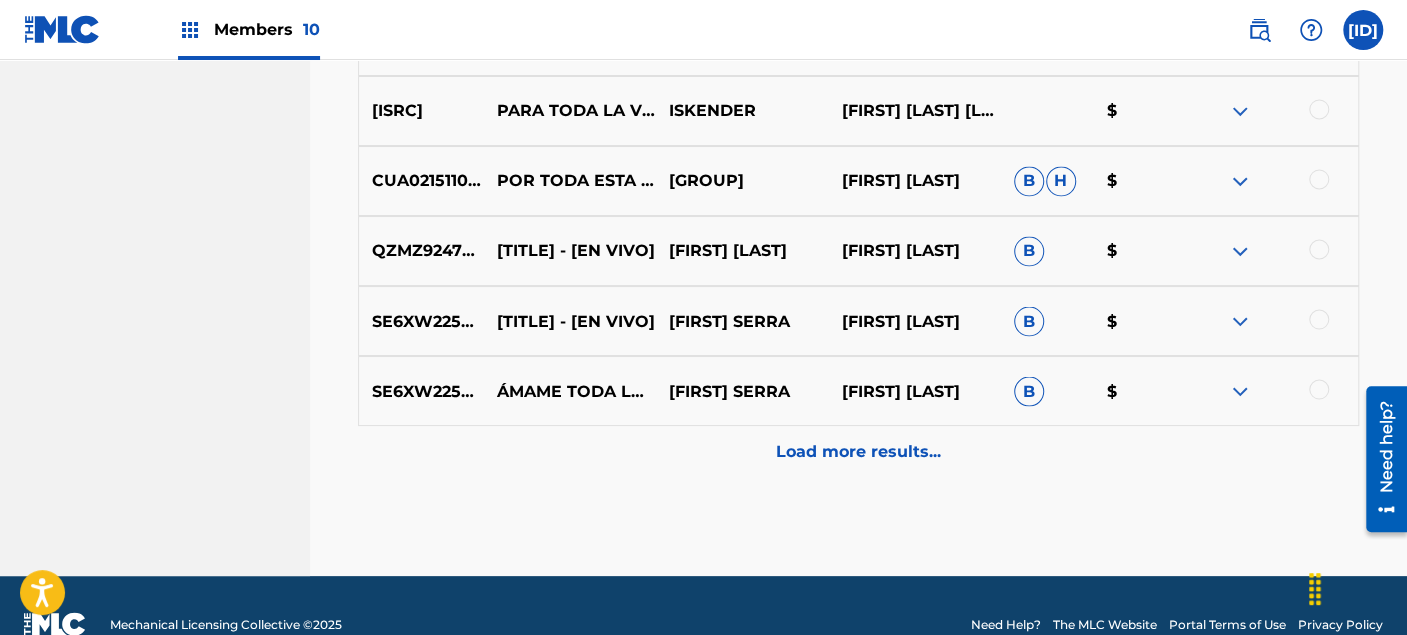 click on "Load more results..." at bounding box center [858, 451] 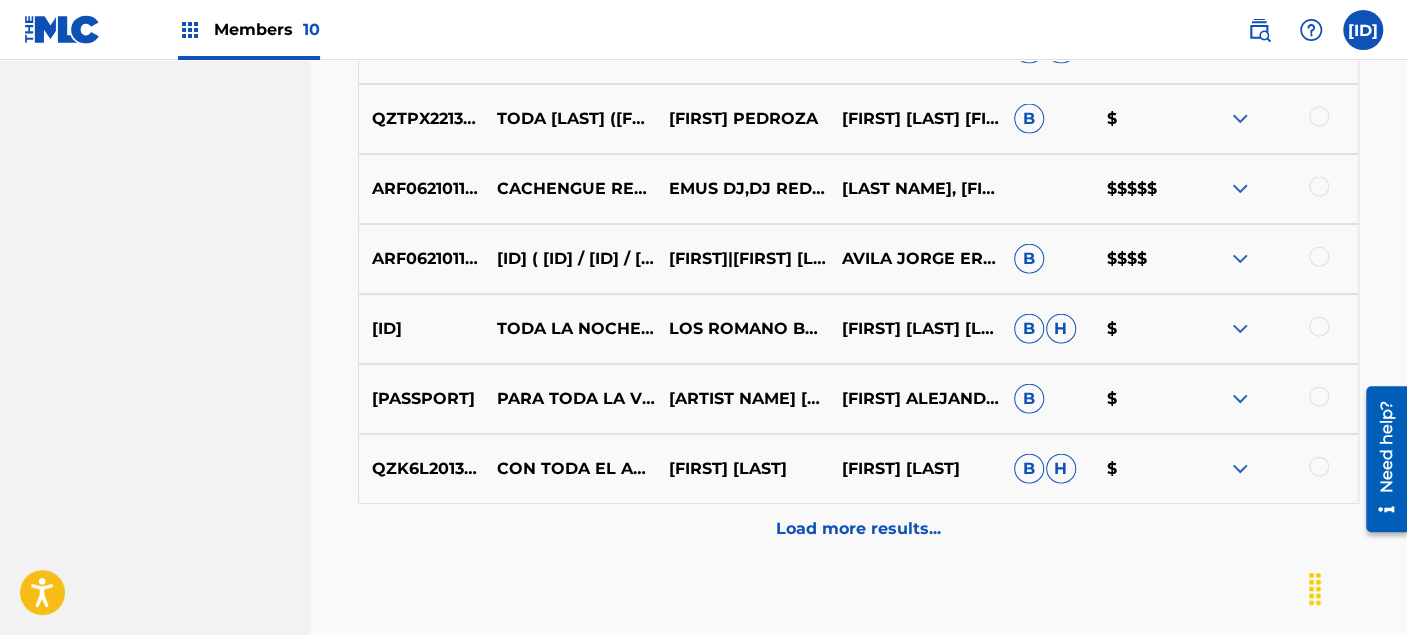 scroll, scrollTop: 10947, scrollLeft: 0, axis: vertical 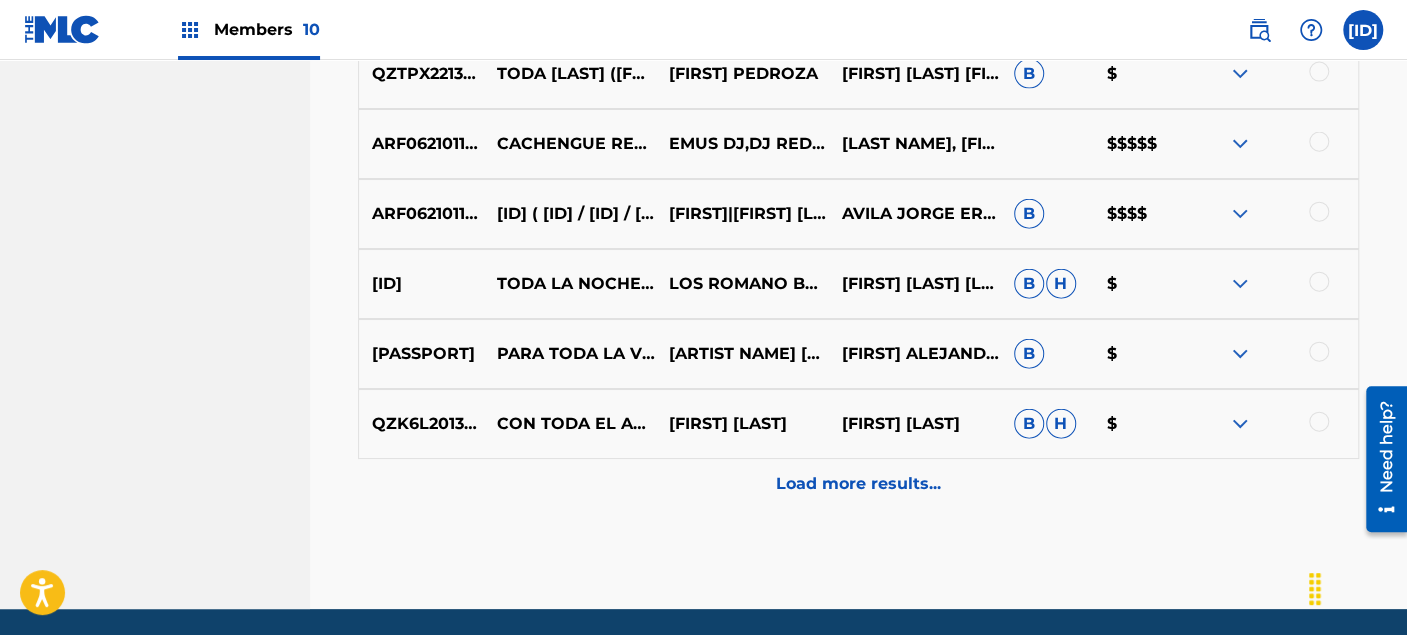 click on "[ID] con [TITLE] [FIRST] [LAST] [LAST] [ARTIST] [ARTIST]" at bounding box center [858, 424] 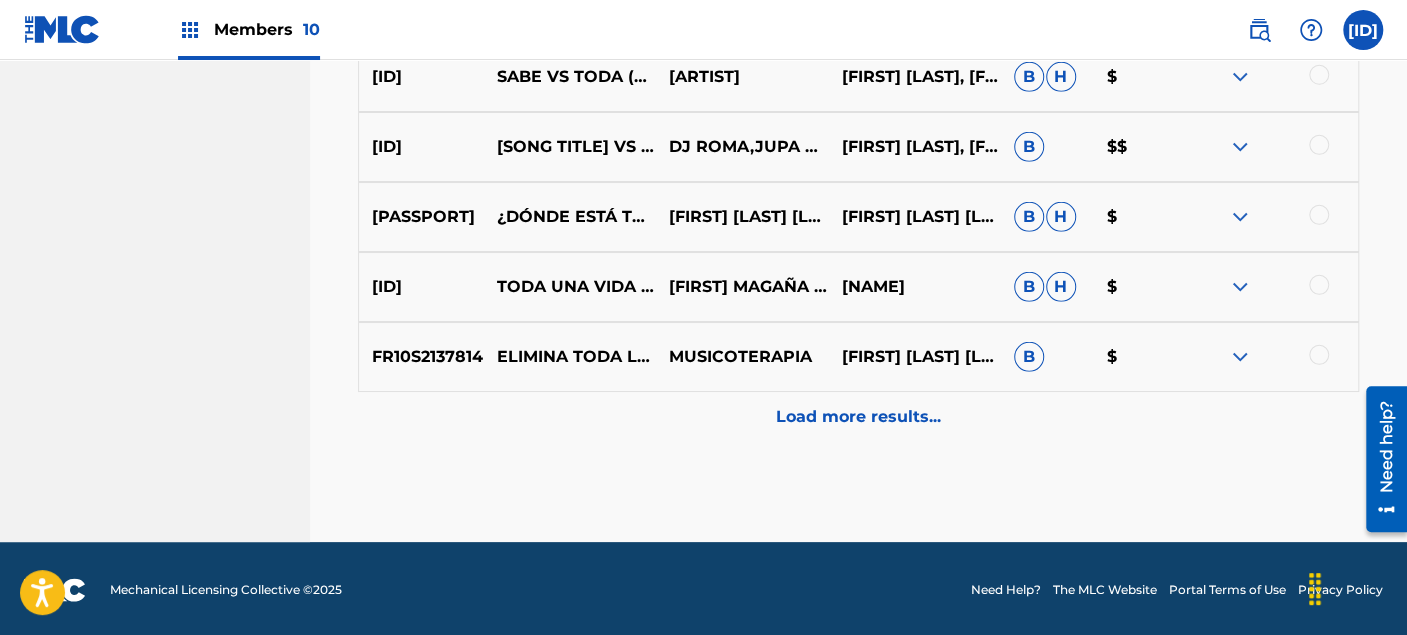 click on "Load more results..." at bounding box center [858, 417] 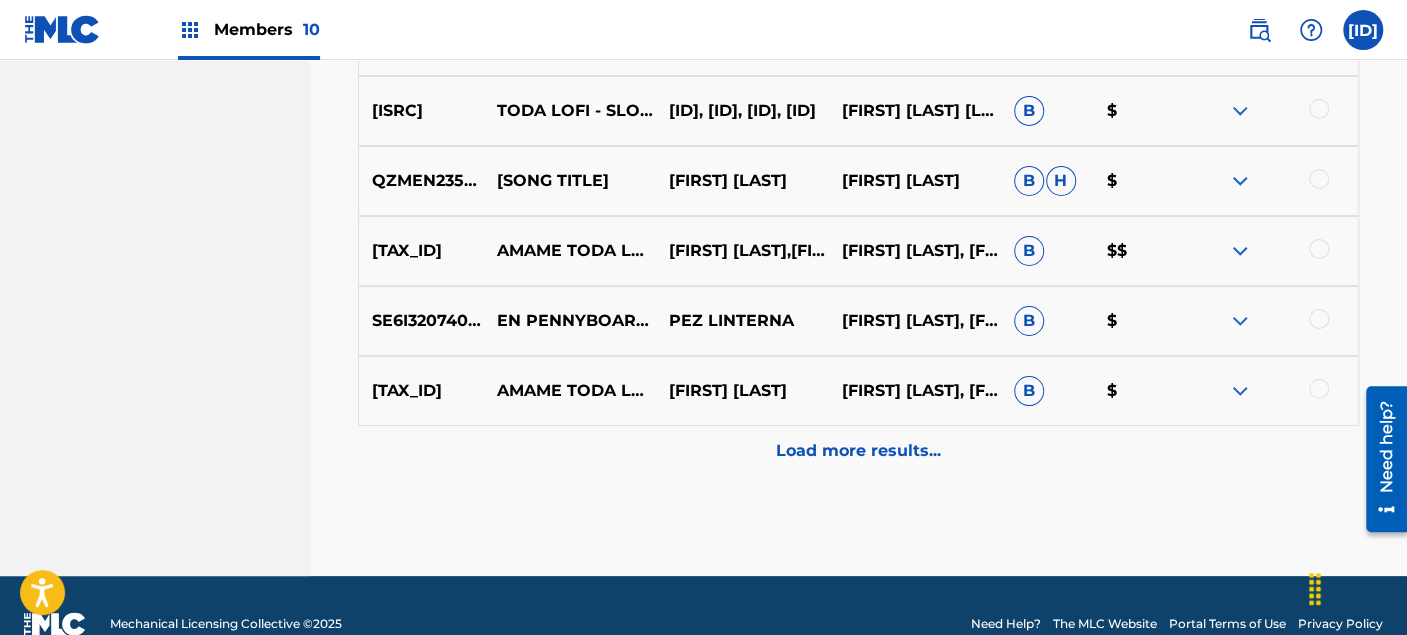 click on "Load more results..." at bounding box center (858, 451) 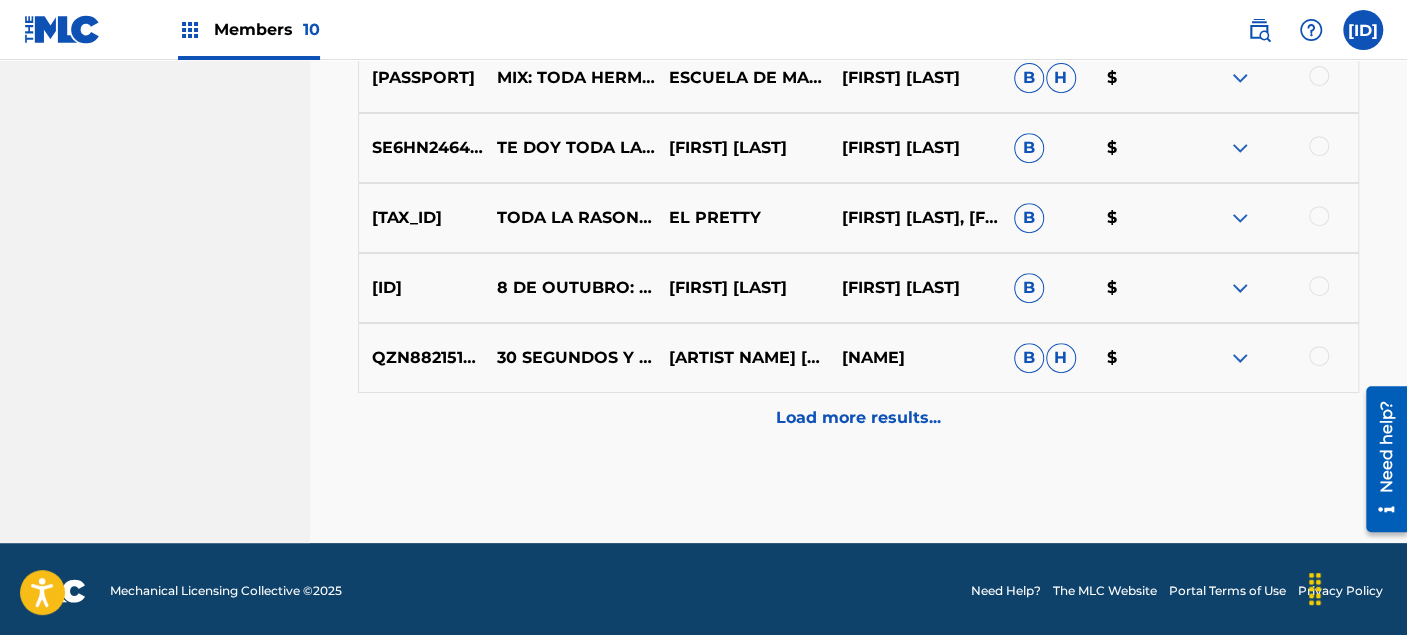 click on "Load more results..." at bounding box center [858, 418] 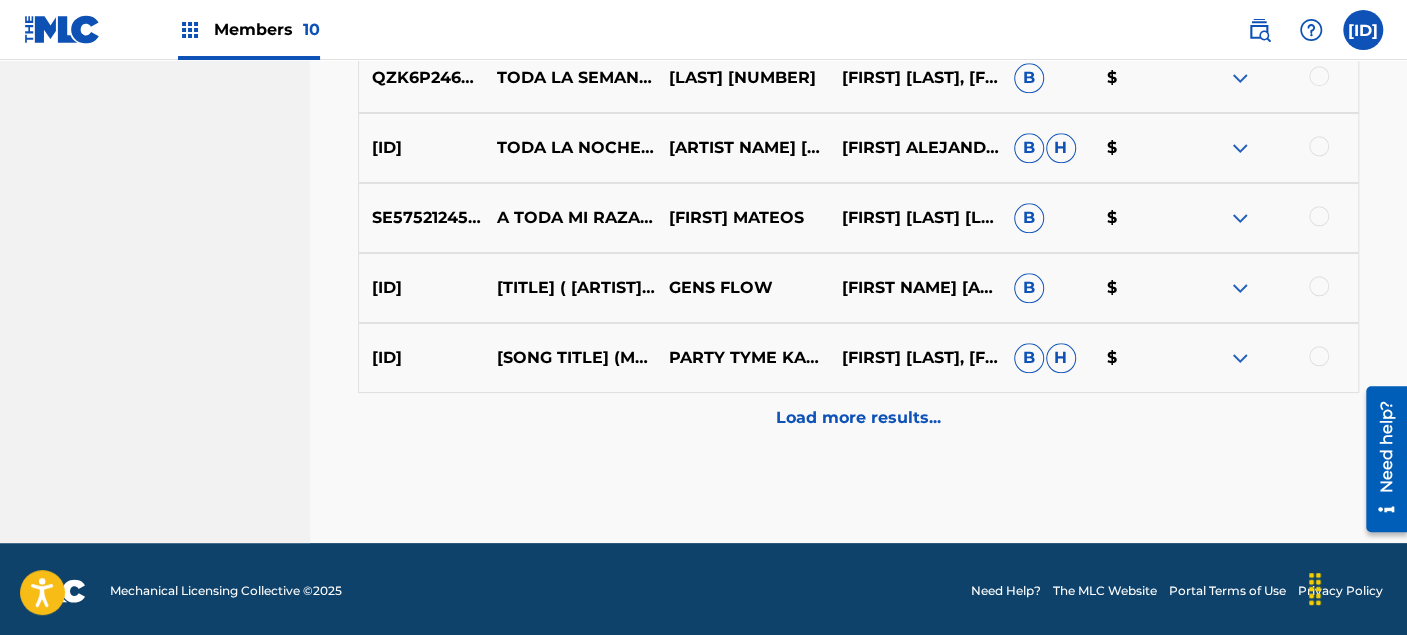 click on "Load more results..." at bounding box center [858, 418] 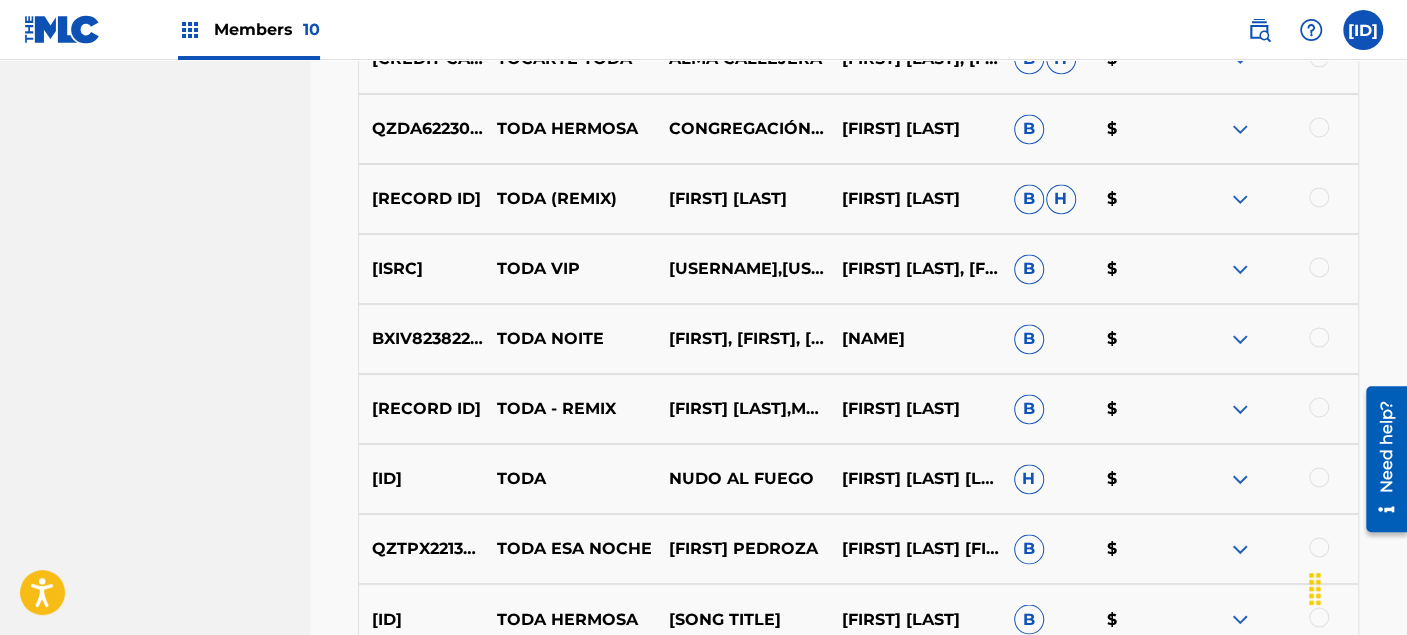 scroll, scrollTop: 1018, scrollLeft: 0, axis: vertical 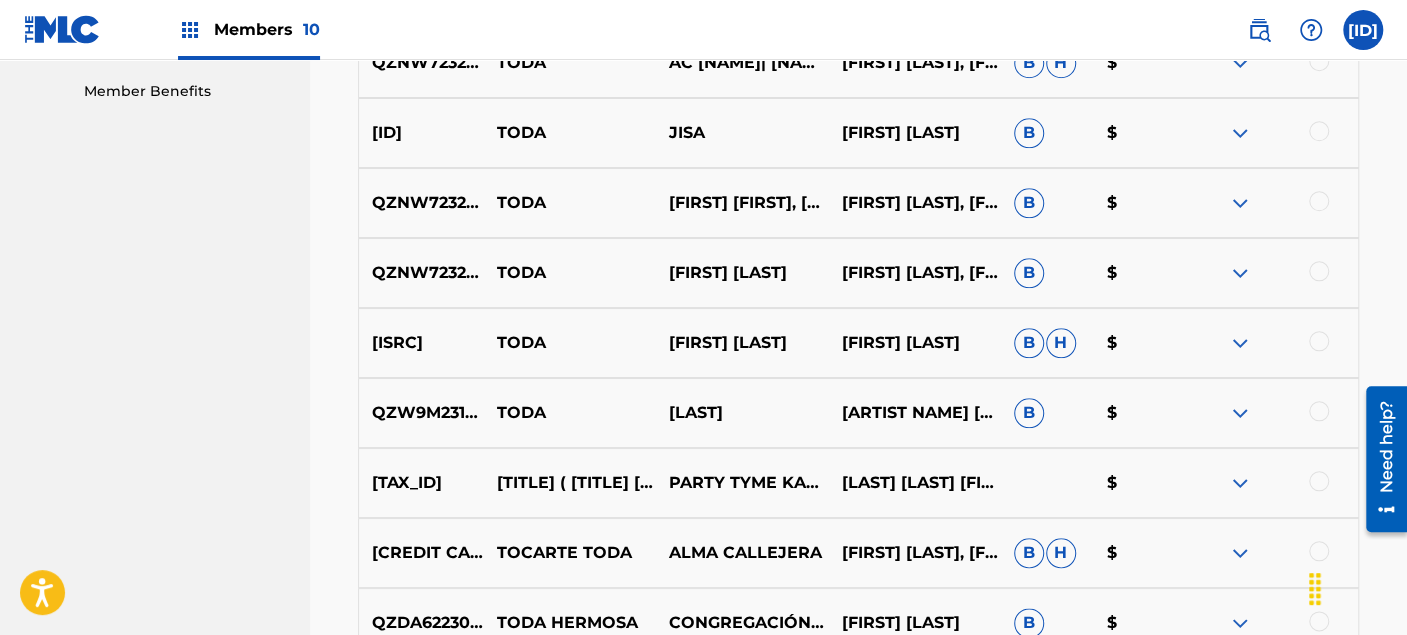 click on "Members    10" at bounding box center (267, 29) 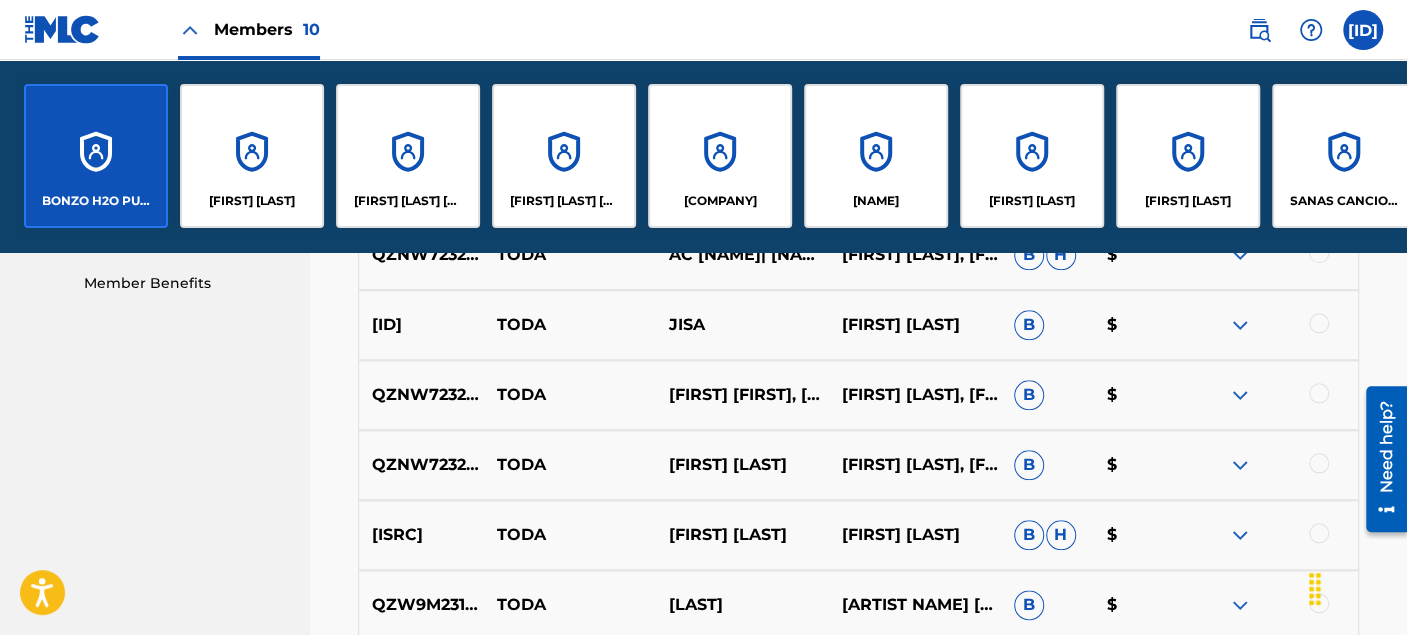 scroll, scrollTop: 1210, scrollLeft: 0, axis: vertical 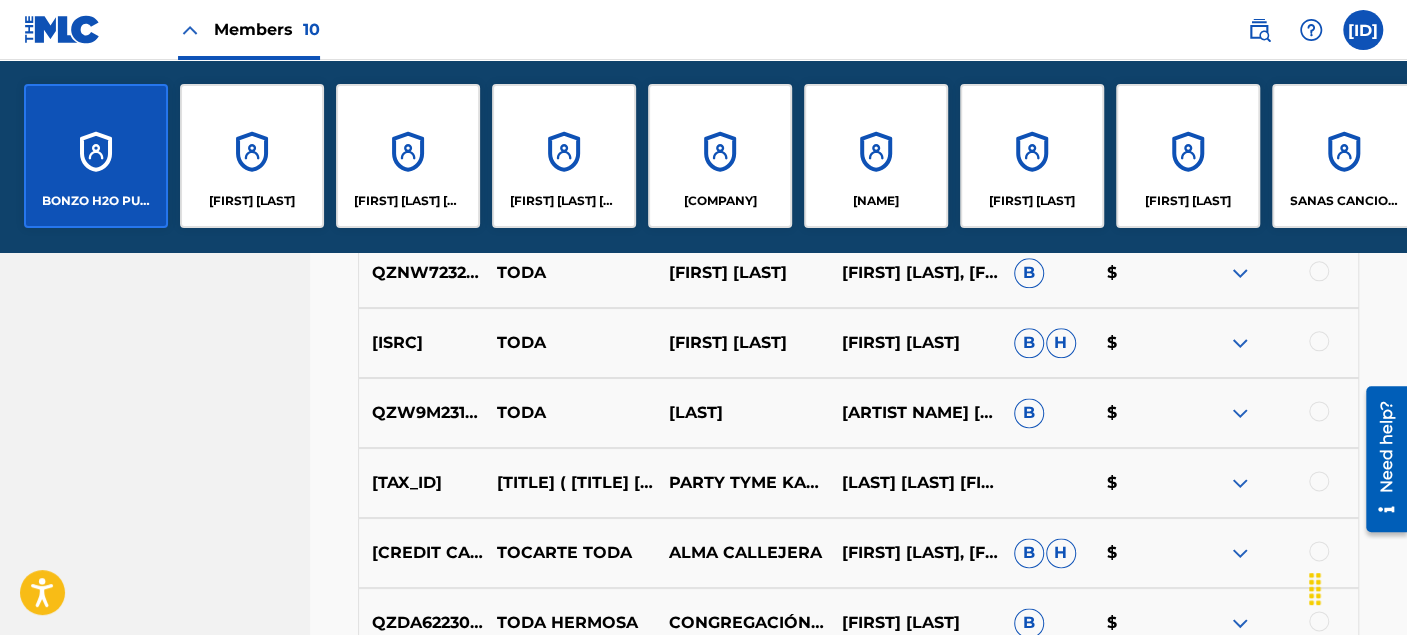 click on "[FIRST] [LAST]" at bounding box center [1188, 156] 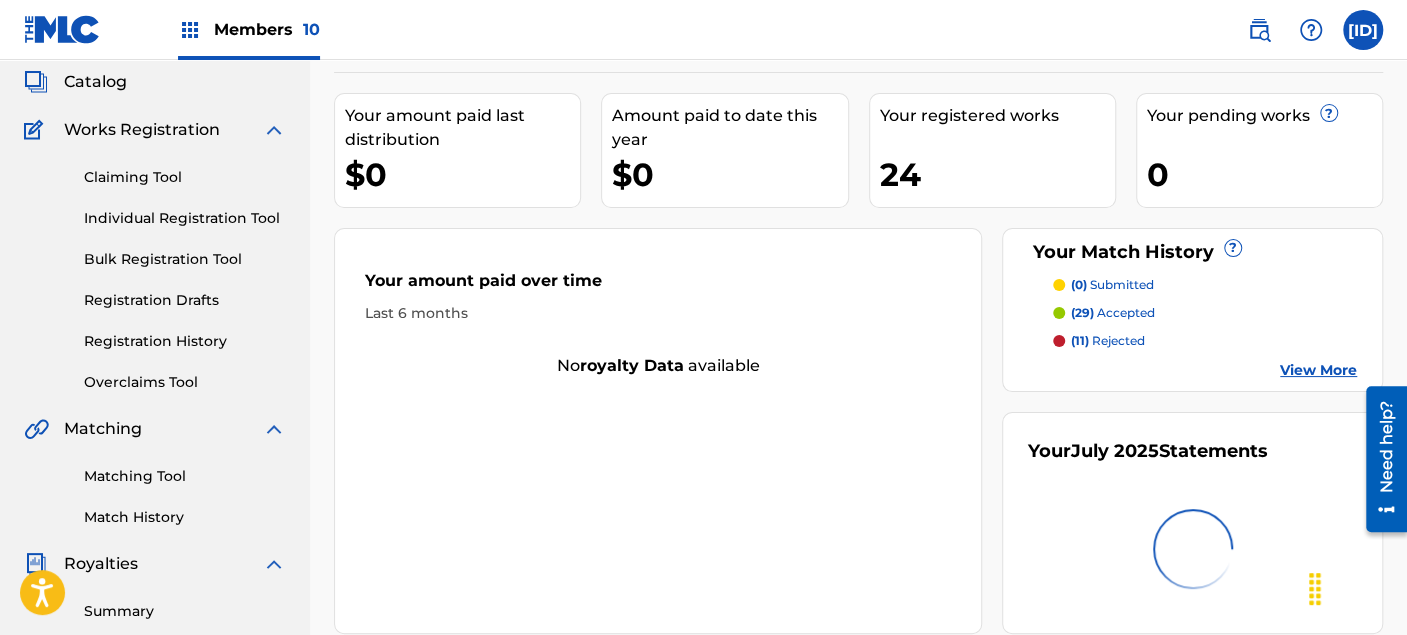 scroll, scrollTop: 333, scrollLeft: 0, axis: vertical 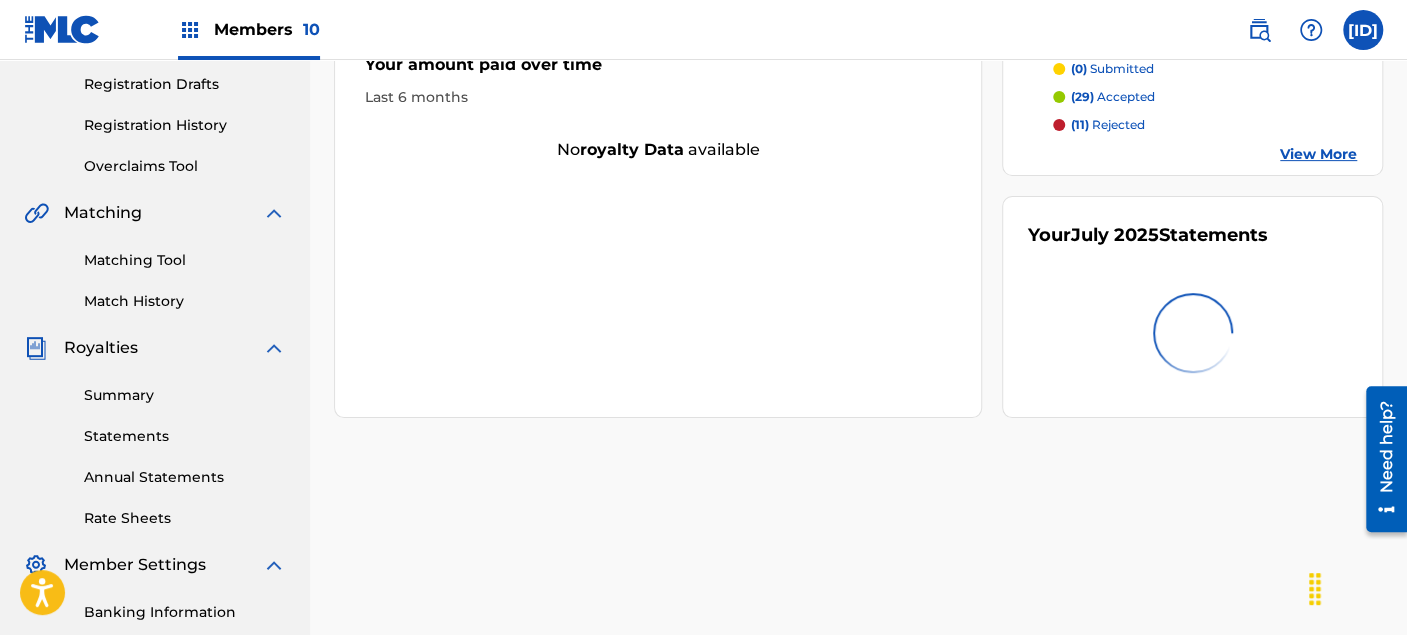 click on "Match History" at bounding box center [185, 301] 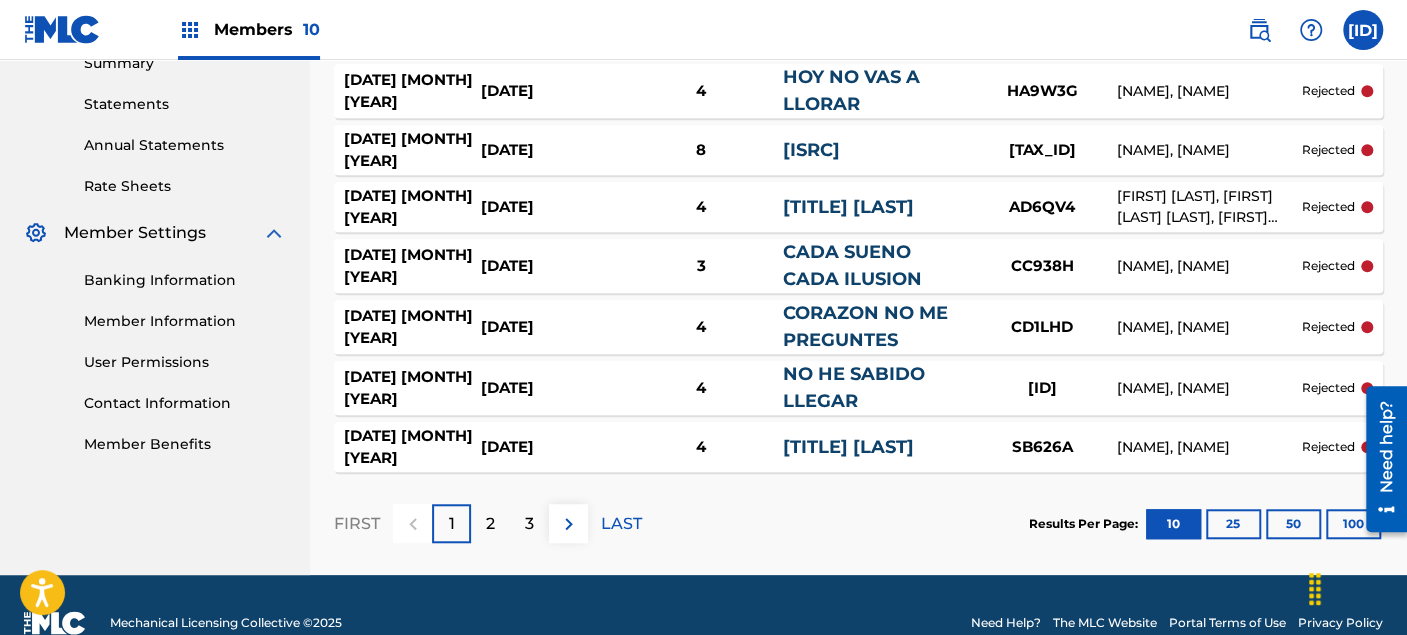 scroll, scrollTop: 711, scrollLeft: 0, axis: vertical 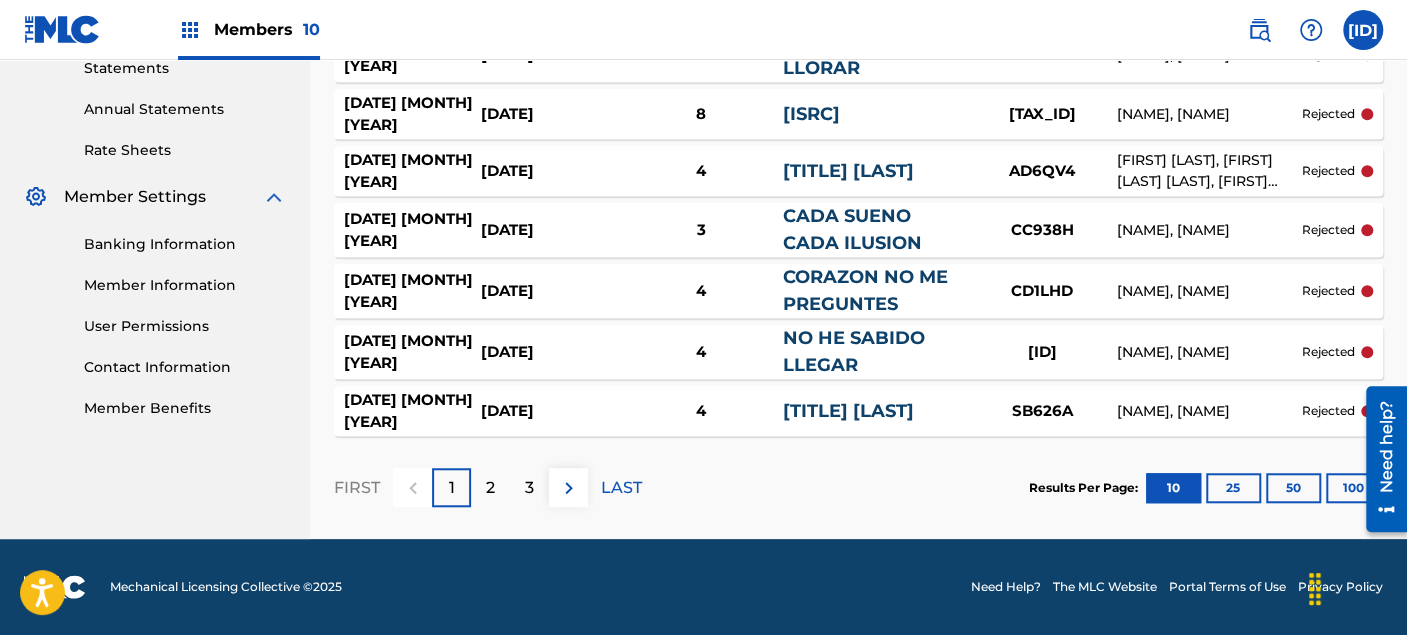 click on "rejected" at bounding box center (1328, 411) 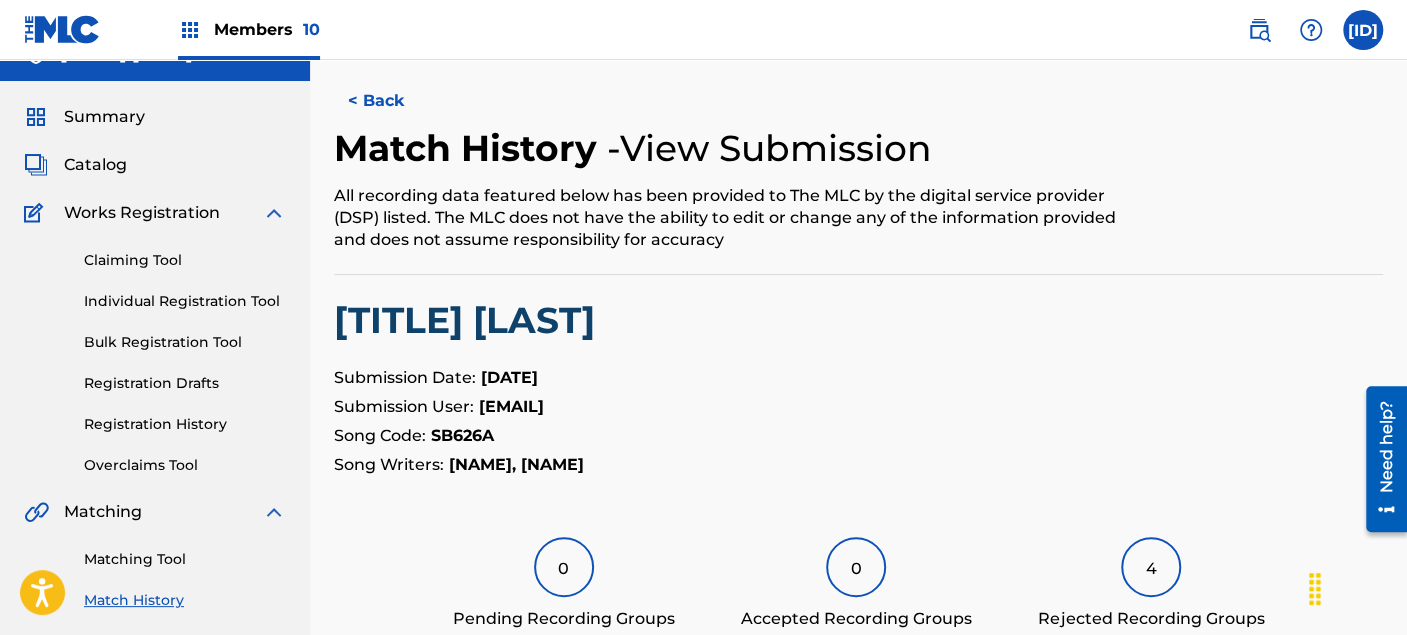 scroll, scrollTop: 0, scrollLeft: 0, axis: both 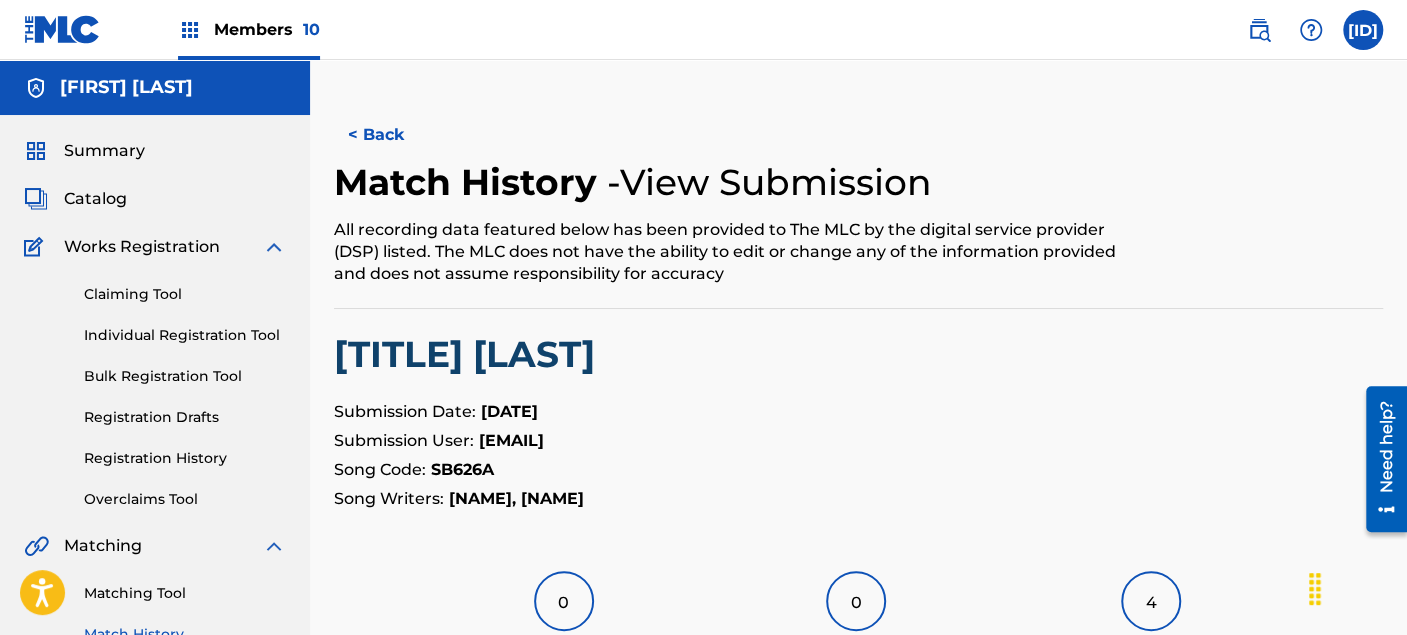 click on "< Back" at bounding box center (394, 135) 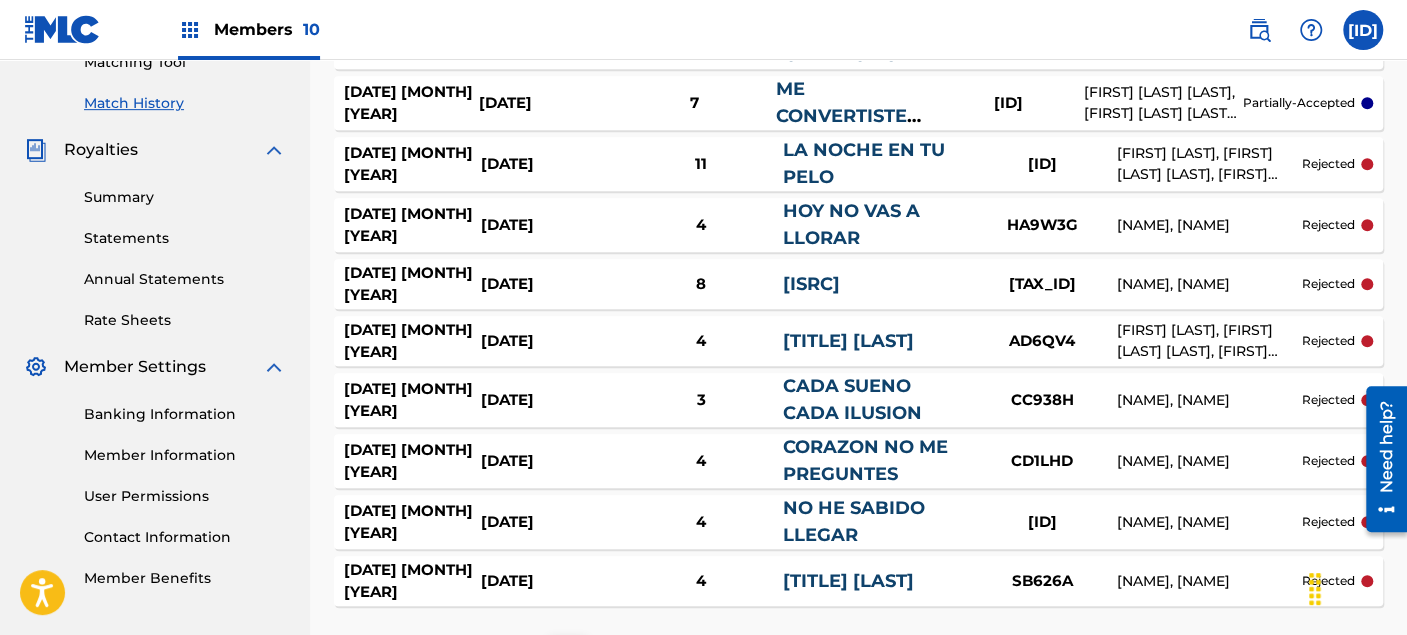 scroll, scrollTop: 711, scrollLeft: 0, axis: vertical 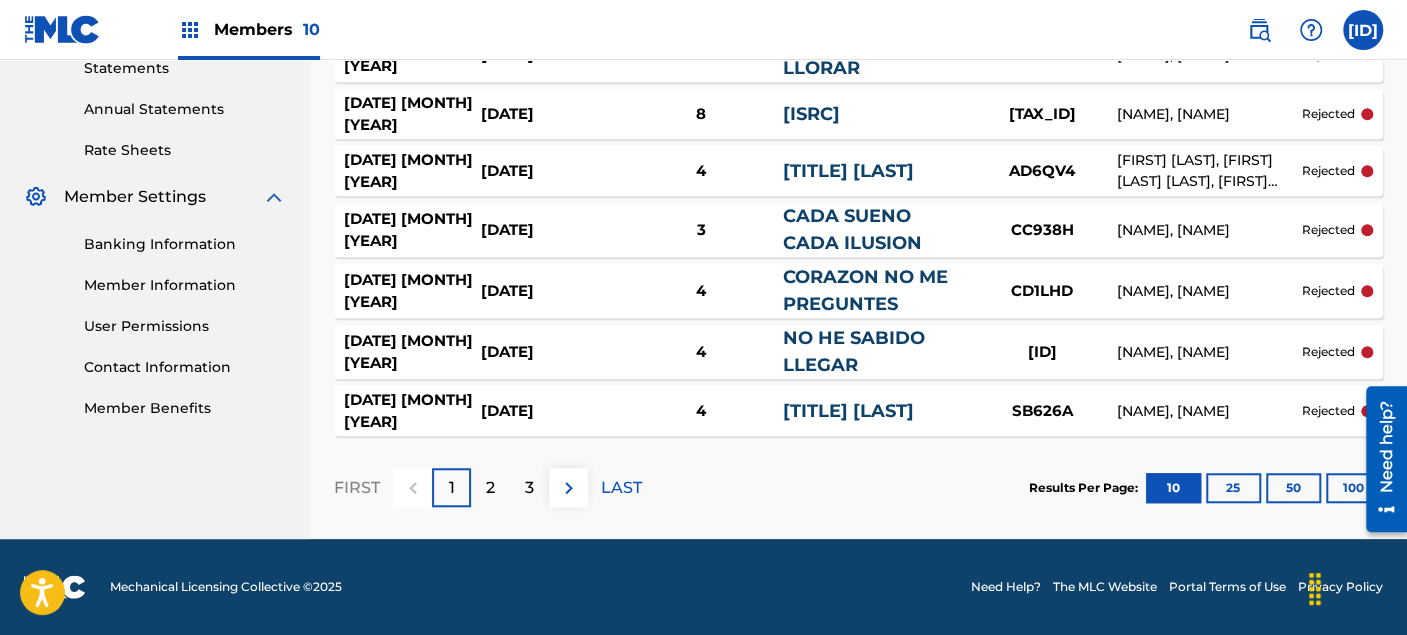 click on "2" at bounding box center (490, 487) 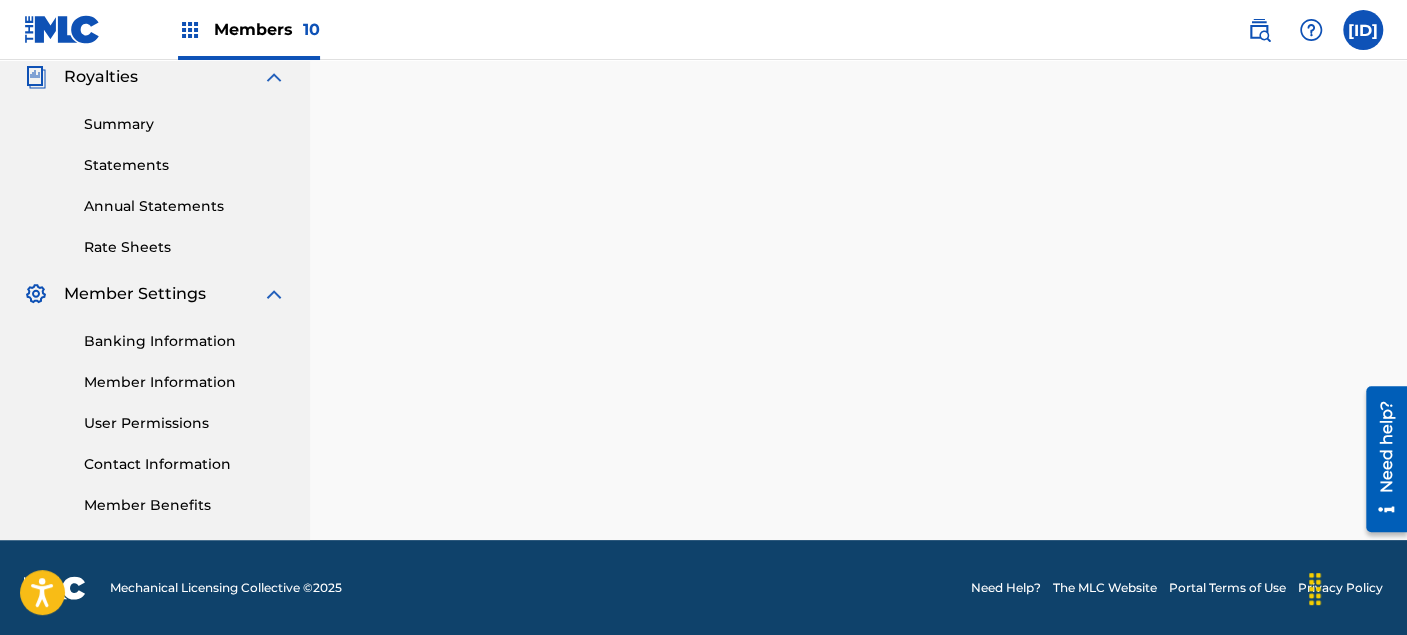 scroll, scrollTop: 711, scrollLeft: 0, axis: vertical 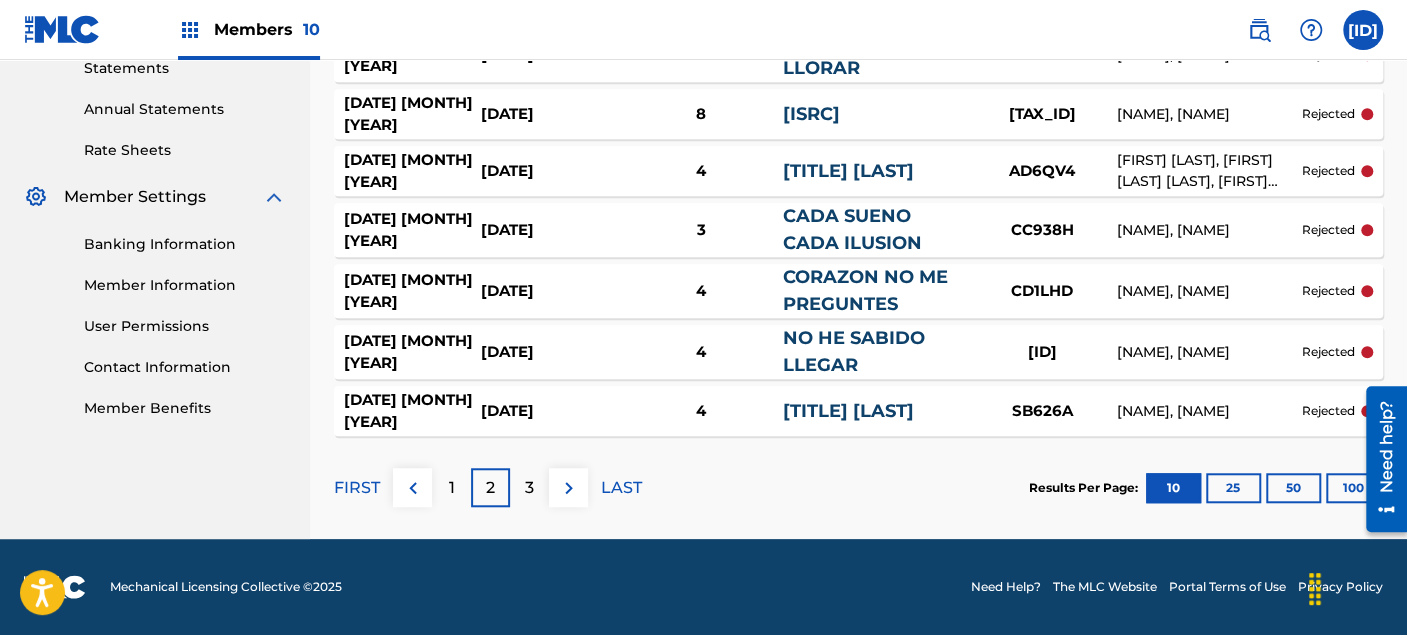click on "3" at bounding box center (529, 488) 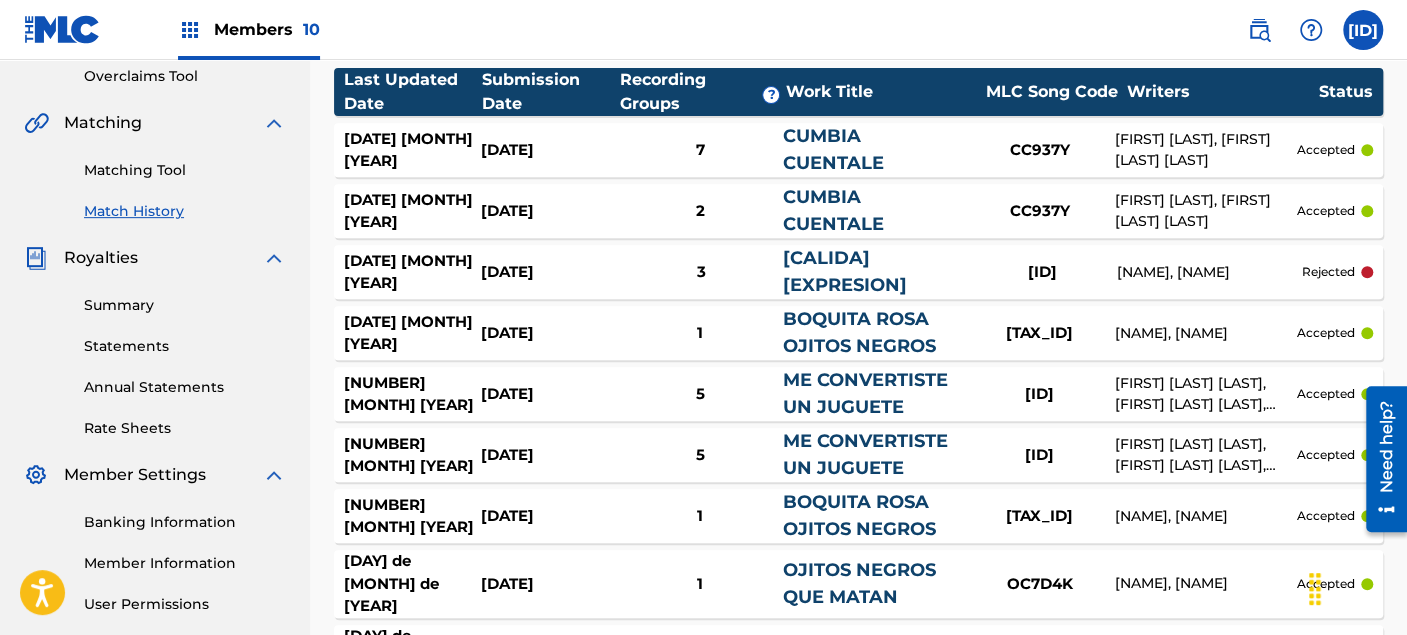 scroll, scrollTop: 377, scrollLeft: 0, axis: vertical 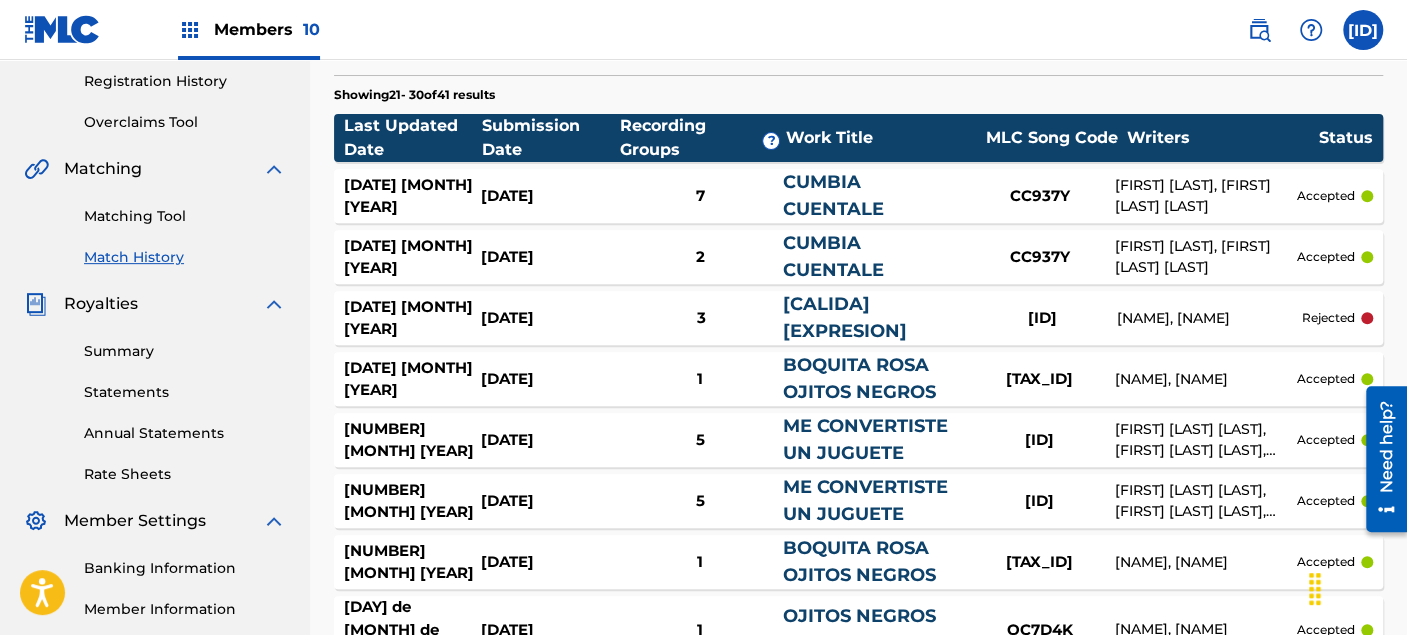 click on "rejected" at bounding box center (1328, 318) 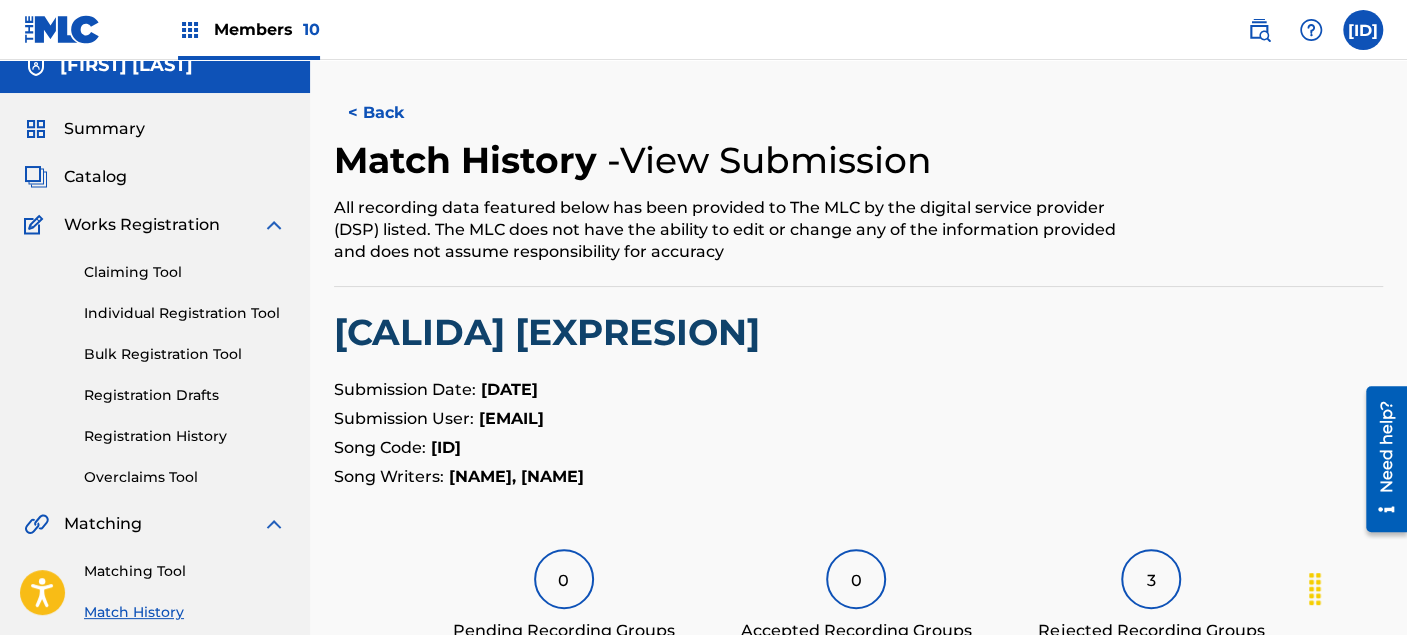 scroll, scrollTop: 0, scrollLeft: 0, axis: both 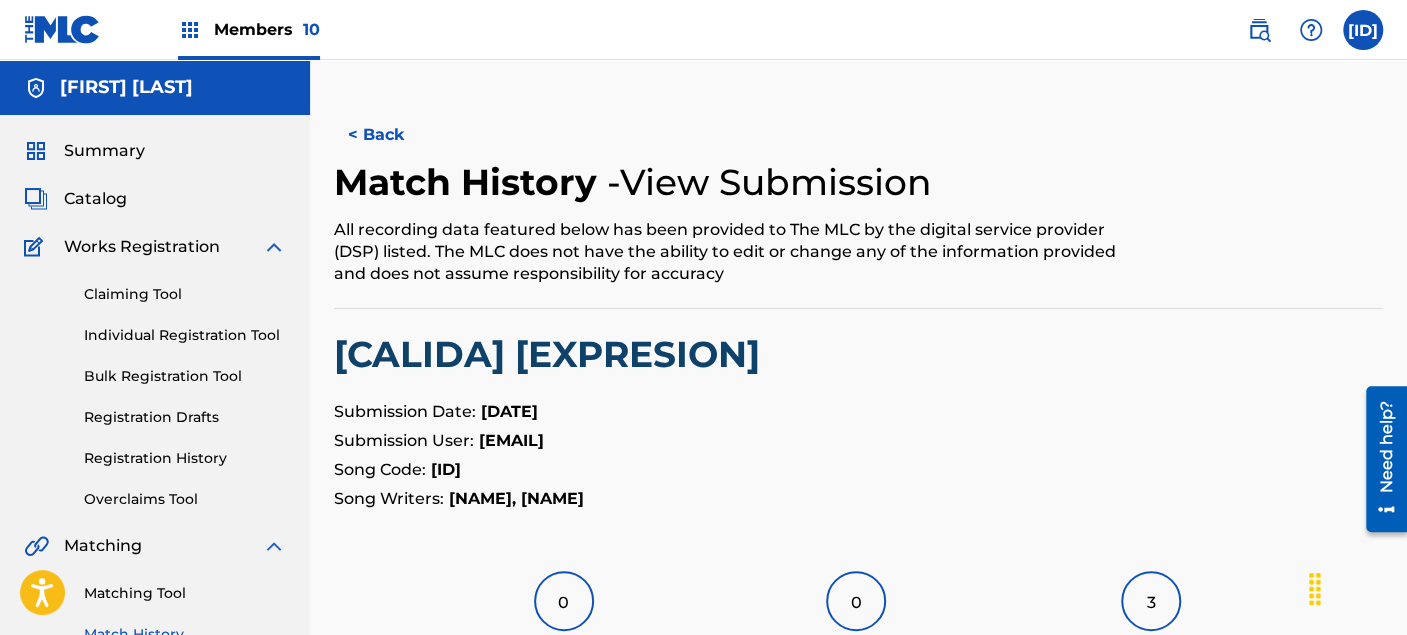 click on "< Back" at bounding box center (394, 135) 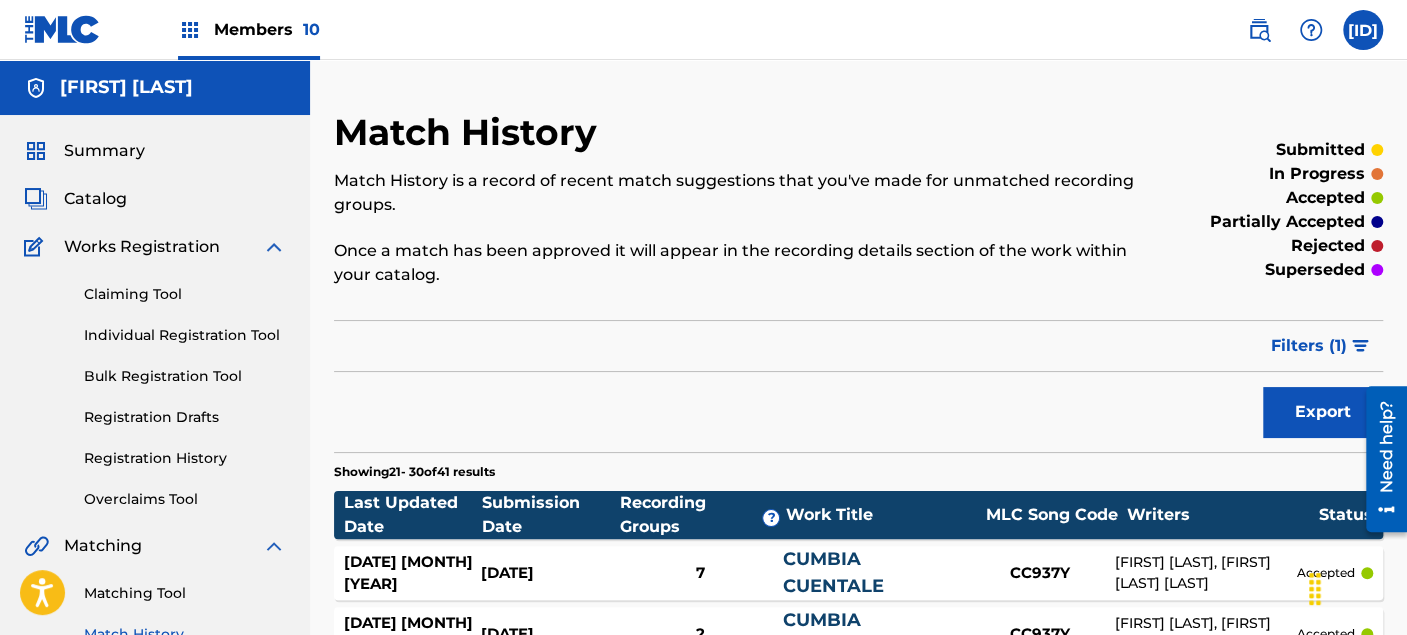 scroll, scrollTop: 377, scrollLeft: 0, axis: vertical 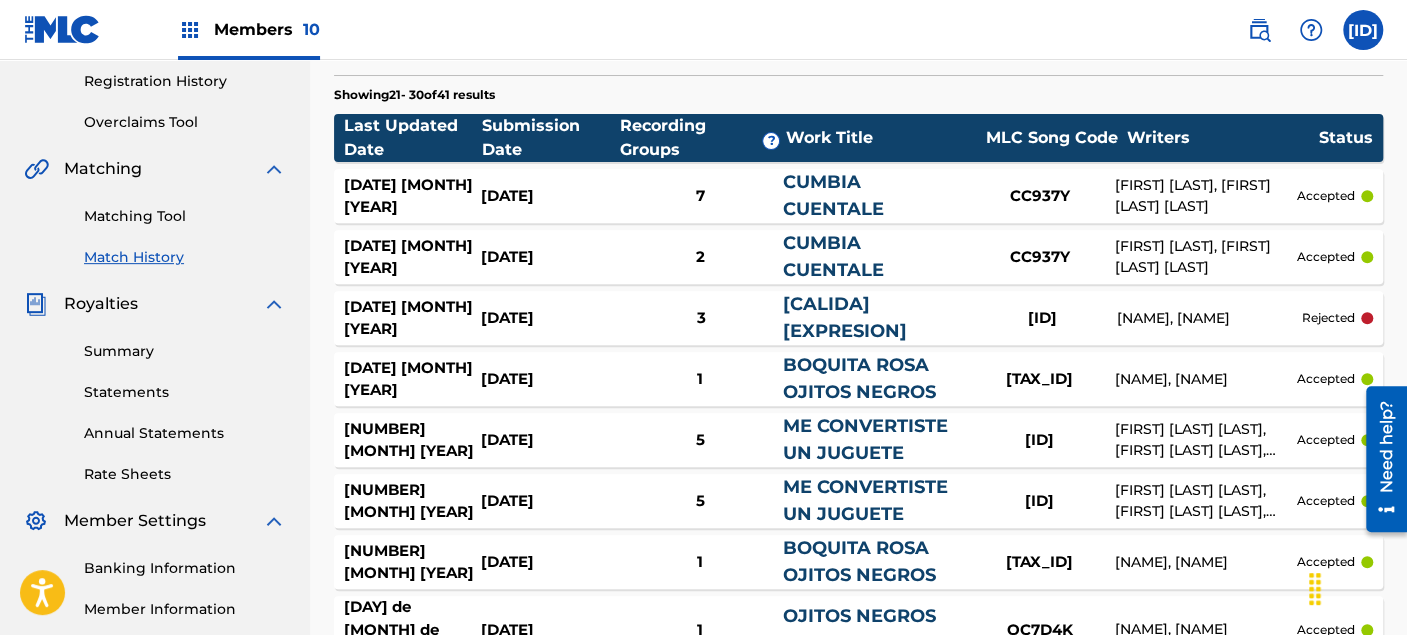 click on "accepted" at bounding box center (1326, 257) 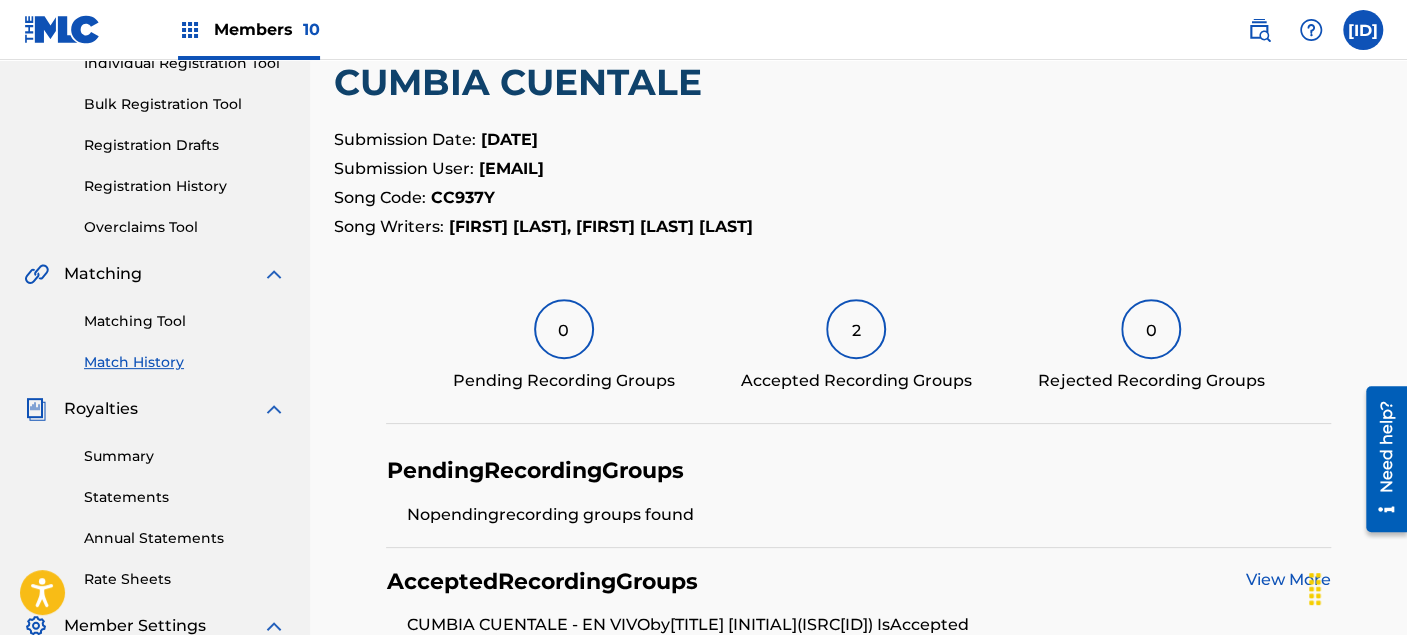 scroll, scrollTop: 0, scrollLeft: 0, axis: both 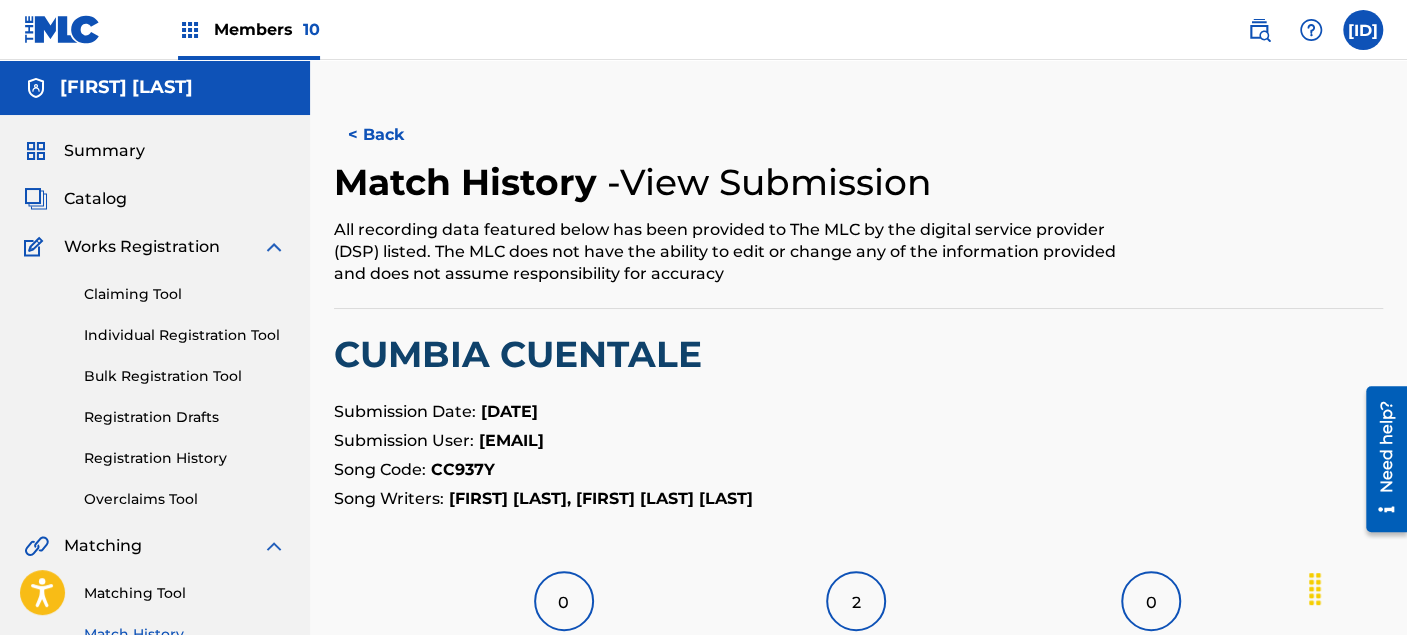 click on "< Back" at bounding box center (394, 135) 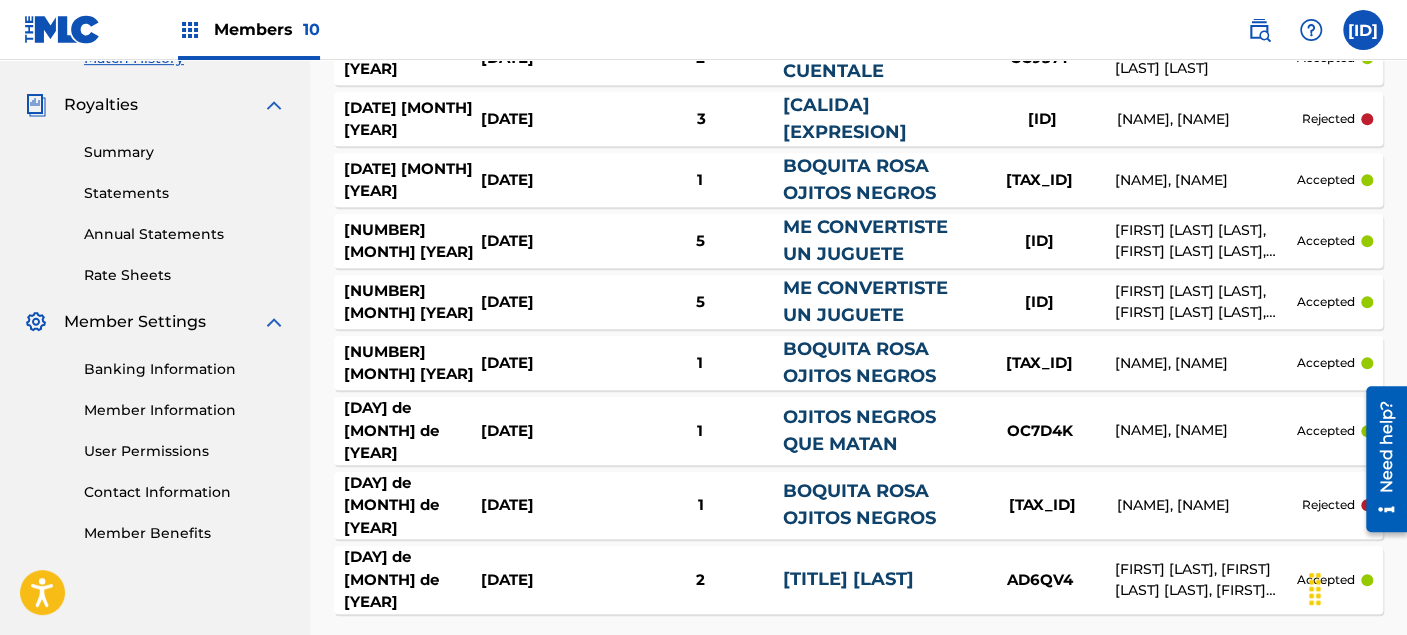 scroll, scrollTop: 711, scrollLeft: 0, axis: vertical 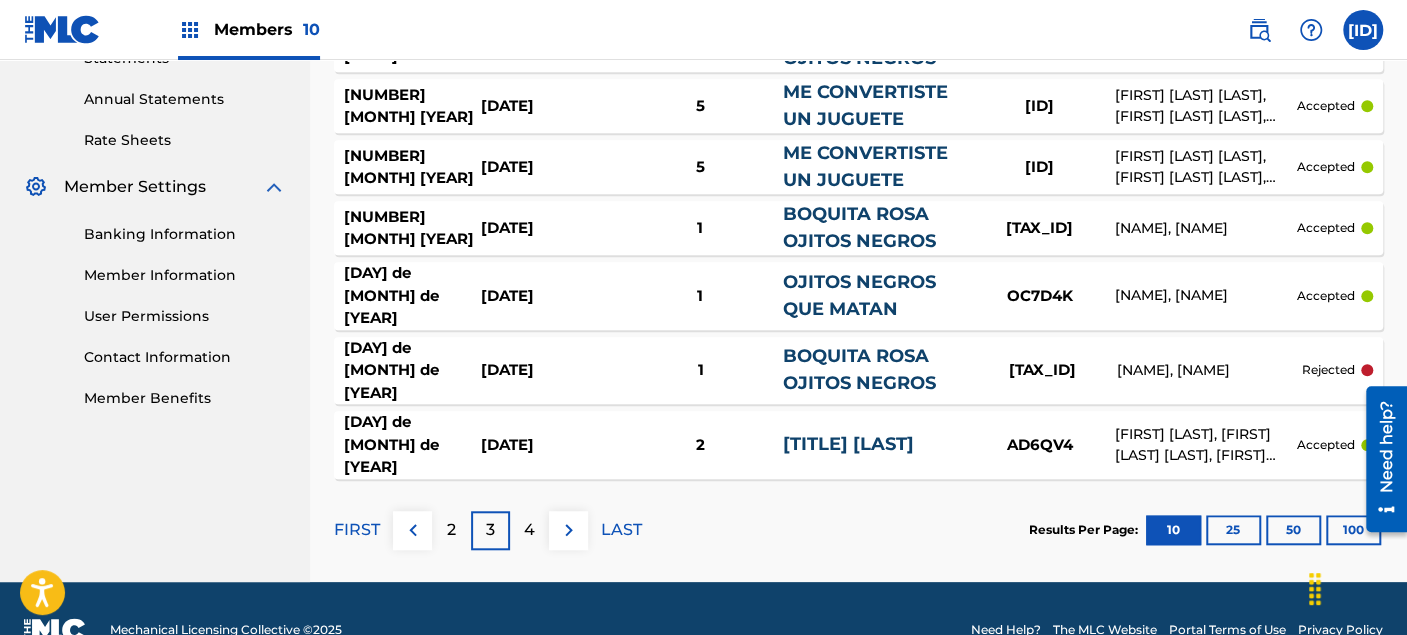 click on "2" at bounding box center [451, 530] 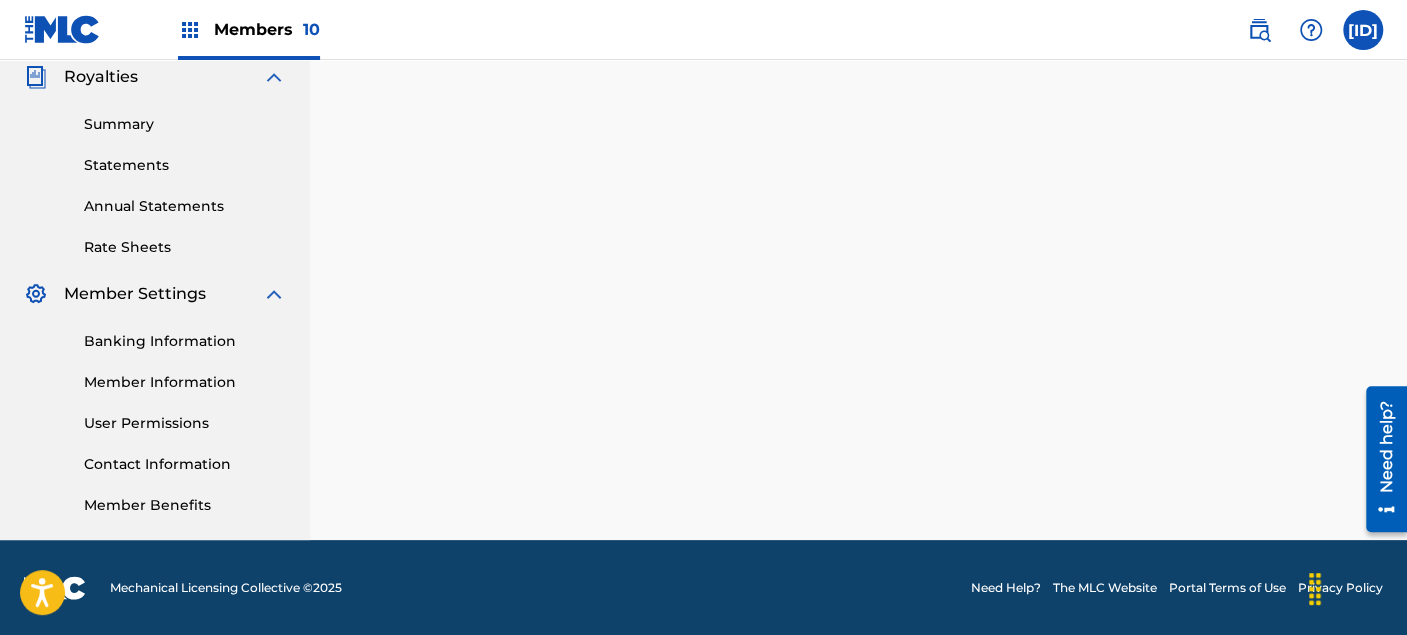 scroll, scrollTop: 711, scrollLeft: 0, axis: vertical 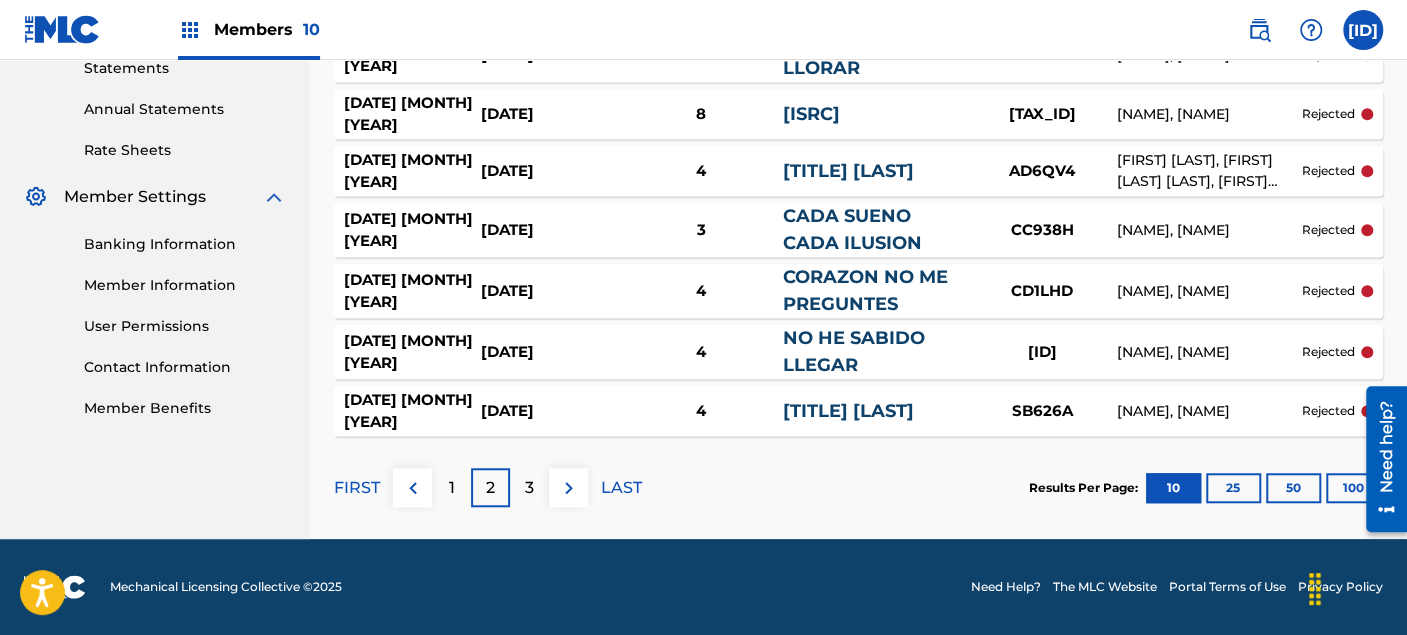 click on "1" at bounding box center (452, 488) 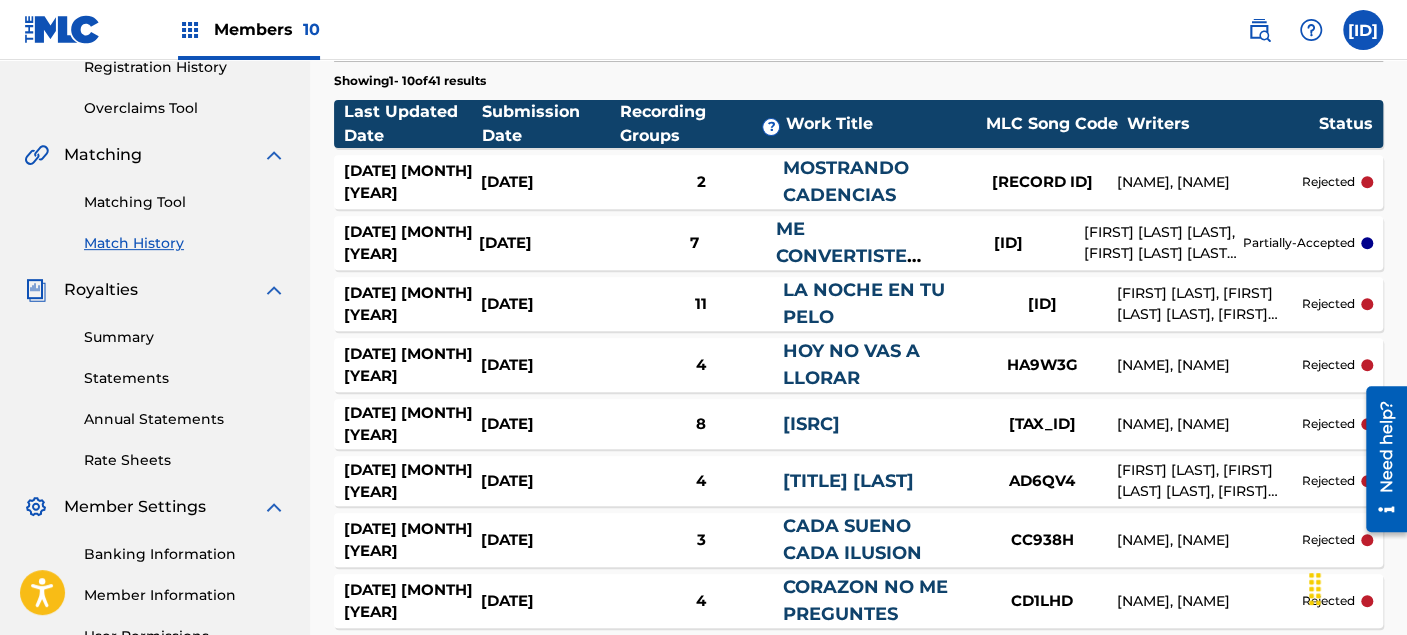scroll, scrollTop: 377, scrollLeft: 0, axis: vertical 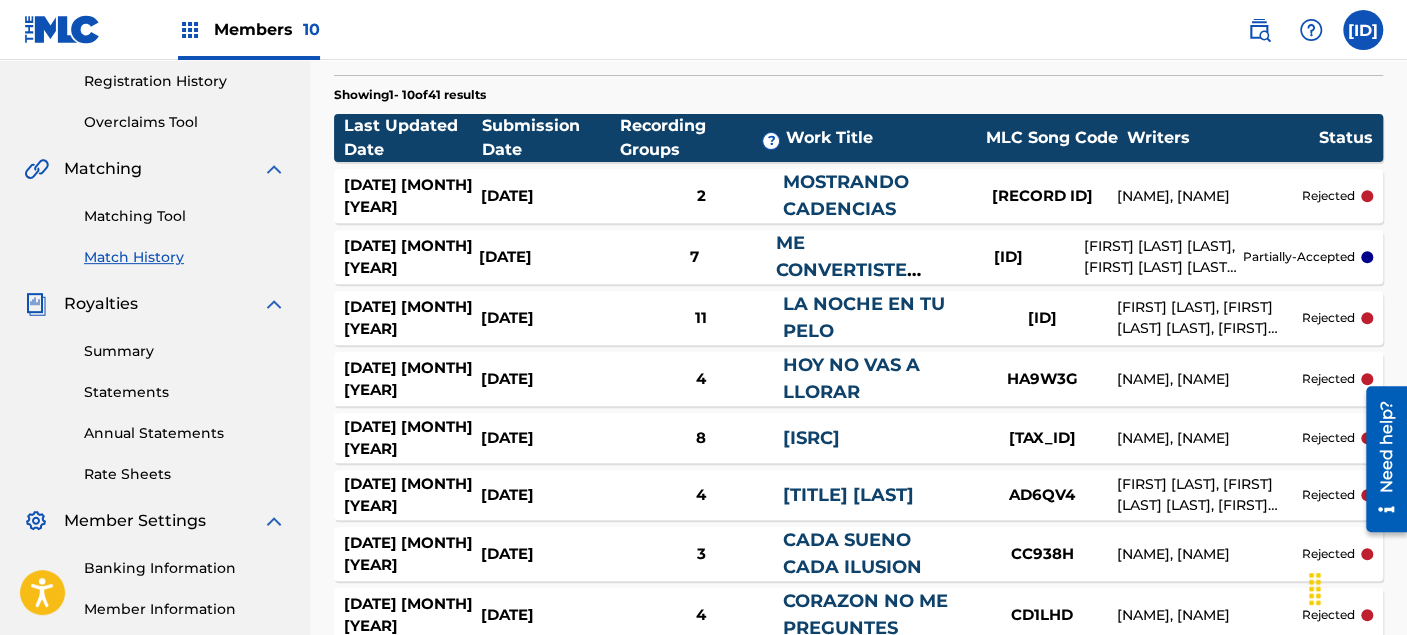 click on "partially-accepted" at bounding box center [1299, 257] 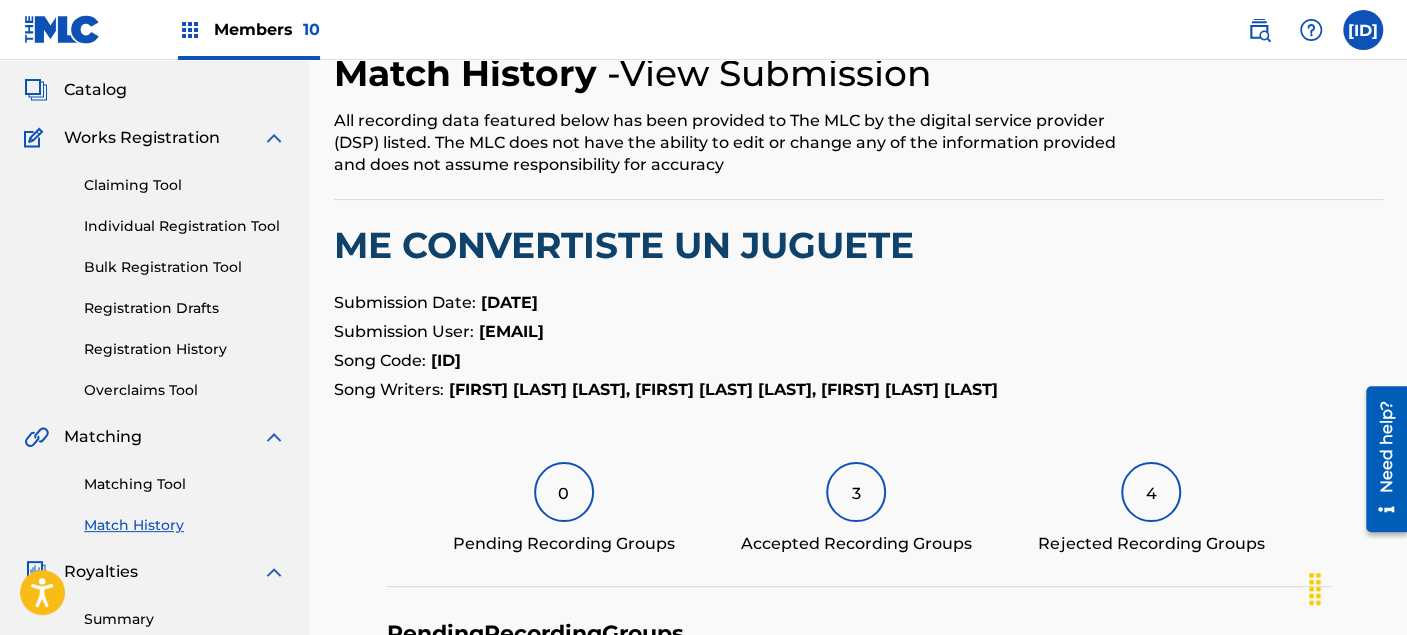 scroll, scrollTop: 0, scrollLeft: 0, axis: both 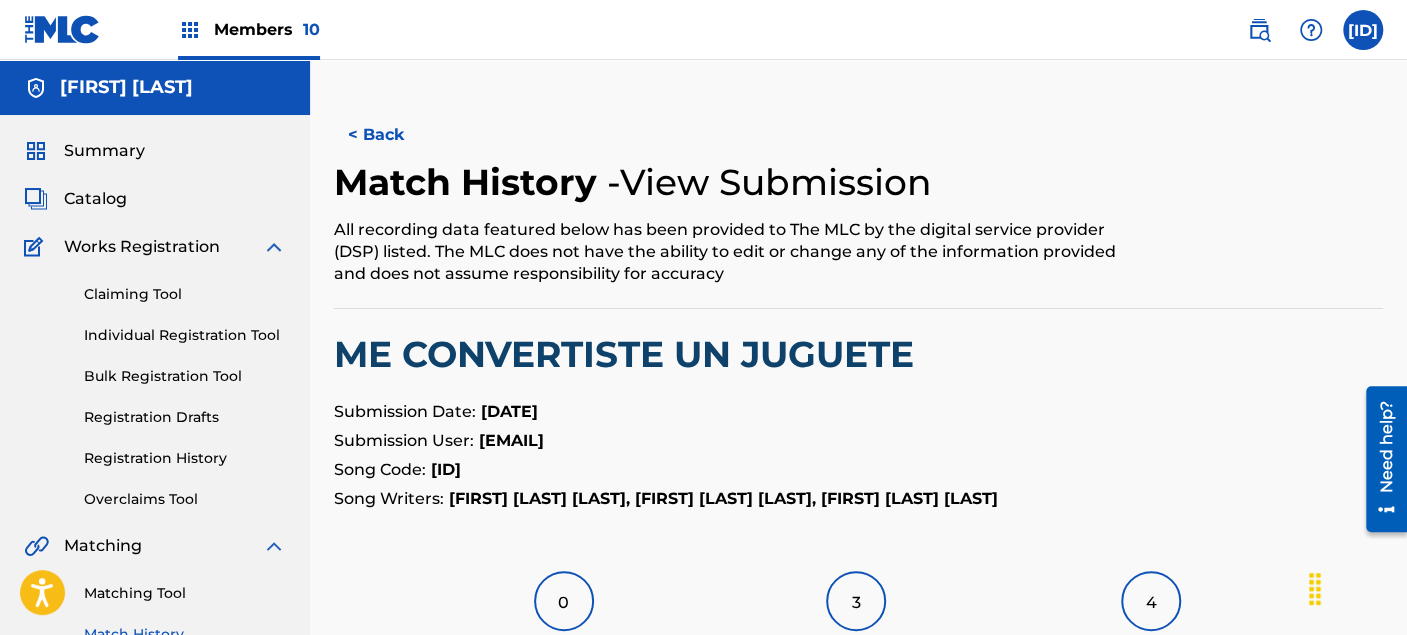 click on "< Back" at bounding box center (394, 135) 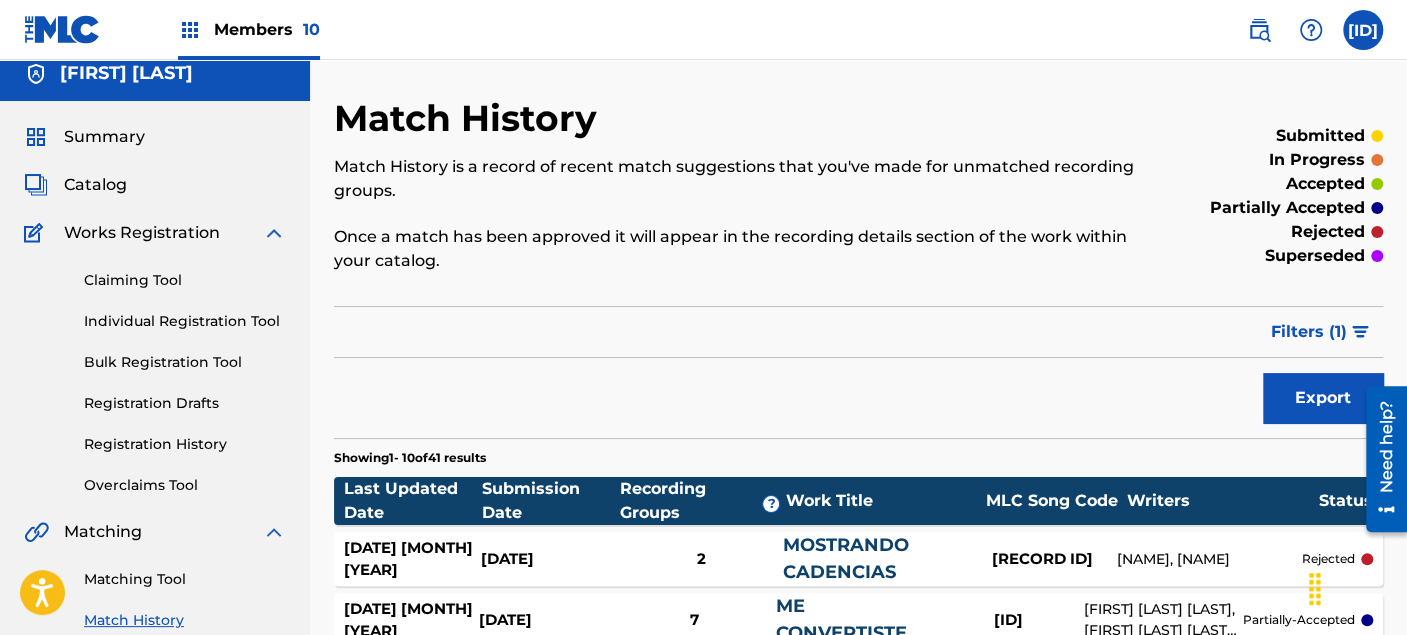 scroll, scrollTop: 0, scrollLeft: 0, axis: both 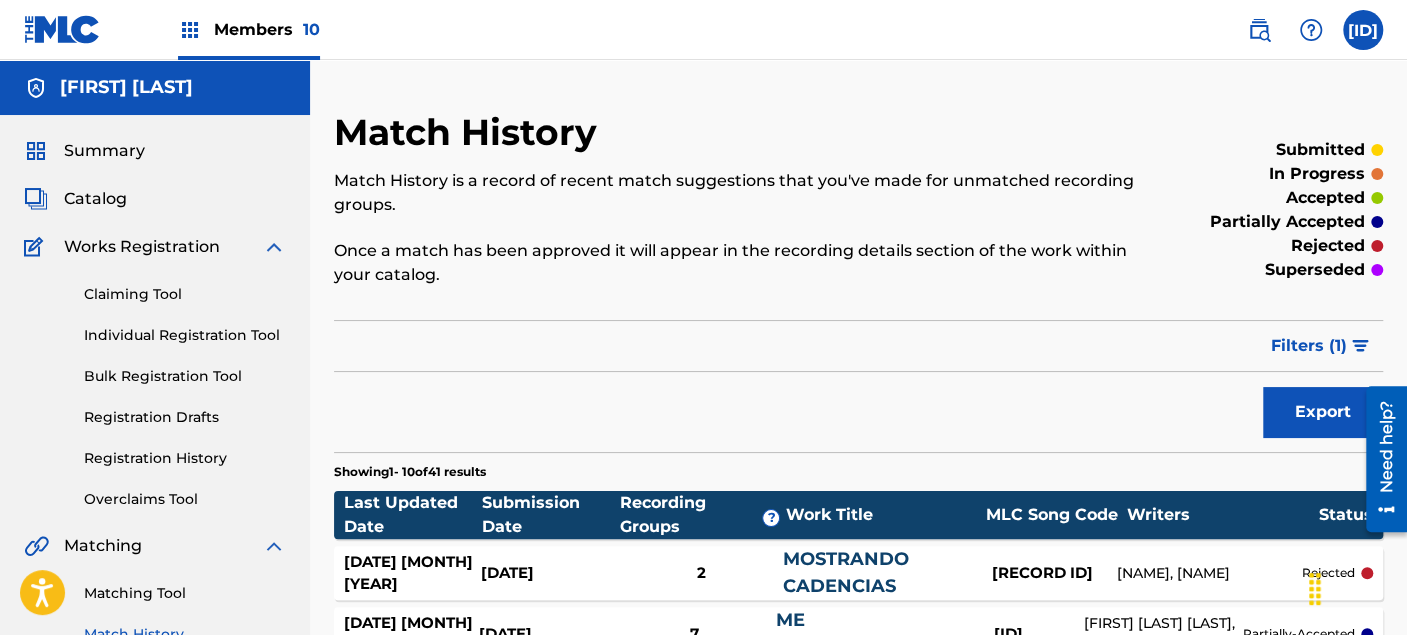 click at bounding box center (190, 30) 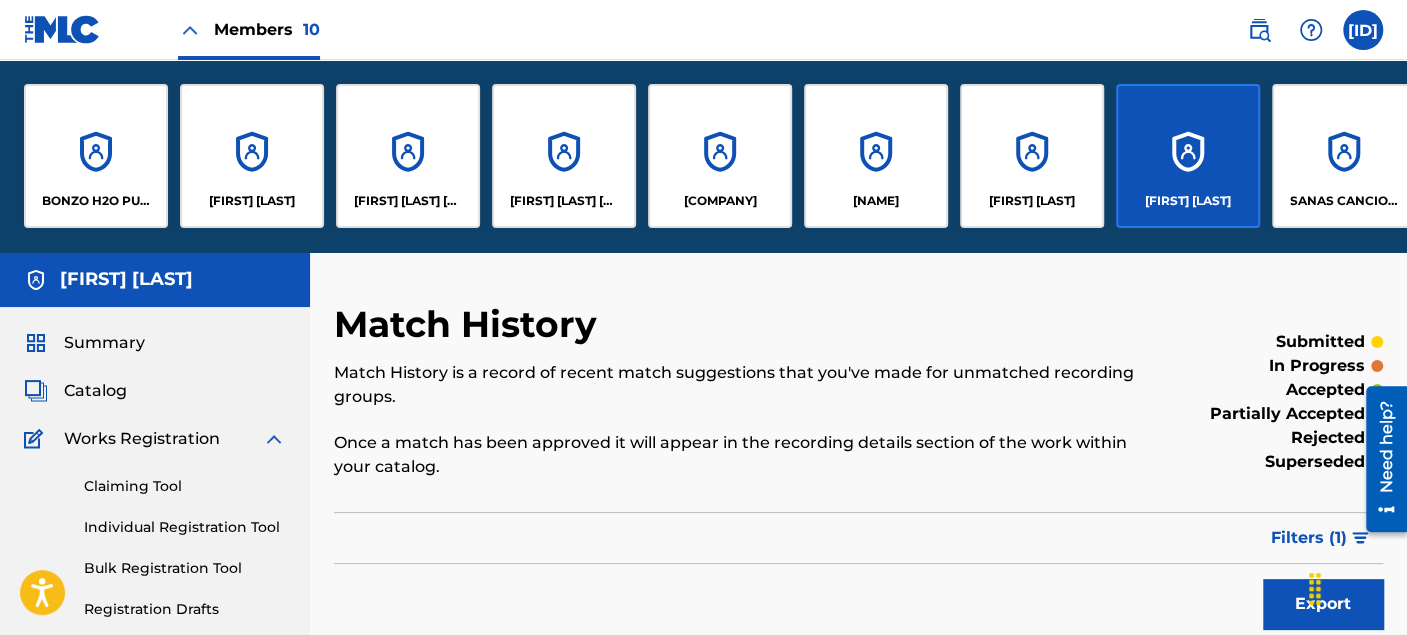click on "SANAS CANCIONES SAS" at bounding box center [1344, 201] 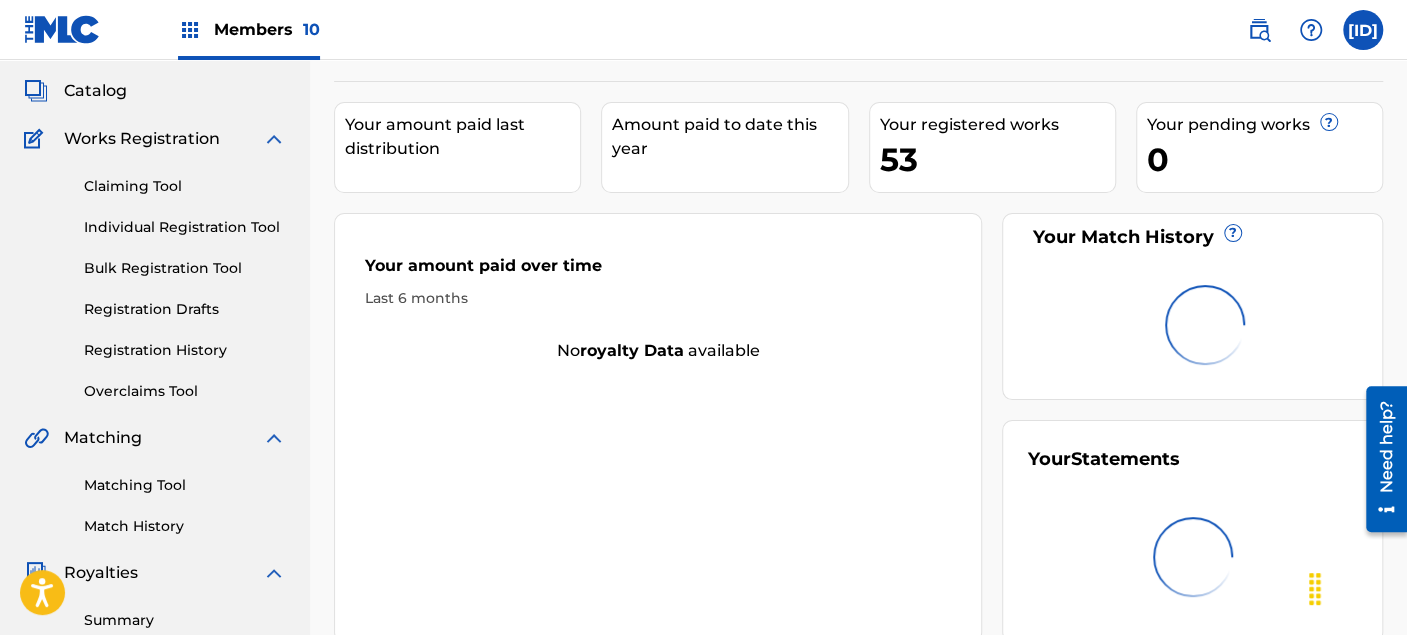 scroll, scrollTop: 222, scrollLeft: 0, axis: vertical 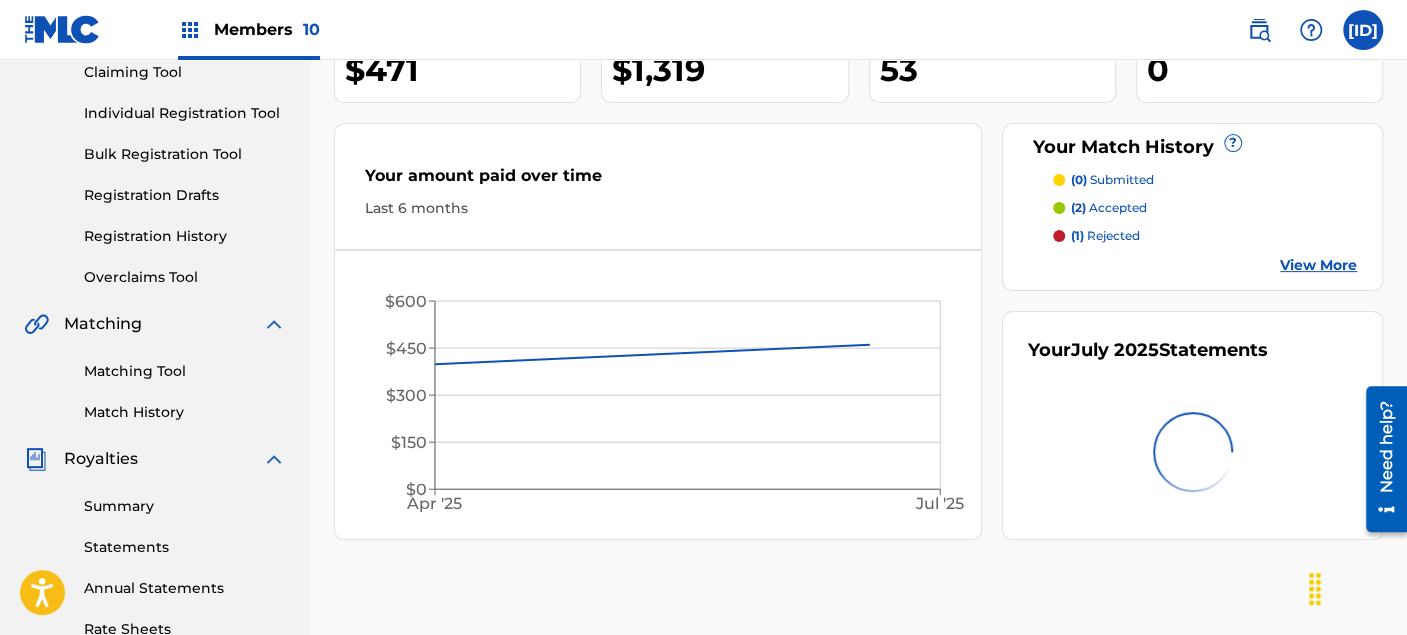 click on "Match History" at bounding box center (185, 412) 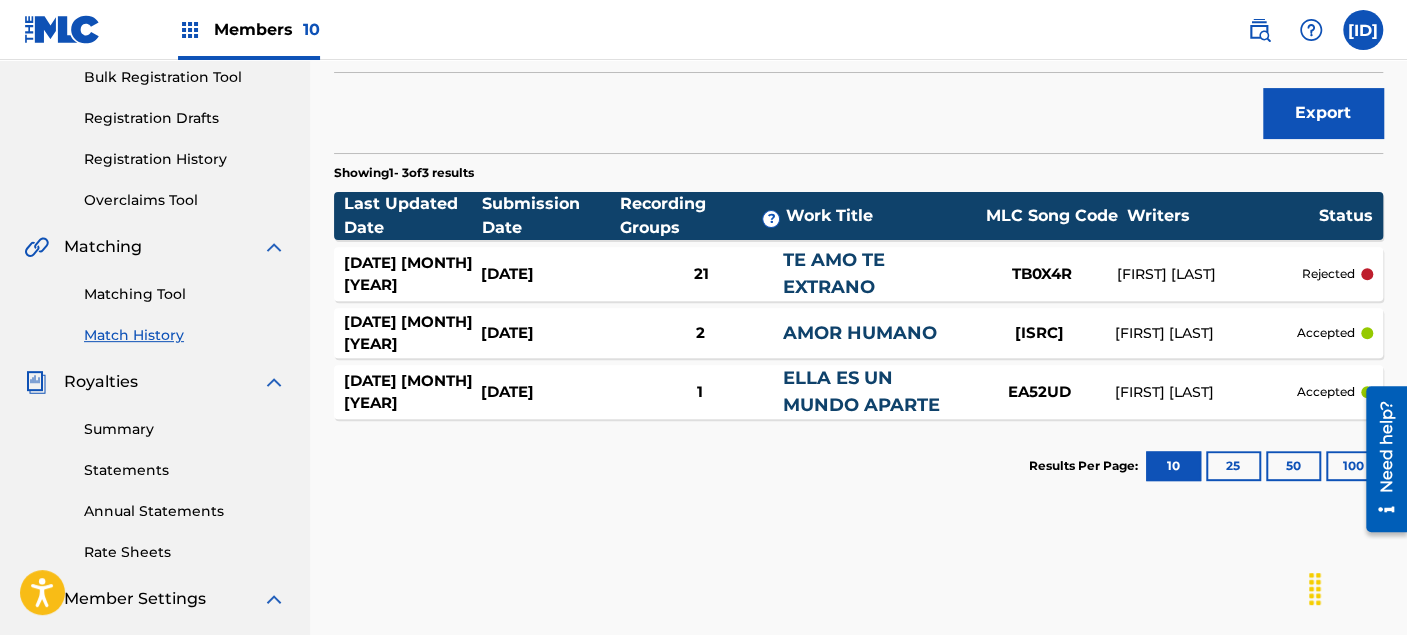 scroll, scrollTop: 333, scrollLeft: 0, axis: vertical 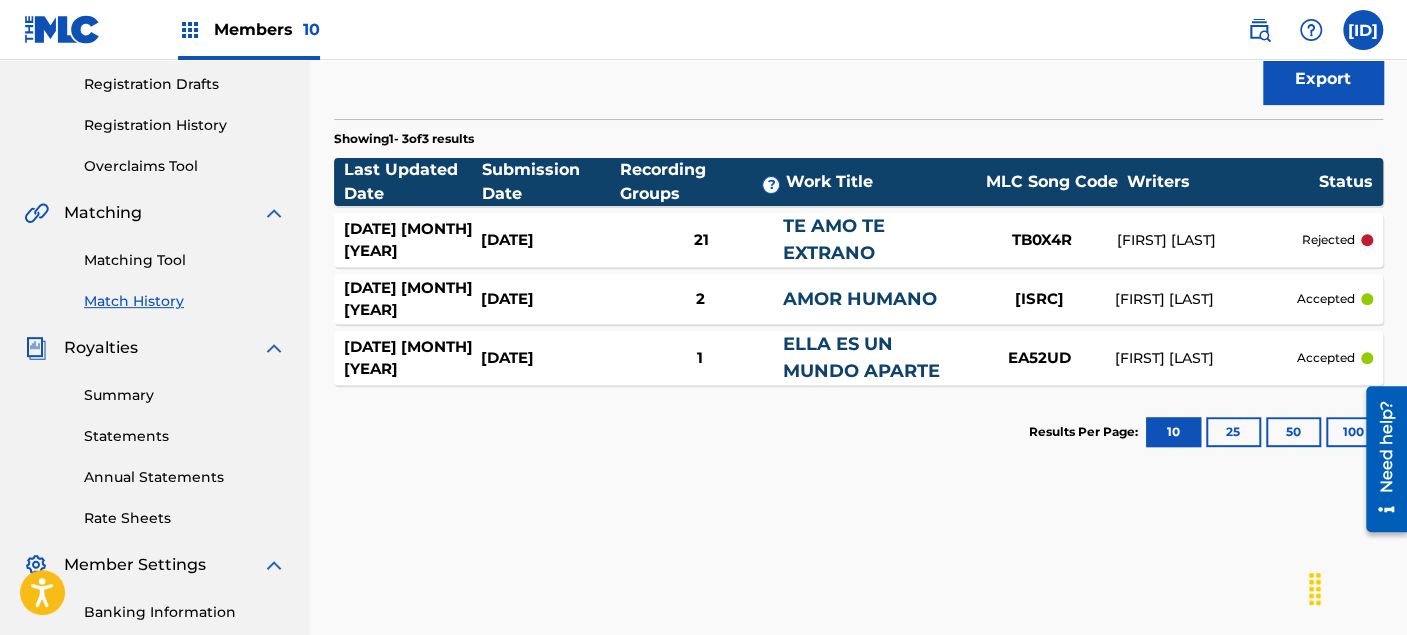 click on "rejected" at bounding box center (1328, 240) 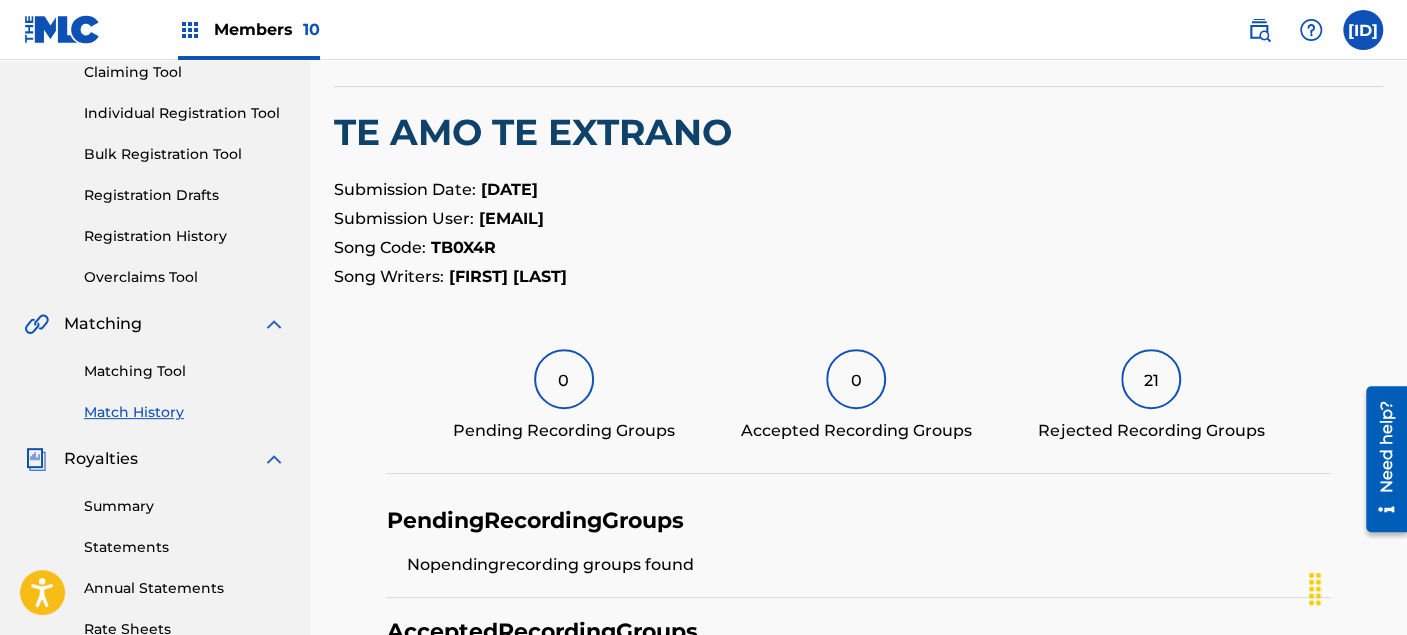 scroll, scrollTop: 0, scrollLeft: 0, axis: both 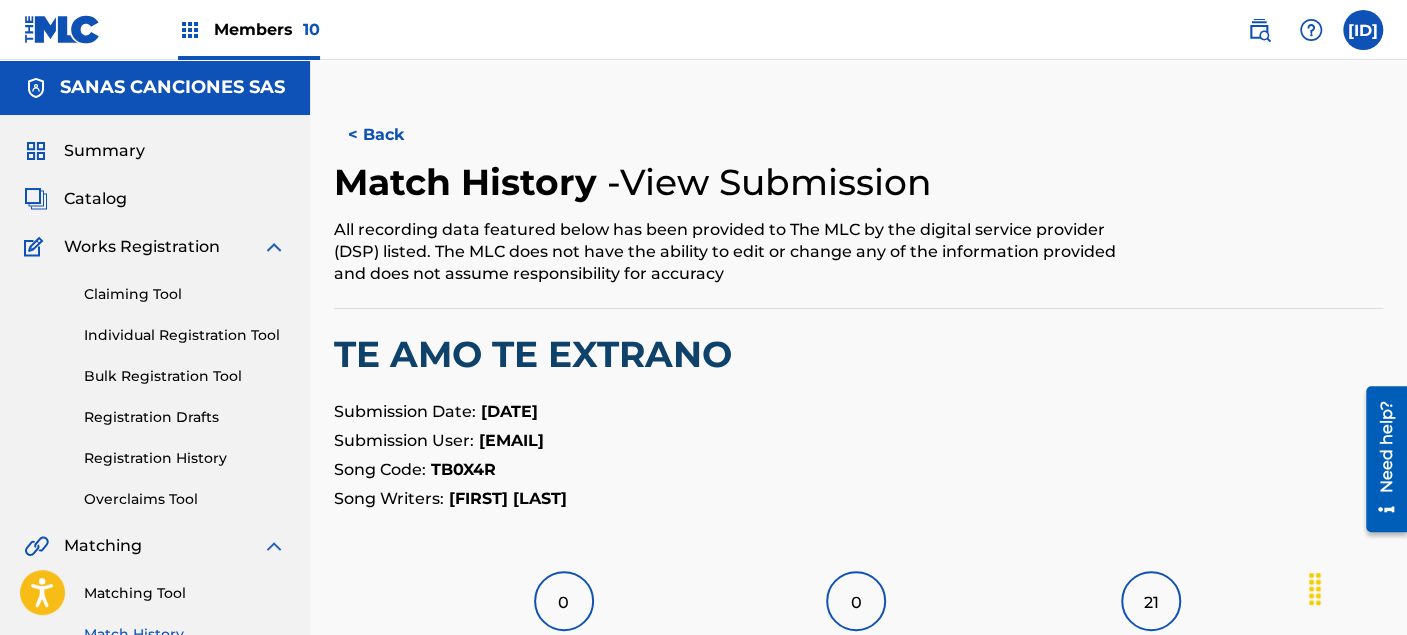 click on "< Back" at bounding box center (394, 135) 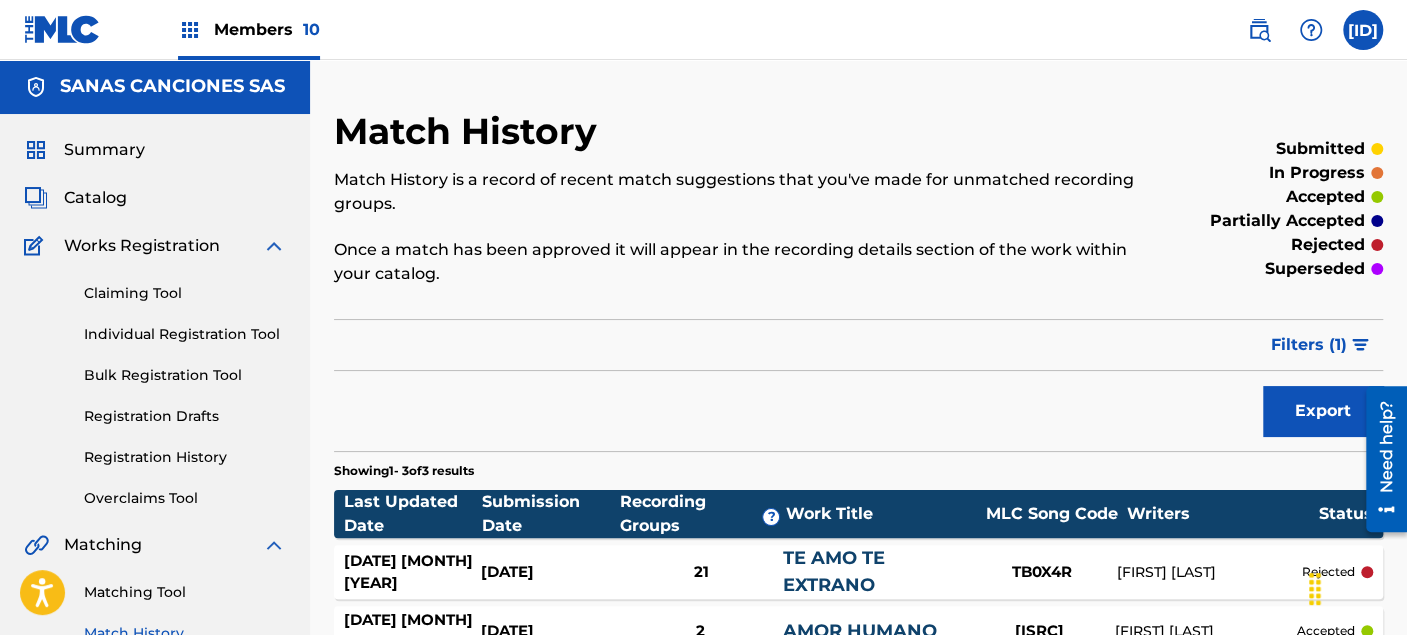 scroll, scrollTop: 0, scrollLeft: 0, axis: both 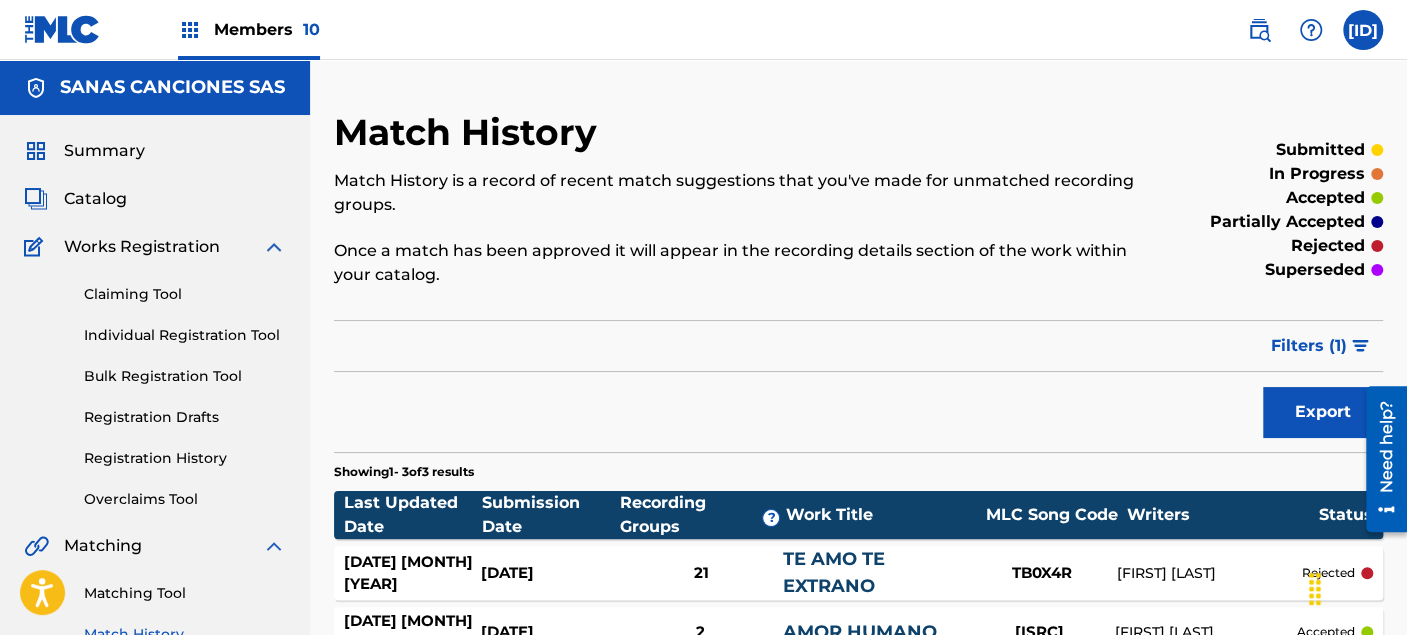 click on "Members    10" at bounding box center [267, 29] 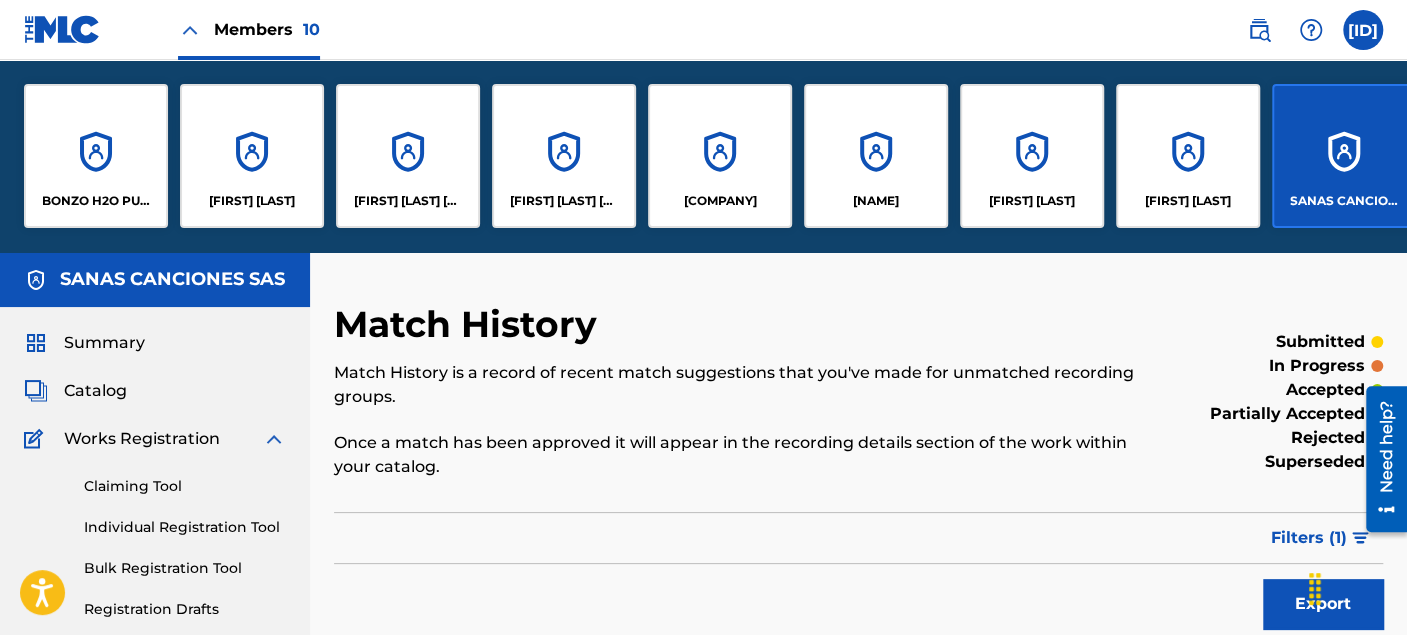 click on "[COMPANY]" at bounding box center [720, 201] 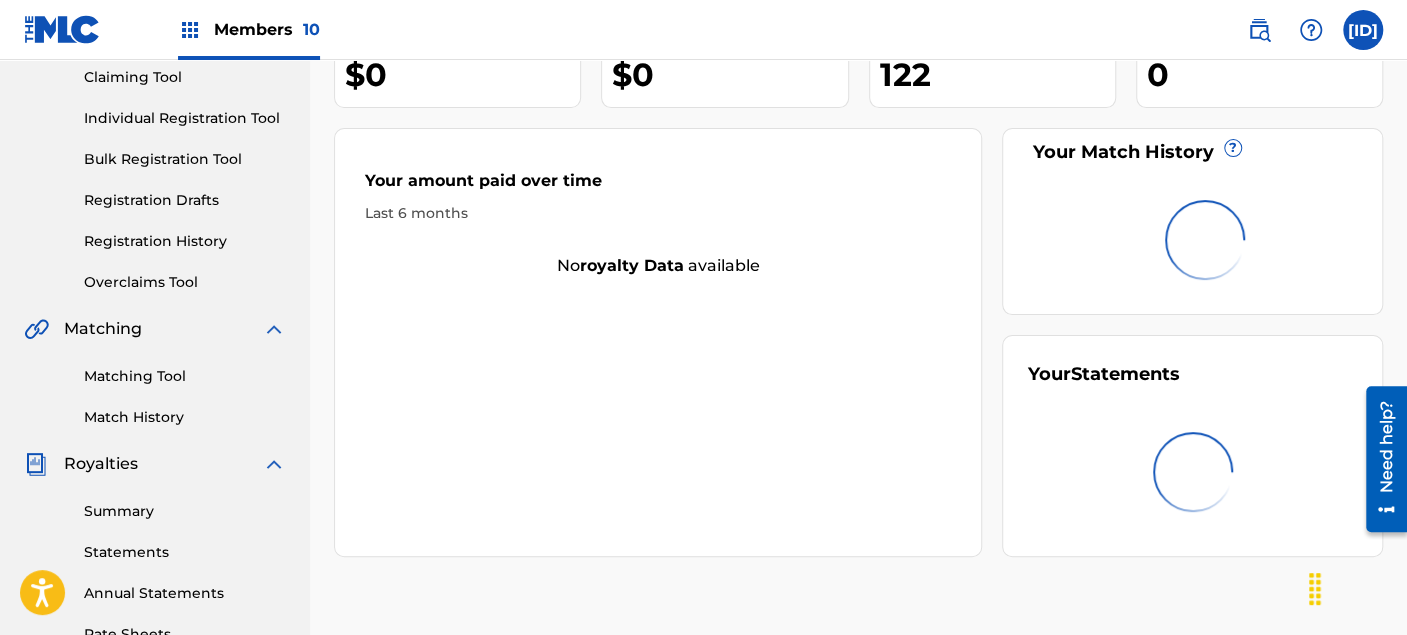 scroll, scrollTop: 333, scrollLeft: 0, axis: vertical 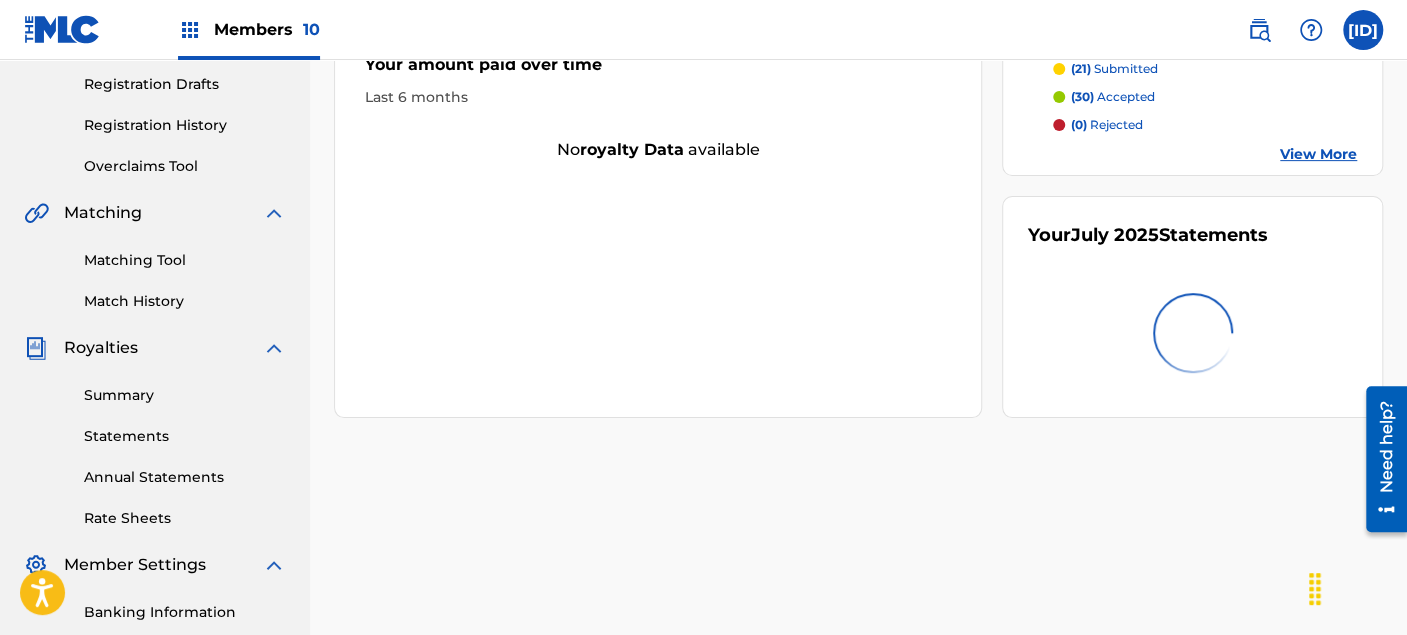 click on "Match History" at bounding box center (185, 301) 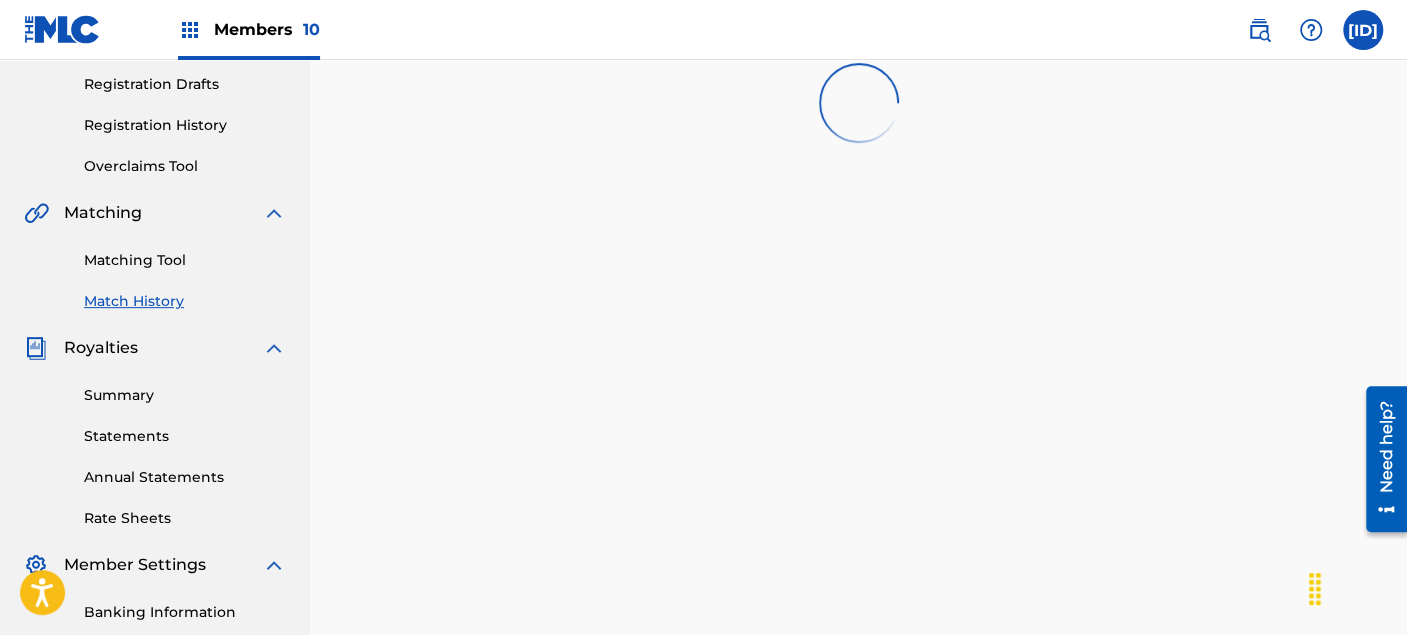 scroll, scrollTop: 0, scrollLeft: 0, axis: both 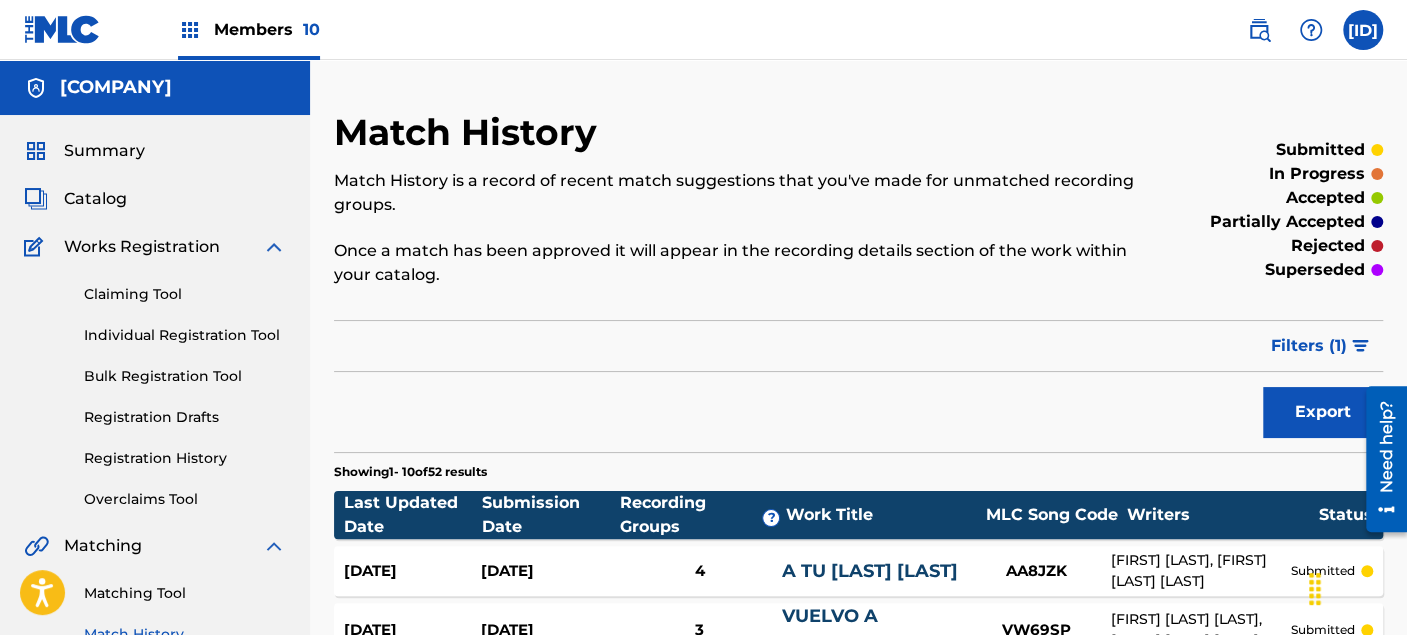 click on "Members    10" at bounding box center (249, 29) 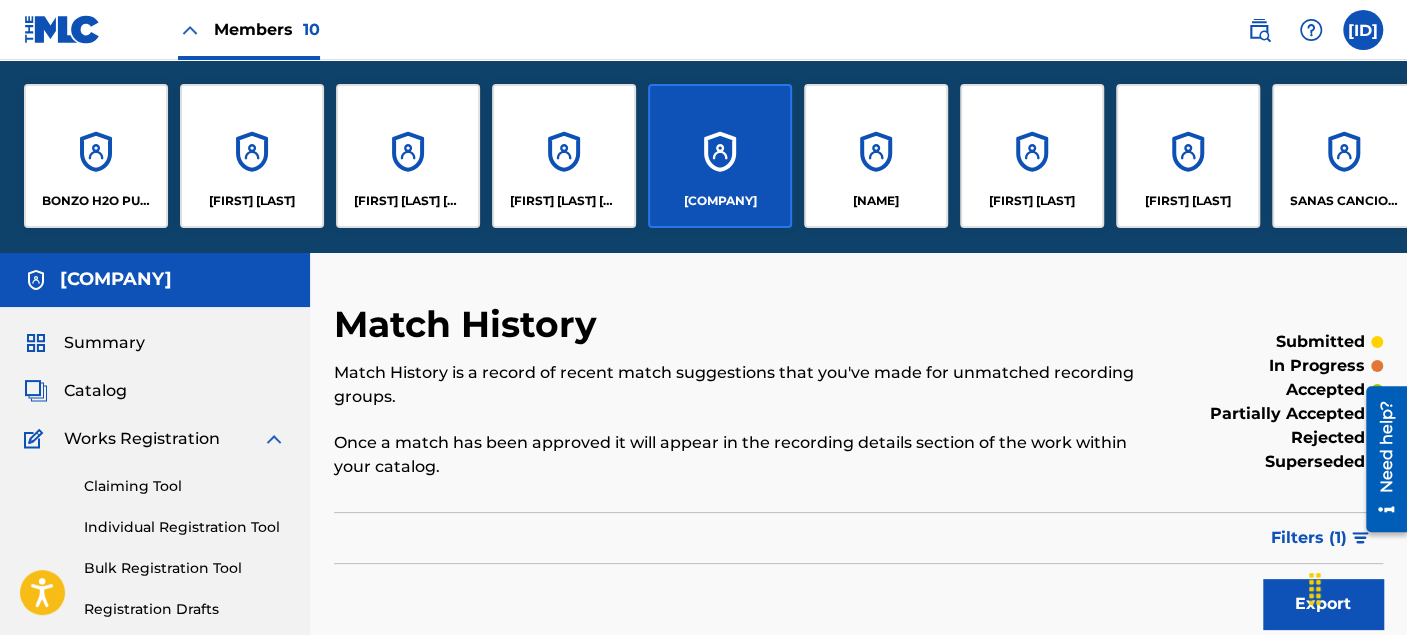 click on "BONZO H2O PUBLISHING" at bounding box center (96, 156) 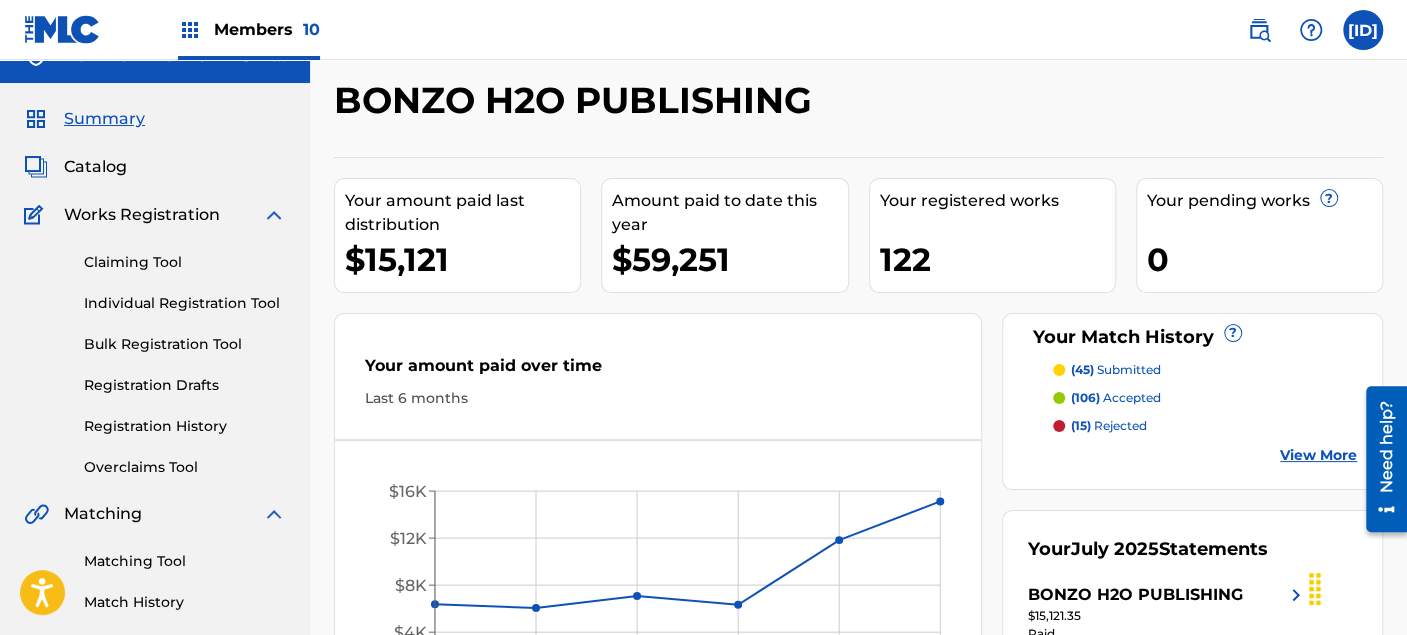 scroll, scrollTop: 0, scrollLeft: 0, axis: both 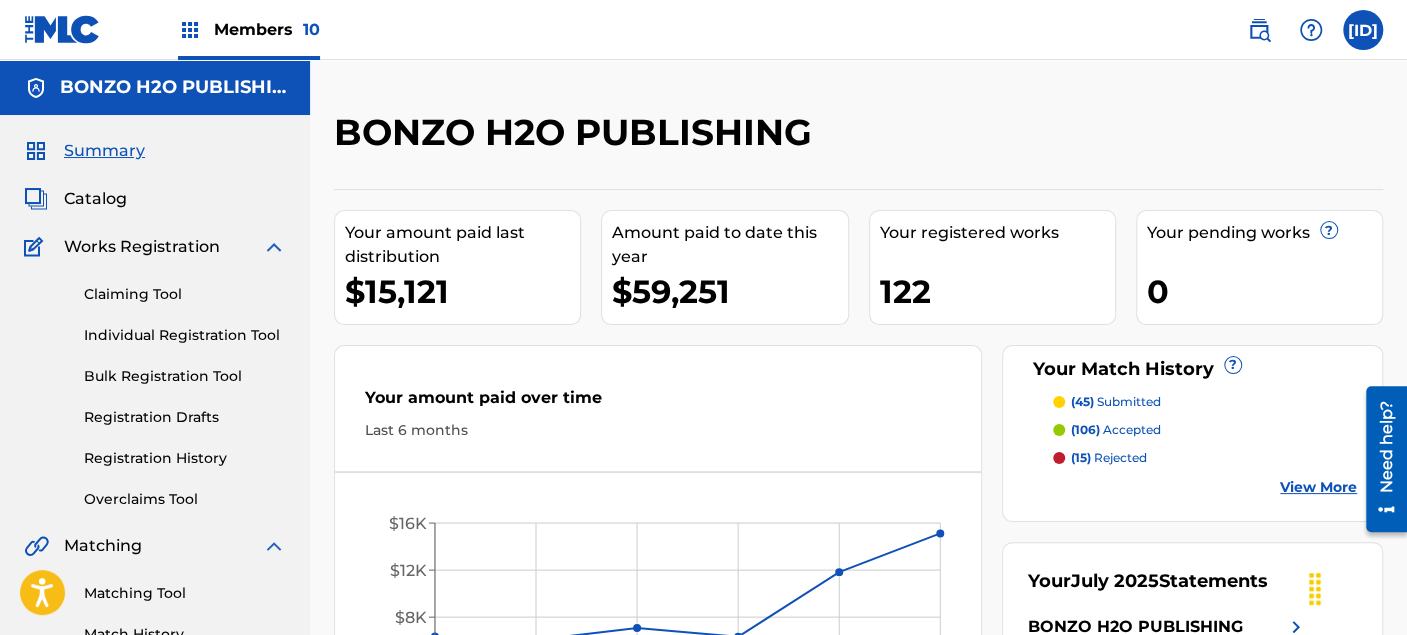 click on "Matching Tool" at bounding box center (185, 593) 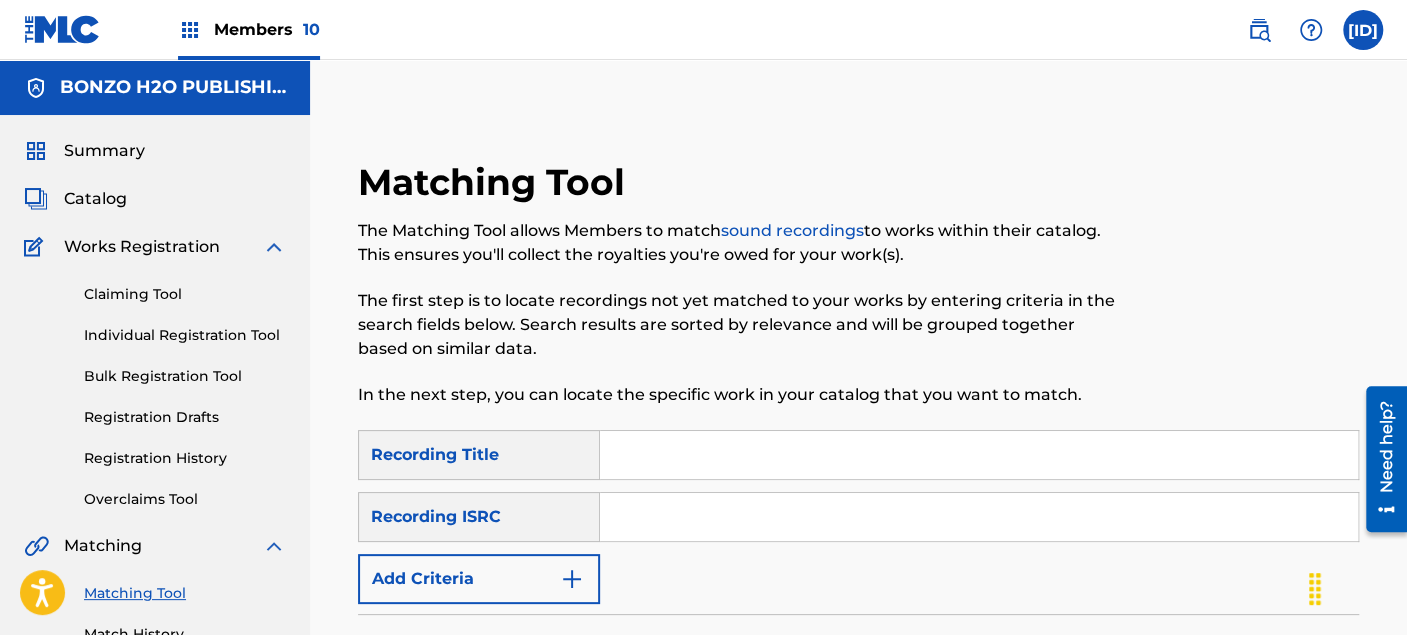 click on "[SEARCH] [SEARCH] [SEARCH]" at bounding box center [858, 517] 